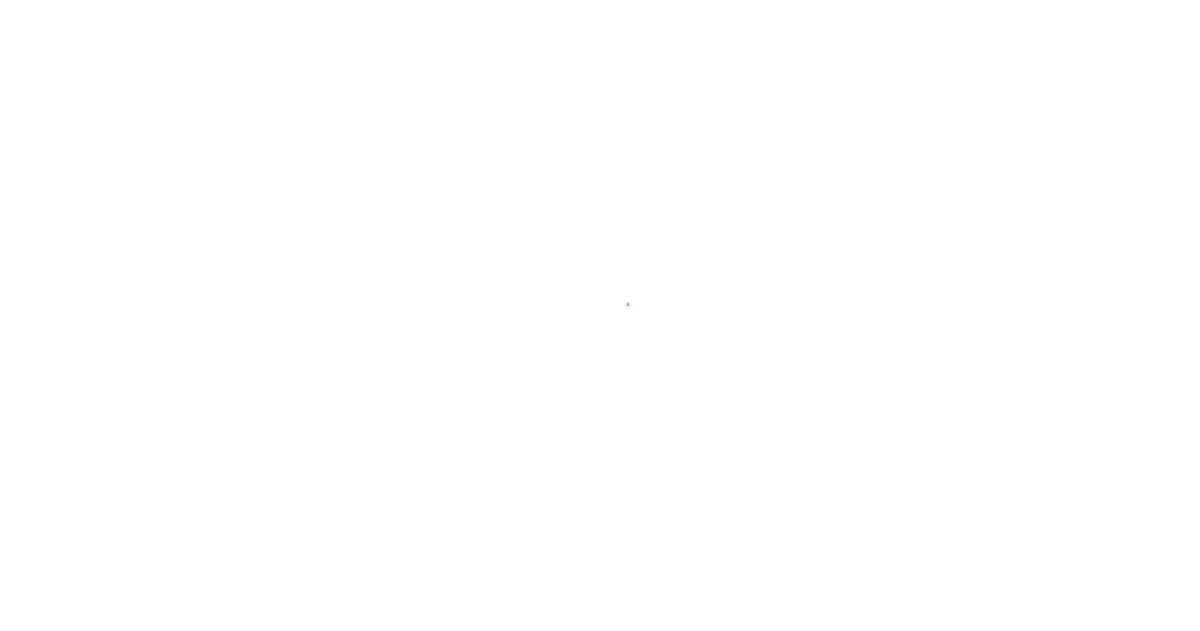 scroll, scrollTop: 0, scrollLeft: 0, axis: both 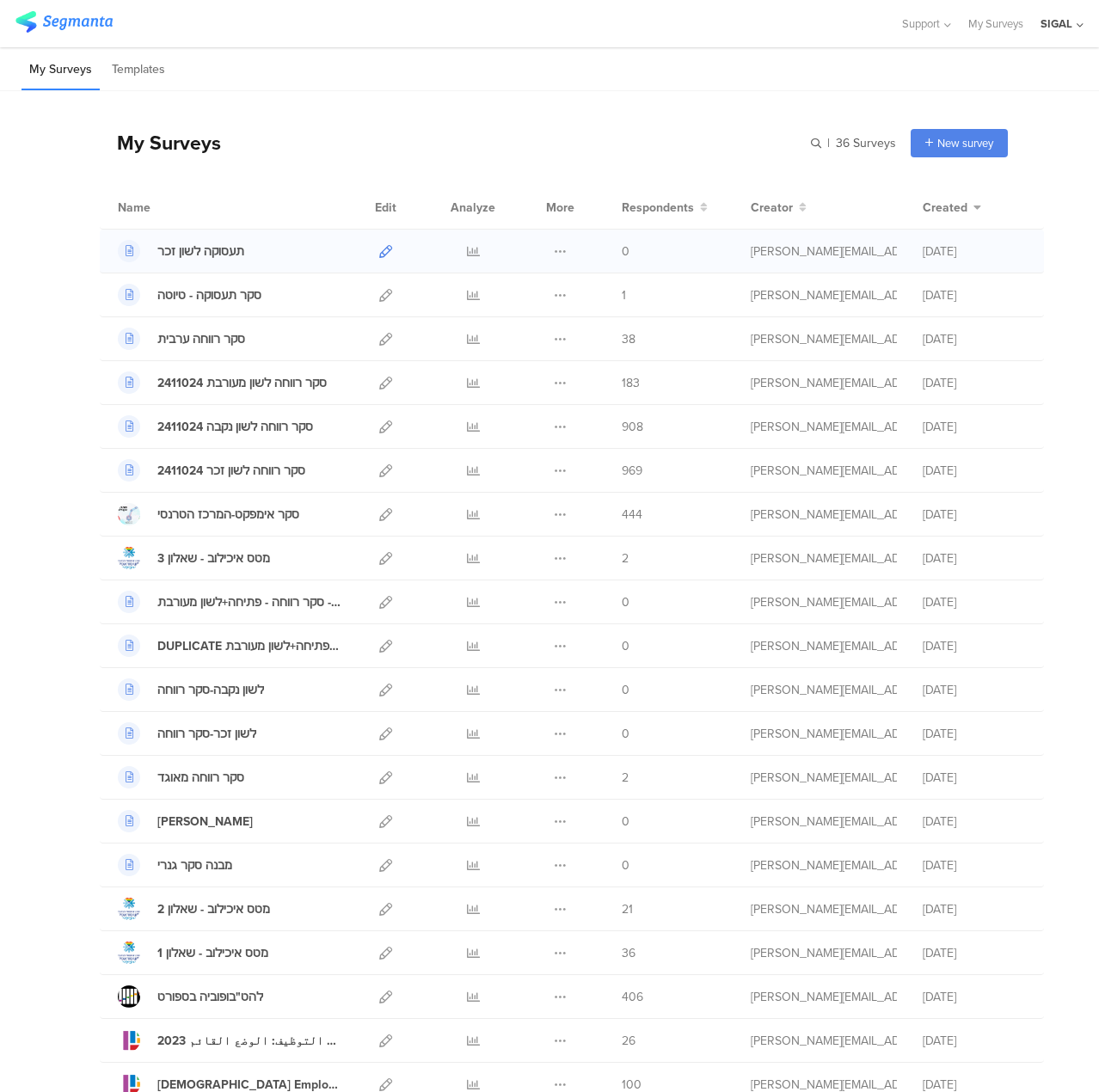 click at bounding box center (385, 251) 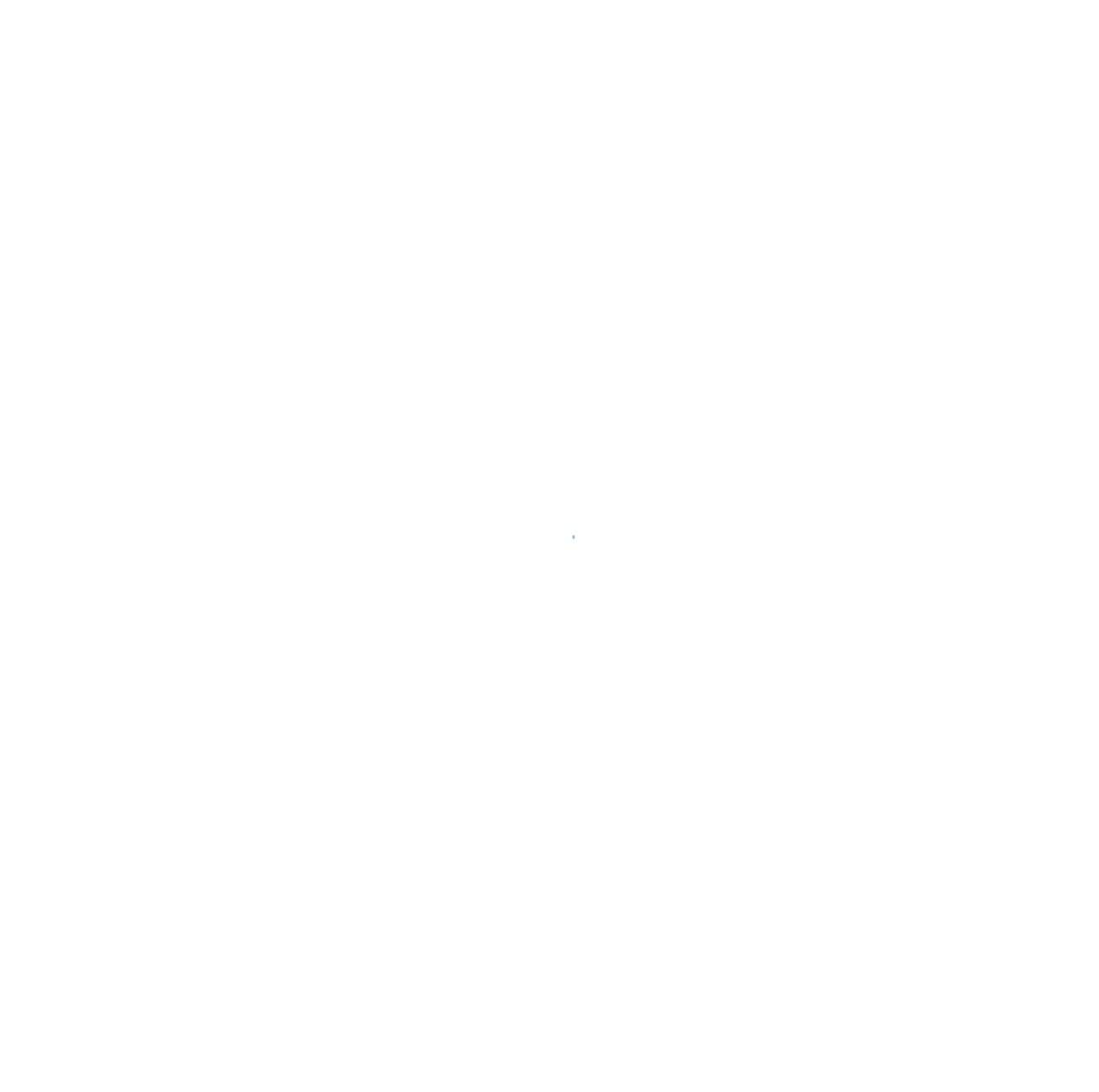 scroll, scrollTop: 0, scrollLeft: 0, axis: both 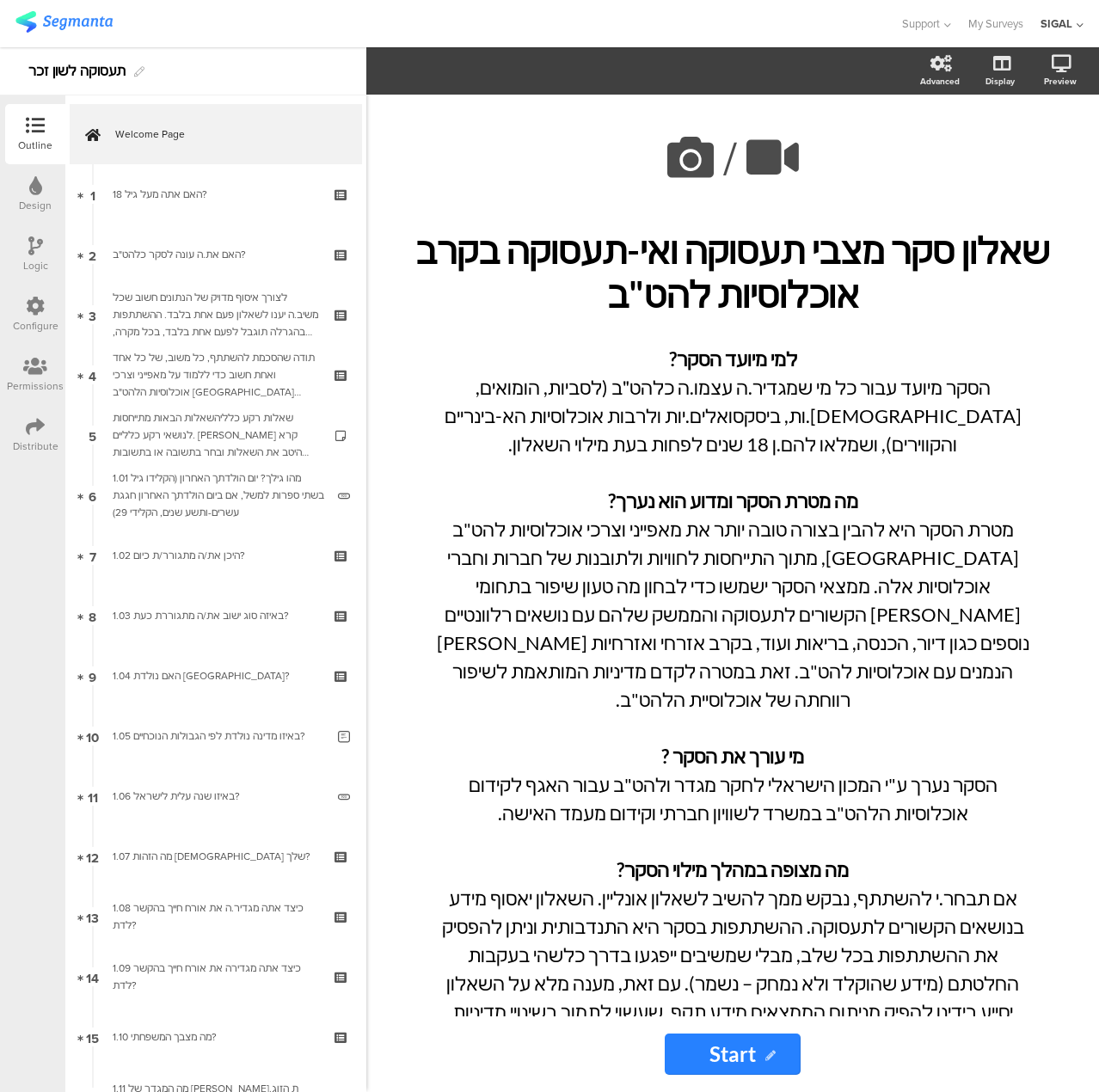 click at bounding box center [35, 246] 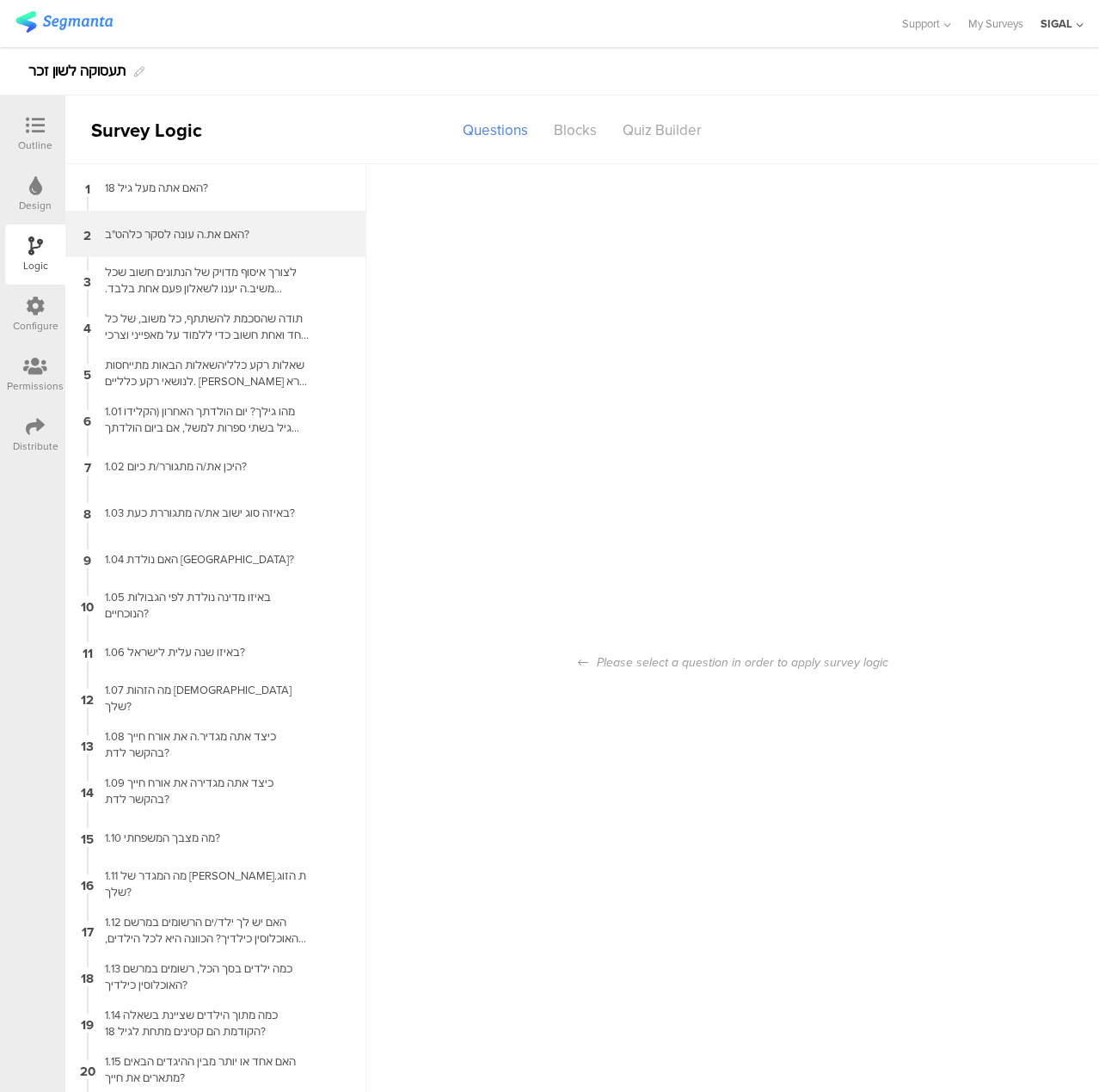 click on "2
האם את.ה עונה לסקר כלהט"ב?" at bounding box center [216, 234] 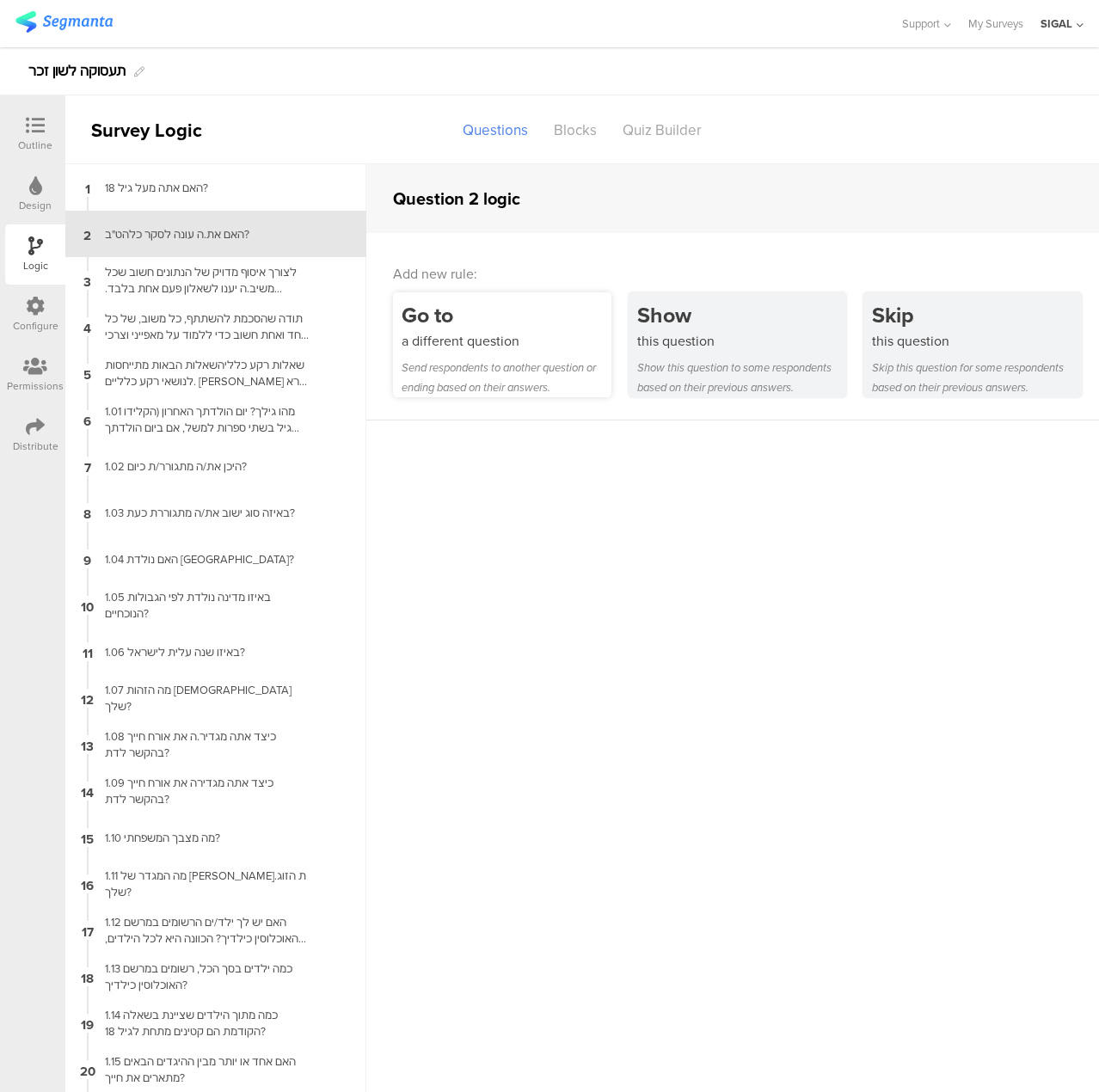 click on "a different question" at bounding box center [507, 340] 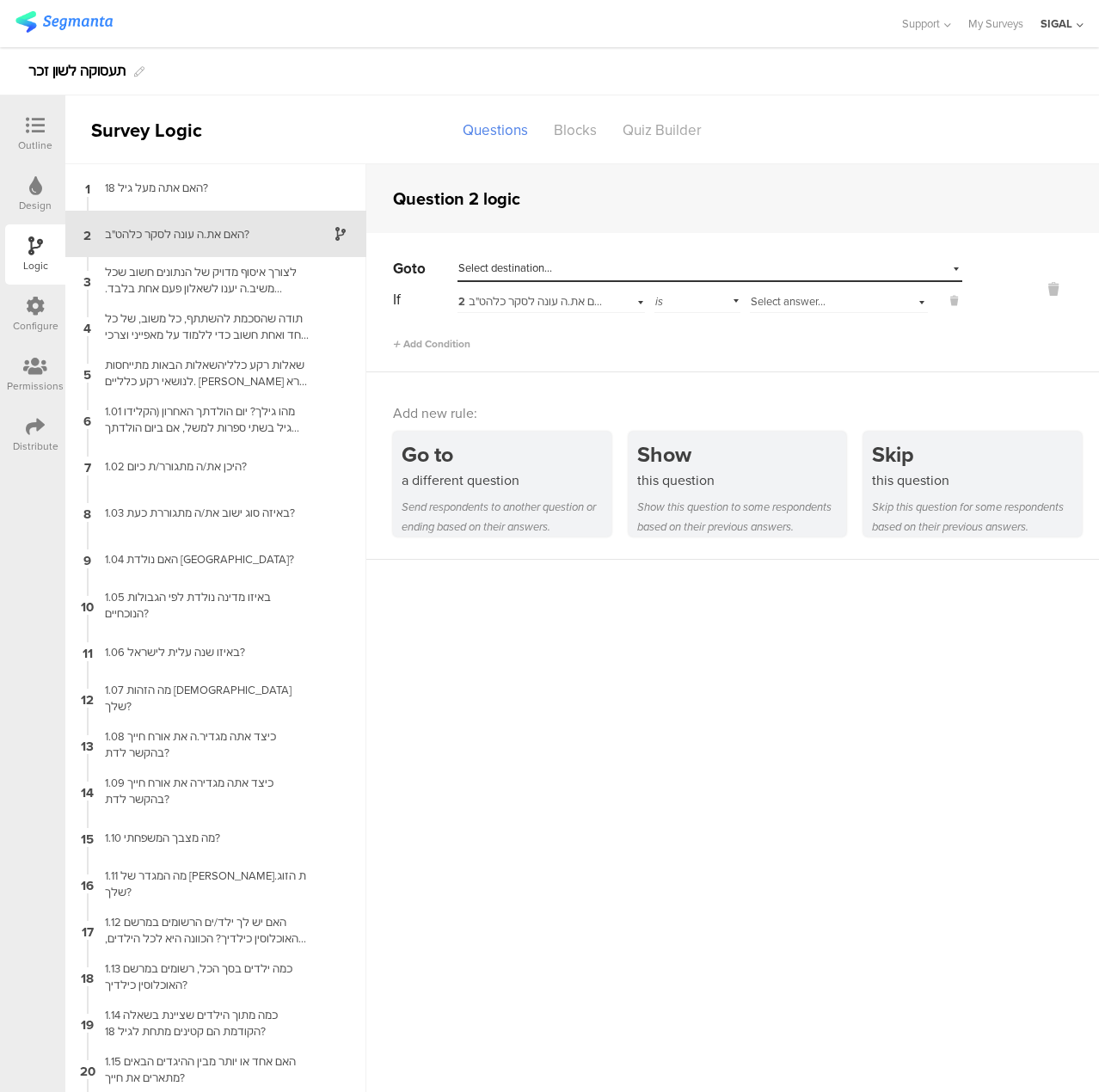 click on "Select destination..." at bounding box center (505, 267) 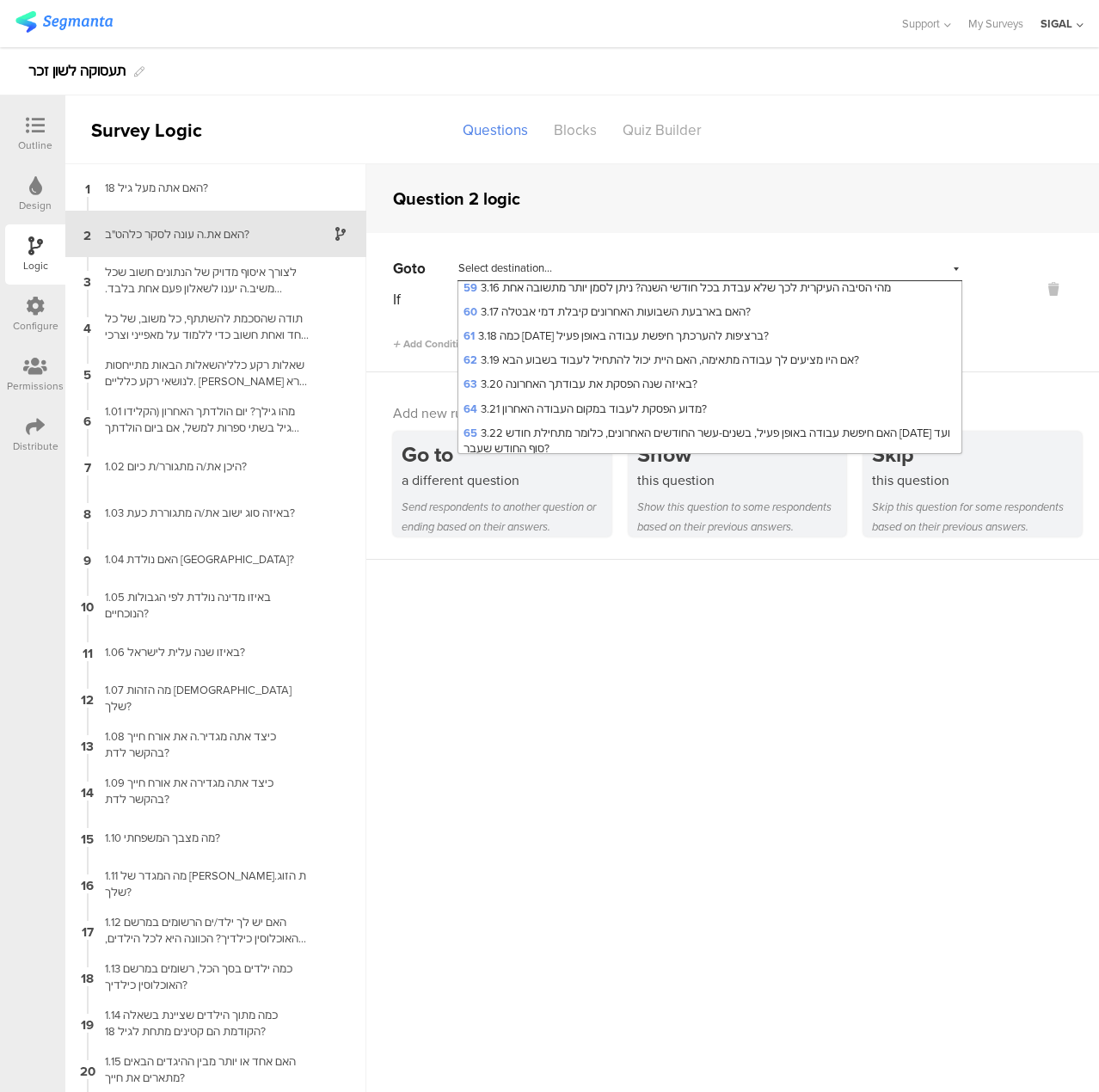 scroll, scrollTop: 2685, scrollLeft: 0, axis: vertical 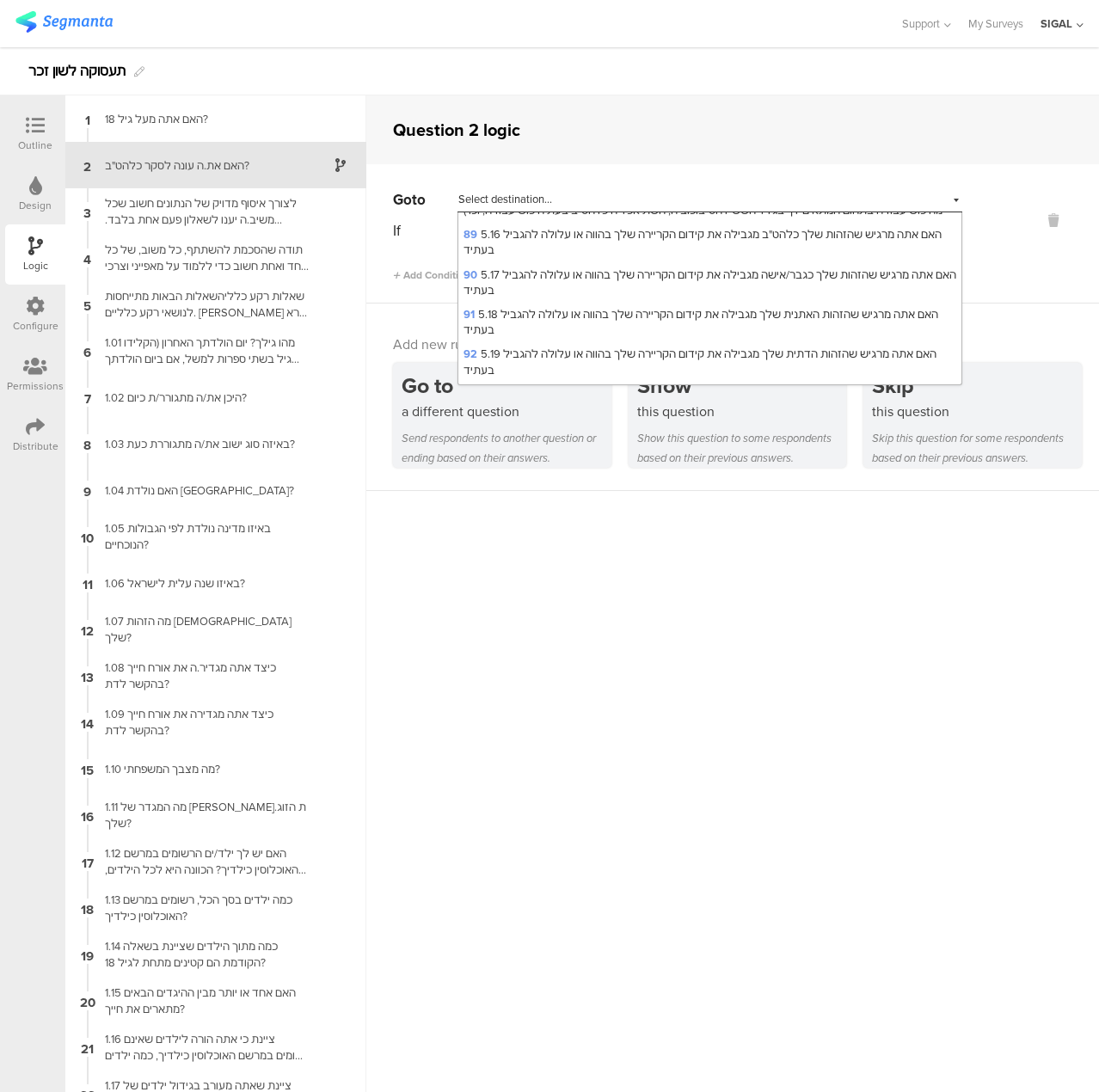 click on "תעסוקה לשון זכר" at bounding box center (550, 71) 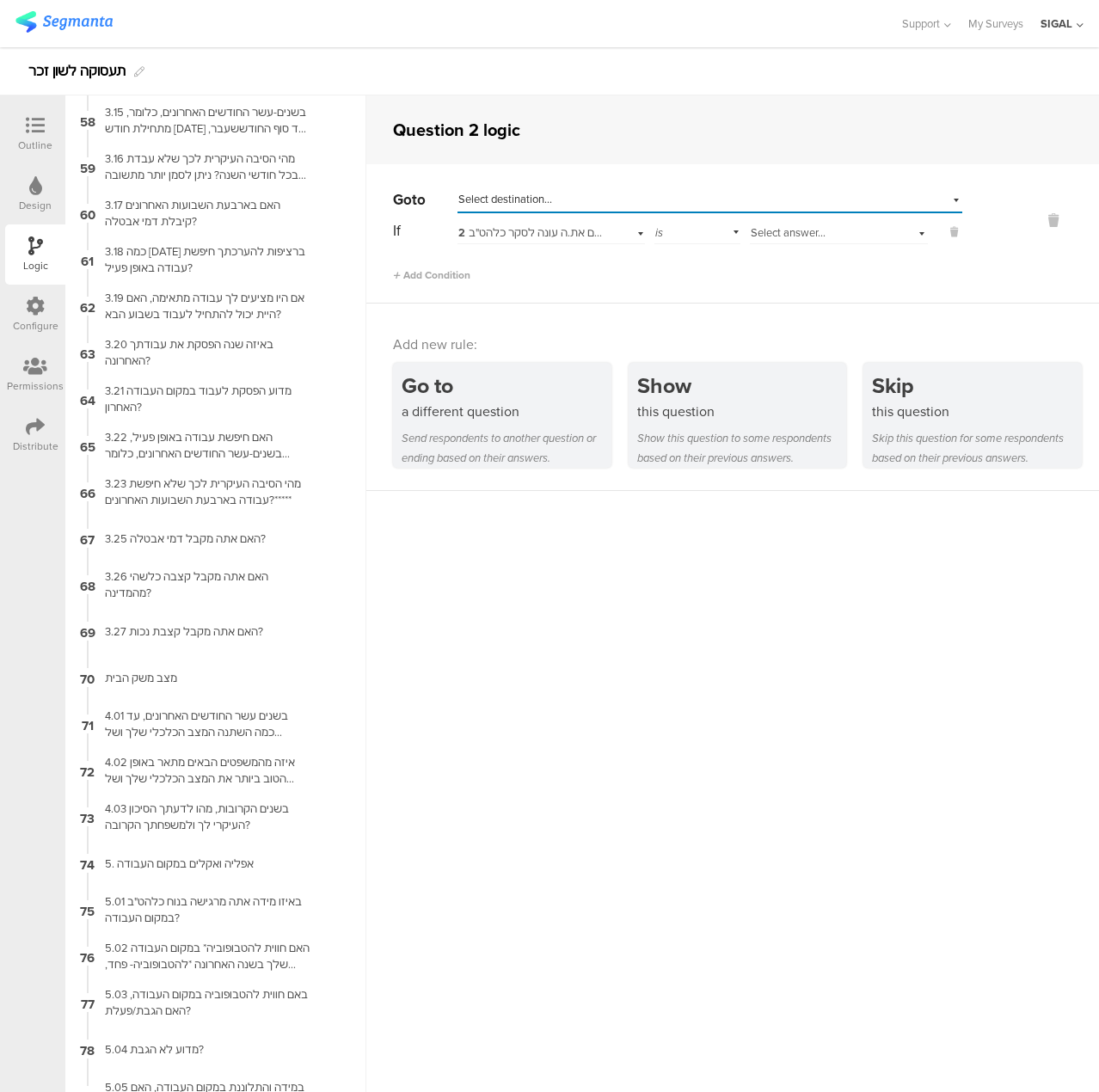 scroll, scrollTop: 3321, scrollLeft: 0, axis: vertical 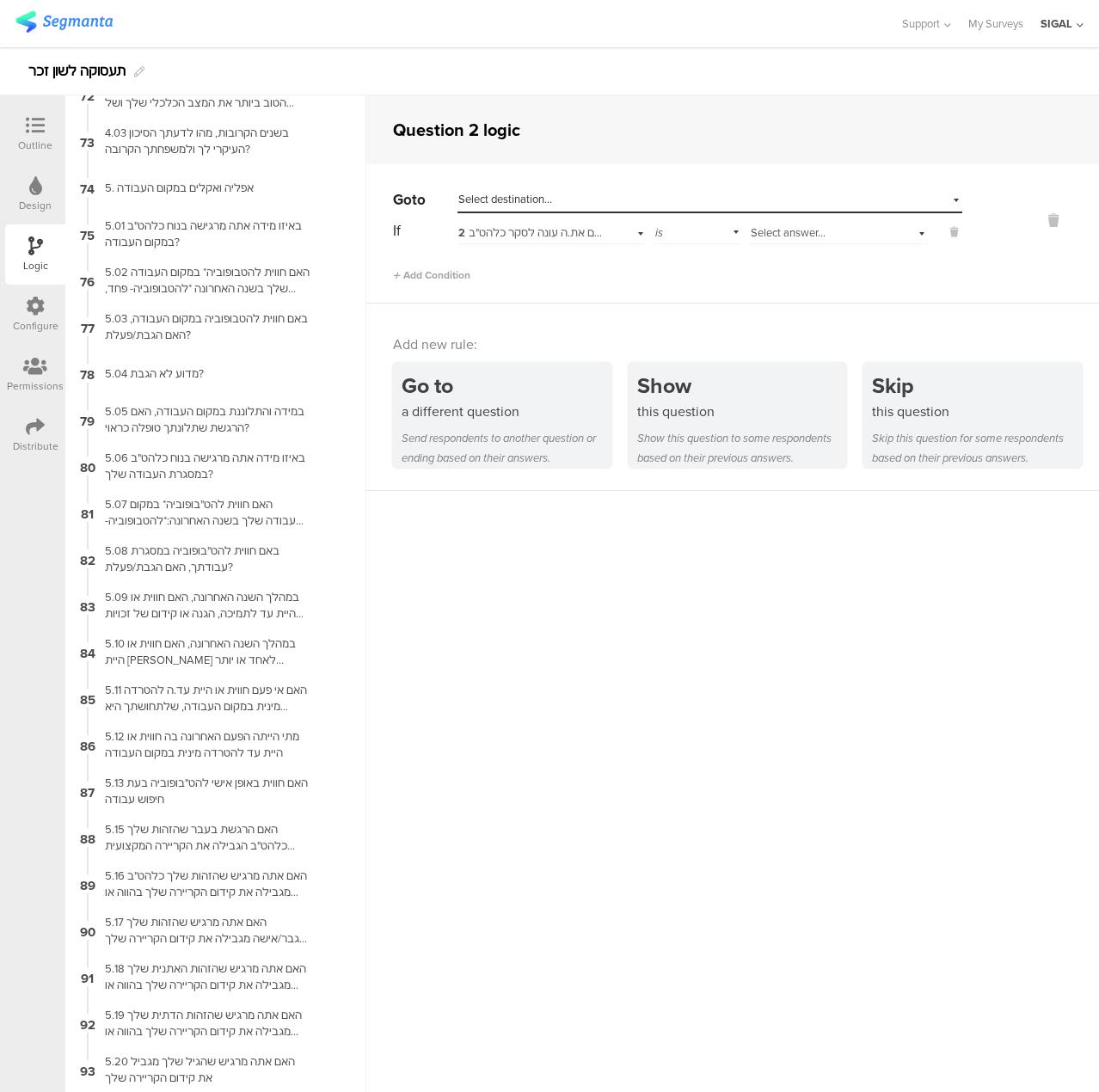 click at bounding box center (35, 126) 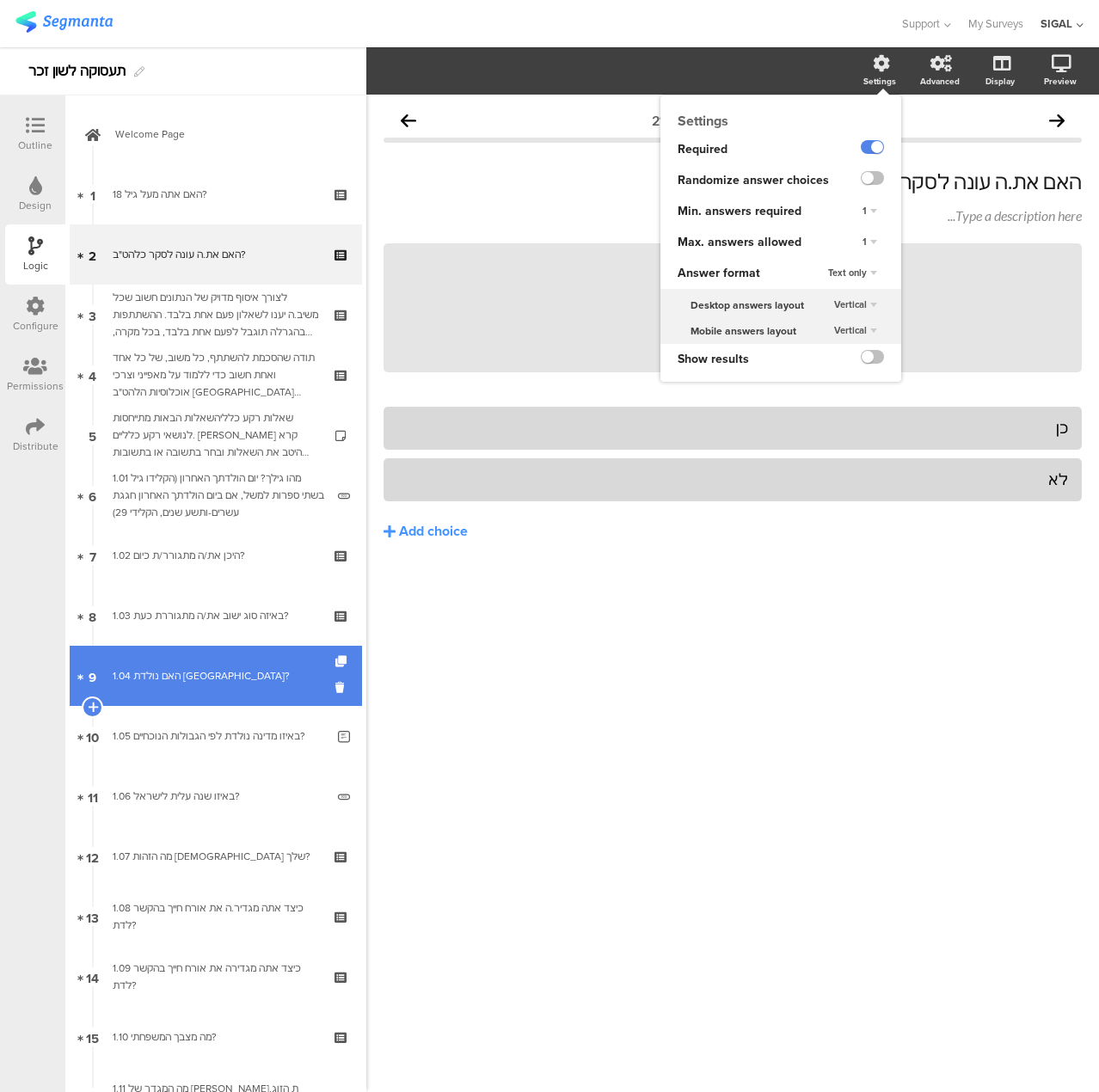 scroll, scrollTop: 0, scrollLeft: 0, axis: both 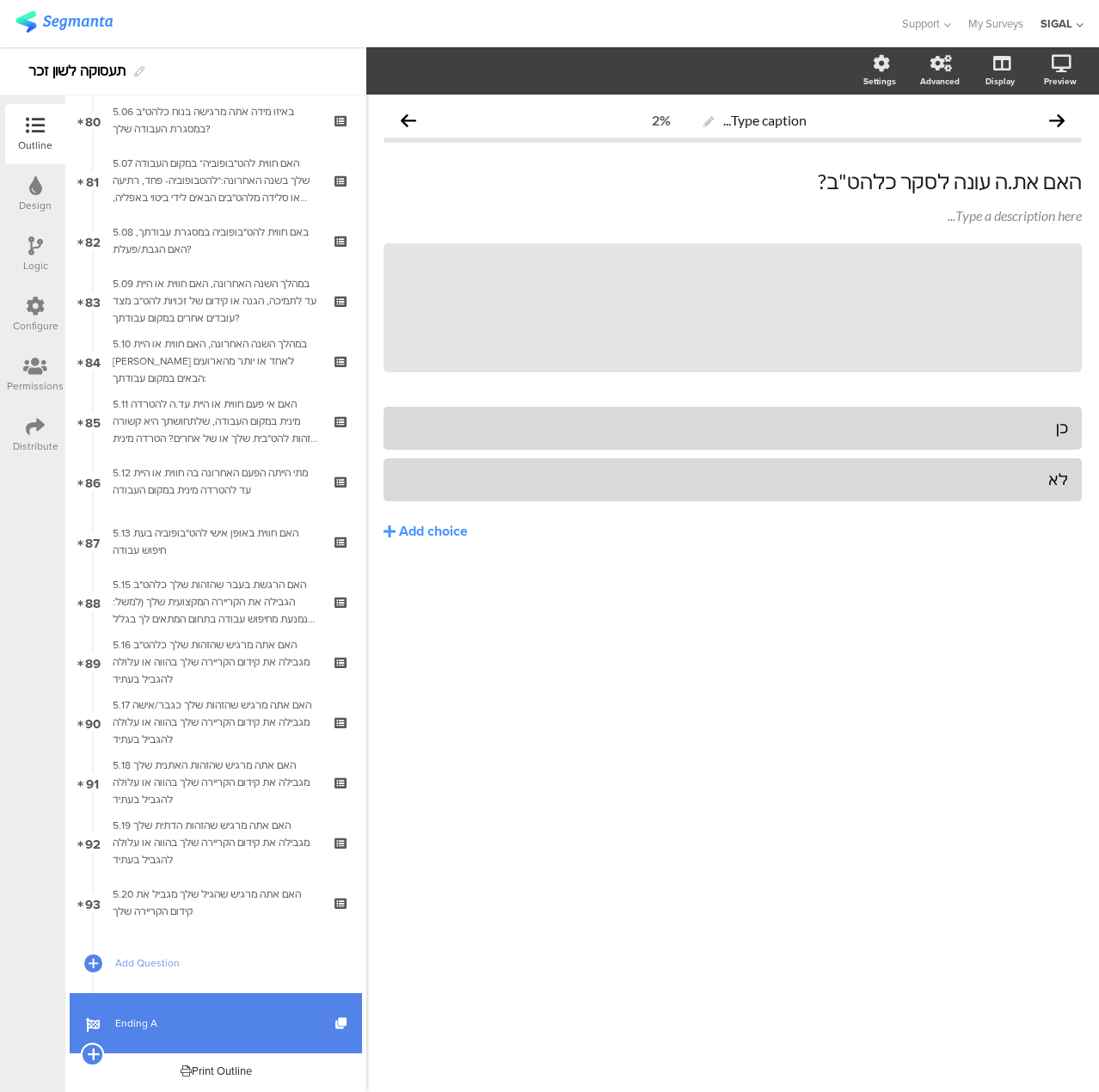 click at bounding box center [93, 1055] 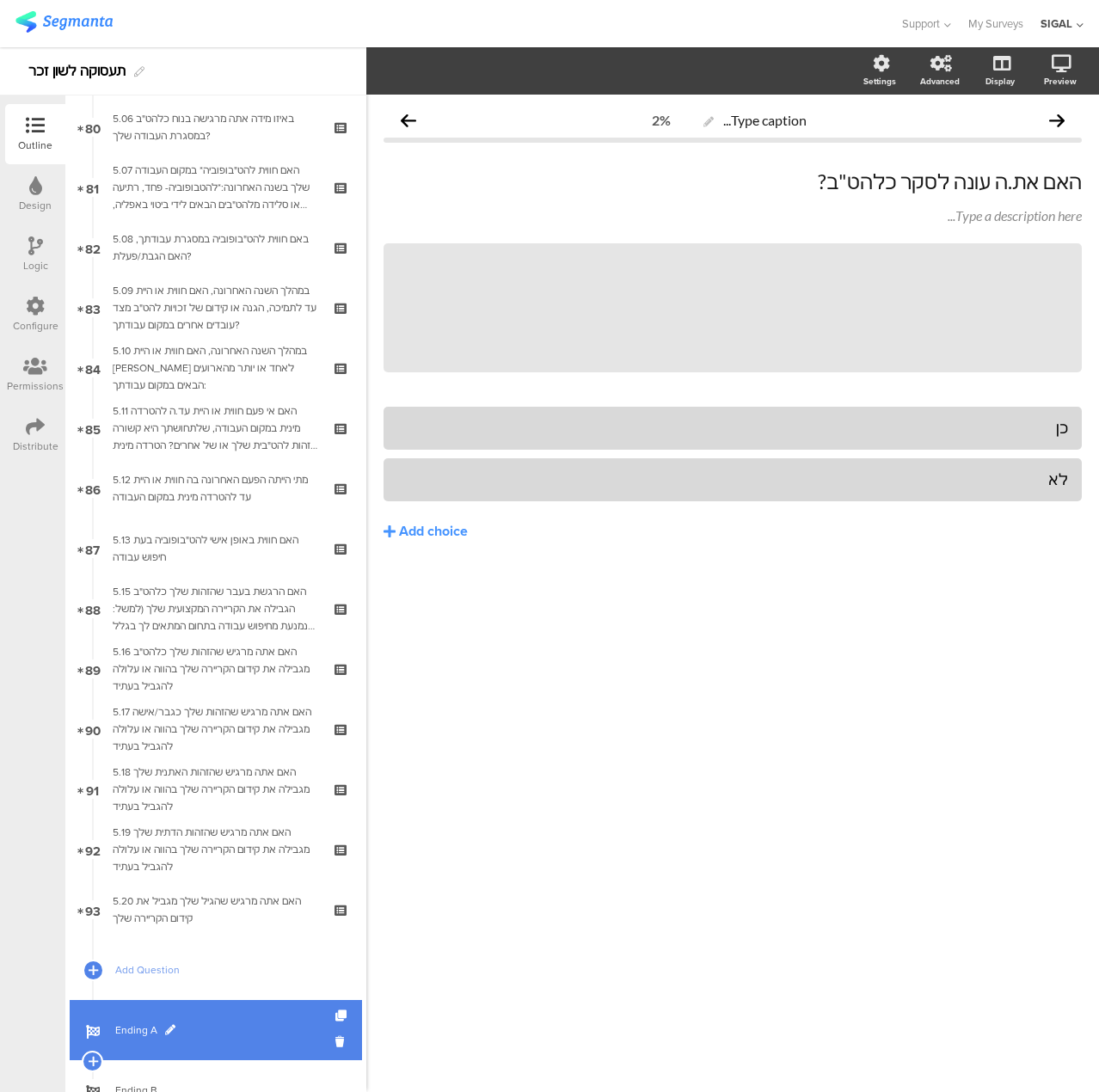 scroll, scrollTop: 4889, scrollLeft: 0, axis: vertical 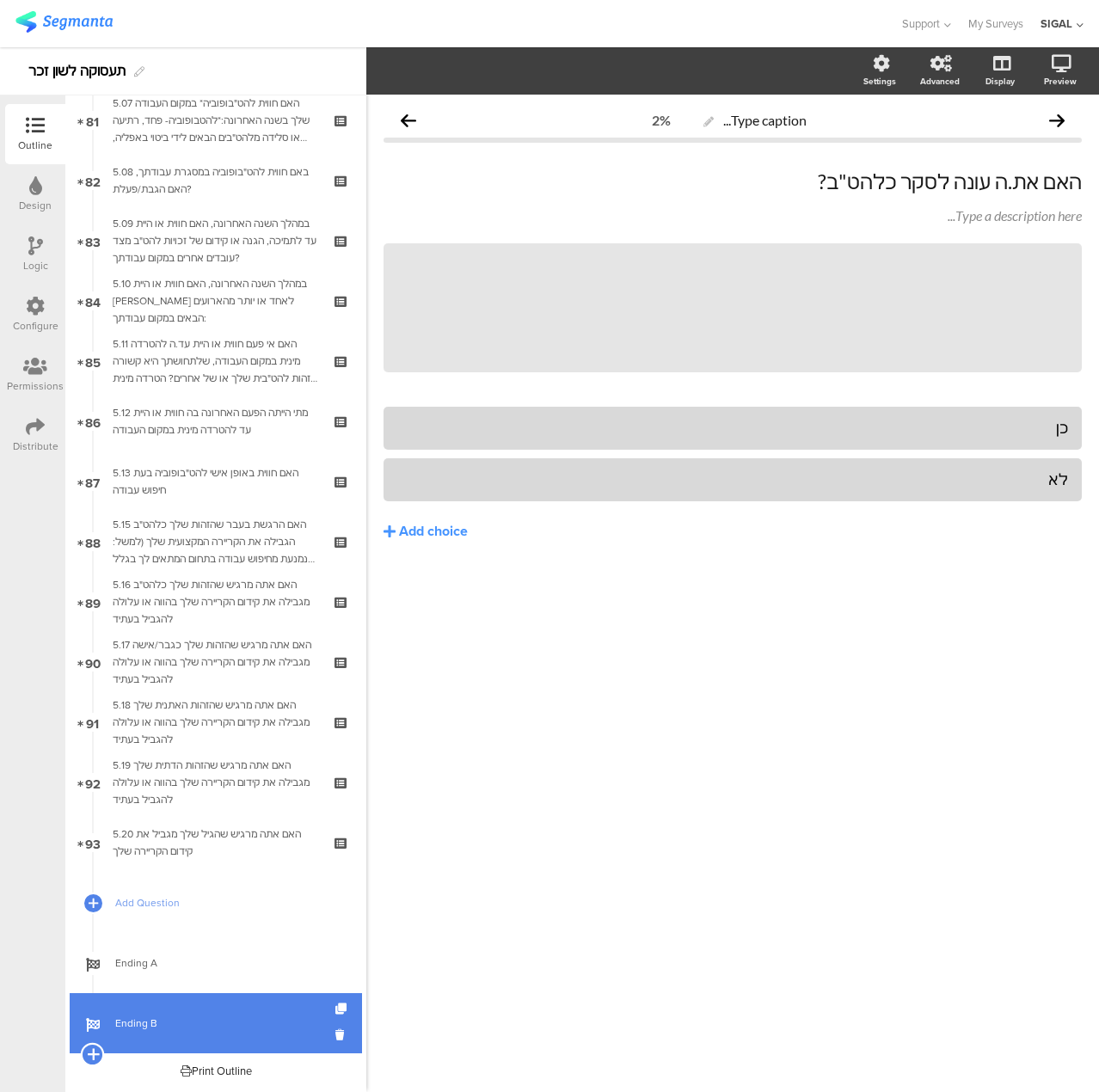 click at bounding box center [92, 1054] 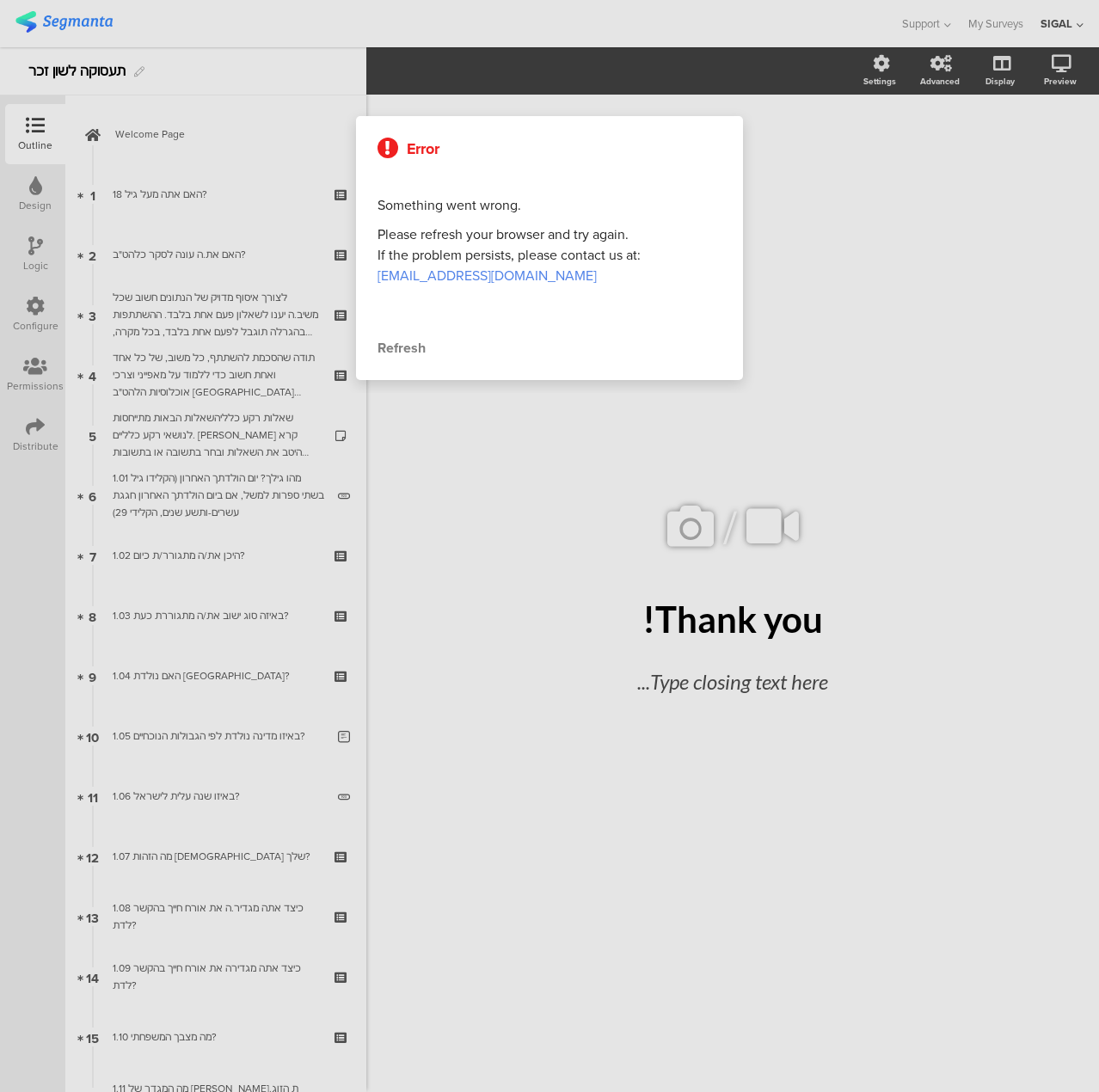 click on "Refresh" at bounding box center [550, 348] 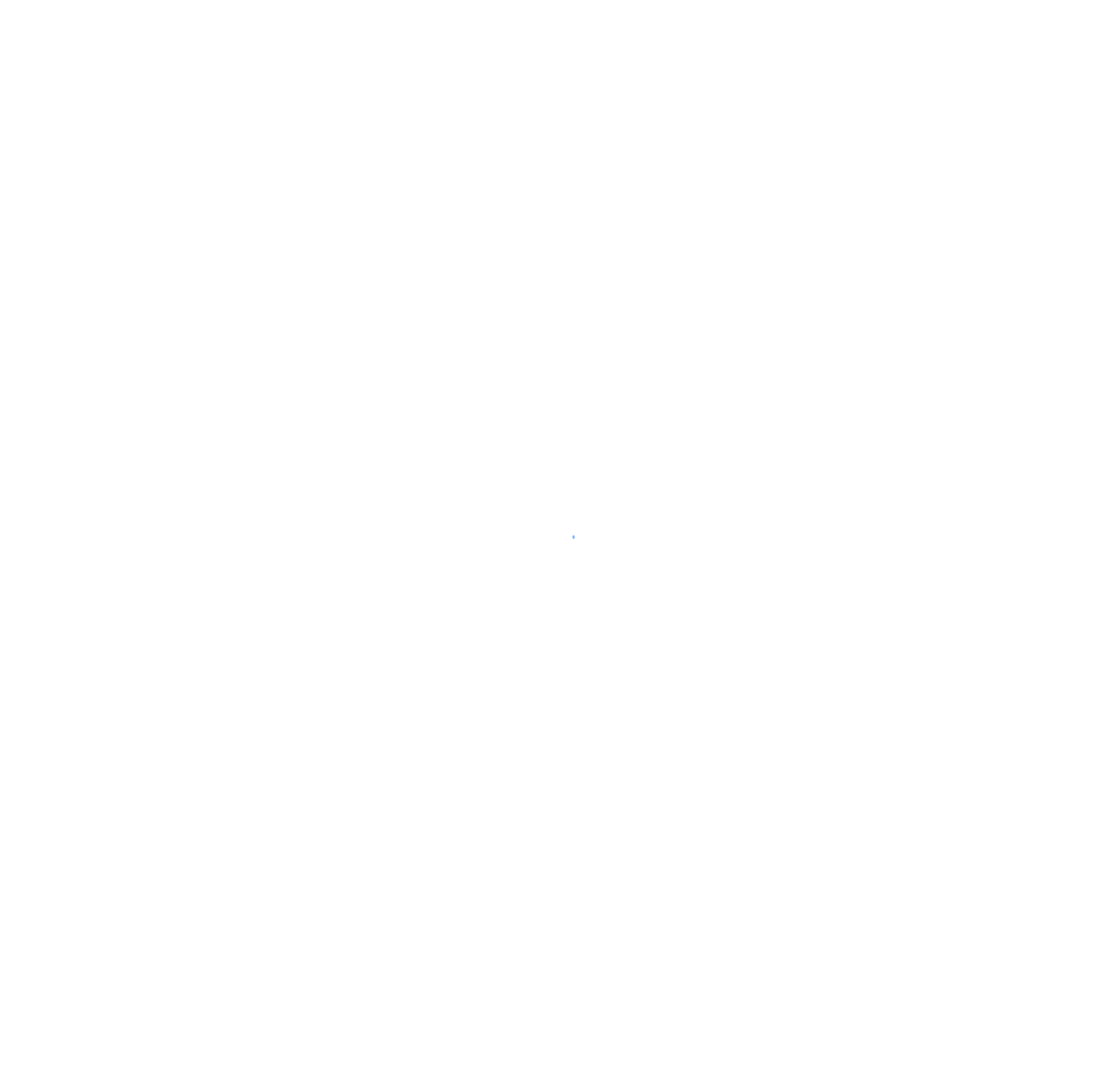 scroll, scrollTop: 0, scrollLeft: 0, axis: both 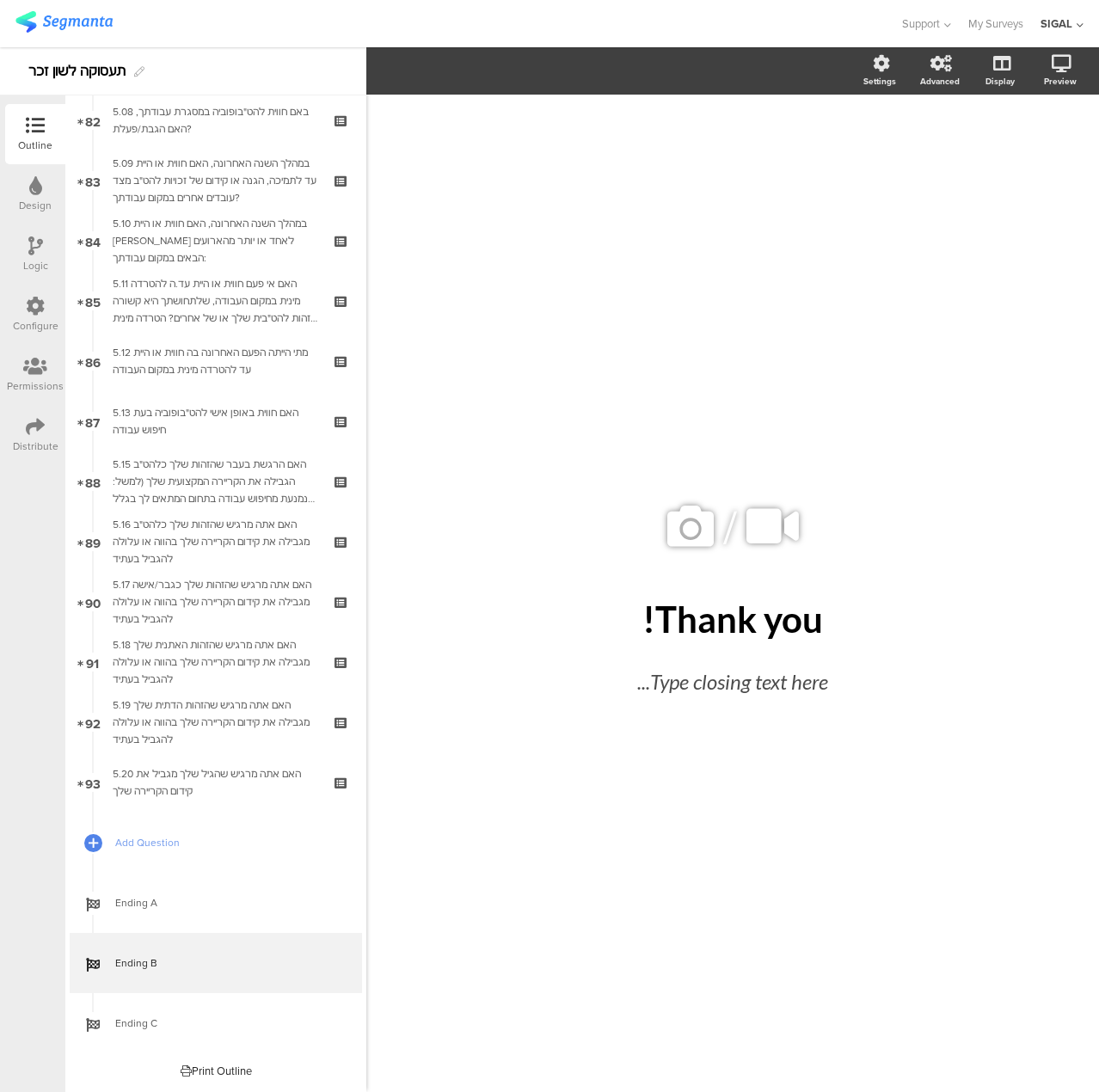 click on "Design" at bounding box center [35, 206] 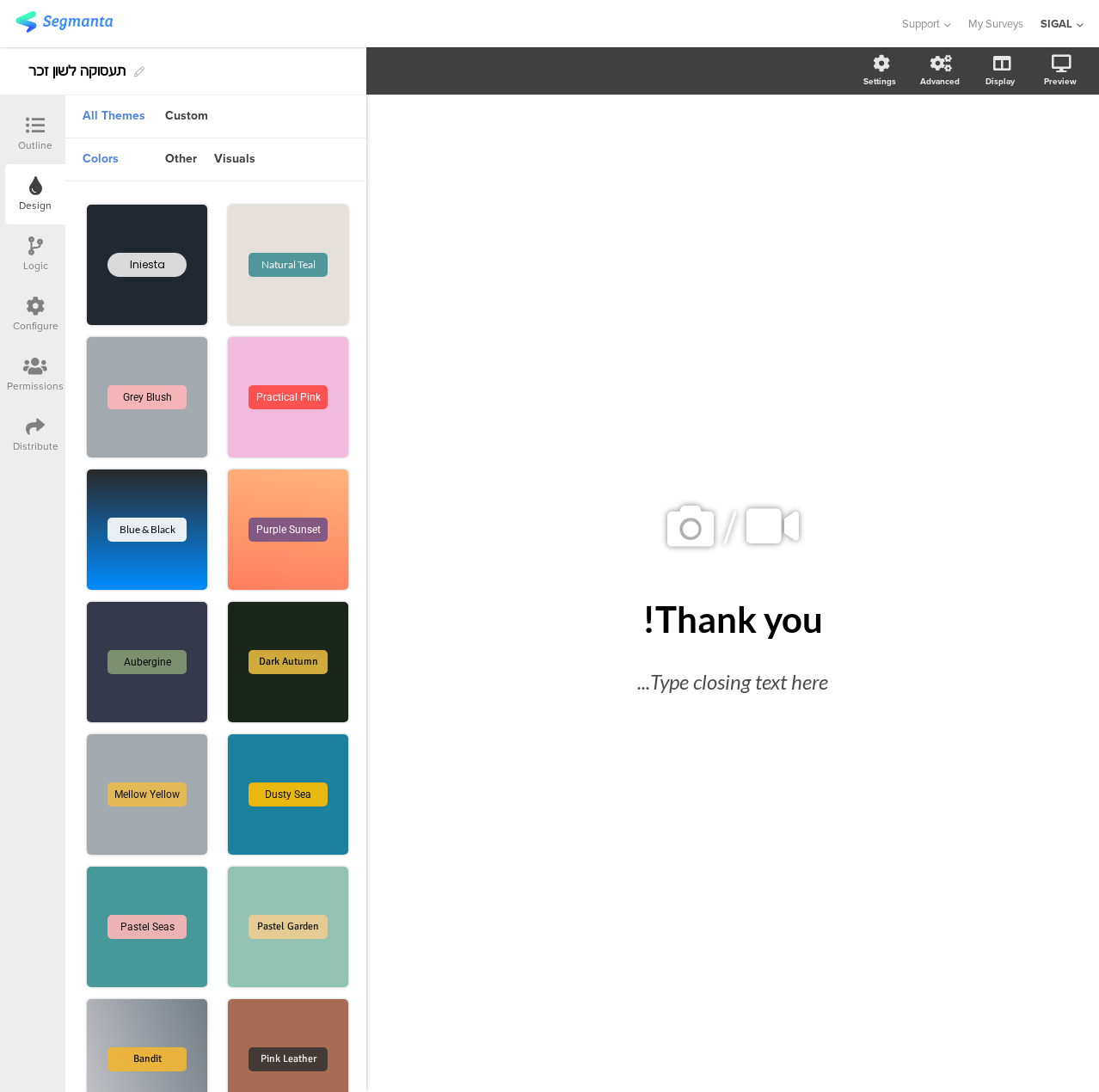 click at bounding box center (35, 126) 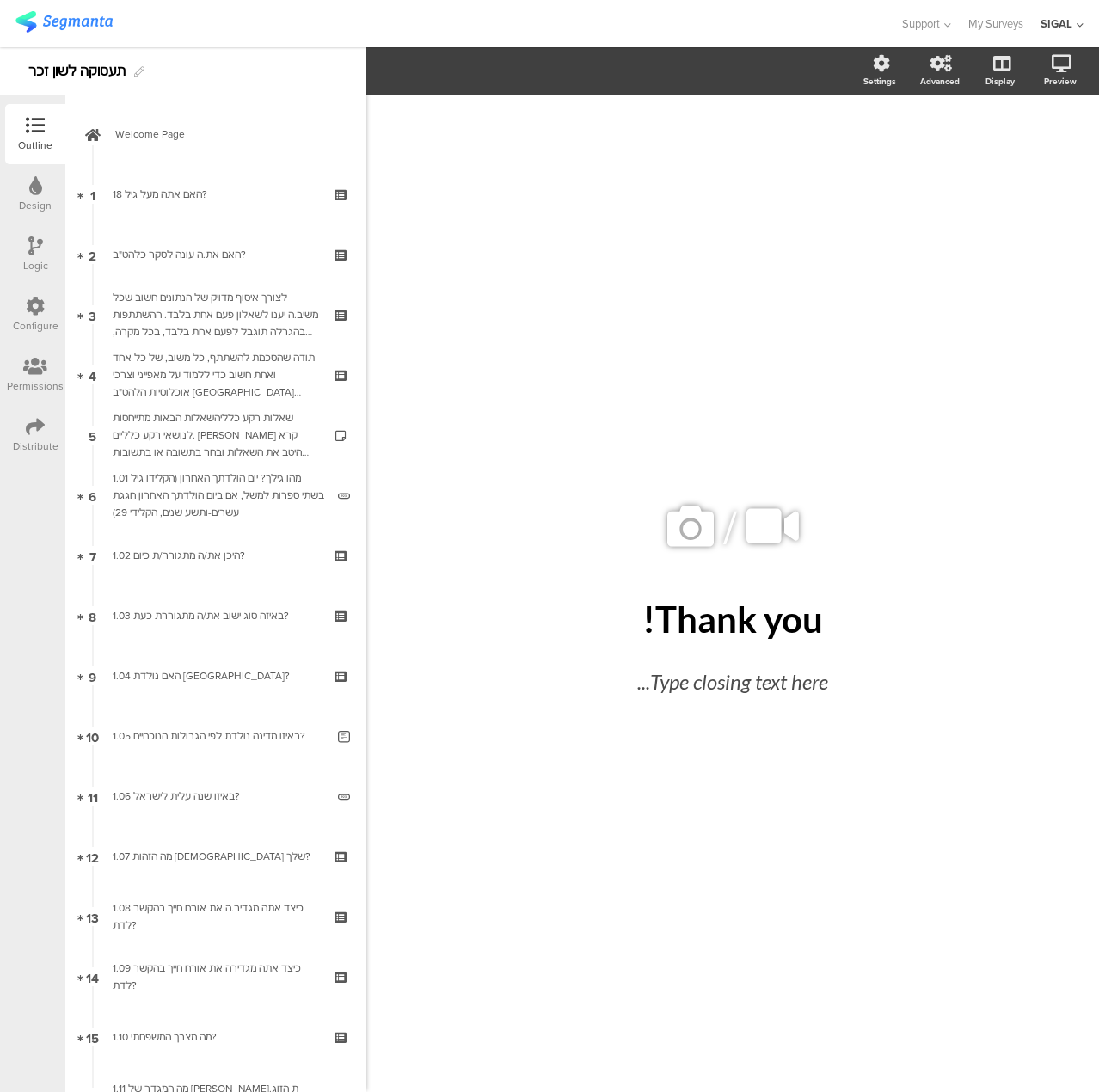 click at bounding box center (35, 246) 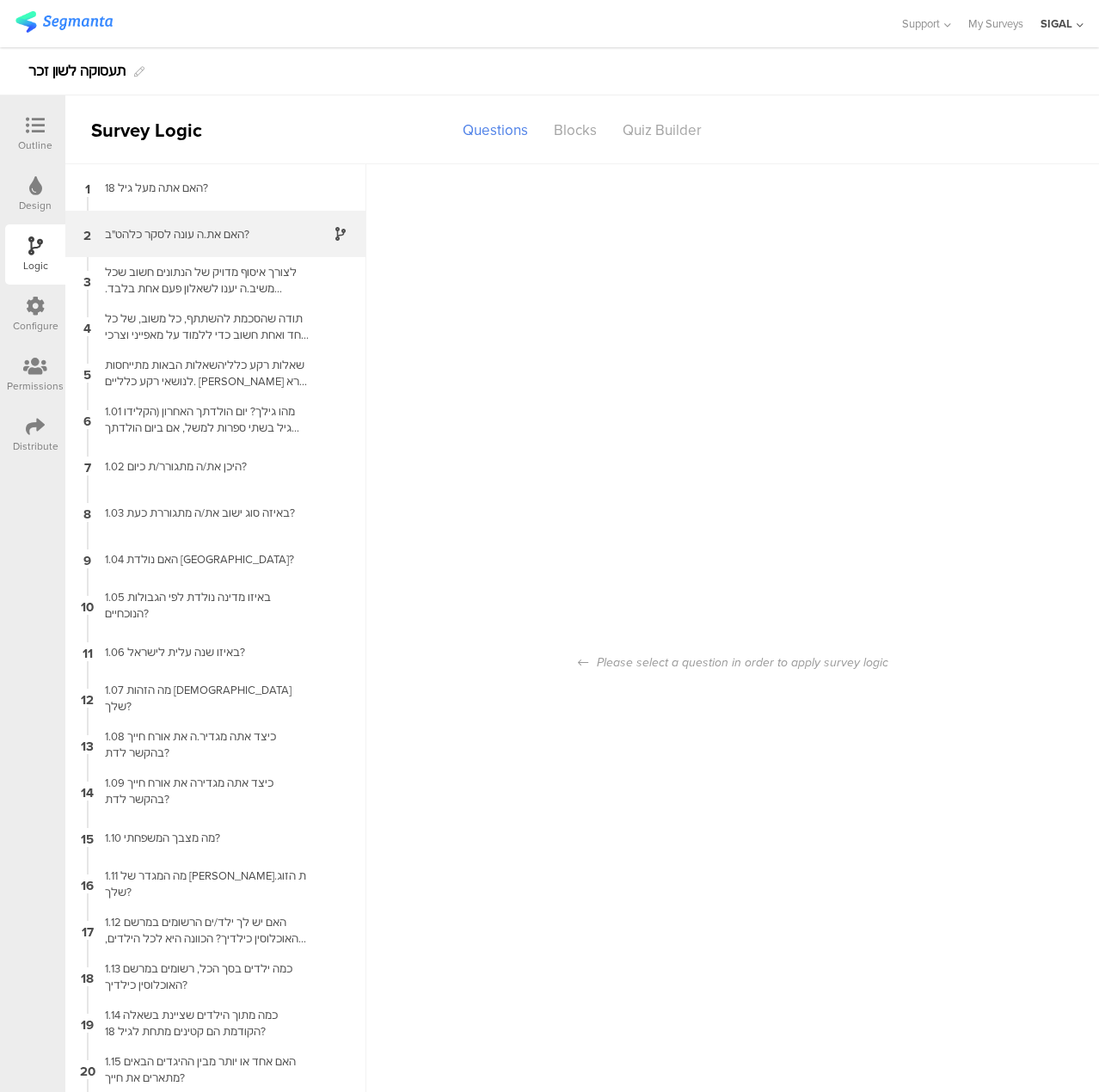 click on "האם את.ה עונה לסקר כלהט"ב?" at bounding box center [202, 234] 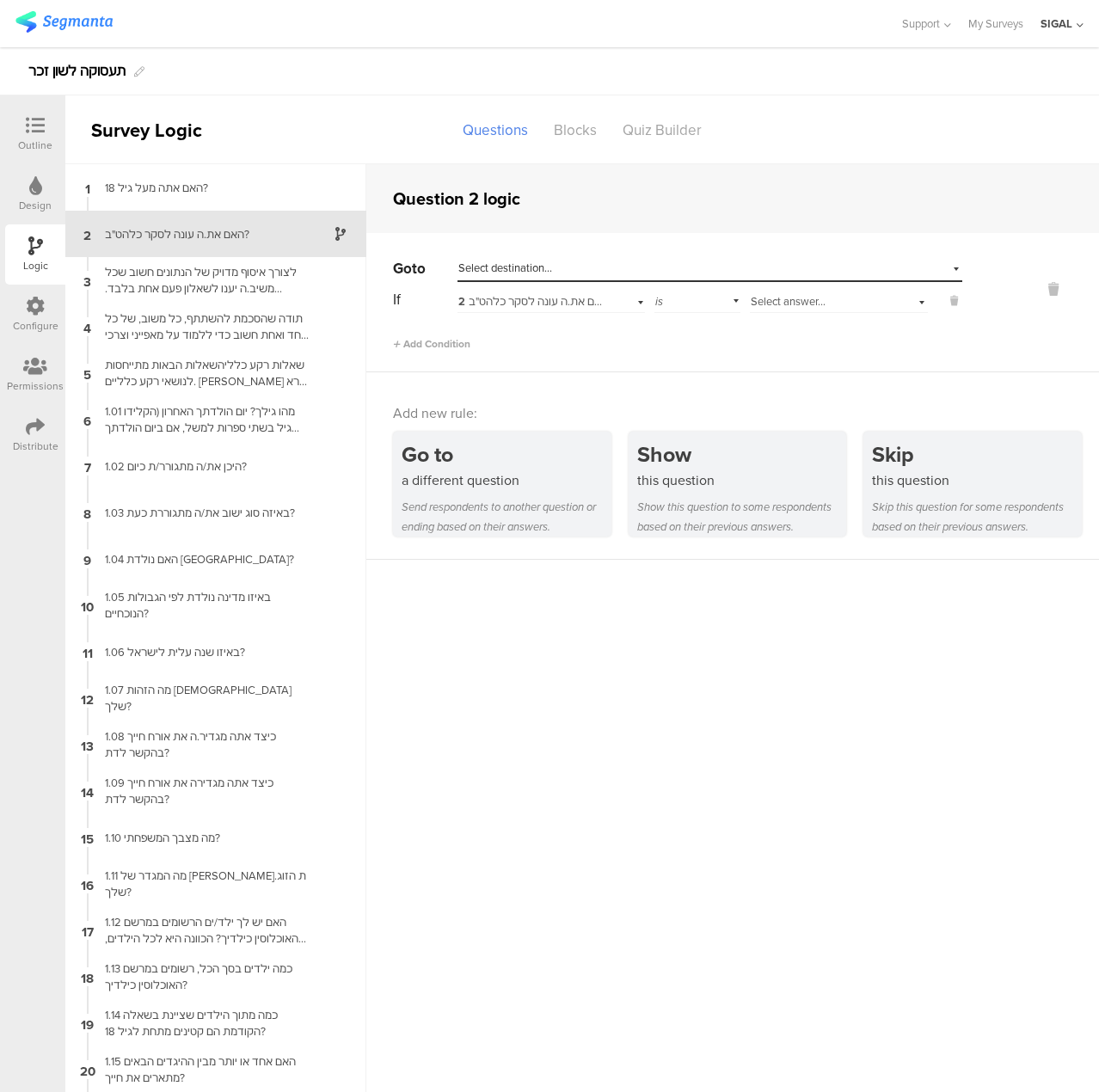 click on "Select answer..." at bounding box center (788, 301) 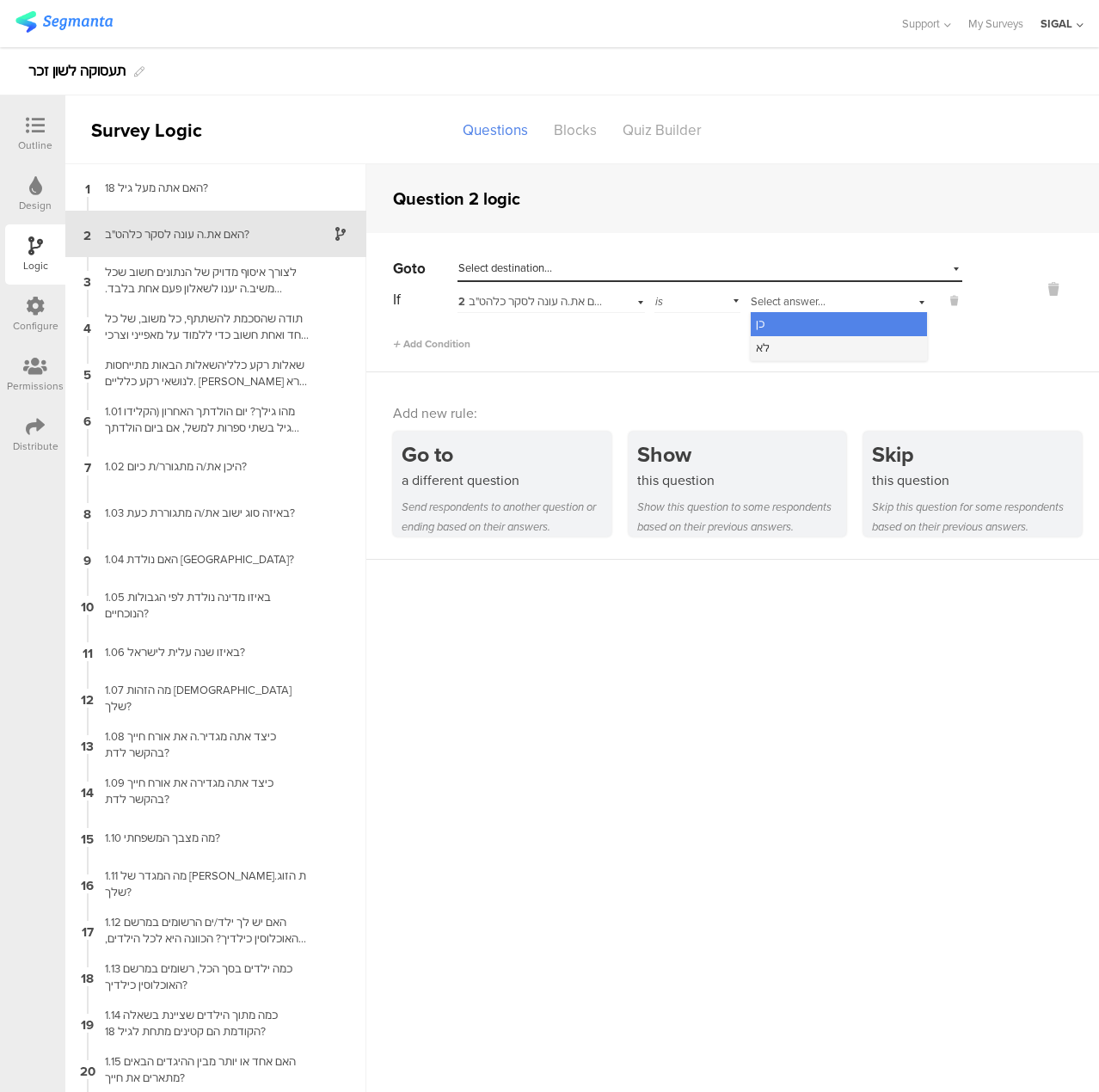 click on "לא" at bounding box center (838, 348) 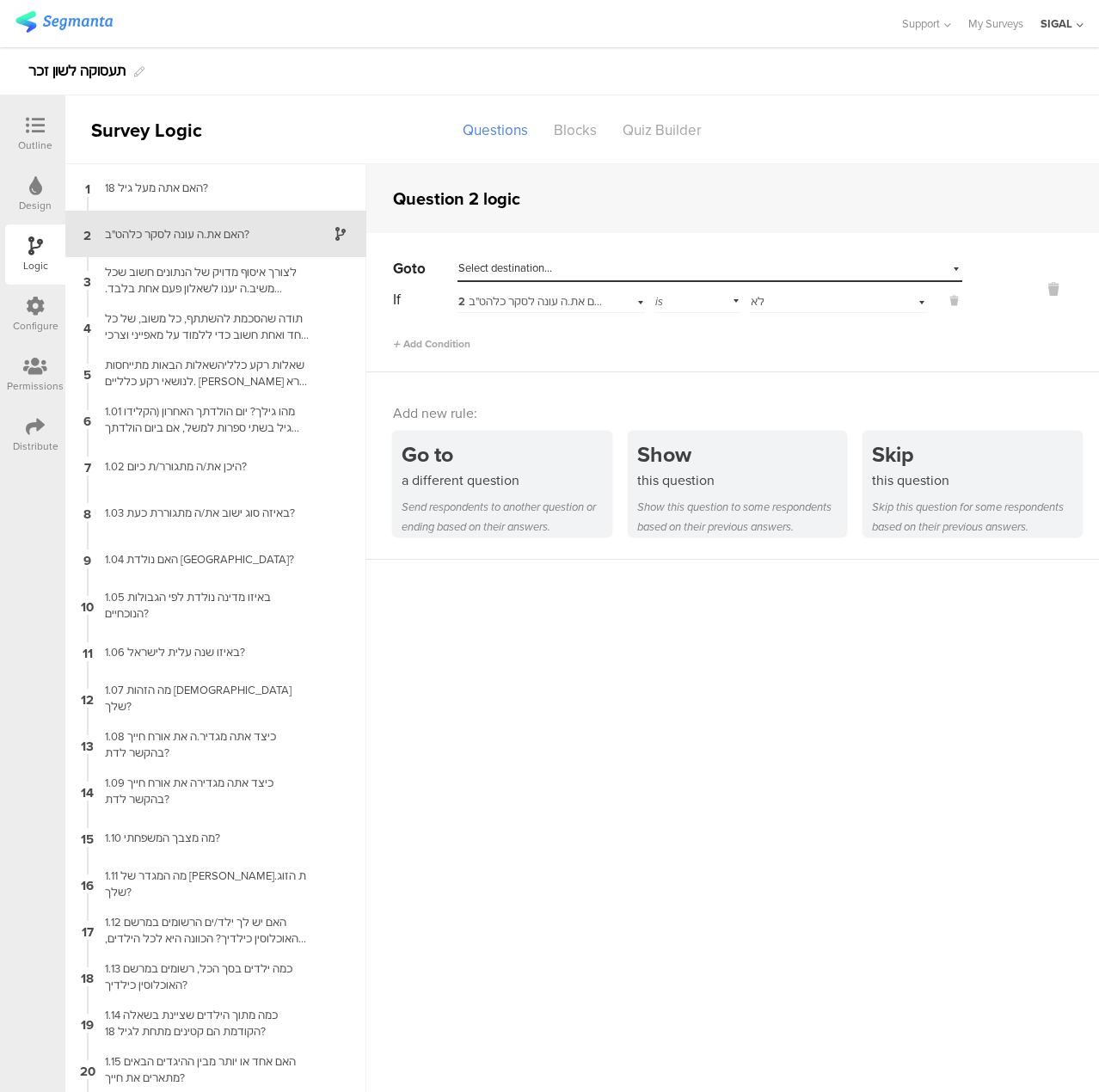 click on "Select destination..." at bounding box center [505, 267] 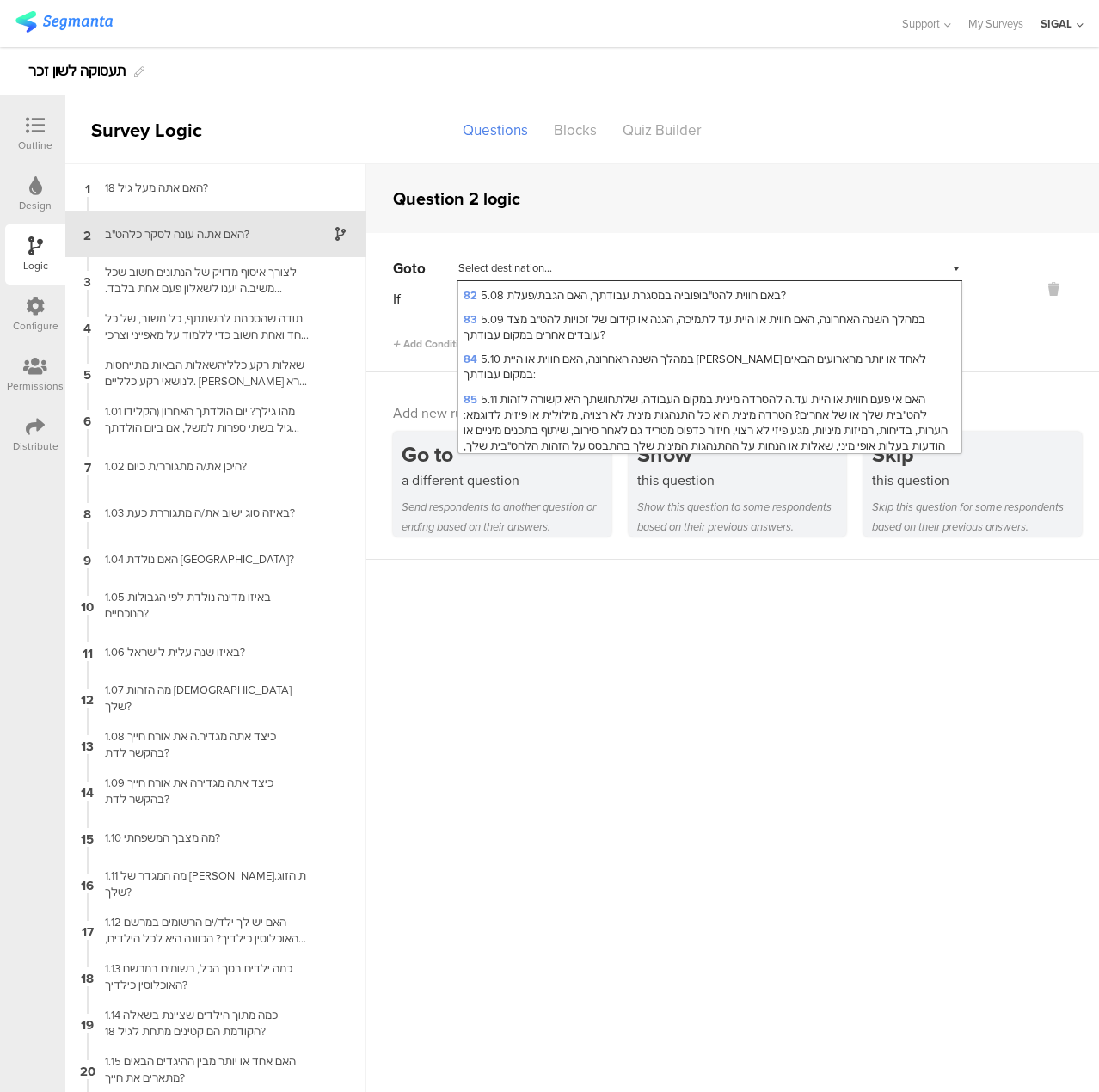 scroll, scrollTop: 2734, scrollLeft: 0, axis: vertical 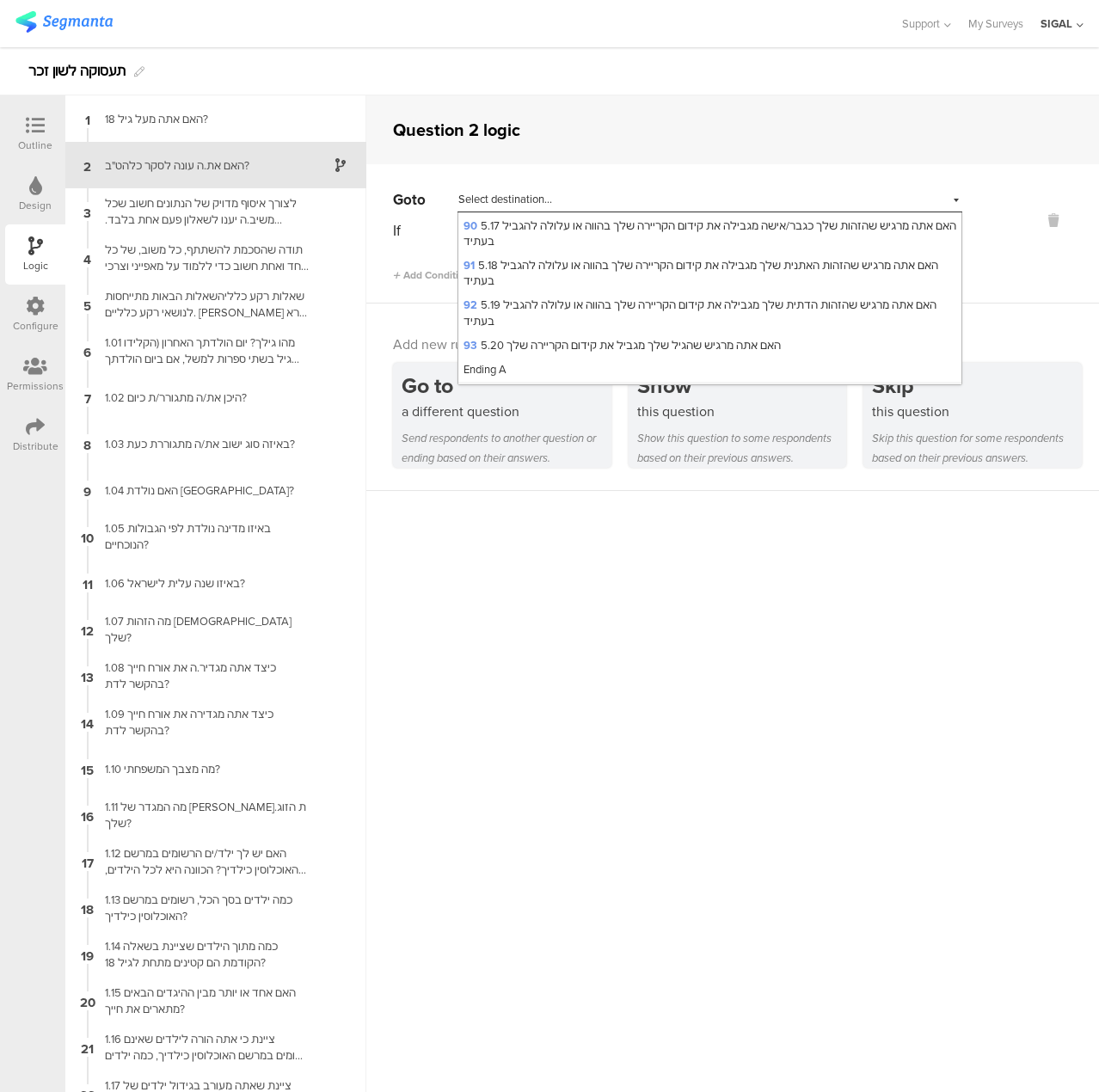 click on "Ending B" at bounding box center [484, 393] 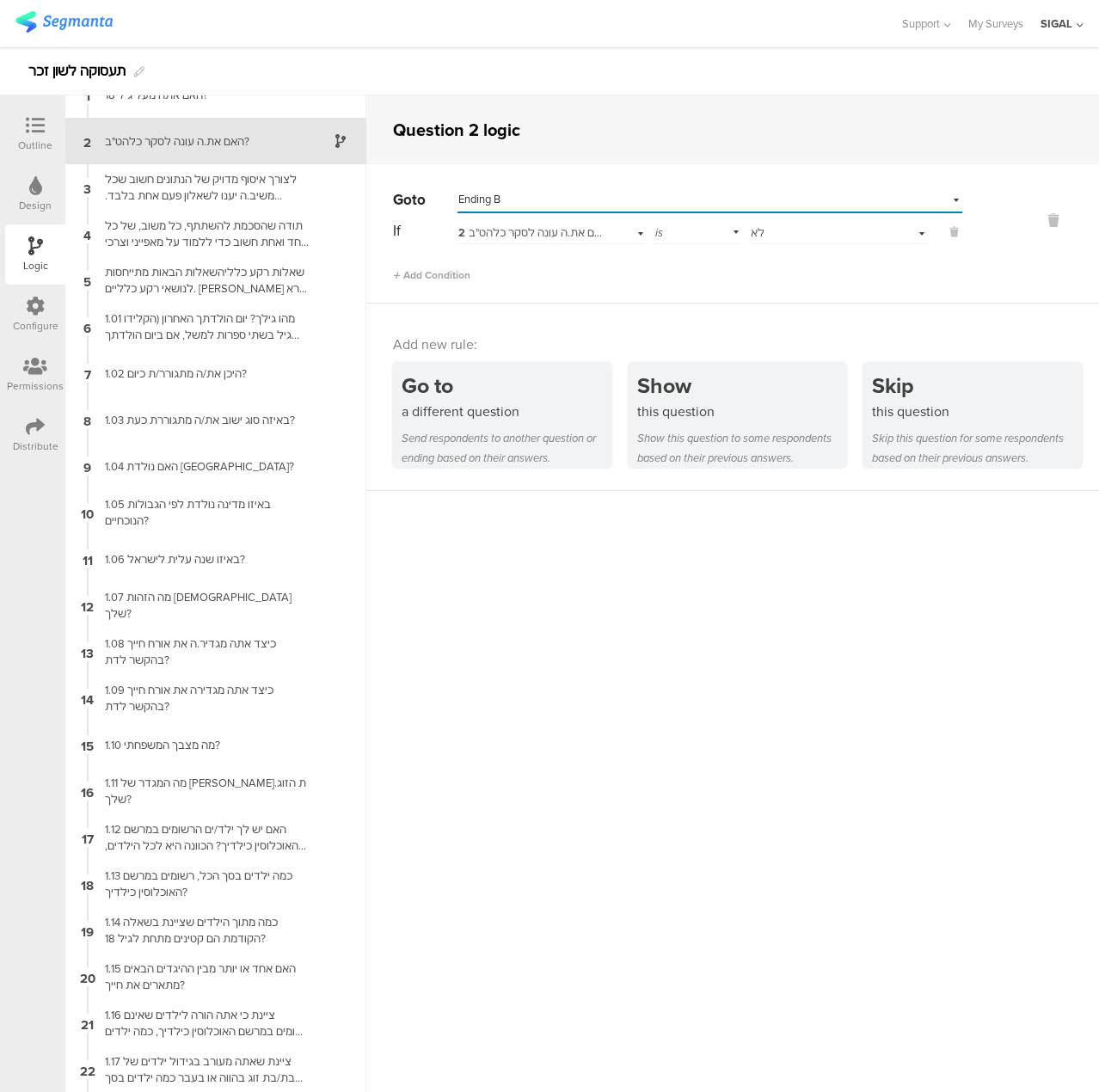 scroll, scrollTop: 0, scrollLeft: 0, axis: both 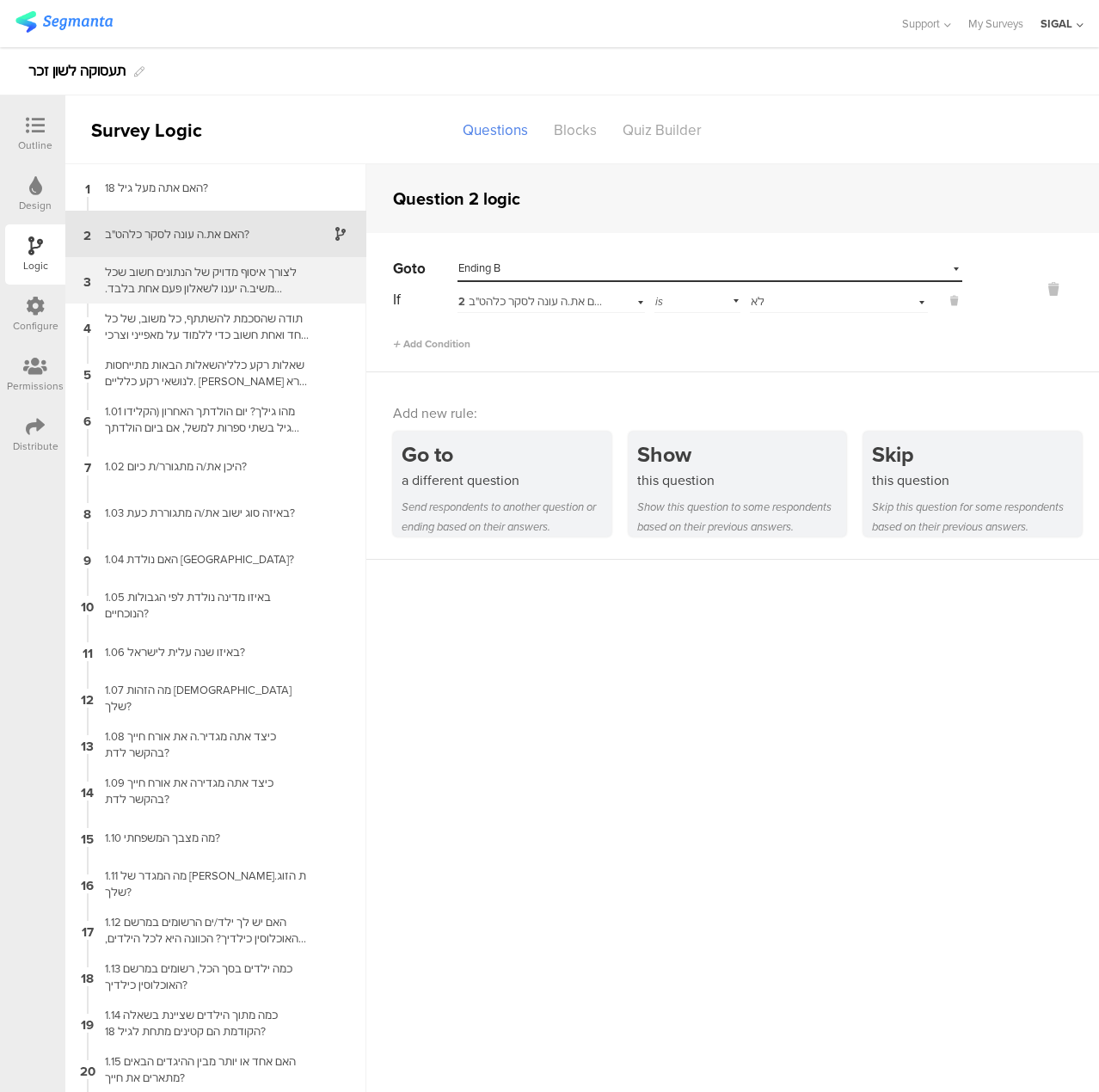 click on "לצורך איסוף מדויק של הנתונים חשוב שכל משיב.ה יענו לשאלון פעם אחת בלבד. ההשתתפות בהגרלה תוגבל לפעם אחת בלבד, בכל מקרה, גם אם תשיב לשאלון יותר מפעם אחת. האם השבת לשאלון זה בעבר?" at bounding box center [202, 280] 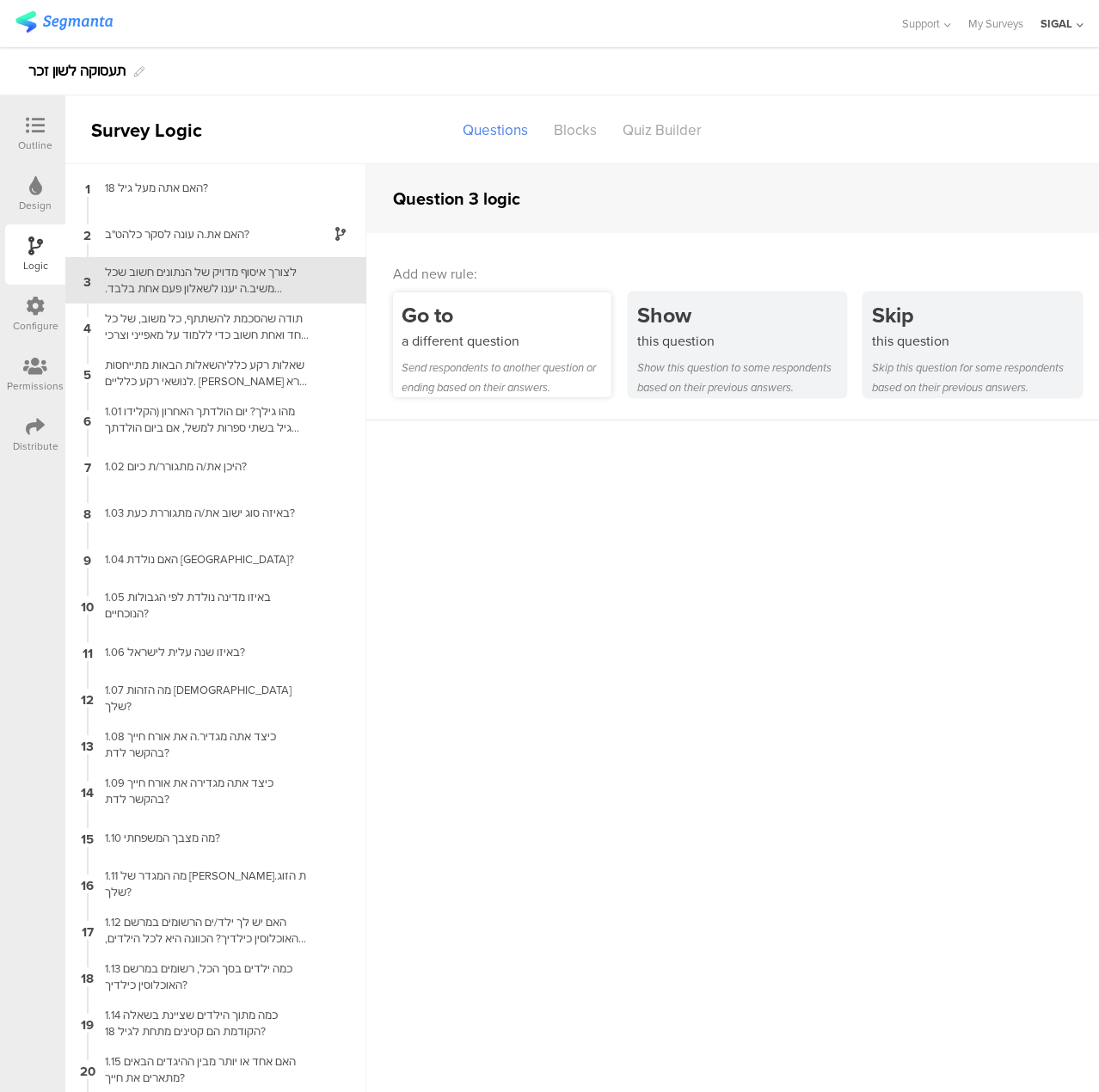 click on "Go to" at bounding box center (507, 315) 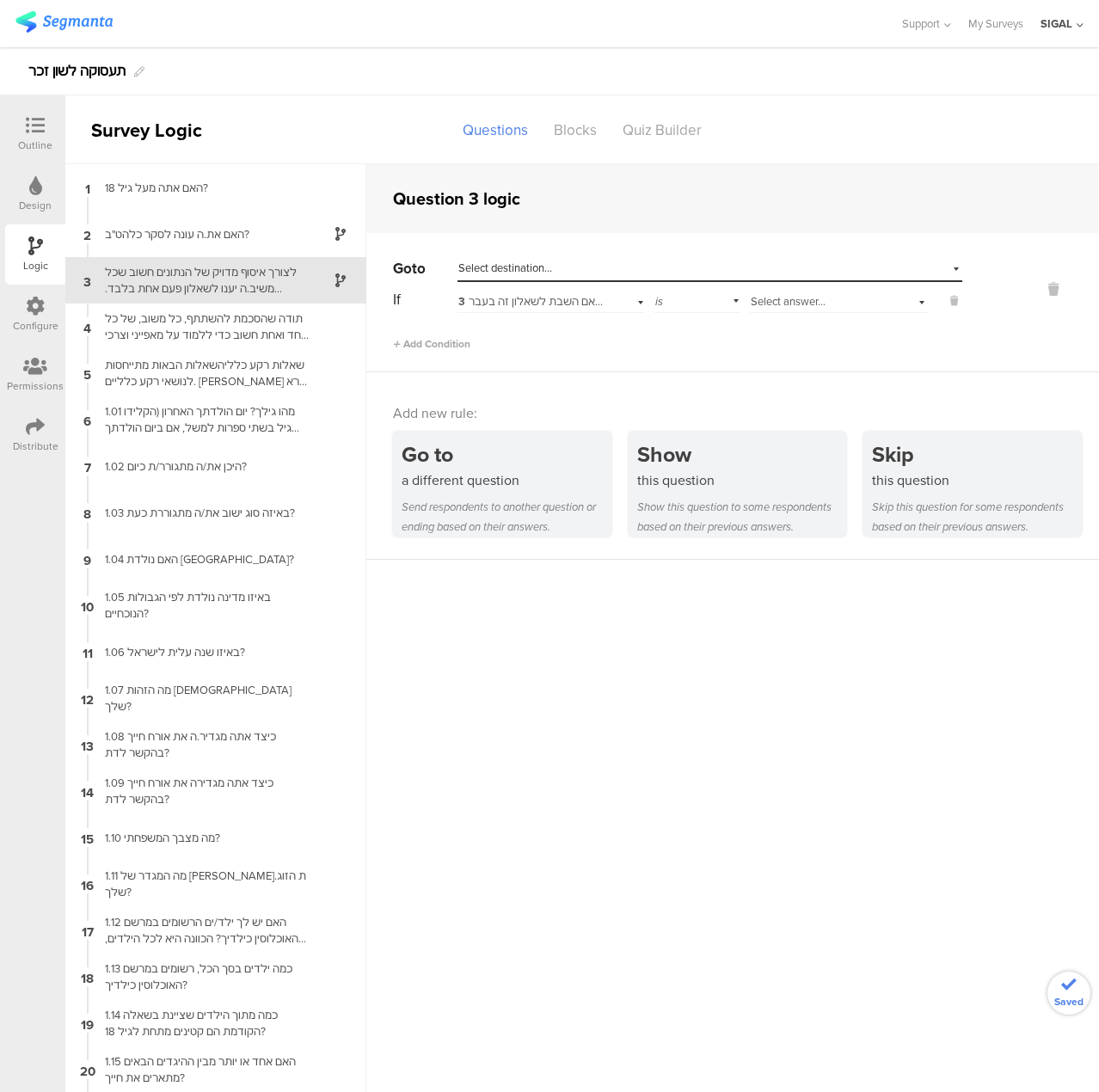 click on "Select destination..." at bounding box center [505, 267] 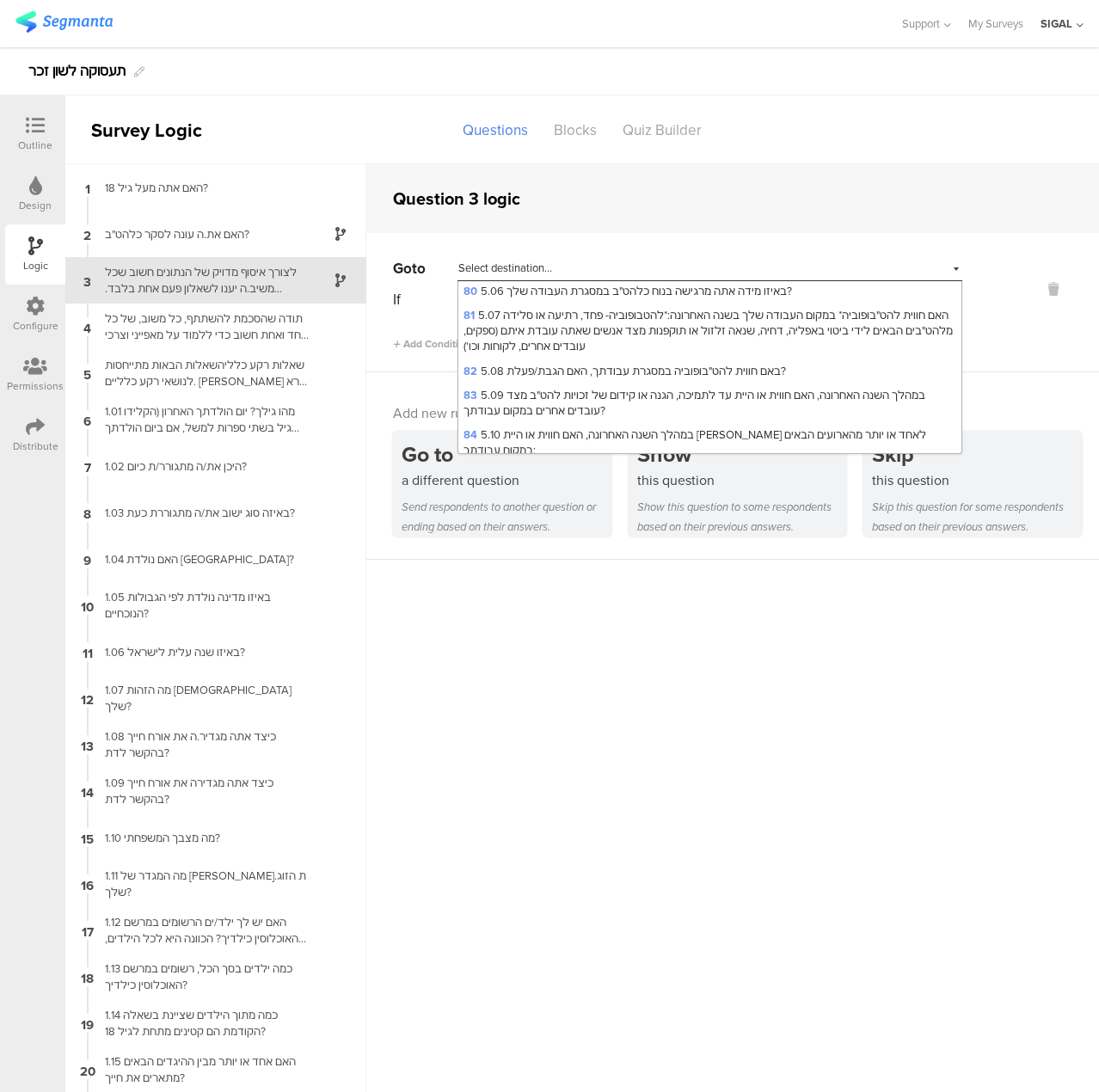 scroll, scrollTop: 2734, scrollLeft: 0, axis: vertical 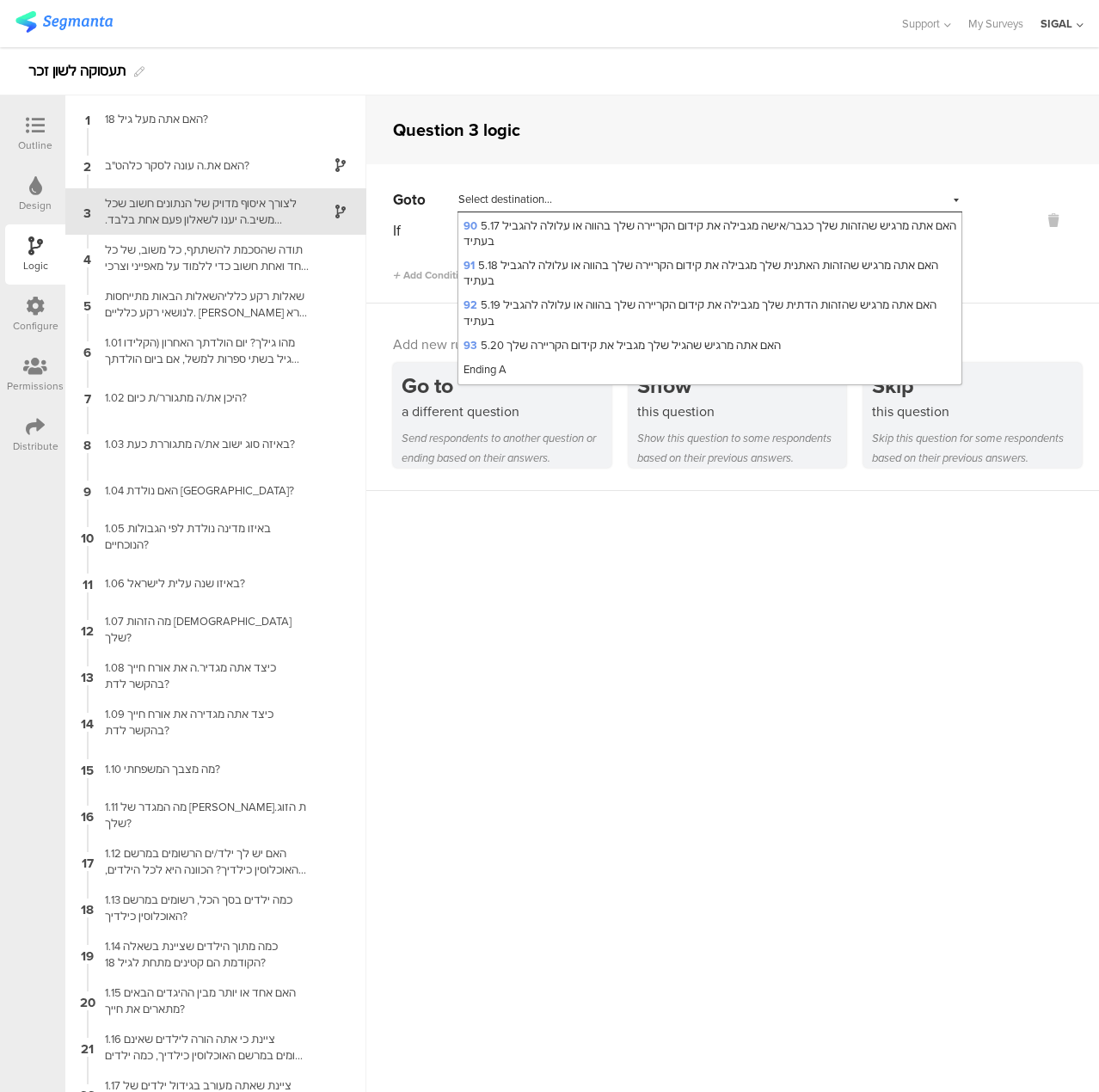 click on "Ending C" at bounding box center [485, 417] 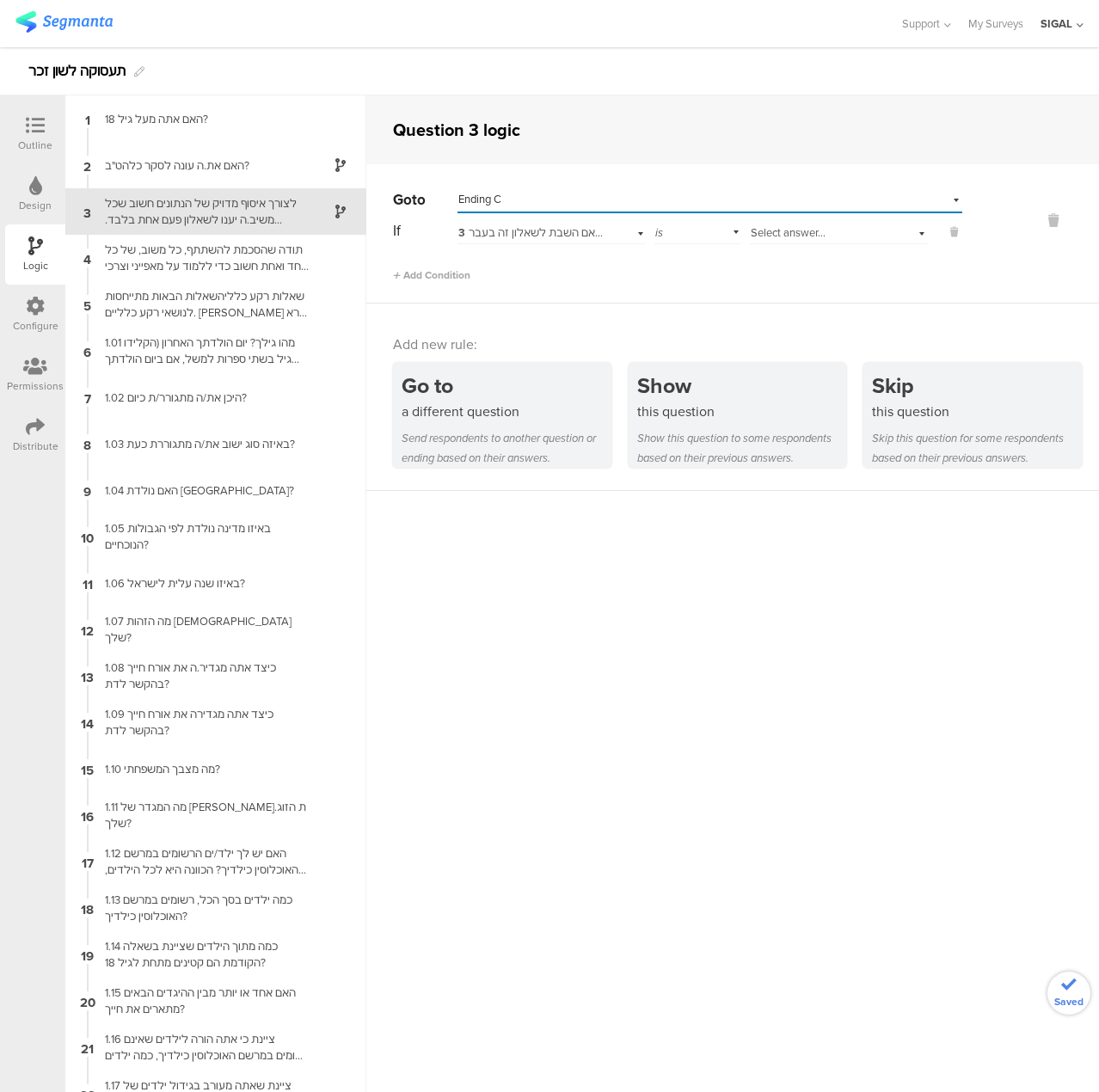 click on "Select answer..." at bounding box center [788, 232] 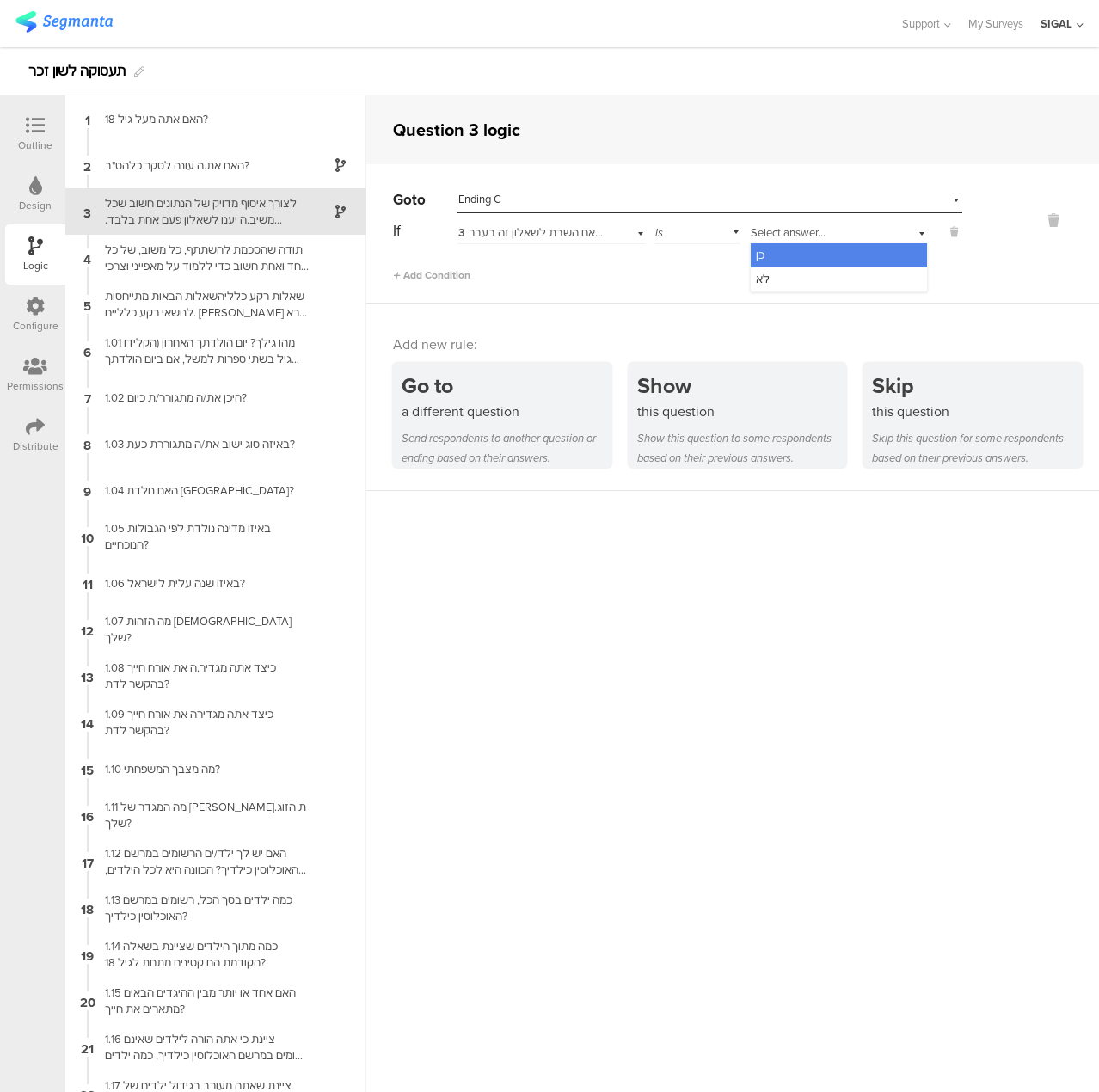 click on "כן" at bounding box center [838, 255] 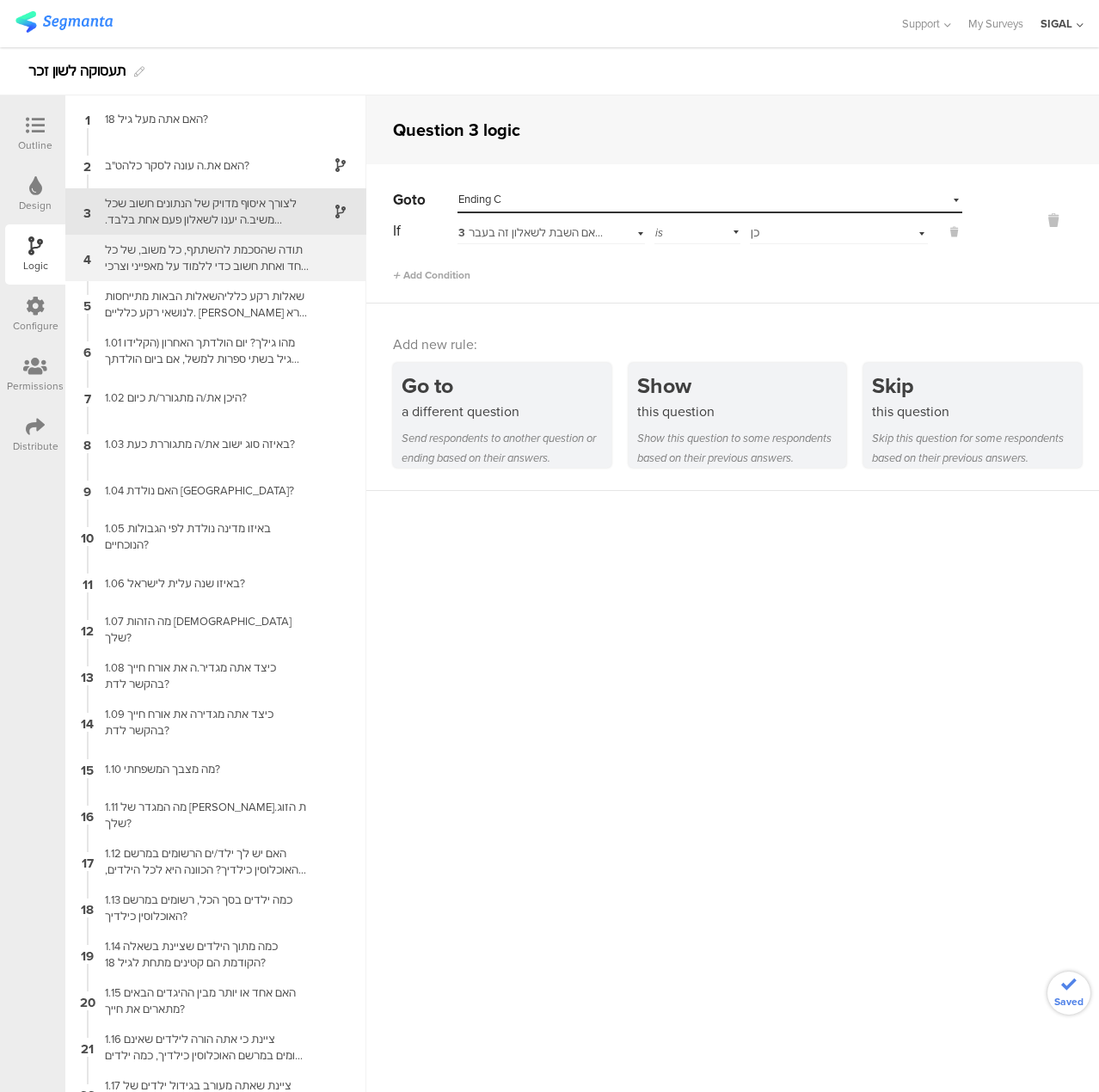 click on "תודה שהסכמת להשתתף, כל משוב, של כל אחד ואחת חשוב כדי ללמוד על מאפייני וצרכי אוכלוסיות הלהט"ב [GEOGRAPHIC_DATA] ולשפר את המענים הניתנים בתחום.  באיזה לשון פניה תרצו שנמשיך?" at bounding box center (202, 258) 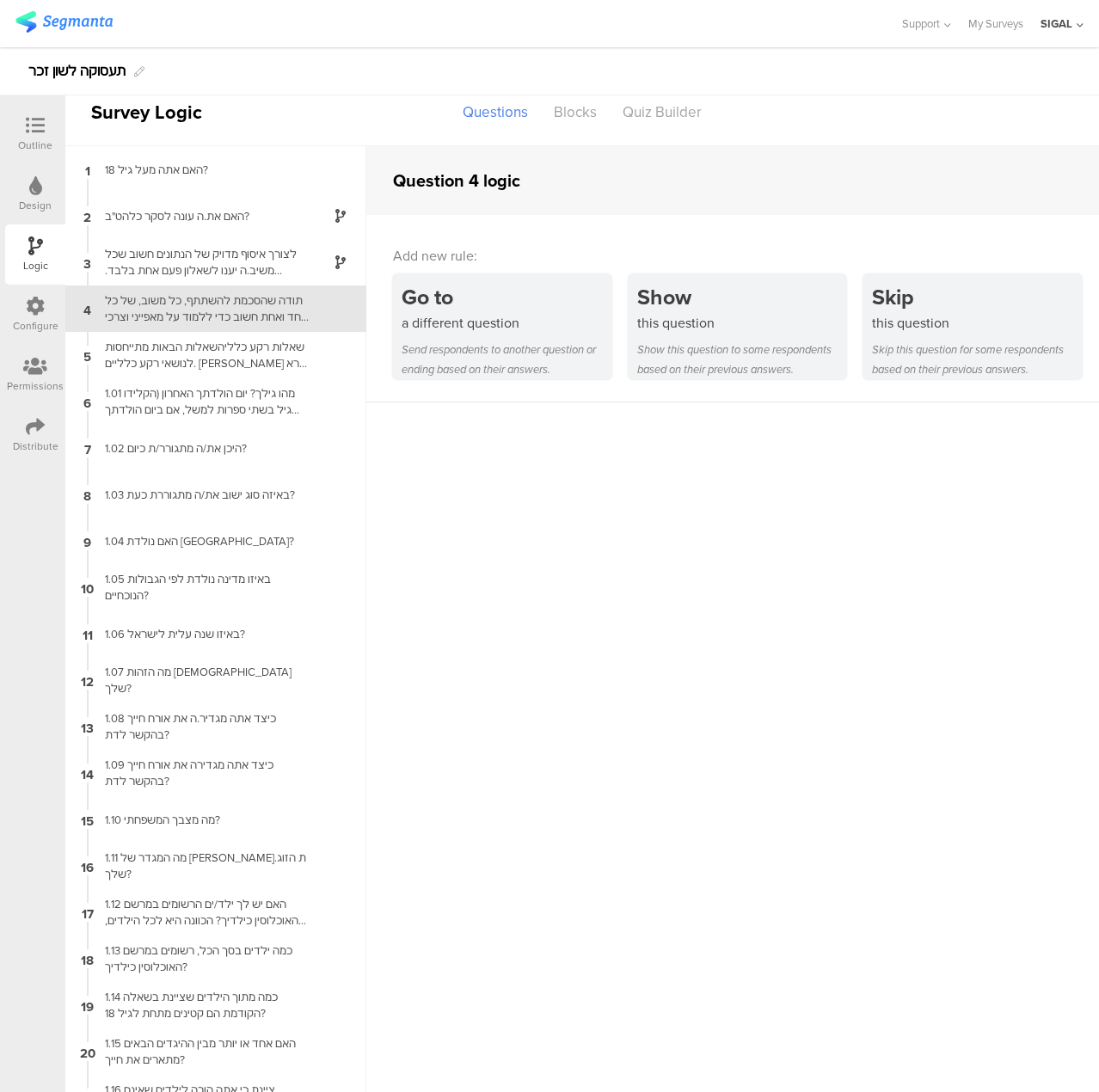 scroll, scrollTop: 0, scrollLeft: 0, axis: both 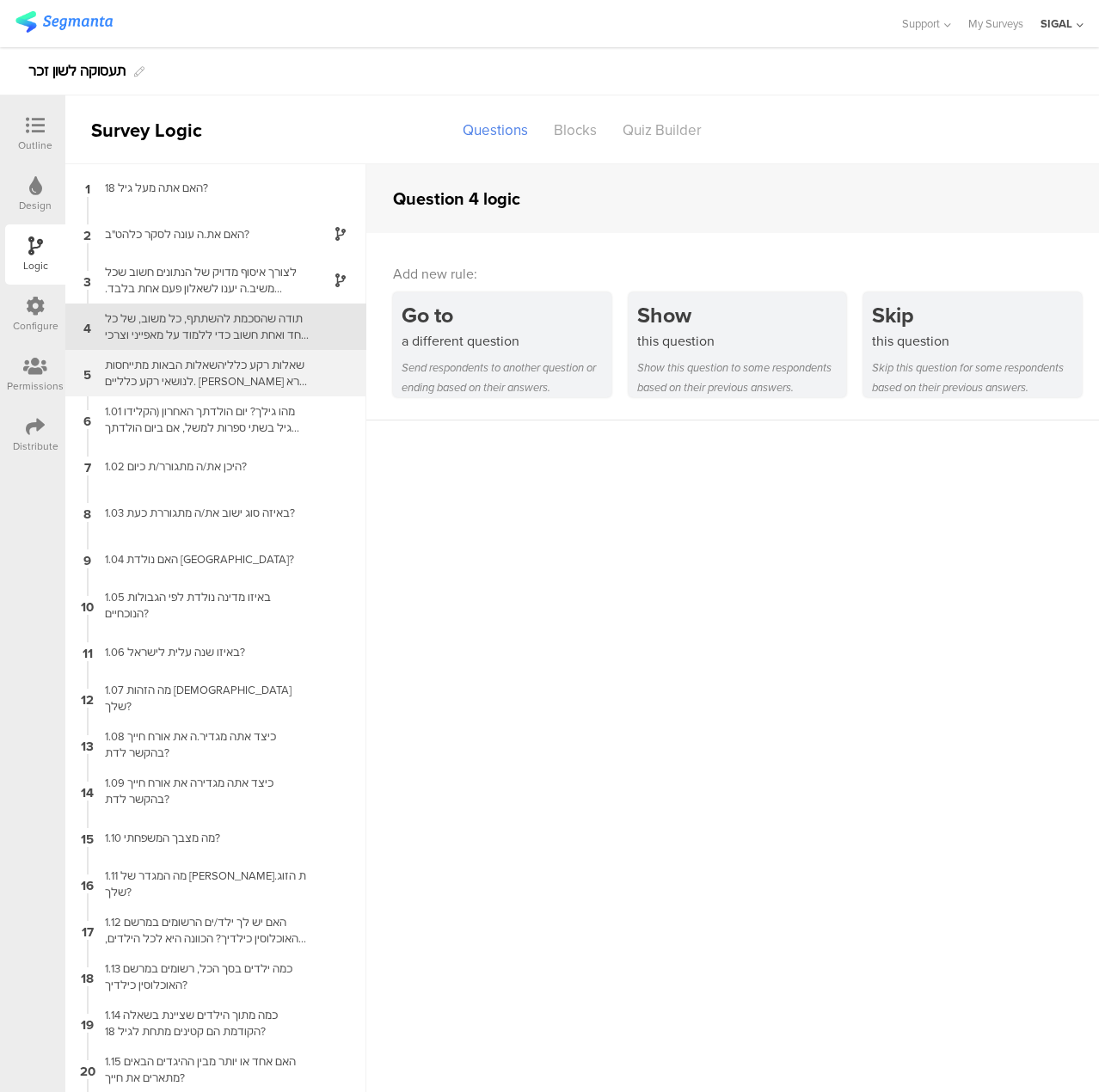 click on "שאלות רקע כלליהשאלות הבאות מתייחסות לנושאי רקע כלליים. [PERSON_NAME] קרא היטב את השאלות ובחר בתשובה או בתשובות המתאימות לך ביותר." at bounding box center [202, 373] 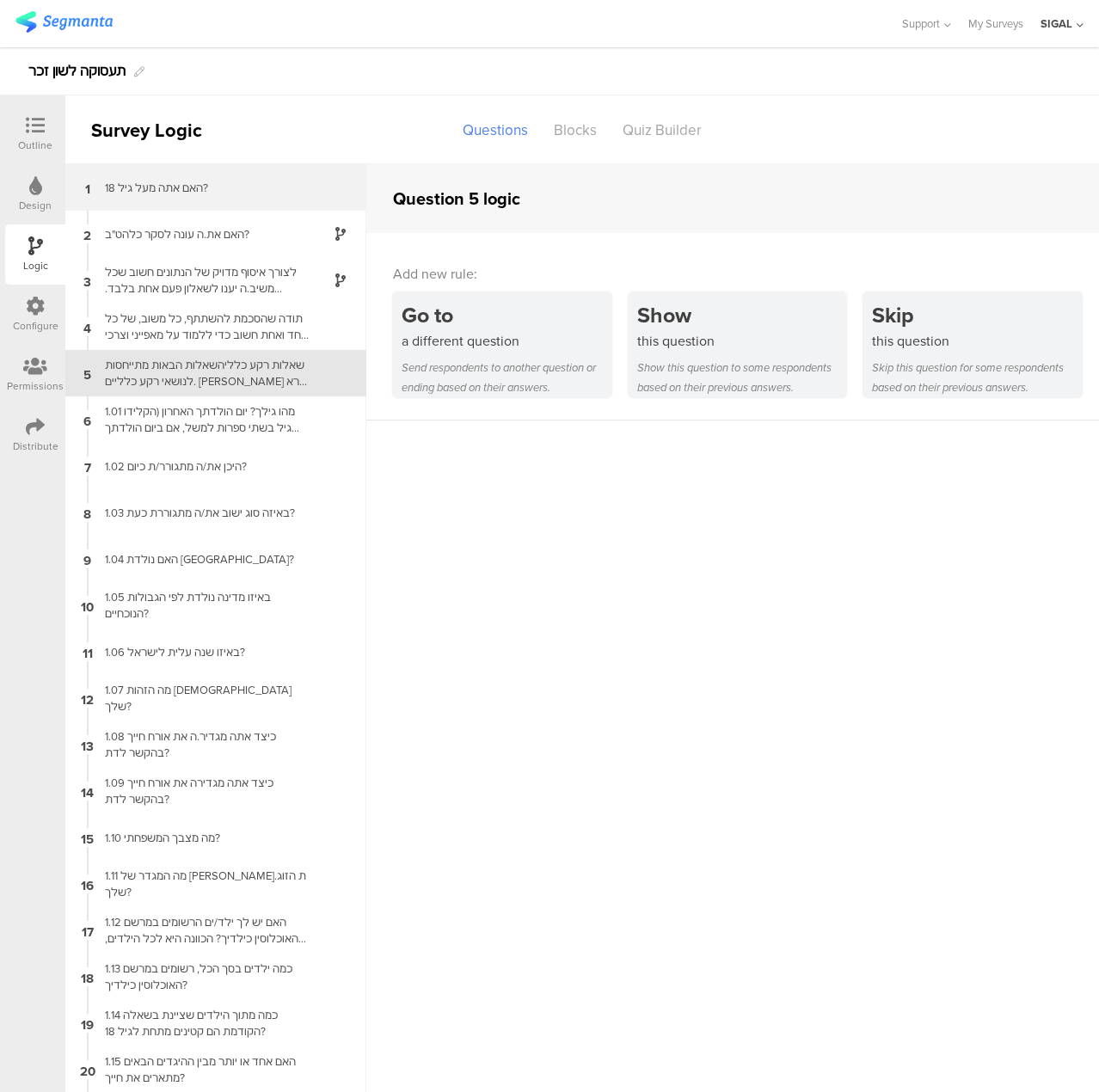 click on "האם אתה מעל גיל 18?" at bounding box center (202, 187) 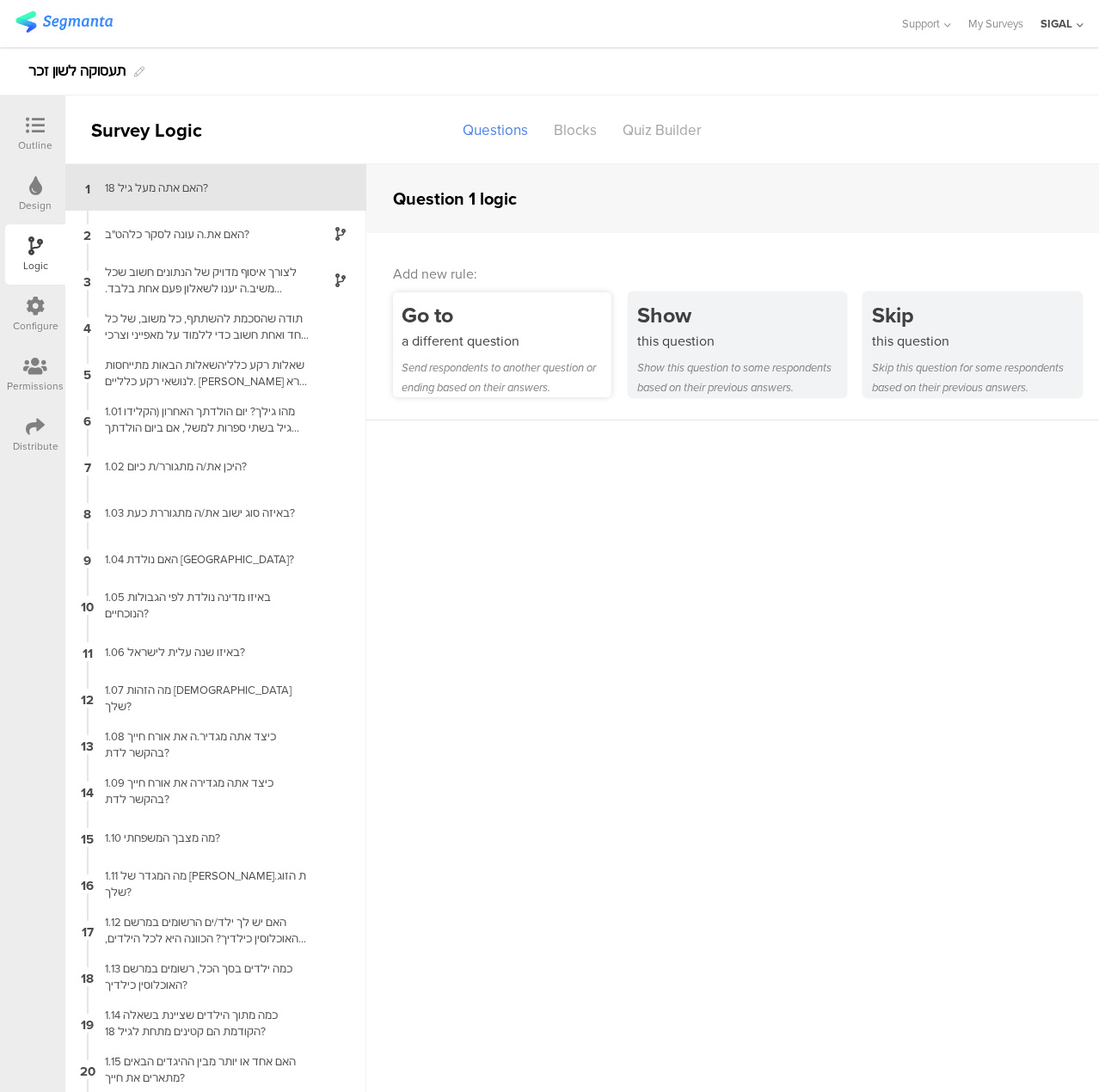 click on "Go to
a different question
Send respondents to another question or ending based on their answers." at bounding box center [502, 345] 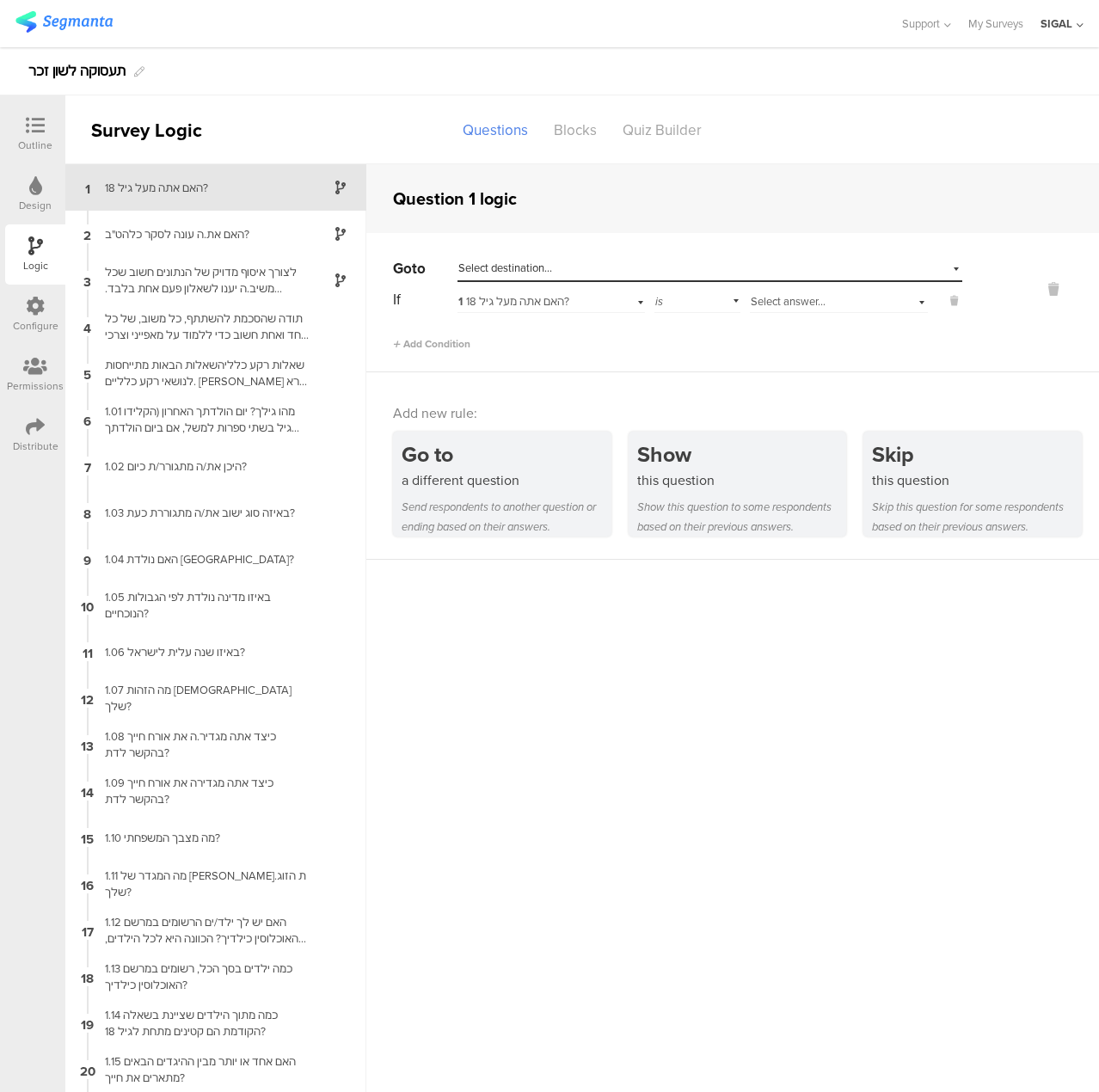 click on "Select answer..." at bounding box center (820, 302) 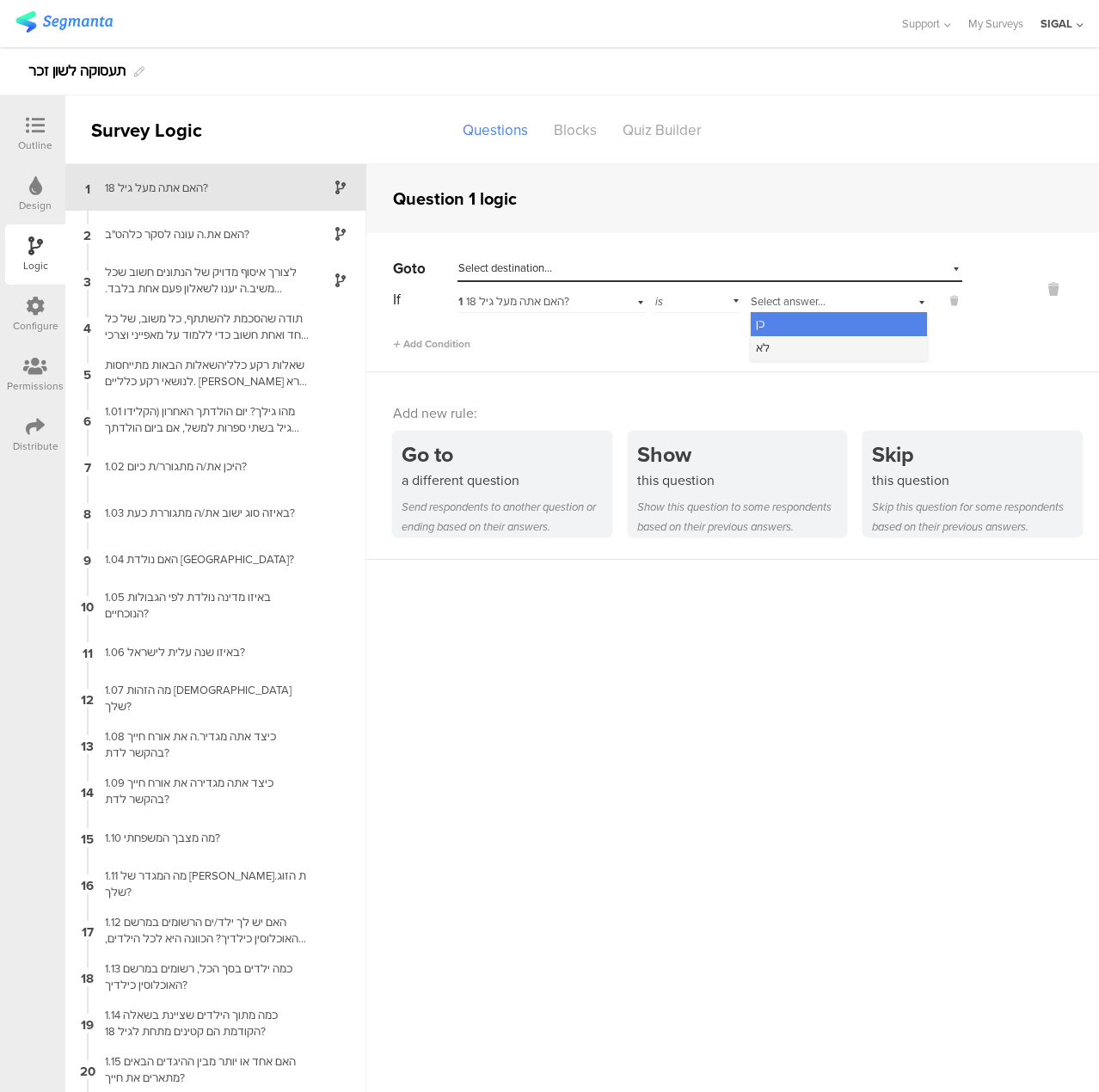 click on "לא" at bounding box center [838, 348] 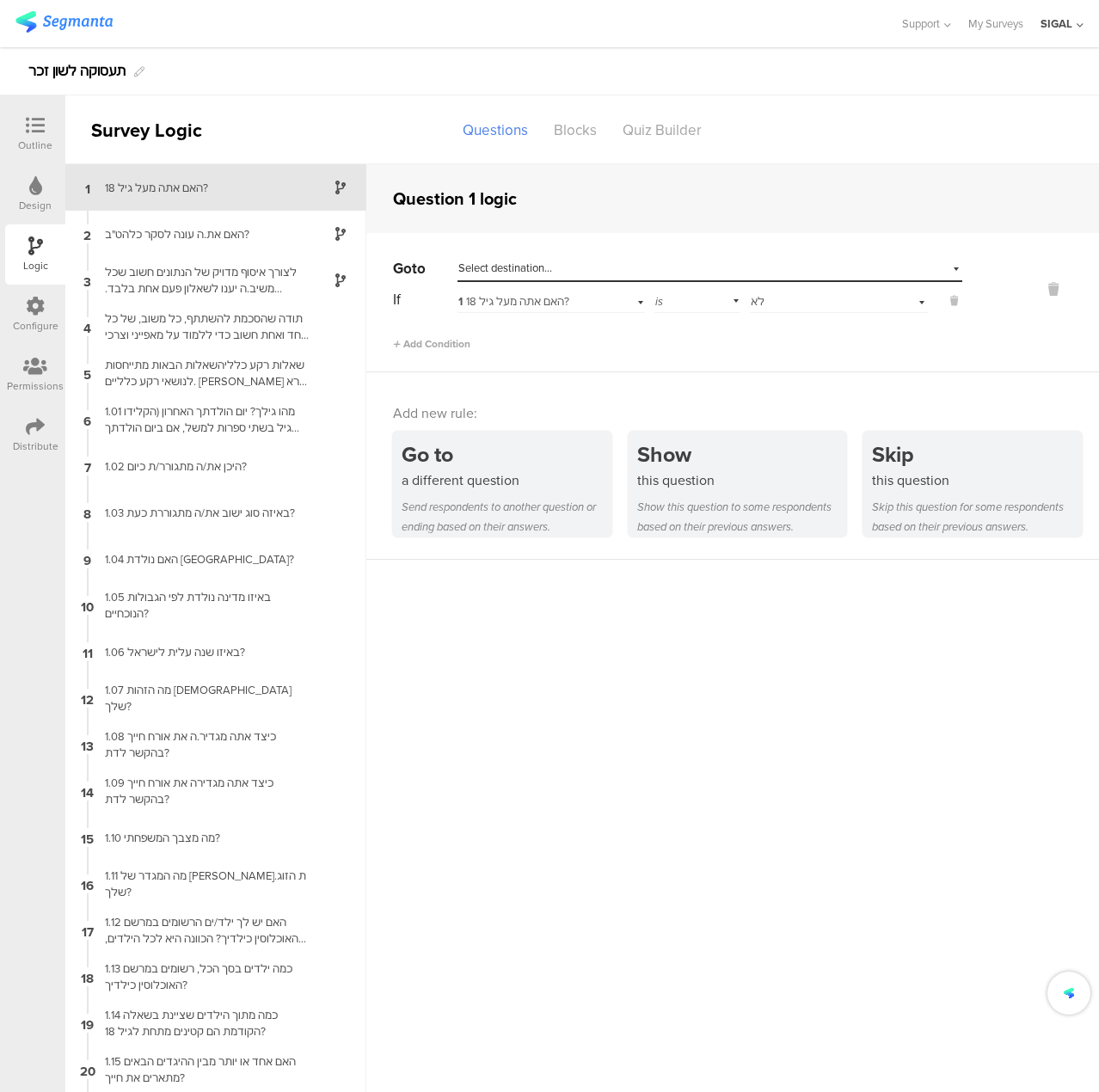 click on "Select destination..." at bounding box center [505, 267] 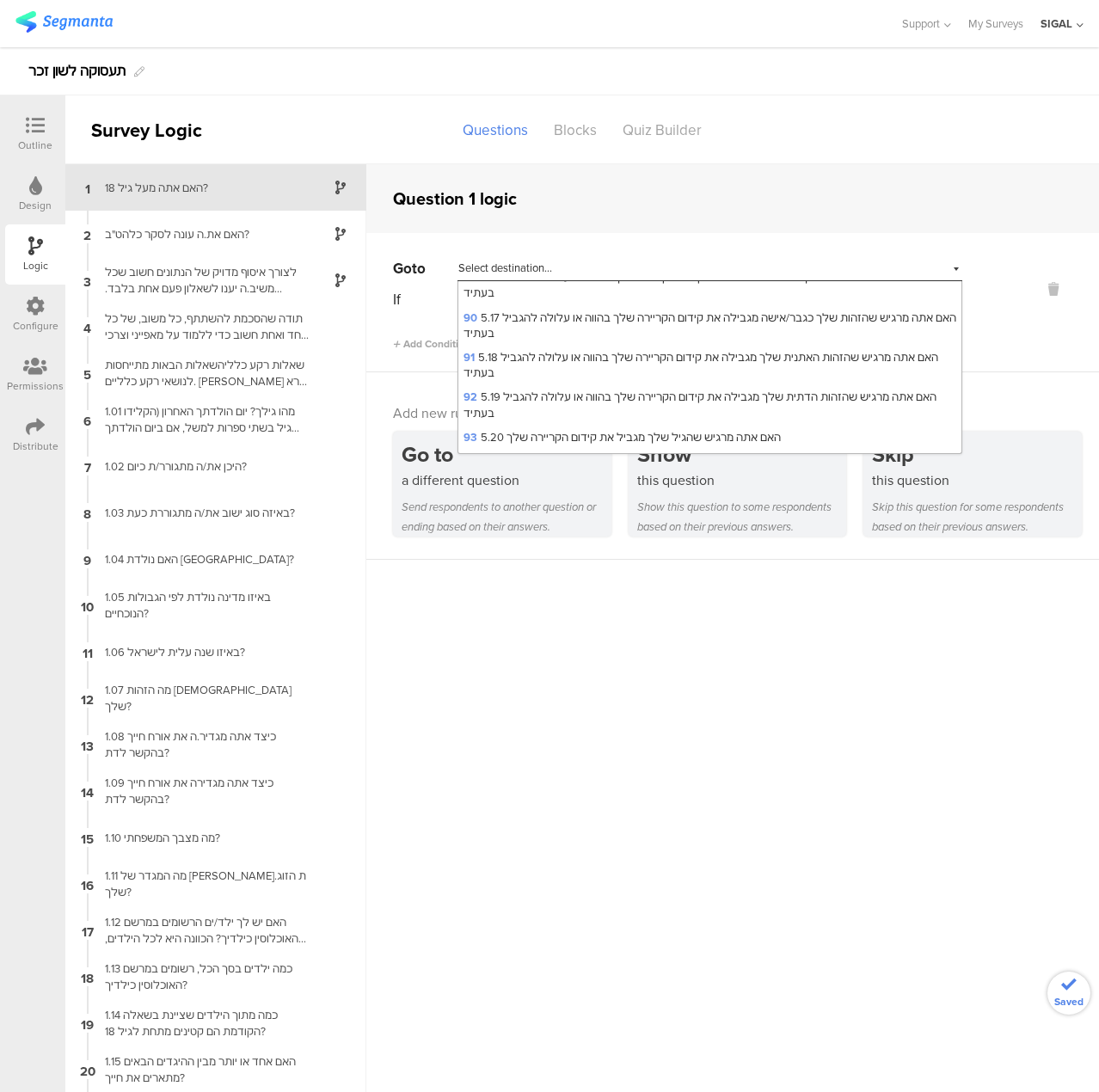 scroll, scrollTop: 2734, scrollLeft: 0, axis: vertical 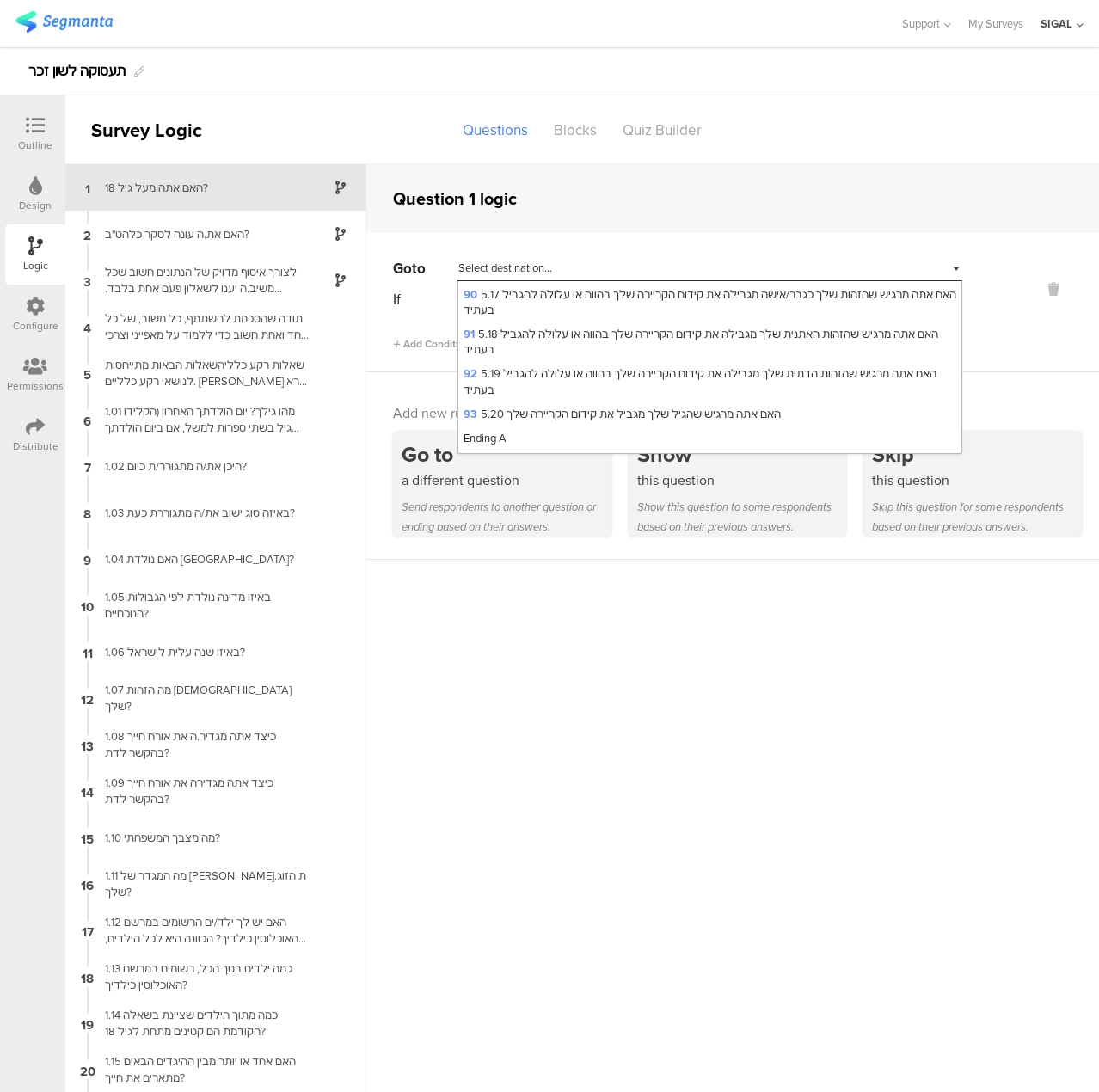 click on "Ending C" at bounding box center [709, 487] 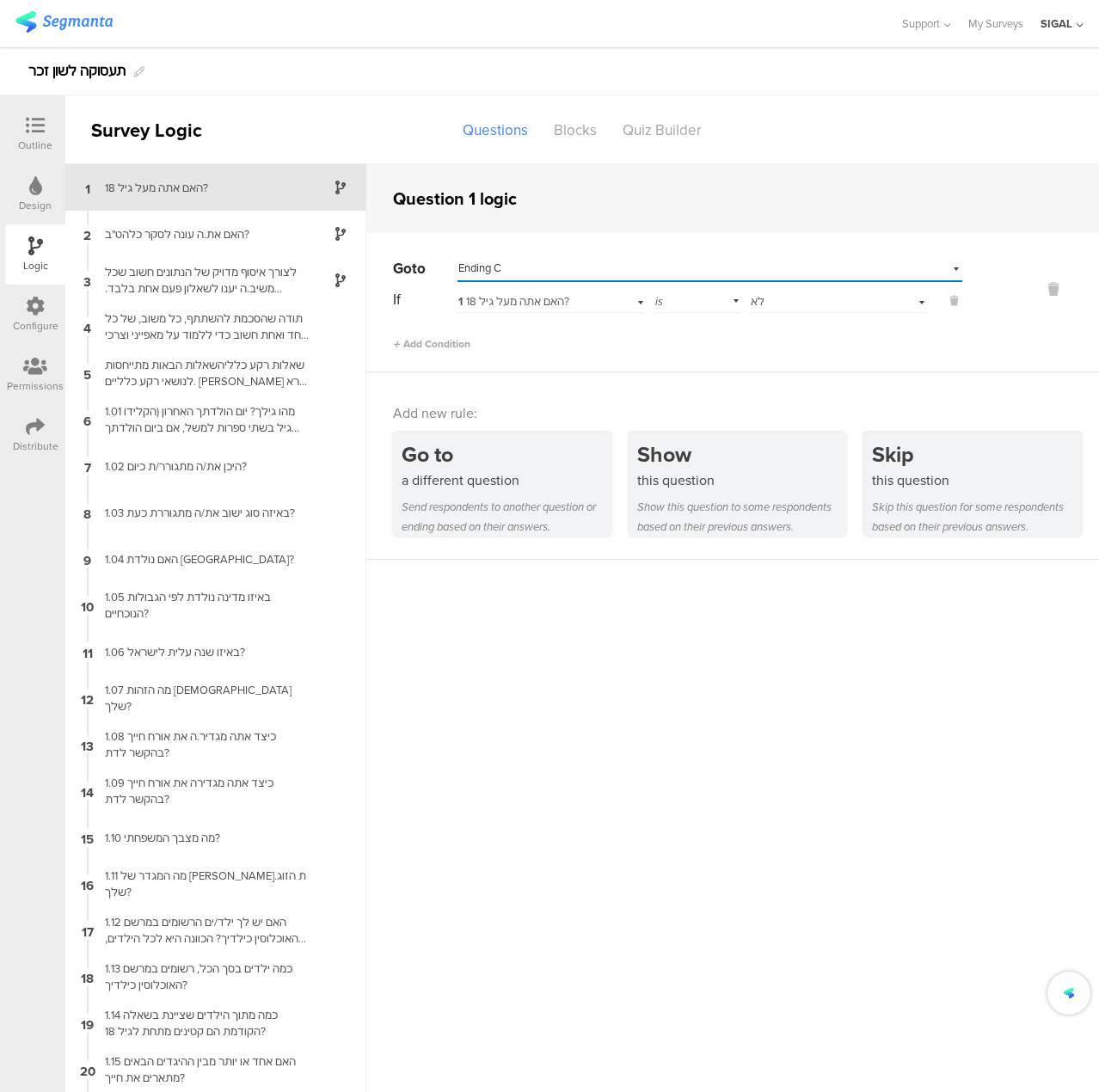 click on "Add Condition" at bounding box center [678, 336] 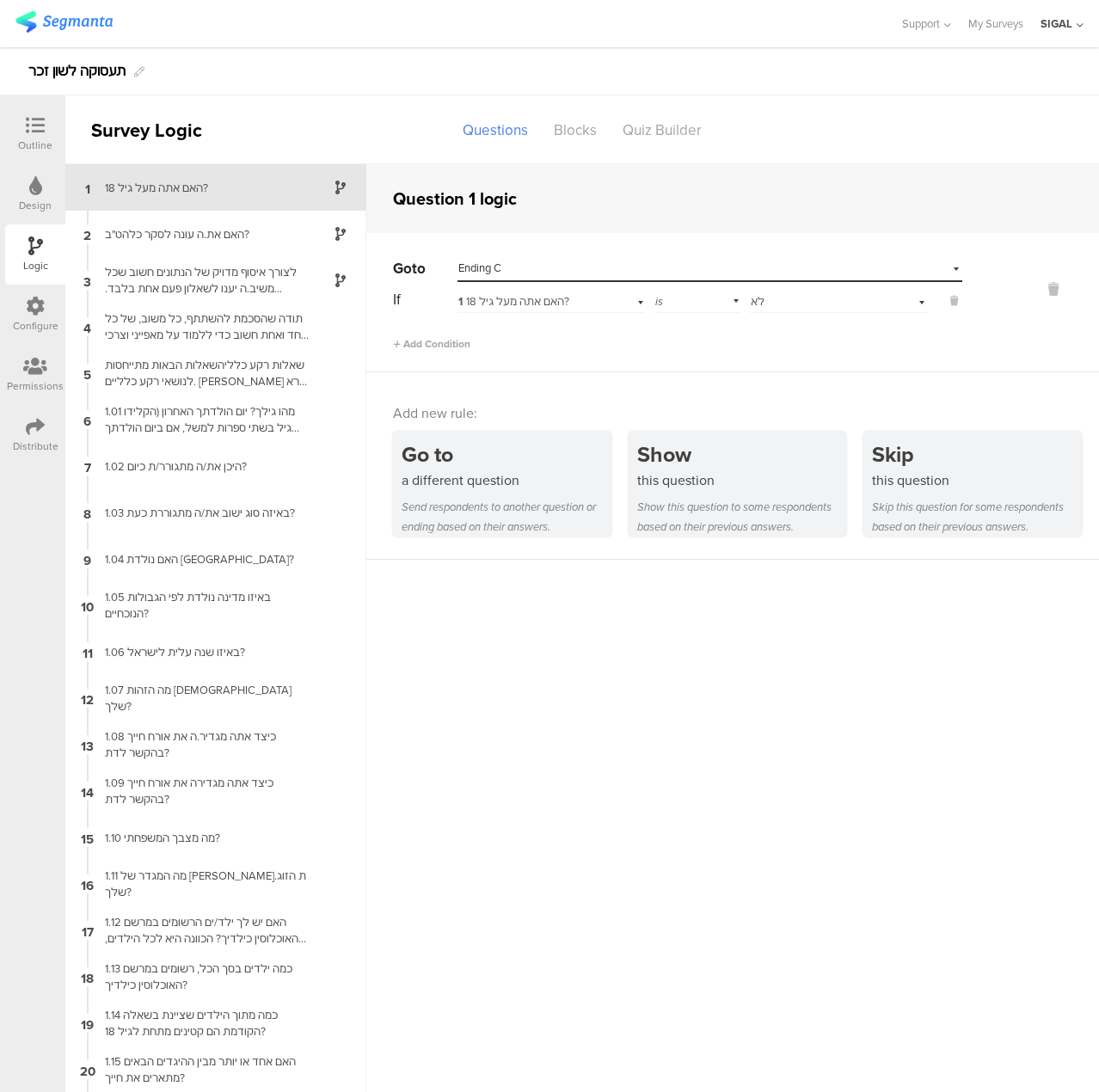 click on "Select destination...   Ending C" at bounding box center (699, 268) 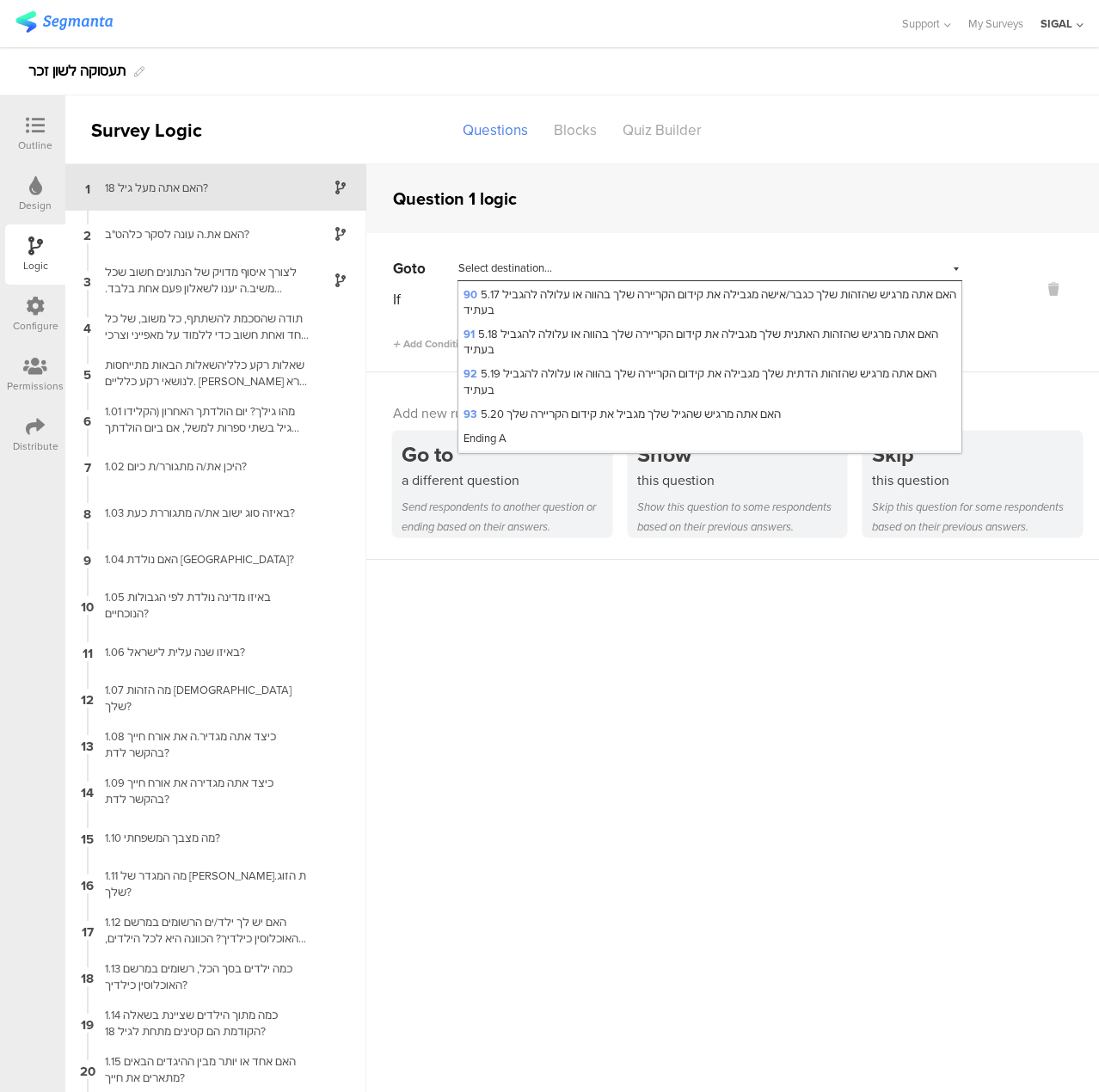 click on "Ending B" at bounding box center [709, 463] 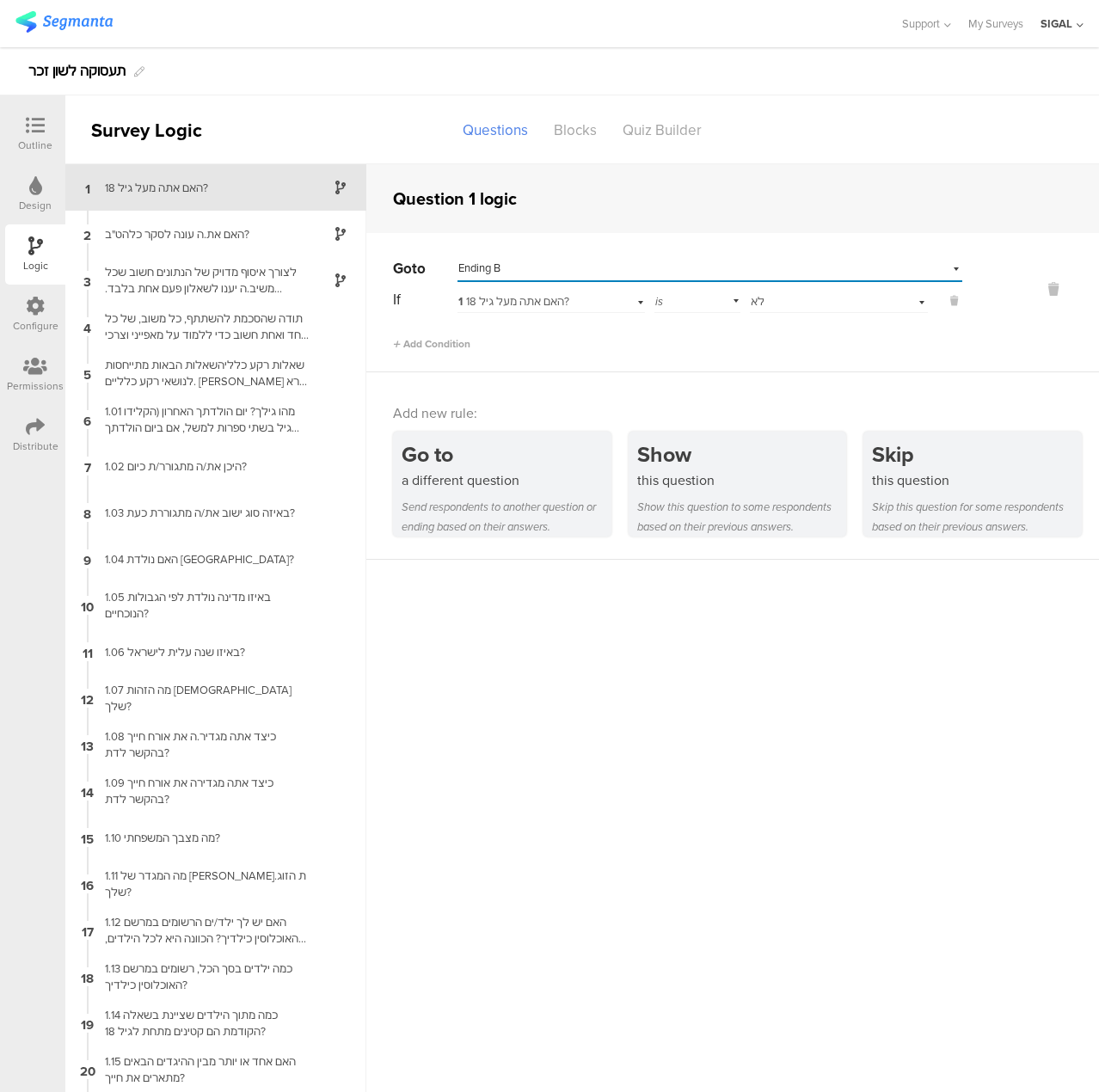 click on "Add new rule:
Go to
a different question
Send respondents to another question or ending based on their answers.
Show
this question
Show this question to some respondents based on their previous answers.
Skip
this question
Skip this question for some respondents based on their previous answers." at bounding box center (733, 466) 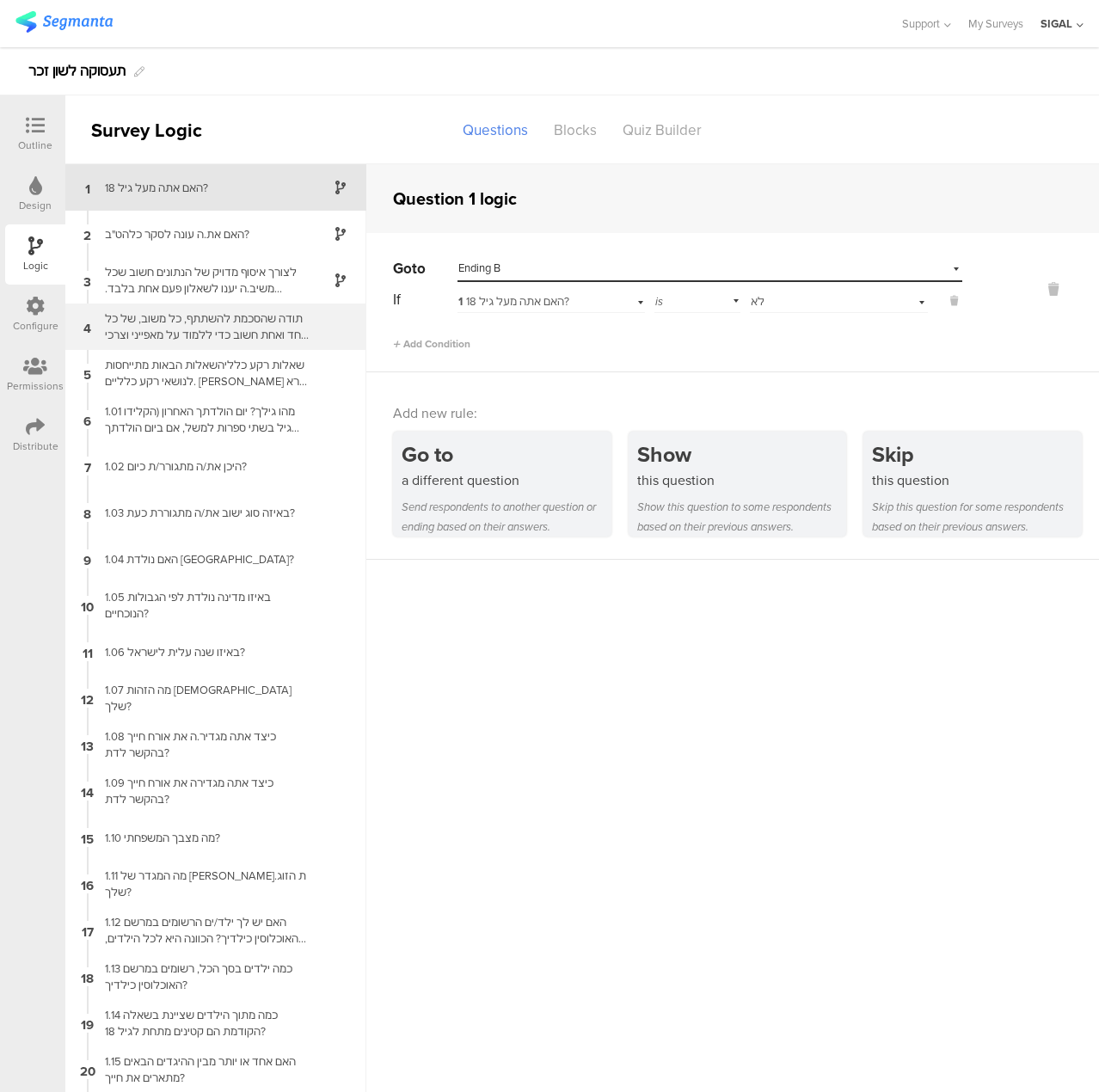 click on "תודה שהסכמת להשתתף, כל משוב, של כל אחד ואחת חשוב כדי ללמוד על מאפייני וצרכי אוכלוסיות הלהט"ב [GEOGRAPHIC_DATA] ולשפר את המענים הניתנים בתחום.  באיזה לשון פניה תרצו שנמשיך?" at bounding box center (202, 327) 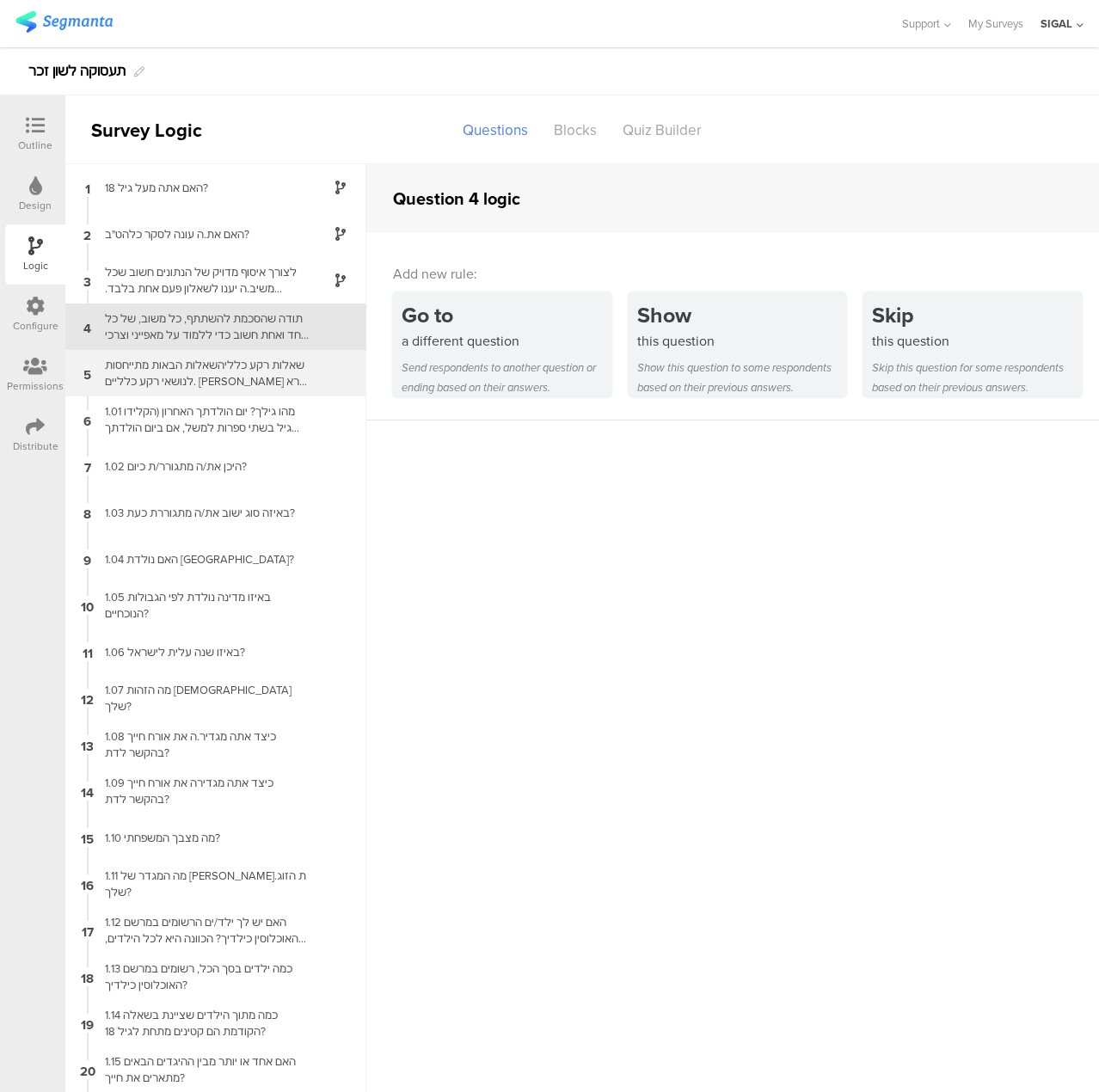 click on "שאלות רקע כלליהשאלות הבאות מתייחסות לנושאי רקע כלליים. [PERSON_NAME] קרא היטב את השאלות ובחר בתשובה או בתשובות המתאימות לך ביותר." at bounding box center (202, 373) 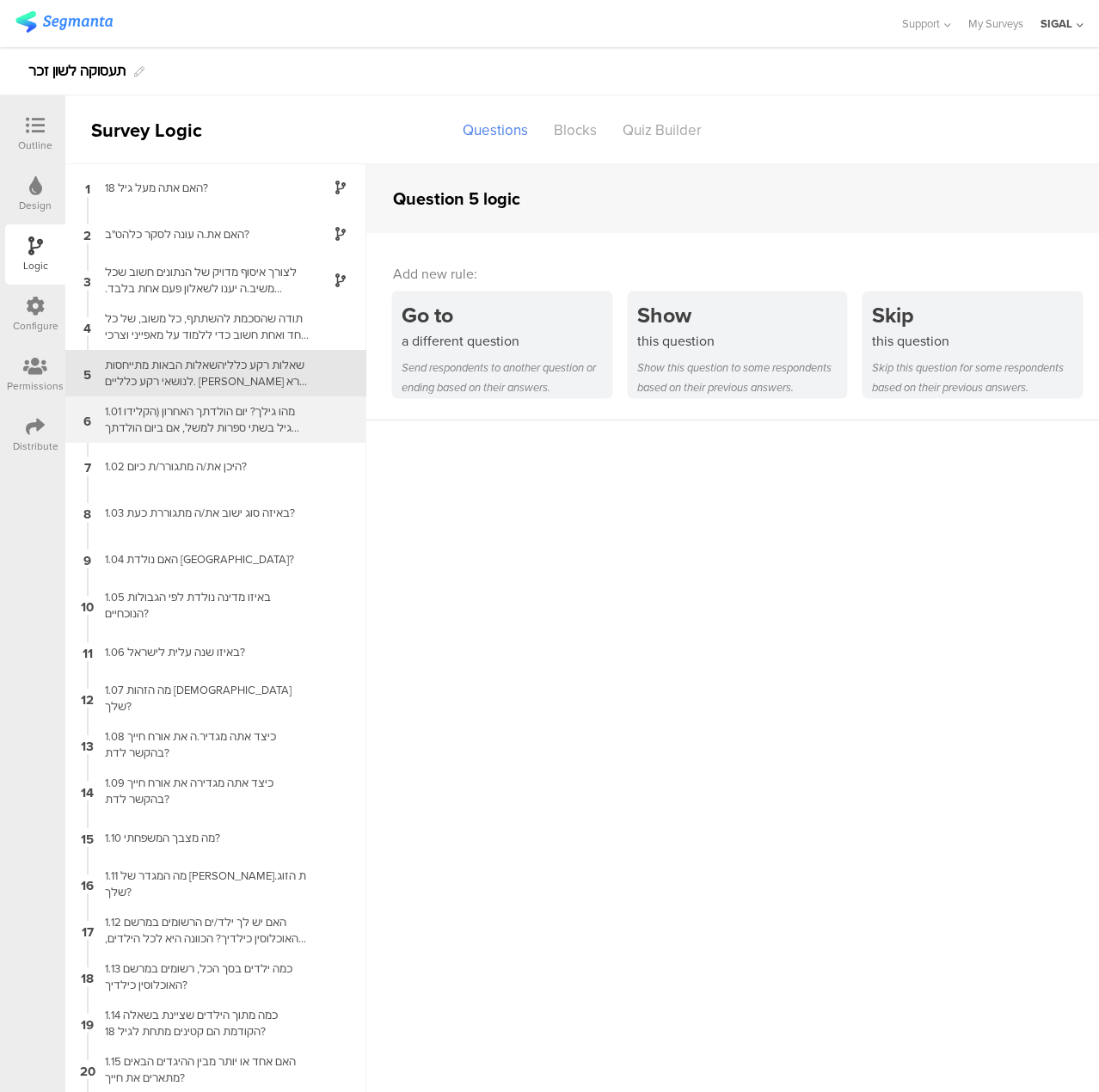 click on "1.01 מהו גילך? יום הולדתך האחרון (הקלידו גיל בשתי ספרות למשל, אם ביום הולדתך האחרון חגגת עשרים-ותשע שנים, הקלידי 29)" at bounding box center (202, 420) 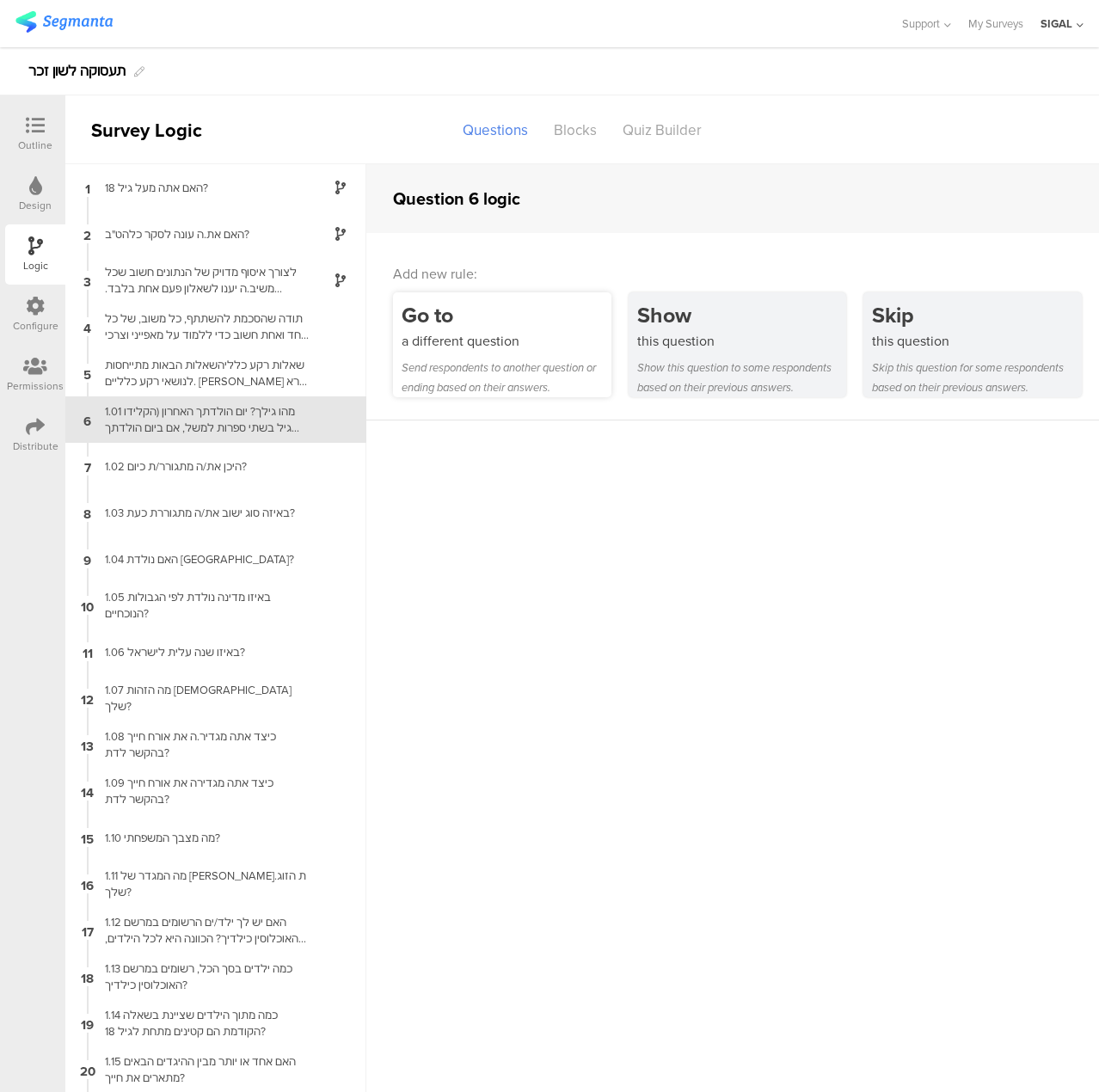 click on "a different question" at bounding box center (507, 340) 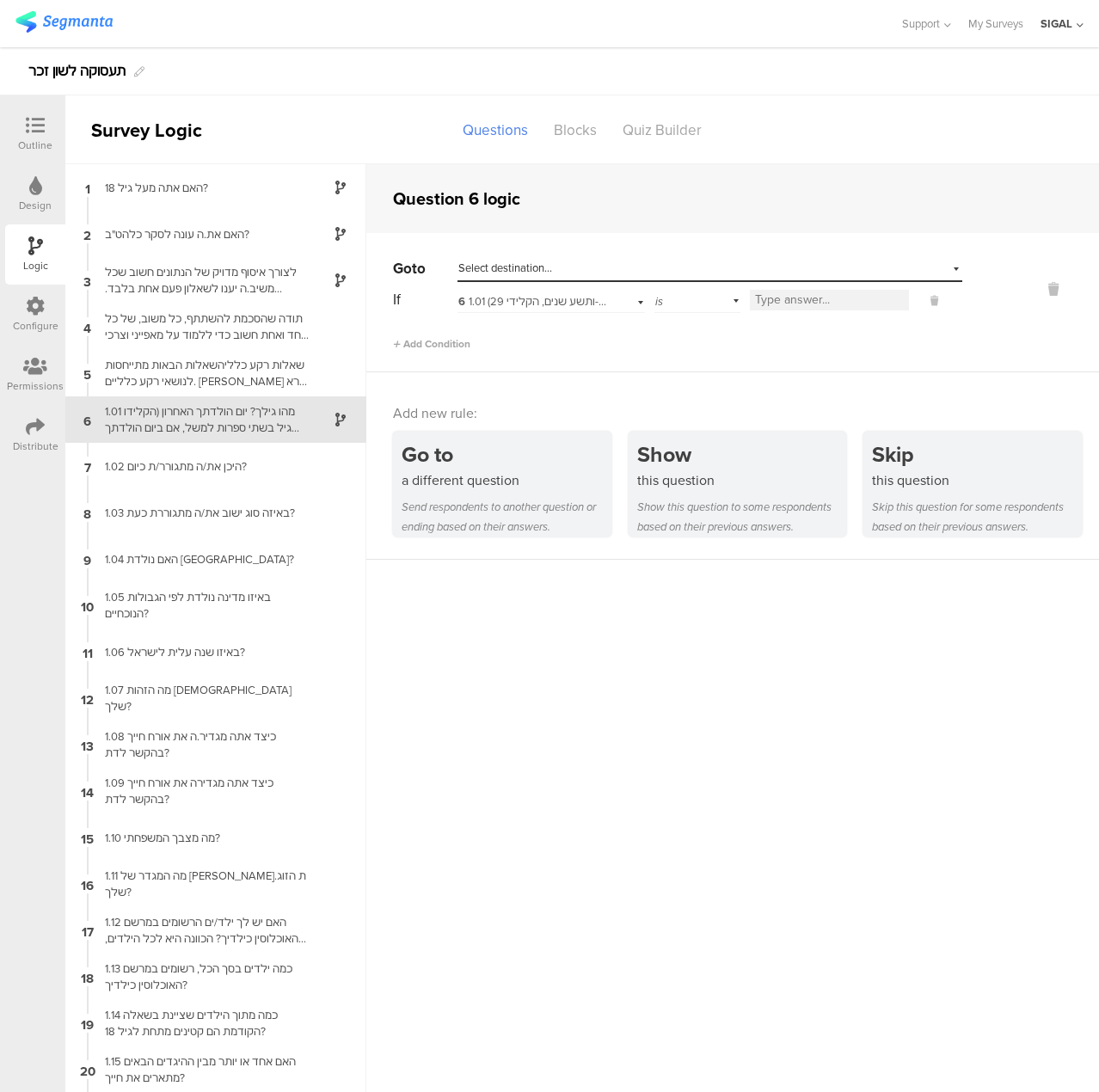 click at bounding box center (829, 300) 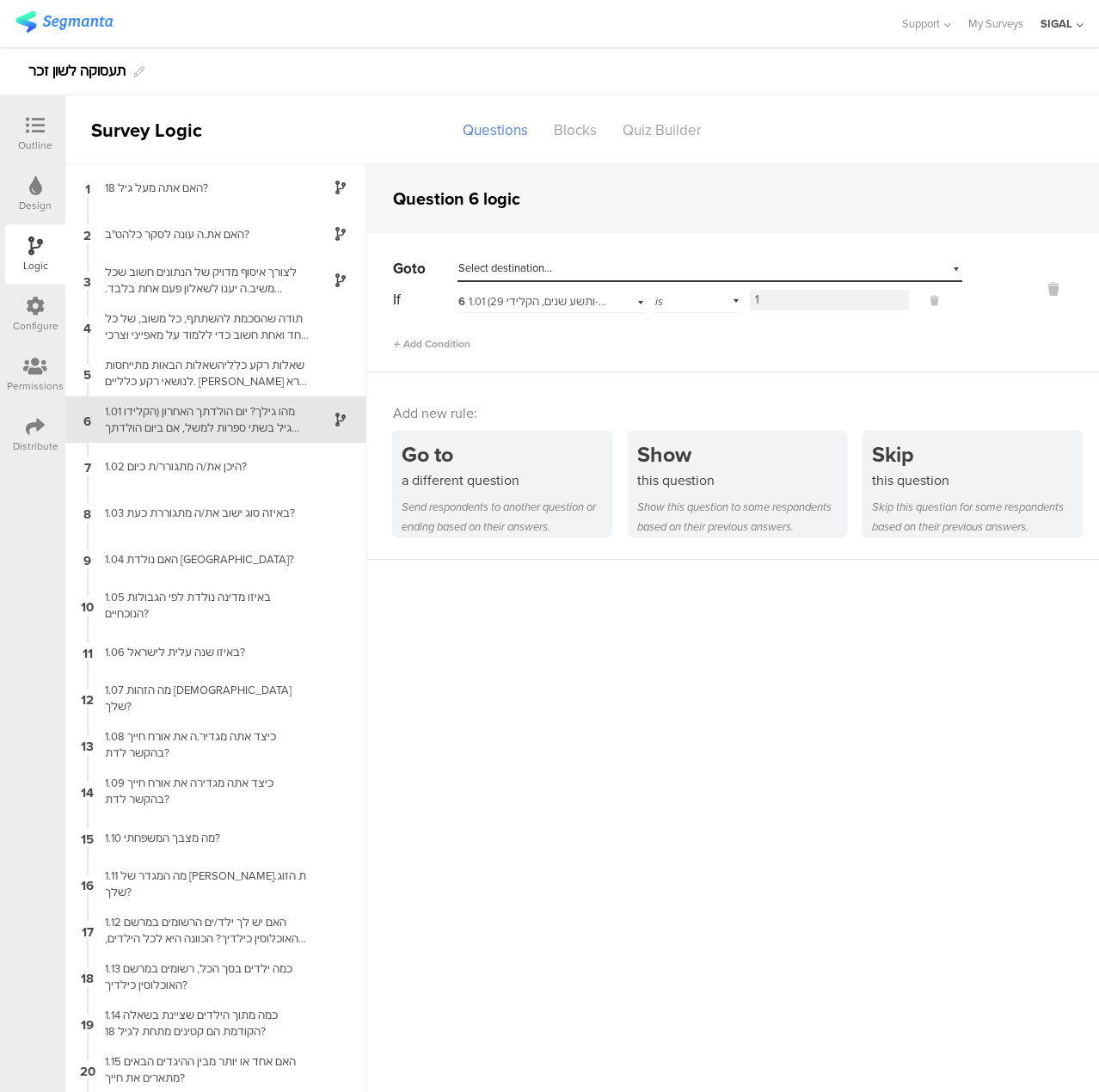 type on "1" 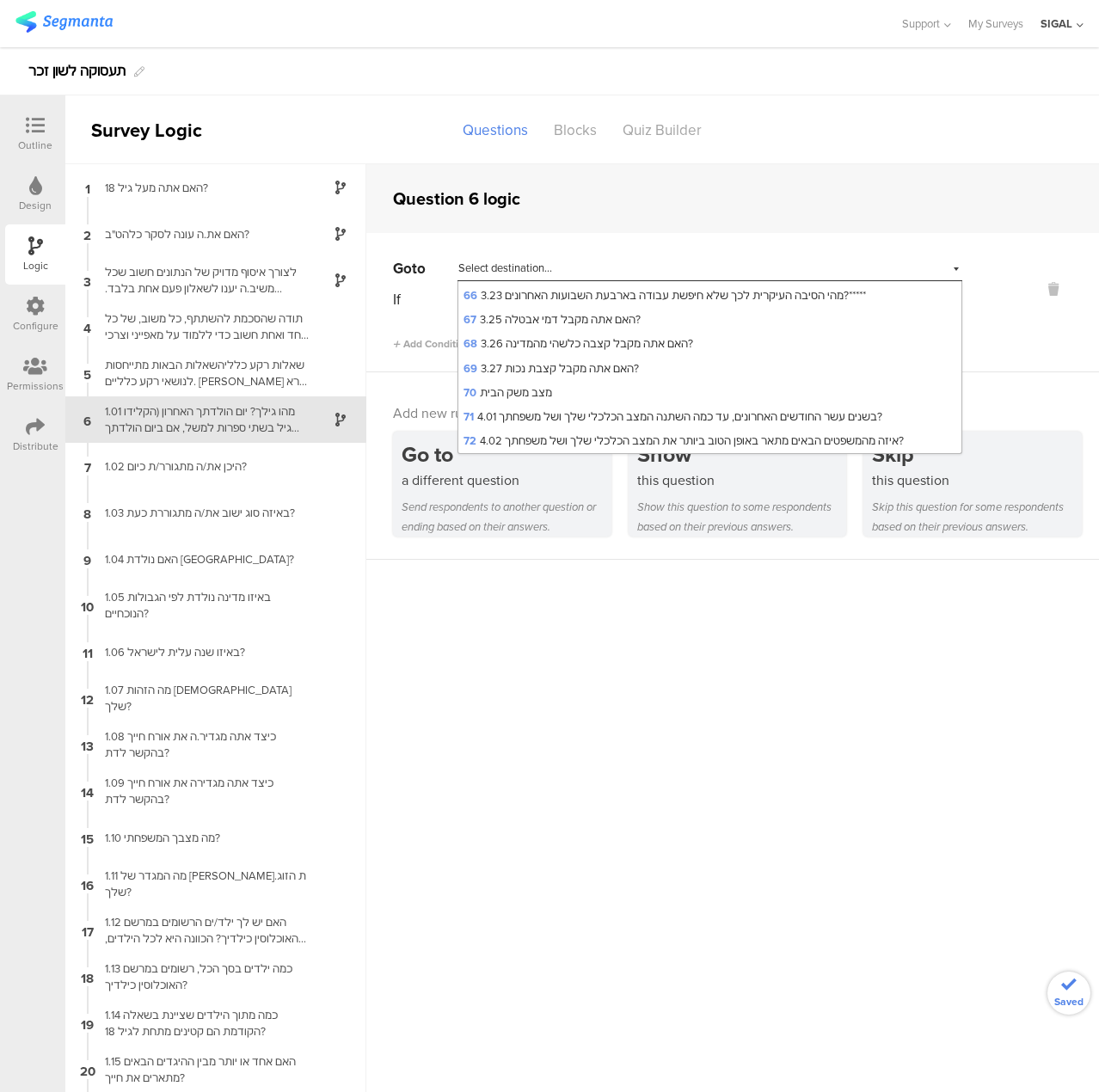 scroll, scrollTop: 2734, scrollLeft: 0, axis: vertical 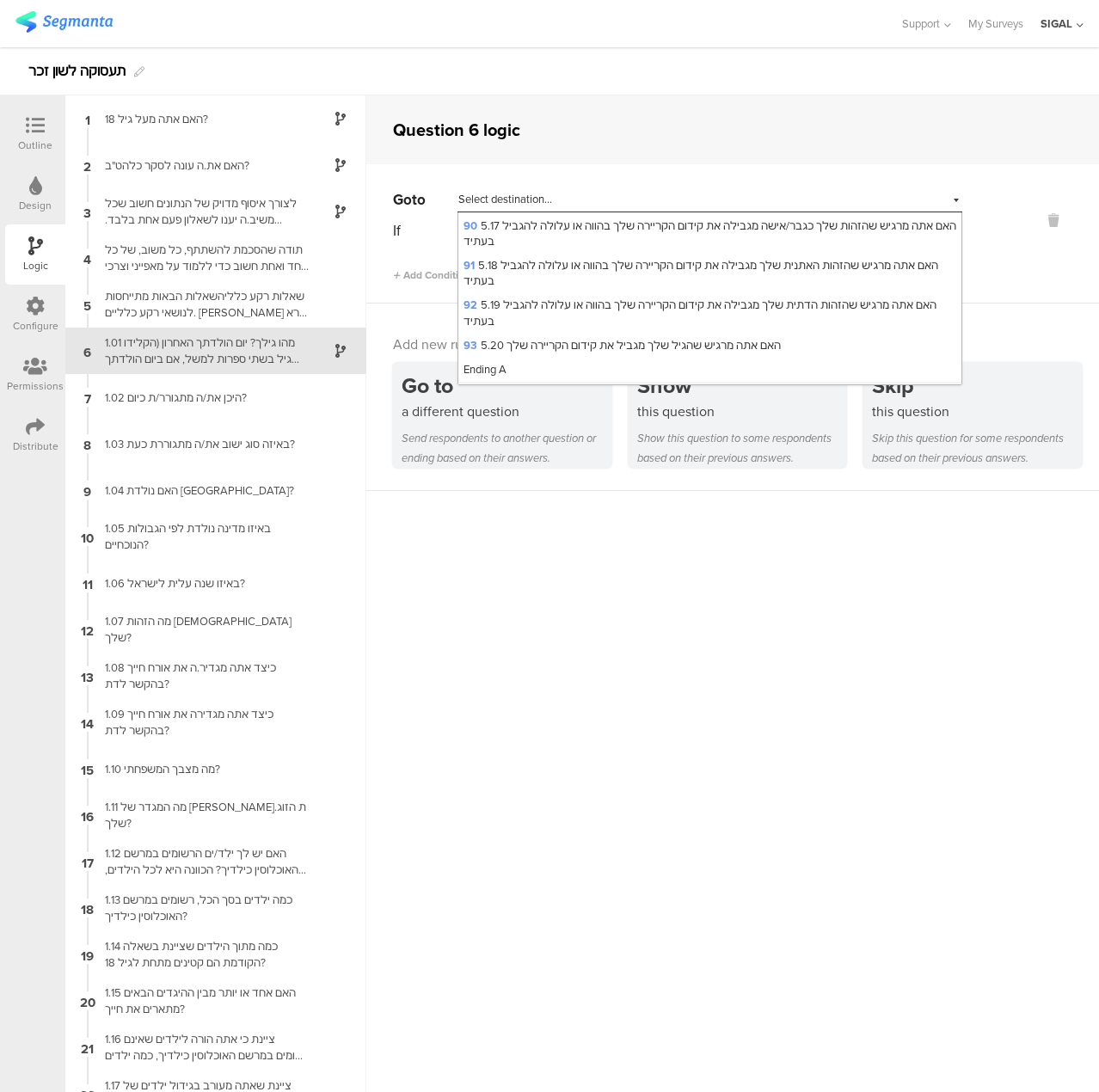 click on "Ending B" at bounding box center [484, 393] 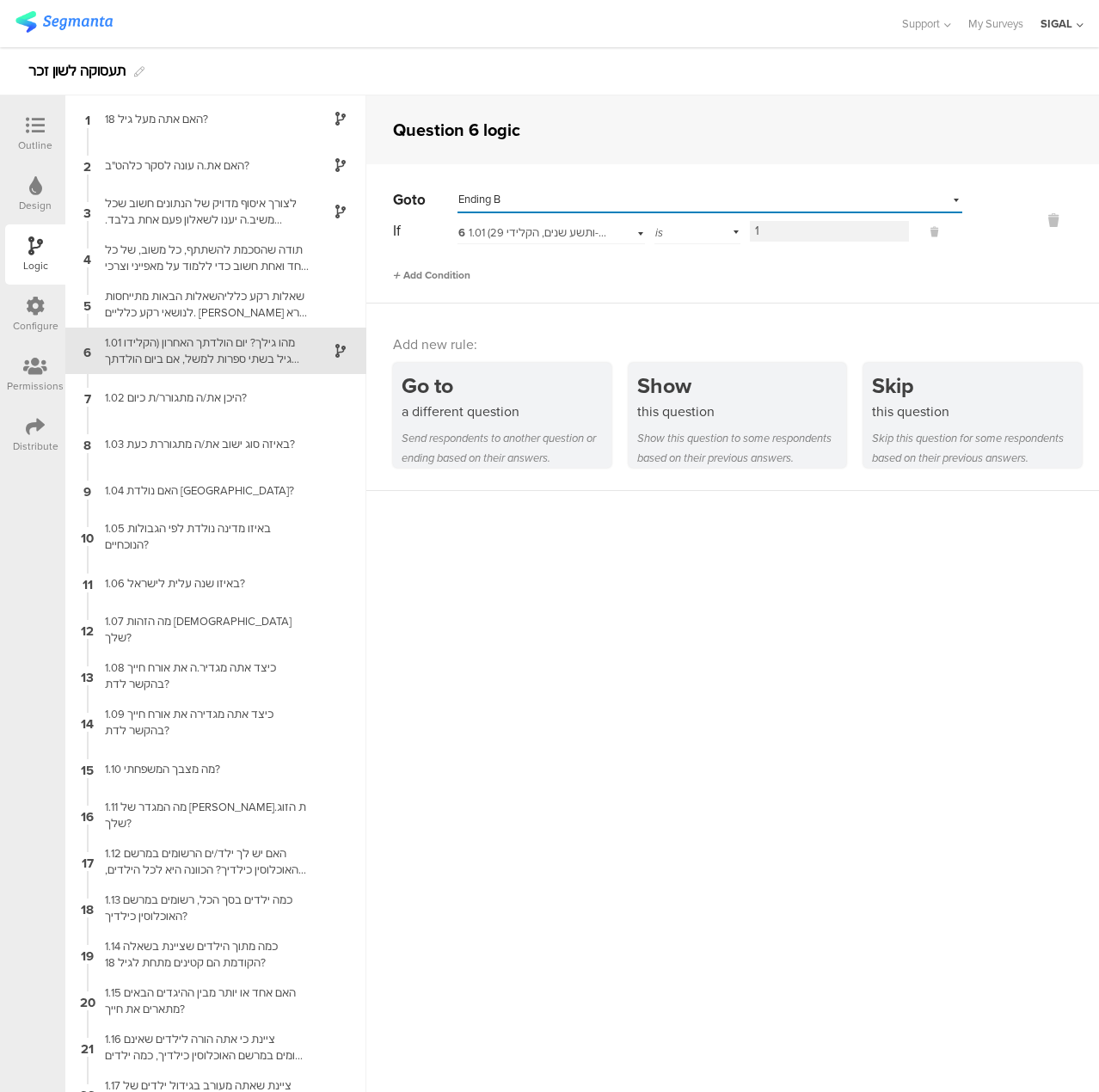 click on "Add Condition" at bounding box center [432, 275] 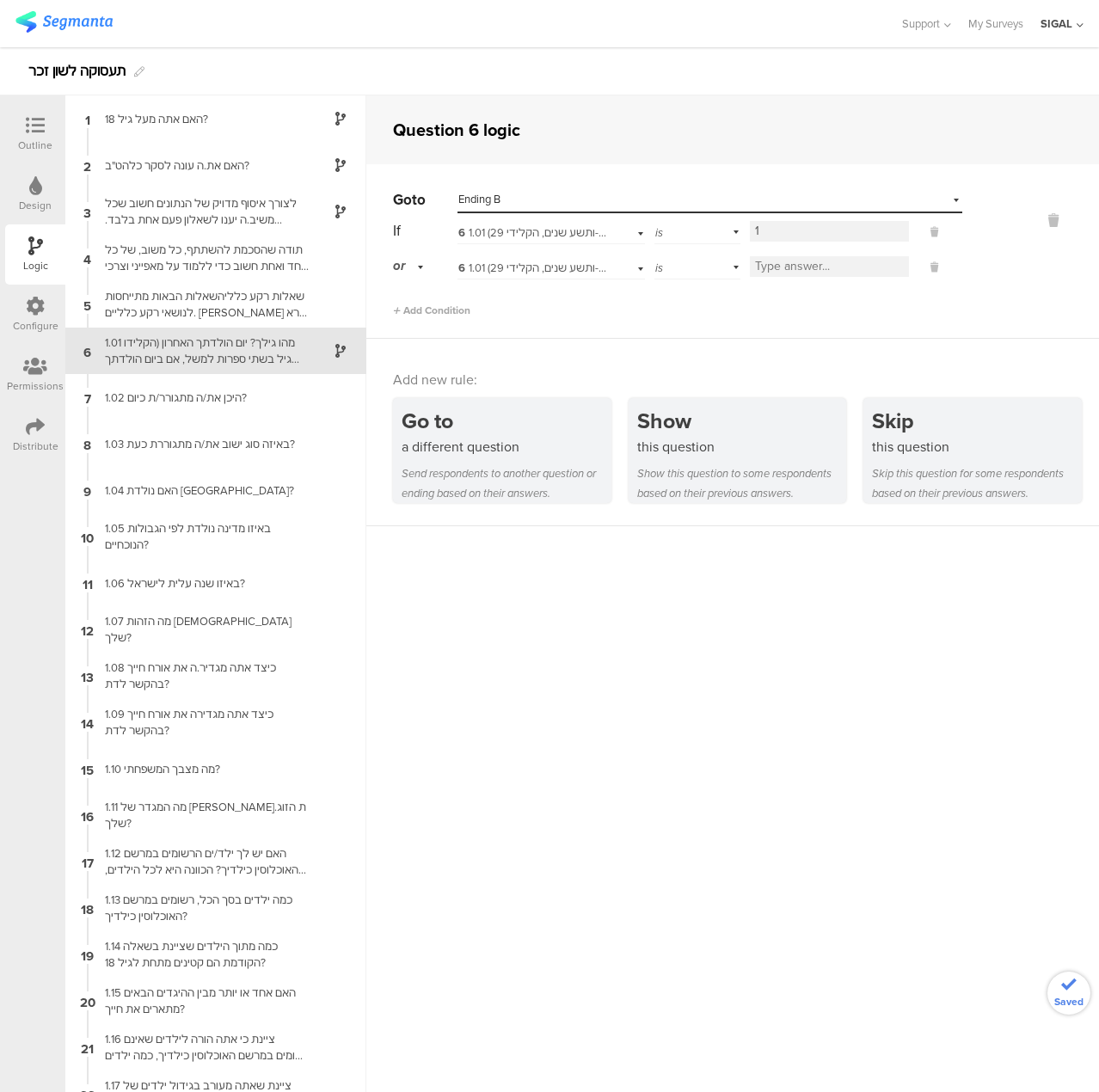 click at bounding box center (829, 267) 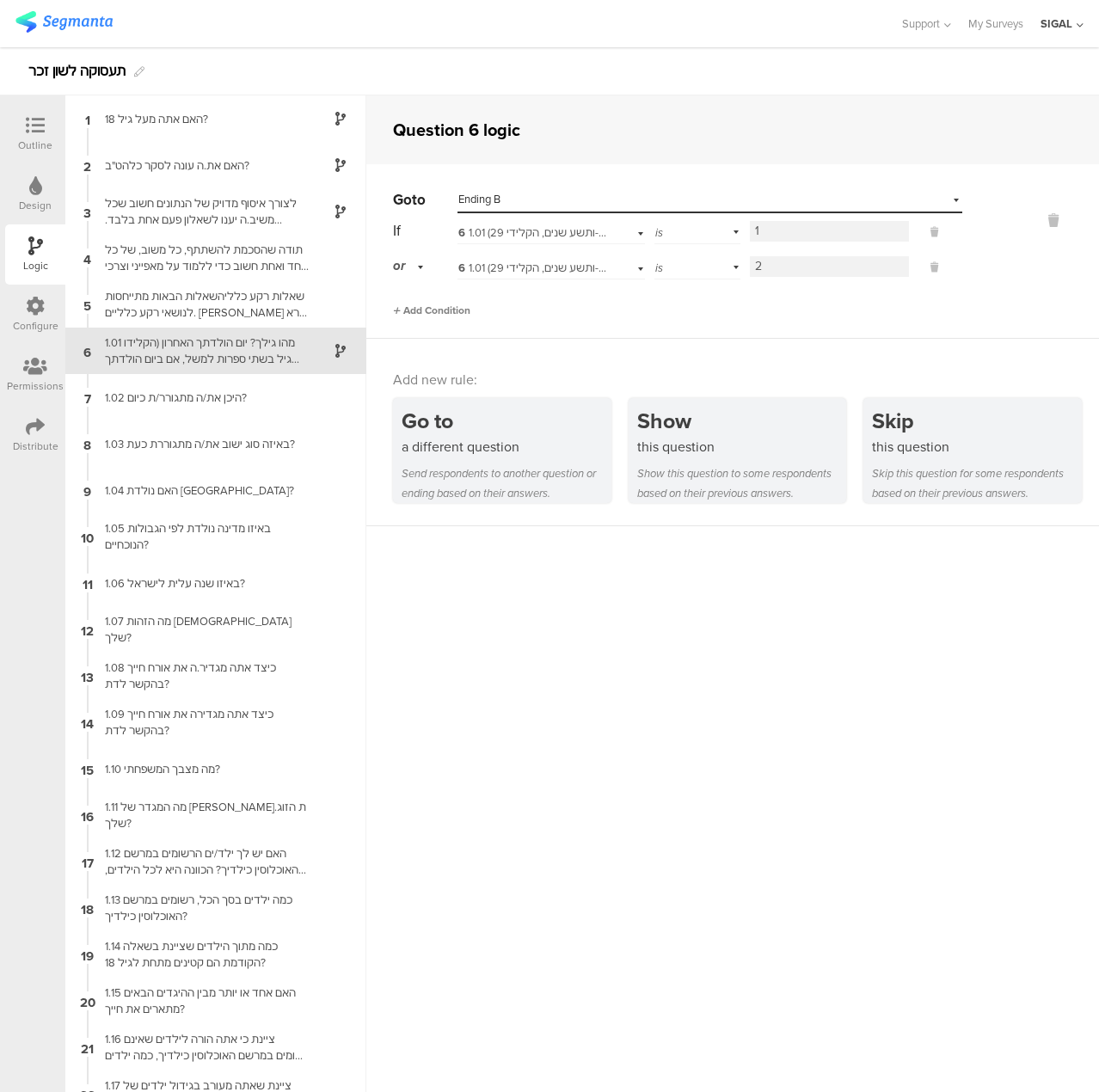 type on "2" 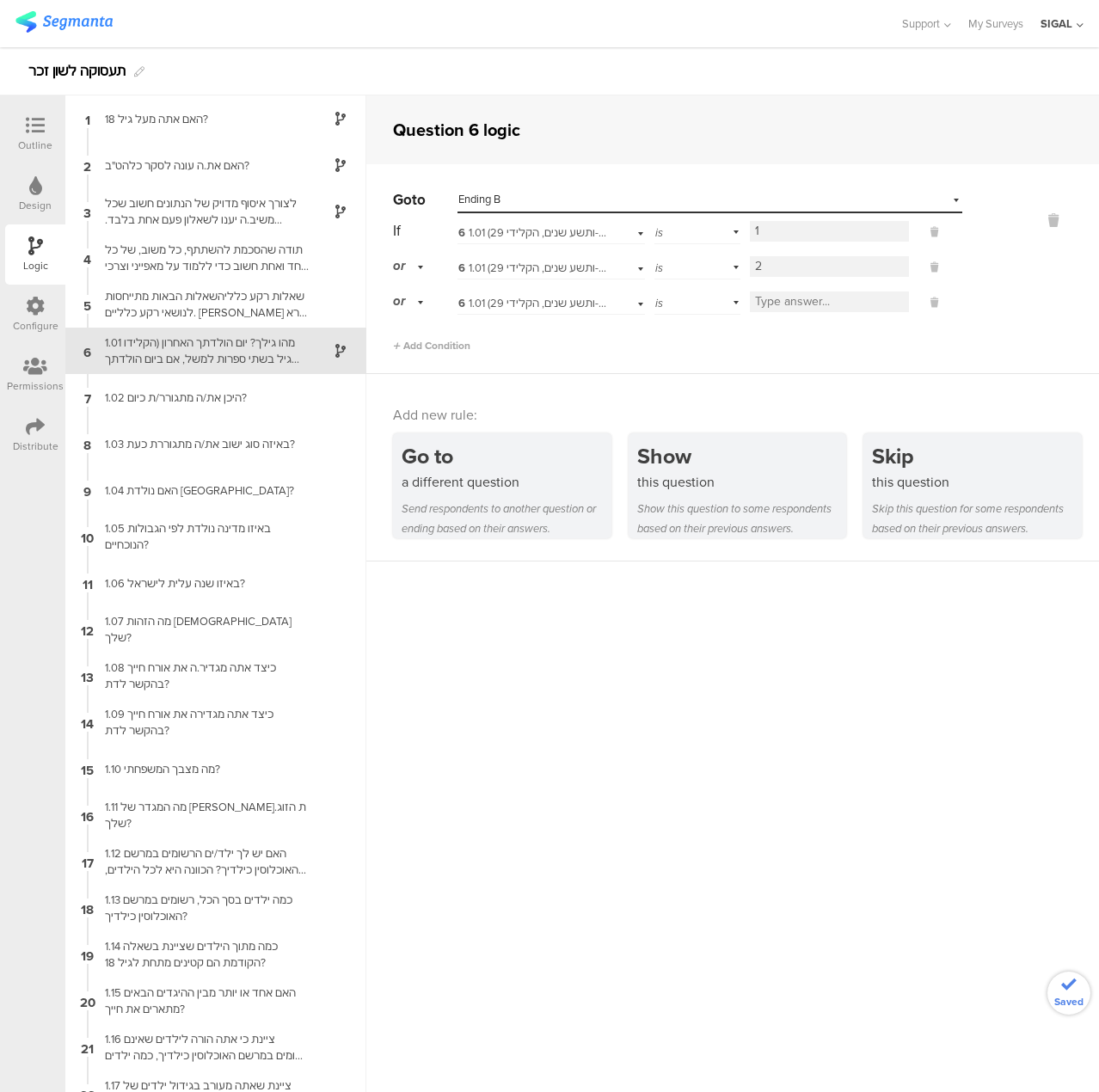 click at bounding box center (829, 302) 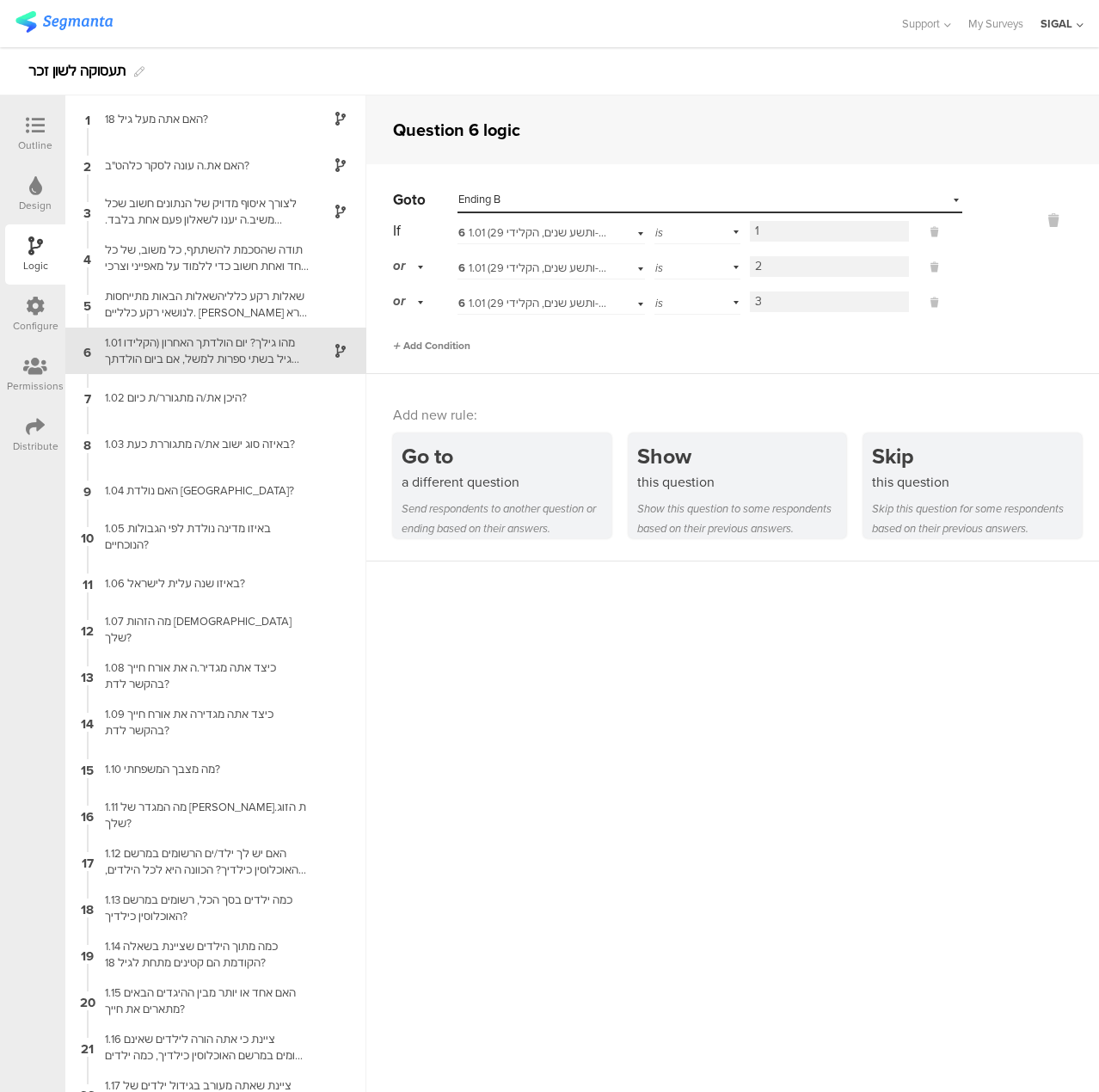 type on "3" 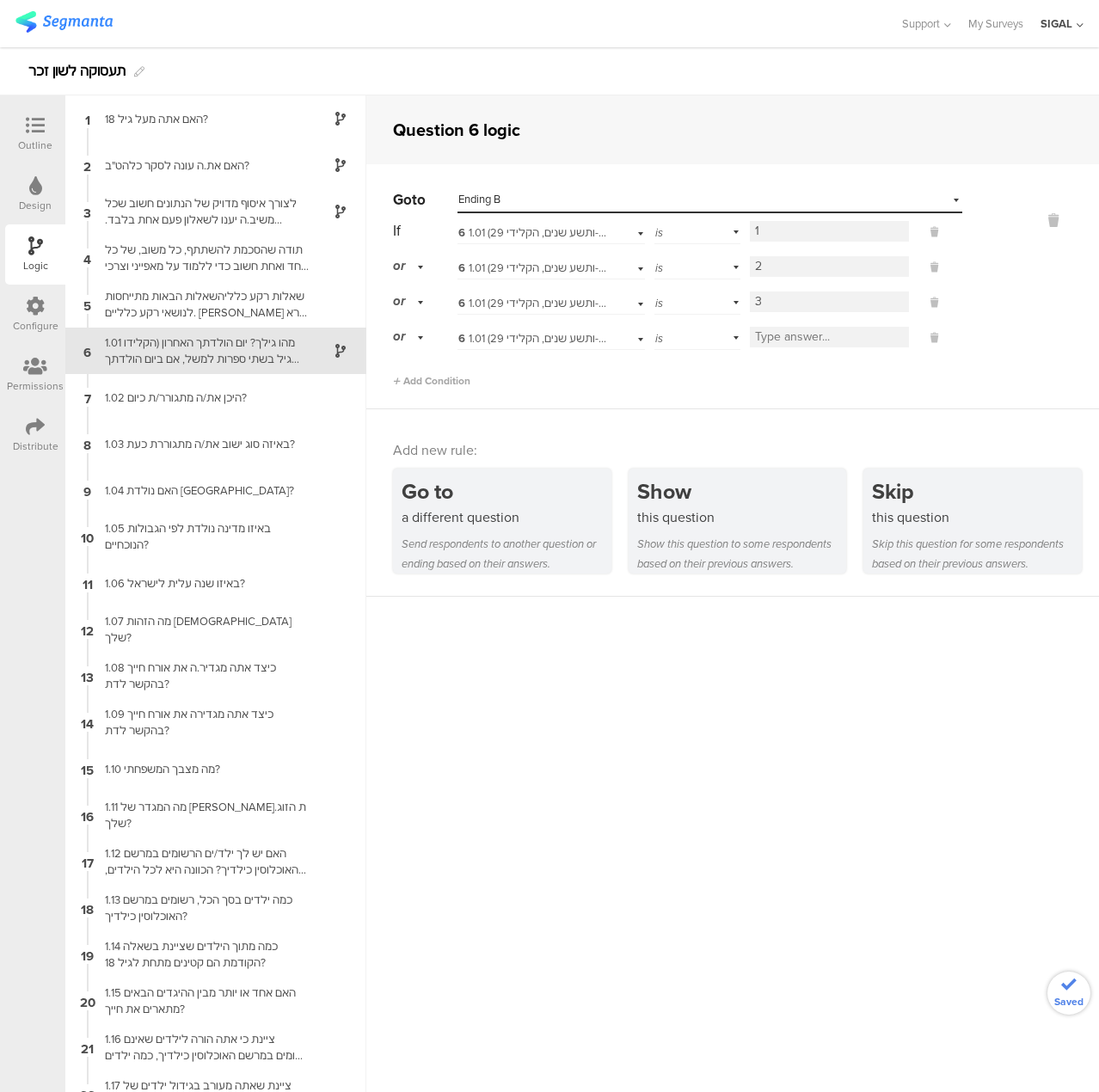 click at bounding box center [829, 337] 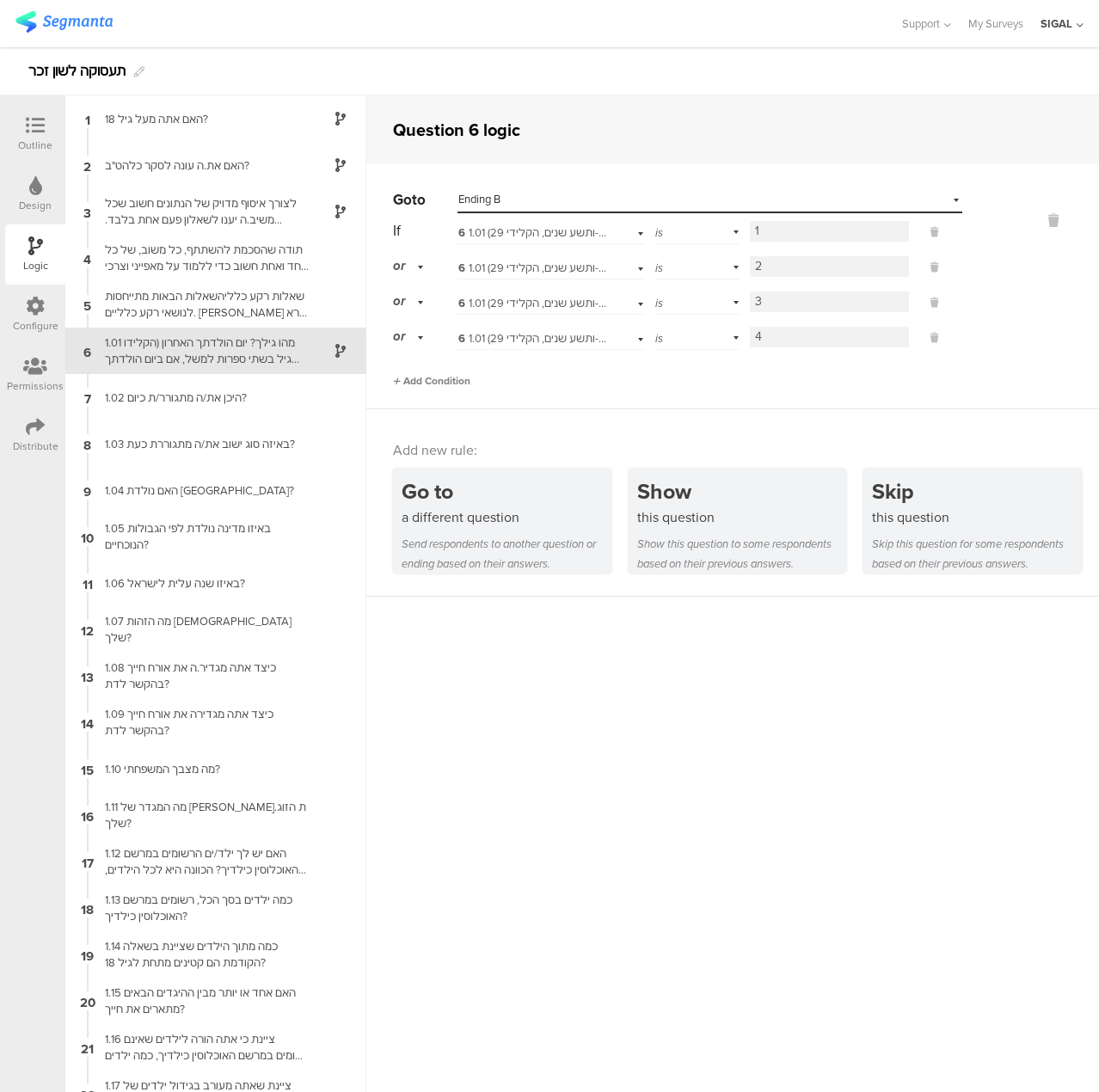 type on "4" 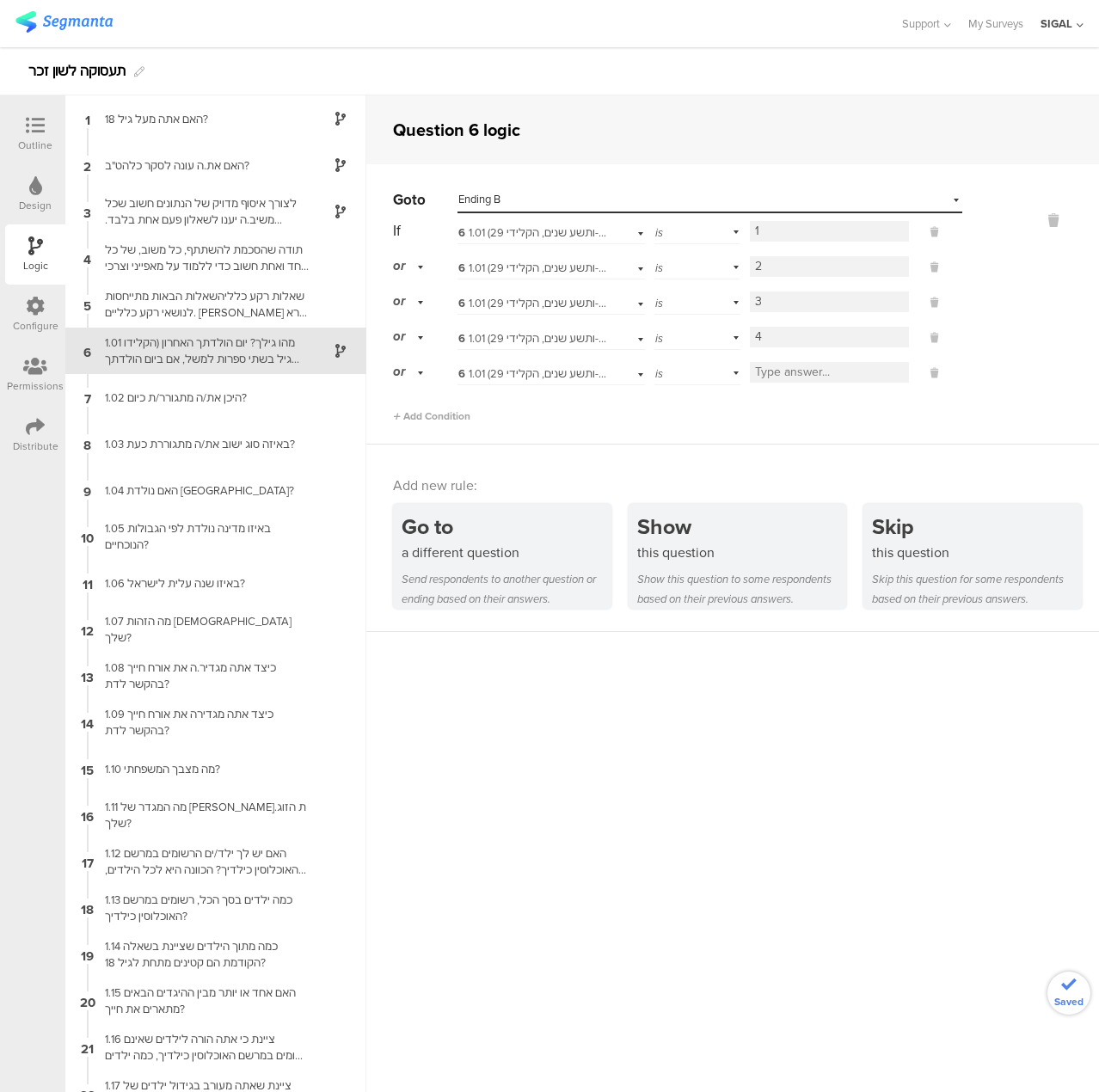 click at bounding box center [829, 372] 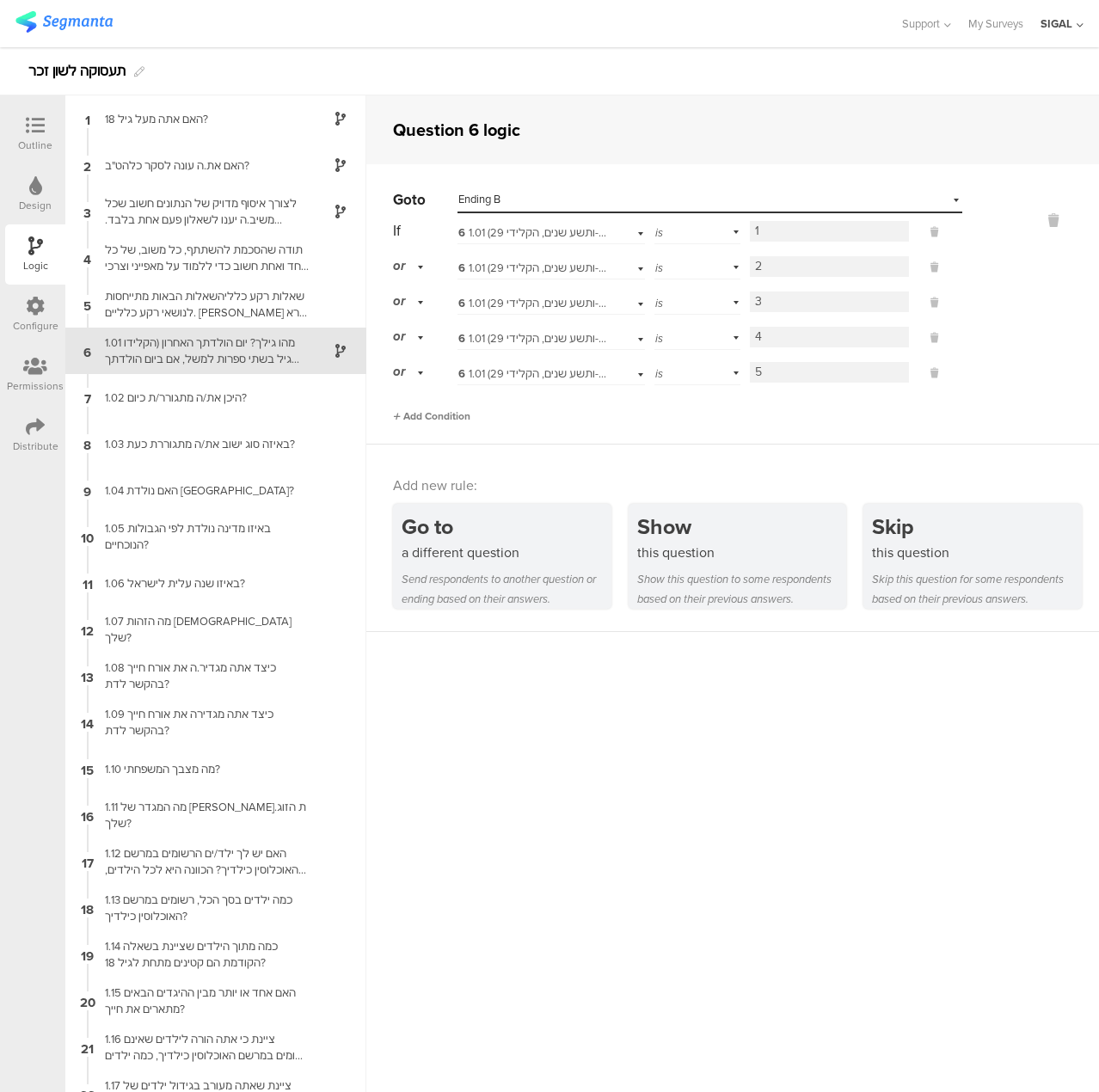 type on "5" 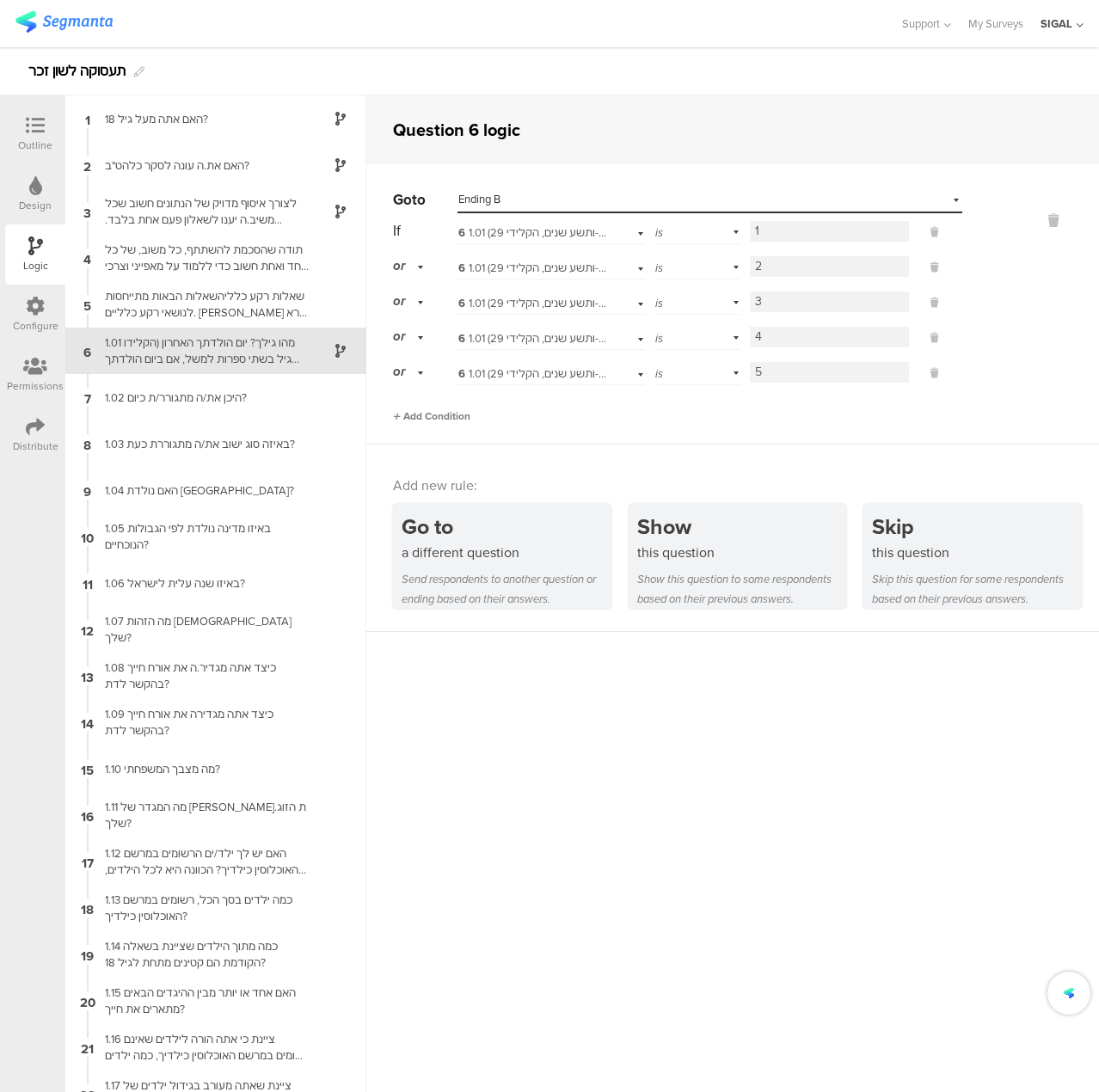 click on "Add Condition" at bounding box center [432, 416] 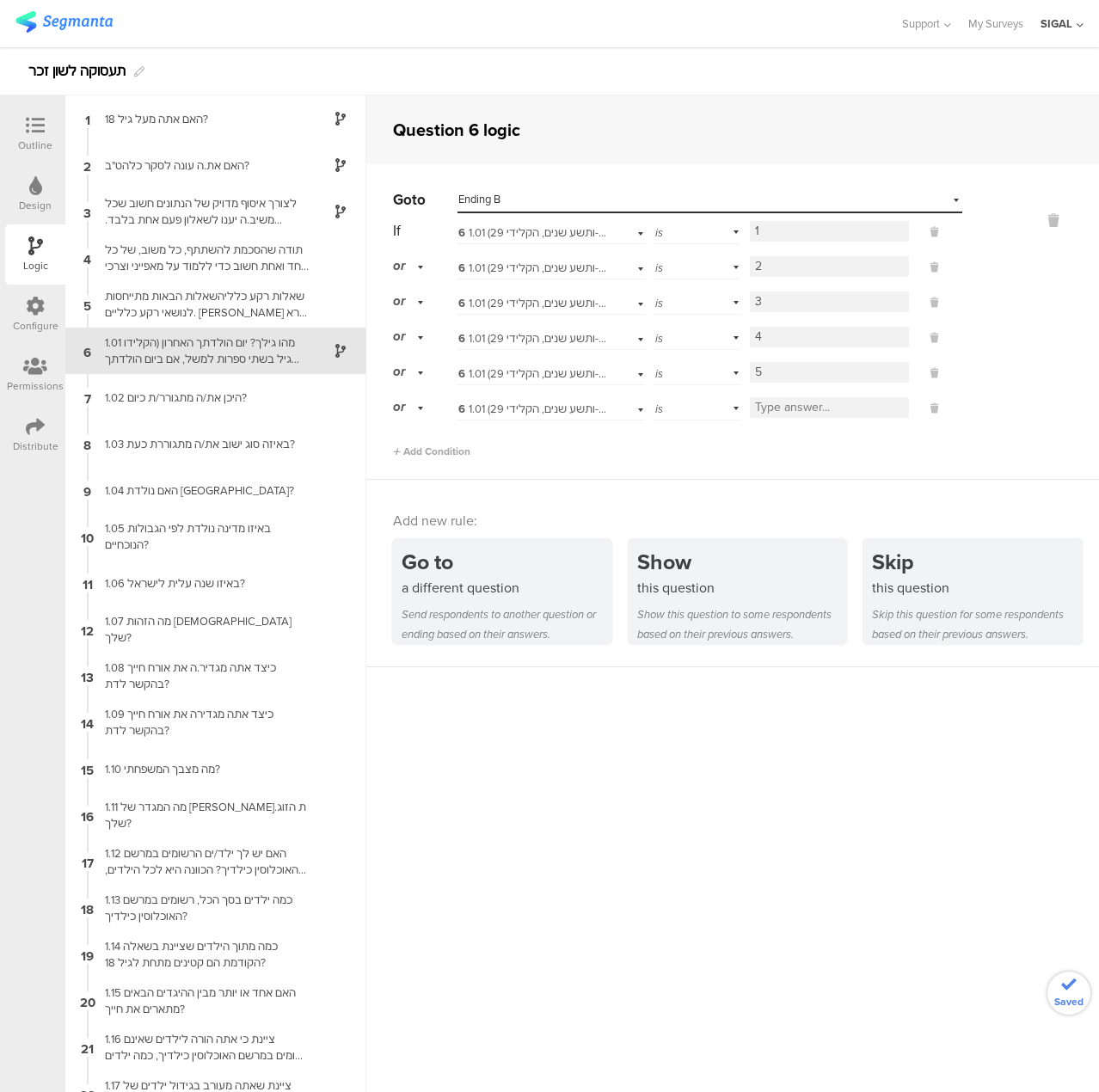 click at bounding box center (829, 408) 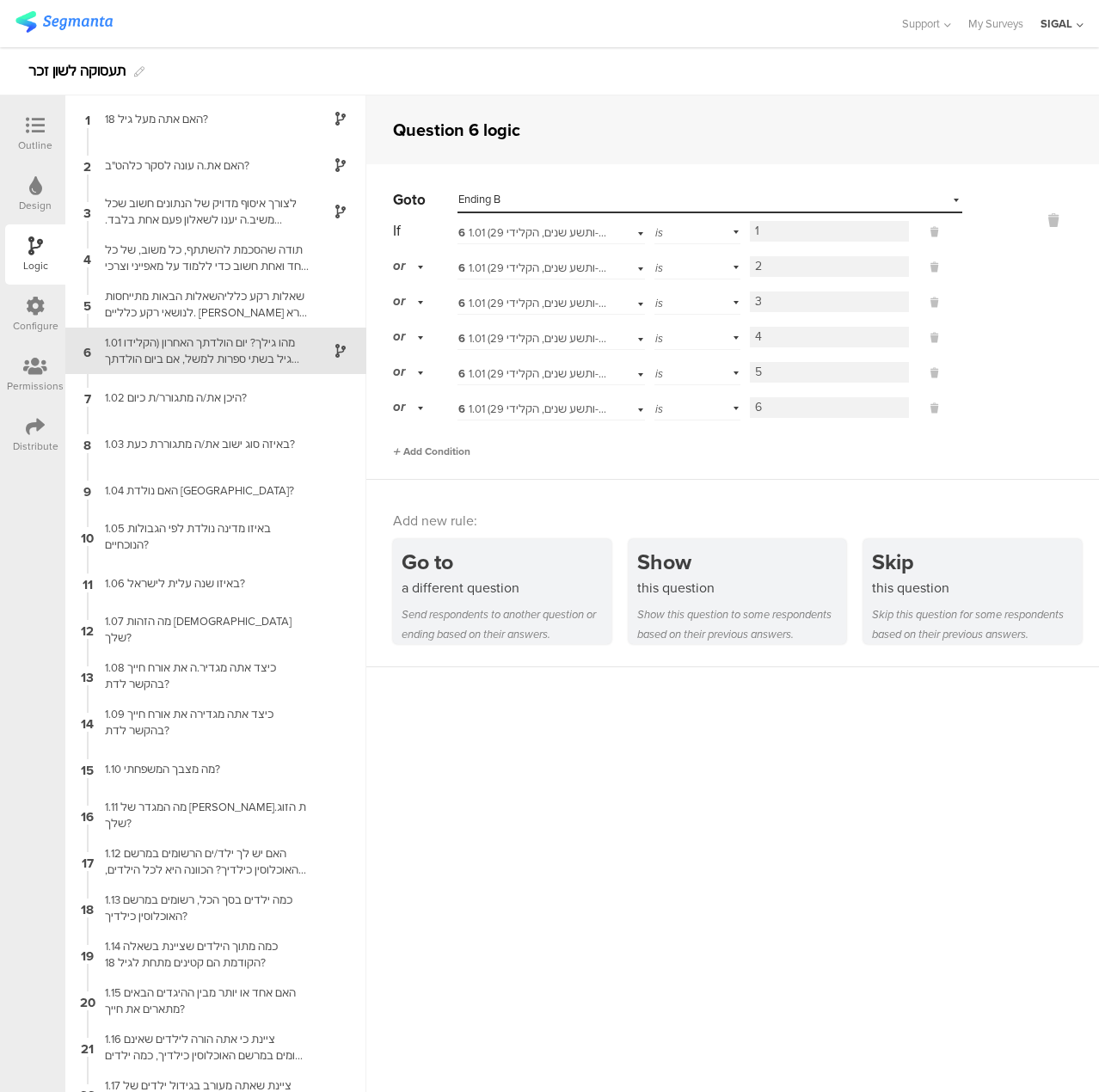 type on "6" 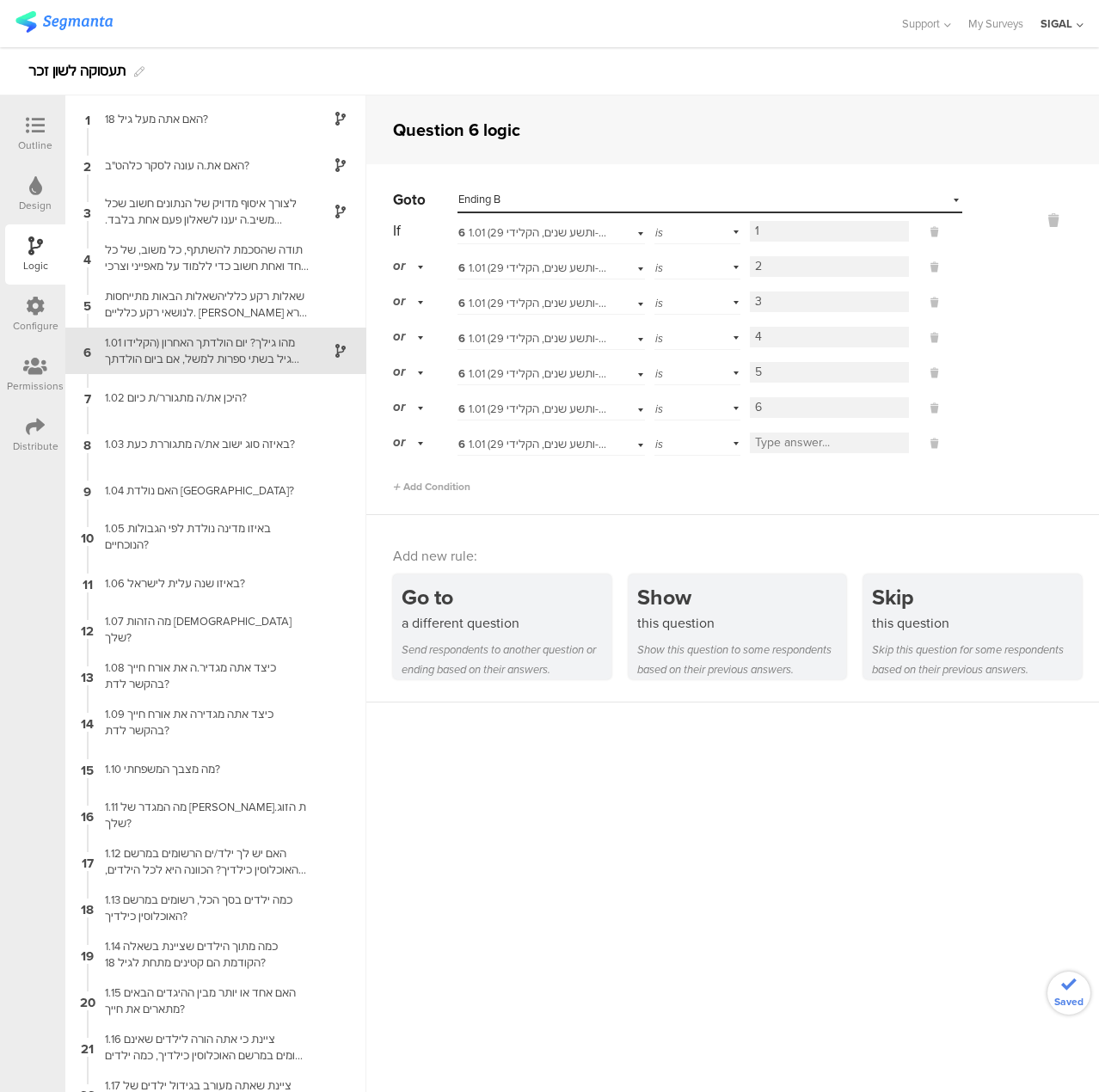 click at bounding box center (829, 443) 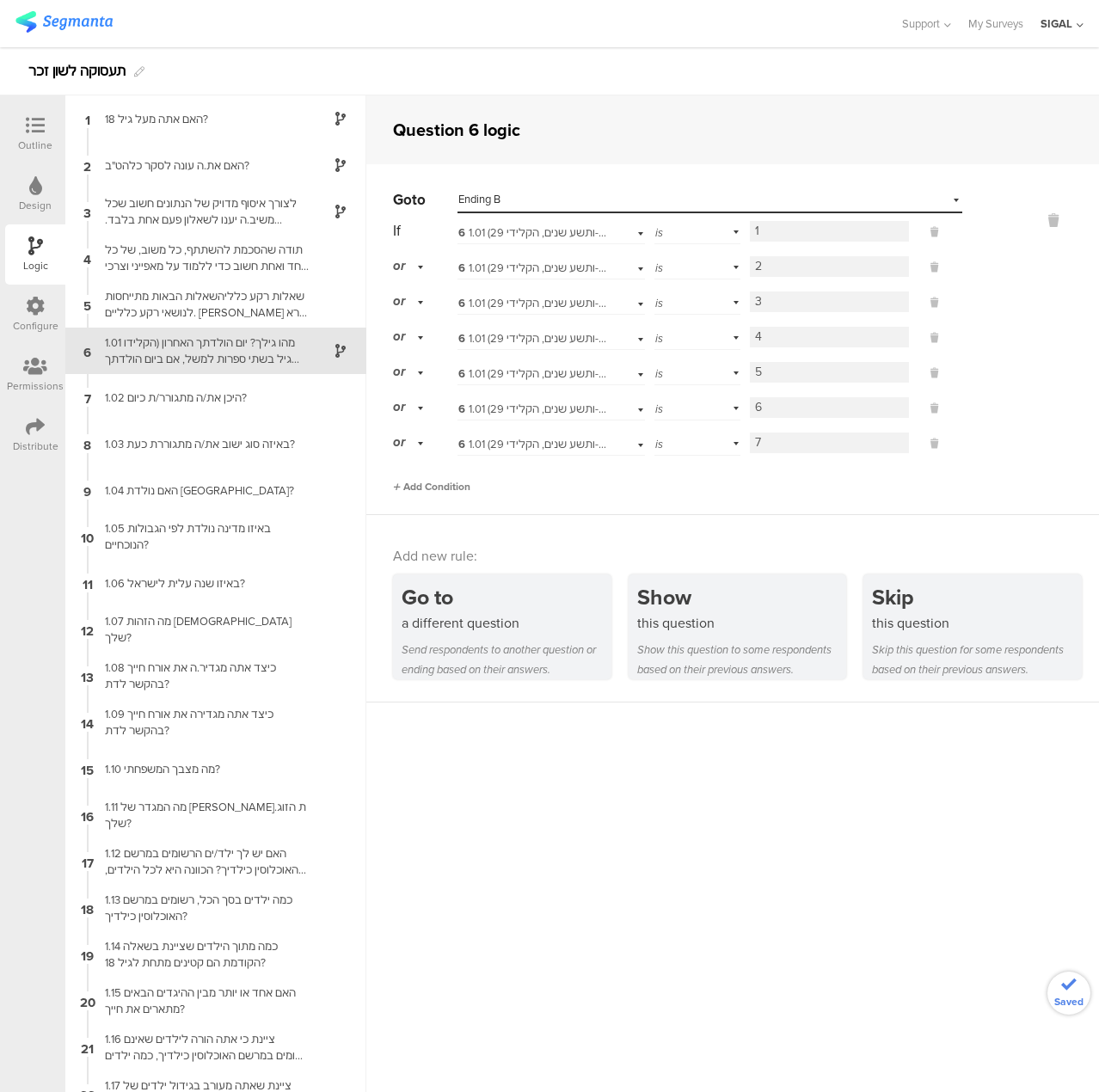 type on "7" 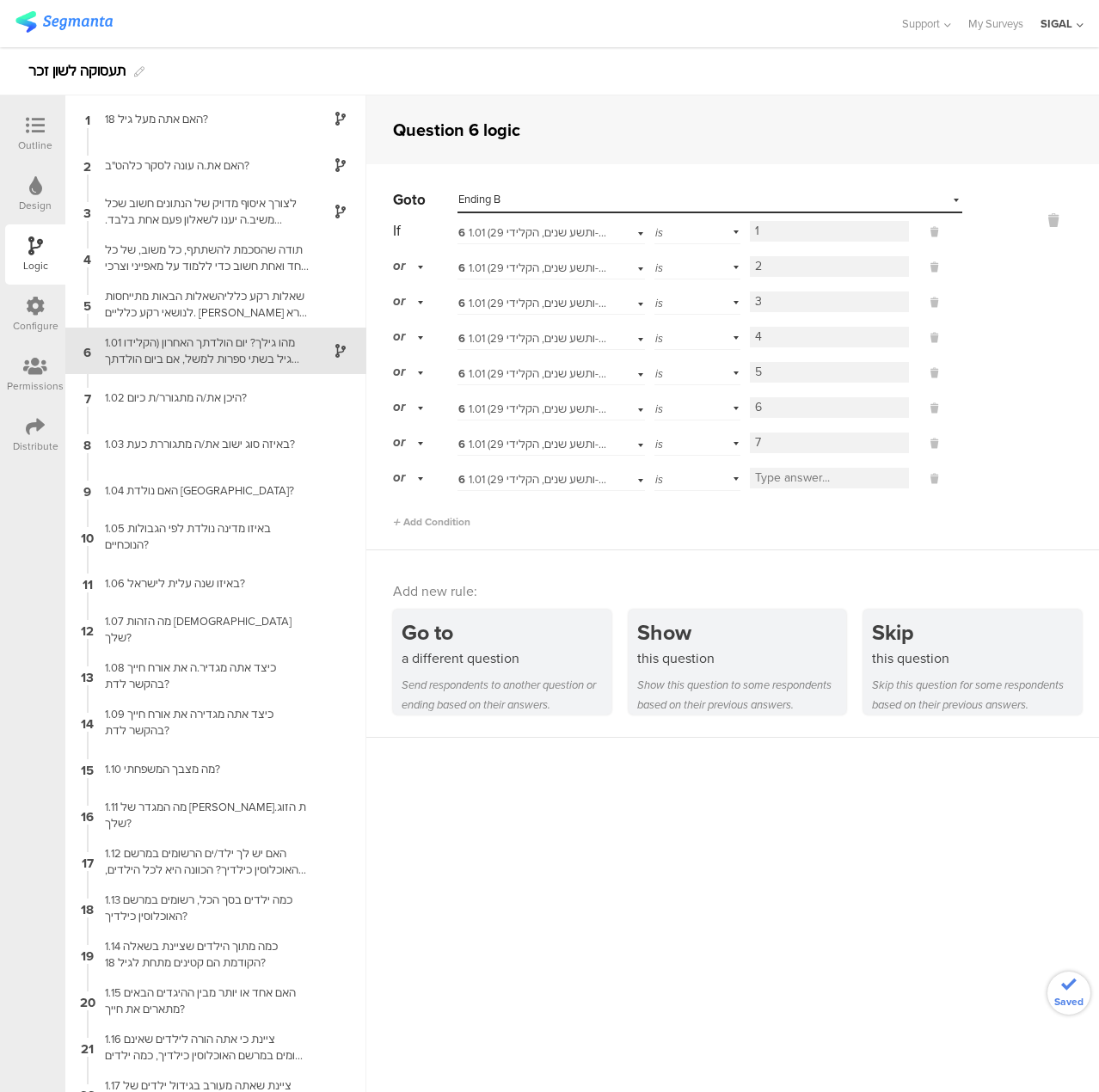 click at bounding box center [829, 478] 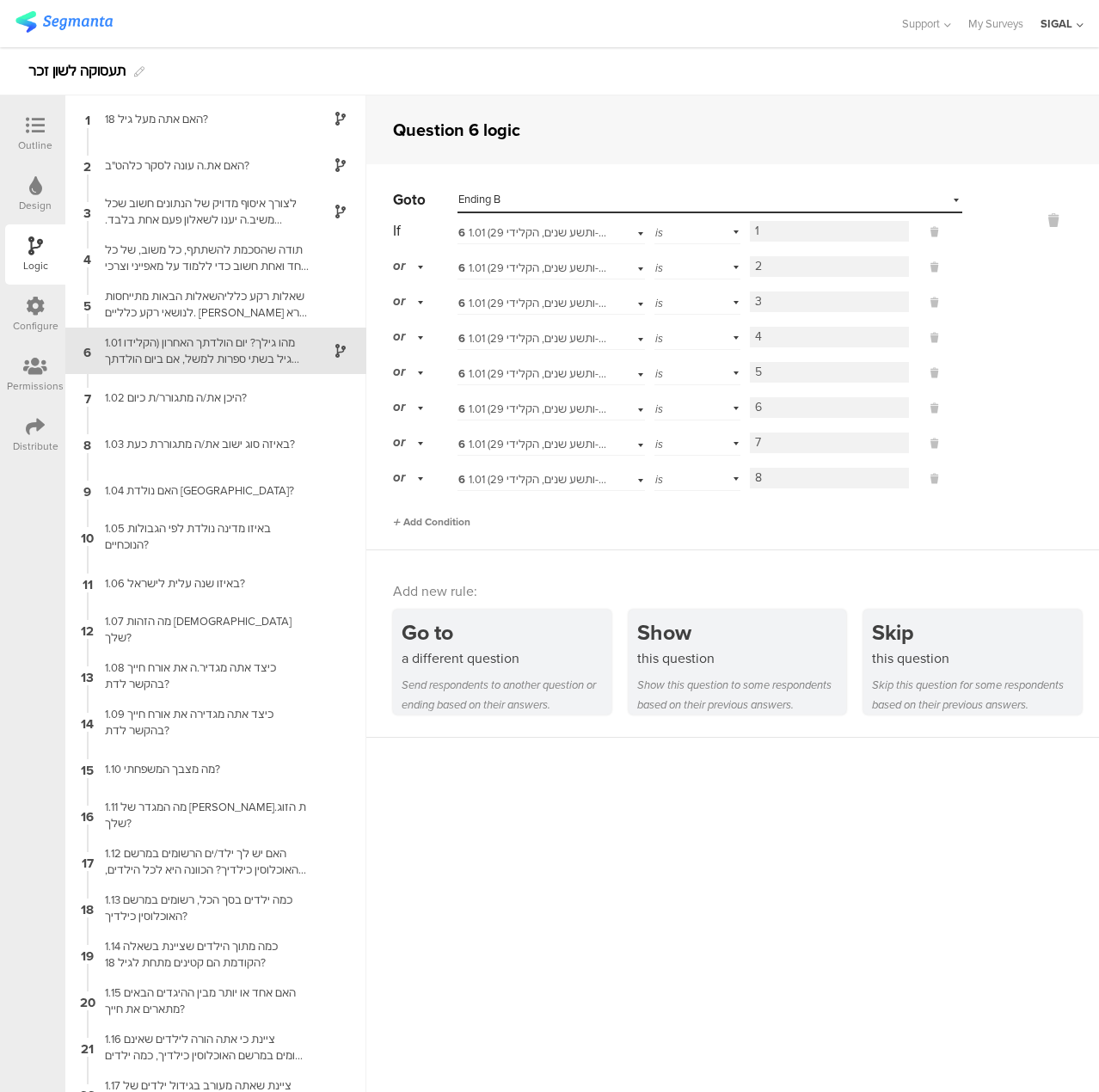 type on "8" 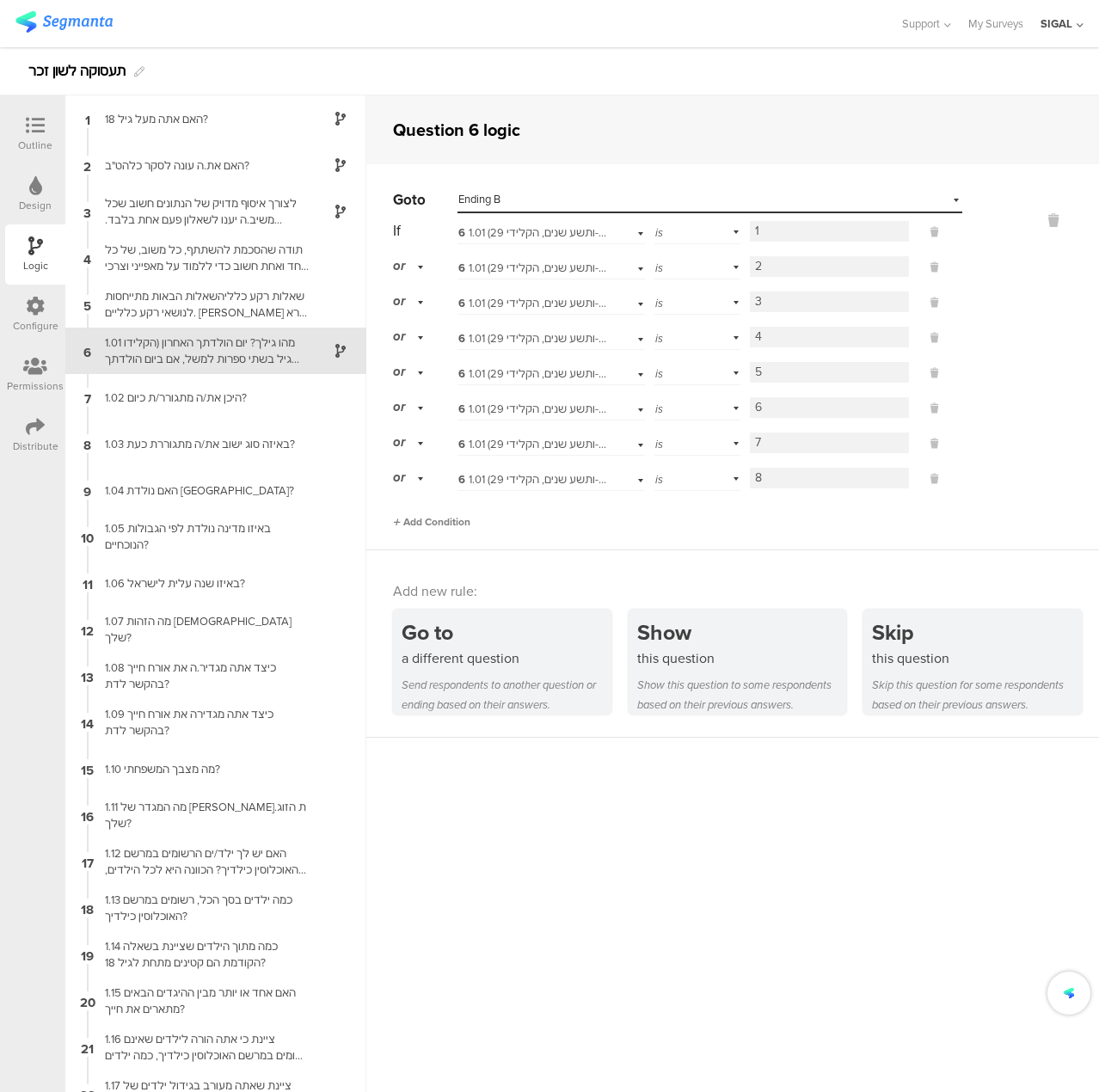 click on "Add Condition" at bounding box center [432, 522] 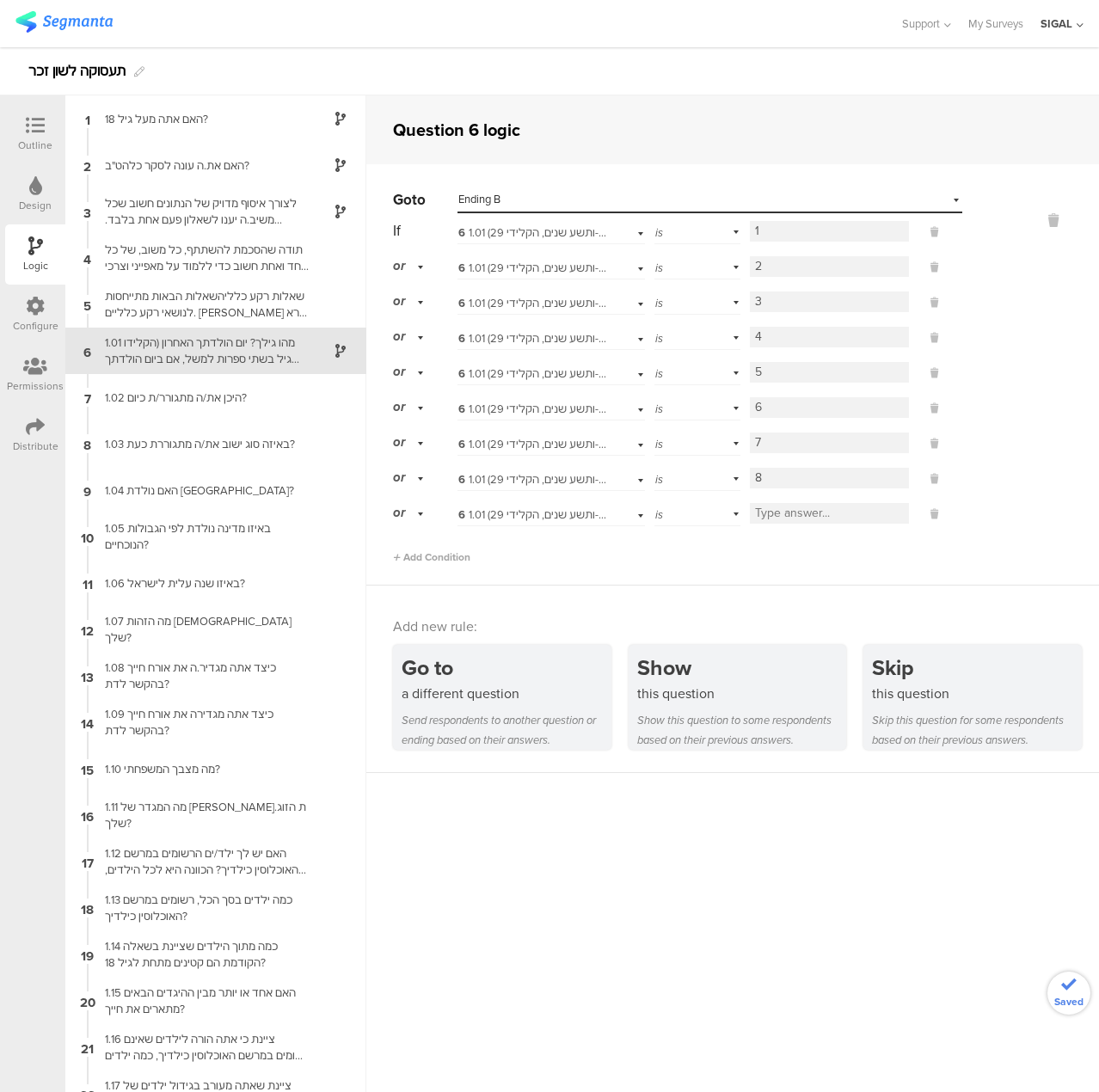click at bounding box center [829, 513] 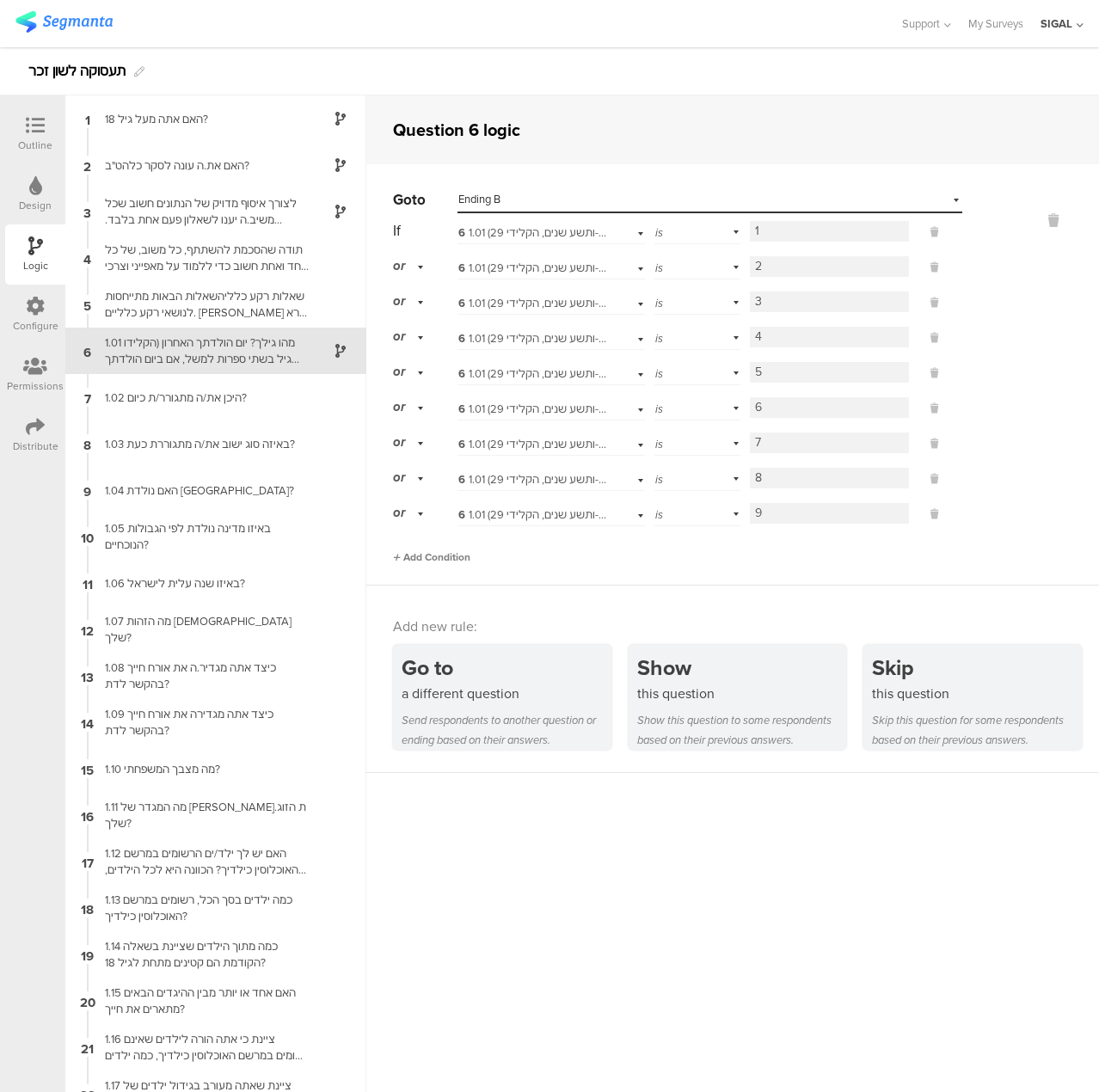 type on "9" 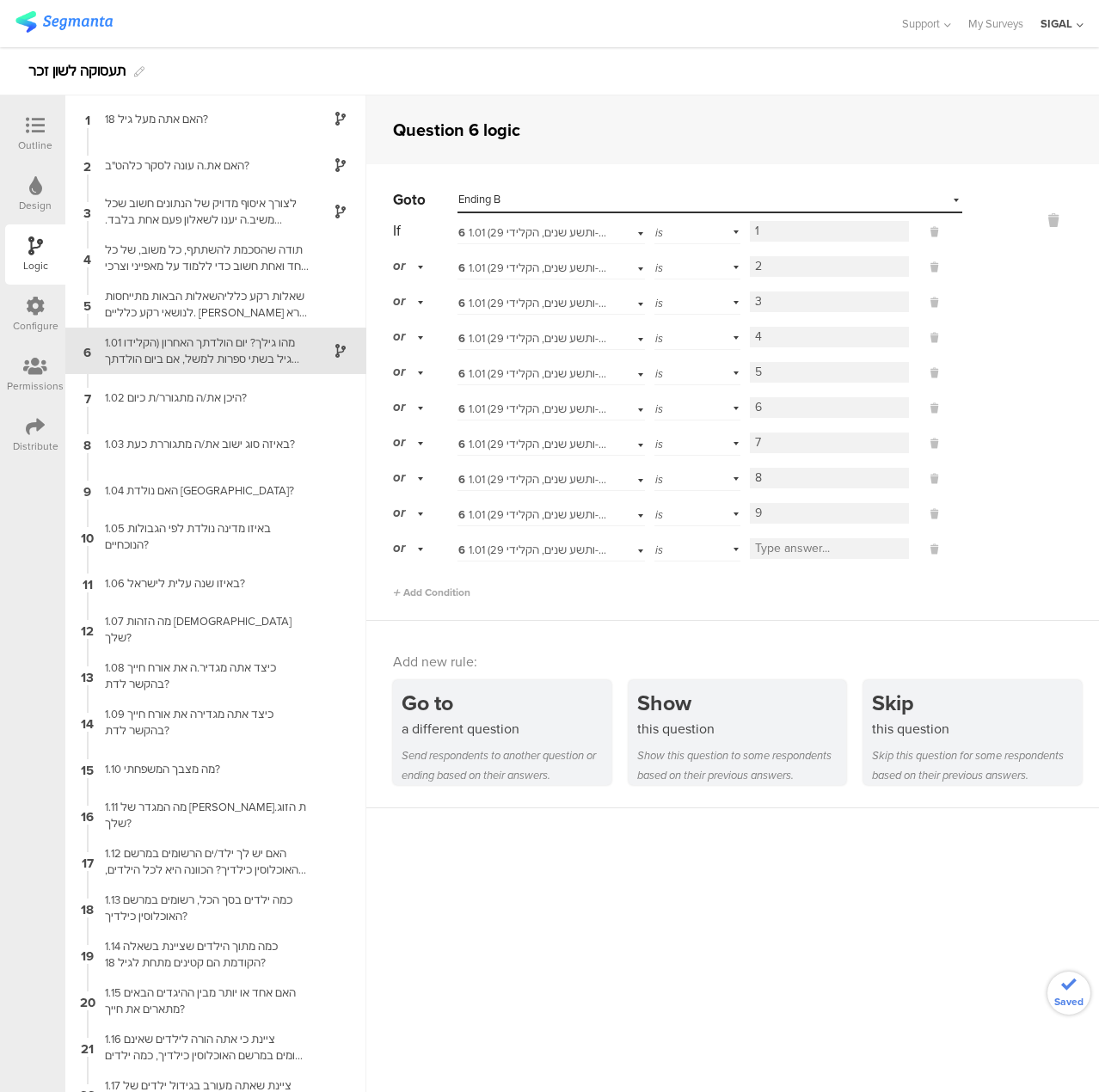 click at bounding box center [829, 549] 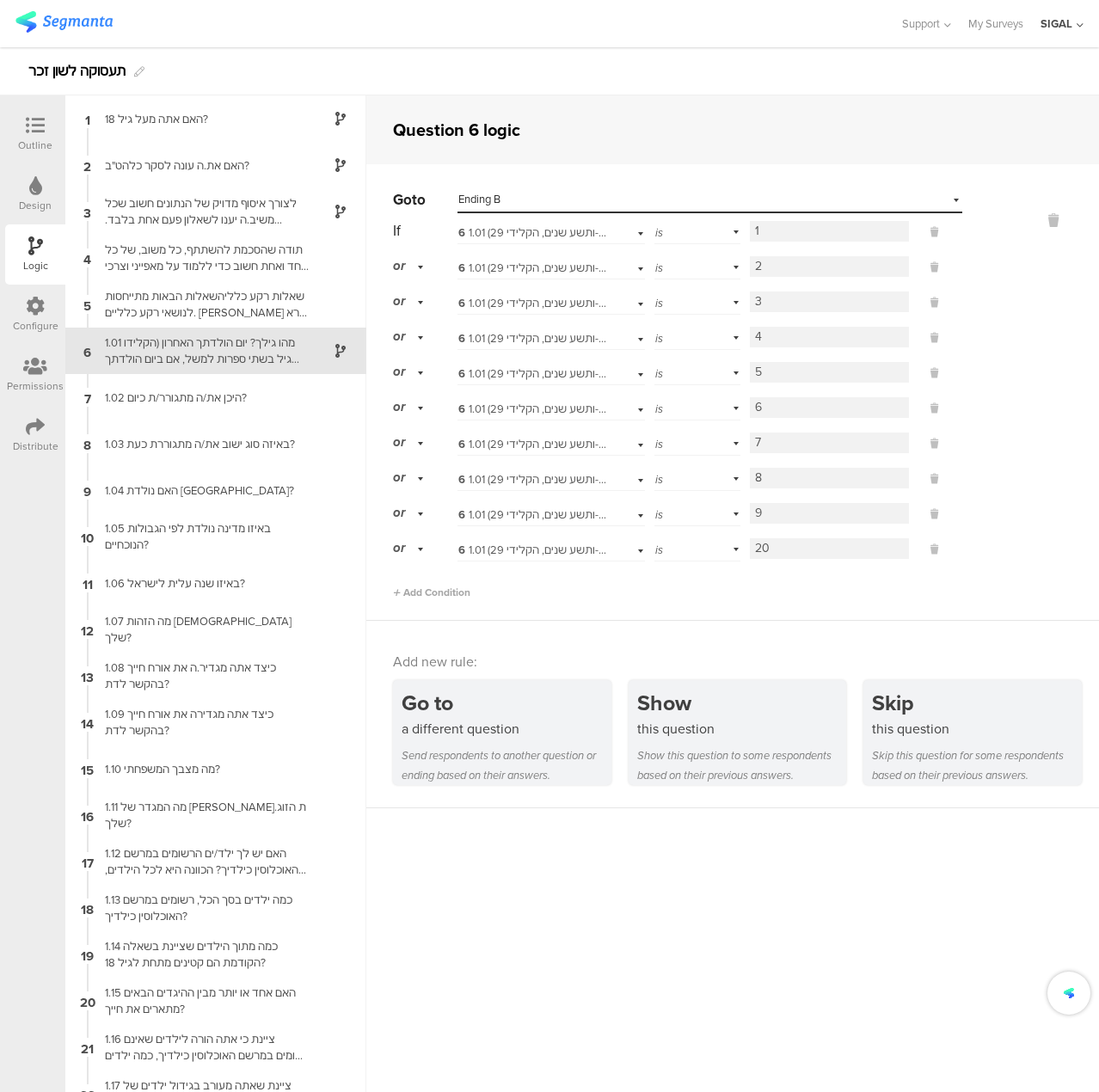 type on "2" 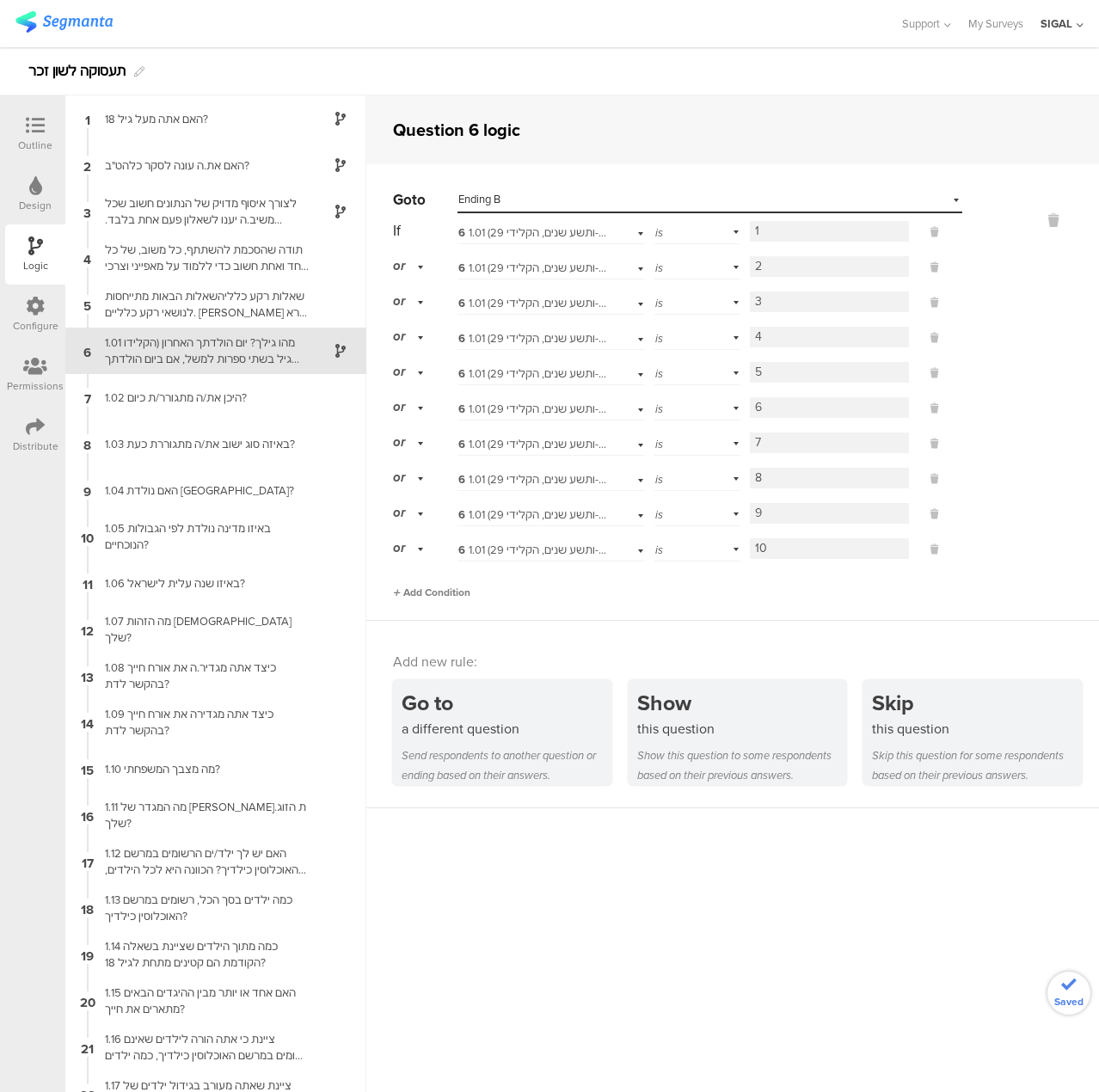 type on "10" 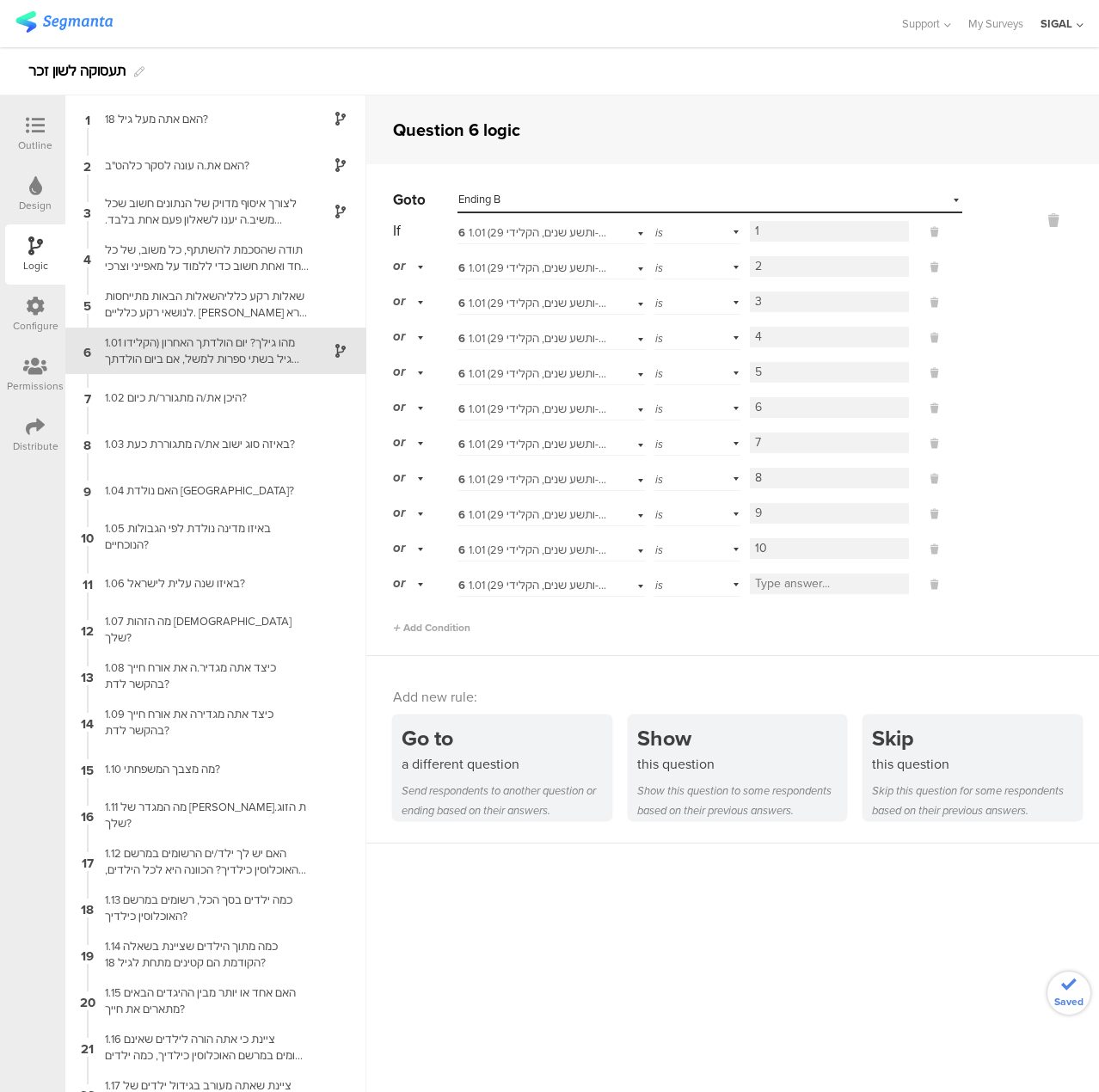 click at bounding box center [829, 584] 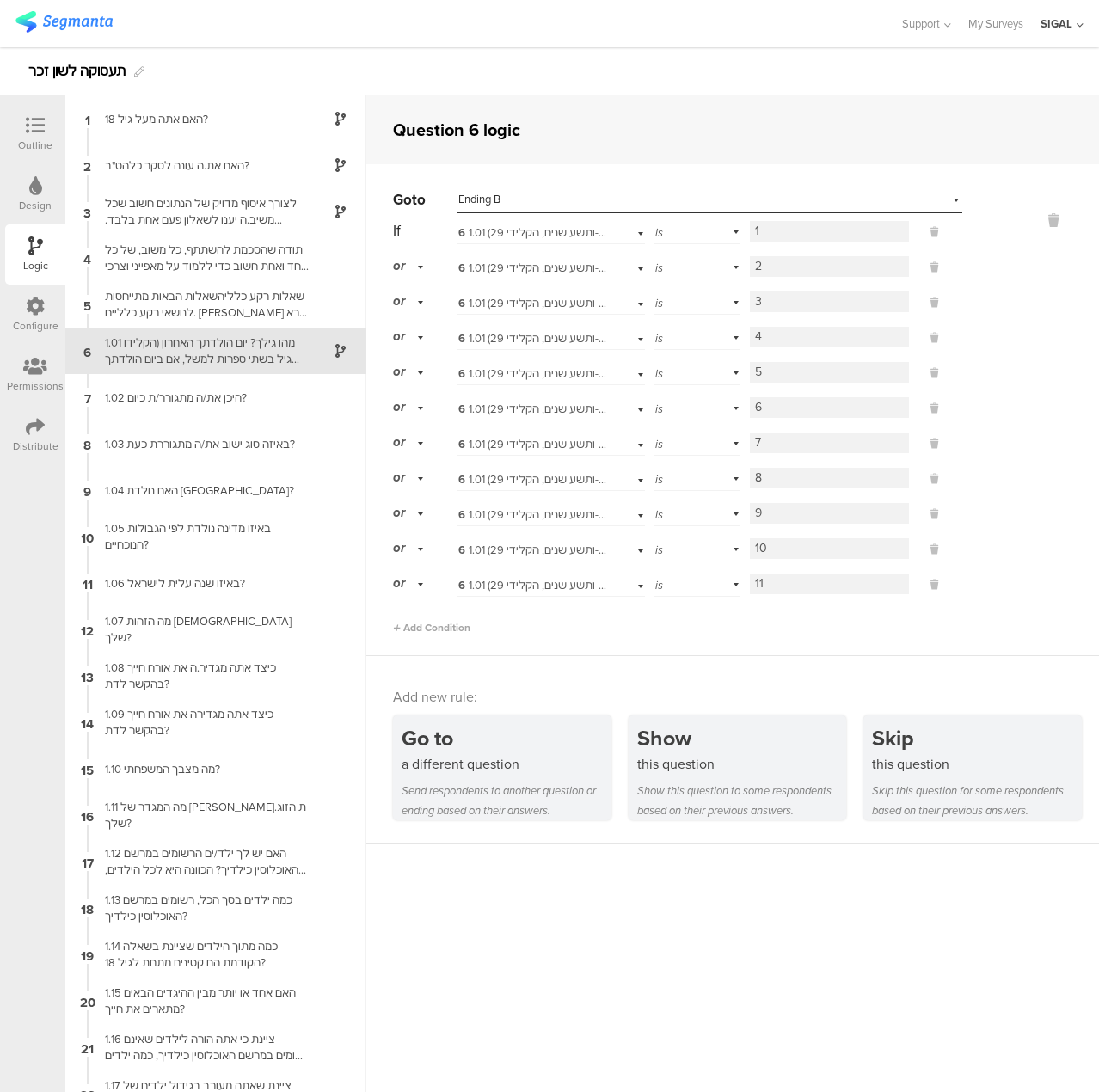 type on "11" 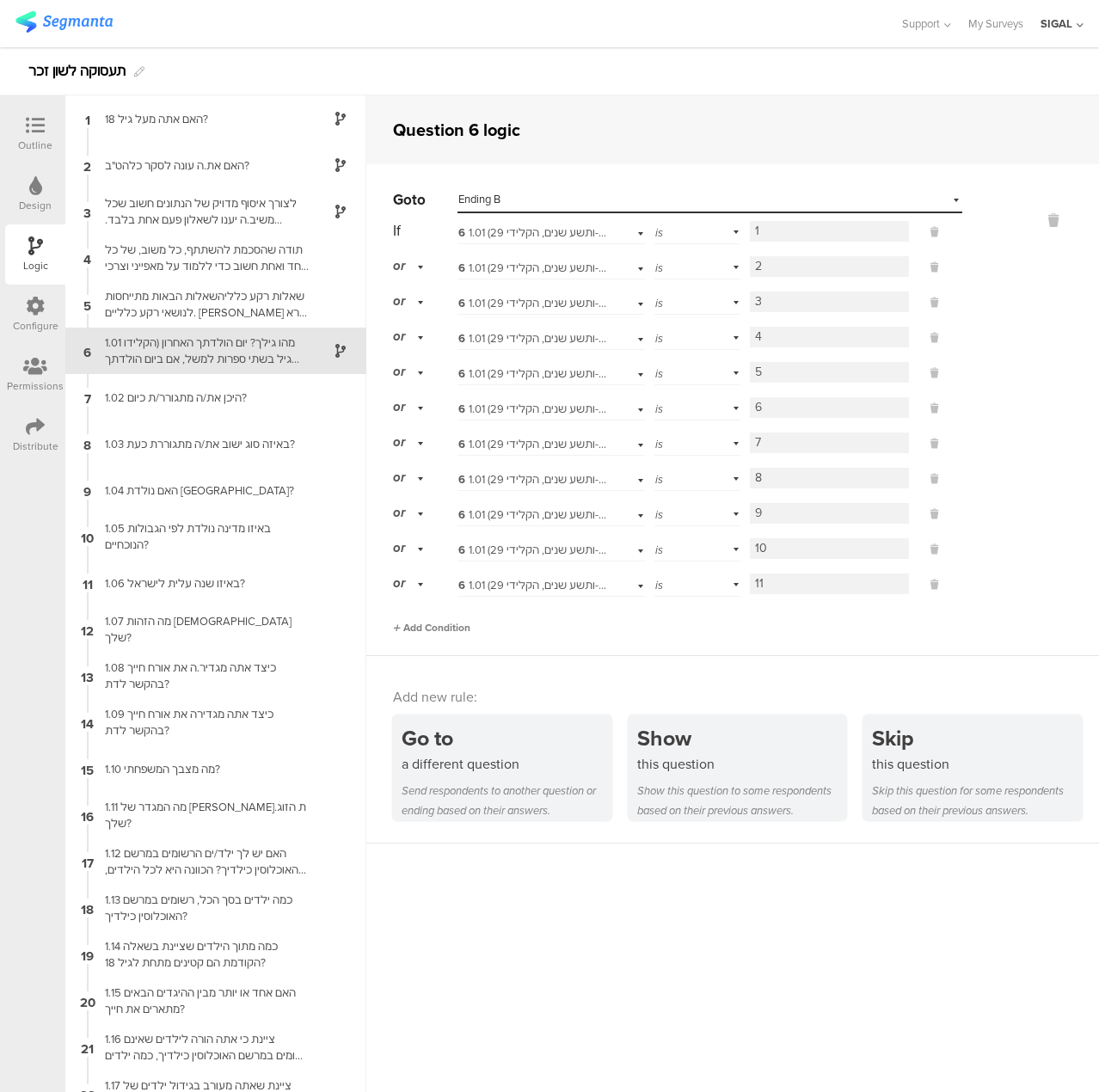 drag, startPoint x: 439, startPoint y: 639, endPoint x: 438, endPoint y: 630, distance: 9.055385 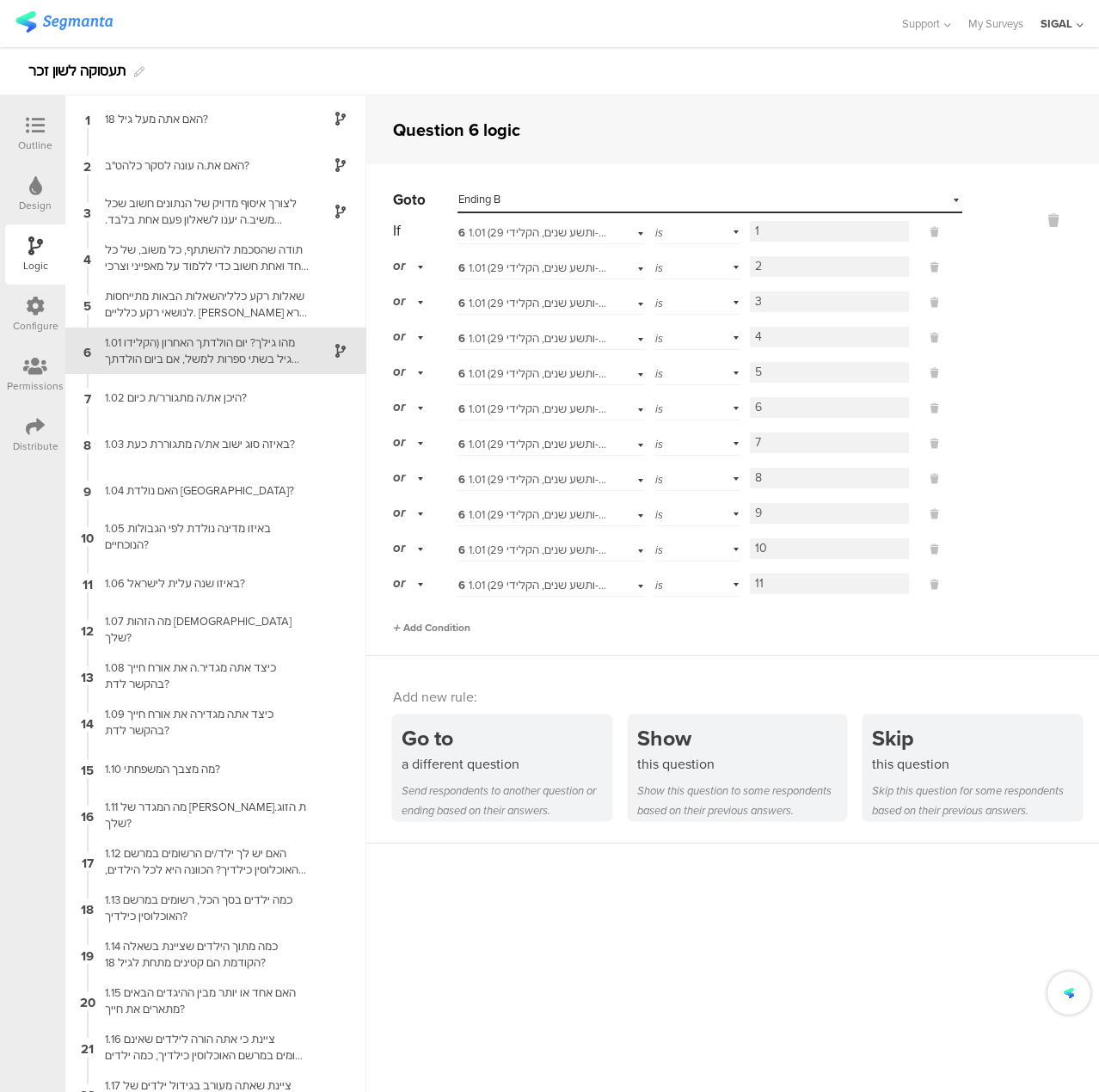 click on "Add Condition" at bounding box center (432, 628) 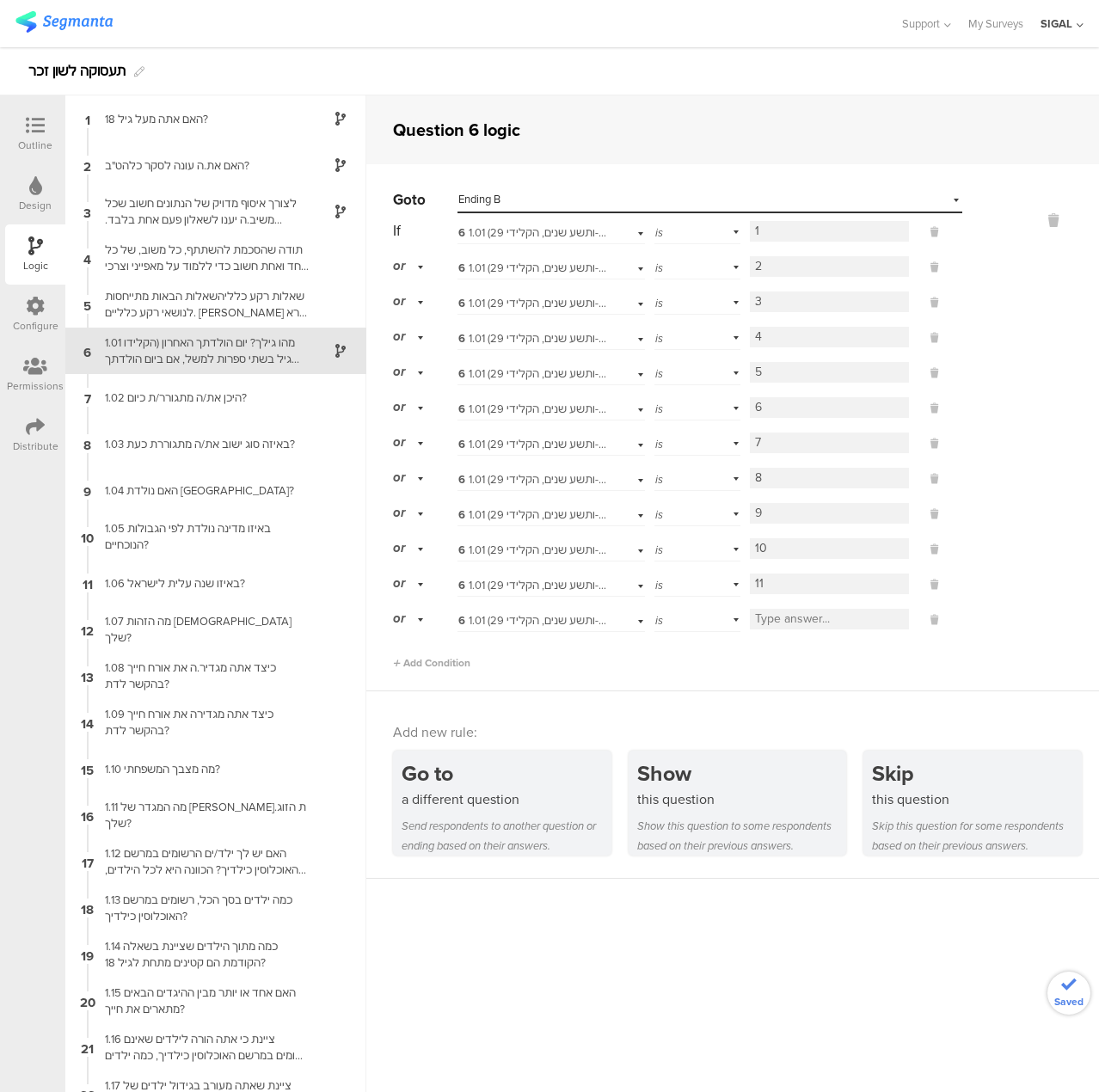 click at bounding box center [829, 619] 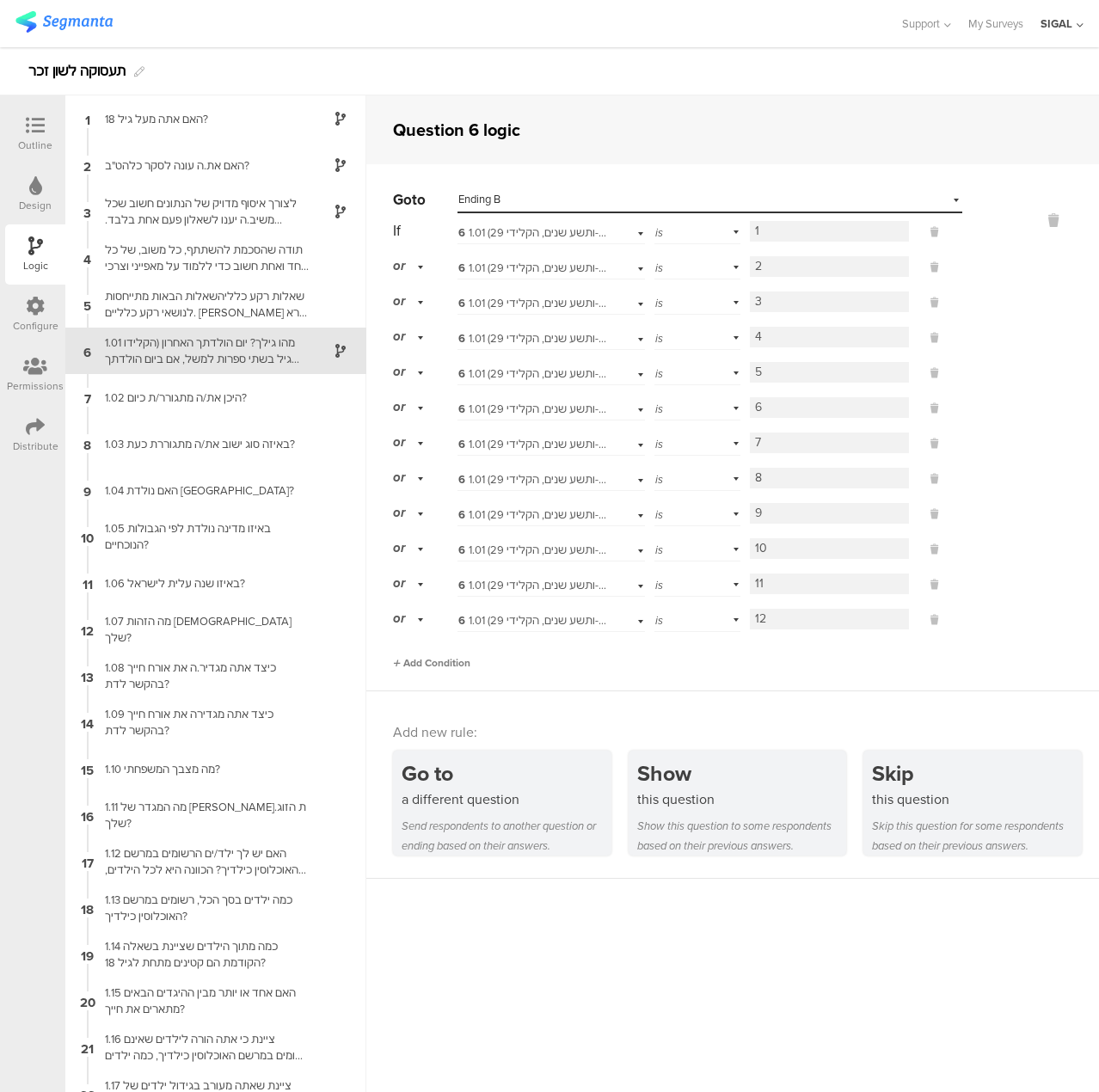type on "12" 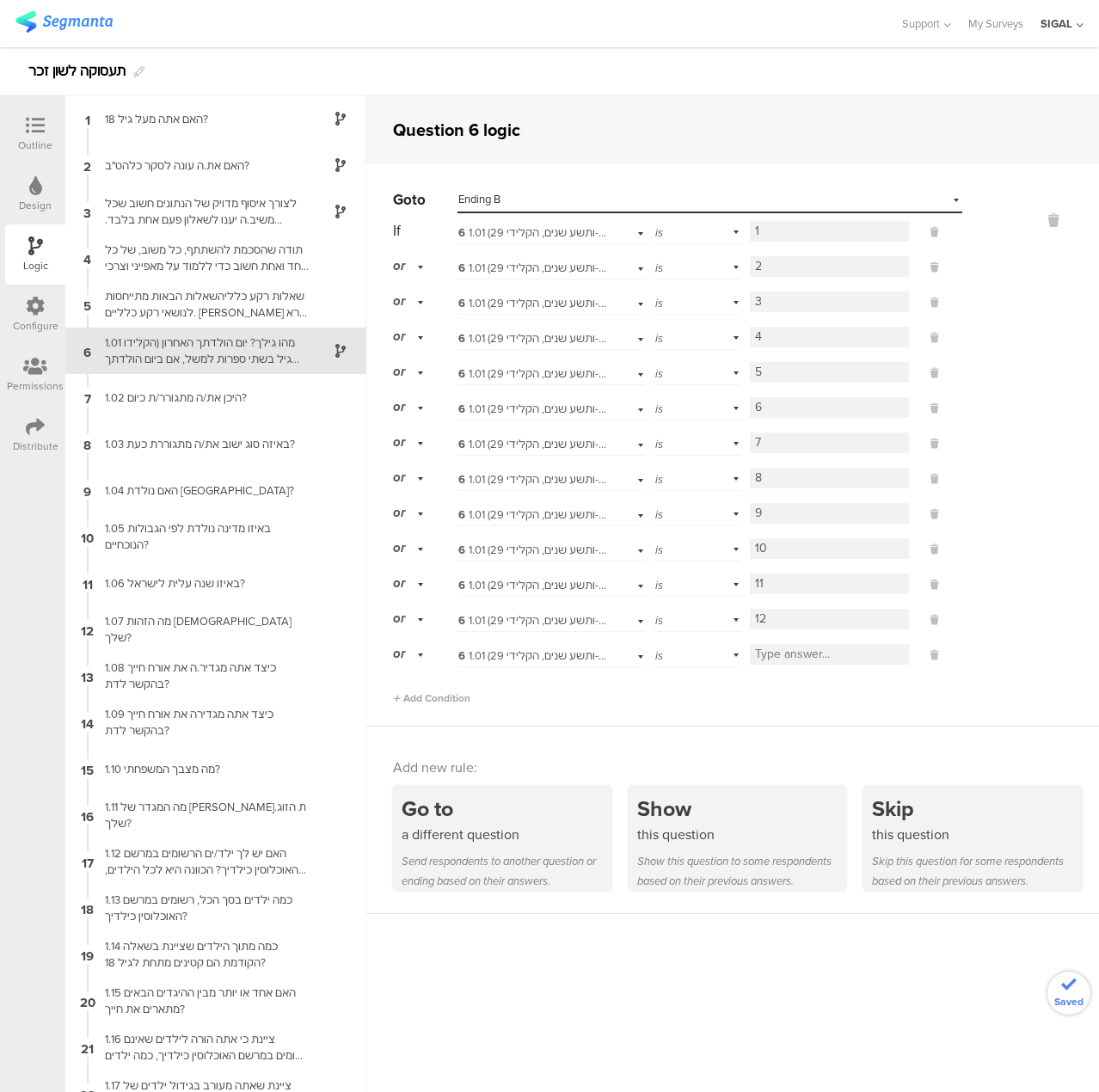 click at bounding box center [829, 654] 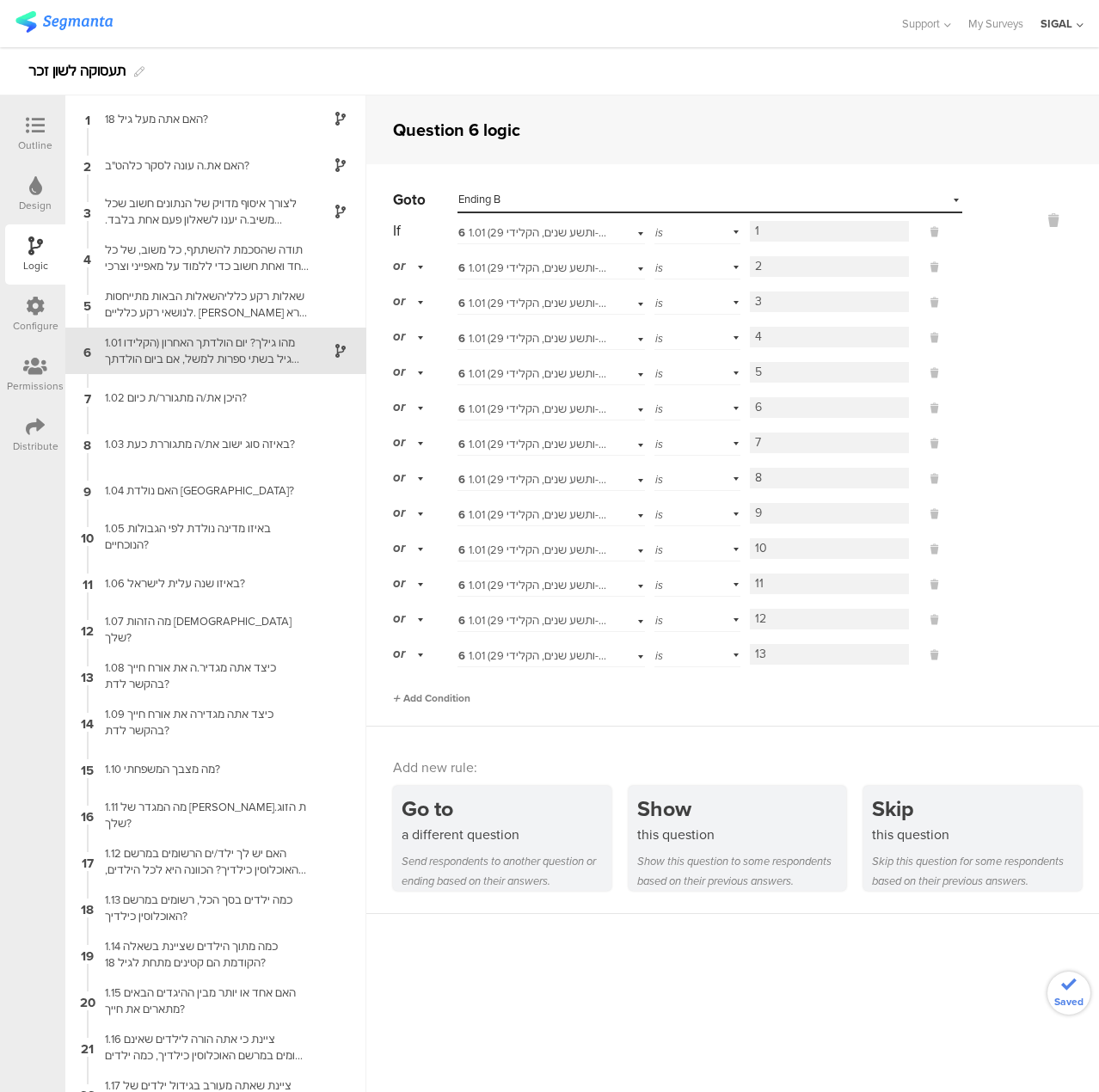 type on "13" 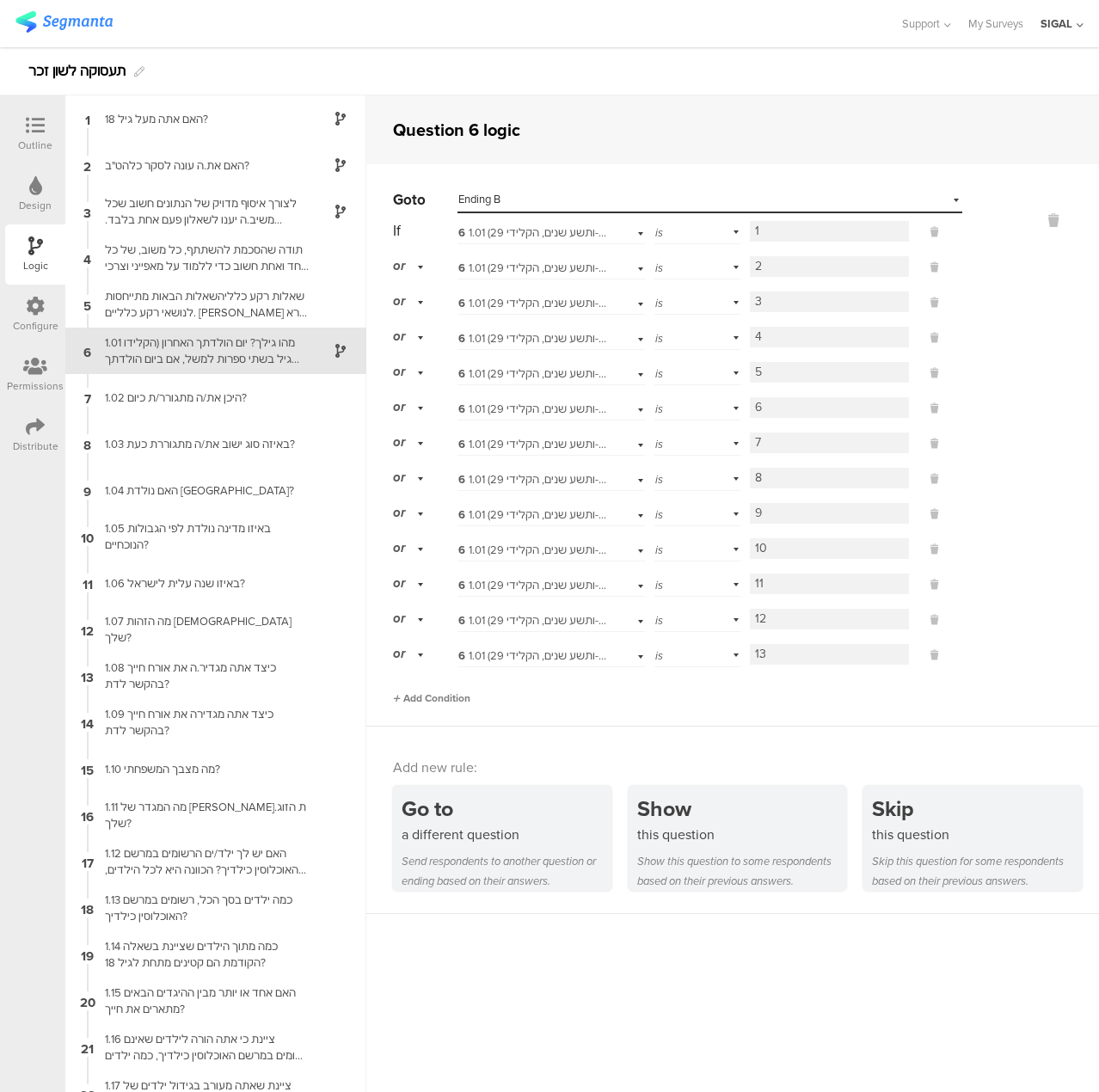 click on "Add Condition" at bounding box center [432, 698] 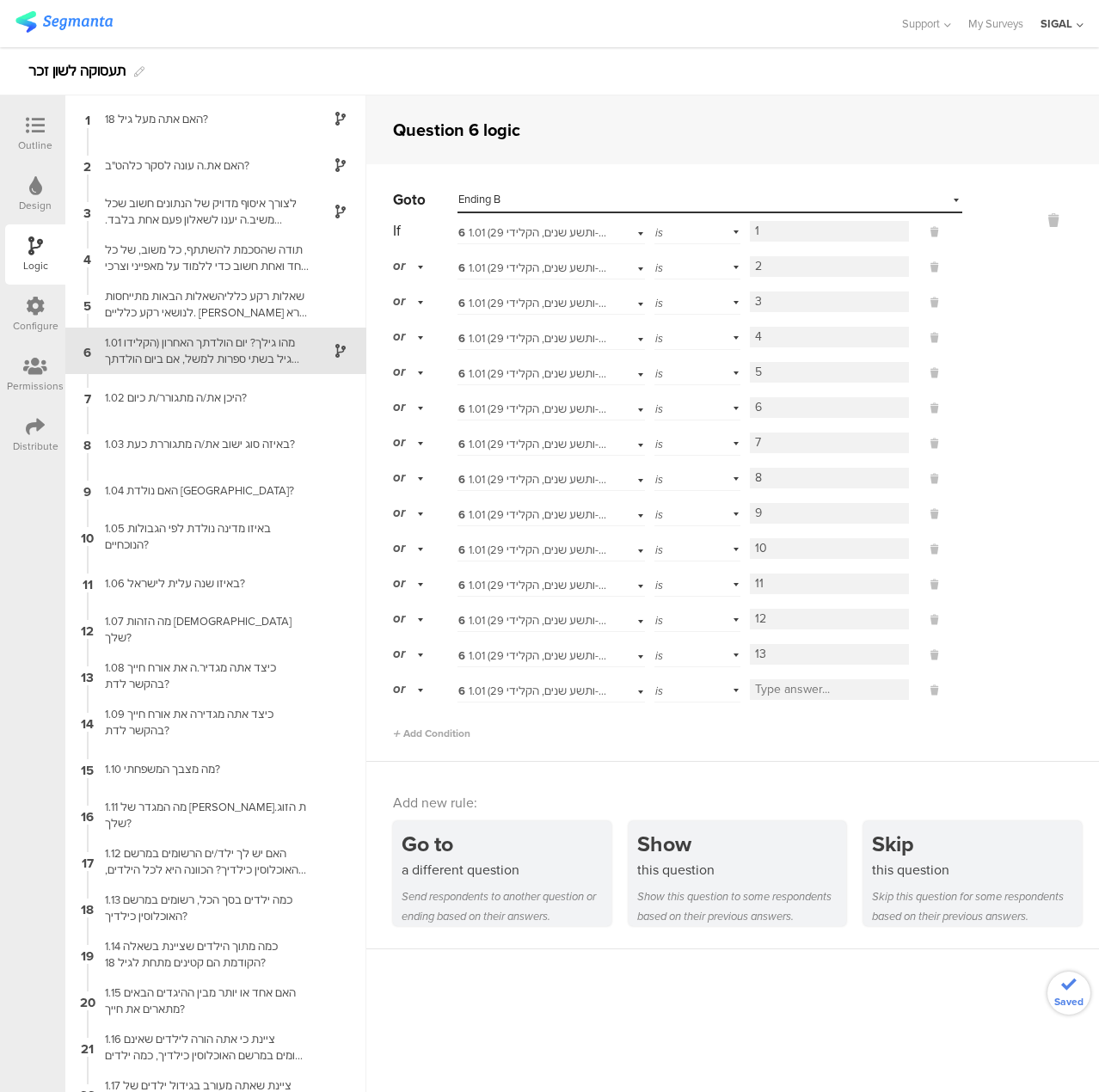 click at bounding box center (829, 690) 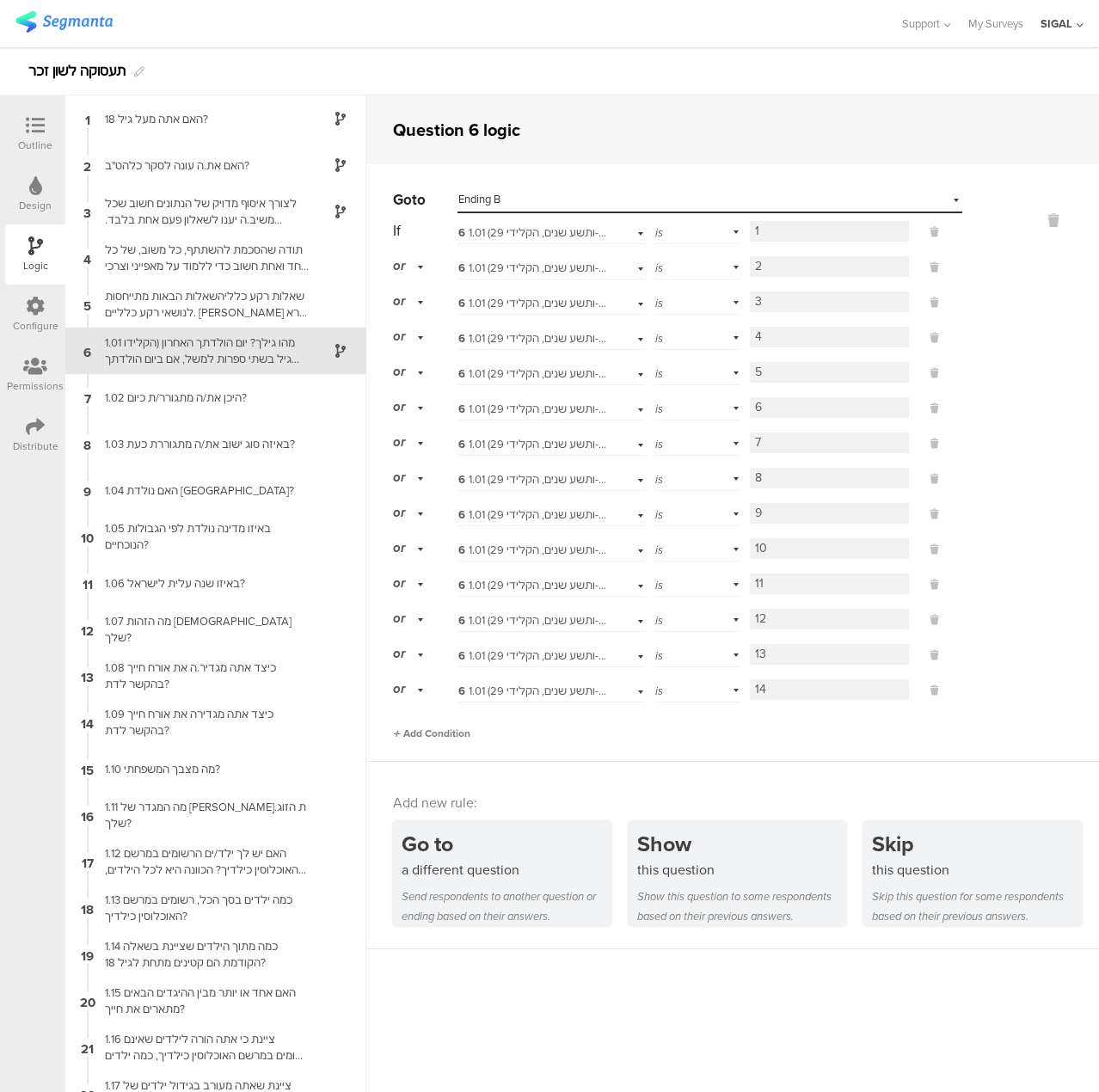 type on "14" 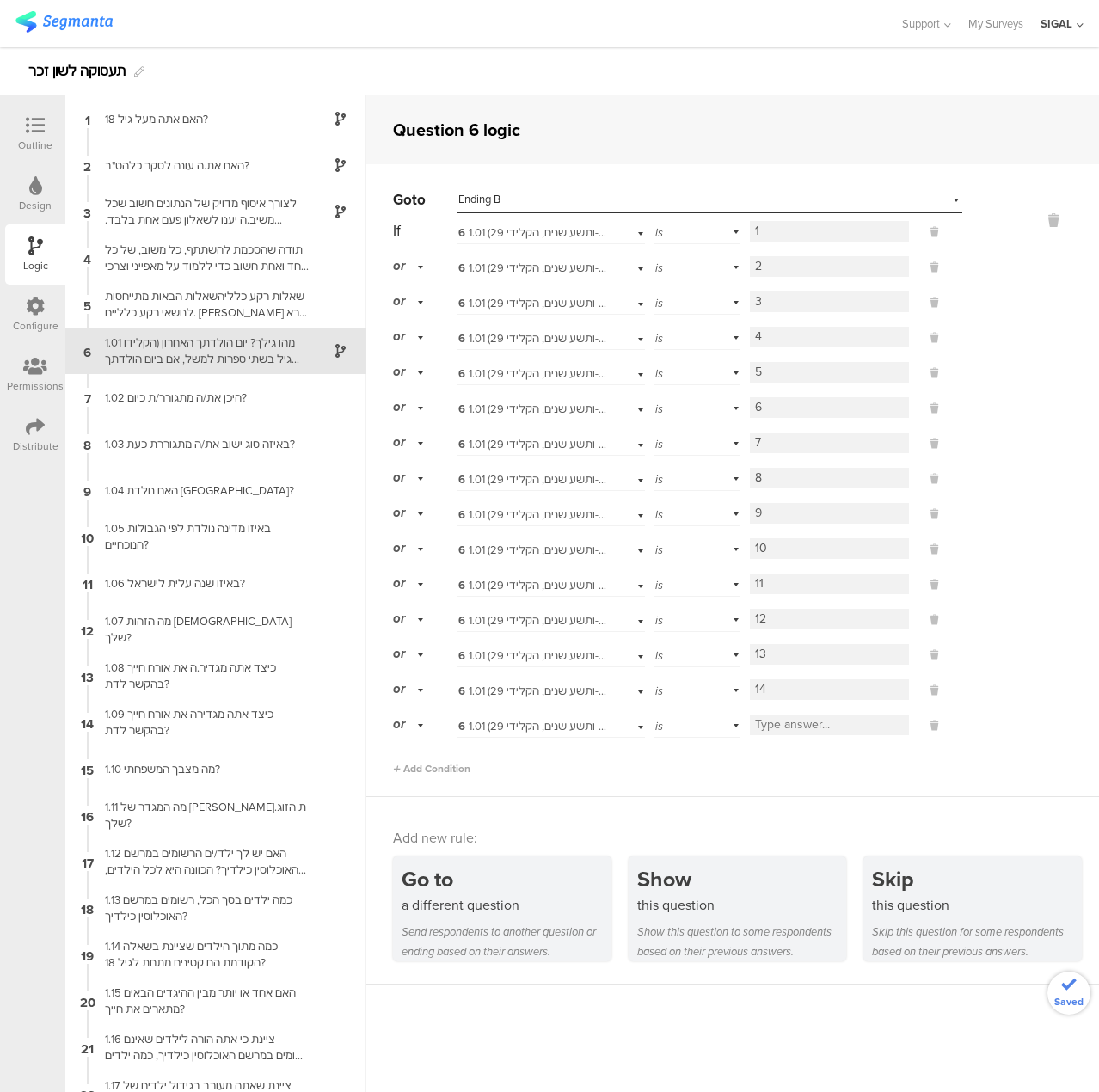 click at bounding box center (829, 725) 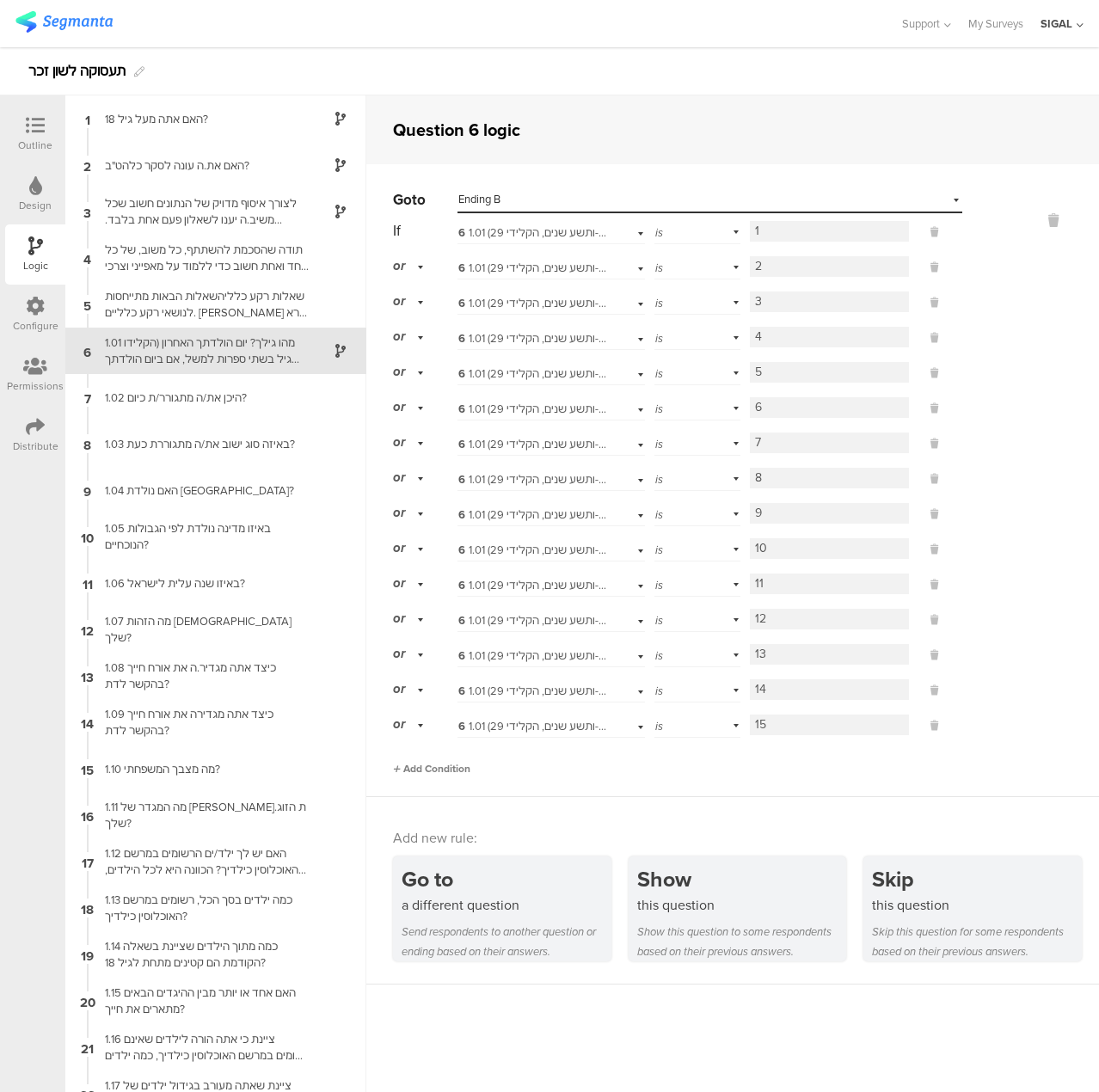 type on "15" 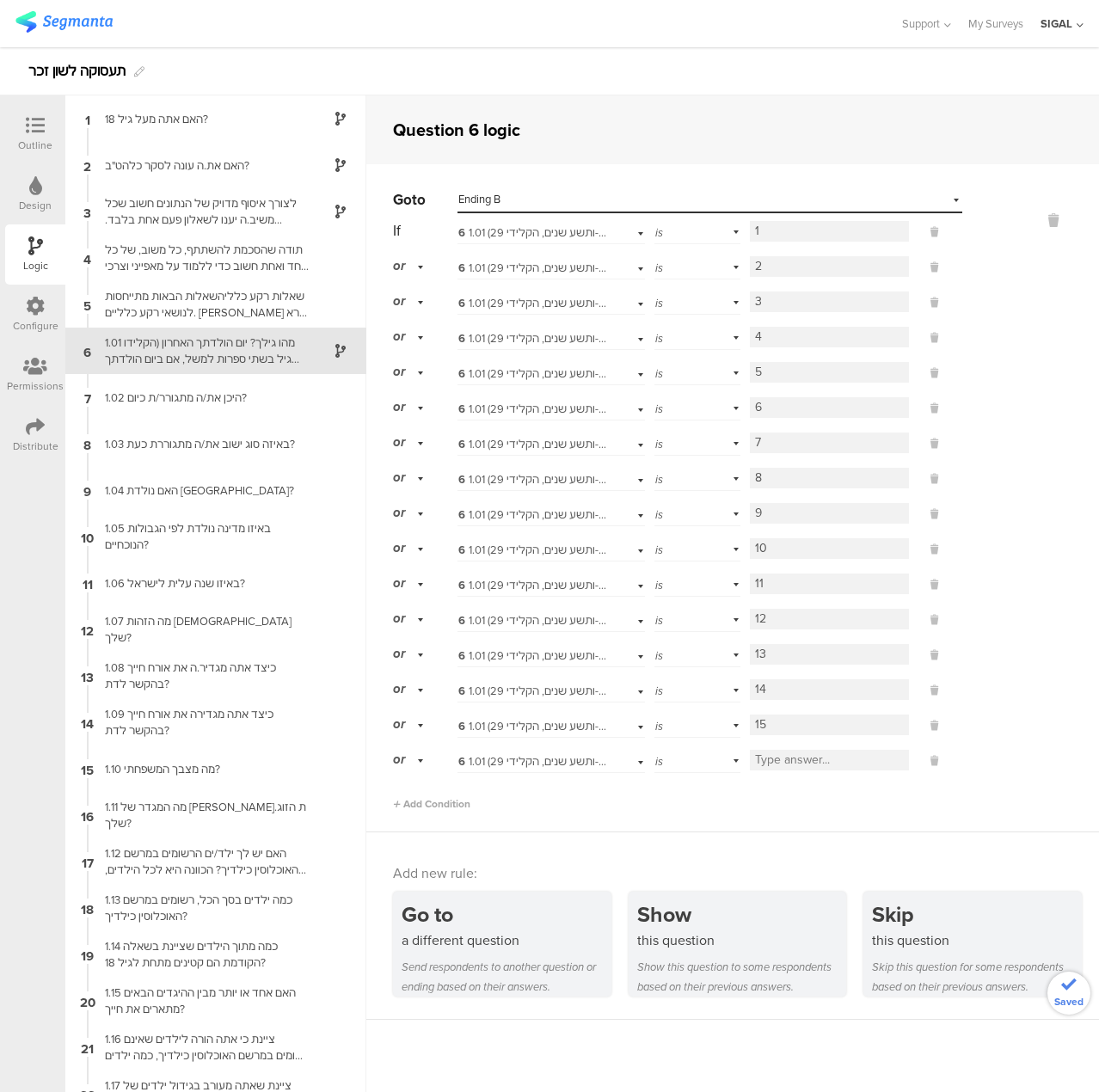 click at bounding box center (829, 760) 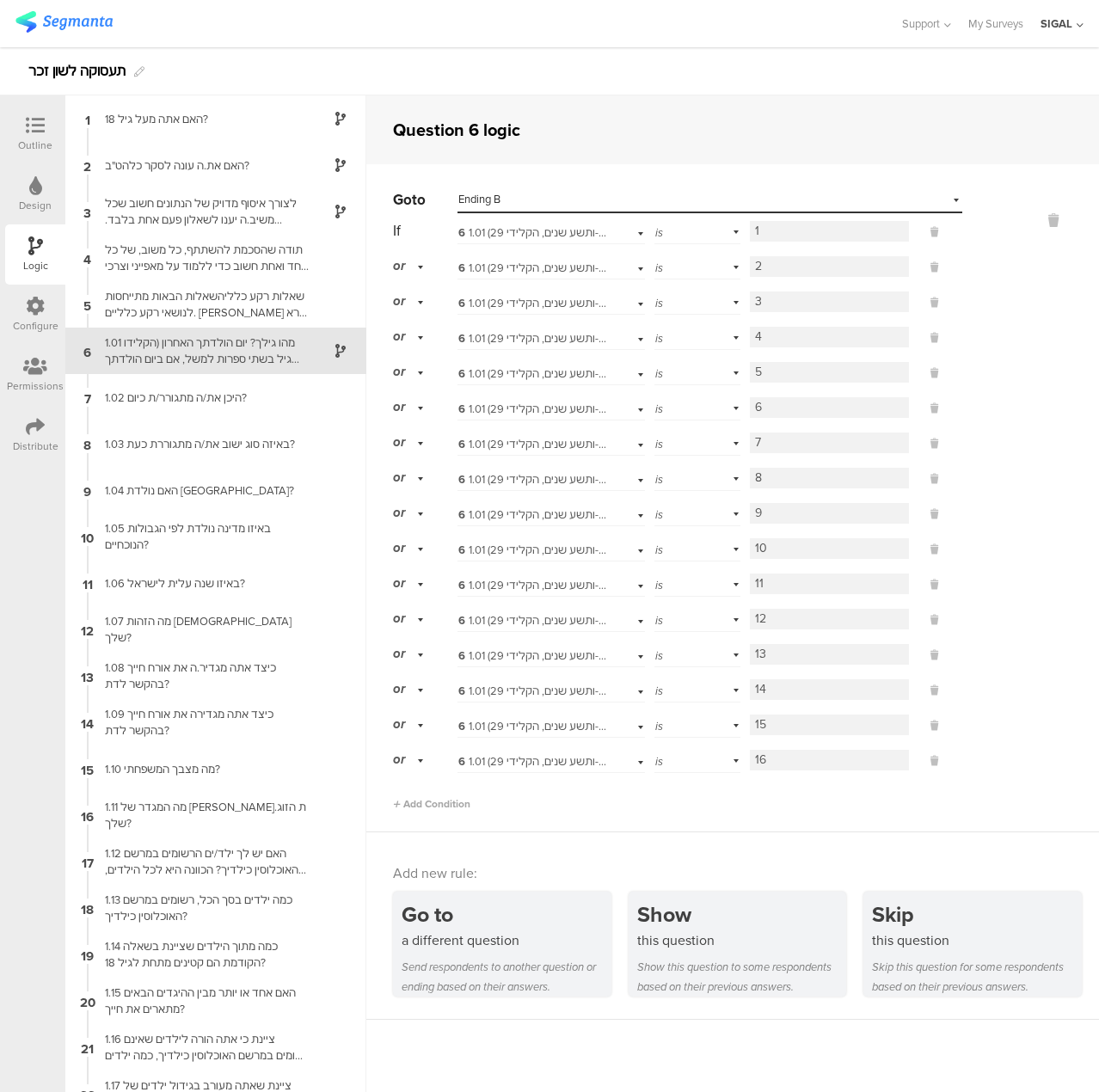 type on "16" 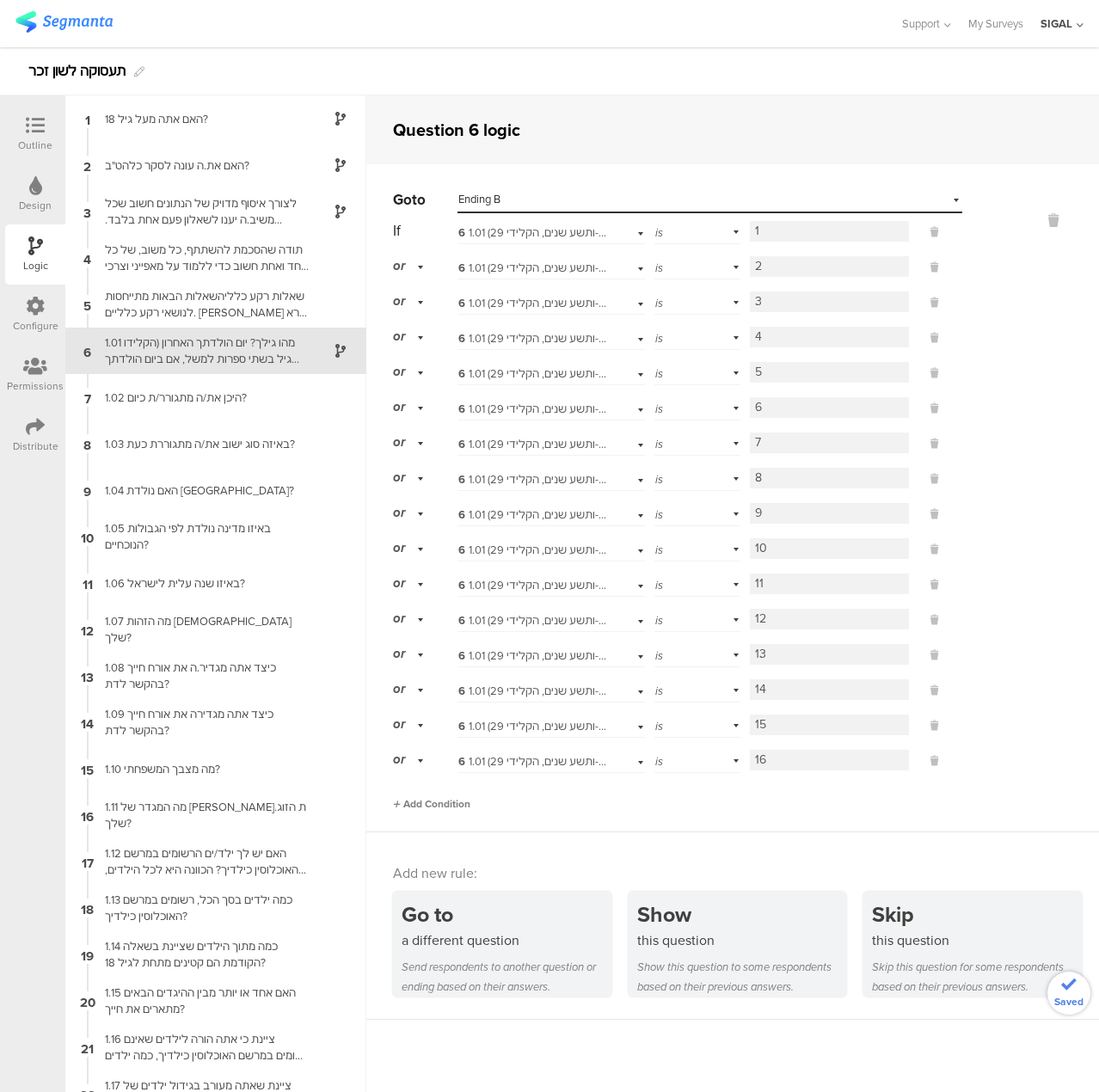 click on "Add Condition" at bounding box center [432, 804] 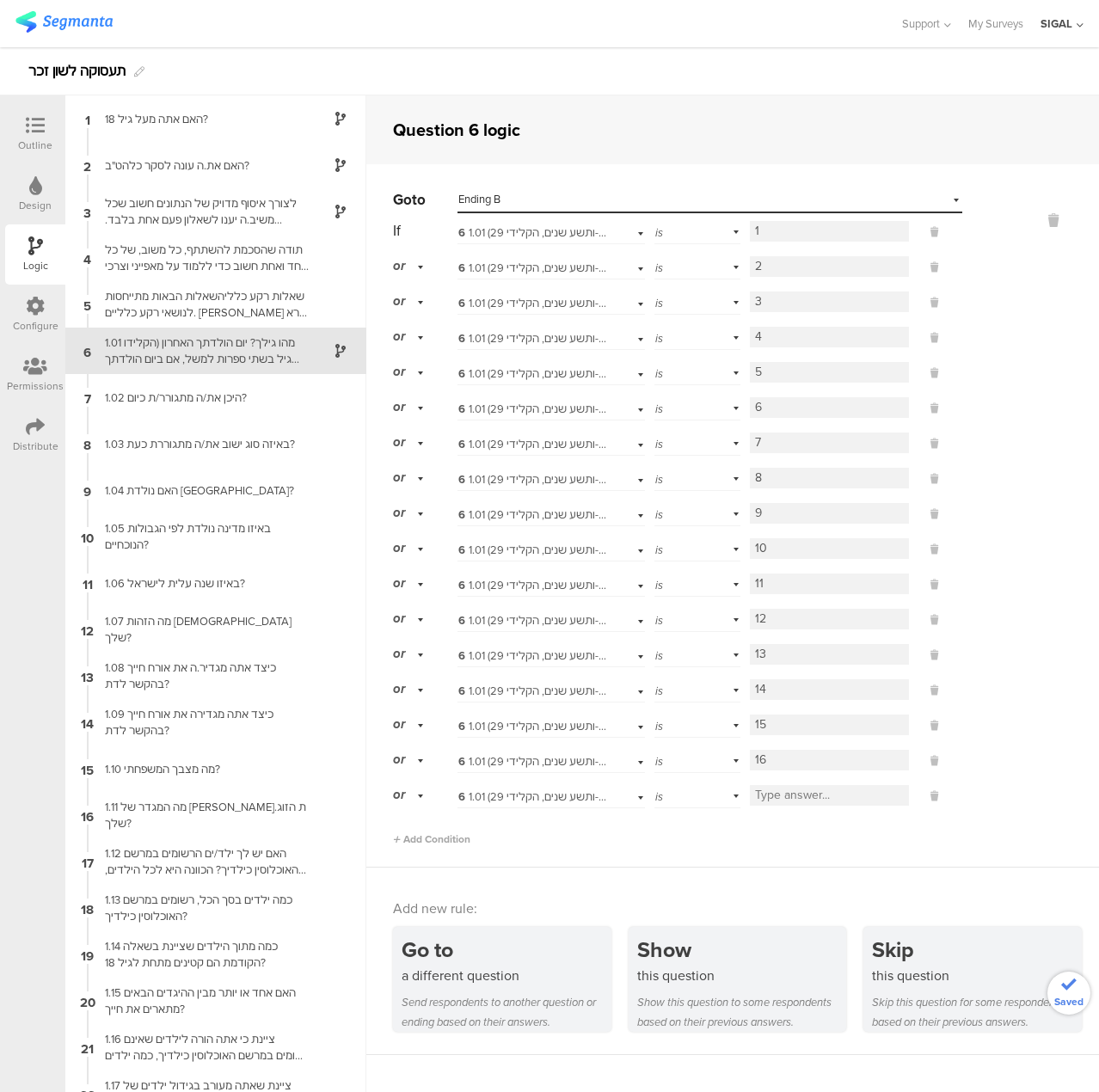 click at bounding box center (829, 795) 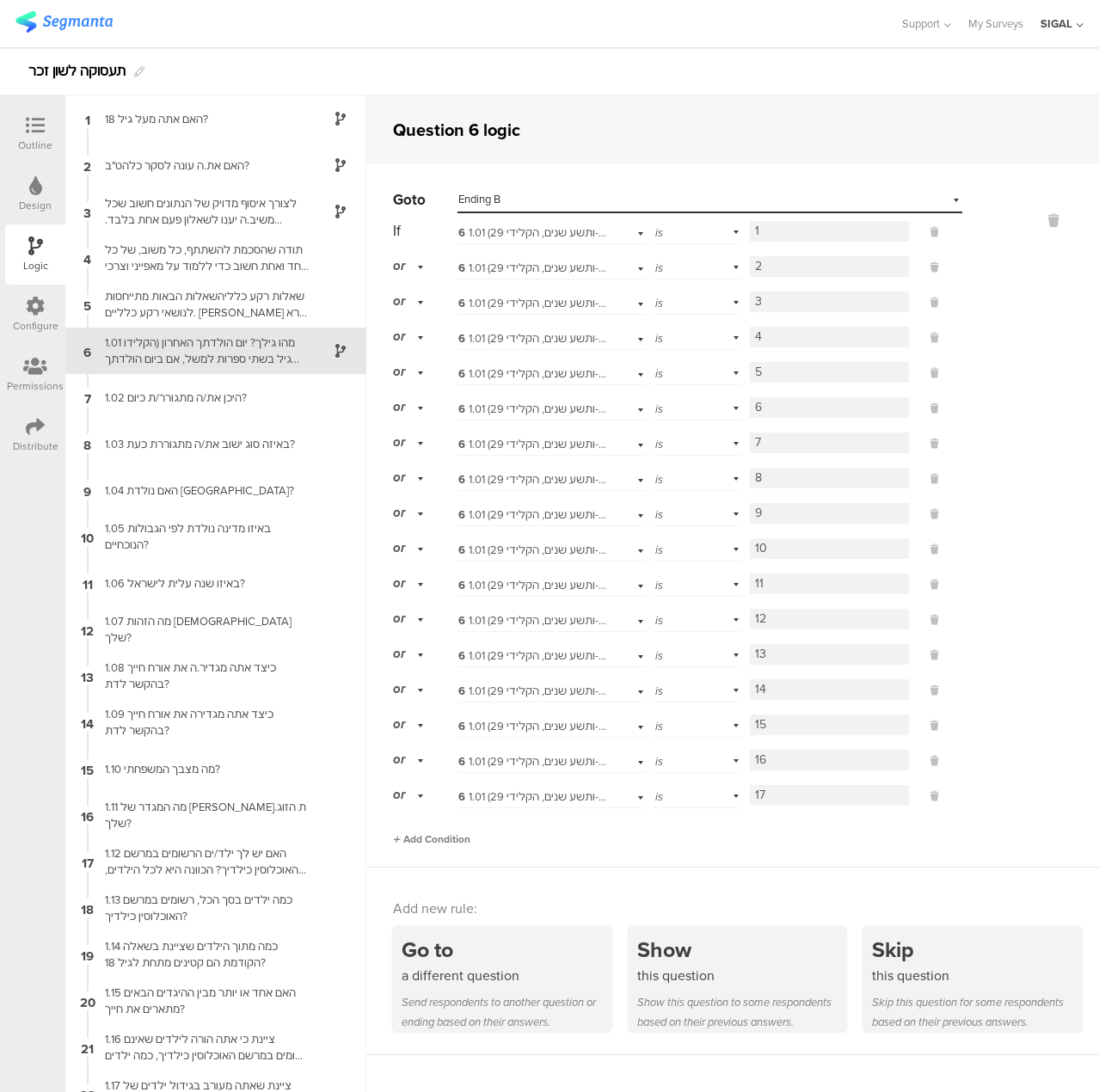 type on "17" 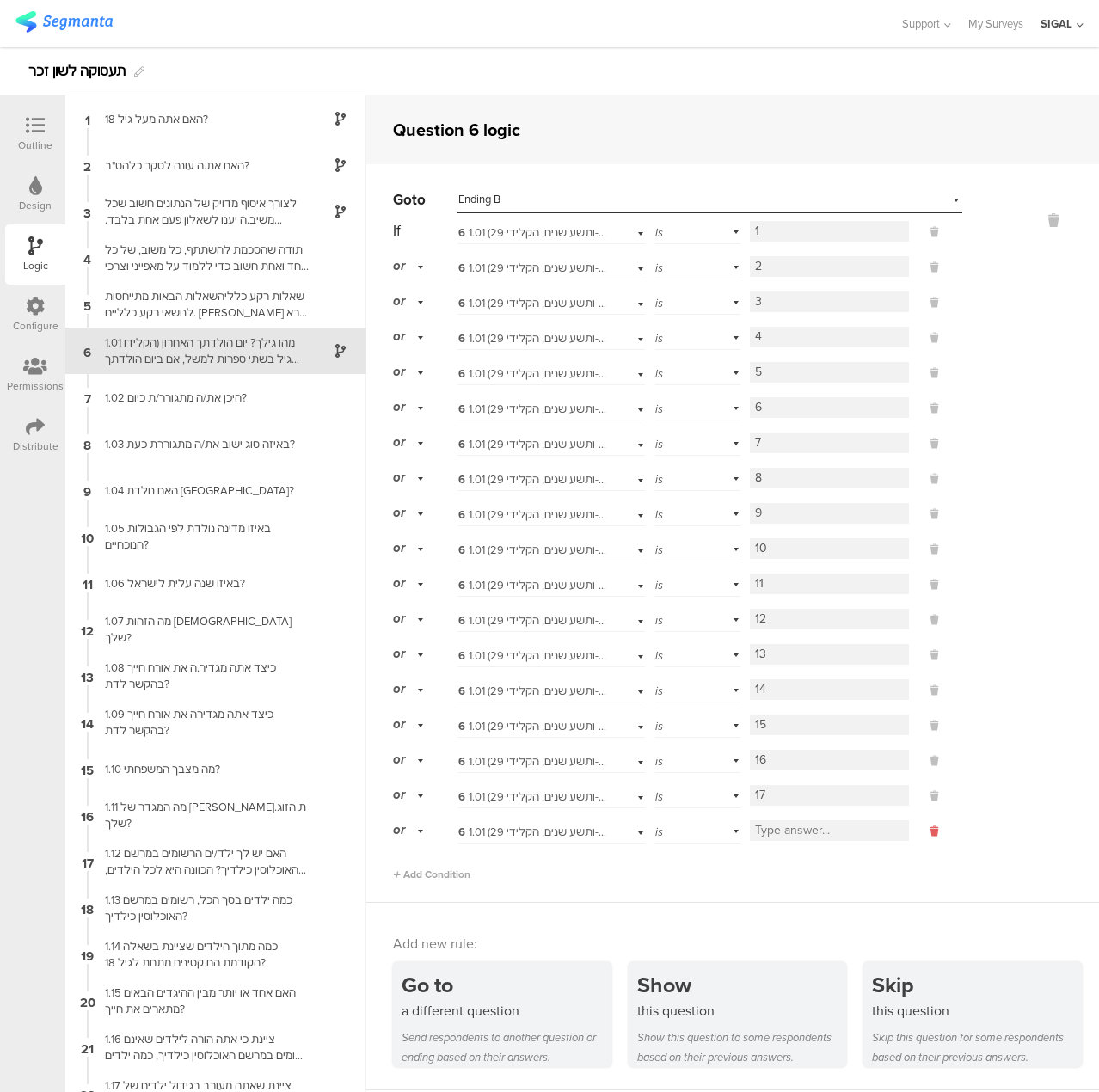 click at bounding box center [934, 831] 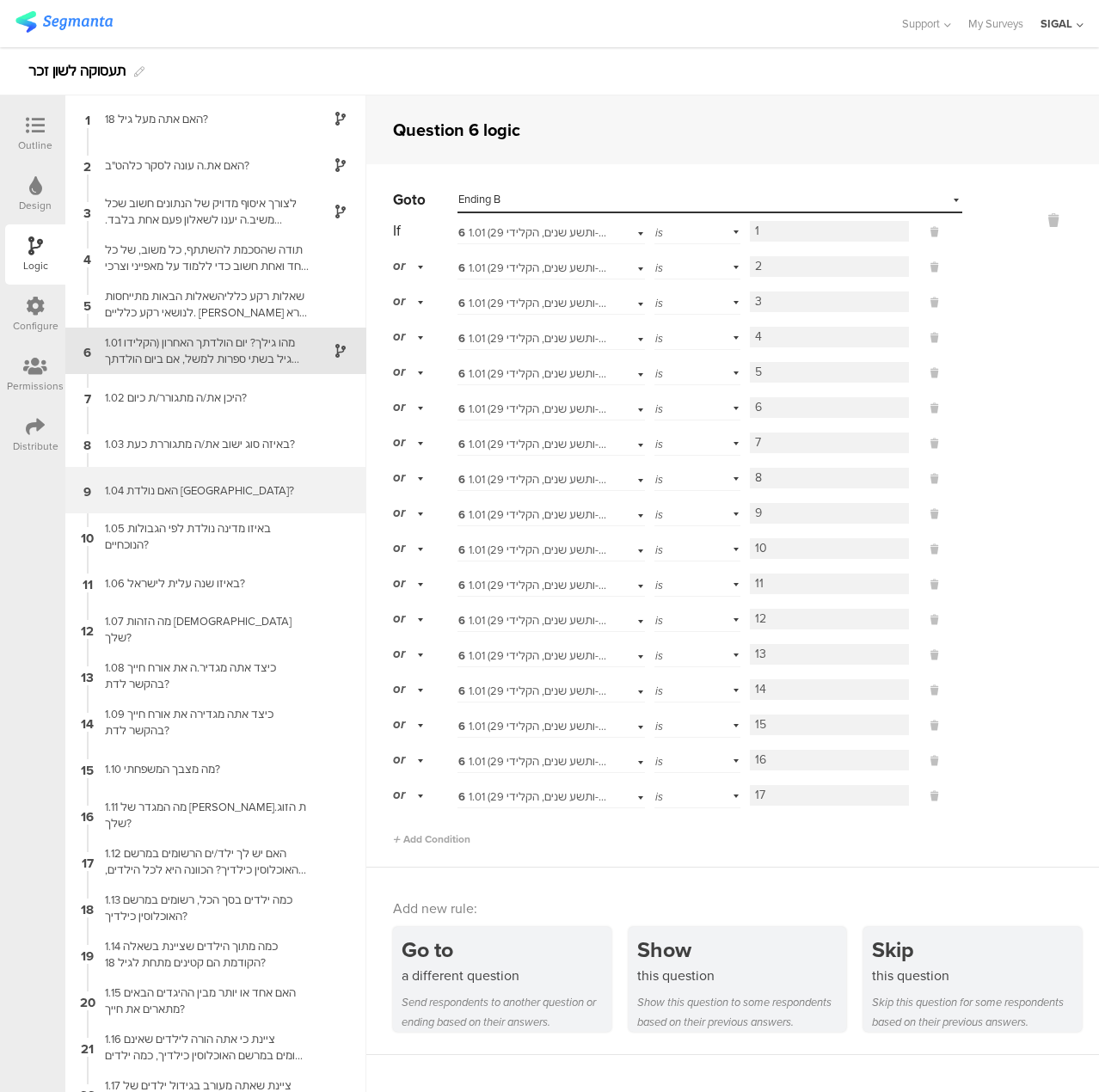 click on "9
1.04 האם נולדת [GEOGRAPHIC_DATA]?" at bounding box center (216, 490) 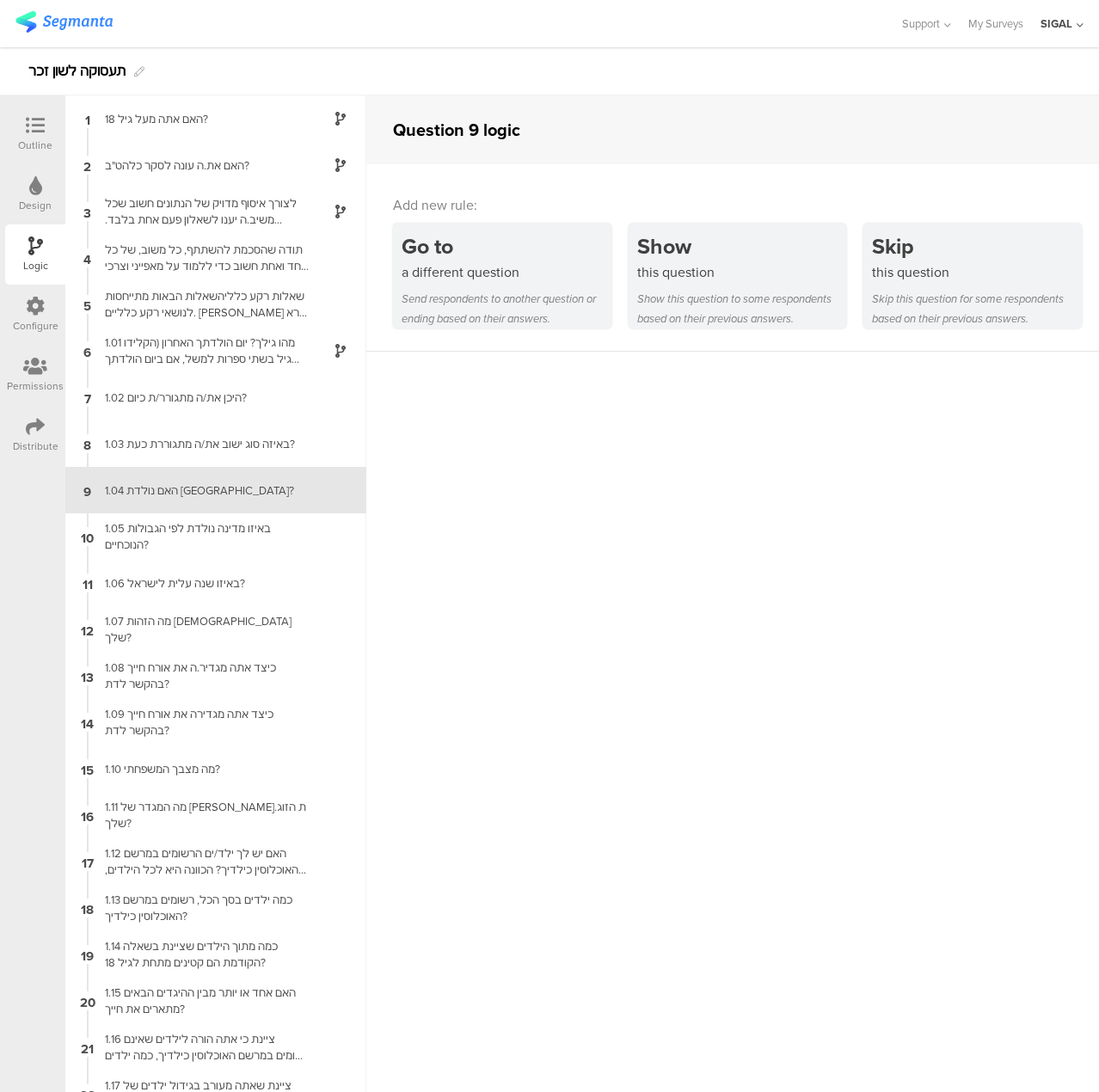 scroll, scrollTop: 0, scrollLeft: 0, axis: both 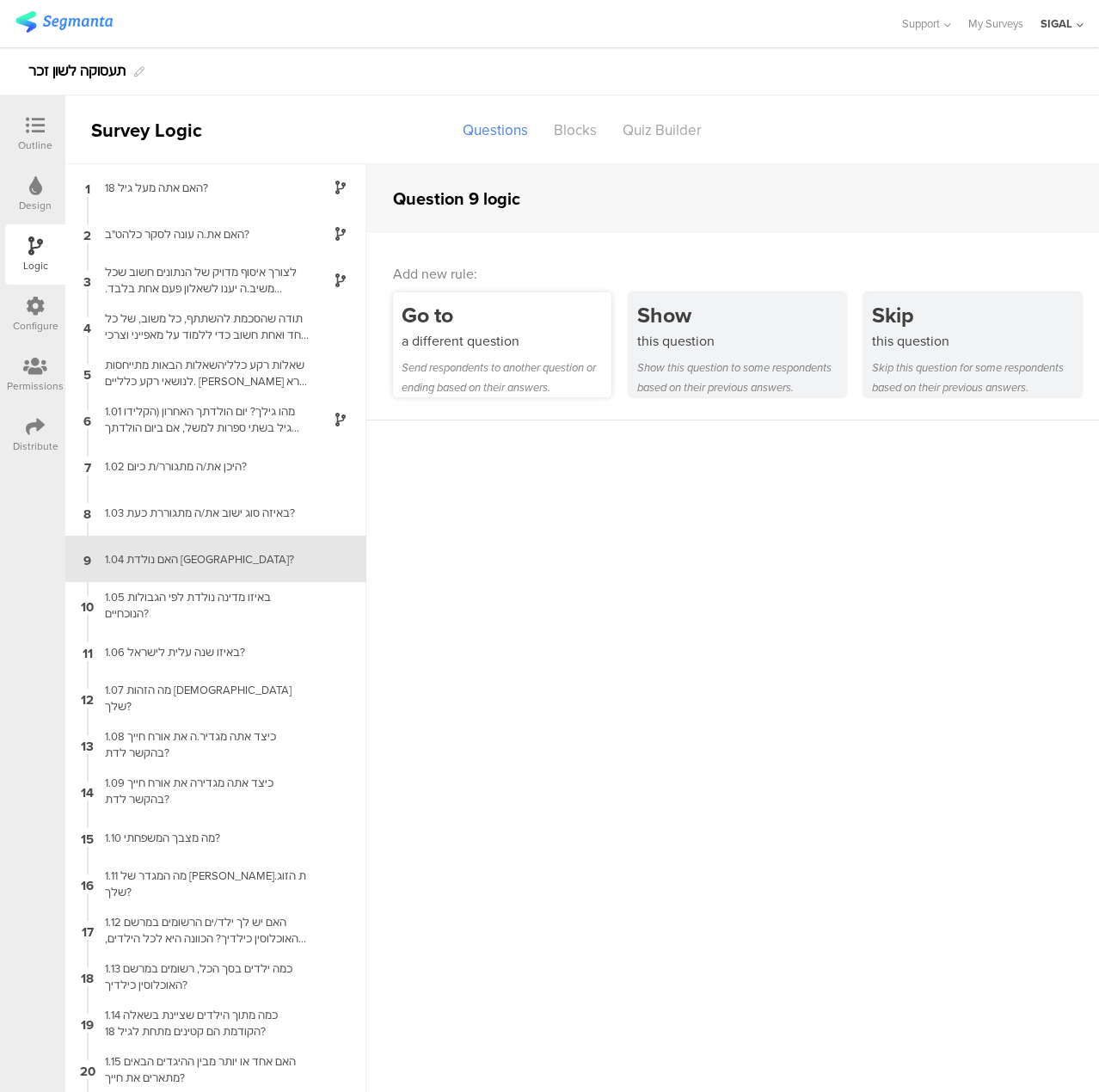 click on "Go to
a different question
Send respondents to another question or ending based on their answers." at bounding box center [502, 345] 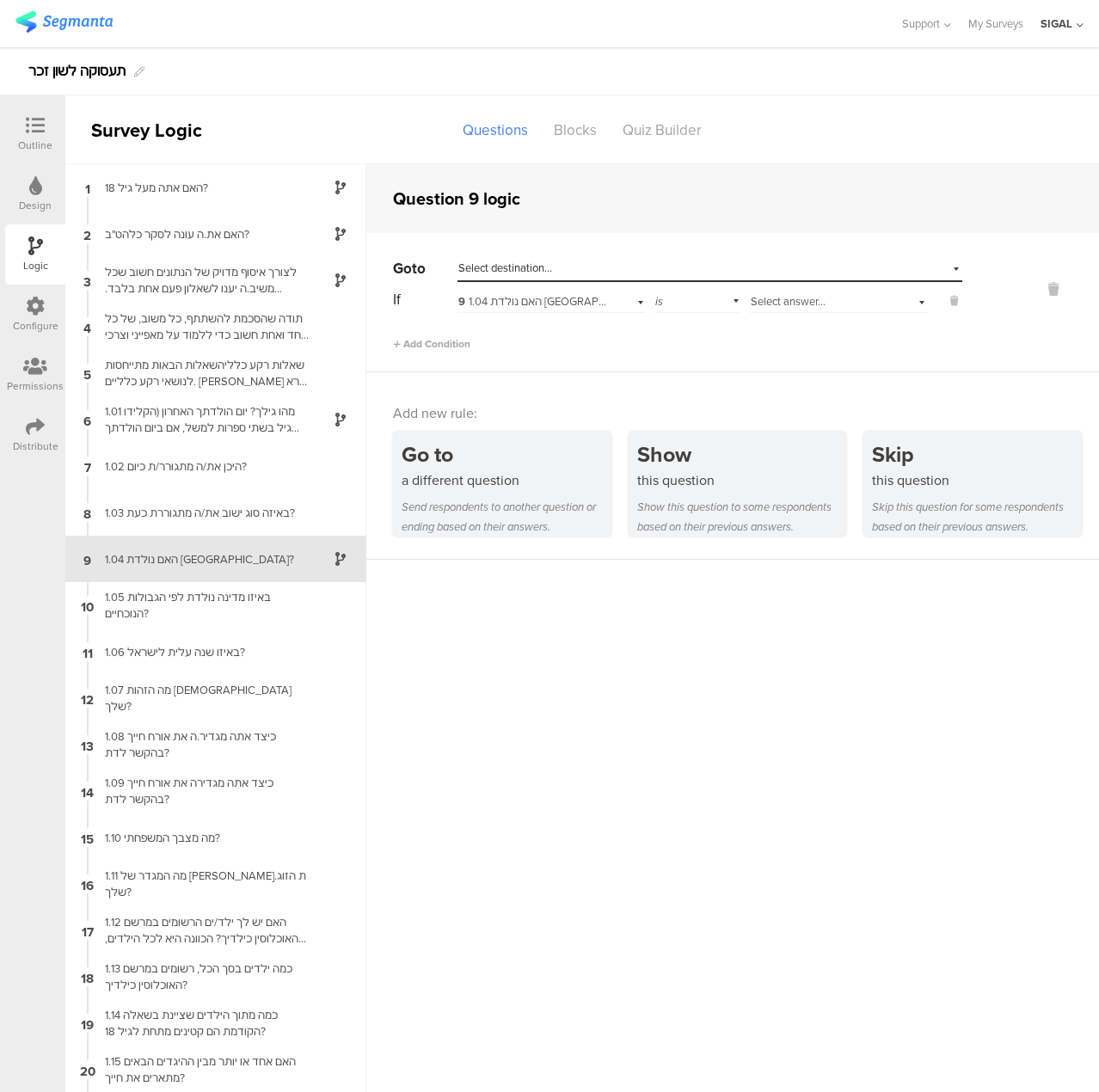 click on "Select answer..." at bounding box center [788, 301] 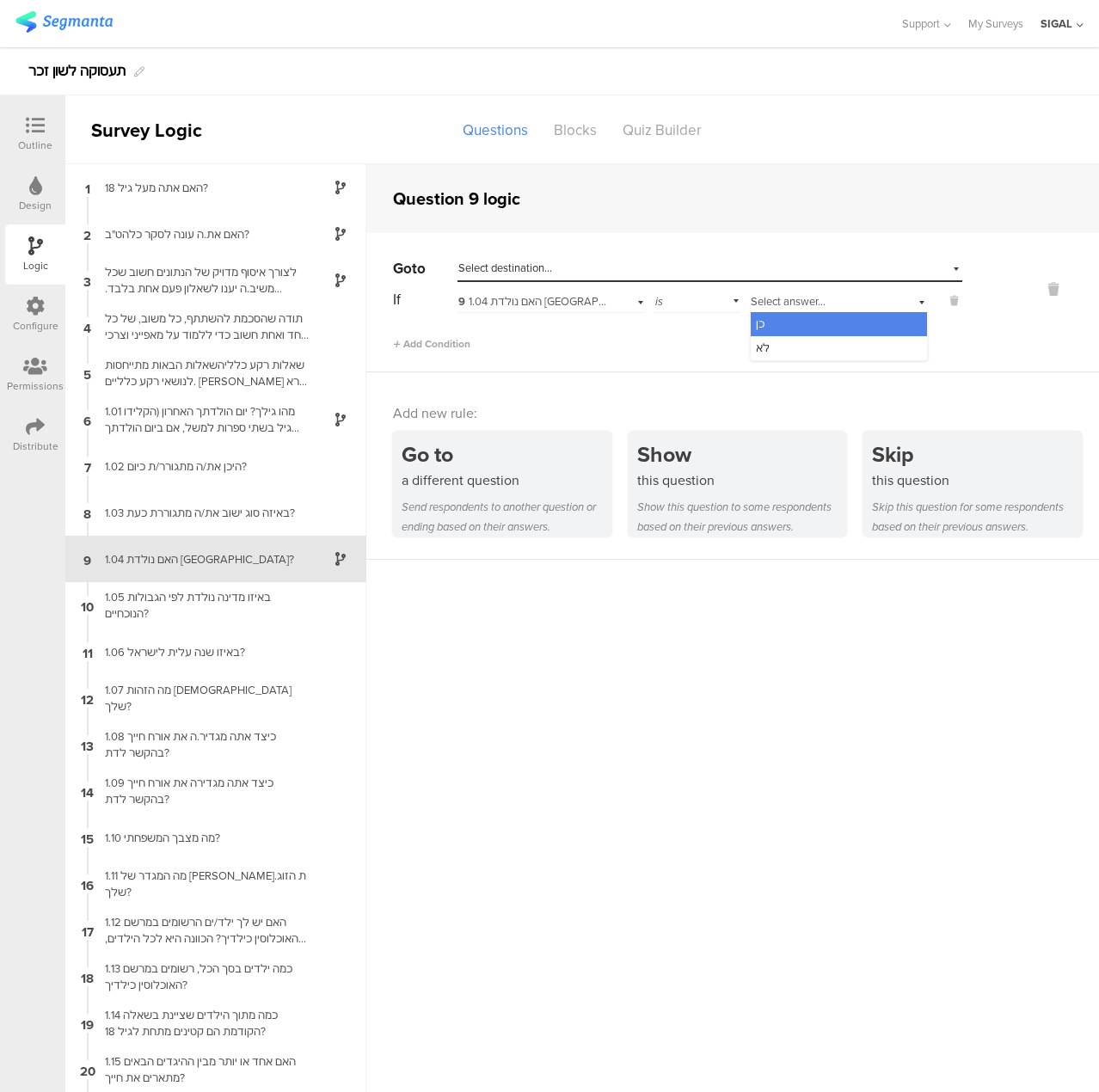 click on "כן" at bounding box center (838, 324) 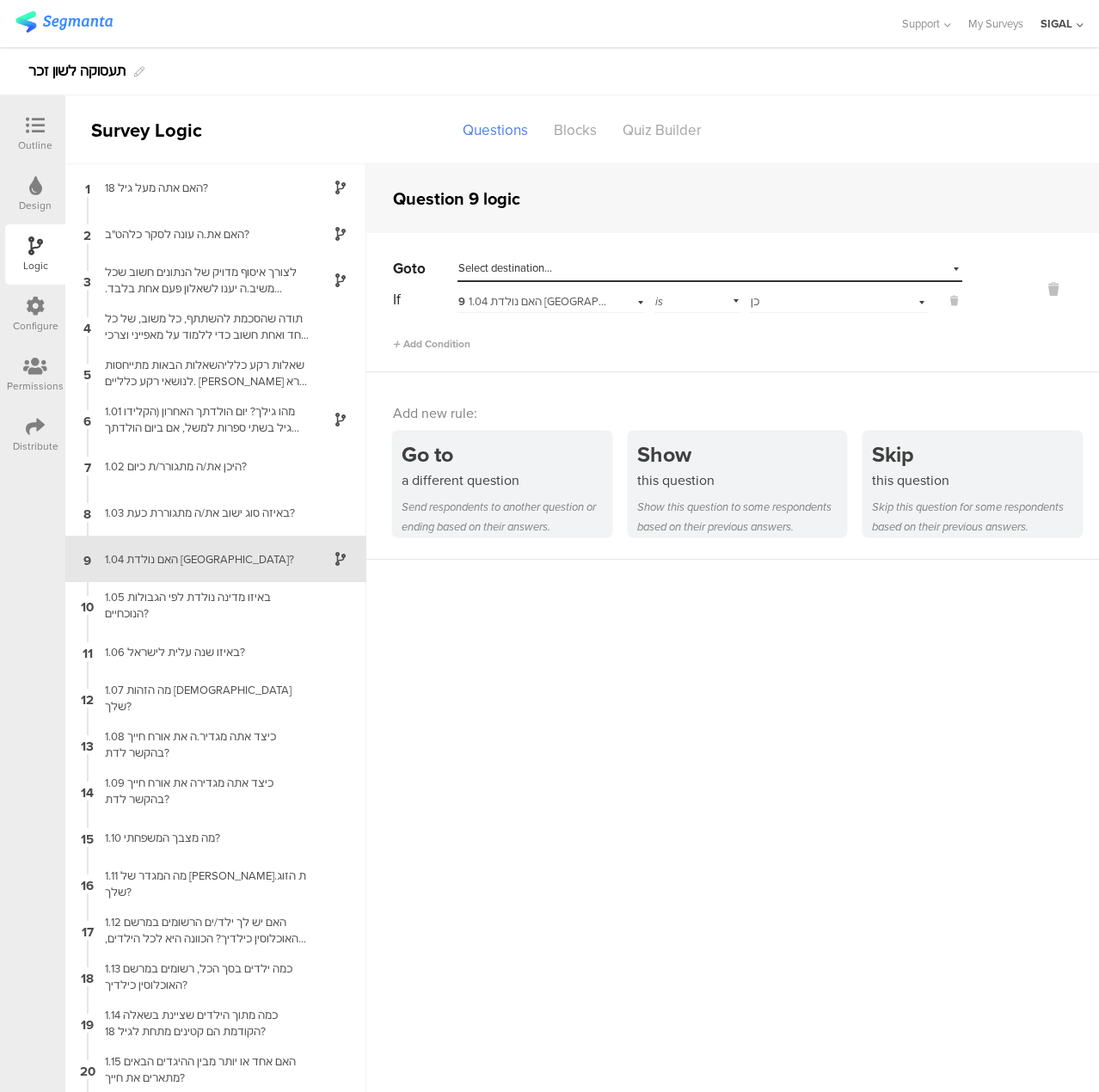 click on "Select destination..." at bounding box center [630, 268] 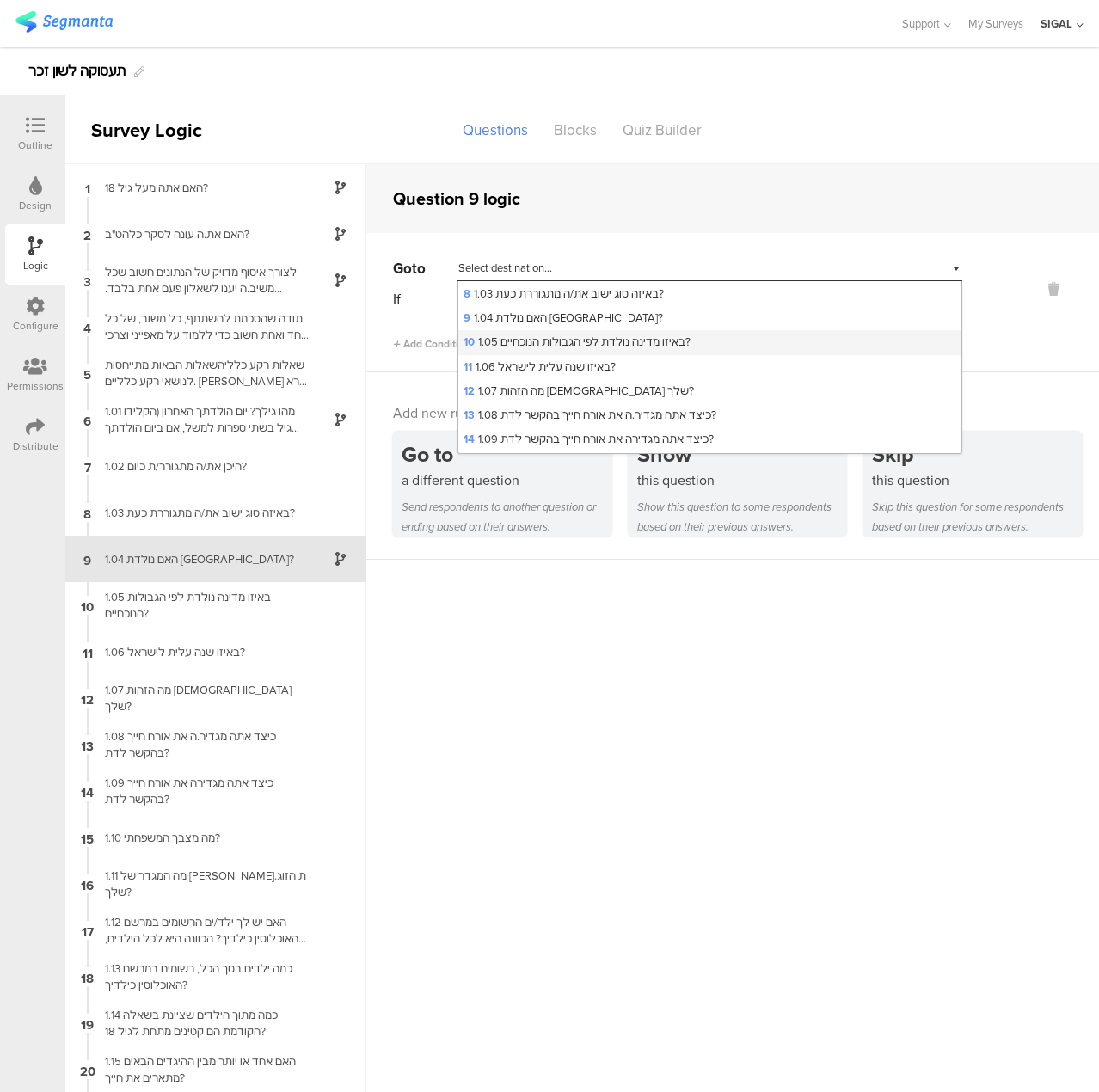 scroll, scrollTop: 258, scrollLeft: 0, axis: vertical 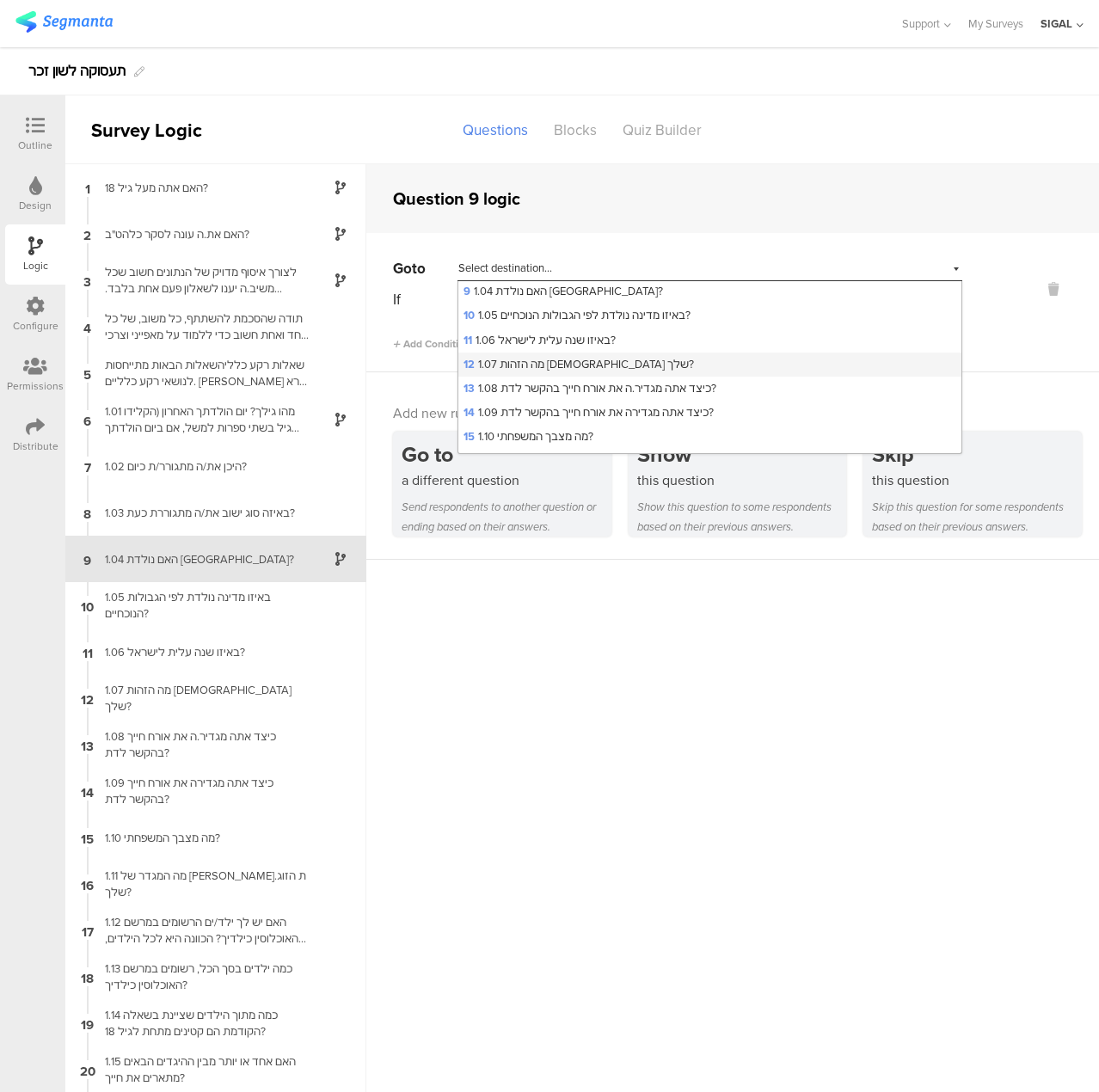 click on "12  1.07 מה הזהות [DEMOGRAPHIC_DATA] שלך?" at bounding box center [579, 364] 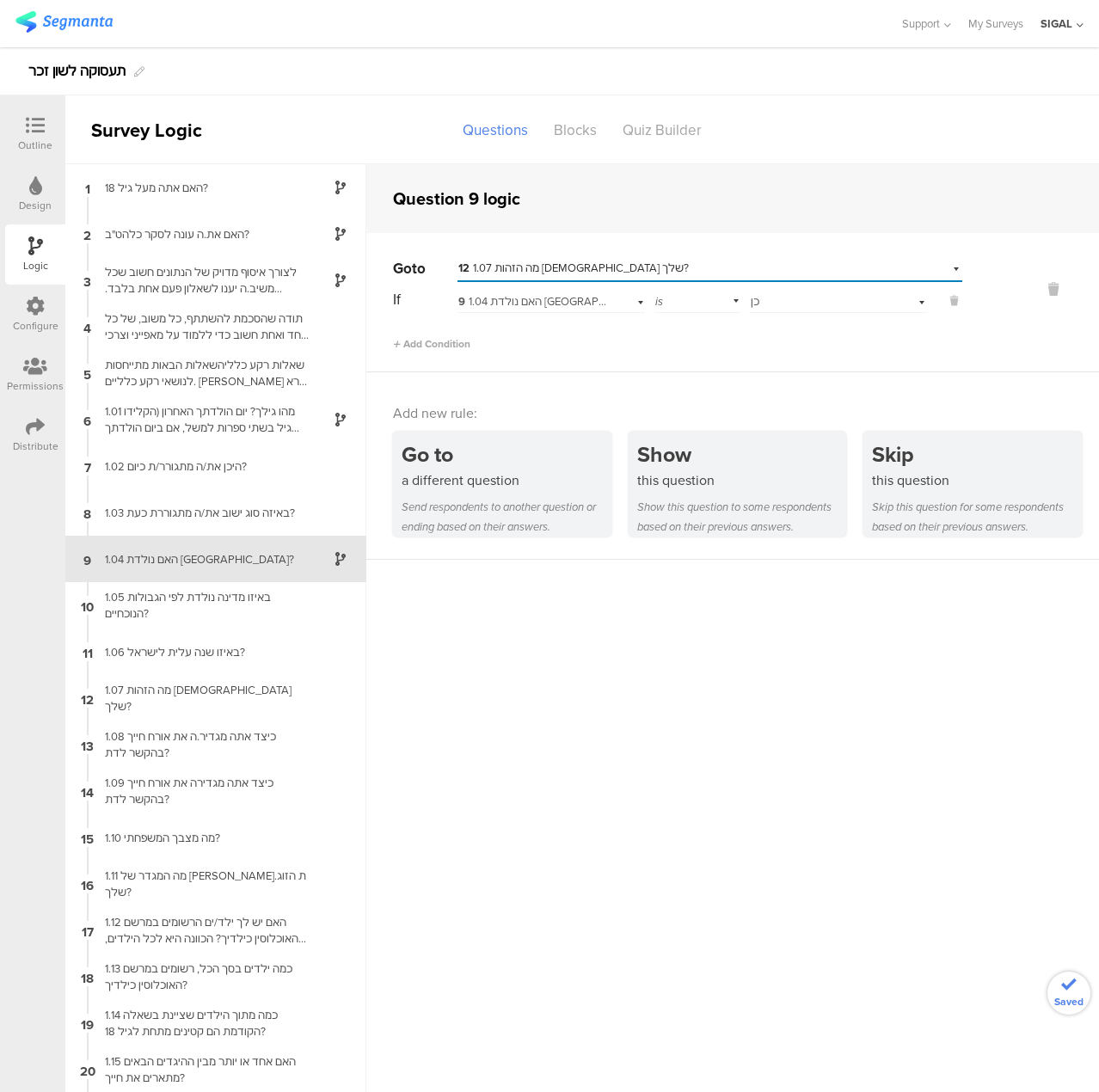 click on "Question 9 logic
Go  to Select destination...   12  1.07 מה הזהות [DEMOGRAPHIC_DATA] שלך?
If   9  1.04 האם נולדת [GEOGRAPHIC_DATA]?
is Select answer...   כן
Add Condition
Add new rule:
Go to
a different question
Send respondents to another question or ending based on their answers.
Show
this question" at bounding box center [733, 662] 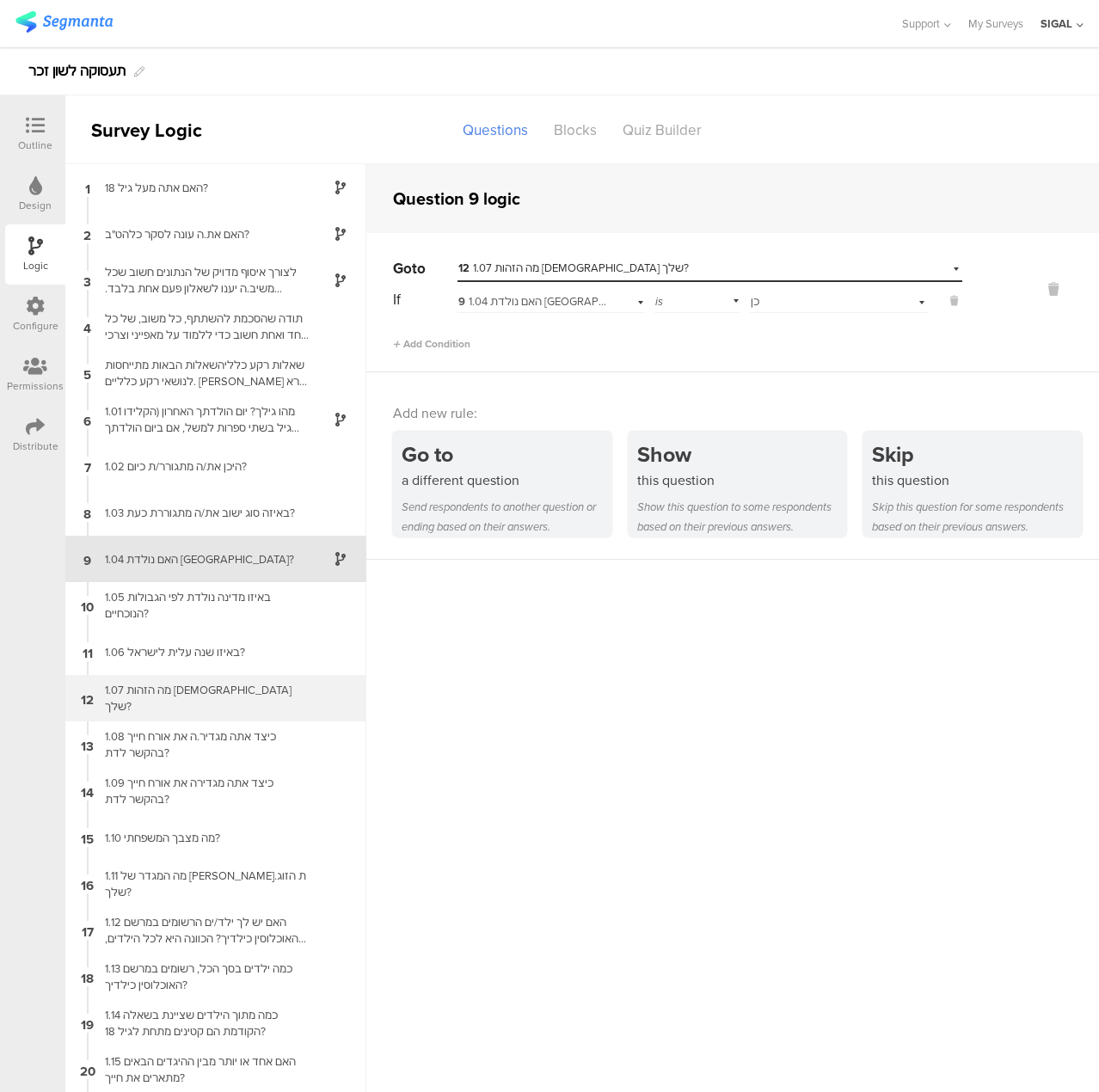 click on "1.07 מה הזהות [DEMOGRAPHIC_DATA] שלך?" at bounding box center (202, 698) 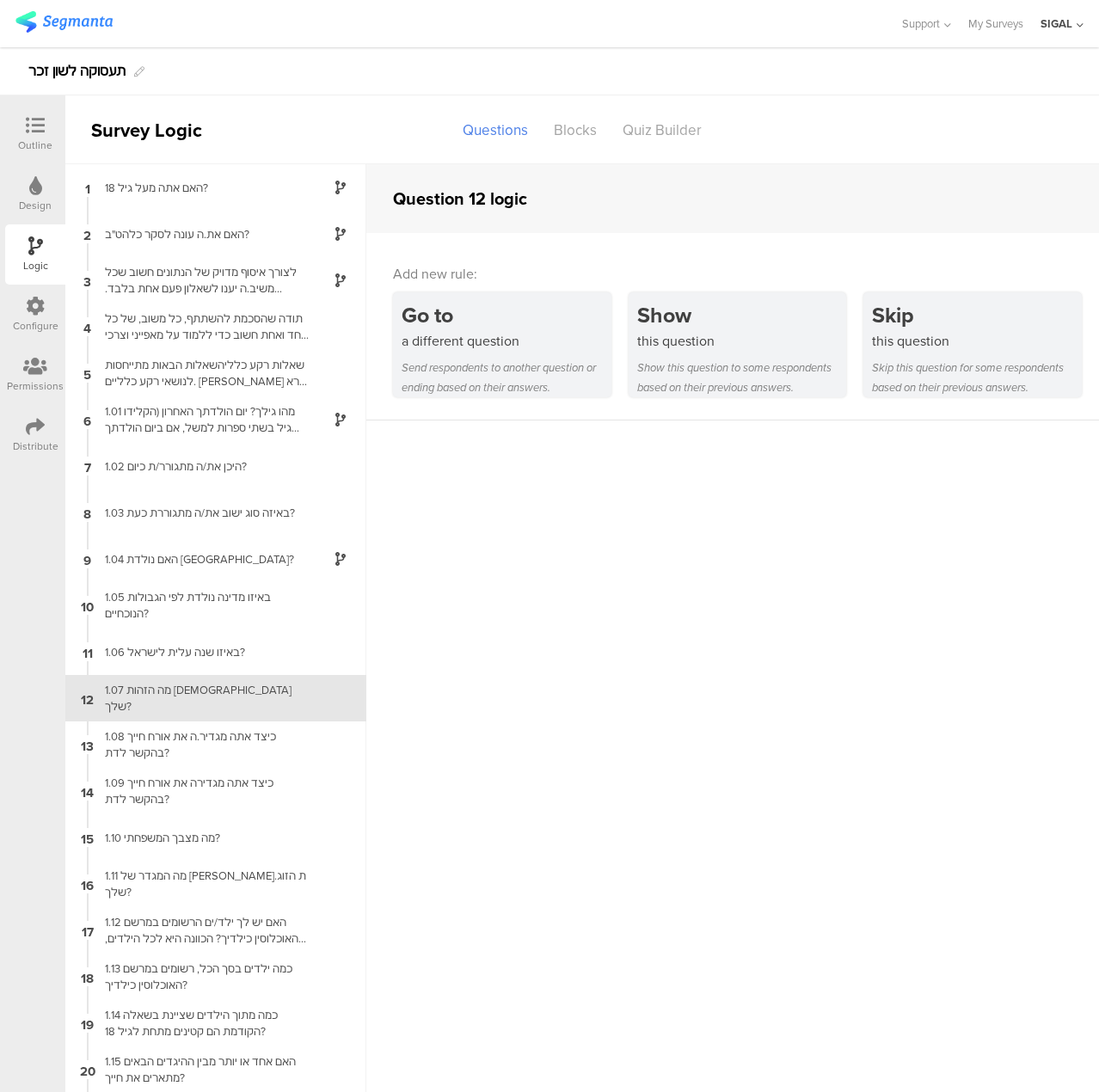 scroll, scrollTop: 50, scrollLeft: 0, axis: vertical 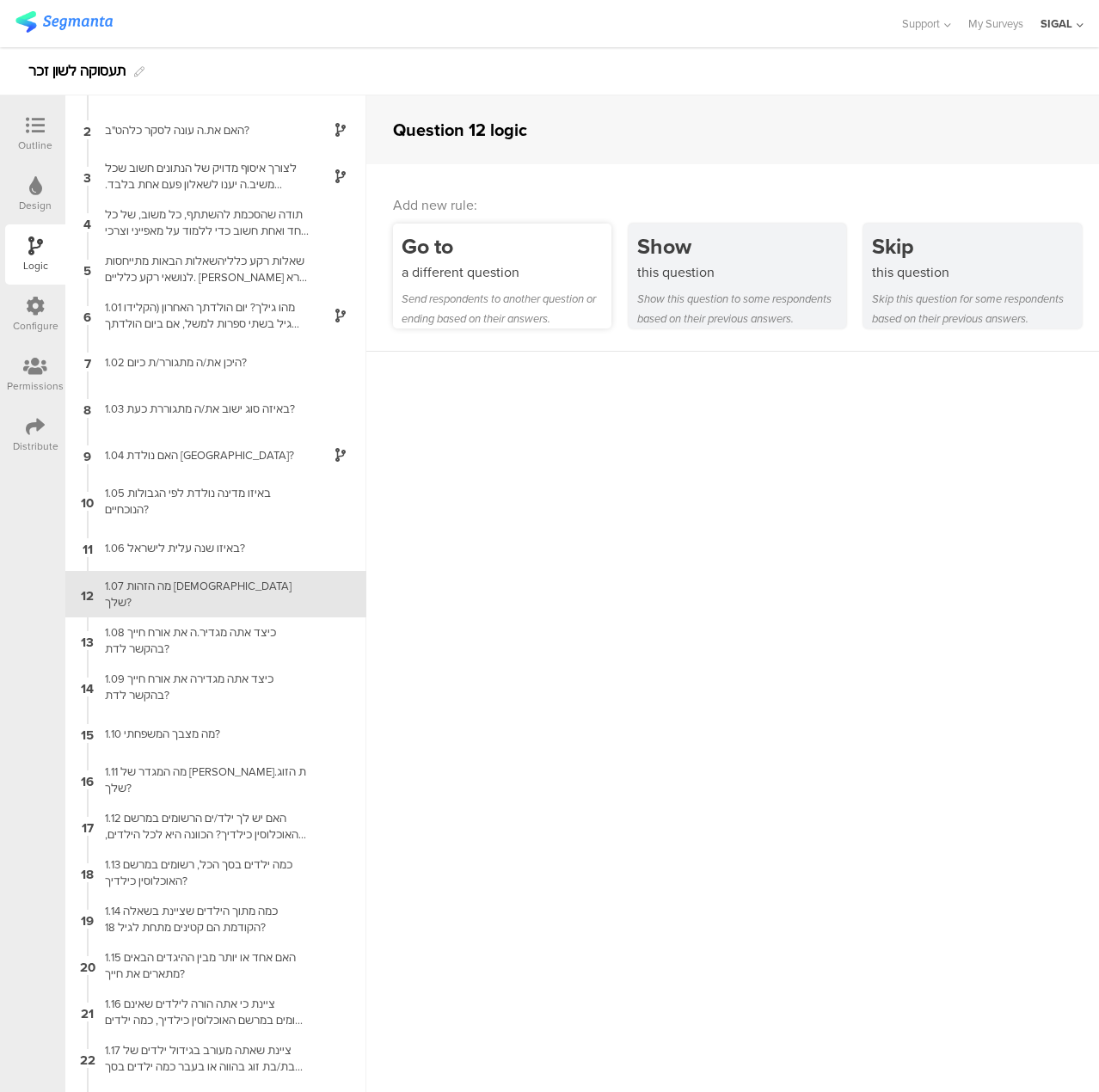 click on "Go to
a different question
Send respondents to another question or ending based on their answers." at bounding box center [502, 276] 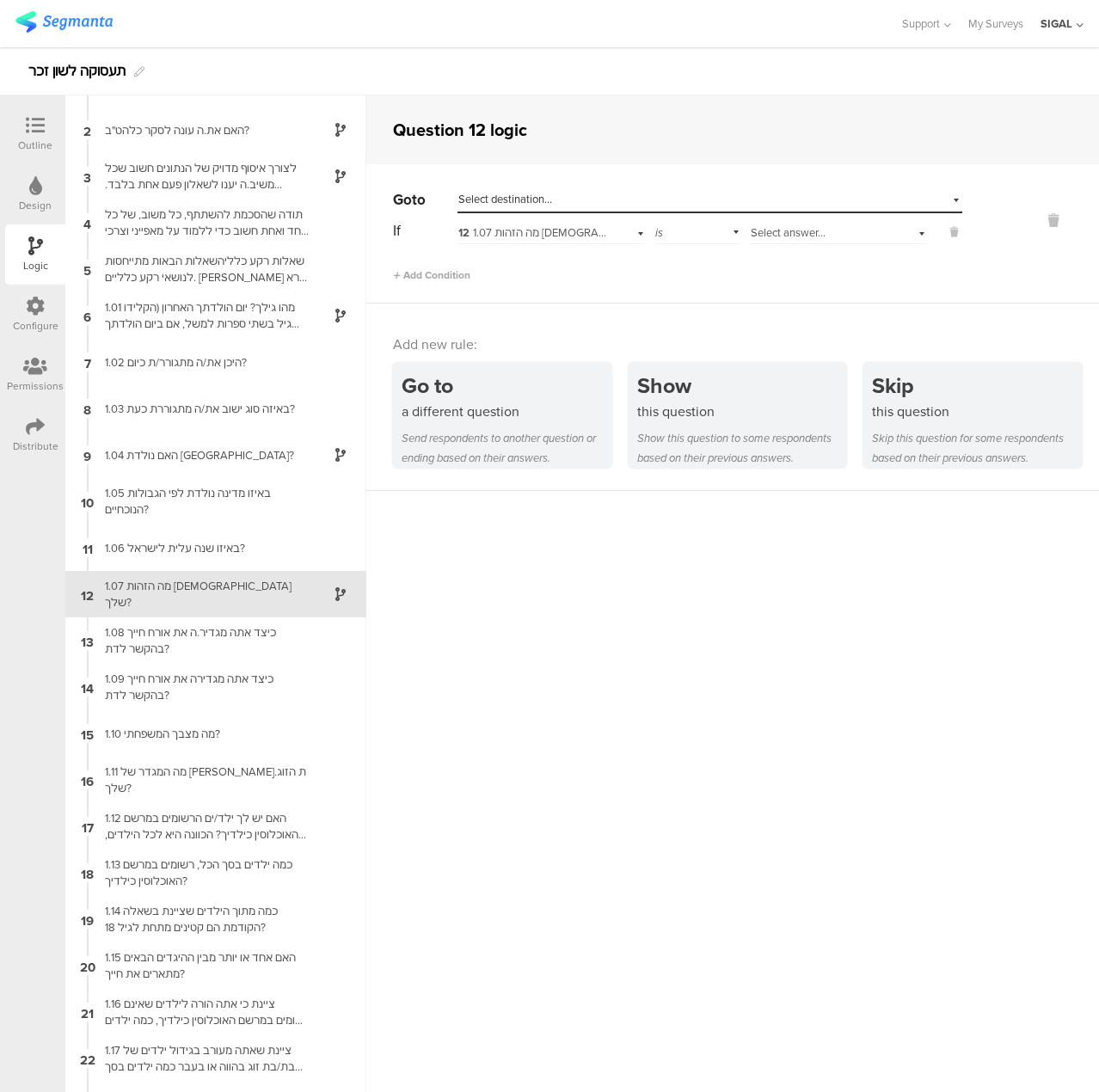 click on "Select answer..." at bounding box center (820, 233) 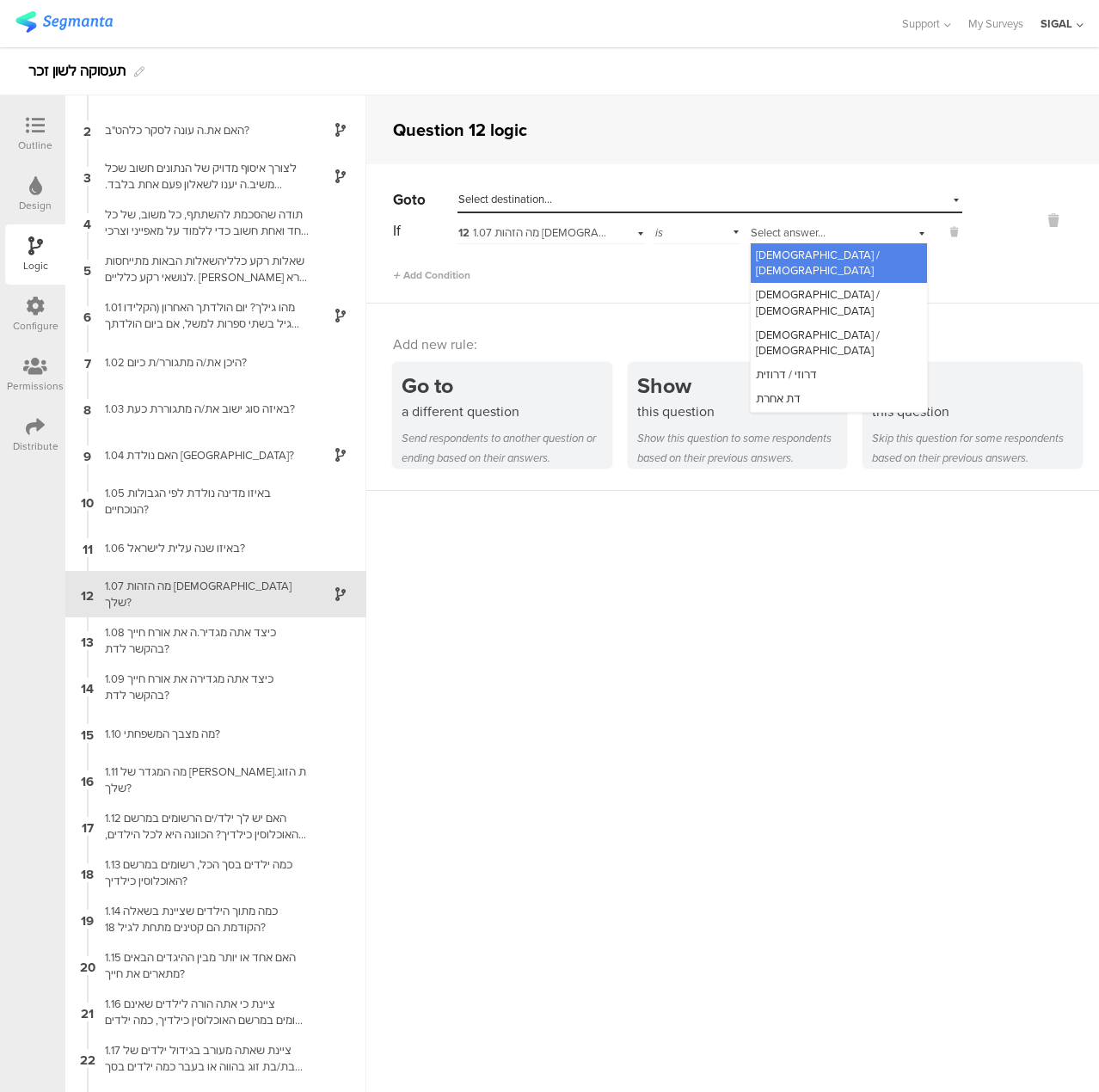 click on "[DEMOGRAPHIC_DATA] / [DEMOGRAPHIC_DATA]" at bounding box center [818, 262] 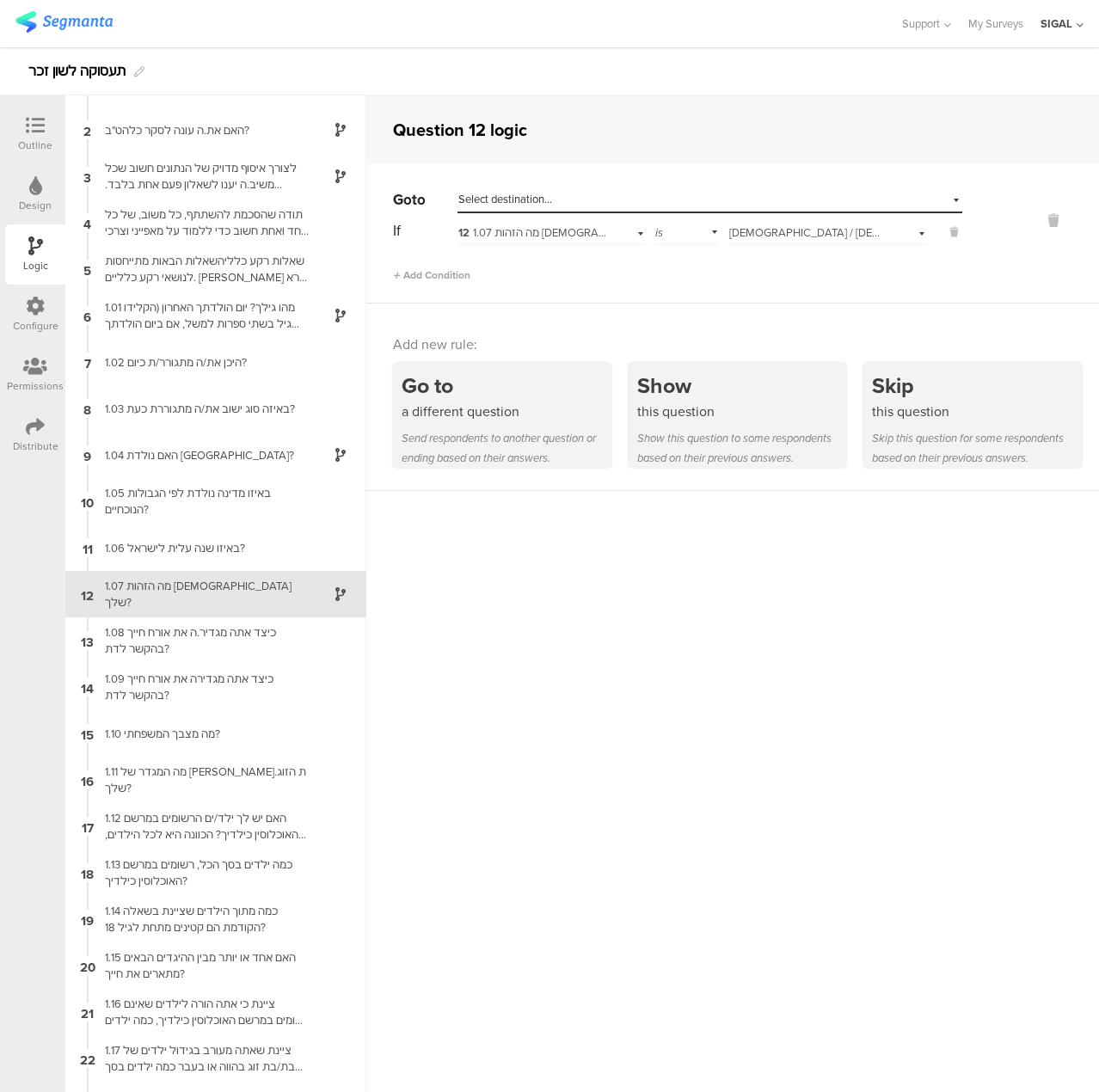 click on "Select destination..." at bounding box center [630, 199] 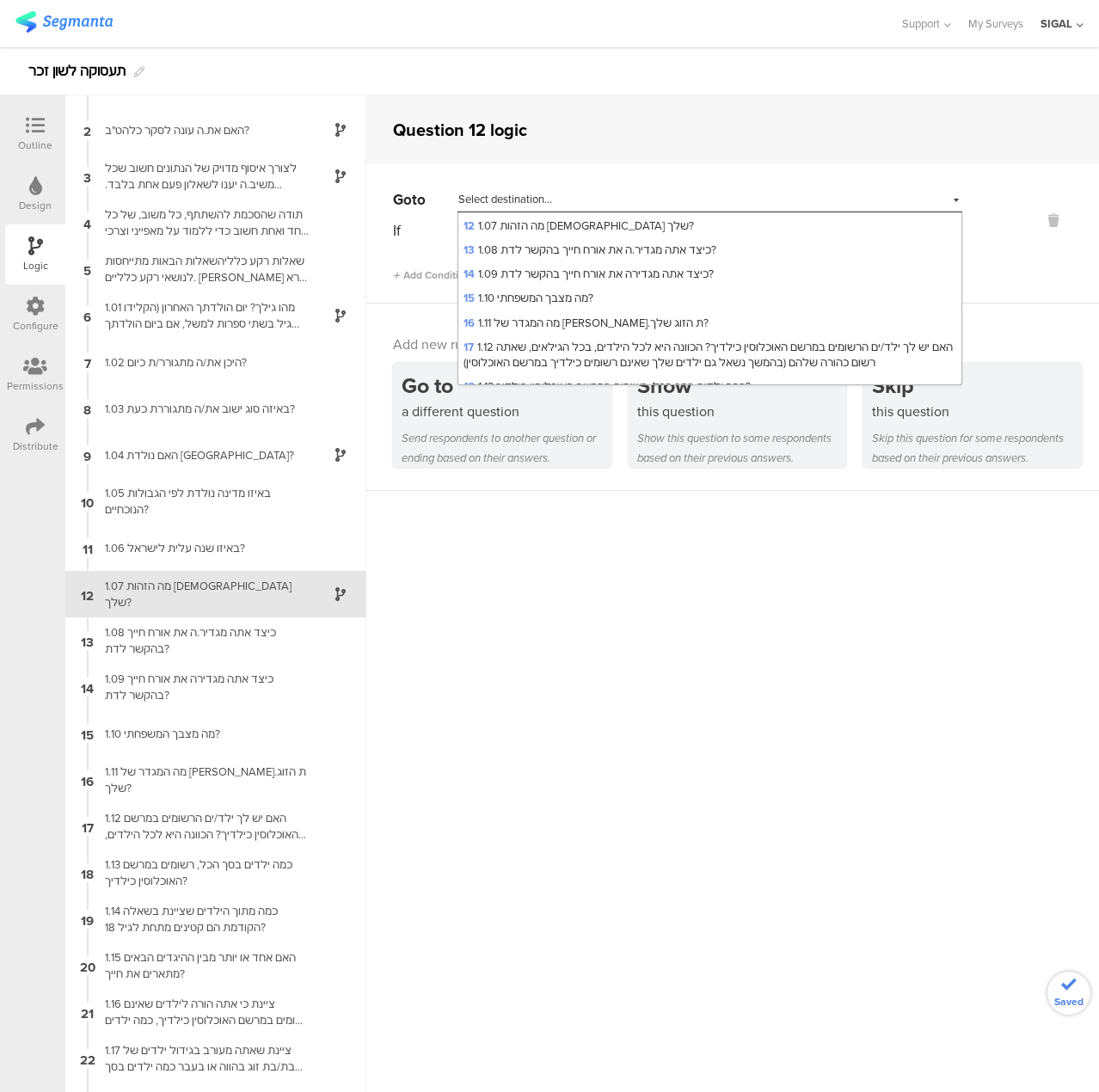 scroll, scrollTop: 344, scrollLeft: 0, axis: vertical 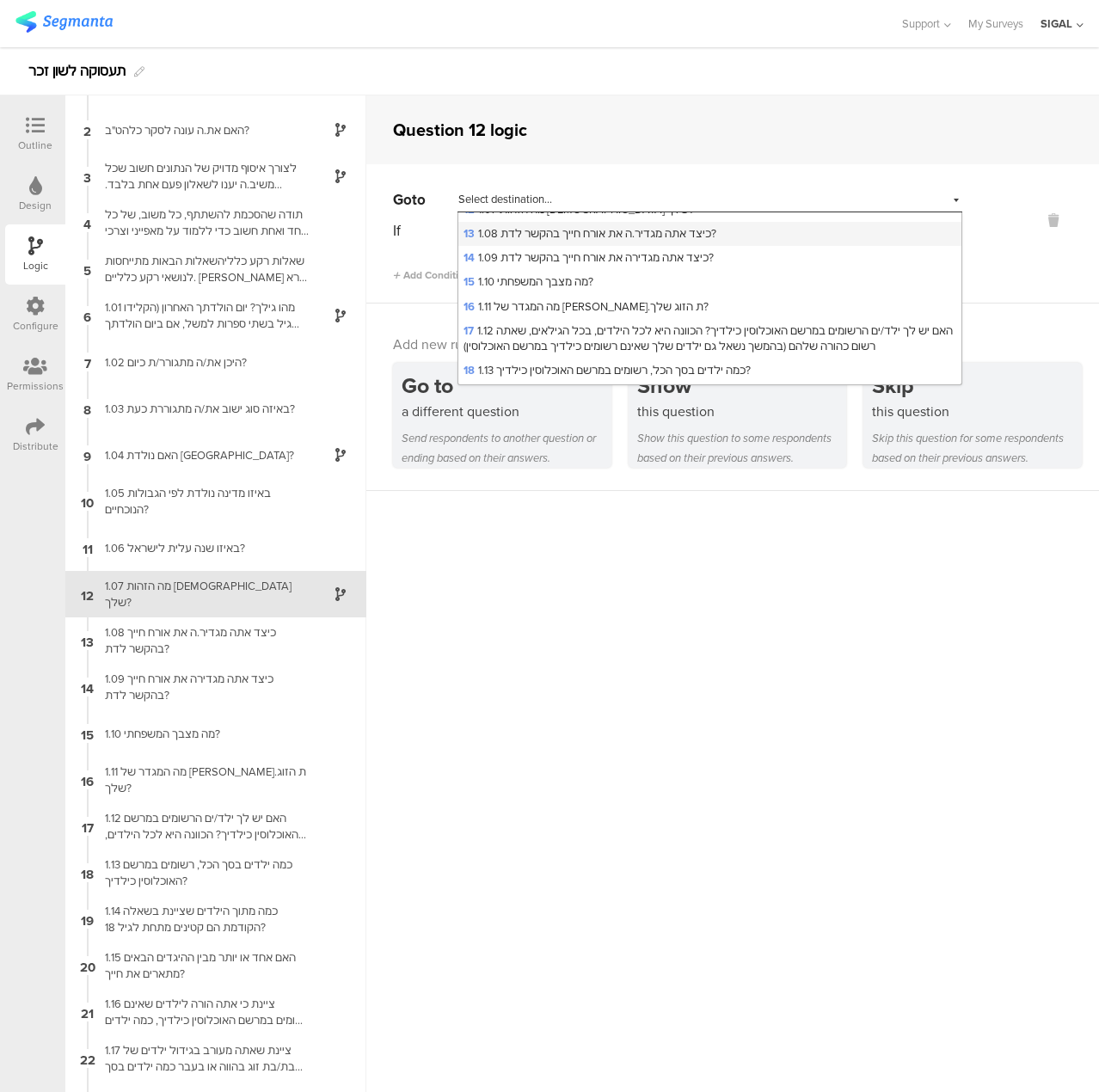 click on "13  1.08 כיצד אתה מגדיר.ה את אורח חייך בהקשר לדת?" at bounding box center (590, 233) 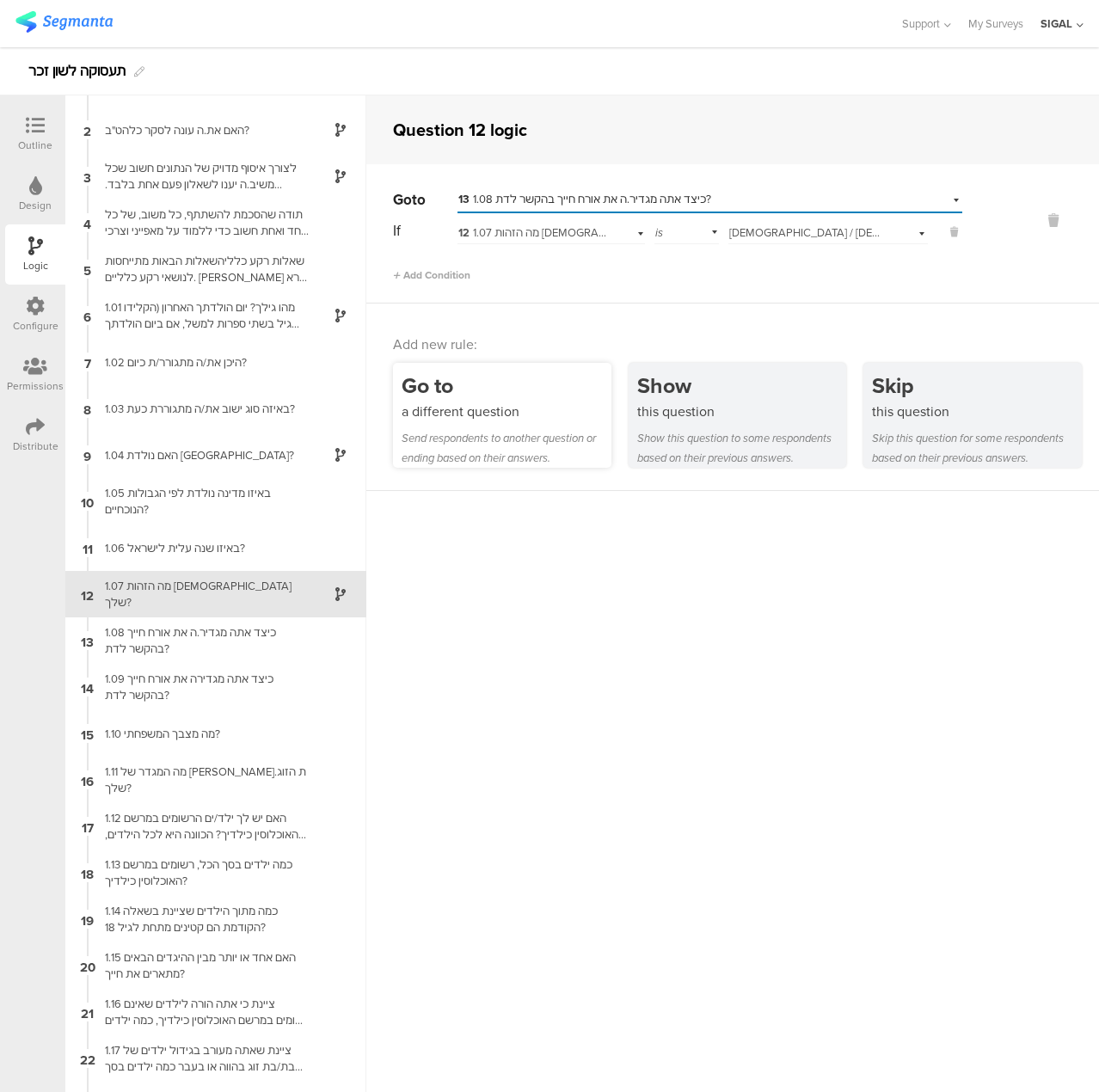 click on "a different question" at bounding box center (507, 411) 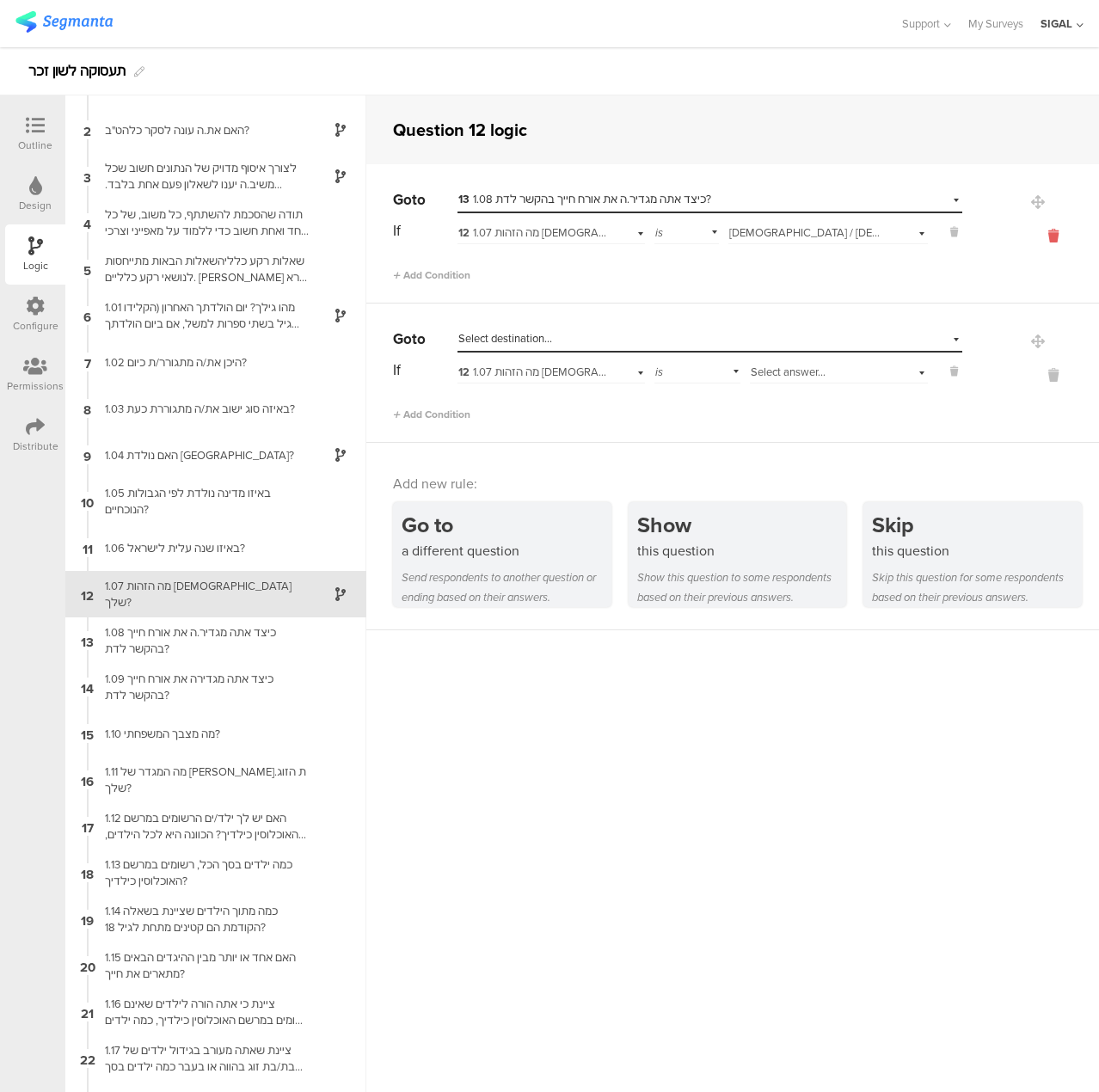 click at bounding box center (1053, 236) 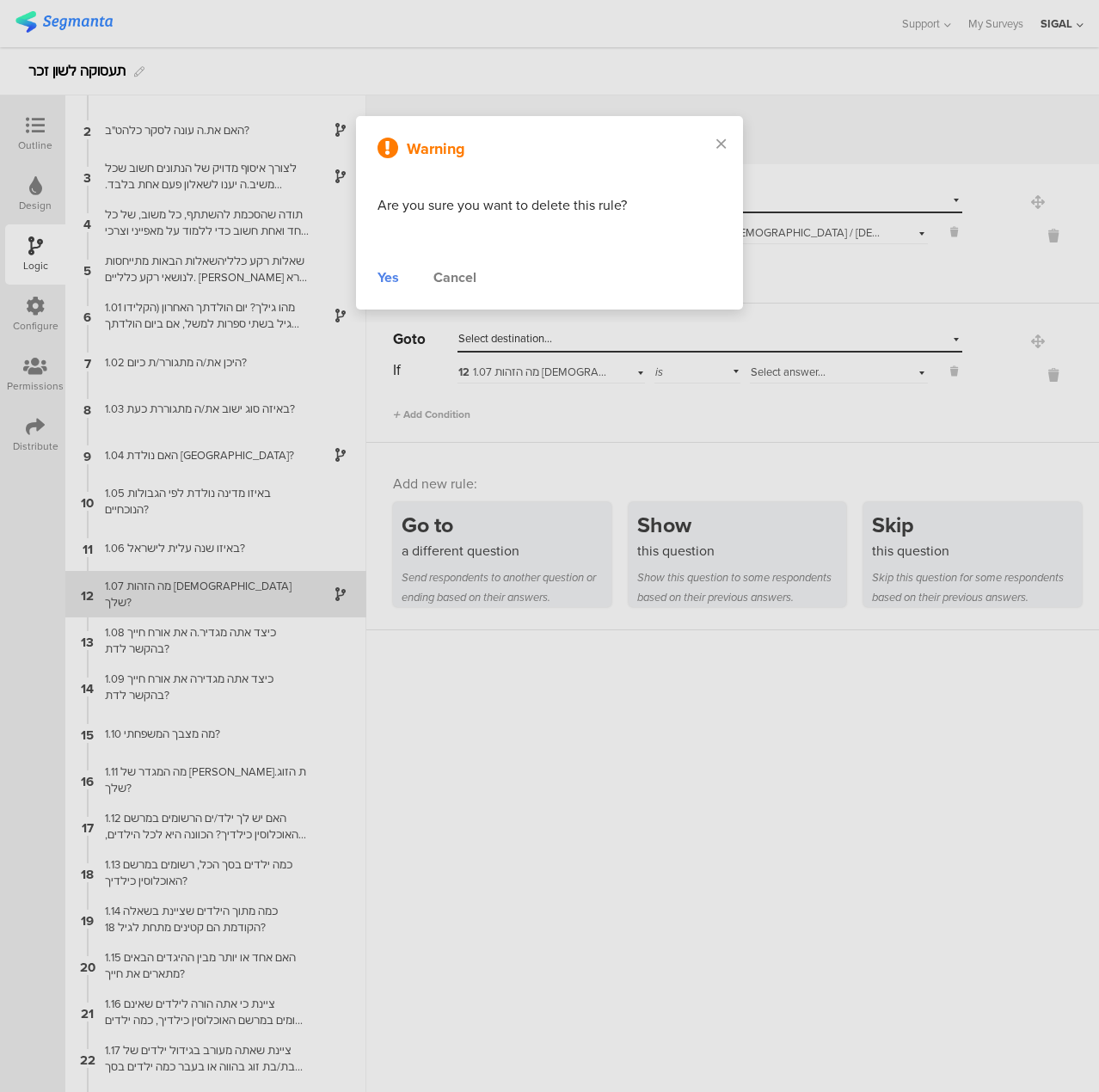 click on "Yes" at bounding box center [388, 278] 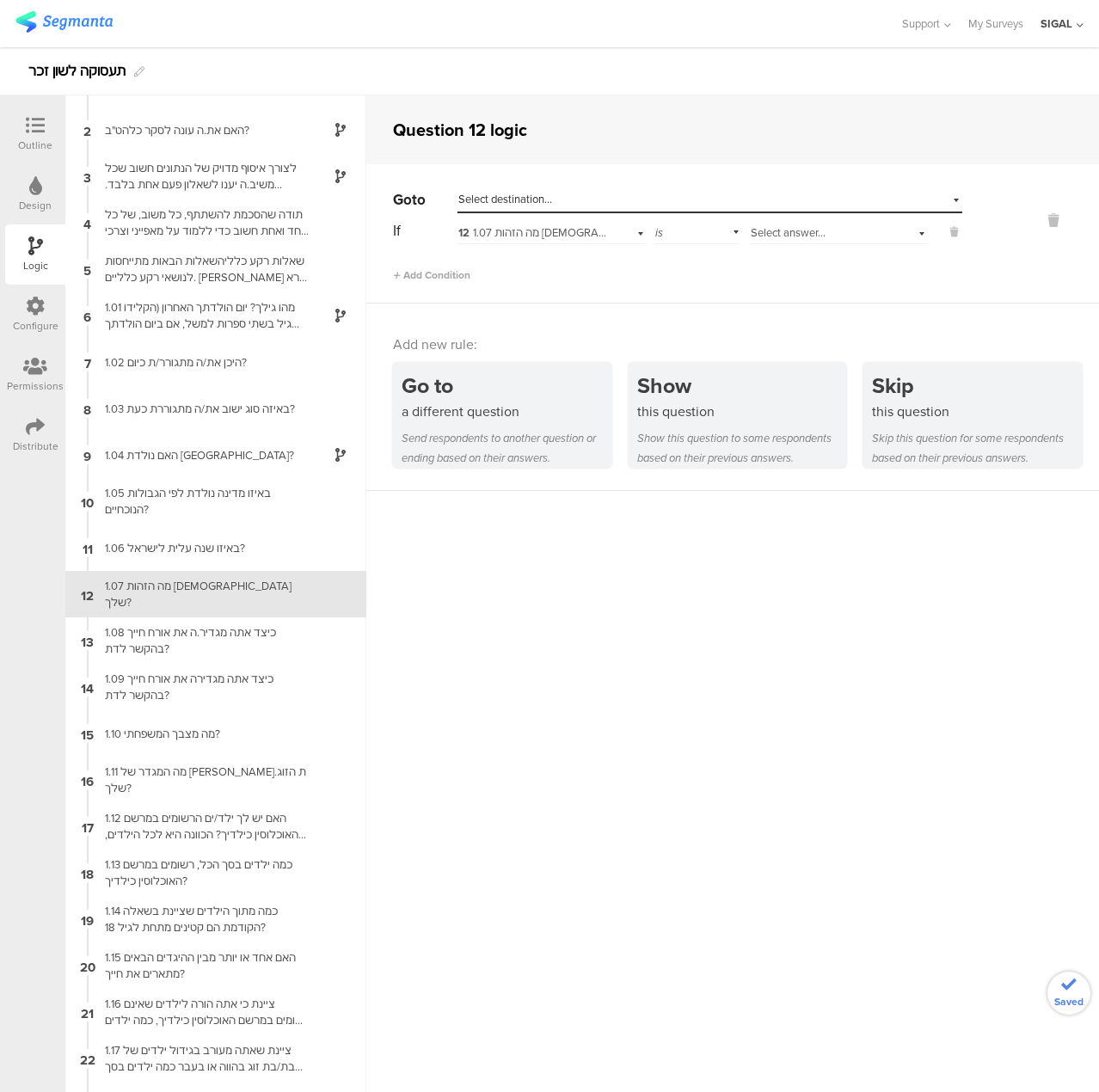 click on "Select answer..." at bounding box center (838, 230) 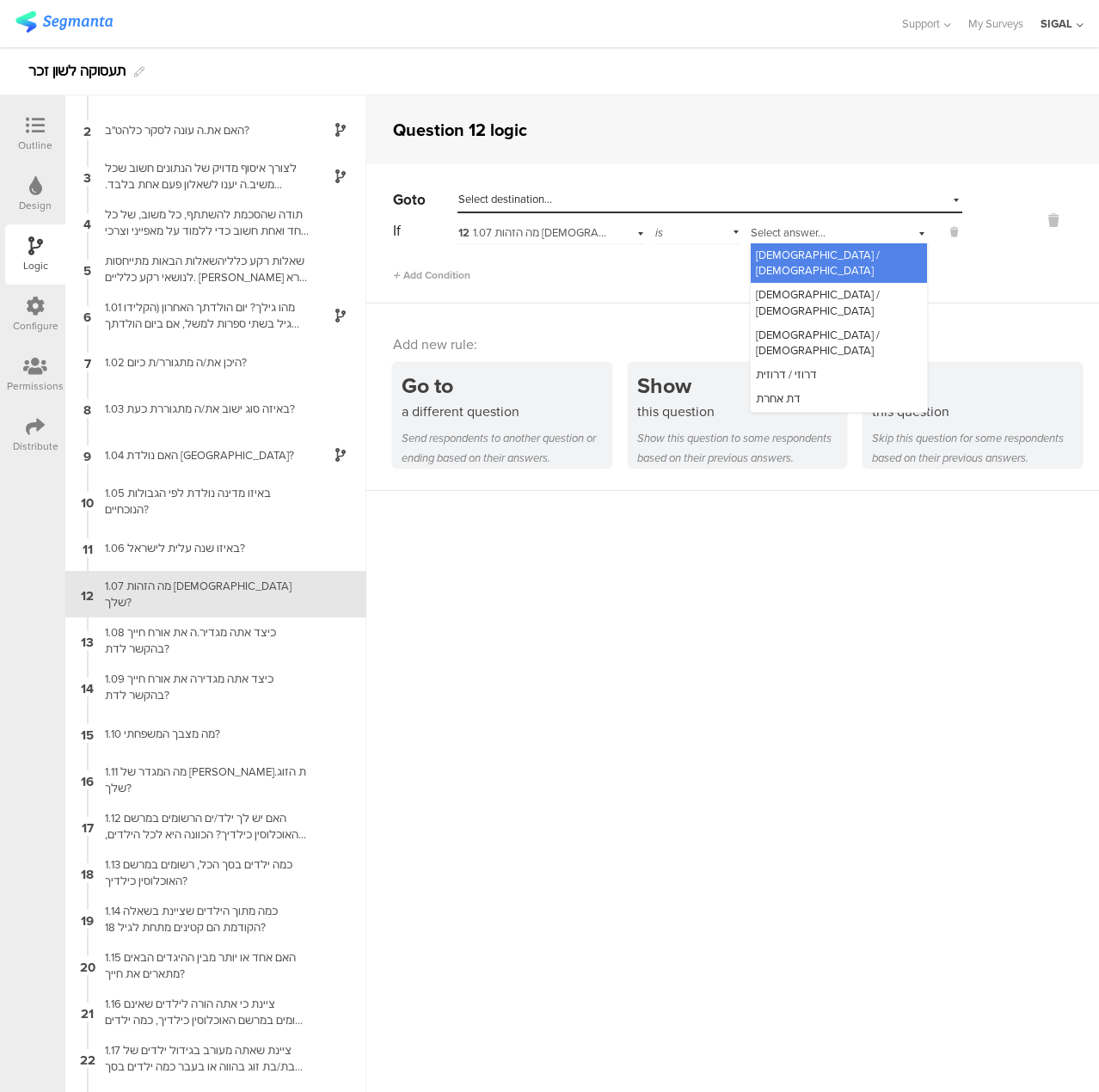 click on "is" at bounding box center (697, 230) 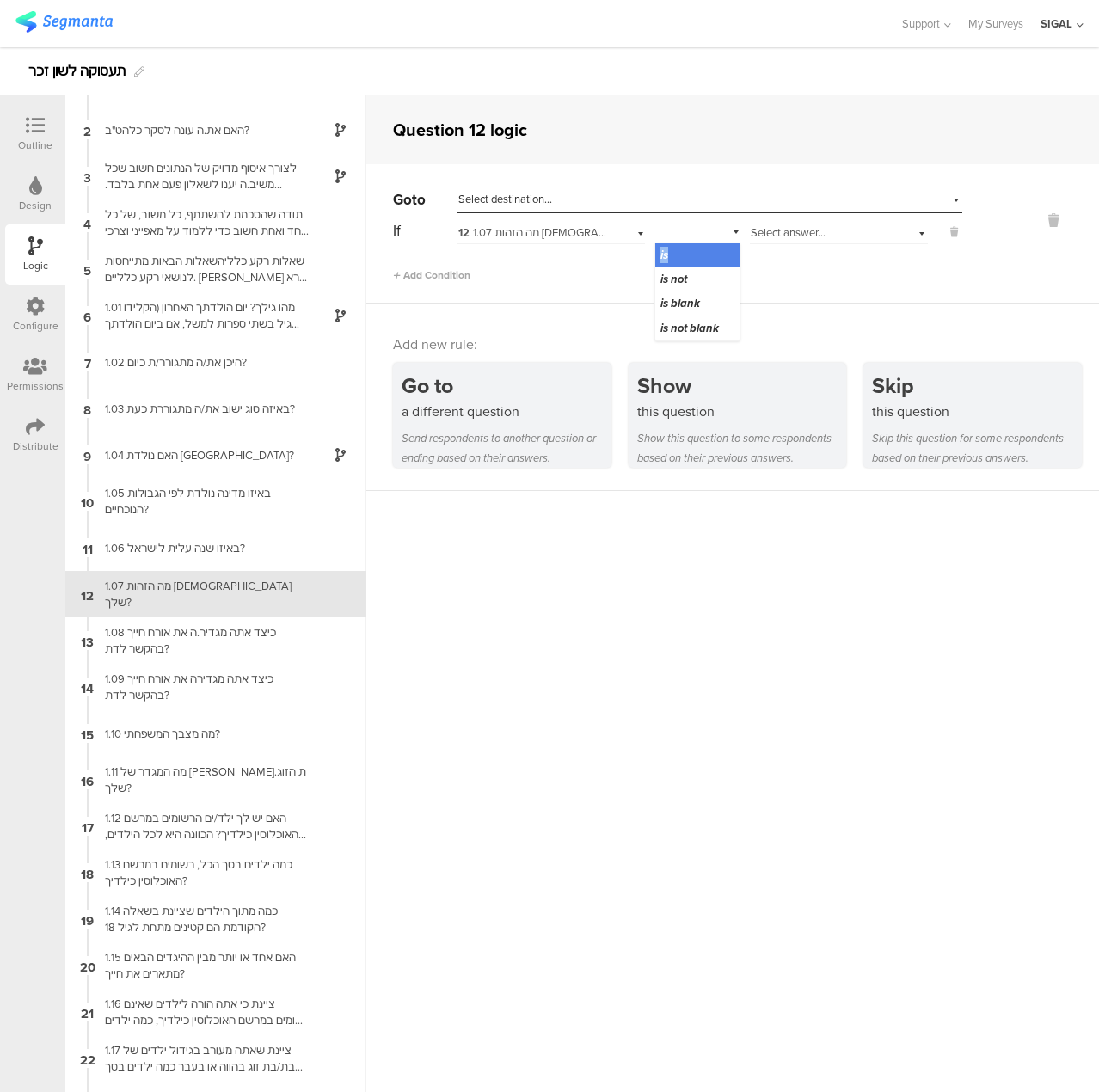 click on "is" at bounding box center [697, 230] 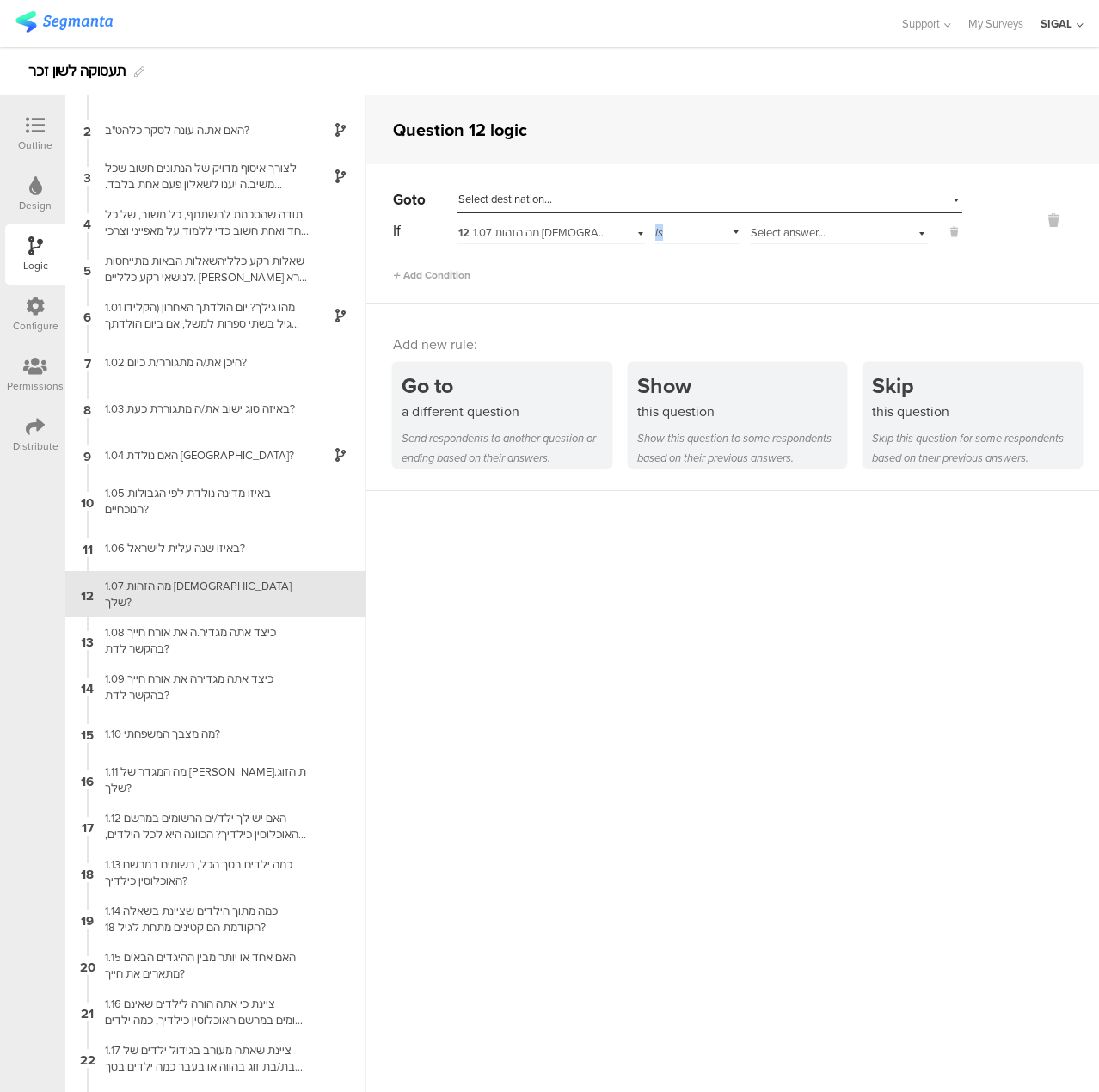click on "is" at bounding box center (697, 230) 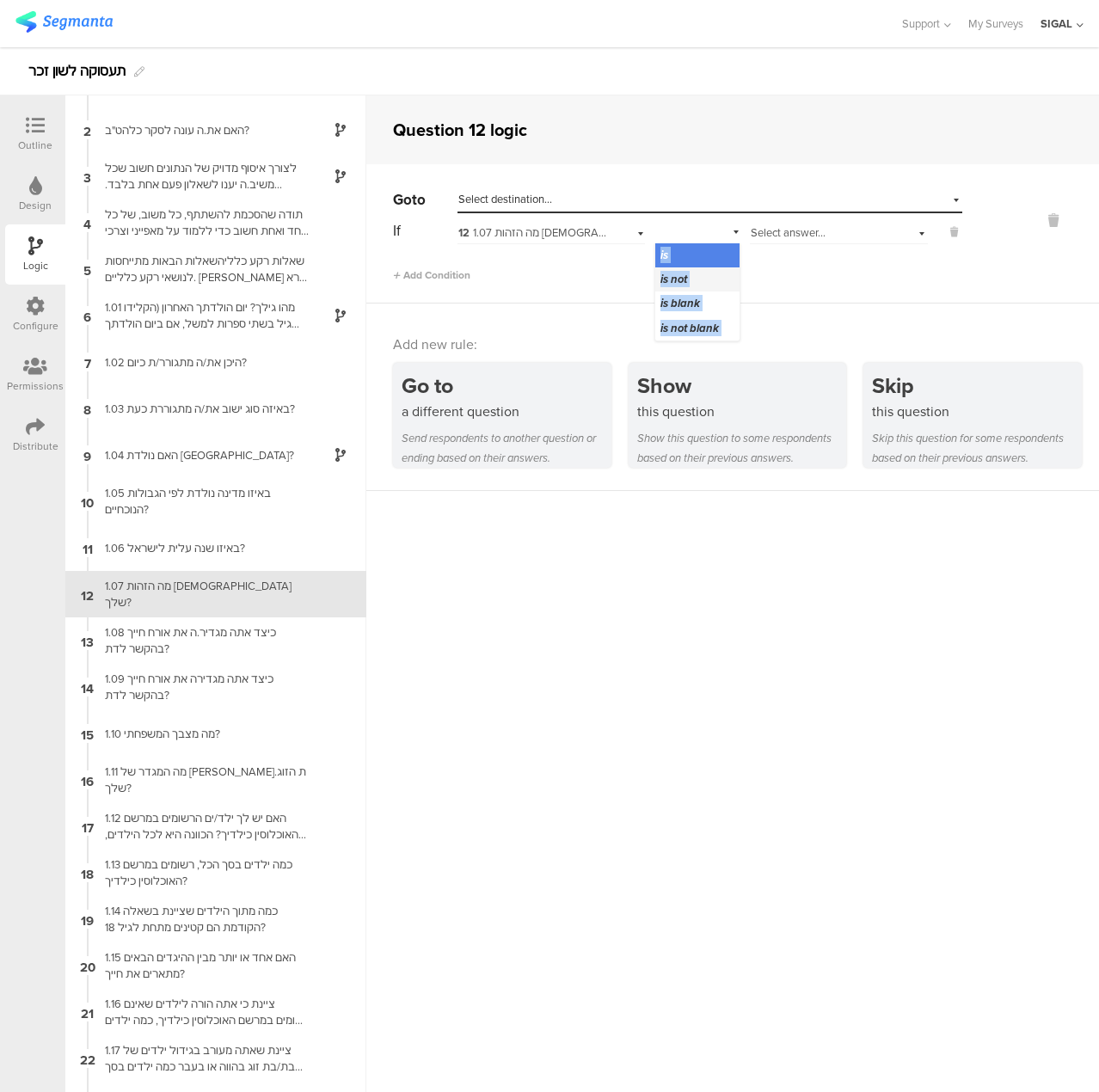 click on "is not" at bounding box center (673, 279) 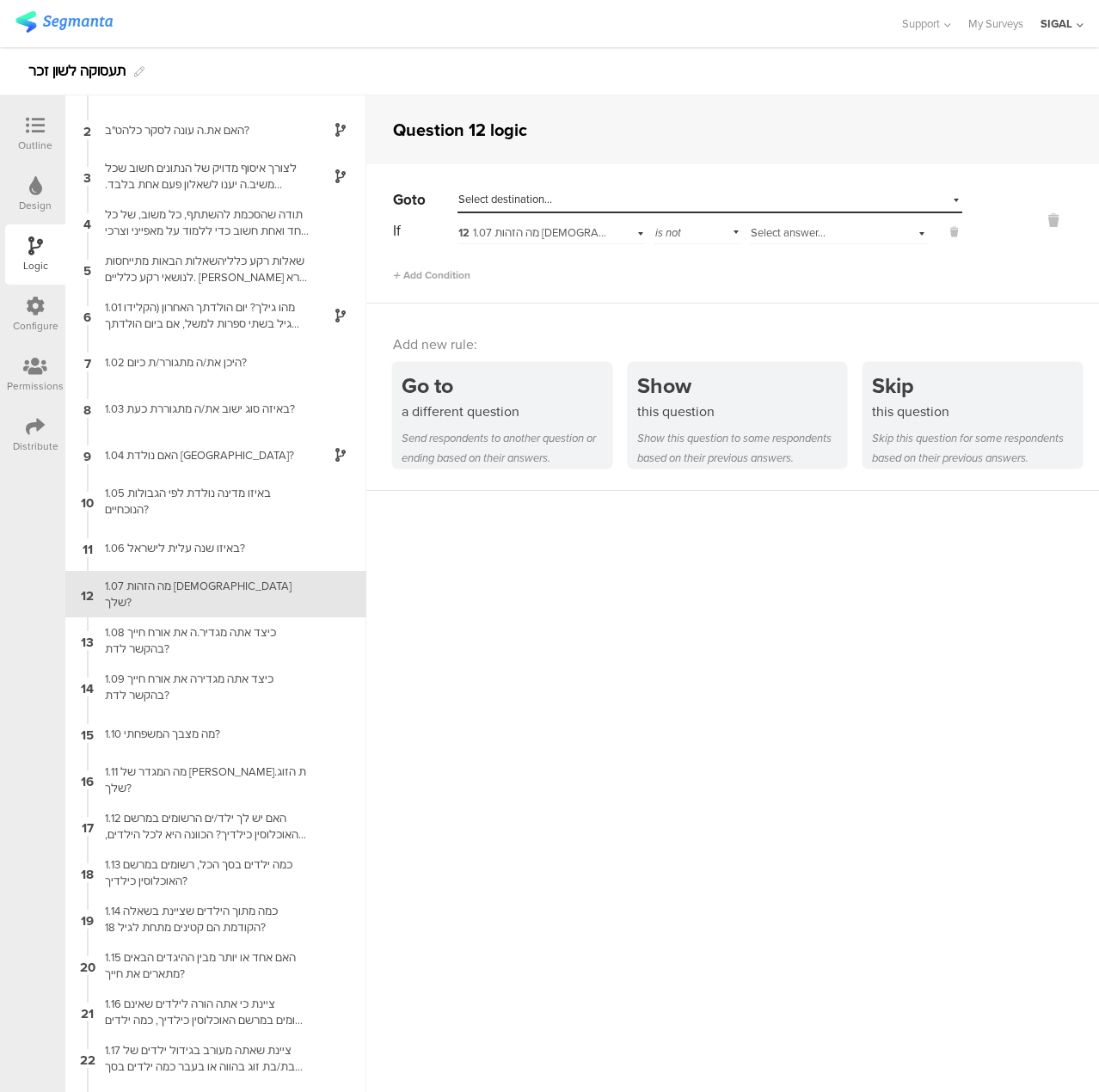 click on "Select answer..." at bounding box center [838, 230] 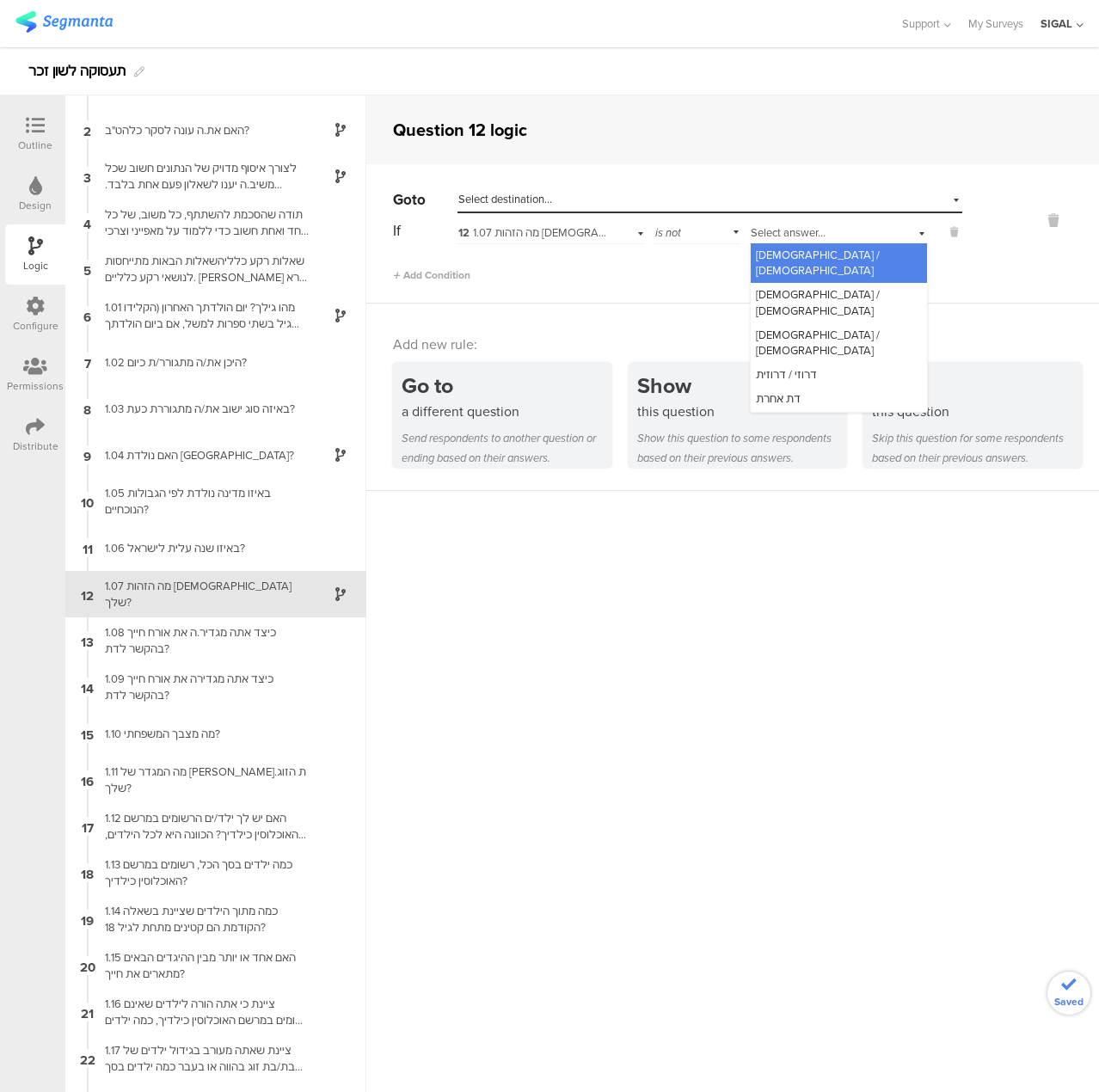 click on "[DEMOGRAPHIC_DATA] / [DEMOGRAPHIC_DATA]" at bounding box center (818, 262) 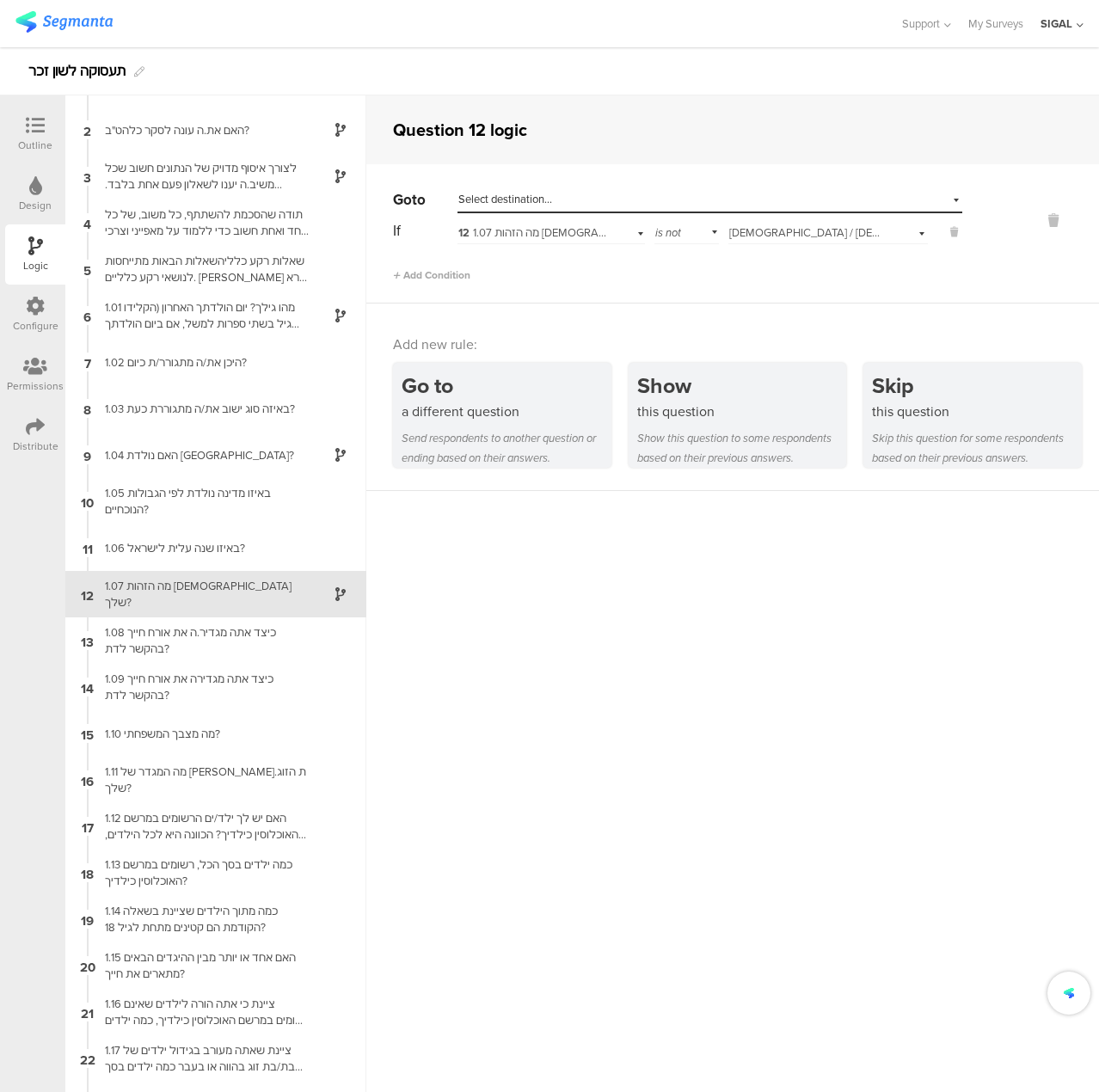 click on "Select destination..." at bounding box center [505, 199] 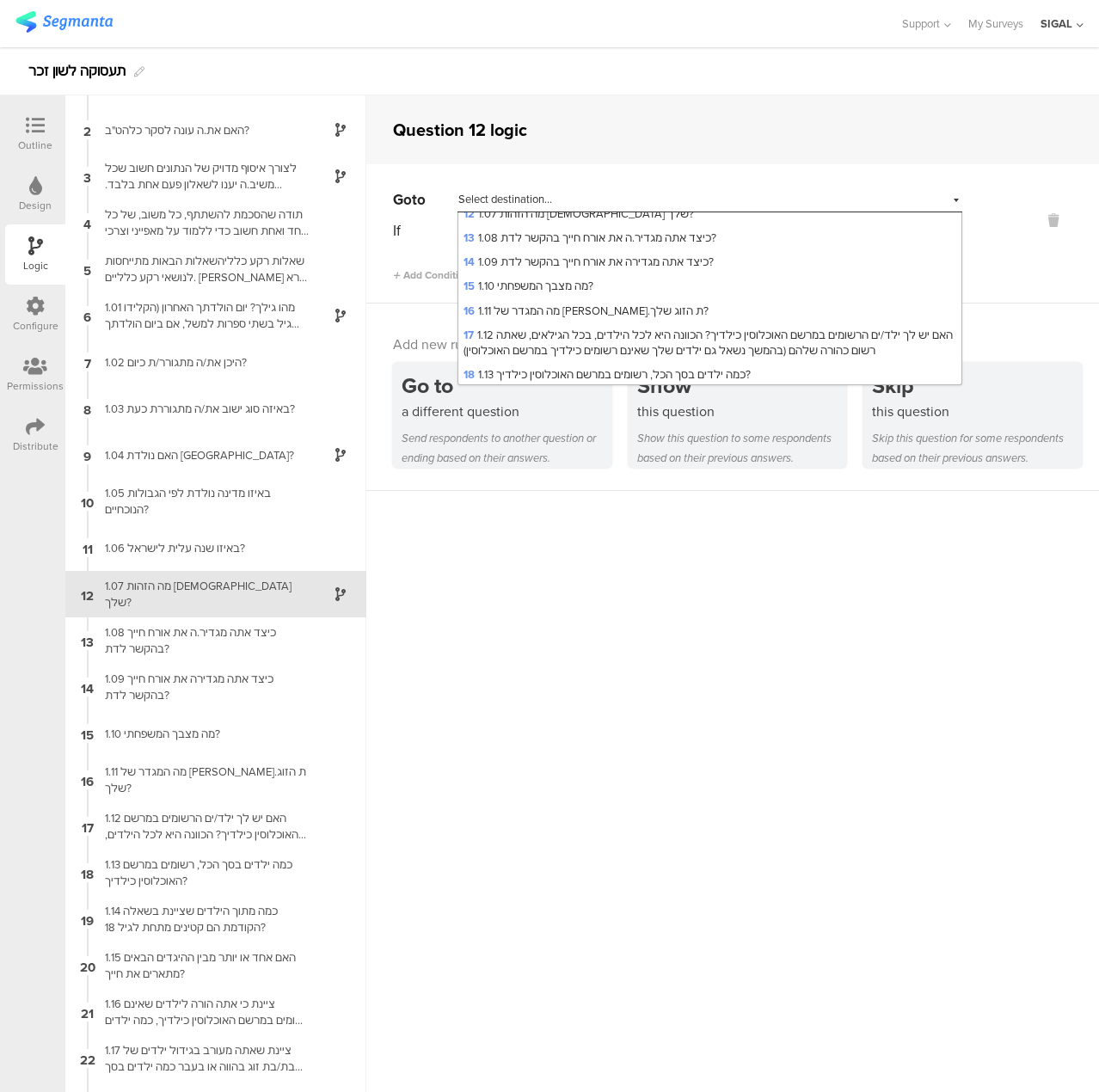 scroll, scrollTop: 344, scrollLeft: 0, axis: vertical 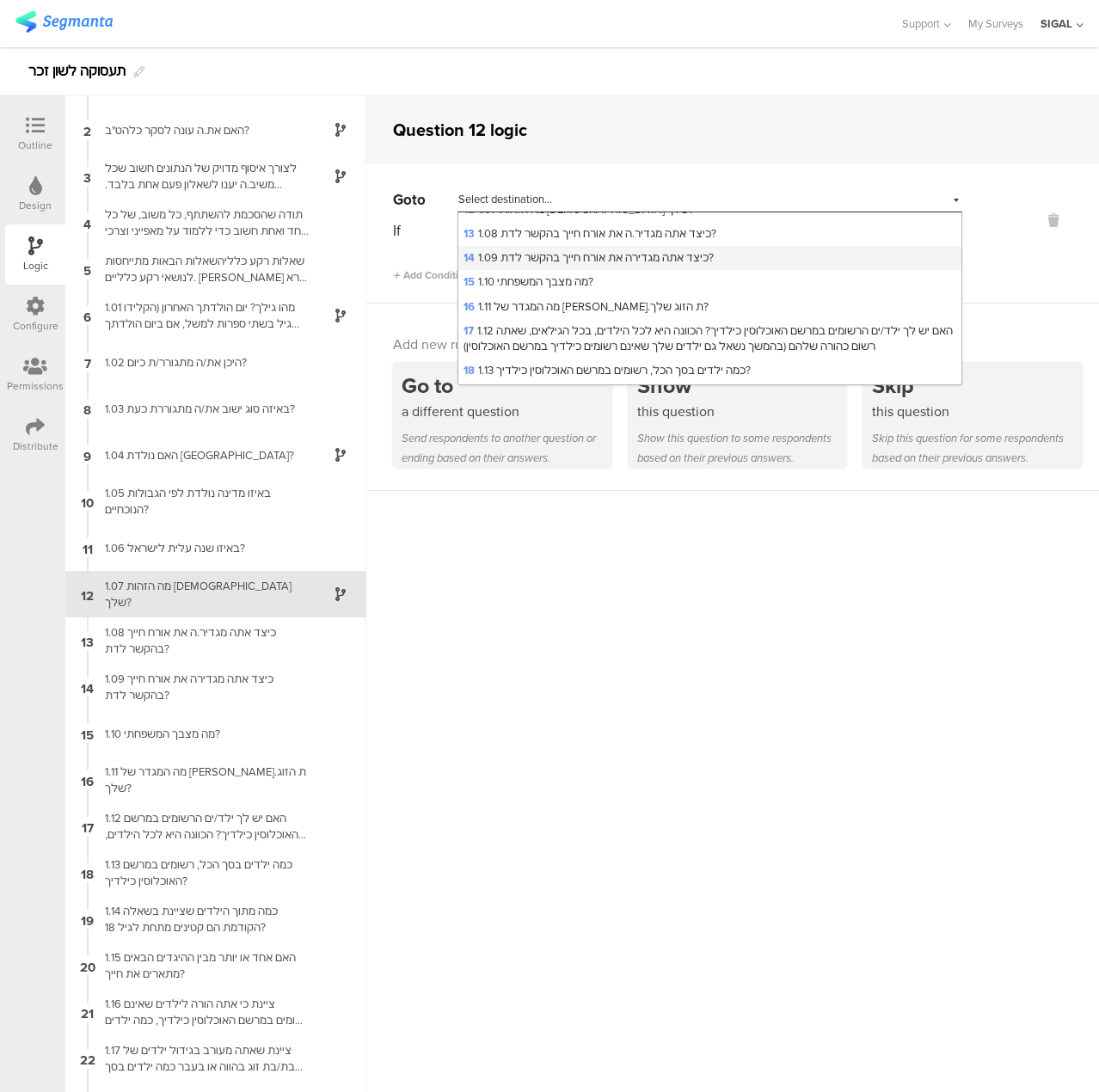 click on "14  1.09 כיצד אתה מגדירה את אורח חייך בהקשר לדת?" at bounding box center [709, 258] 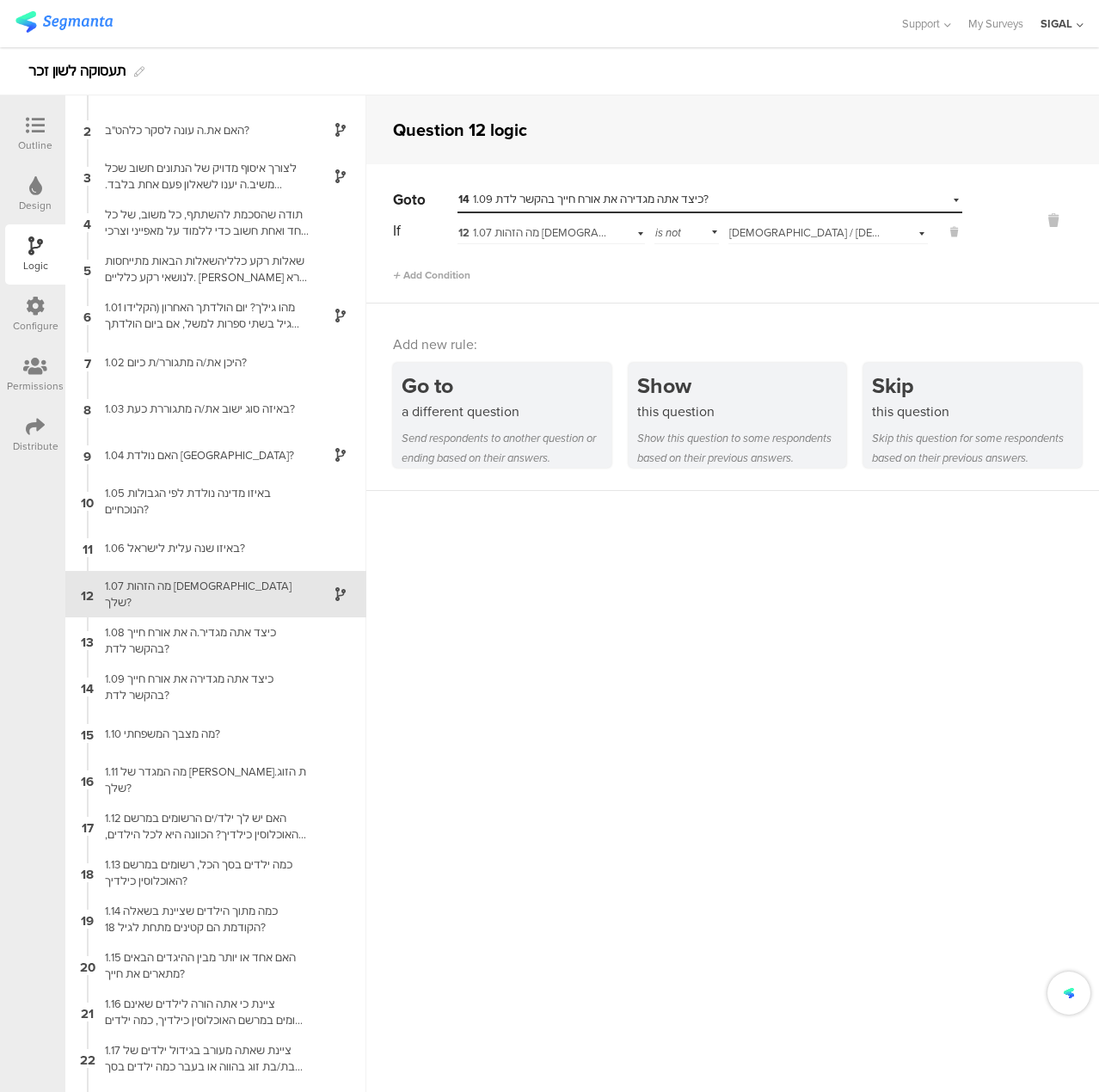 click on "Question 12 logic
Go  to Select destination...   14  1.09 כיצד אתה מגדירה את אורח חייך בהקשר לדת?
If   12  1.07 מה הזהות [DEMOGRAPHIC_DATA] שלך?
is not Select answer...   [DEMOGRAPHIC_DATA] / [DEMOGRAPHIC_DATA]
Add Condition
Add new rule:
Go to
a different question
Send respondents to another question or ending based on their answers." at bounding box center (733, 593) 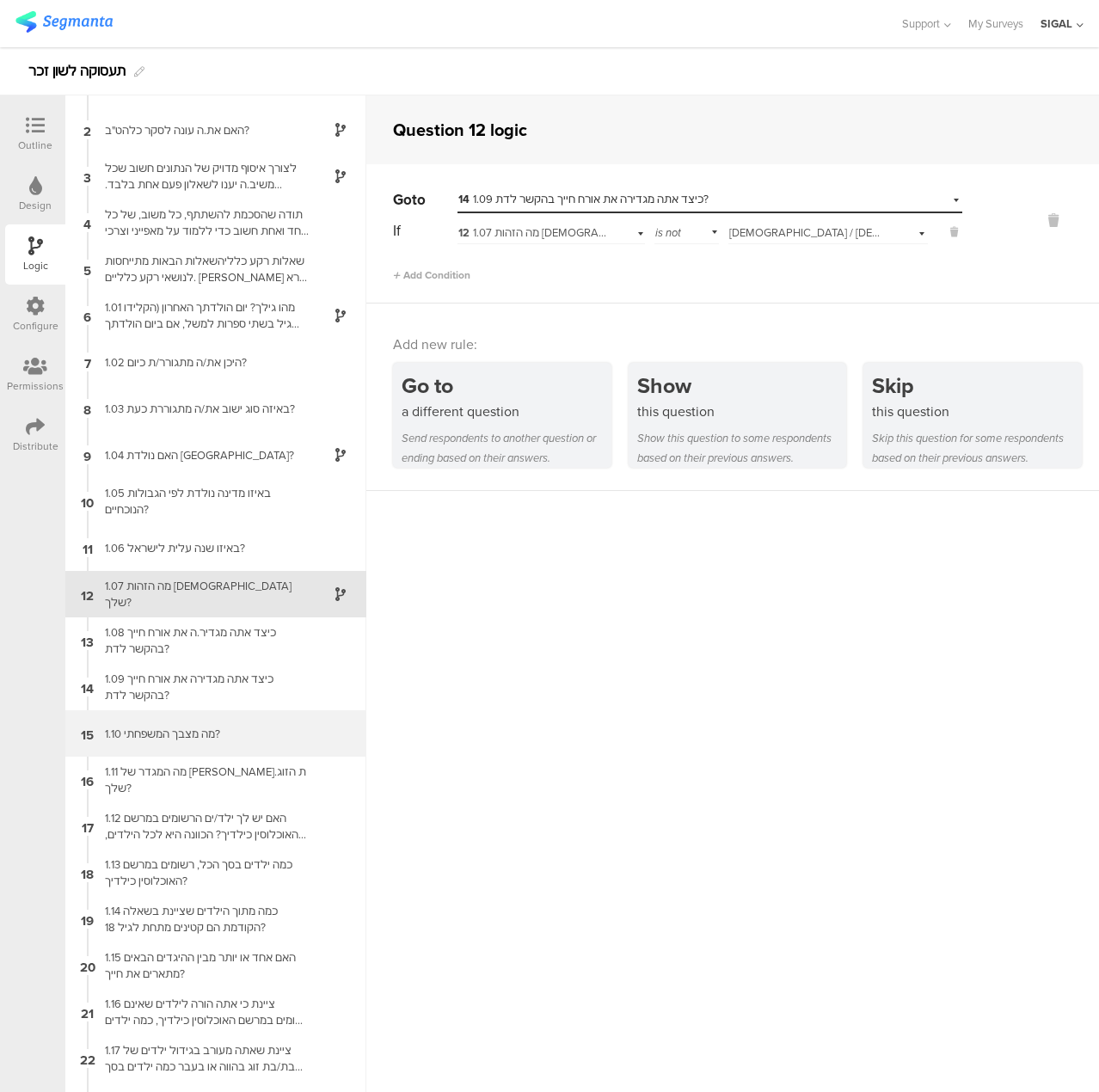 click on "15
1.10	מה מצבך המשפחתי?" at bounding box center [216, 733] 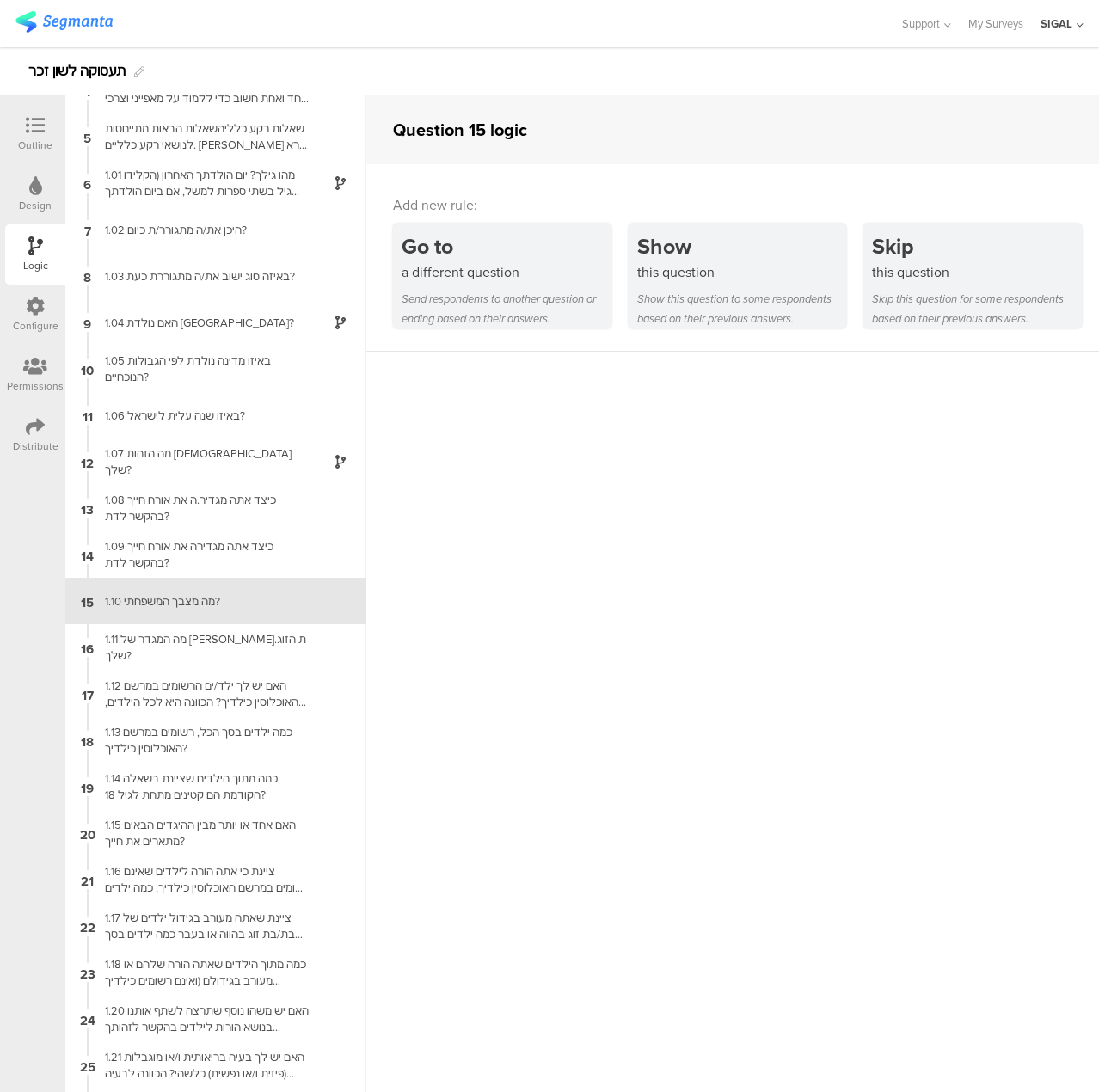 scroll, scrollTop: 175, scrollLeft: 0, axis: vertical 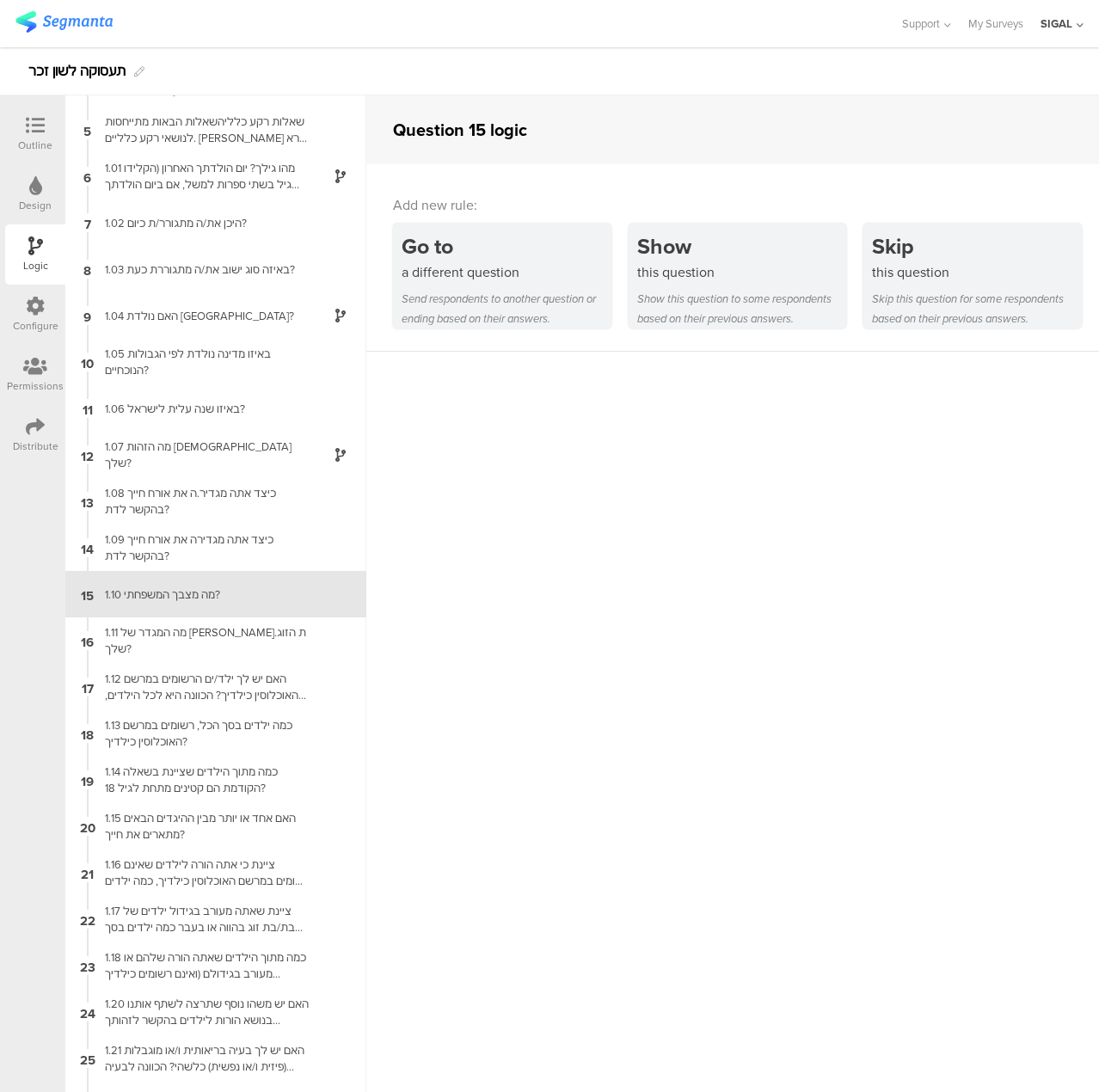 click on "Question 15 logic
Add new rule:
Go to
a different question
Send respondents to another question or ending based on their answers.
Show
this question
Show this question to some respondents based on their previous answers.
Skip
this question
Skip this question for some respondents based on their previous answers.
Please select a question in order to apply survey logic" at bounding box center [733, 593] 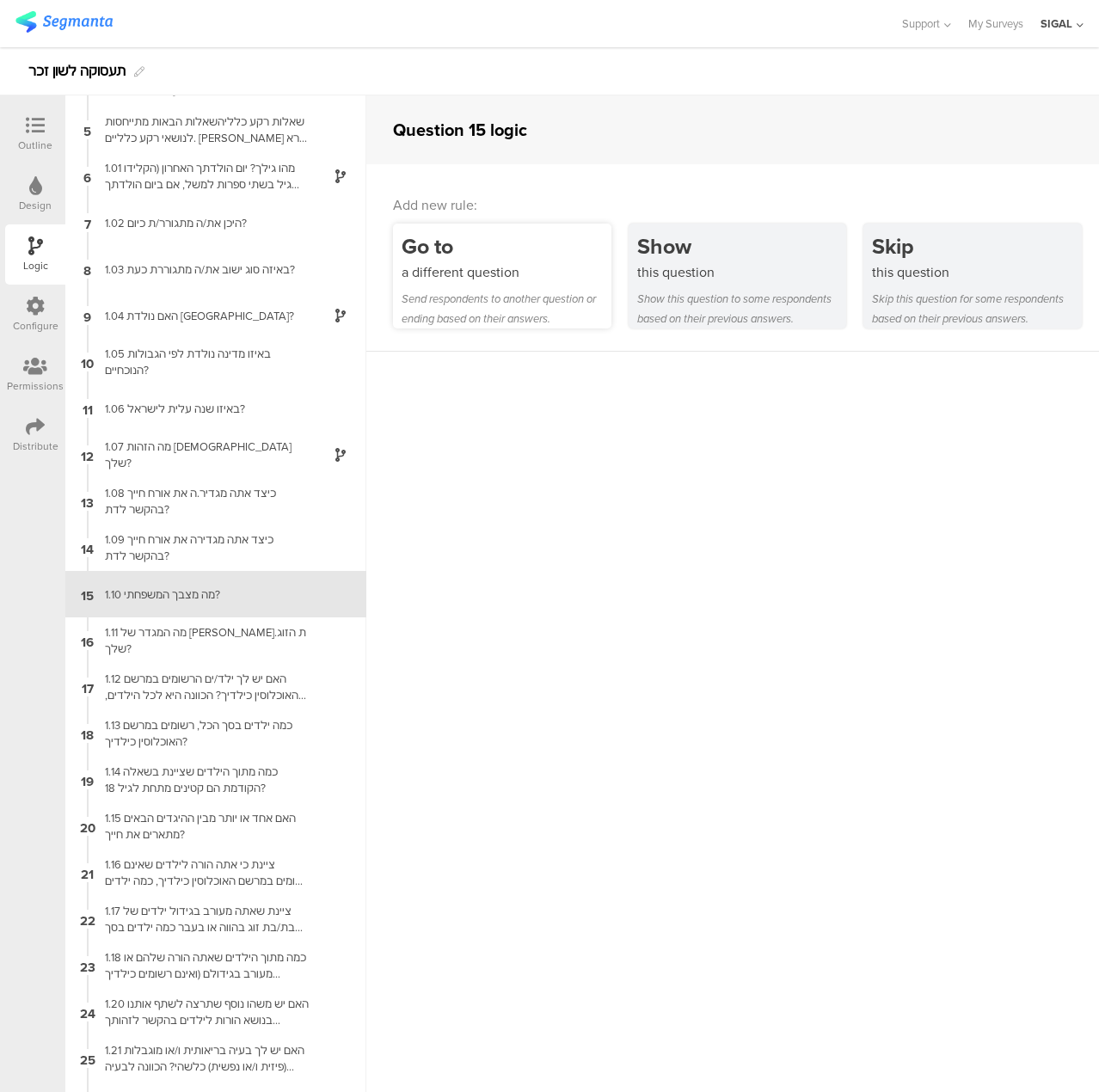 click on "Send respondents to another question or ending based on their answers." at bounding box center (507, 309) 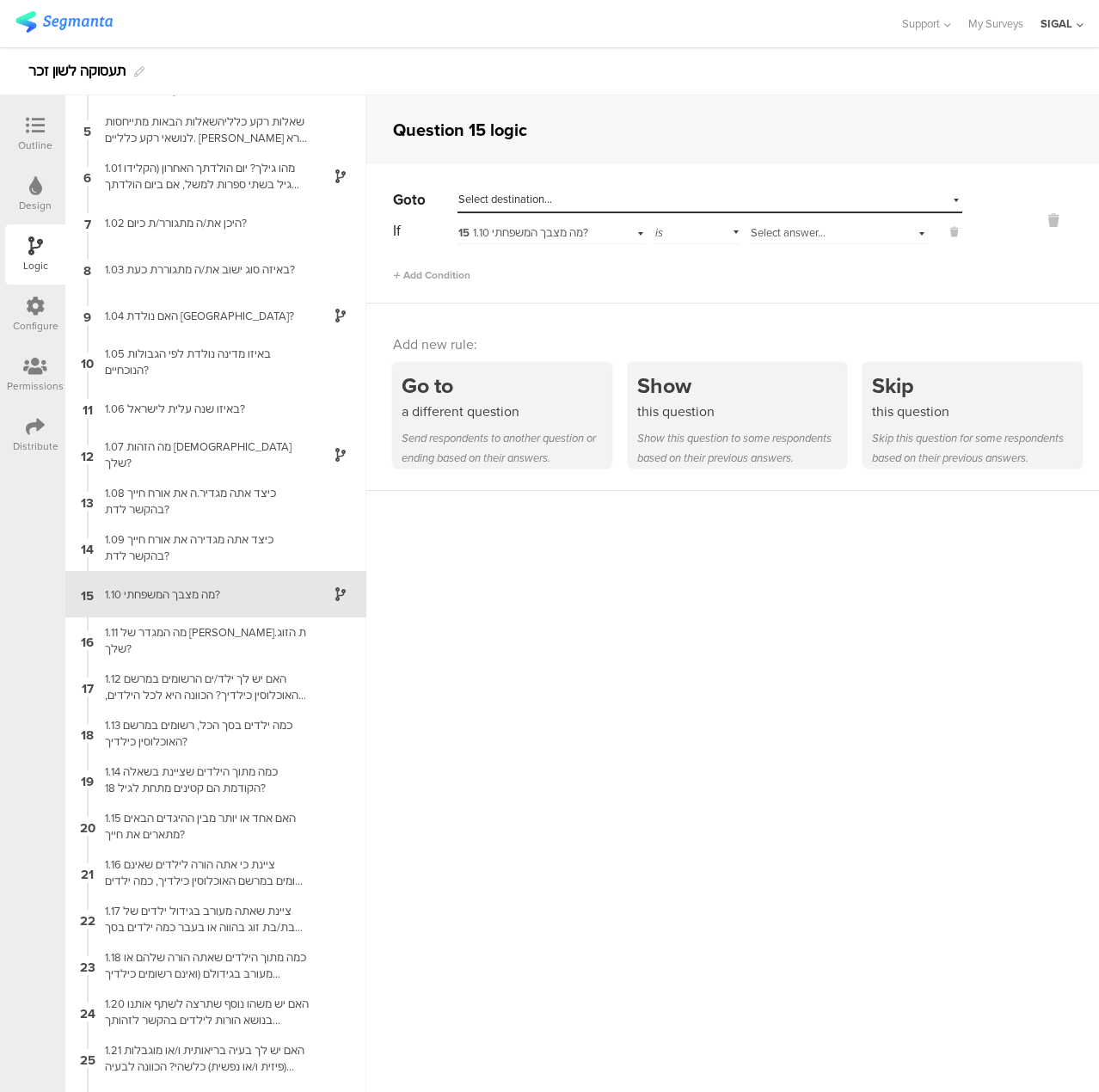 click on "Select answer..." at bounding box center [788, 232] 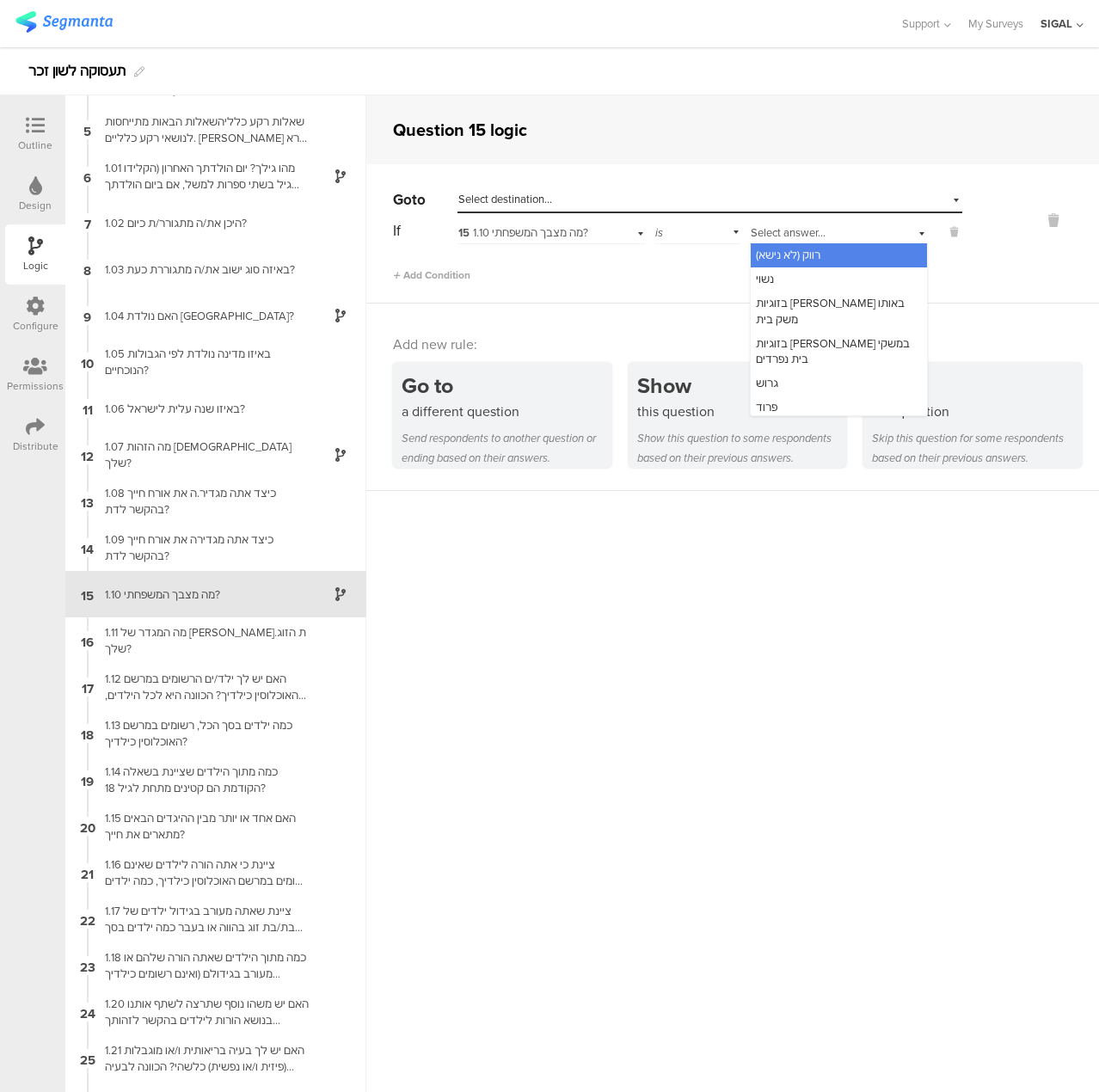 click on "רווק (לא נישא)" at bounding box center [788, 255] 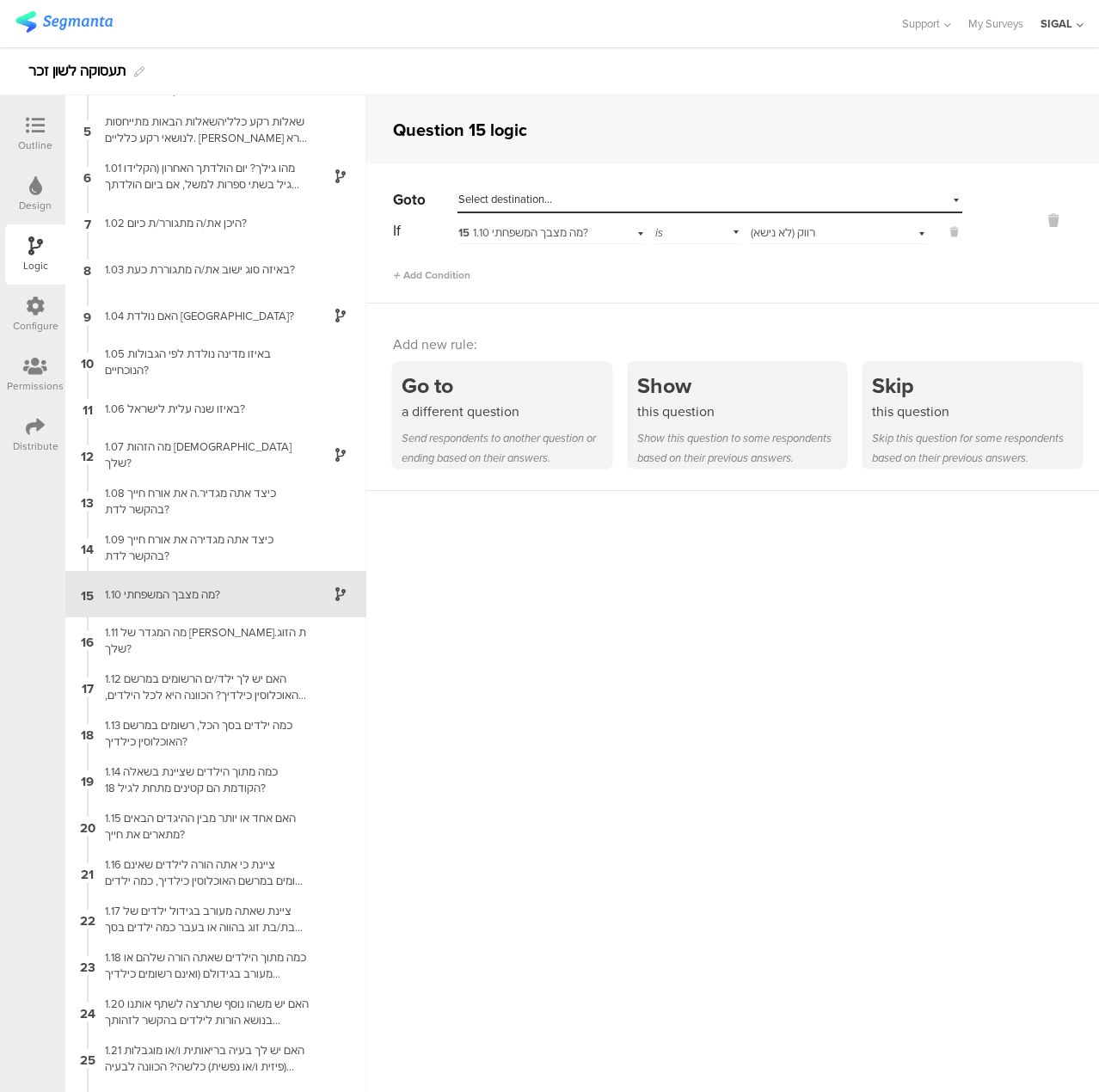 click on "Go  to Select destination...
If   15  1.10	מה מצבך המשפחתי?
is Select answer...   רווק (לא נישא)
Add Condition" at bounding box center (733, 234) 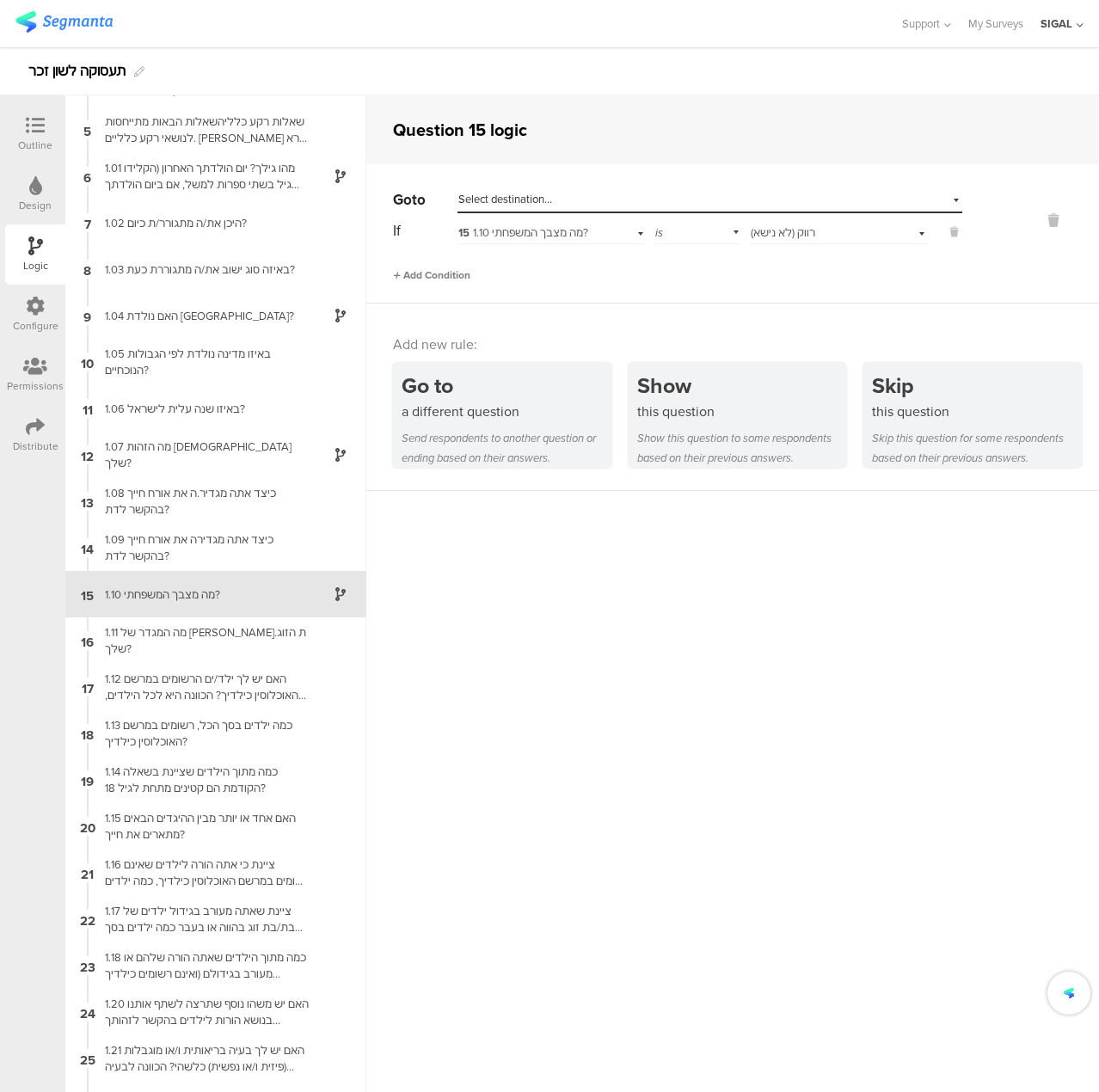 click on "Add Condition" at bounding box center [432, 275] 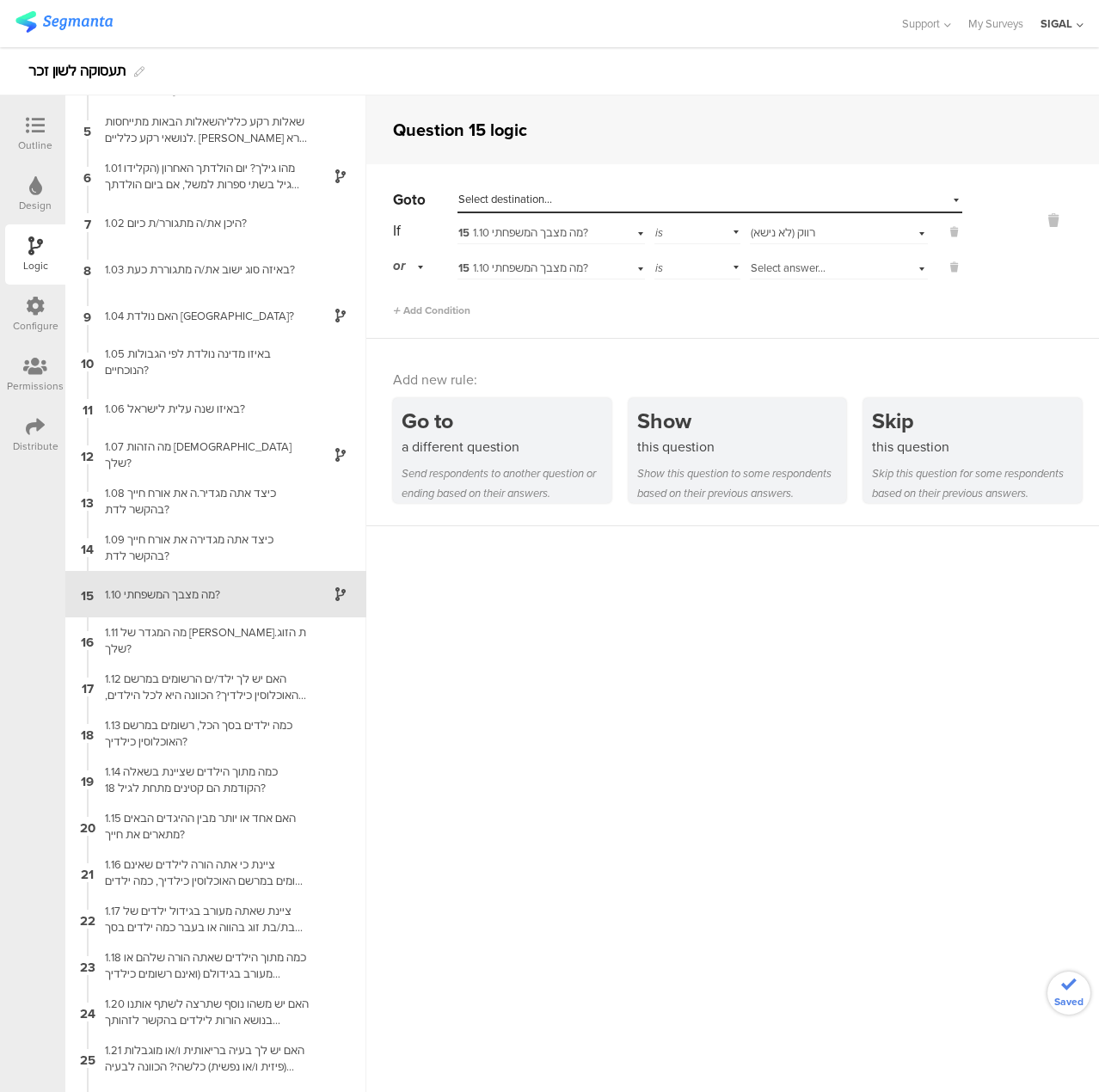 click on "Select answer..." at bounding box center (788, 267) 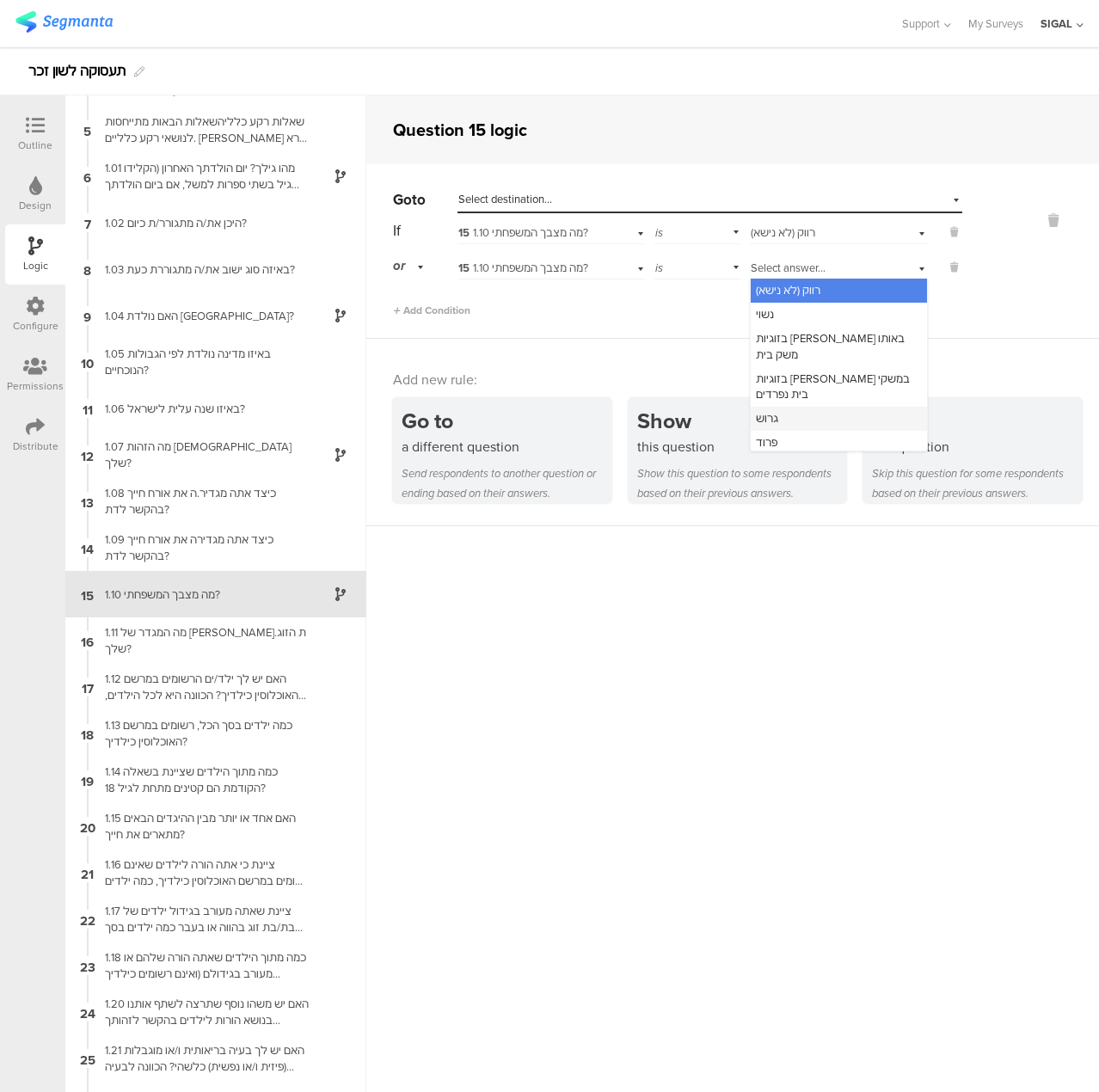click on "גרוש" at bounding box center (838, 419) 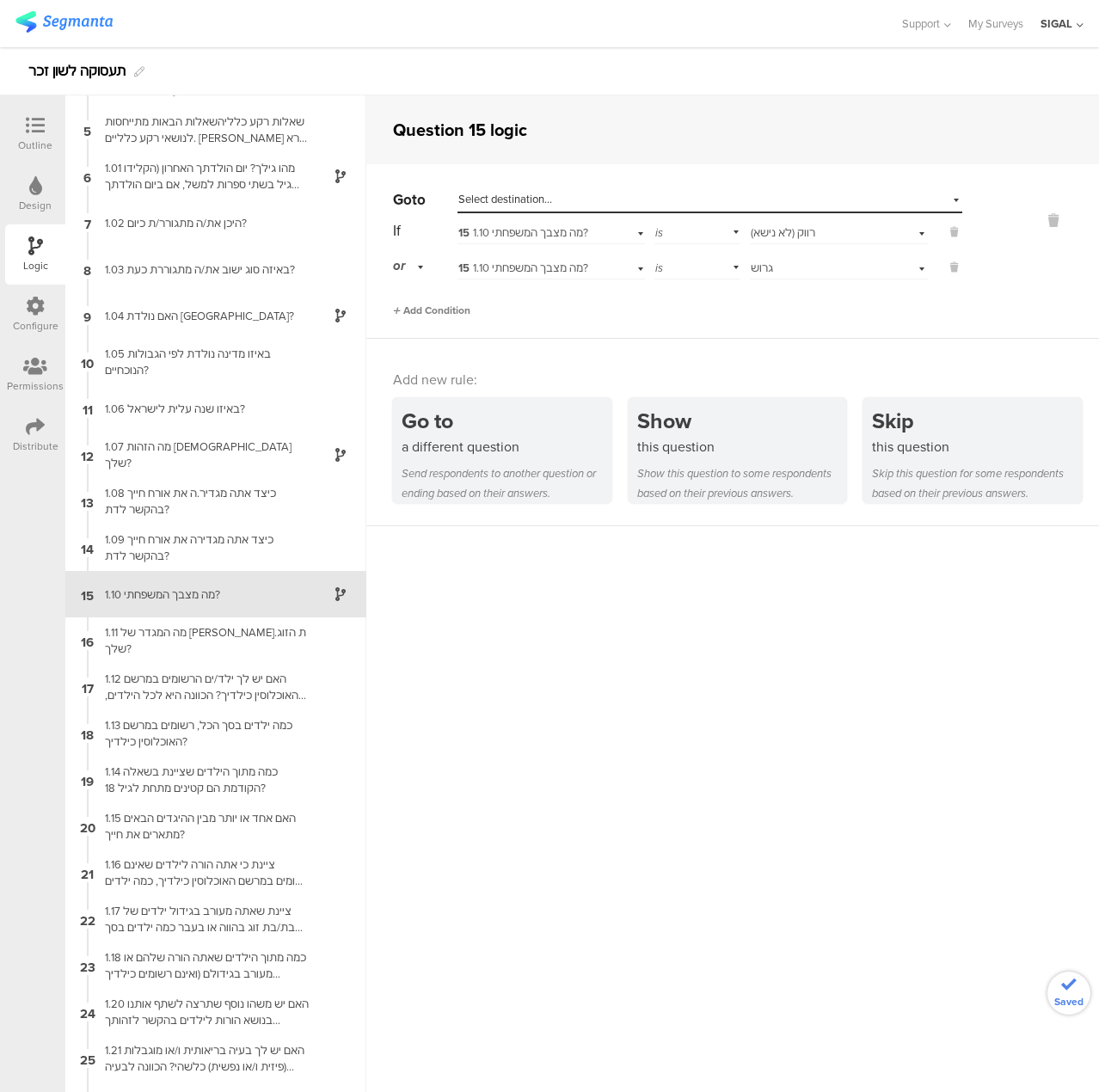 click on "Add Condition" at bounding box center (432, 310) 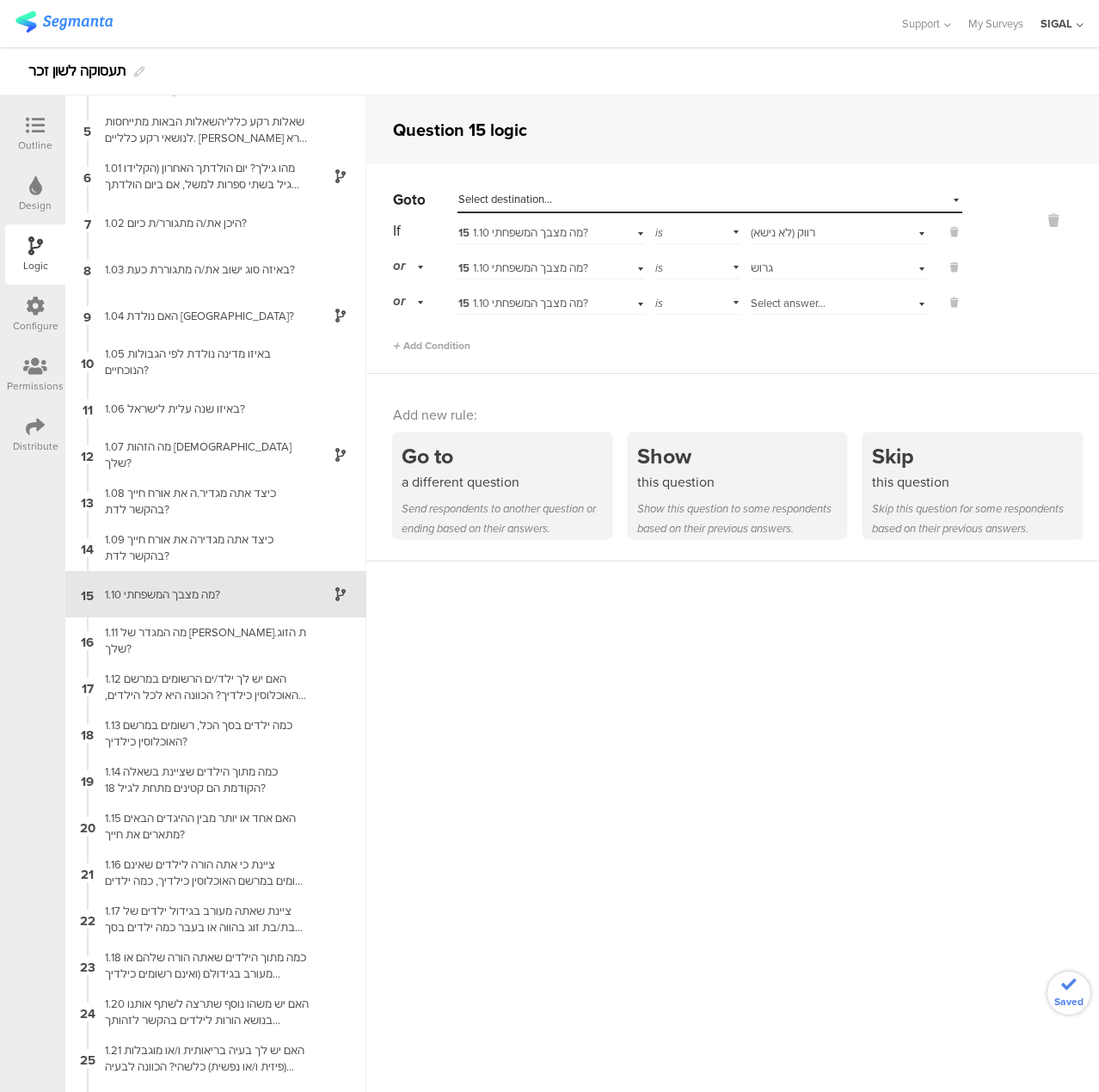 click on "Select answer..." at bounding box center (788, 303) 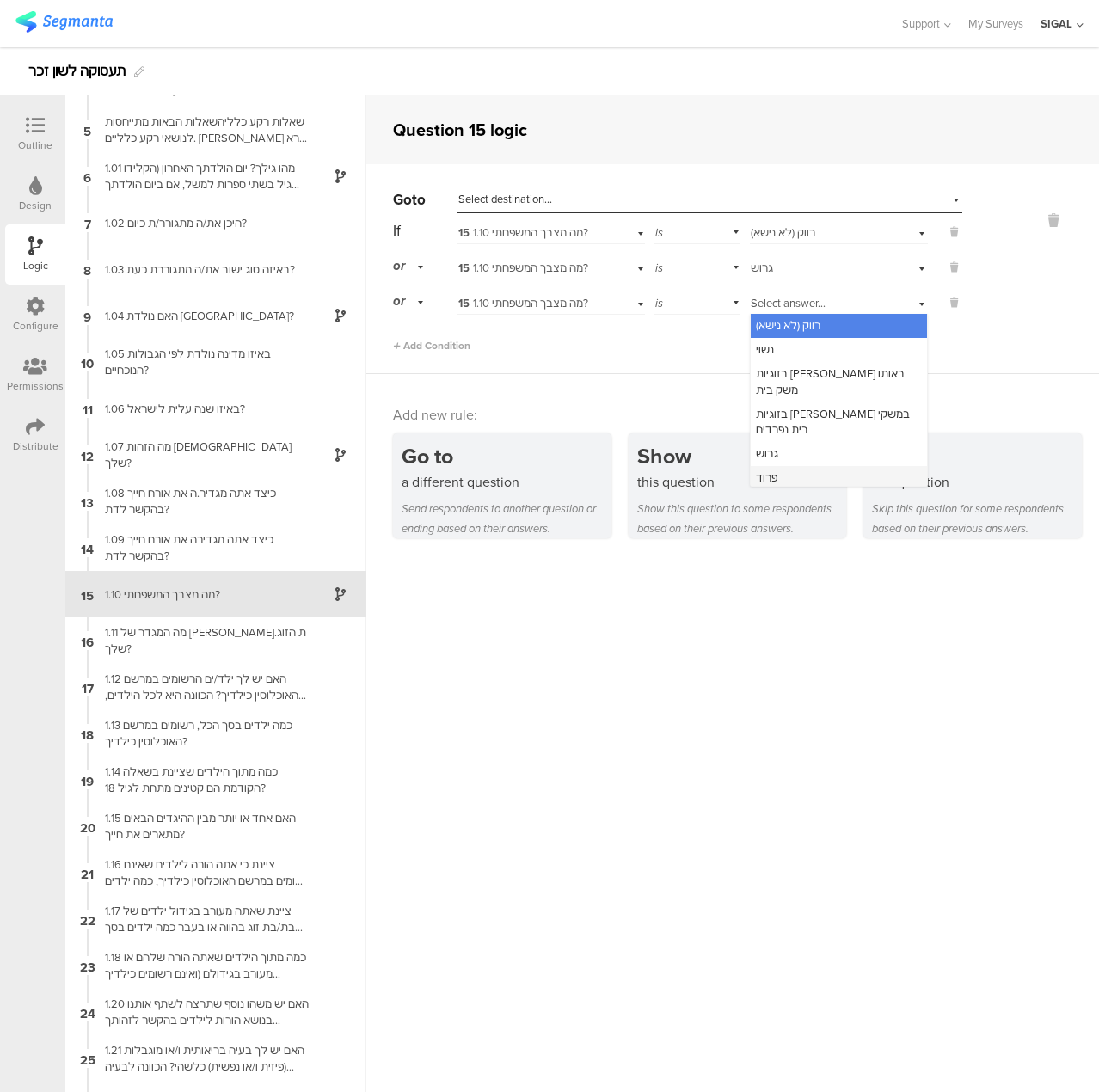 click on "פרוד" at bounding box center (838, 478) 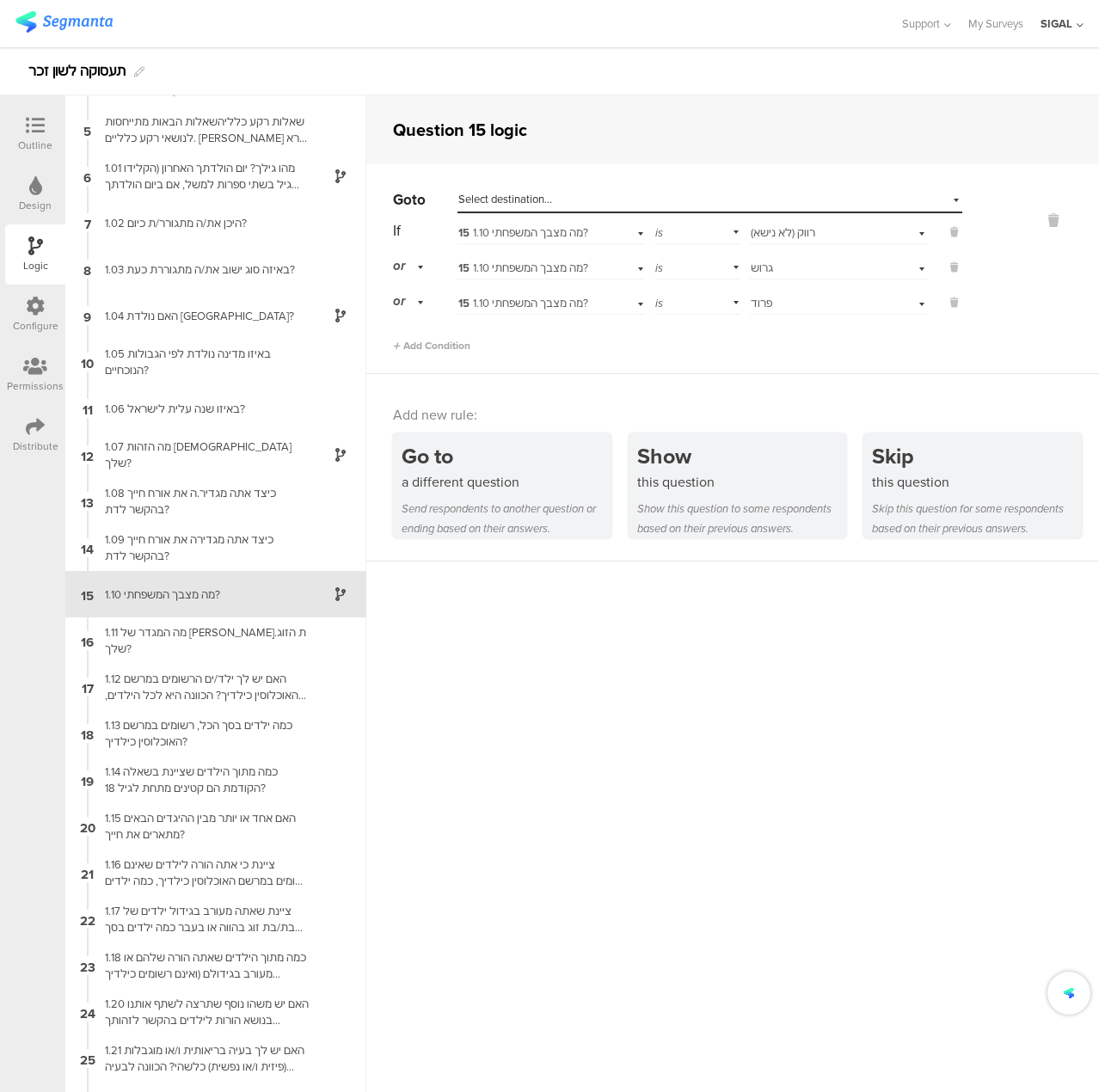 click on "Add Condition" at bounding box center [678, 338] 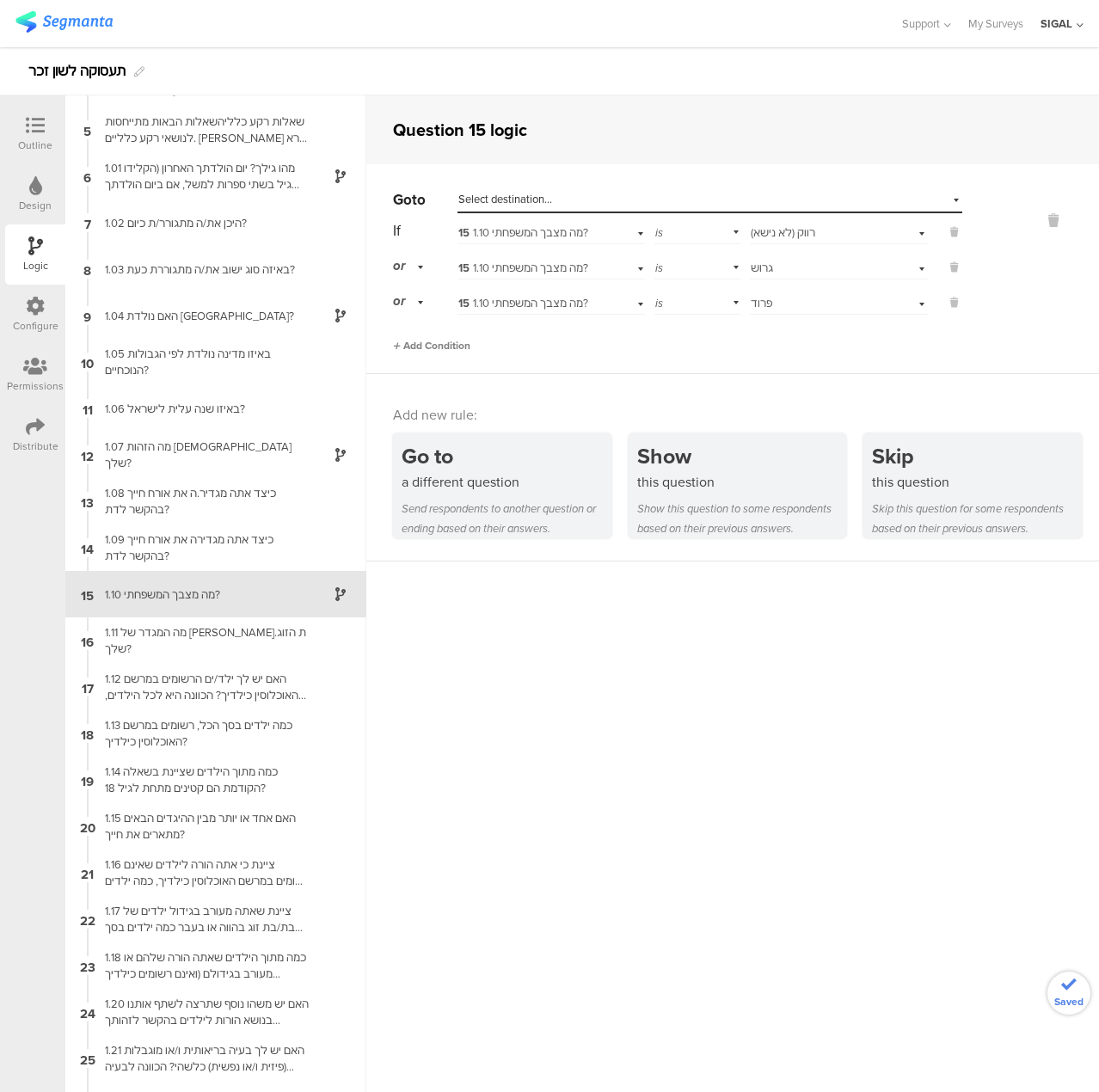 click on "Add Condition" at bounding box center [432, 346] 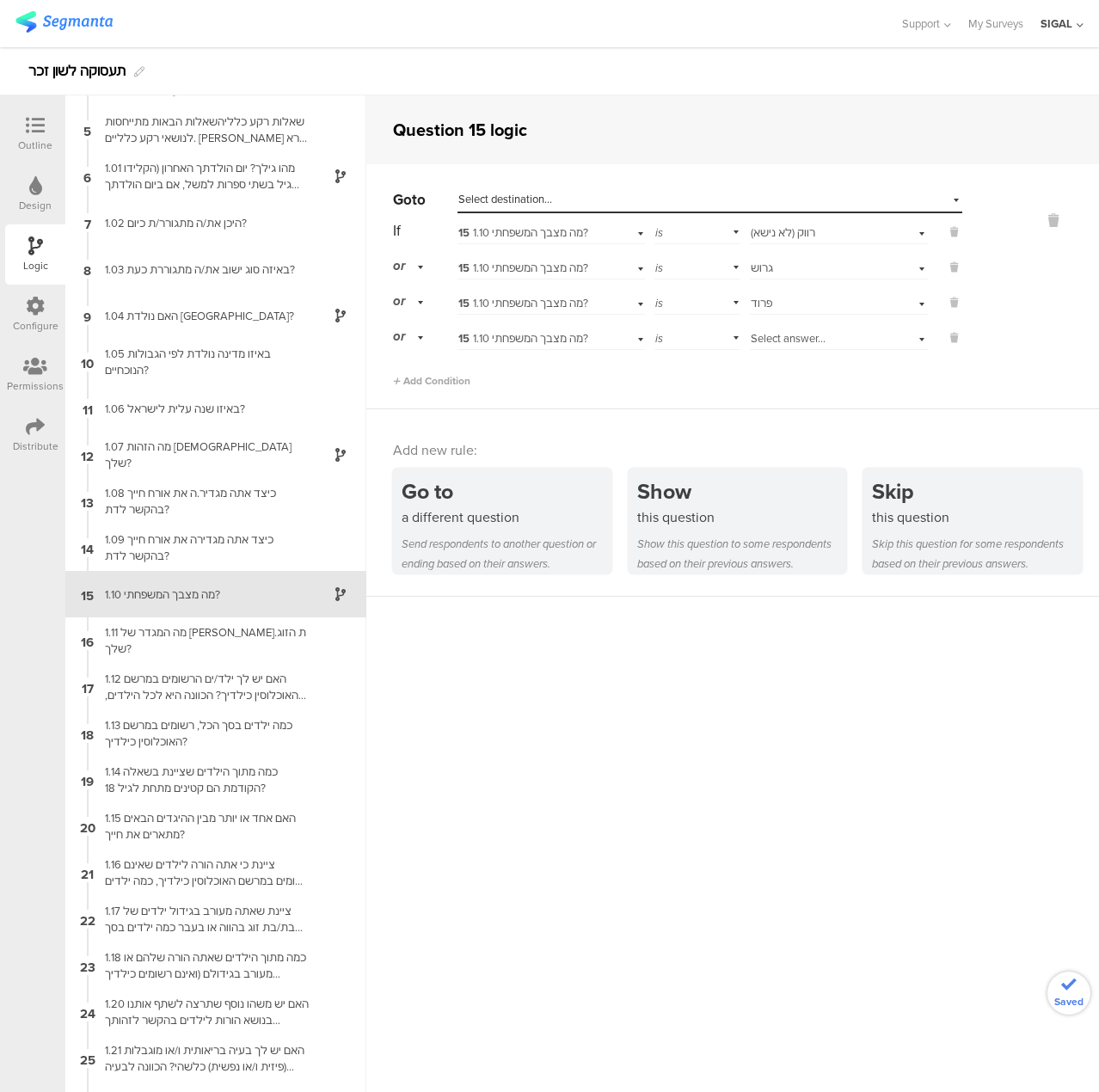 click on "Select answer..." at bounding box center [788, 338] 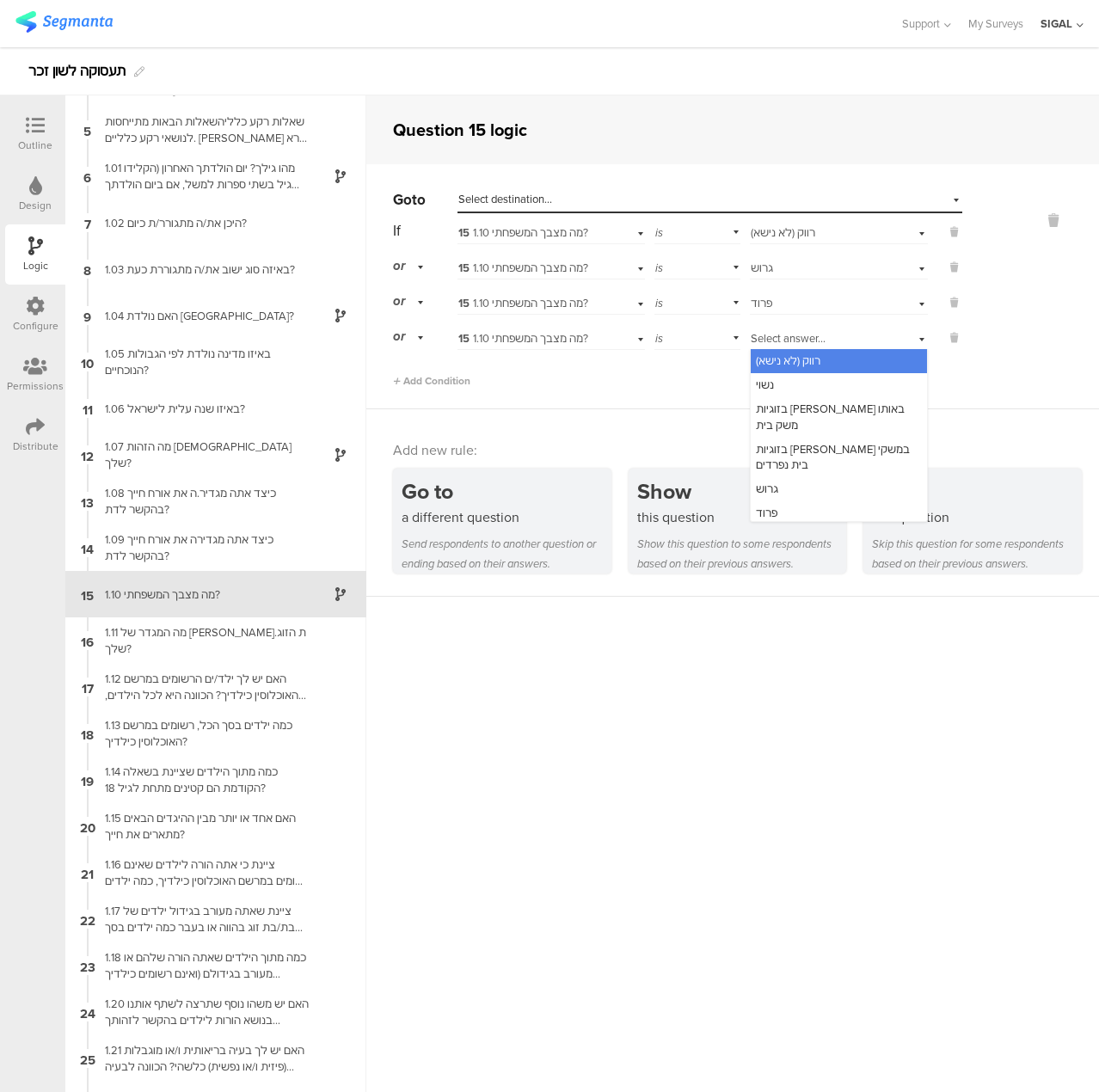 click on "אלמן" at bounding box center (838, 538) 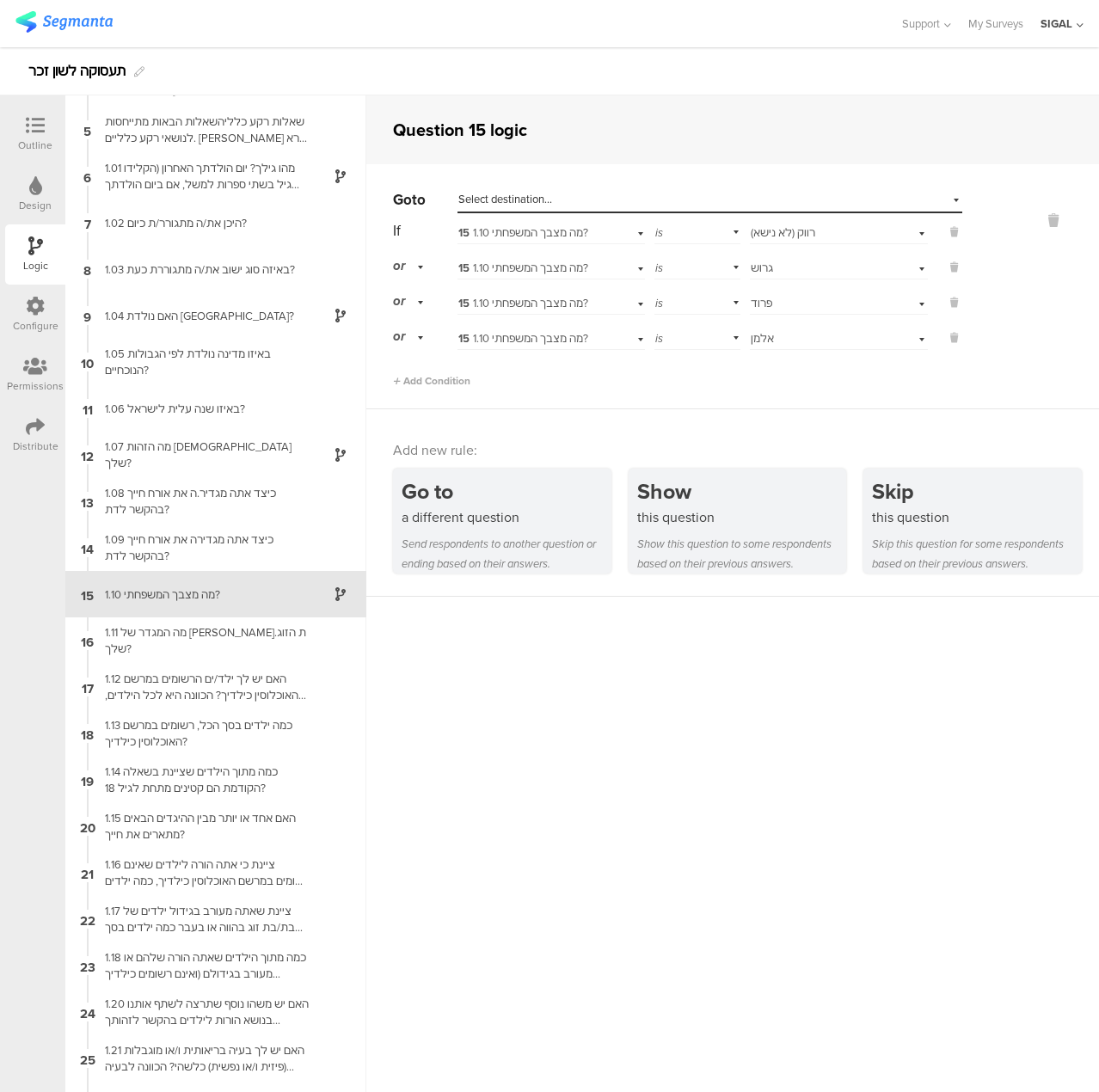click on "Question 15 logic
Go  to Select destination...
If   15  1.10	מה מצבך המשפחתי?
is Select answer...   רווק (לא נישא)
or   15  1.10	מה מצבך המשפחתי?
is Select answer...   גרוש
or   15" at bounding box center [733, 593] 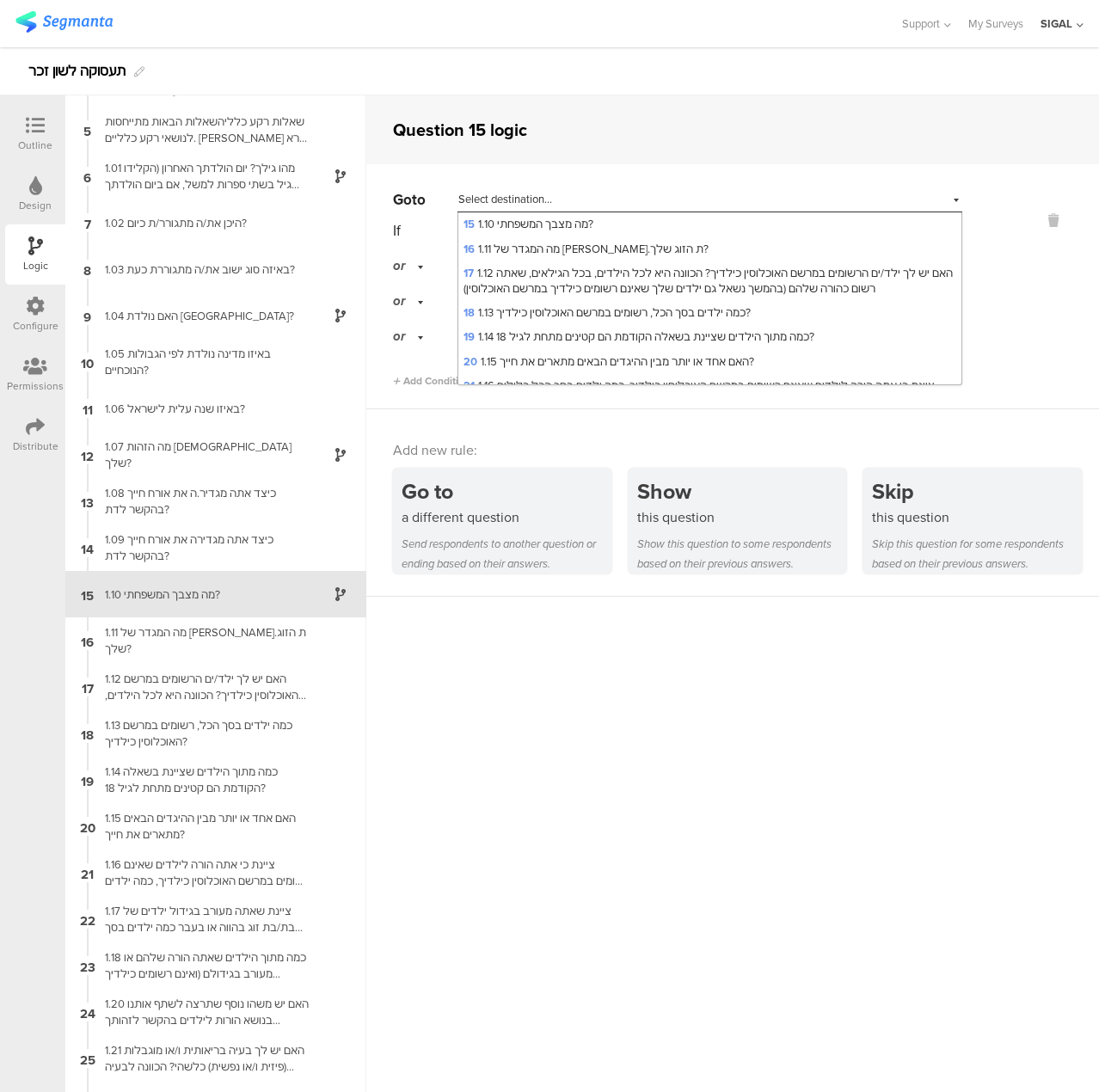 scroll, scrollTop: 430, scrollLeft: 0, axis: vertical 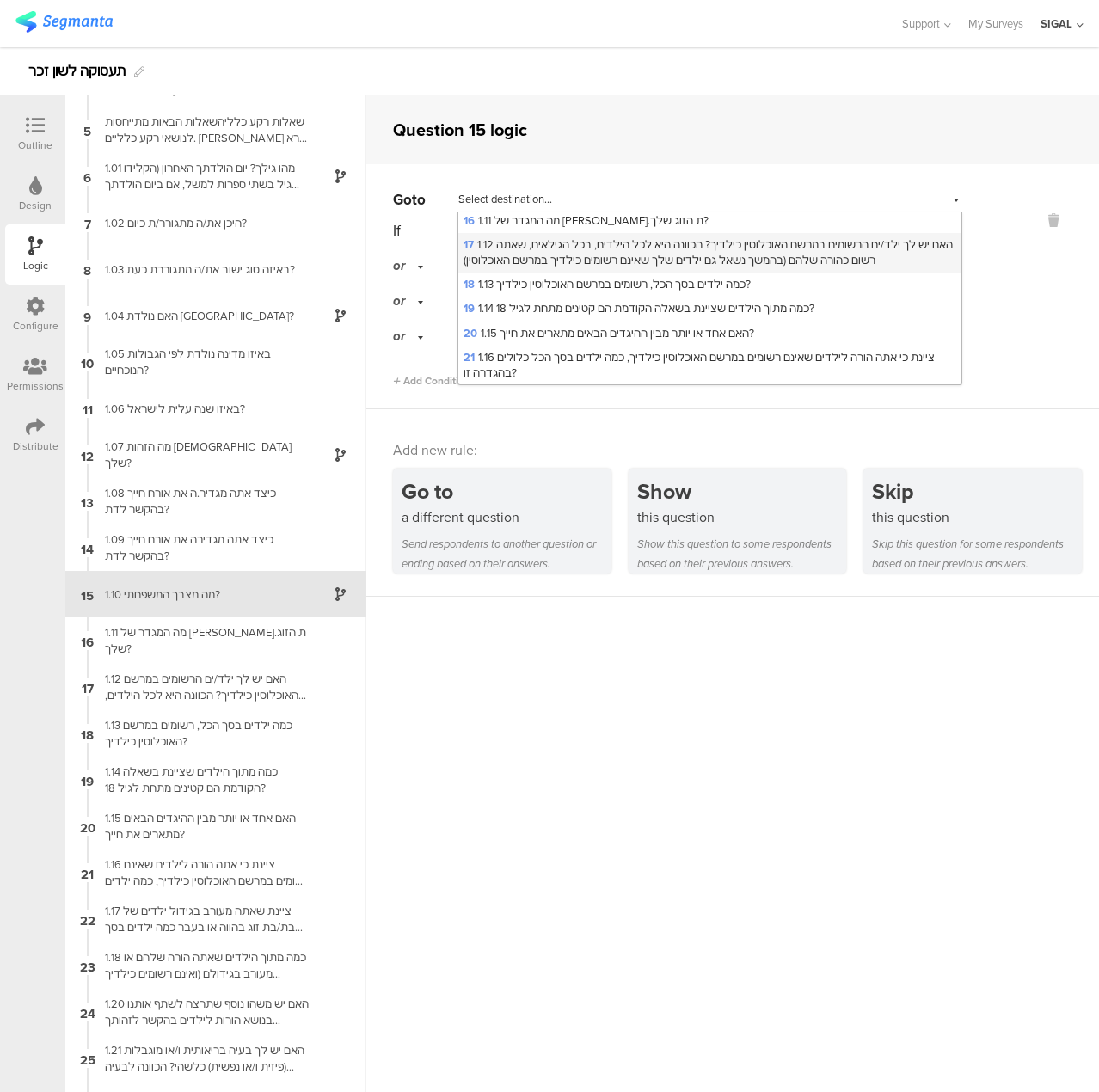 click on "17  1.12 האם יש לך ילד/ים הרשומים במרשם האוכלוסין כילדיך? הכוונה היא לכל הילדים, בכל הגילאים, שאתה רשום כהורה שלהם (בהמשך נשאל גם ילדים שלך שאינם רשומים כילדיך במרשם האוכלוסין)" at bounding box center [708, 252] 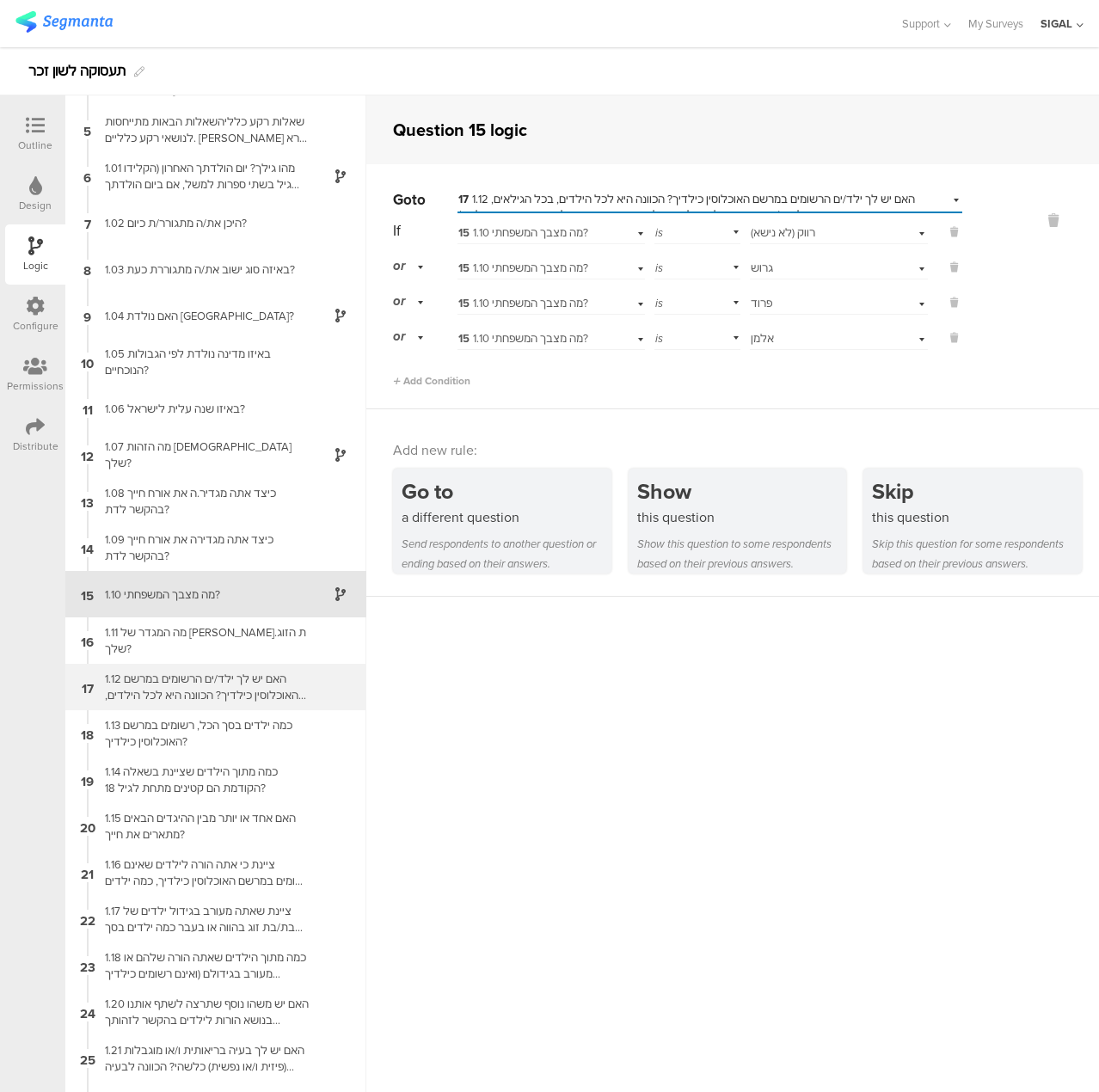 click on "17
1.12 האם יש לך ילד/ים הרשומים במרשם האוכלוסין כילדיך? הכוונה היא לכל הילדים, בכל הגילאים, שאתה רשום כהורה שלהם (בהמשך נשאל גם ילדים שלך שאינם רשומים כילדיך במרשם האוכלוסין)" at bounding box center (216, 687) 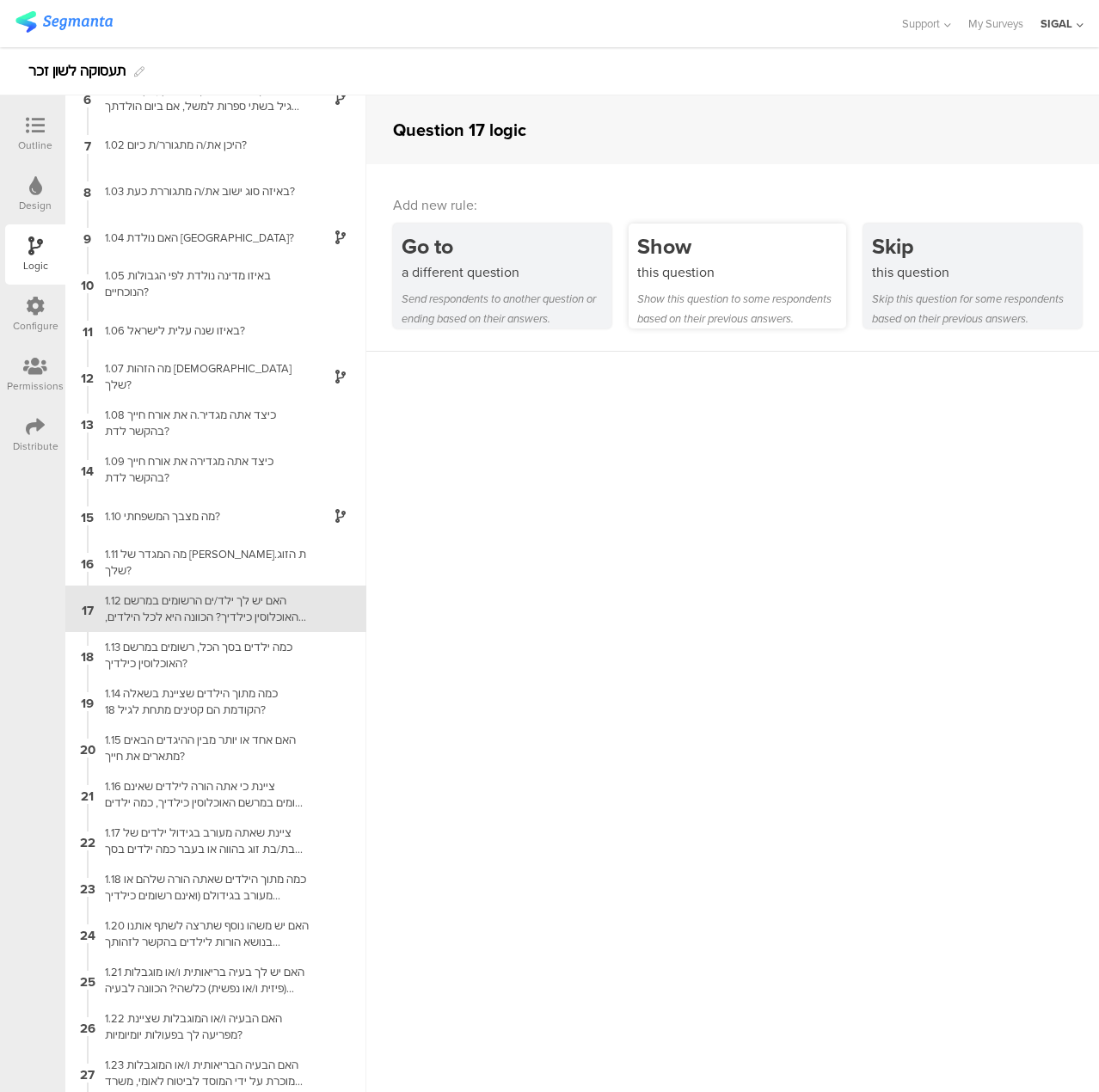 scroll, scrollTop: 267, scrollLeft: 0, axis: vertical 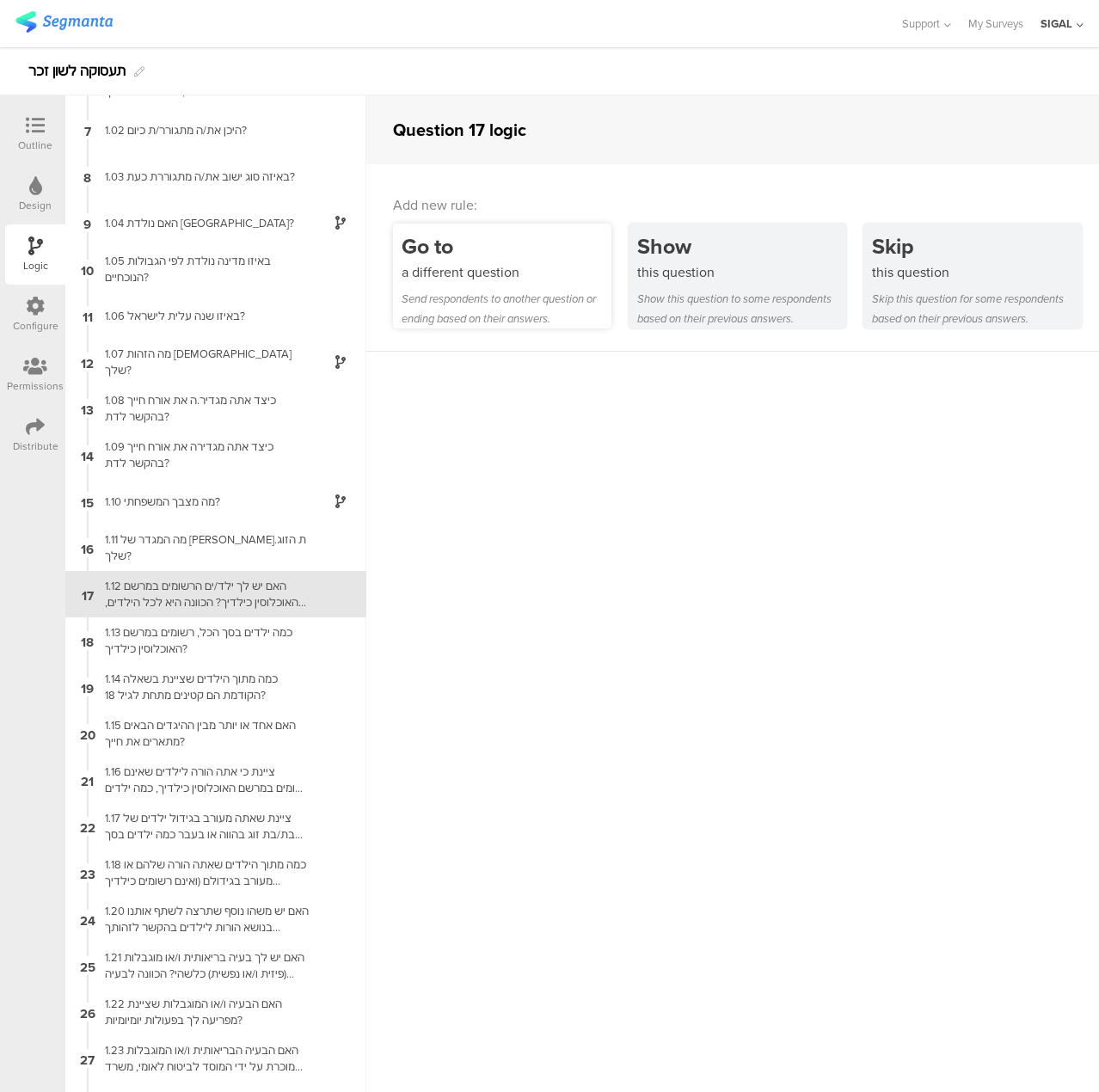 click on "a different question" at bounding box center [507, 272] 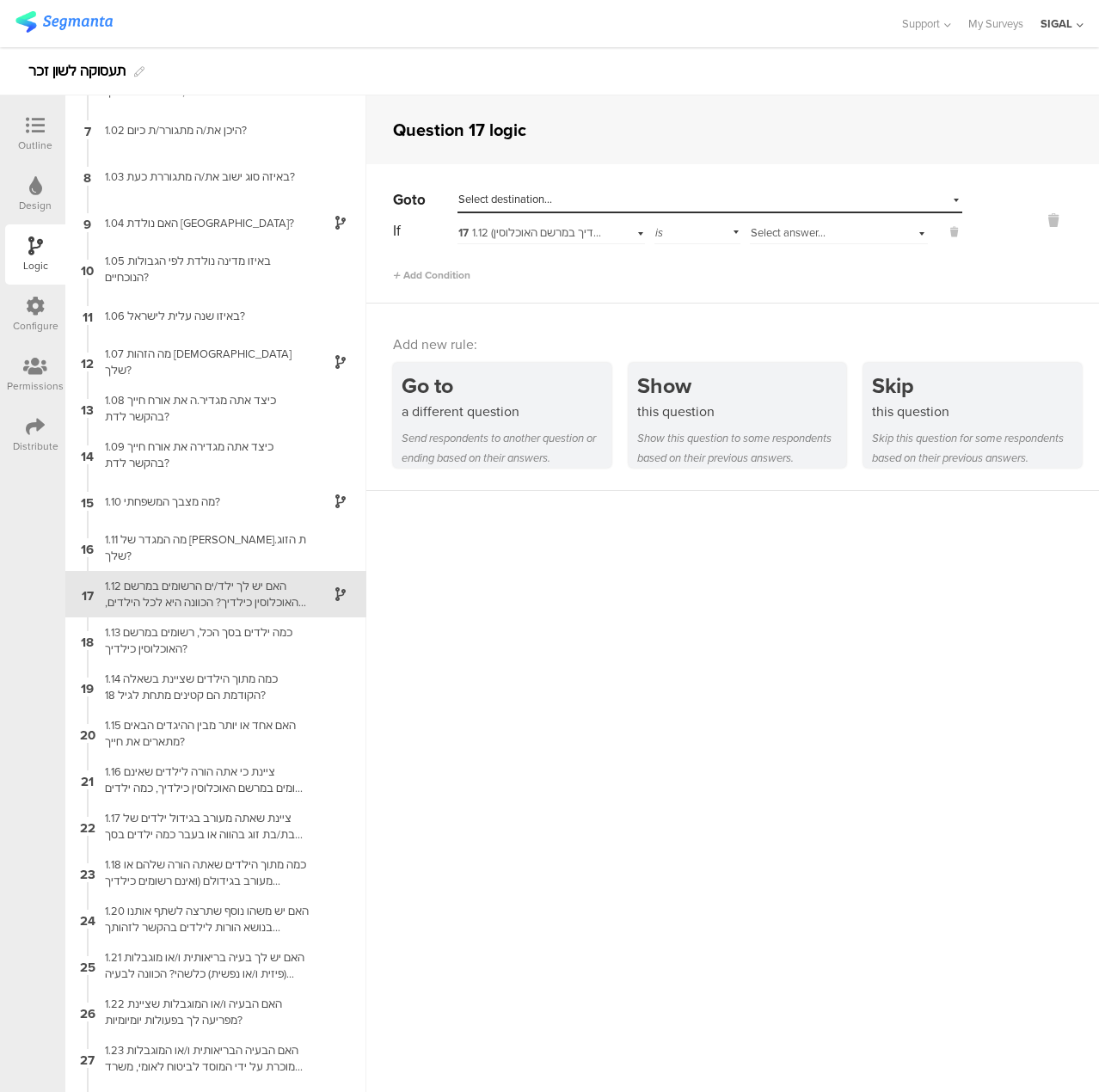 click on "Select answer..." at bounding box center (788, 232) 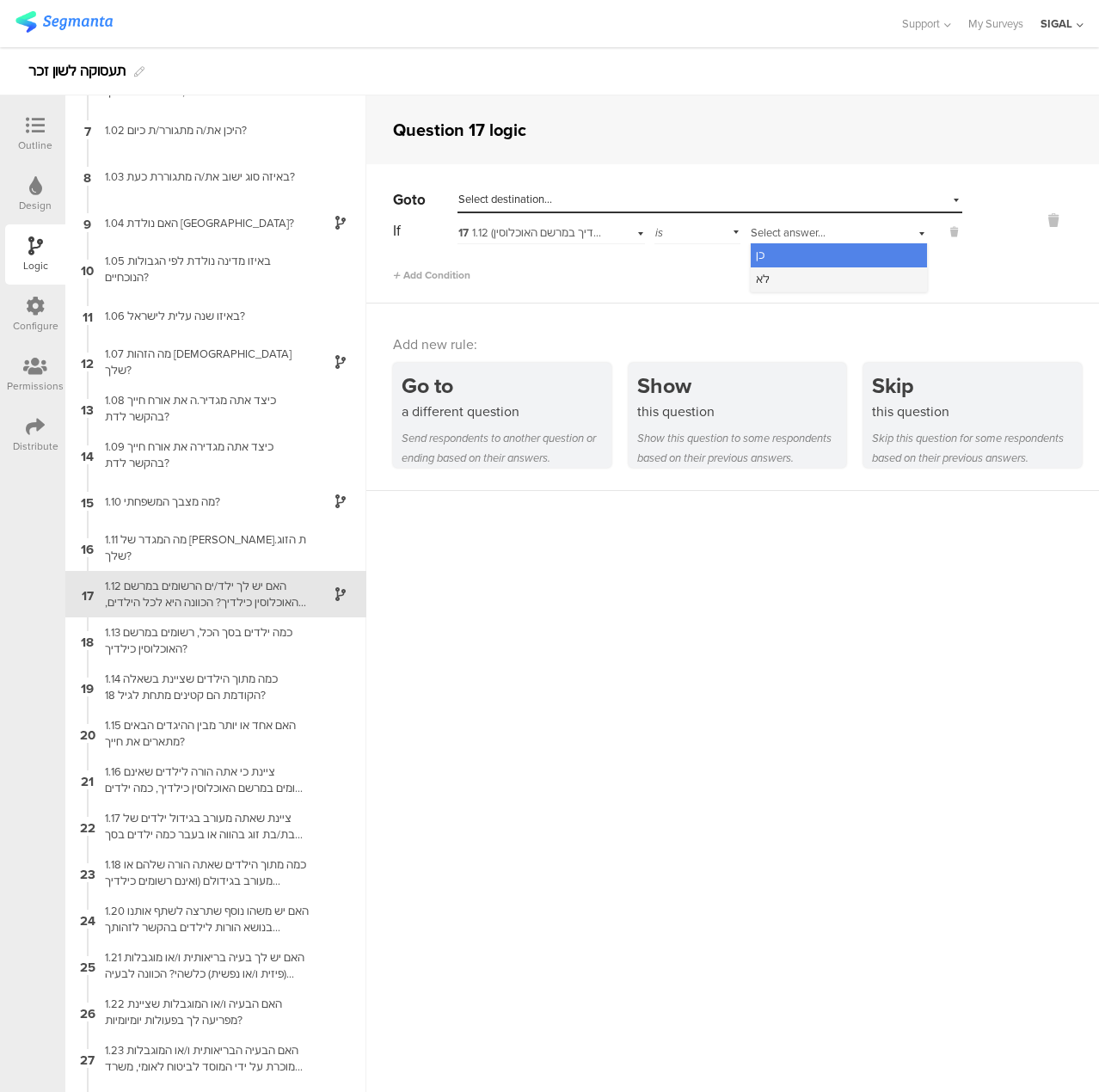 click on "לא" at bounding box center [838, 279] 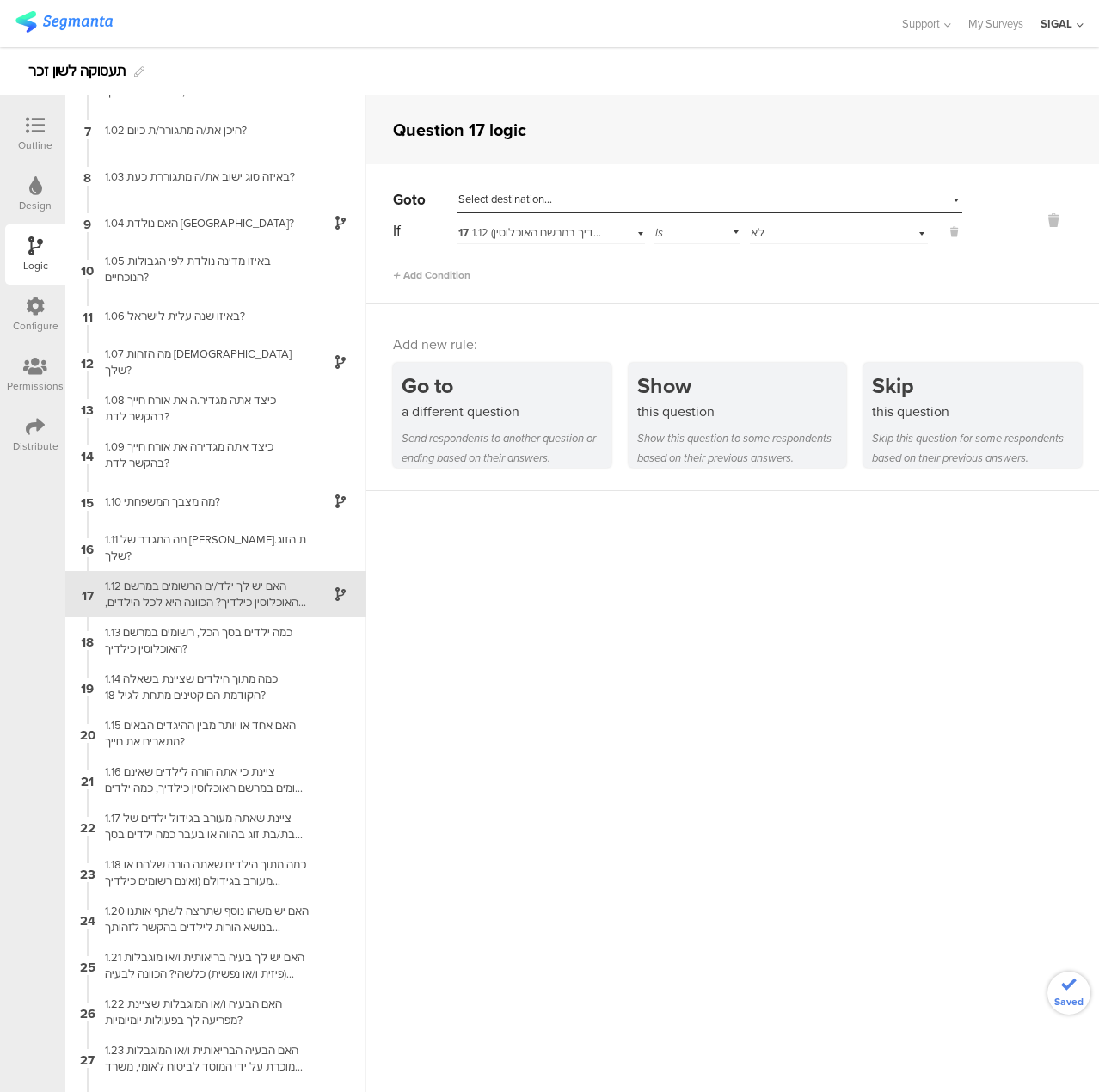 click on "Select destination..." at bounding box center [709, 199] 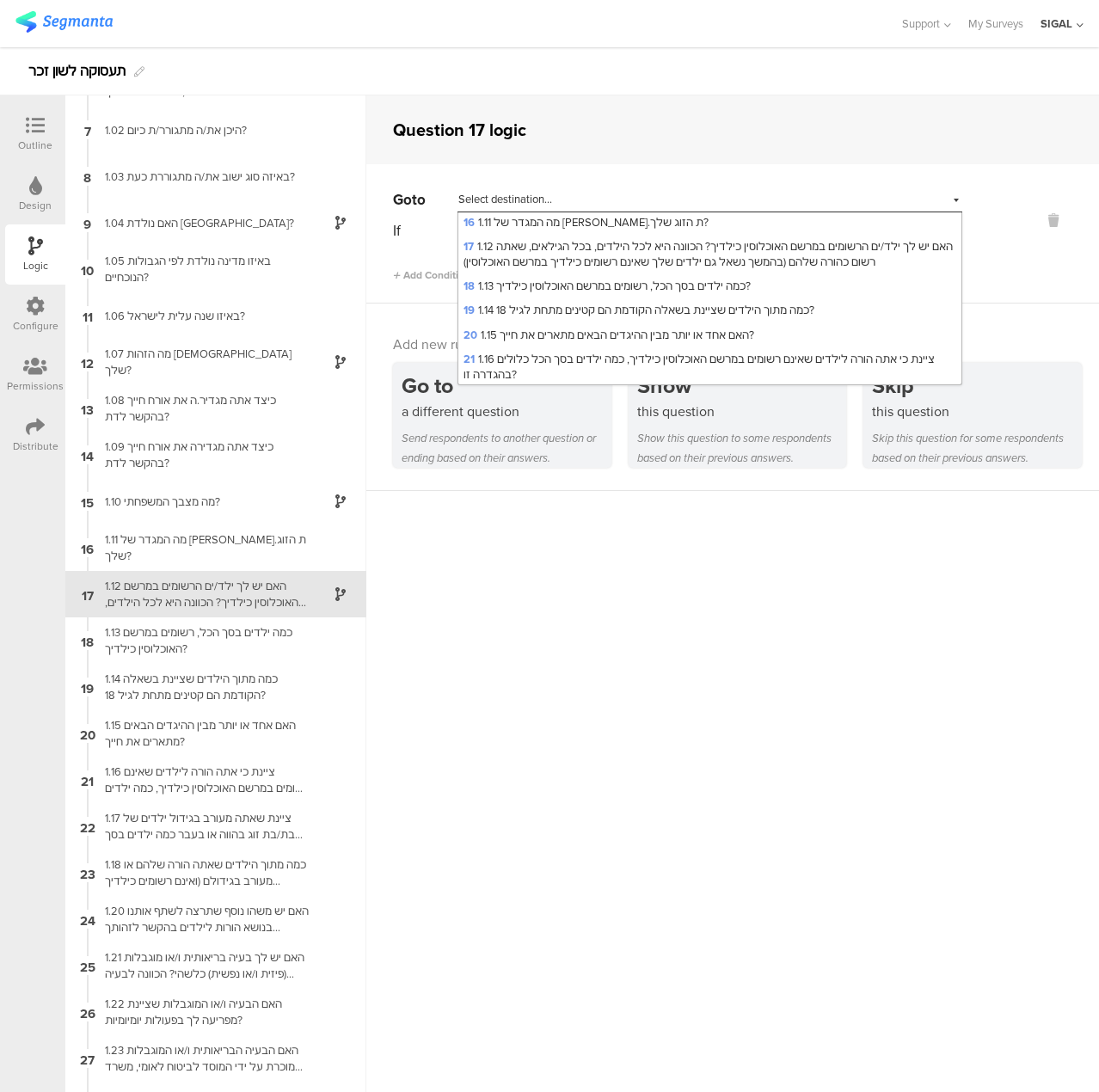 scroll, scrollTop: 430, scrollLeft: 0, axis: vertical 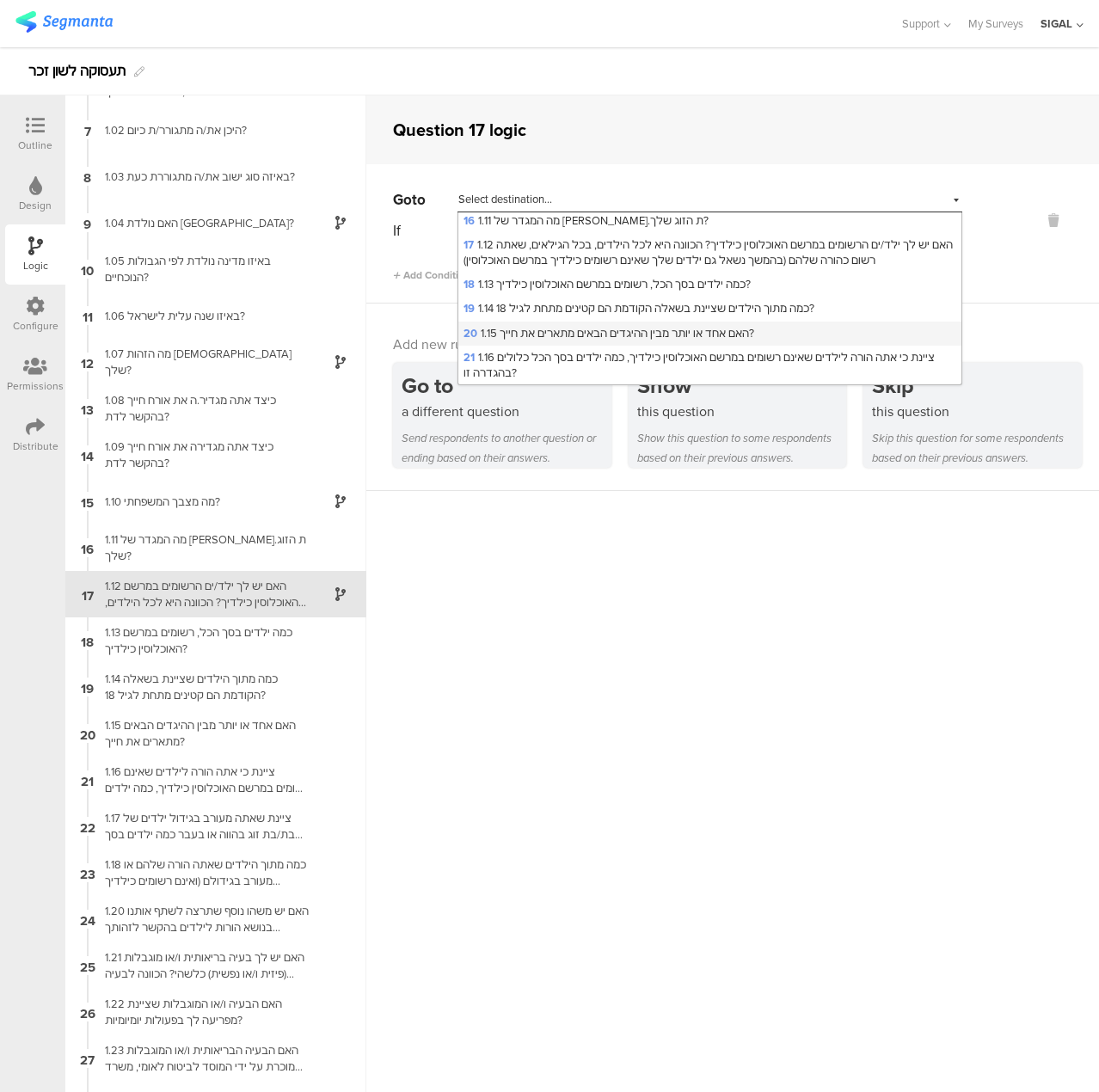 click on "20  1.15 האם אחד או יותר מבין ההיגדים הבאים מתארים את חייך?" at bounding box center (609, 333) 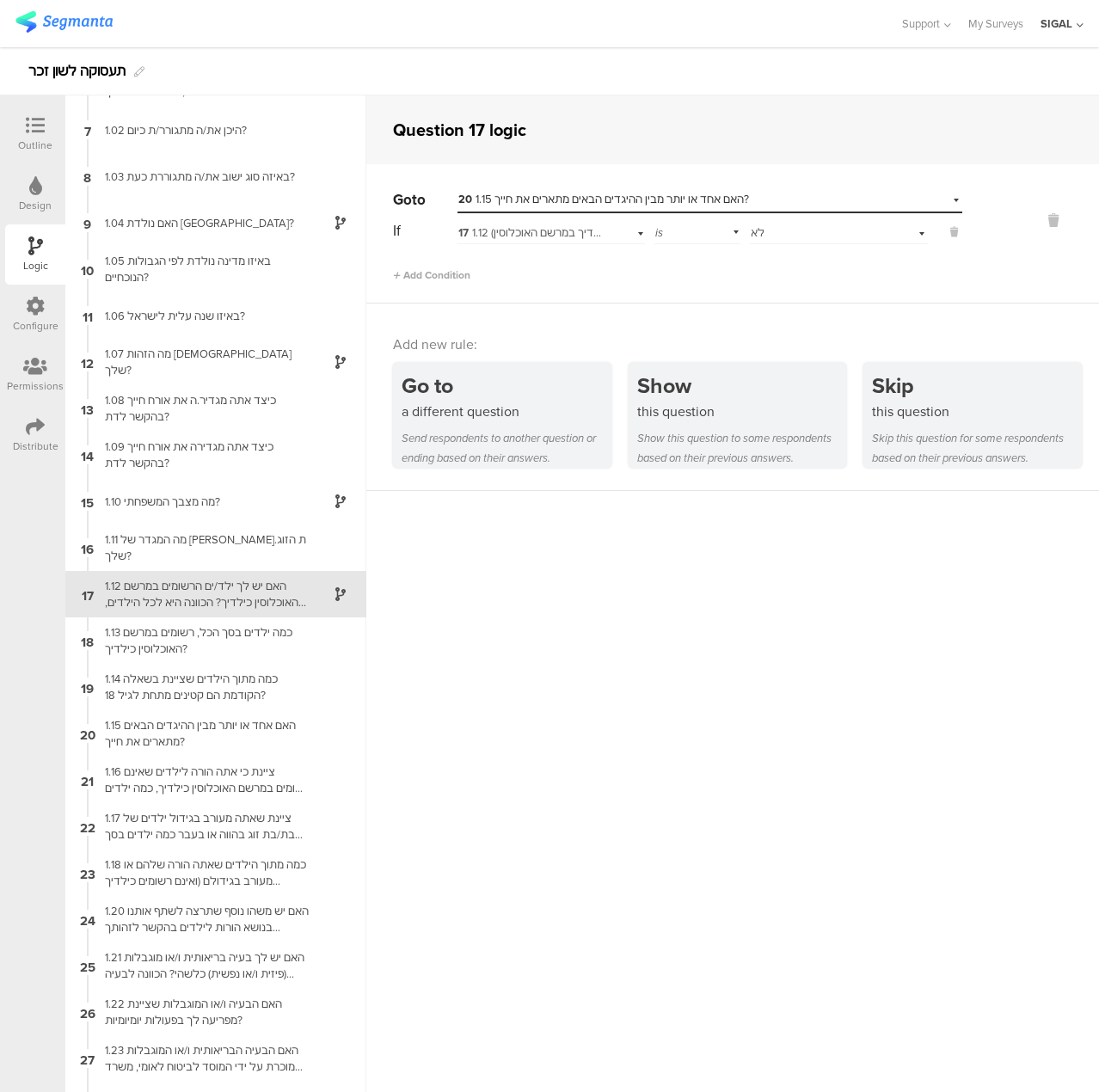 click on "Question 17 logic
Go  to Select destination...   20  1.15 האם אחד או יותר מבין ההיגדים הבאים מתארים את חייך?
If   17  1.12 האם יש לך ילד/ים הרשומים במרשם האוכלוסין כילדיך? הכוונה היא לכל הילדים, בכל הגילאים, שאתה רשום כהורה שלהם (בהמשך נשאל גם ילדים שלך שאינם רשומים כילדיך במרשם האוכלוסין)
is Select answer...   לא
Add Condition" at bounding box center (733, 593) 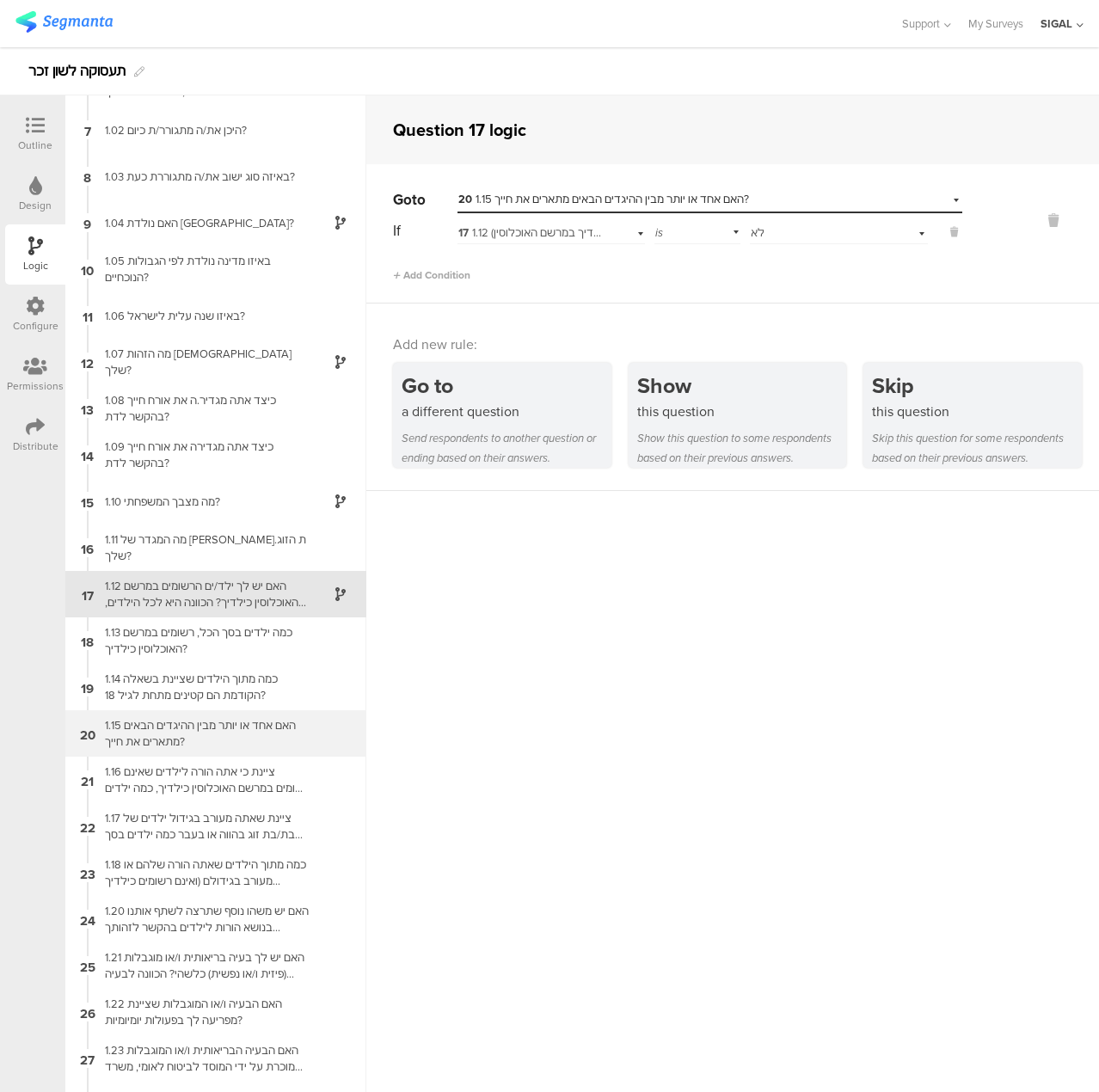 click on "1.15 האם אחד או יותר מבין ההיגדים הבאים מתארים את חייך?" at bounding box center [202, 733] 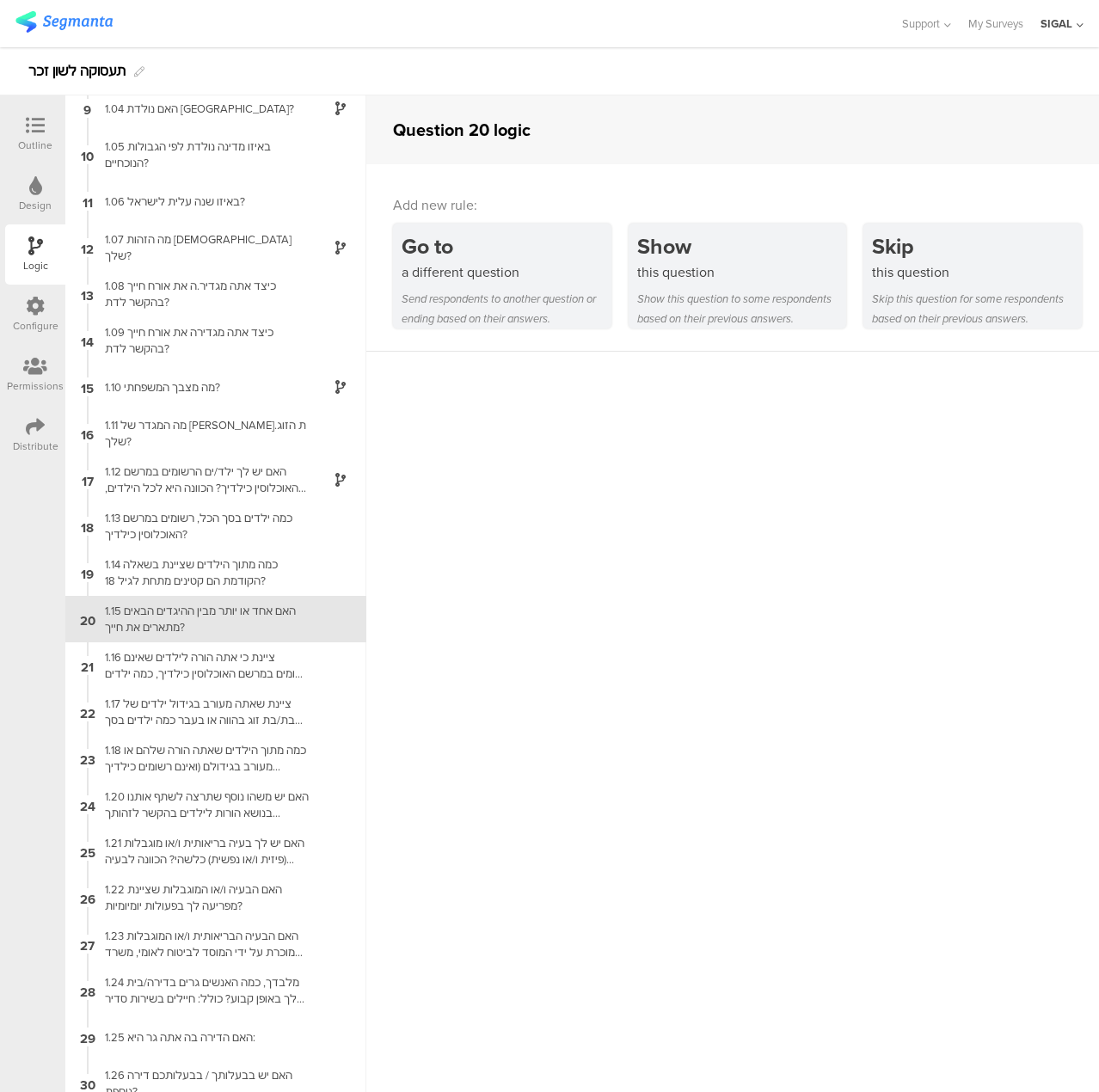 scroll, scrollTop: 407, scrollLeft: 0, axis: vertical 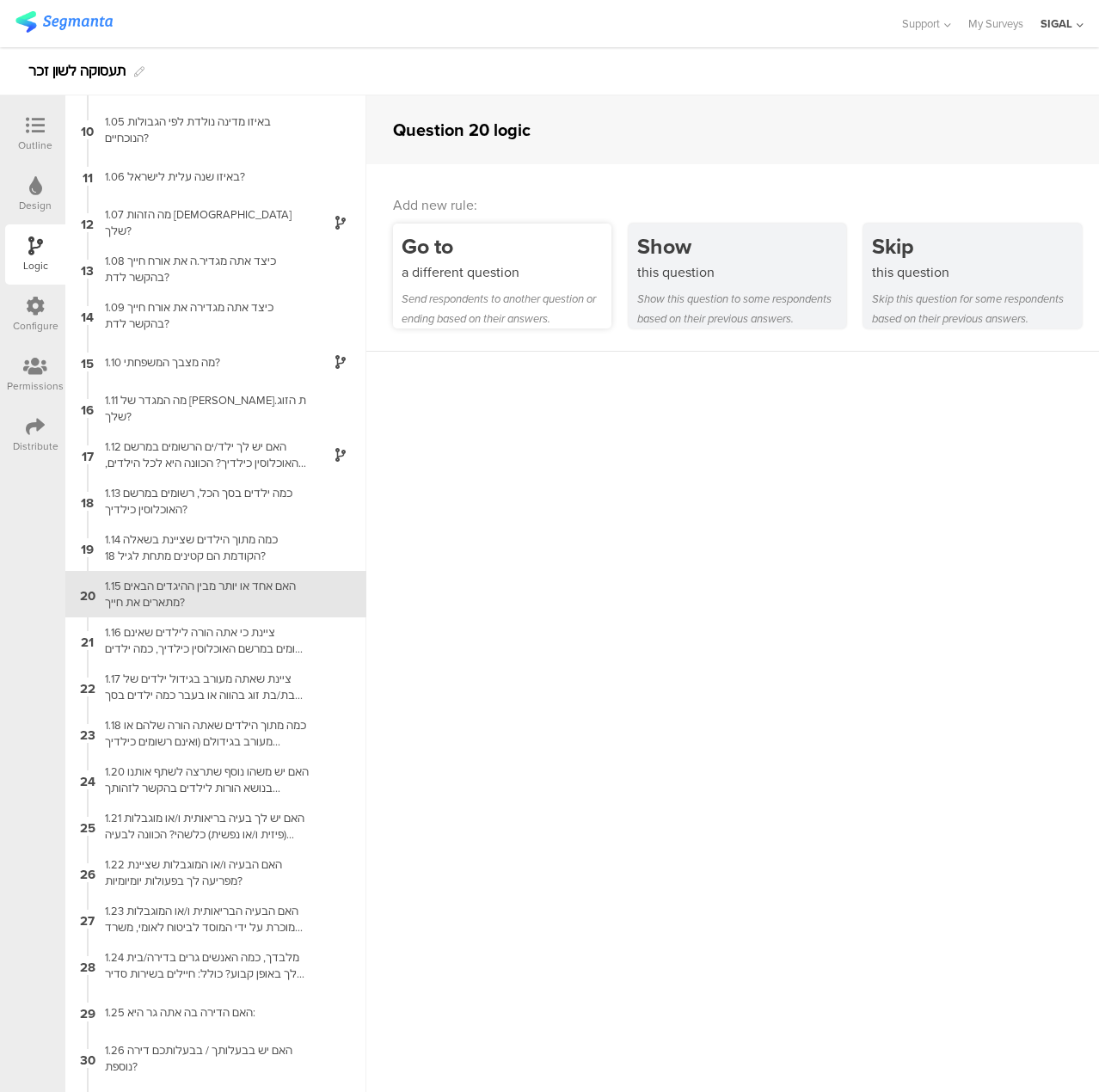 click on "Go to" at bounding box center (507, 246) 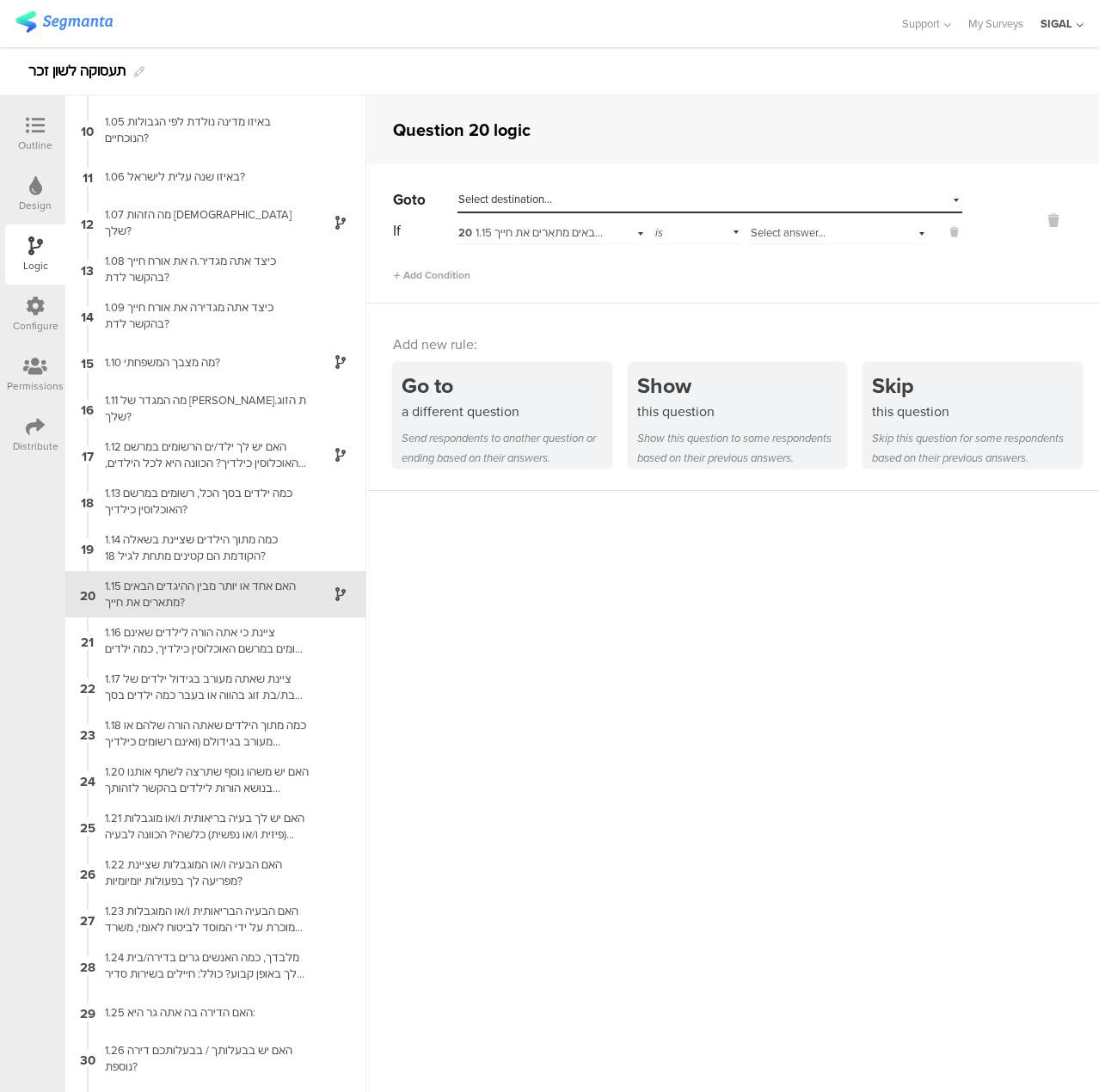 click on "Add Condition" at bounding box center [678, 267] 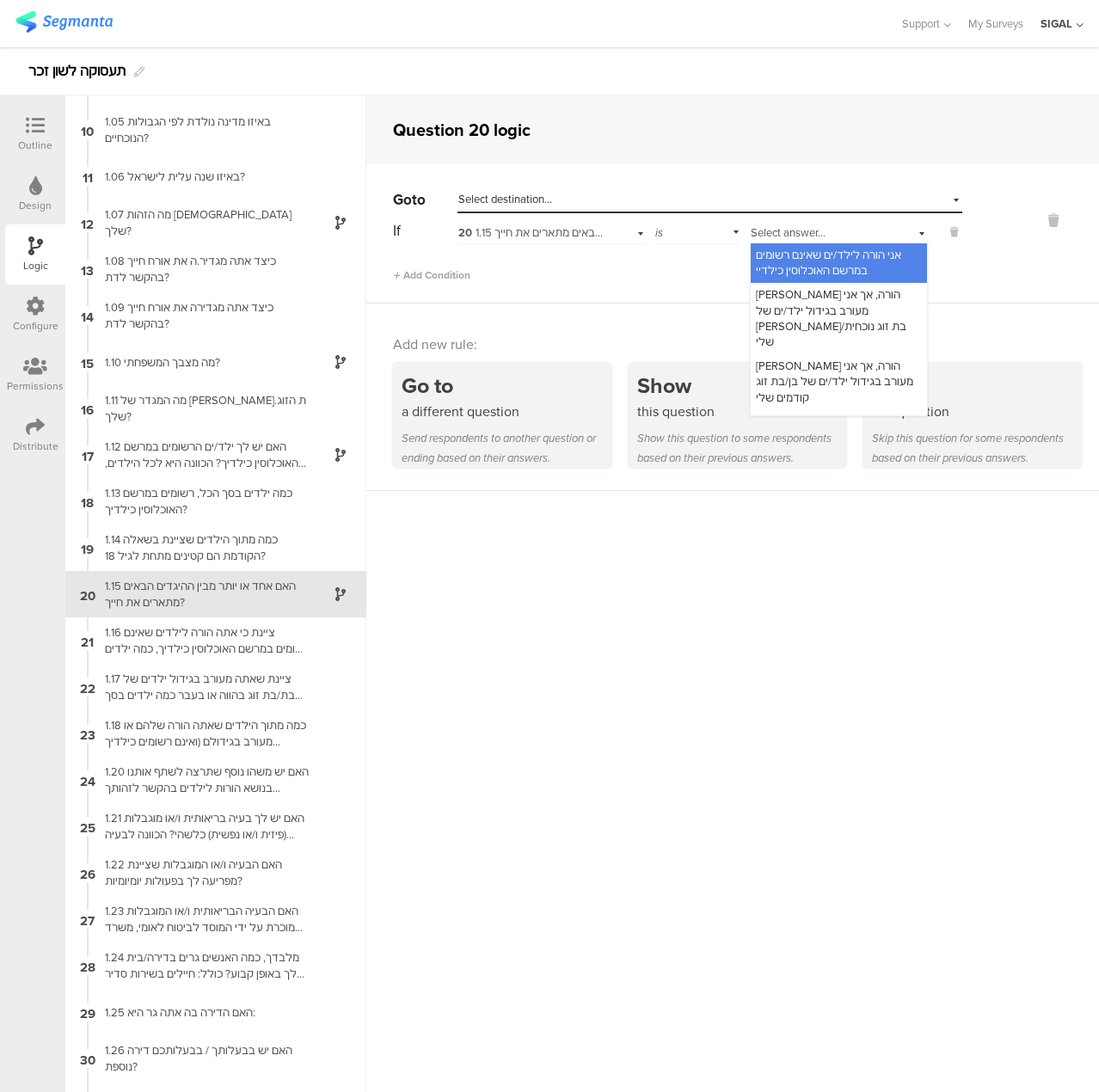 click on "אני הורה לילד/ים שאינם רשומים במרשם האוכלוסין כילדיי" at bounding box center (828, 262) 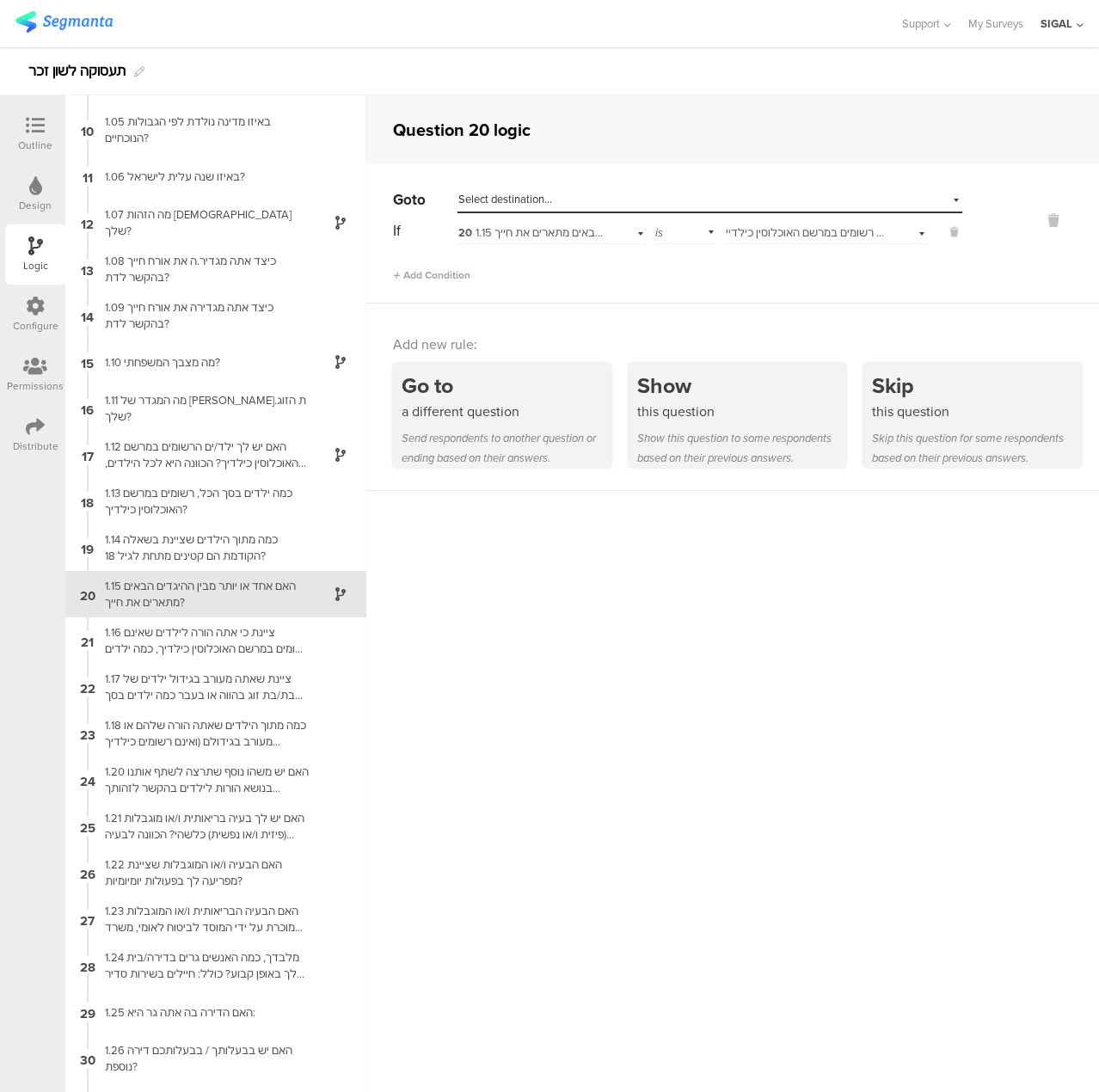 click on "אני הורה לילד/ים שאינם רשומים במרשם האוכלוסין כילדיי" at bounding box center [856, 232] 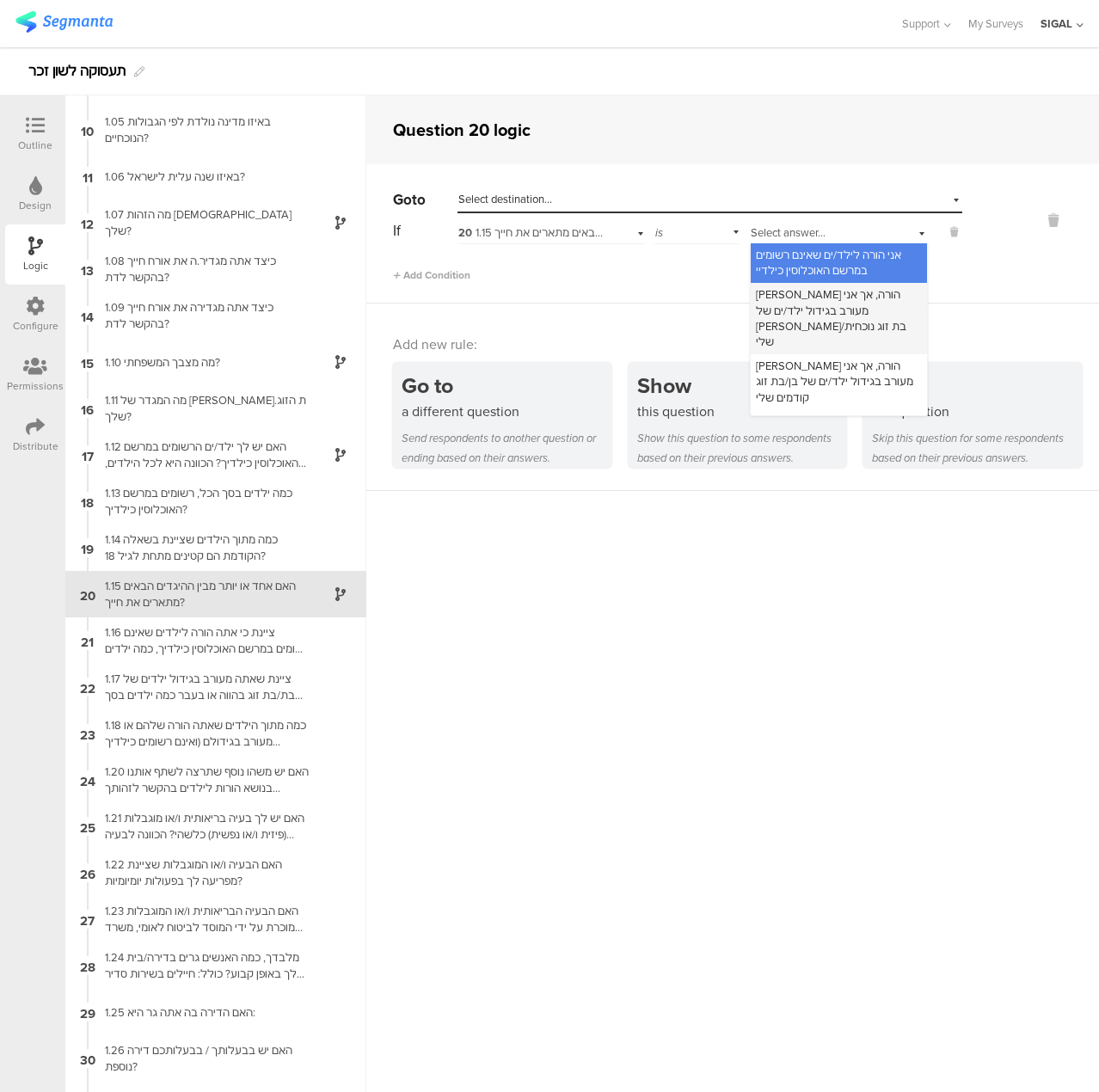 click on "[PERSON_NAME] הורה, אך אני מעורב בגידול ילד/ים של [PERSON_NAME]/בת זוג נוכחית שלי" at bounding box center (831, 318) 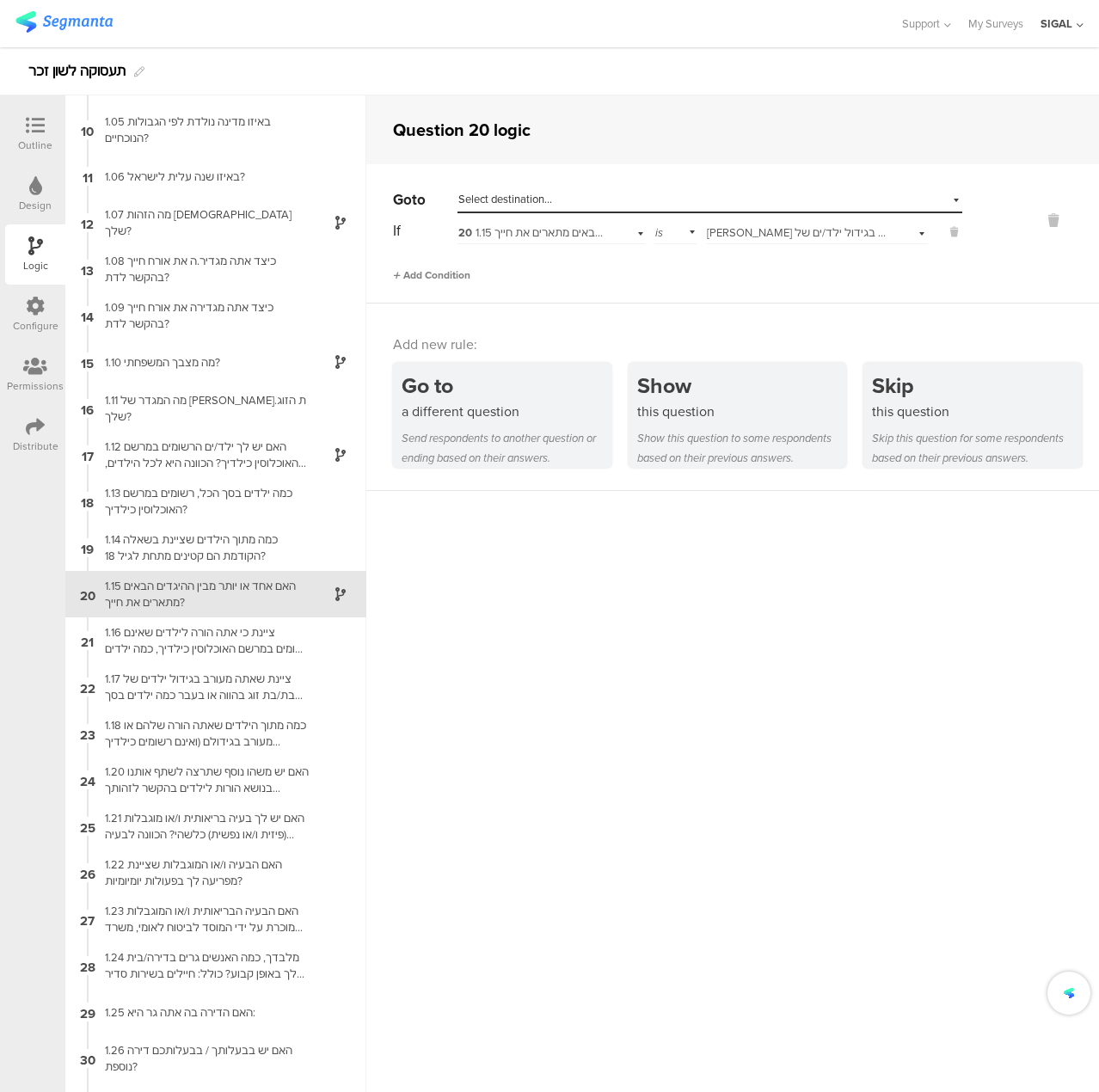 click on "Add Condition" at bounding box center [432, 275] 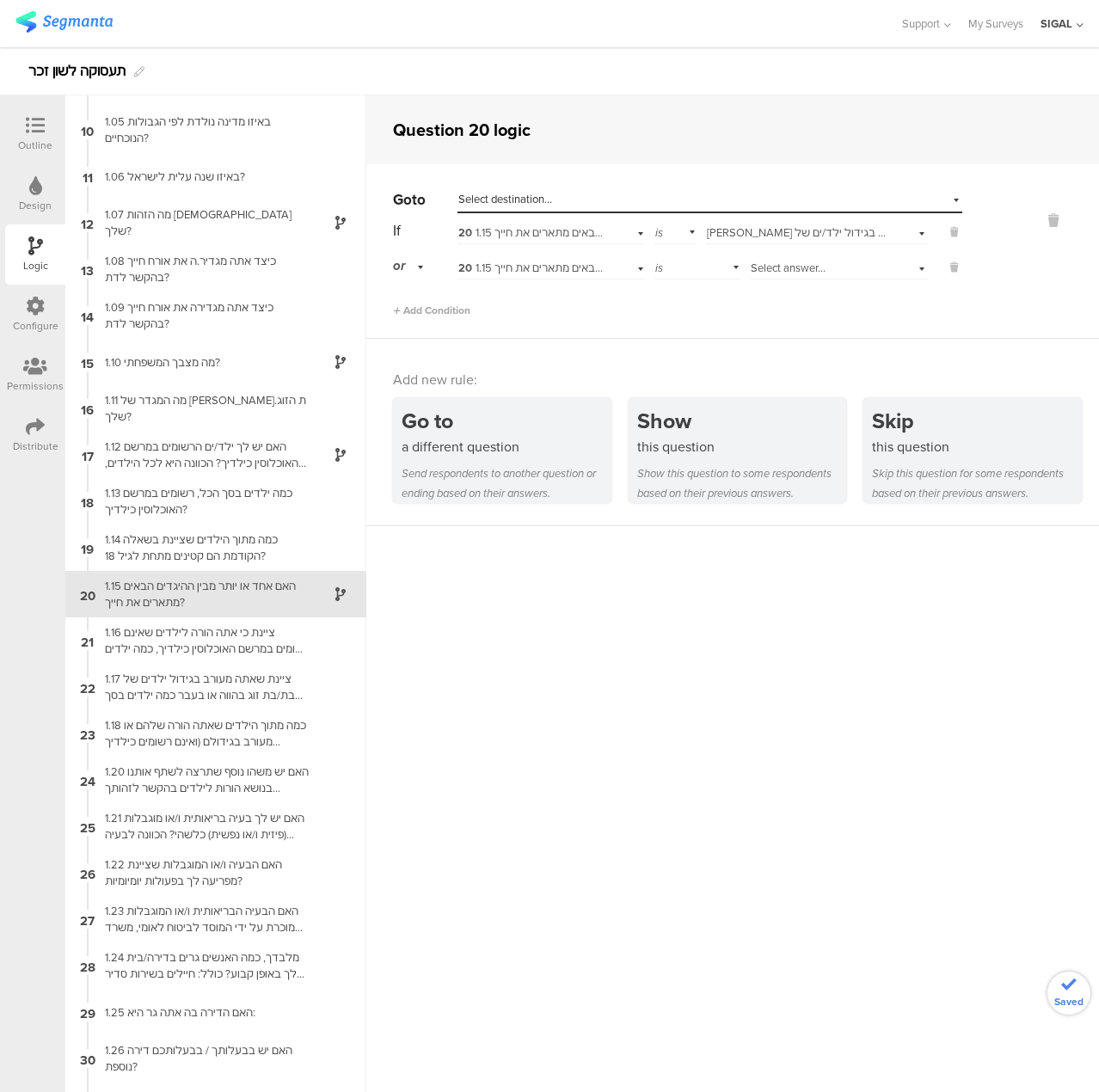 click on "If   20  1.15 האם אחד או יותר מבין ההיגדים הבאים מתארים את חייך?
is Select answer...   [PERSON_NAME] הורה, אך אני מעורב בגידול ילד/ים של [PERSON_NAME]/בת זוג נוכחית שלי
or   20  1.15 האם אחד או יותר מבין ההיגדים הבאים מתארים את חייך?
is Select answer..." at bounding box center [678, 267] 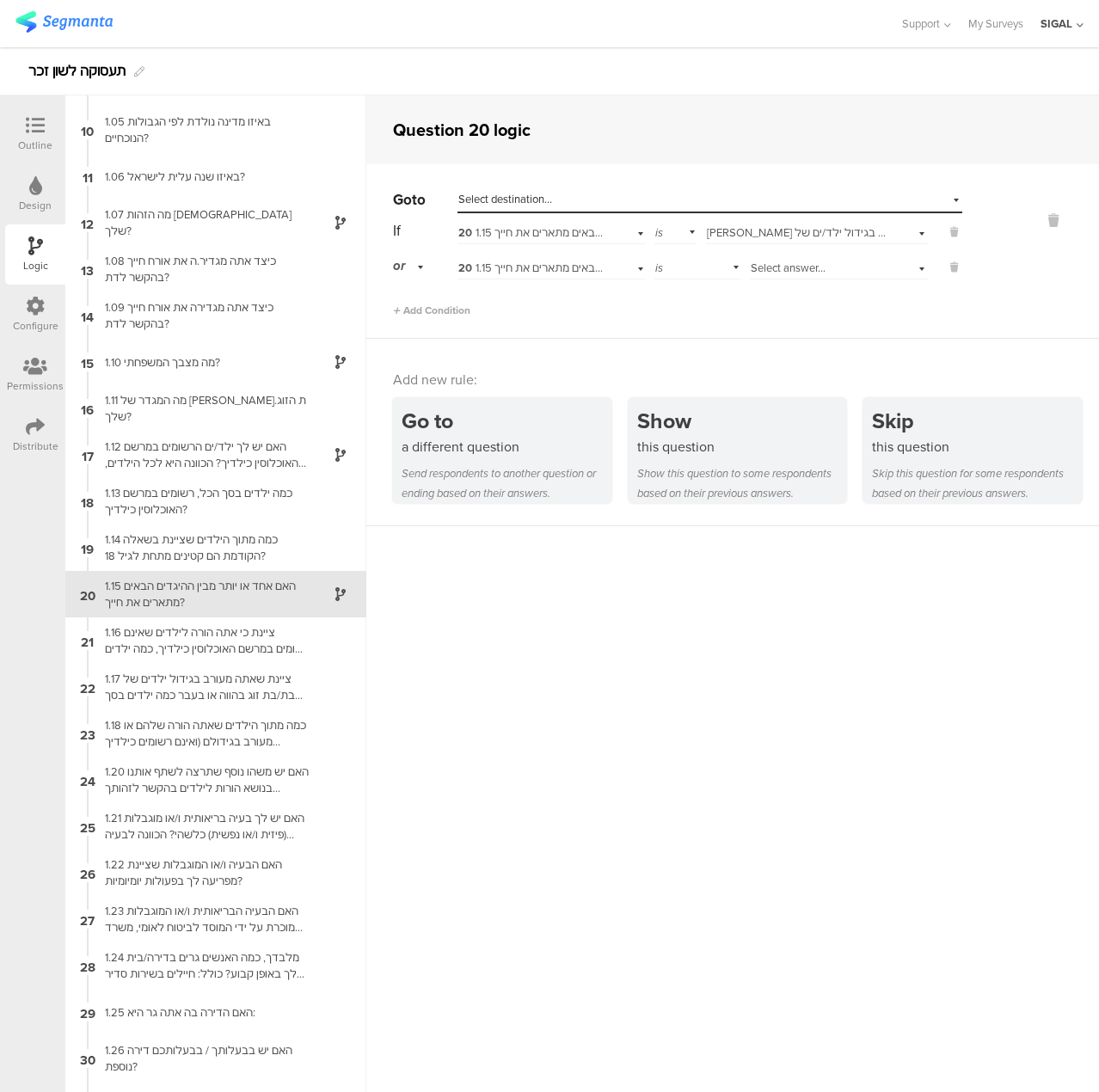 click on "Select answer..." at bounding box center [788, 267] 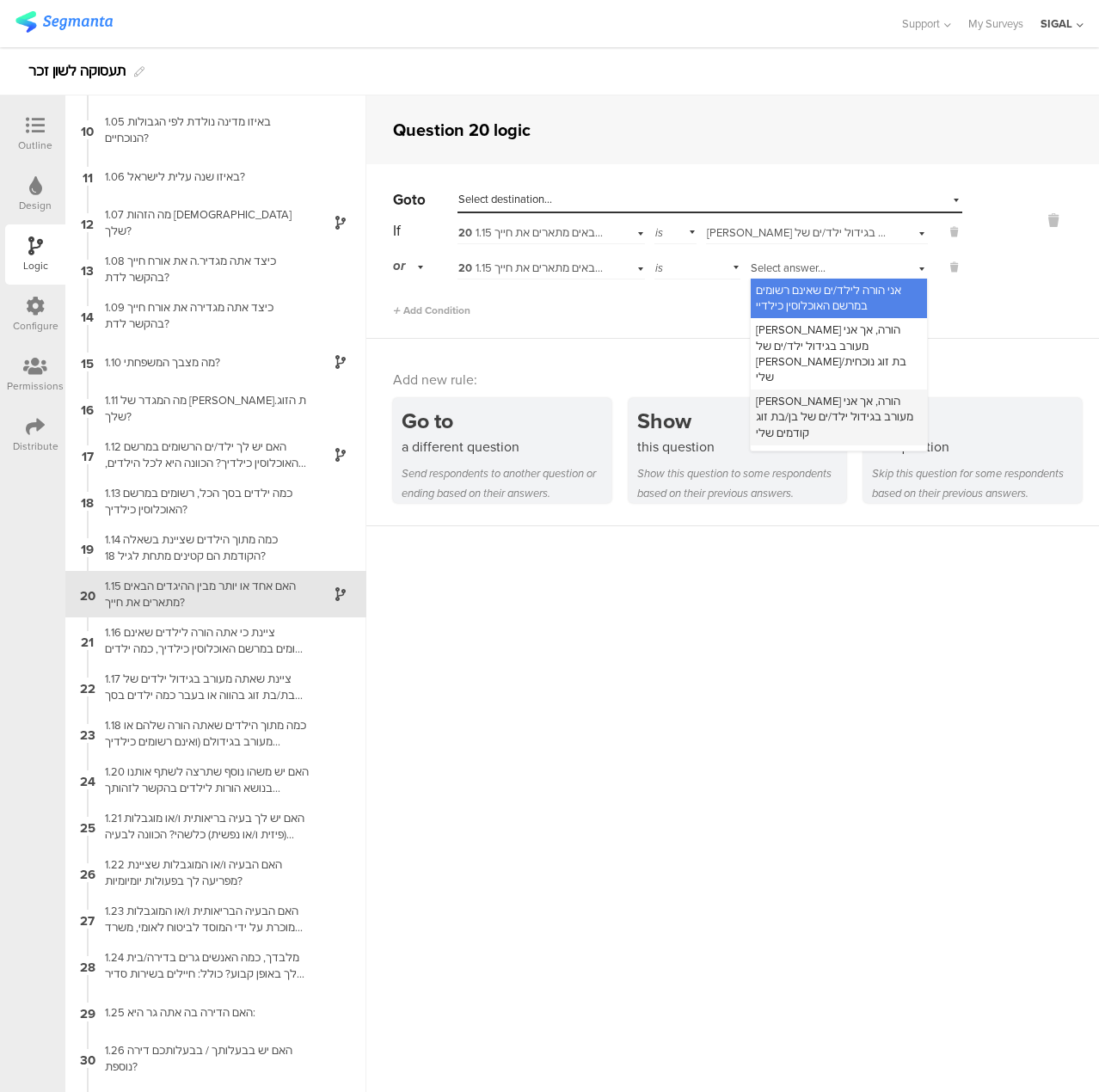 click on "[PERSON_NAME] הורה, אך אני מעורב בגידול ילד/ים של בן/בת זוג קודמים שלי" at bounding box center [834, 416] 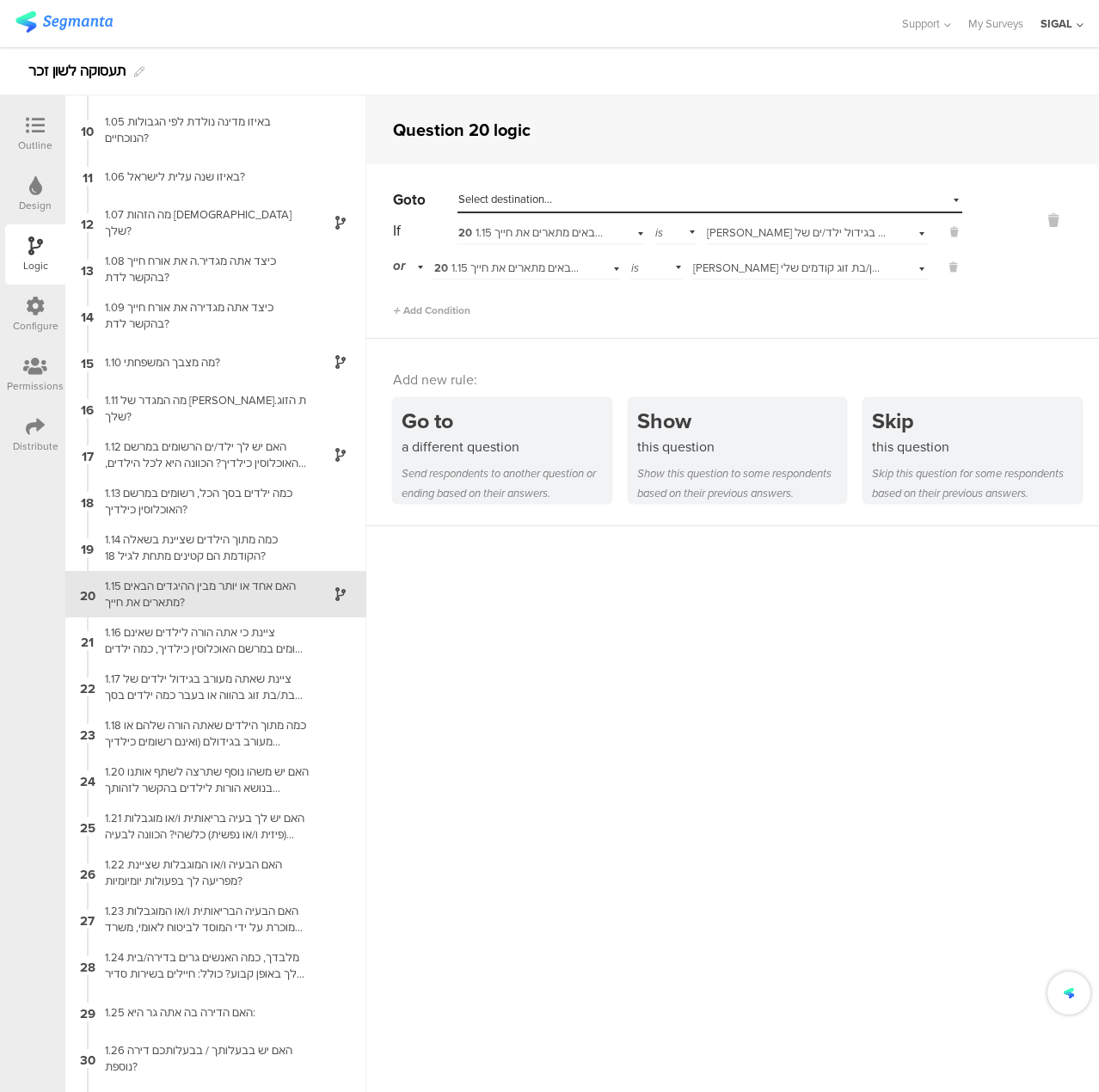 click on "Select destination..." at bounding box center [505, 199] 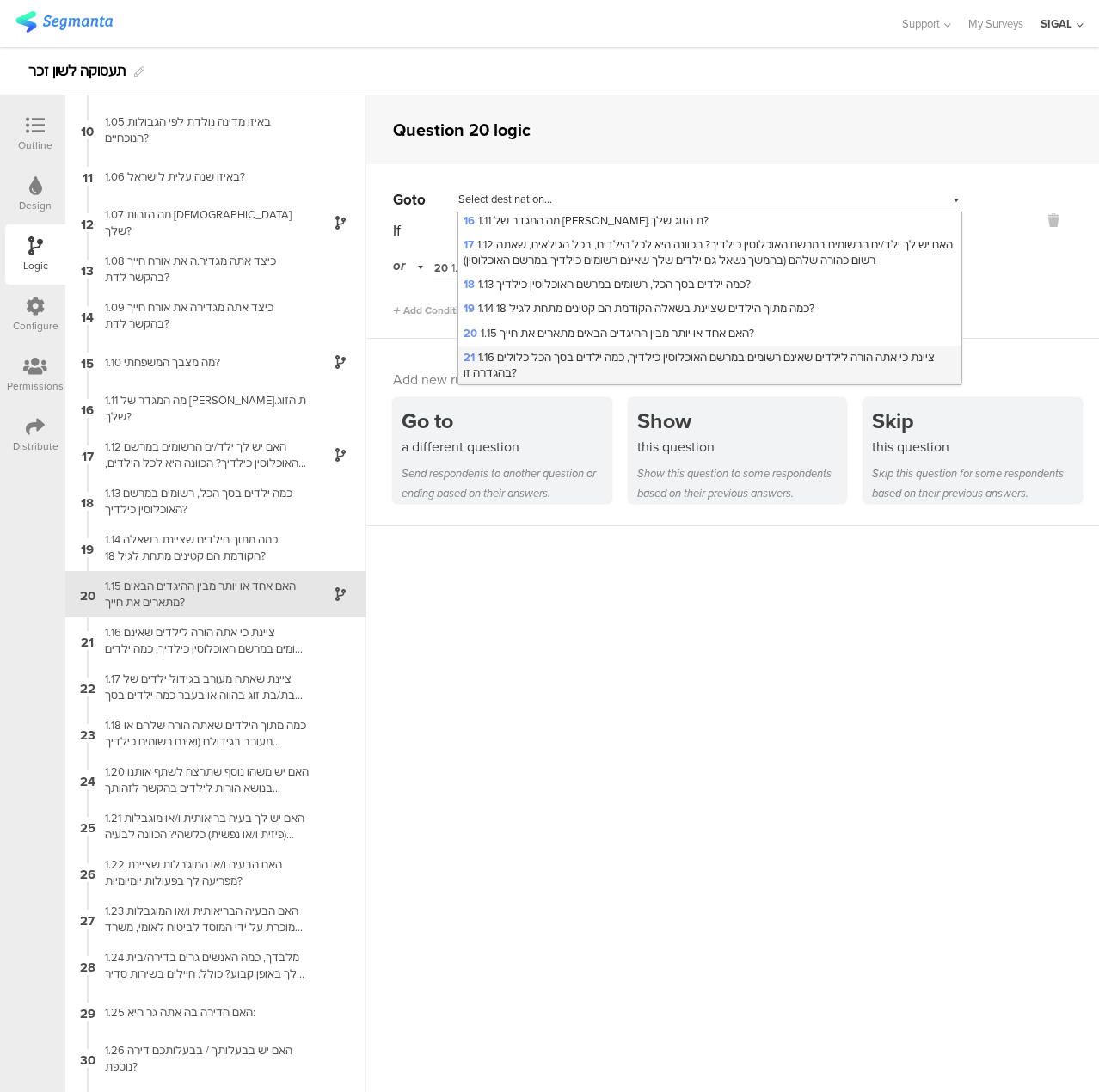 scroll, scrollTop: 516, scrollLeft: 0, axis: vertical 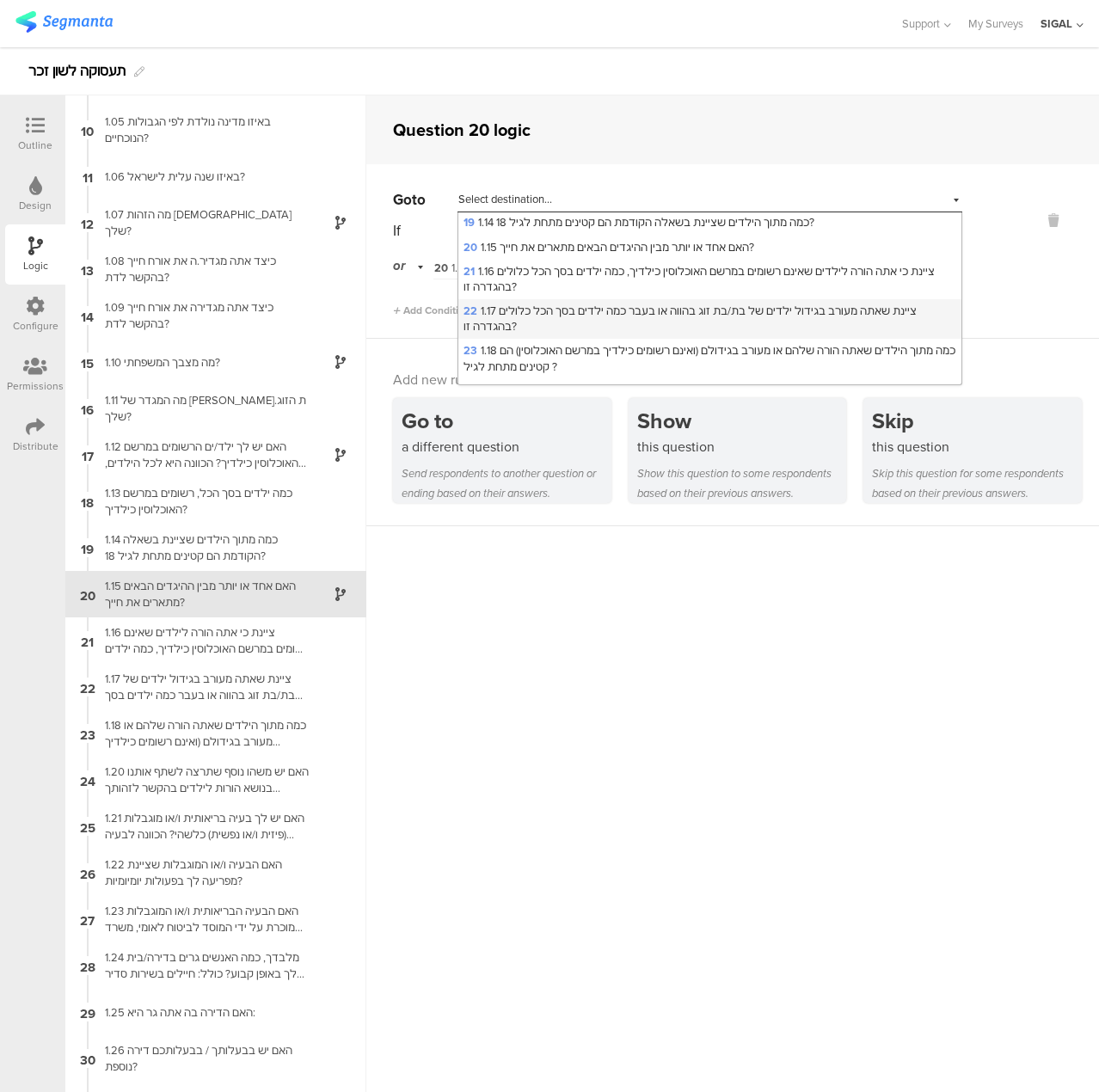 click on "22  1.17	ציינת שאתה מעורב בגידול ילדים של בת/בת זוג בהווה או בעבר כמה ילדים בסך הכל כלולים בהגדרה זו?" at bounding box center (690, 318) 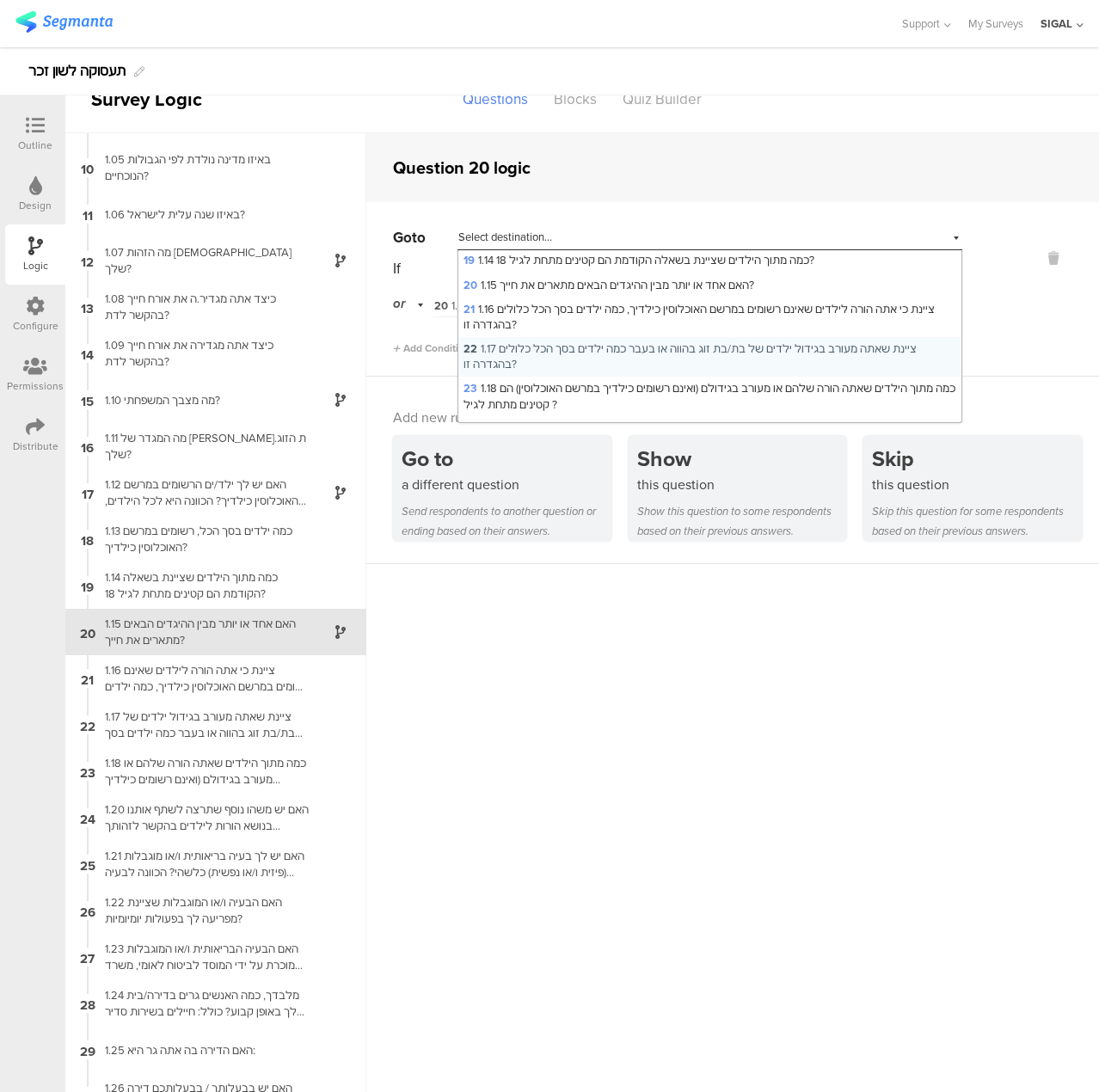 scroll, scrollTop: 0, scrollLeft: 0, axis: both 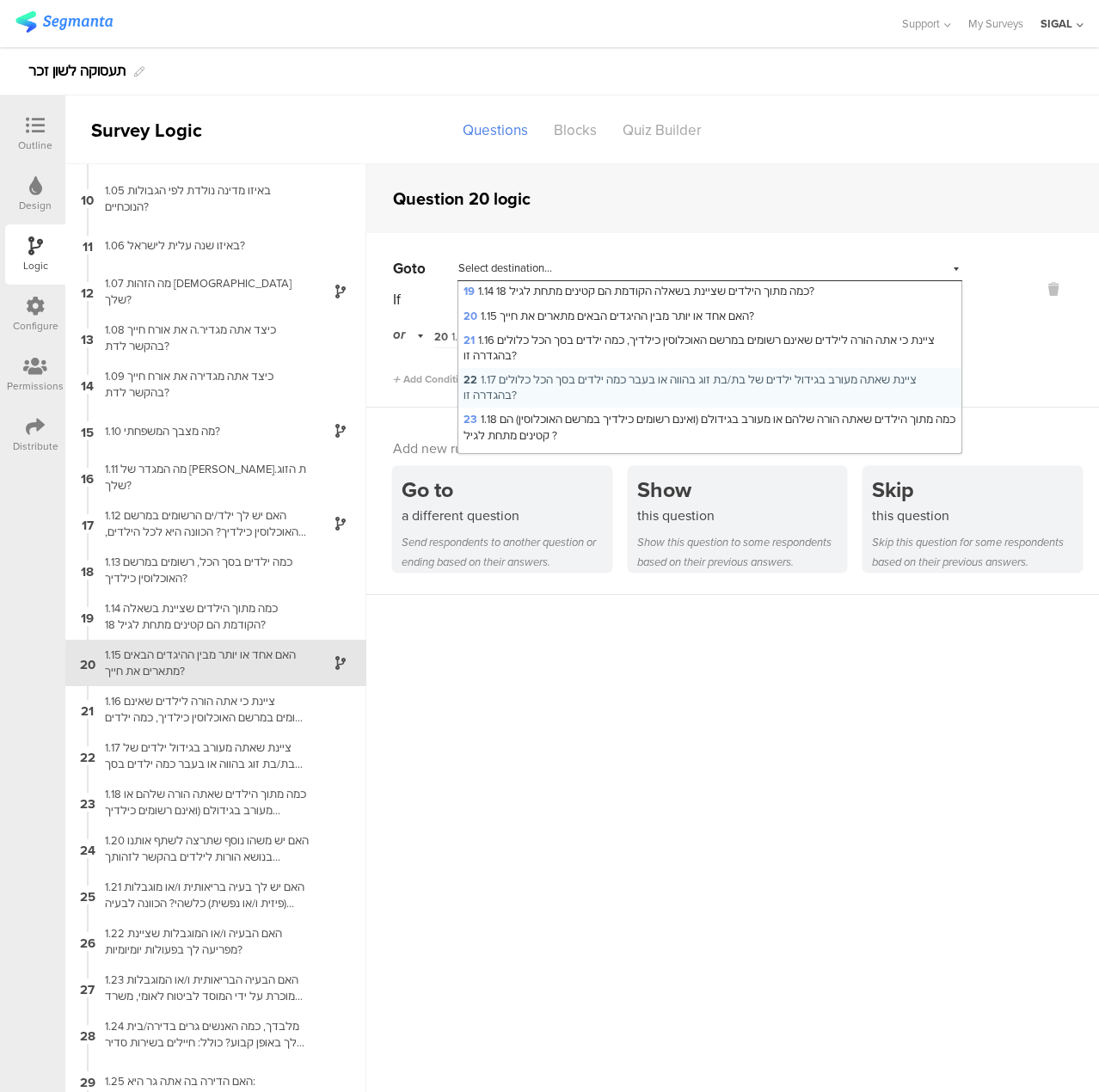 click on "Question 20 logic
Go  to Select destination...   22  1.17	ציינת שאתה מעורב בגידול ילדים של בת/בת זוג בהווה או בעבר כמה ילדים בסך הכל כלולים בהגדרה זו?
1  האם אתה מעל גיל 18?
2  האם את.ה עונה לסקר כלהט"ב?
3  לצורך איסוף מדויק של הנתונים חשוב שכל משיב.ה יענו לשאלון פעם אחת בלבד. ההשתתפות בהגרלה תוגבל לפעם אחת בלבד, בכל מקרה, גם אם תשיב לשאלון יותר מפעם אחת. האם השבת לשאלון זה בעבר?
4
5
6
7  1.02 היכן את/ה מתגורר/ת כיום?
8  1.03 באיזה סוג ישוב את/ה מתגוררת כעת? 9  10" at bounding box center [733, 662] 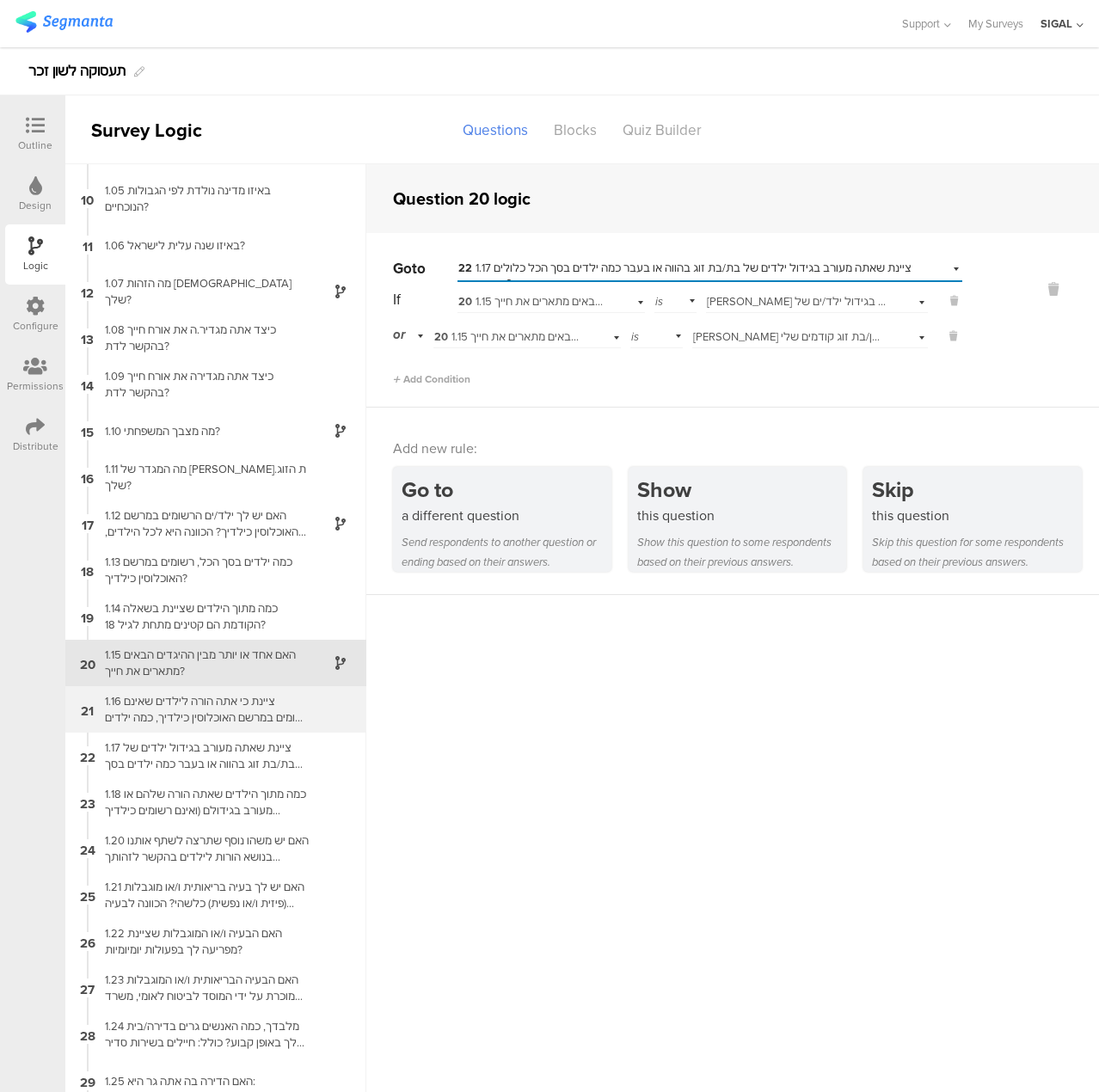 click on "1.16	ציינת כי אתה הורה לילדים שאינם רשומים במרשם האוכלוסין כילדיך, כמה ילדים בסך הכל כלולים בהגדרה זו?" at bounding box center (202, 709) 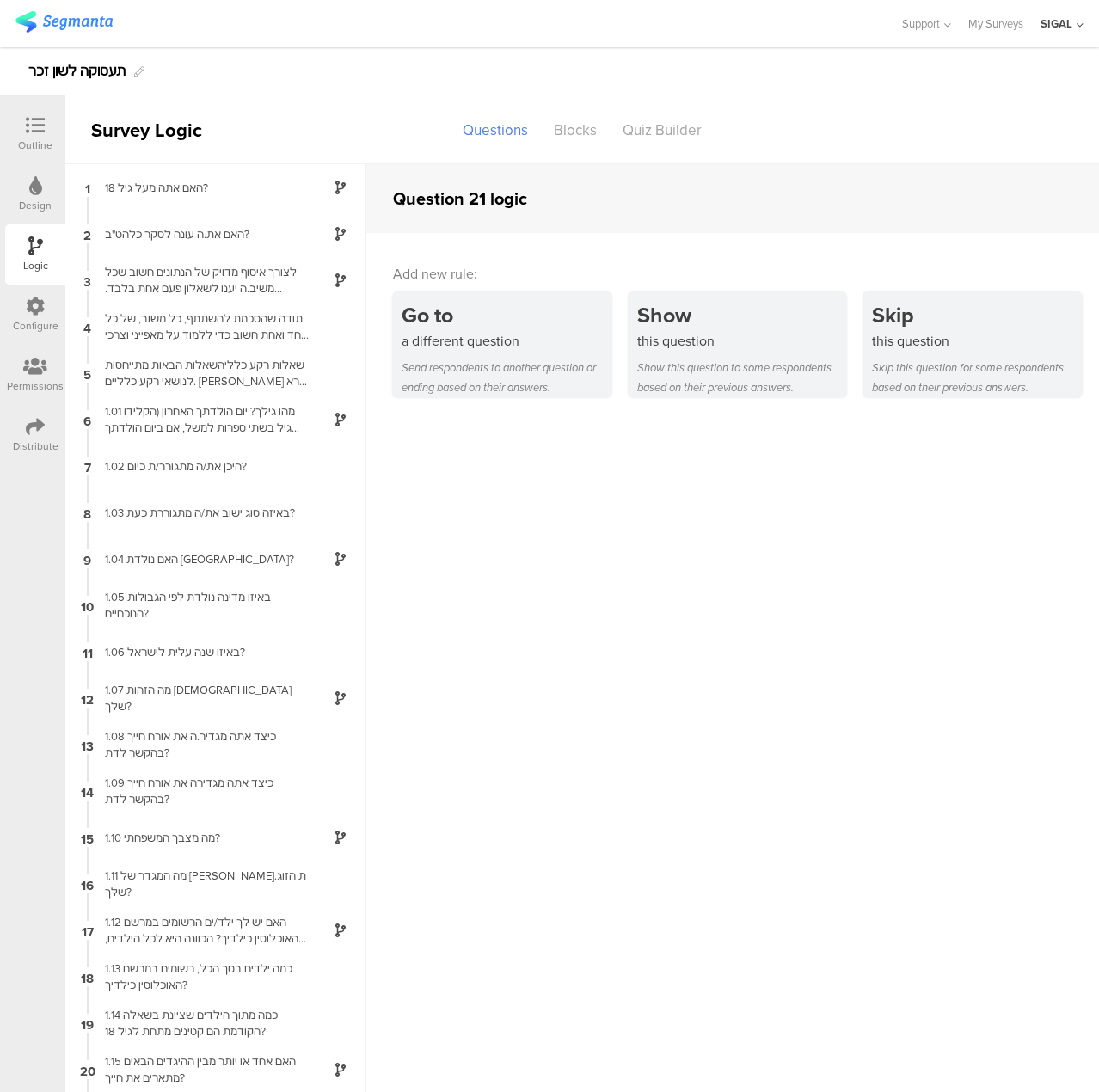 scroll, scrollTop: 50, scrollLeft: 0, axis: vertical 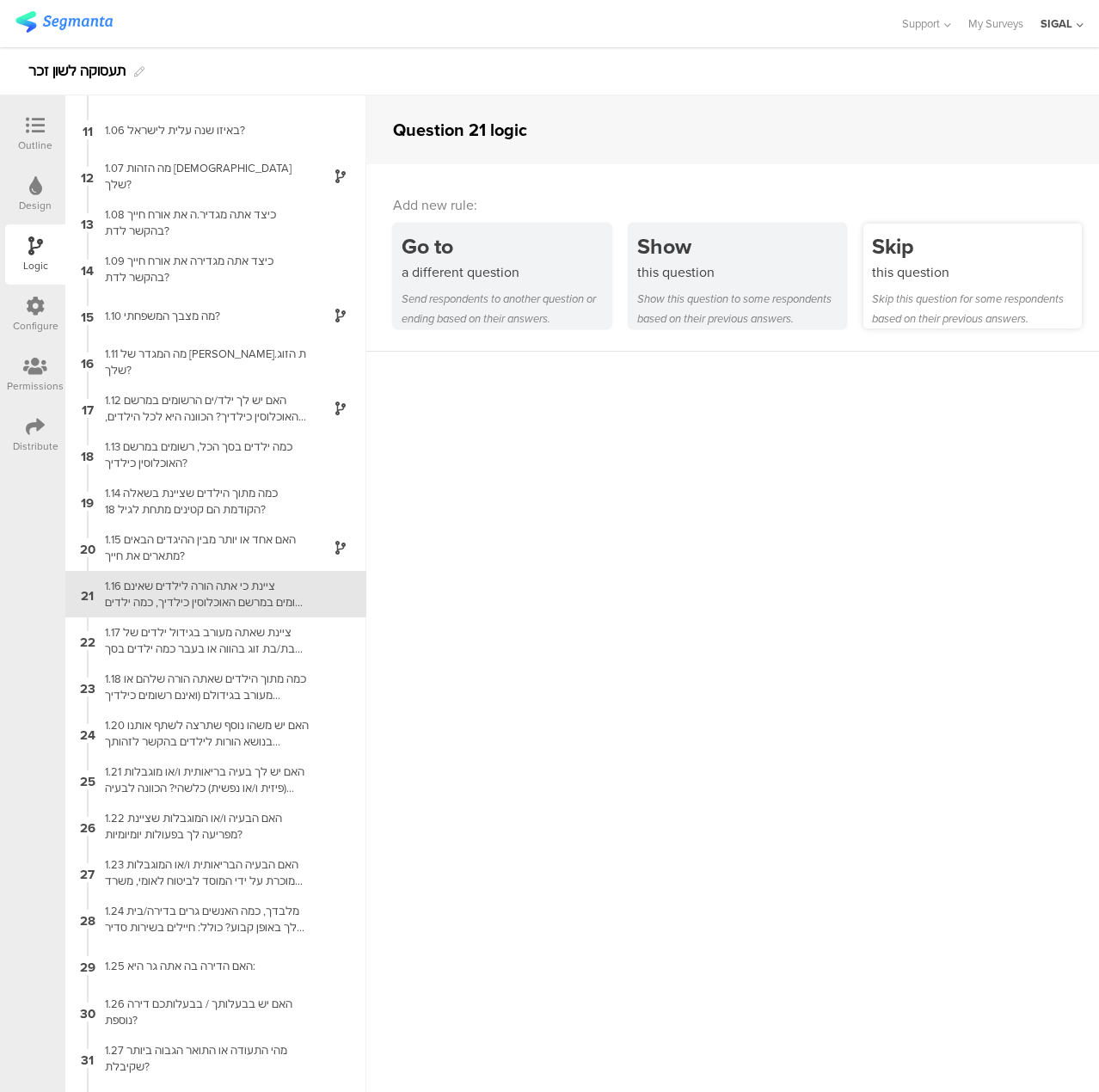 click on "Skip" at bounding box center [977, 246] 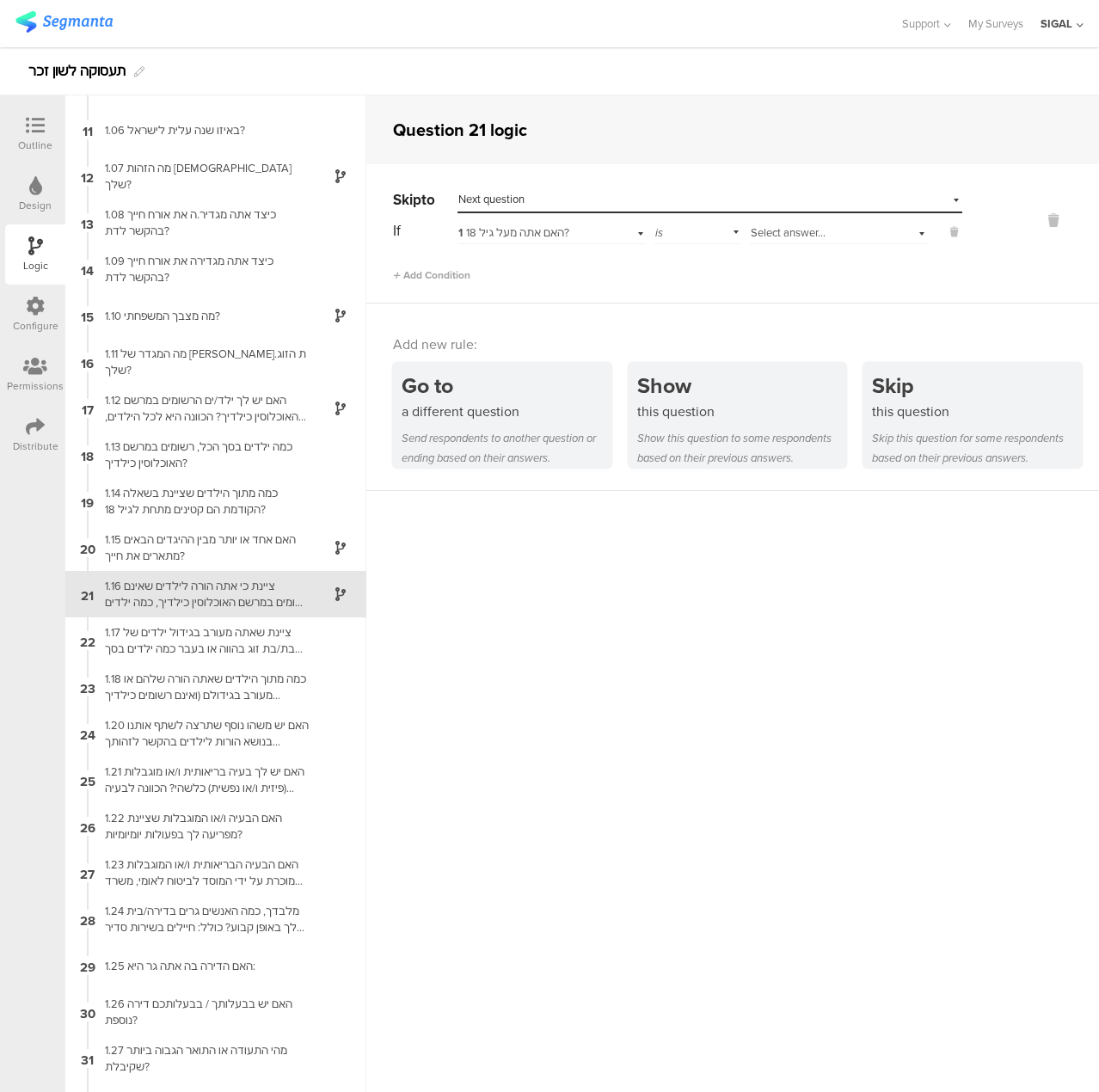 click on "1  האם אתה מעל גיל 18?" at bounding box center [532, 233] 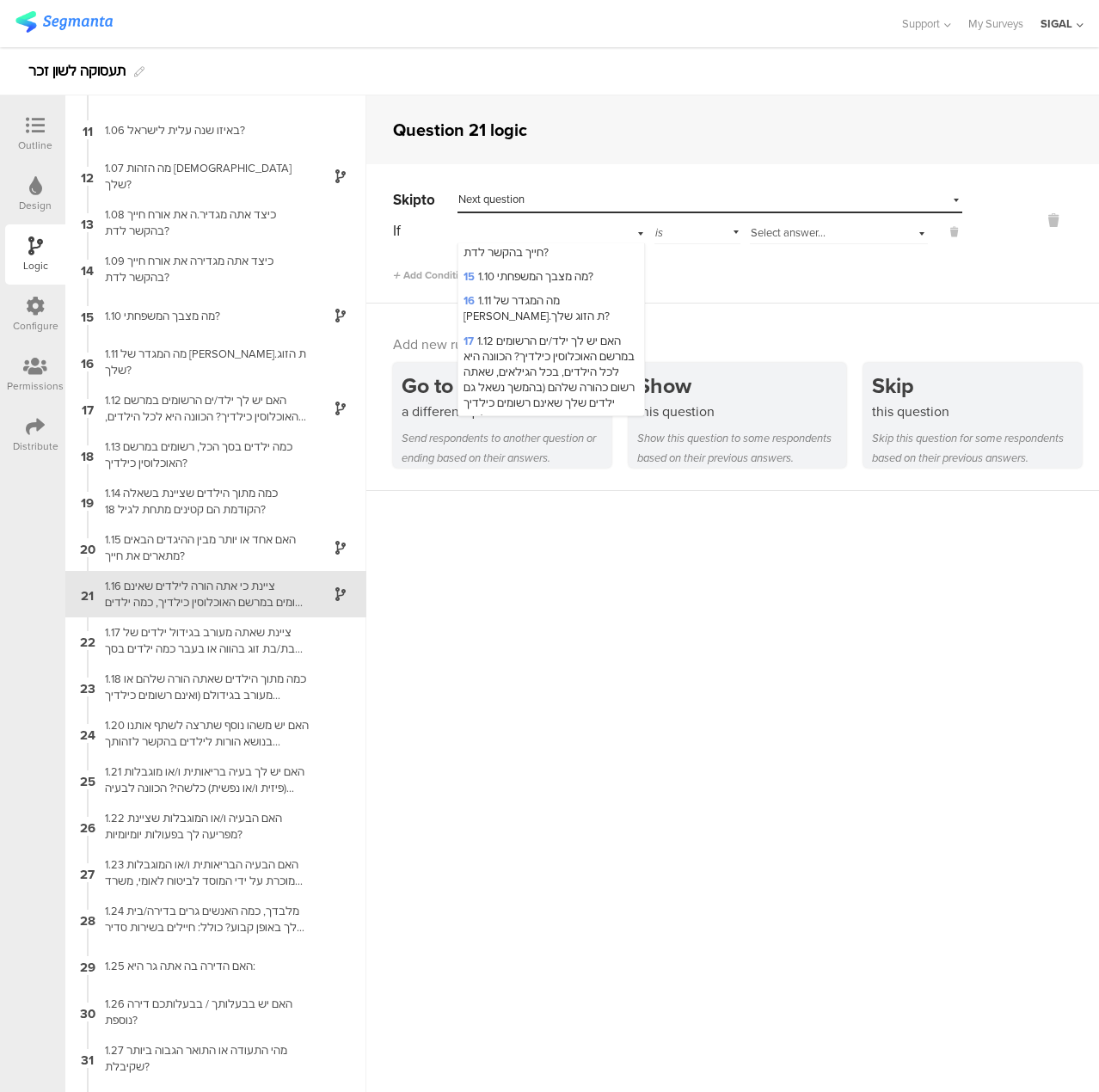 scroll, scrollTop: 602, scrollLeft: 0, axis: vertical 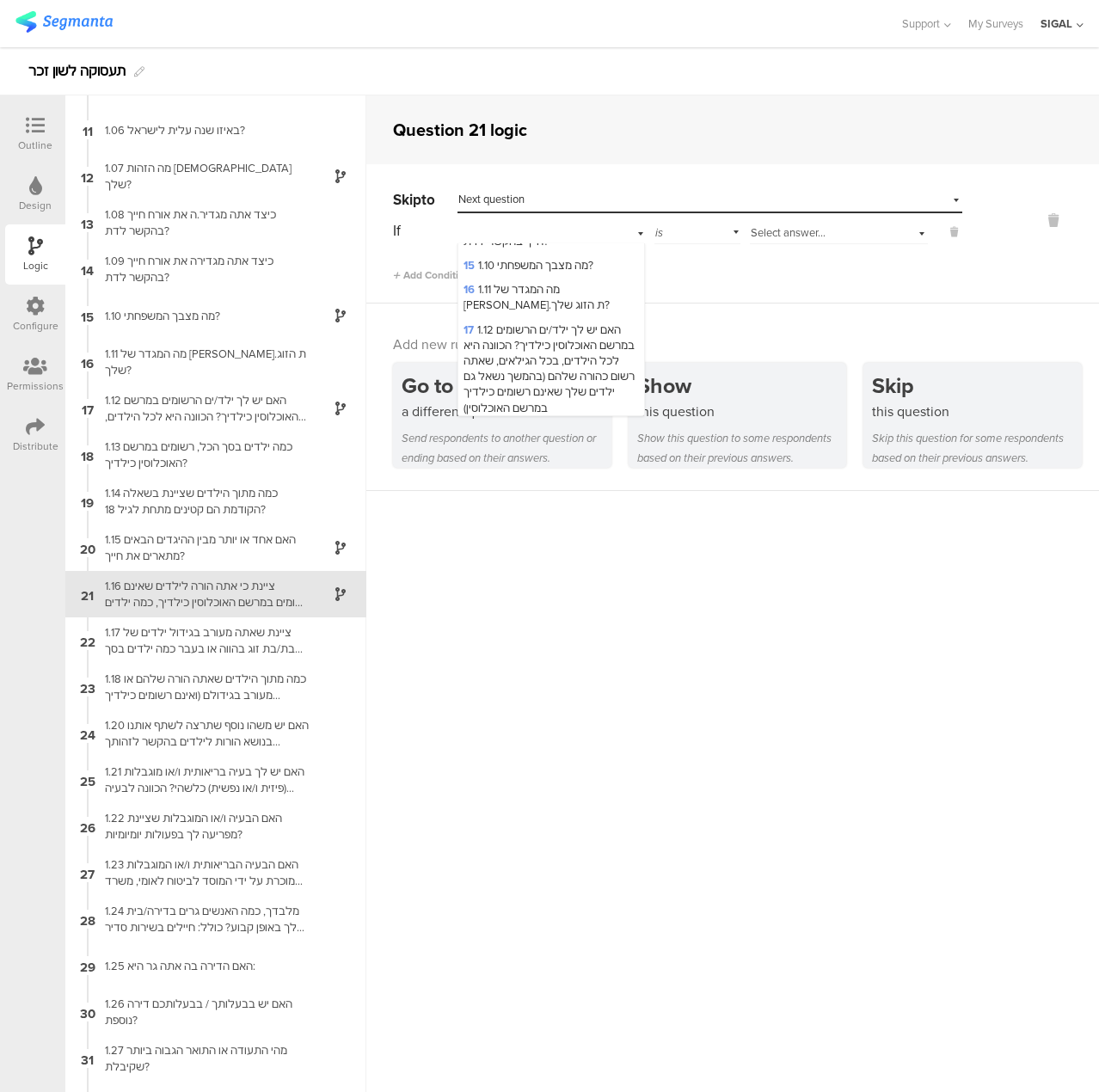 click on "17  1.12 האם יש לך ילד/ים הרשומים במרשם האוכלוסין כילדיך? הכוונה היא לכל הילדים, בכל הגילאים, שאתה רשום כהורה שלהם (בהמשך נשאל גם ילדים שלך שאינם רשומים כילדיך במרשם האוכלוסין)" at bounding box center [549, 369] 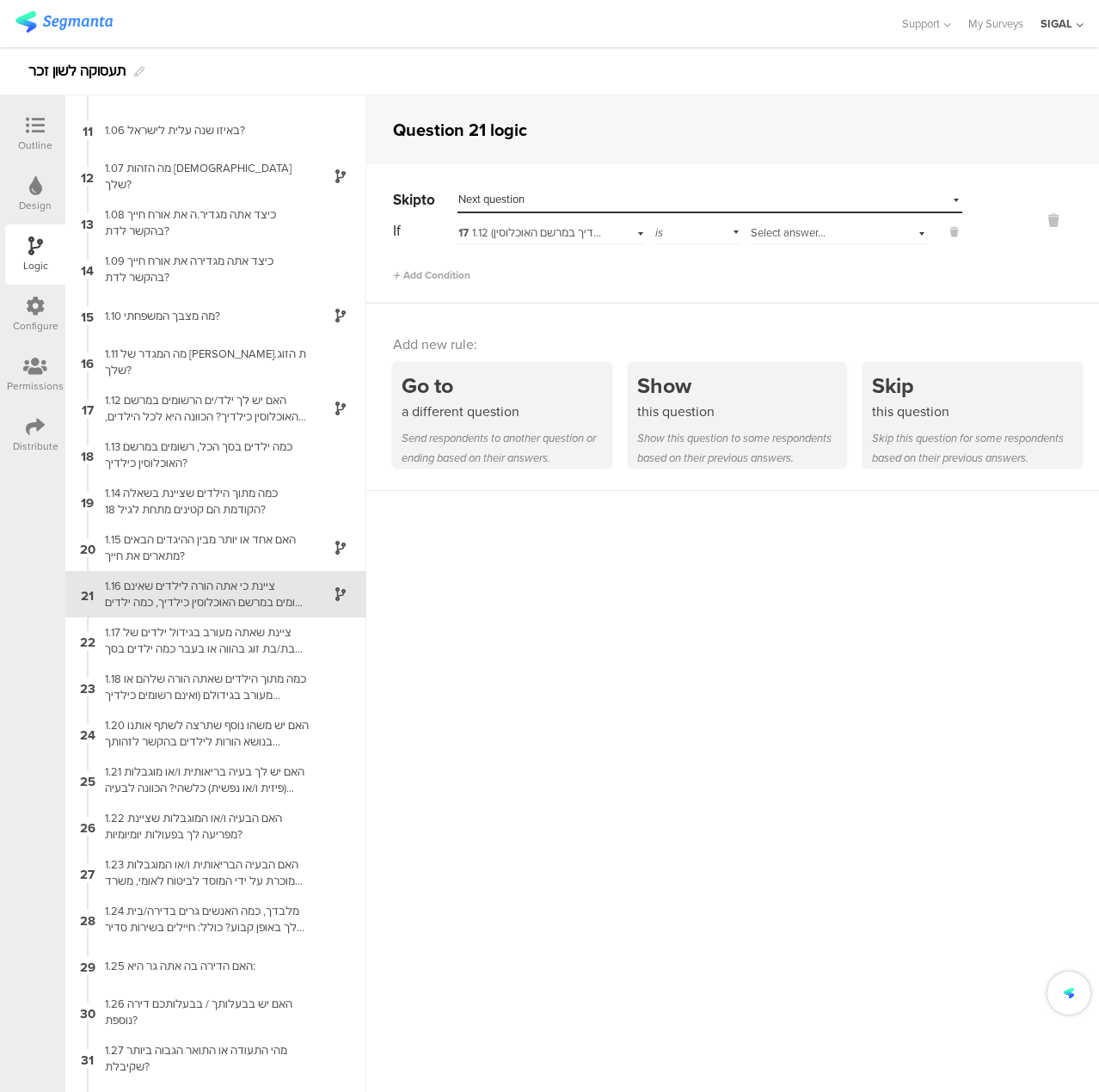 click on "Select answer..." at bounding box center (820, 233) 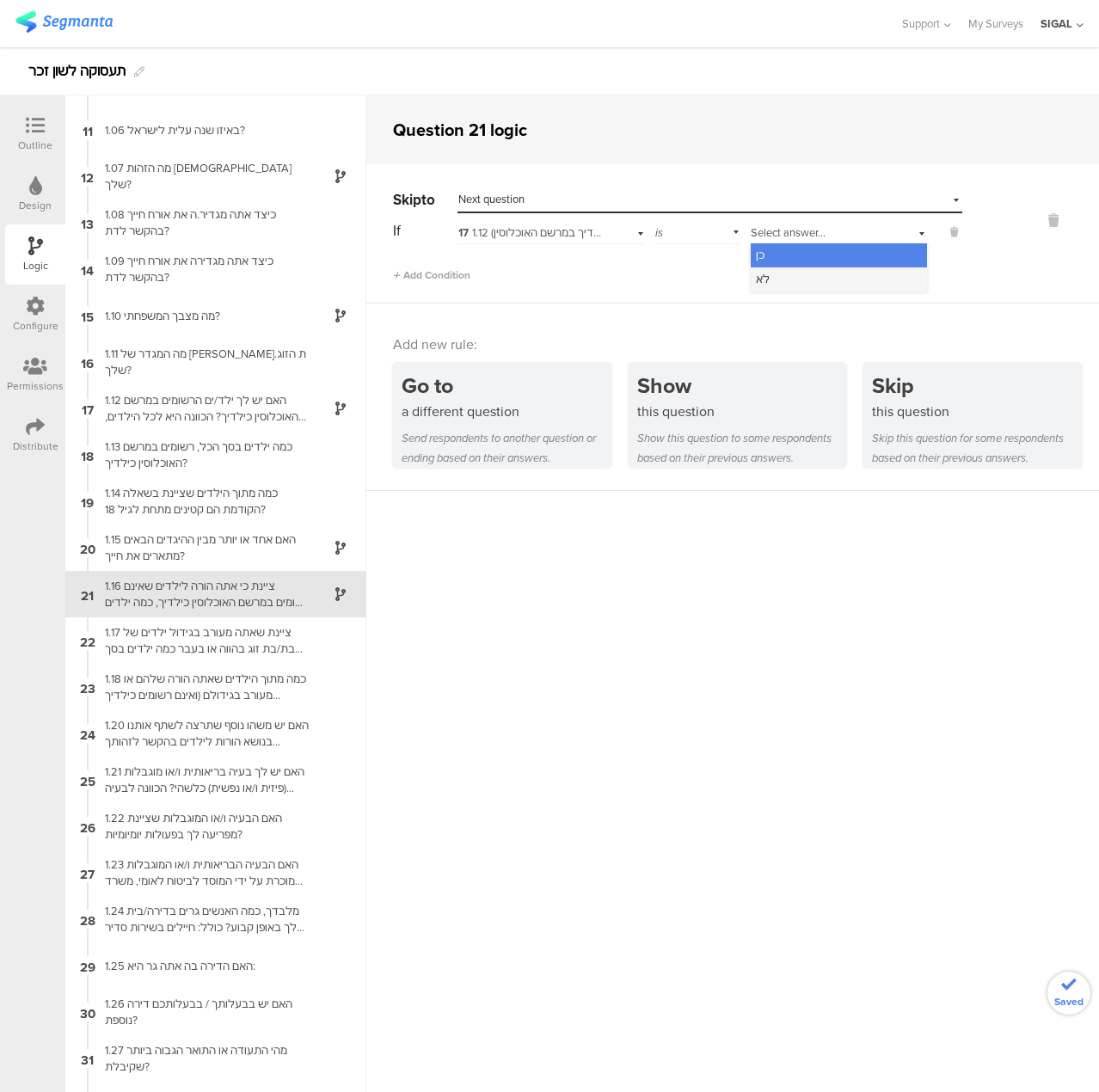 click on "לא" at bounding box center (838, 279) 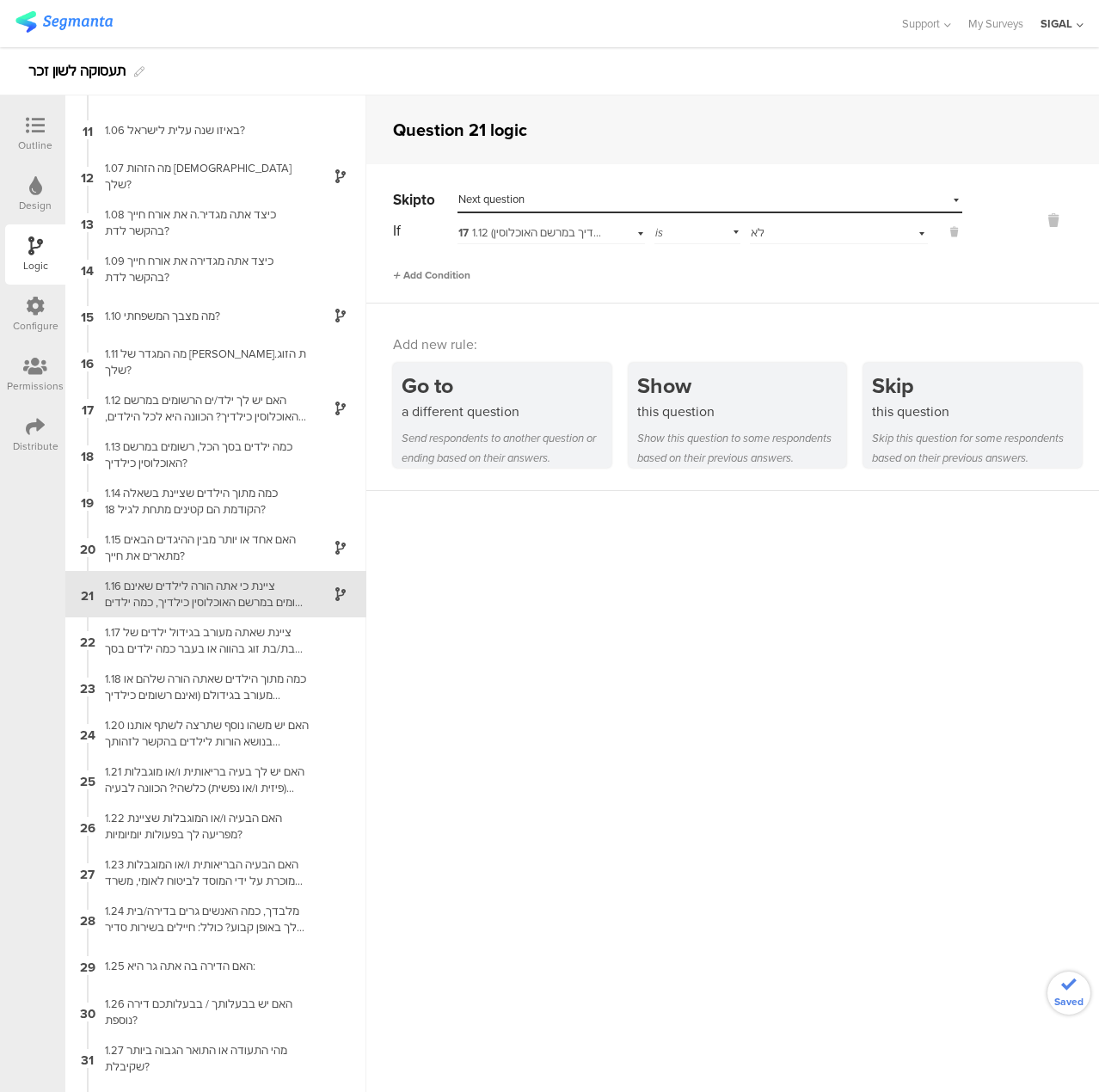 click on "Add Condition" at bounding box center (432, 275) 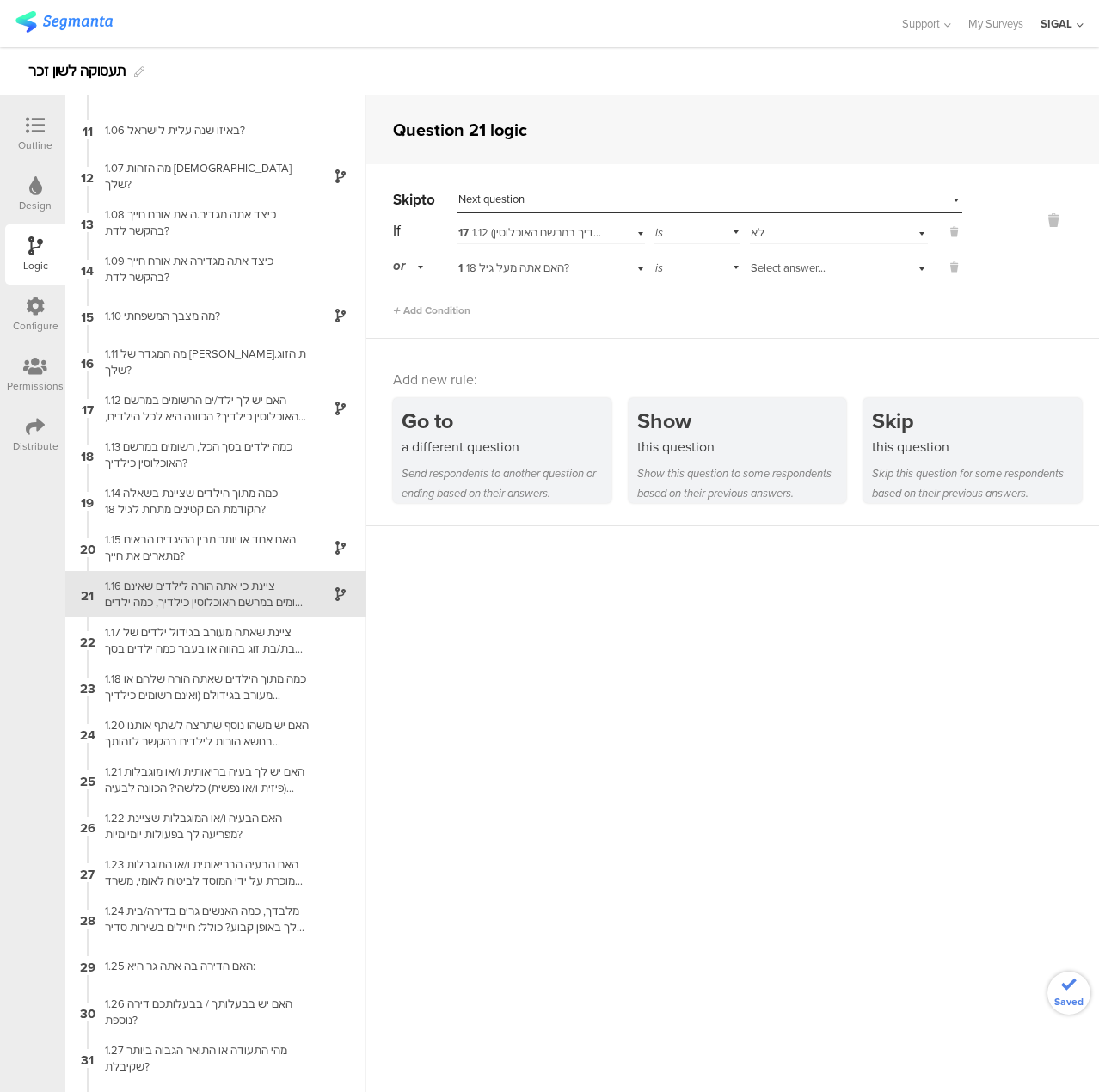 click on "or" at bounding box center (411, 266) 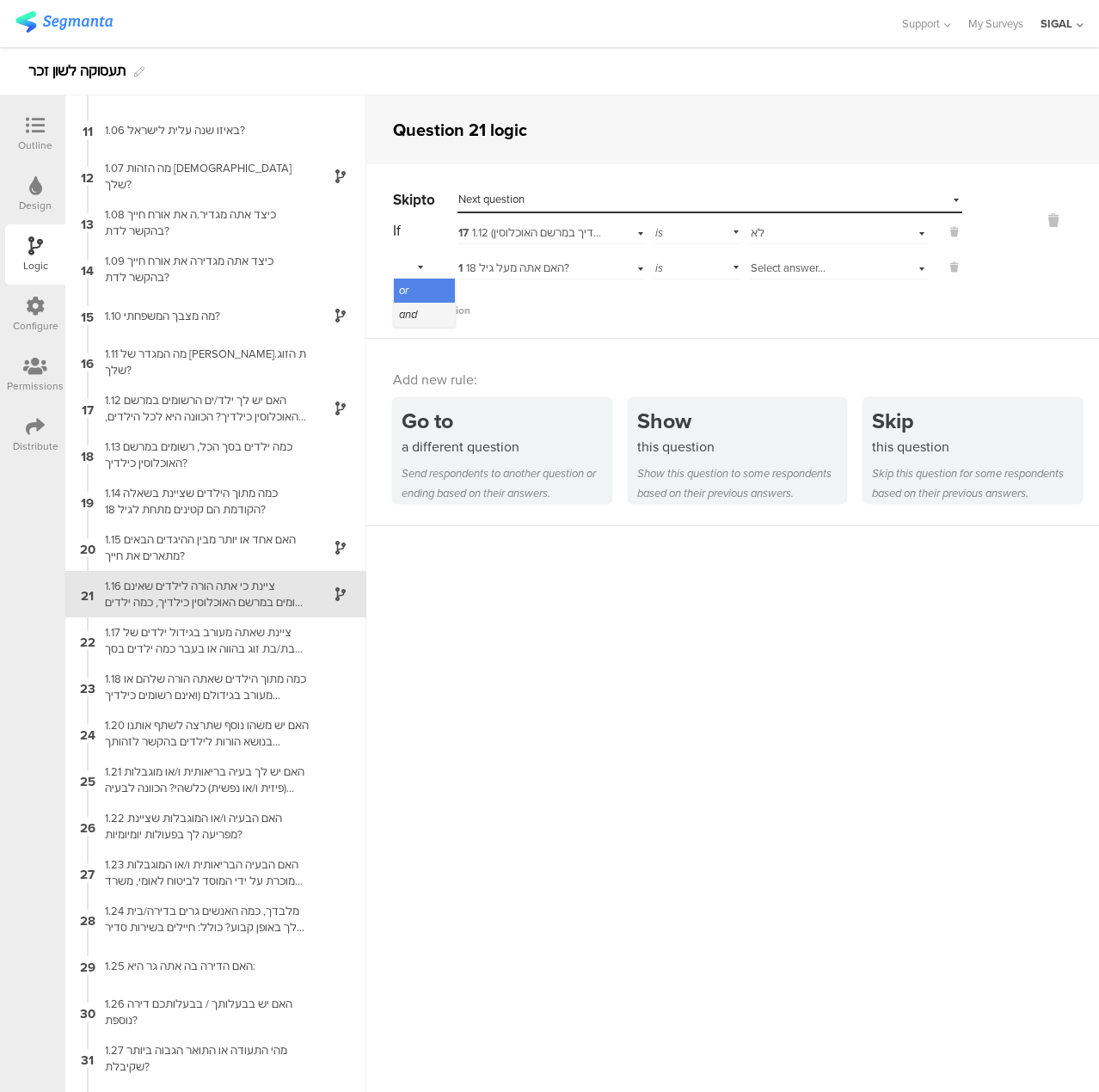 click on "and" at bounding box center (408, 314) 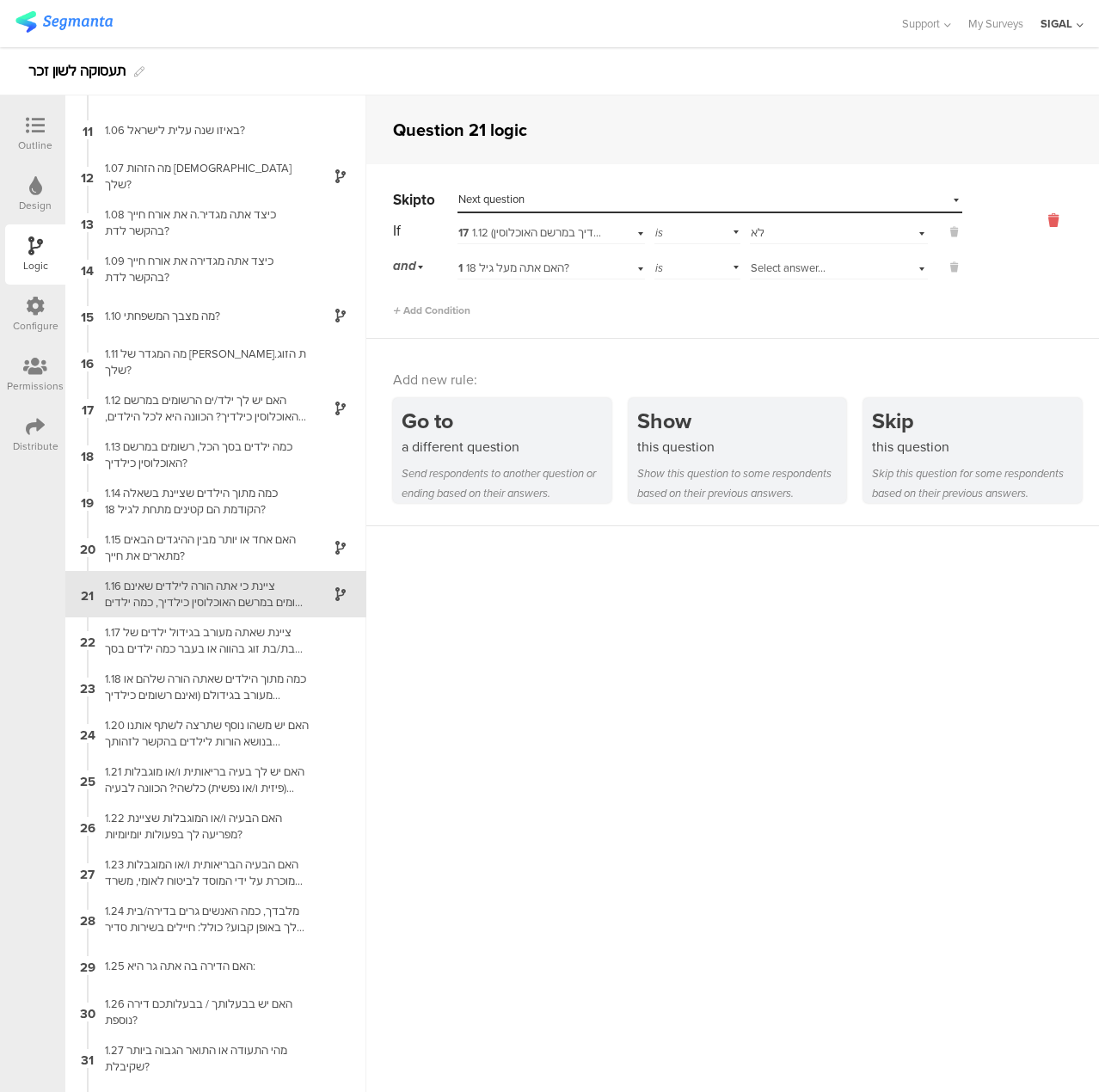 click at bounding box center (1053, 220) 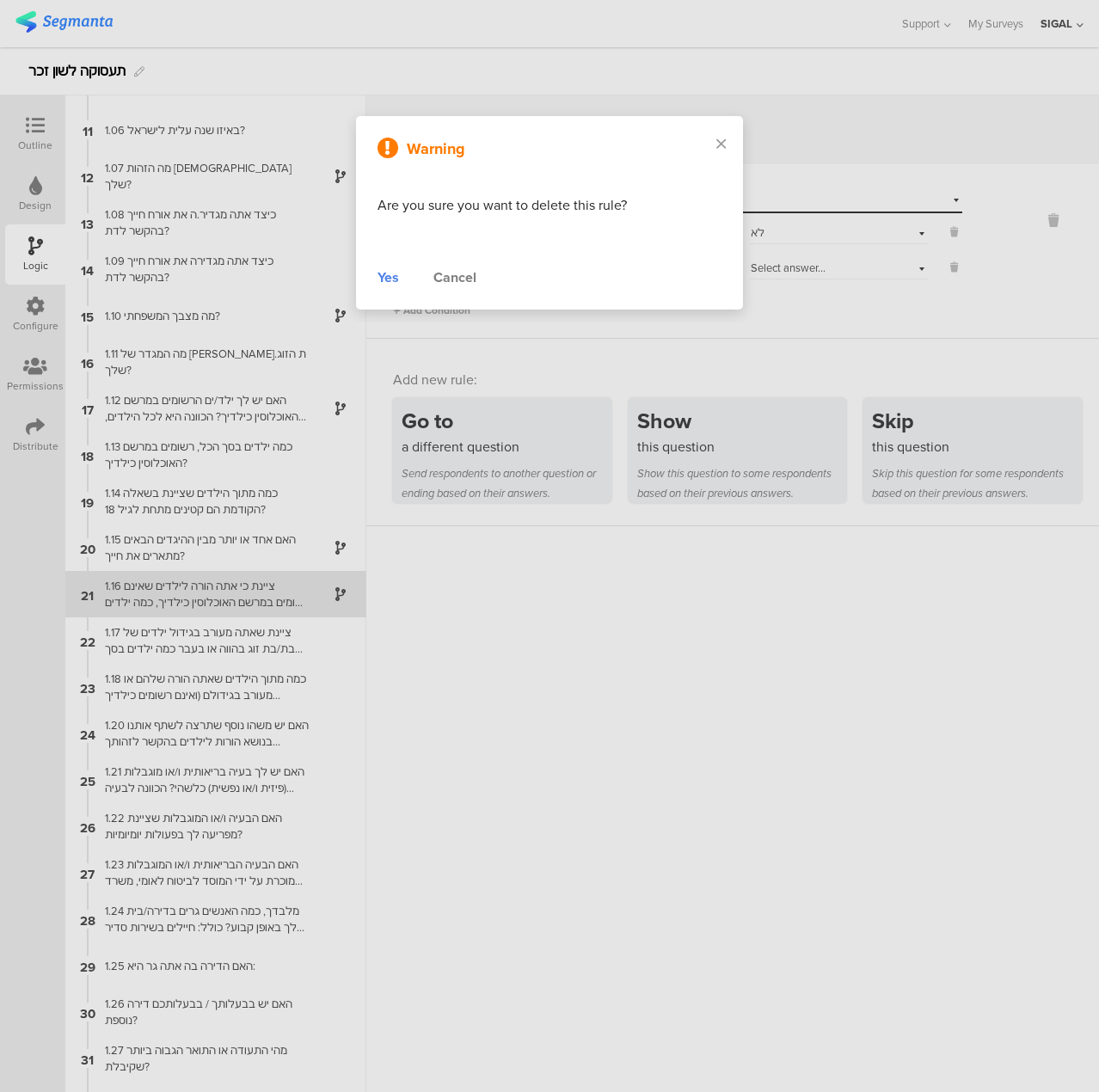 click on "Yes
Cancel" at bounding box center [550, 278] 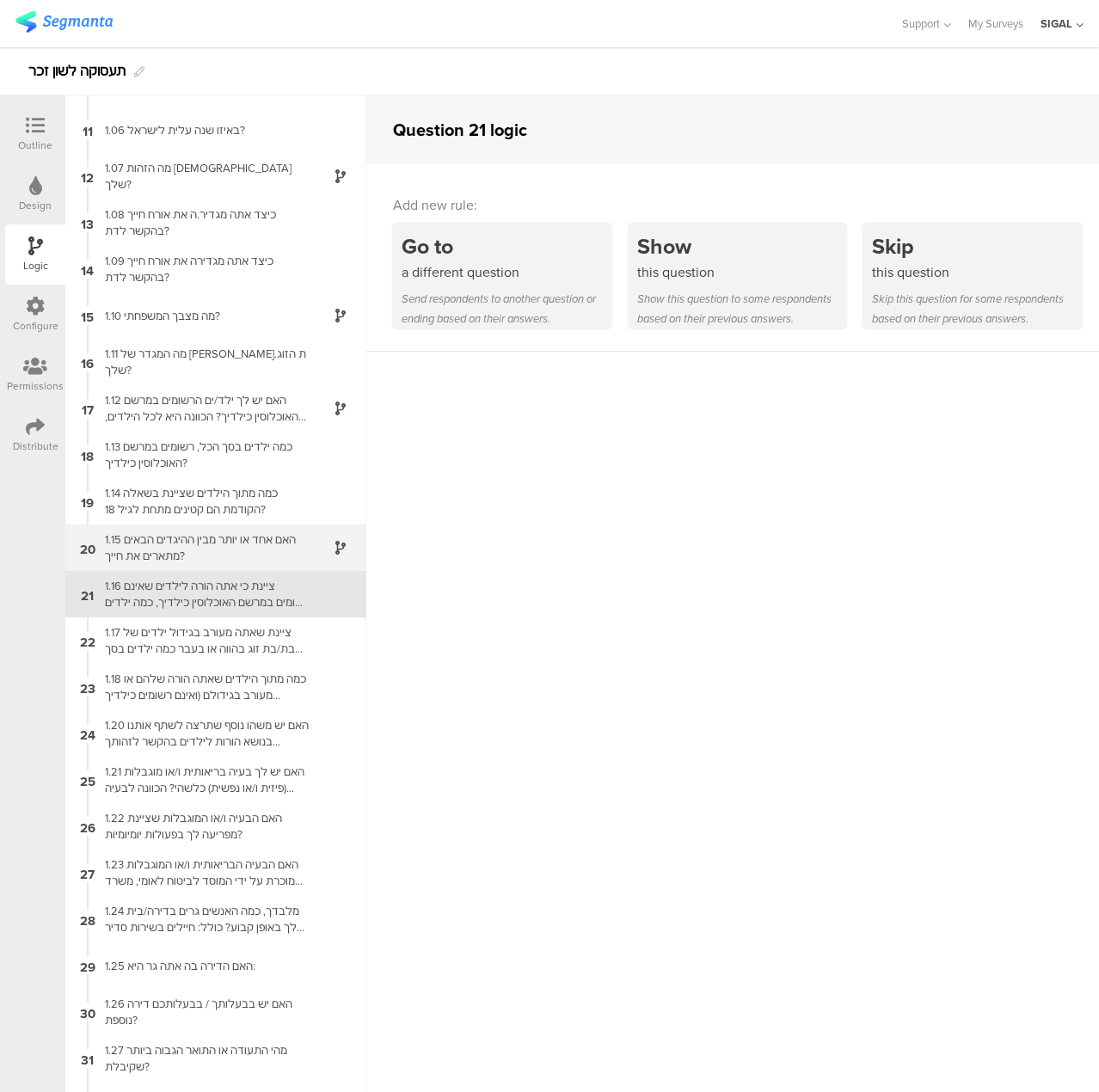 click on "1.15 האם אחד או יותר מבין ההיגדים הבאים מתארים את חייך?" at bounding box center [202, 548] 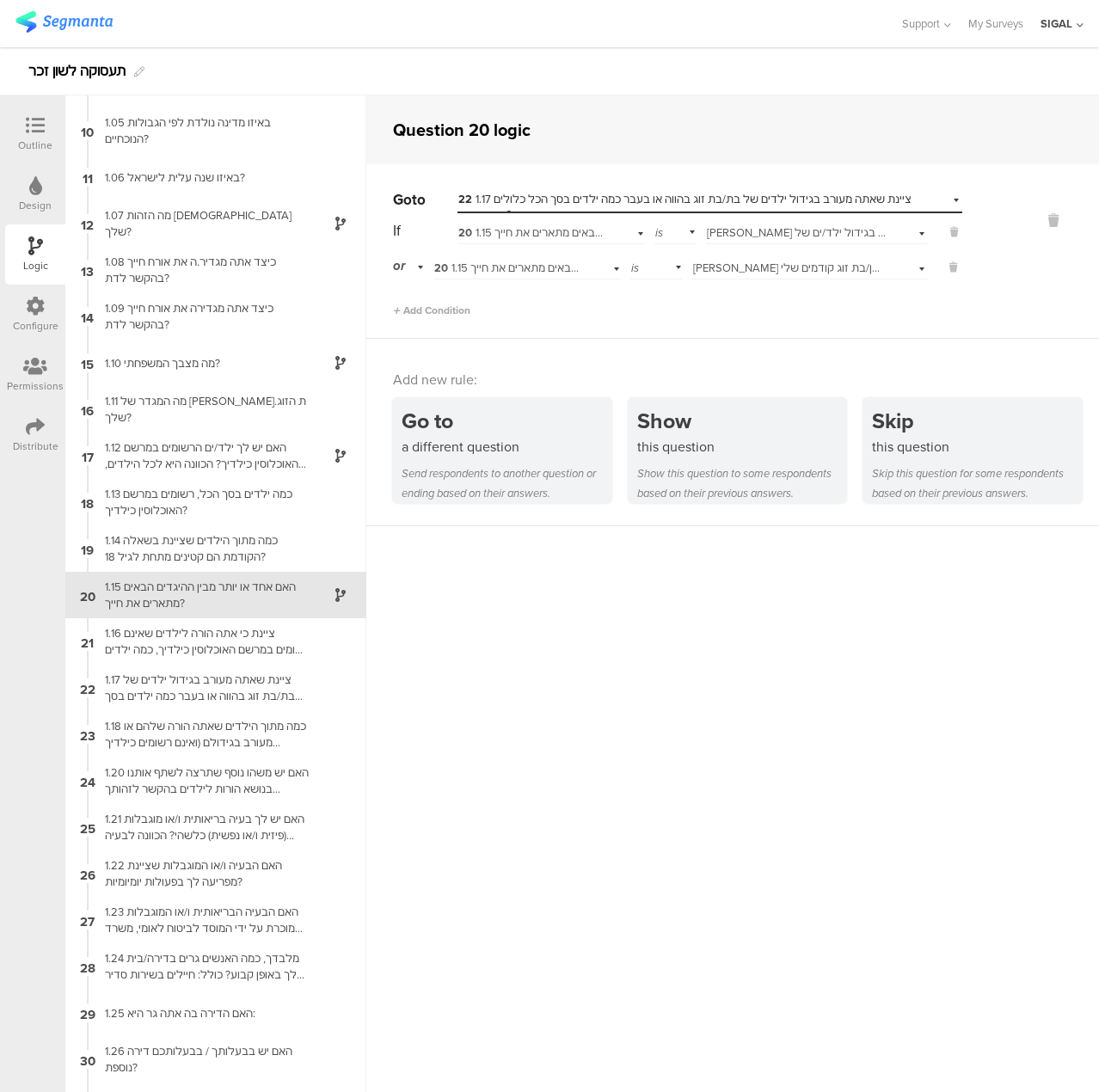 scroll, scrollTop: 407, scrollLeft: 0, axis: vertical 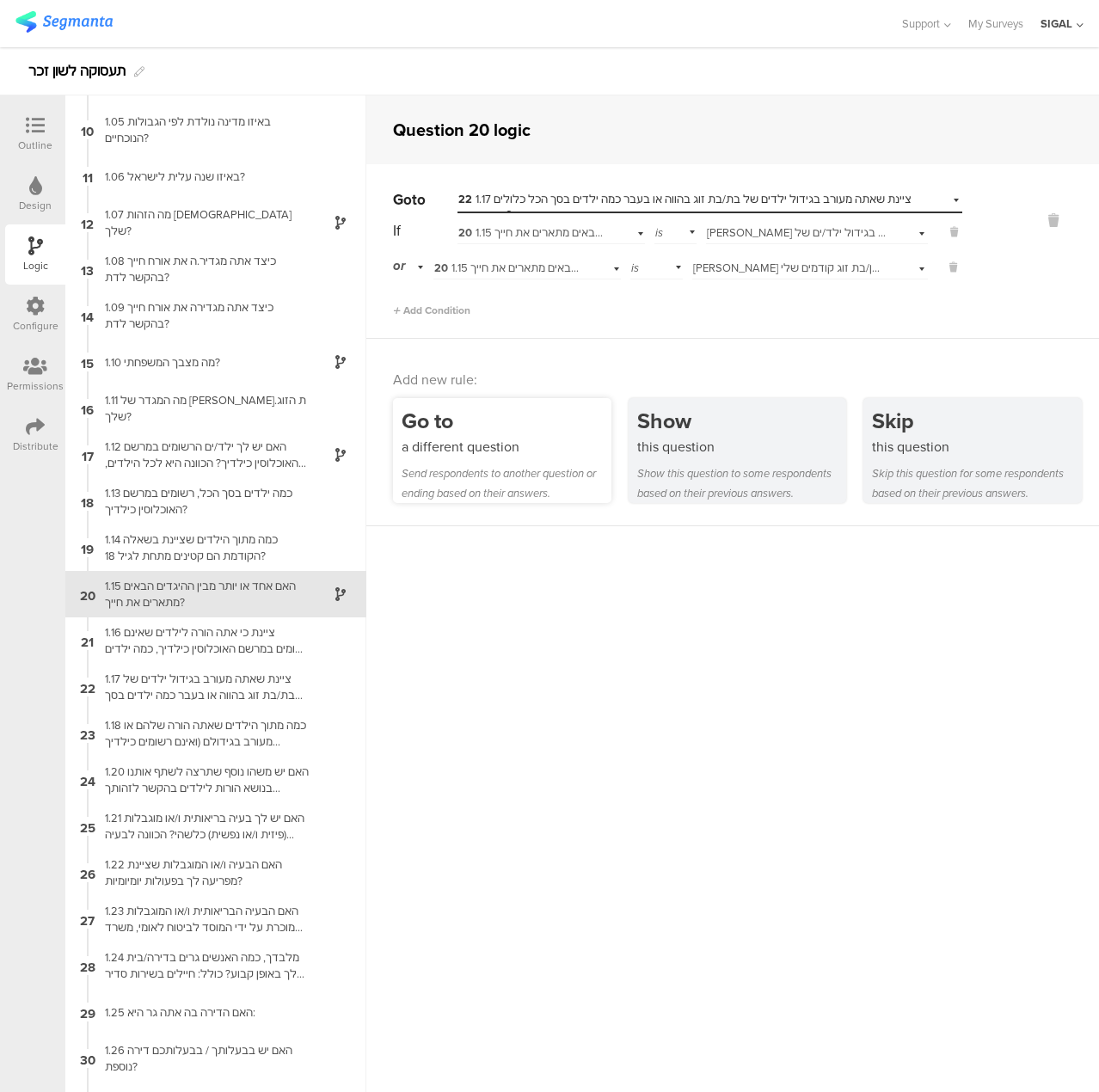 click on "Go to
a different question
Send respondents to another question or ending based on their answers." at bounding box center [502, 451] 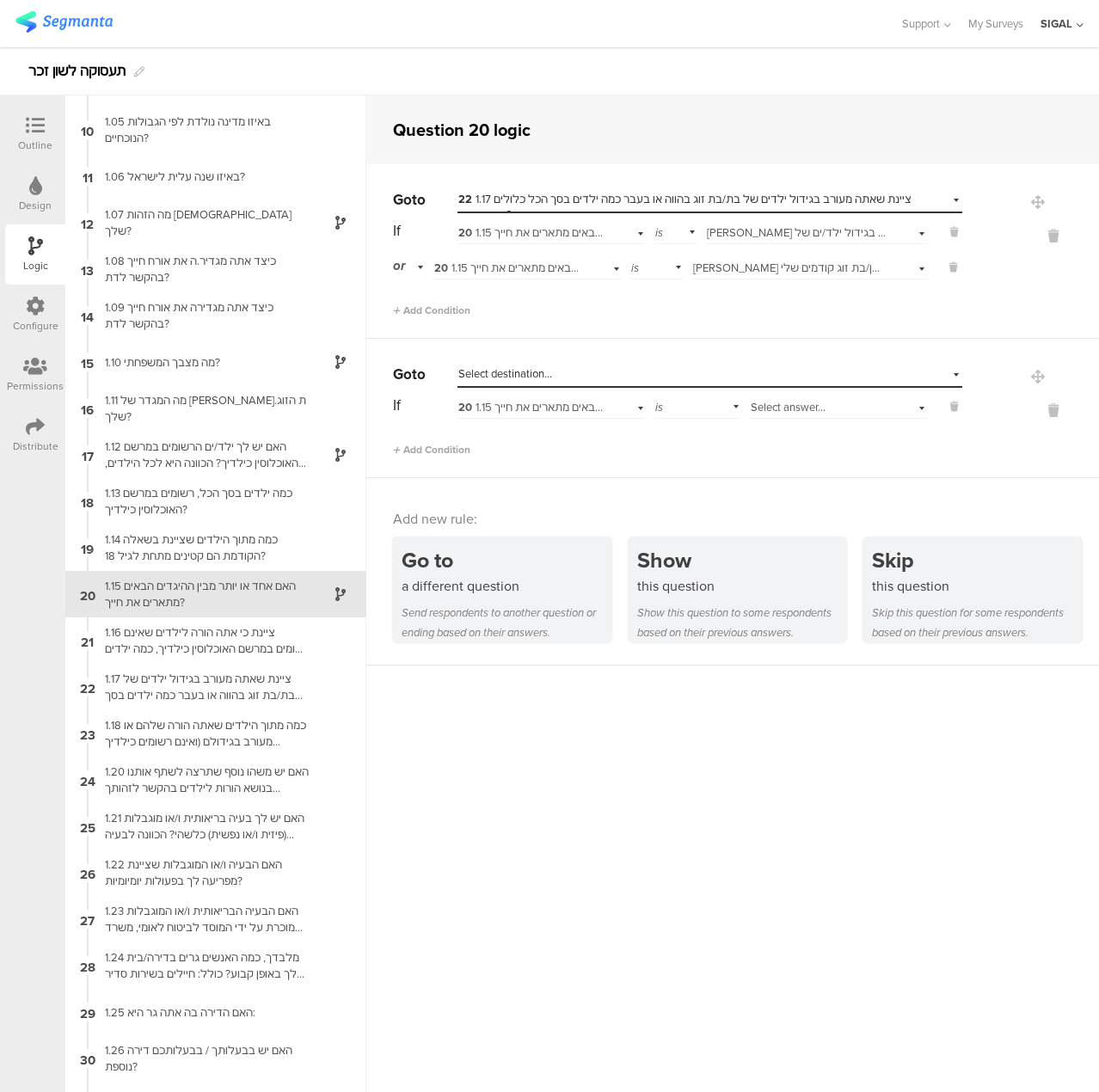 click on "20  1.15 האם אחד או יותר מבין ההיגדים הבאים מתארים את חייך?" at bounding box center [604, 407] 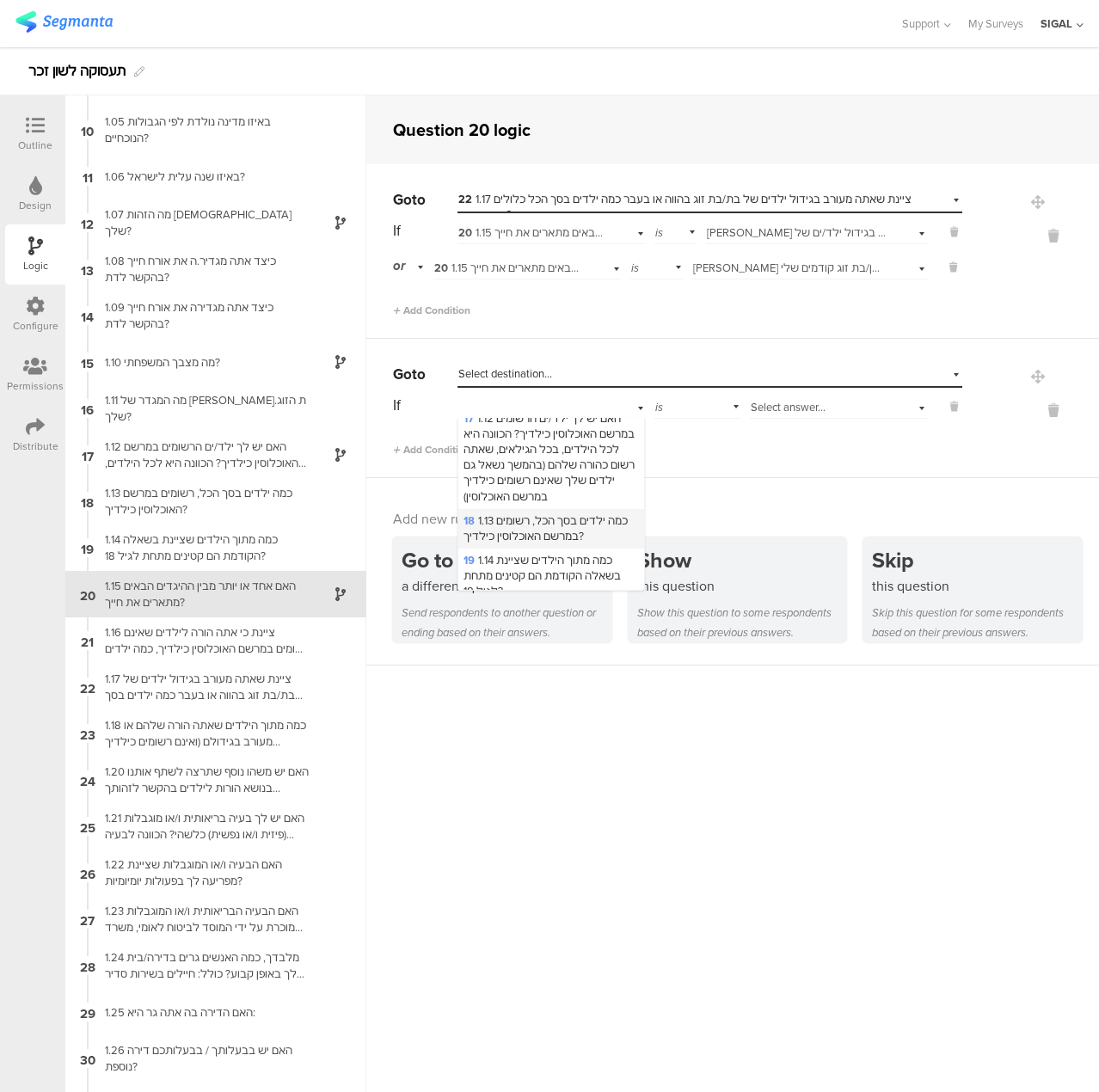 scroll, scrollTop: 602, scrollLeft: 0, axis: vertical 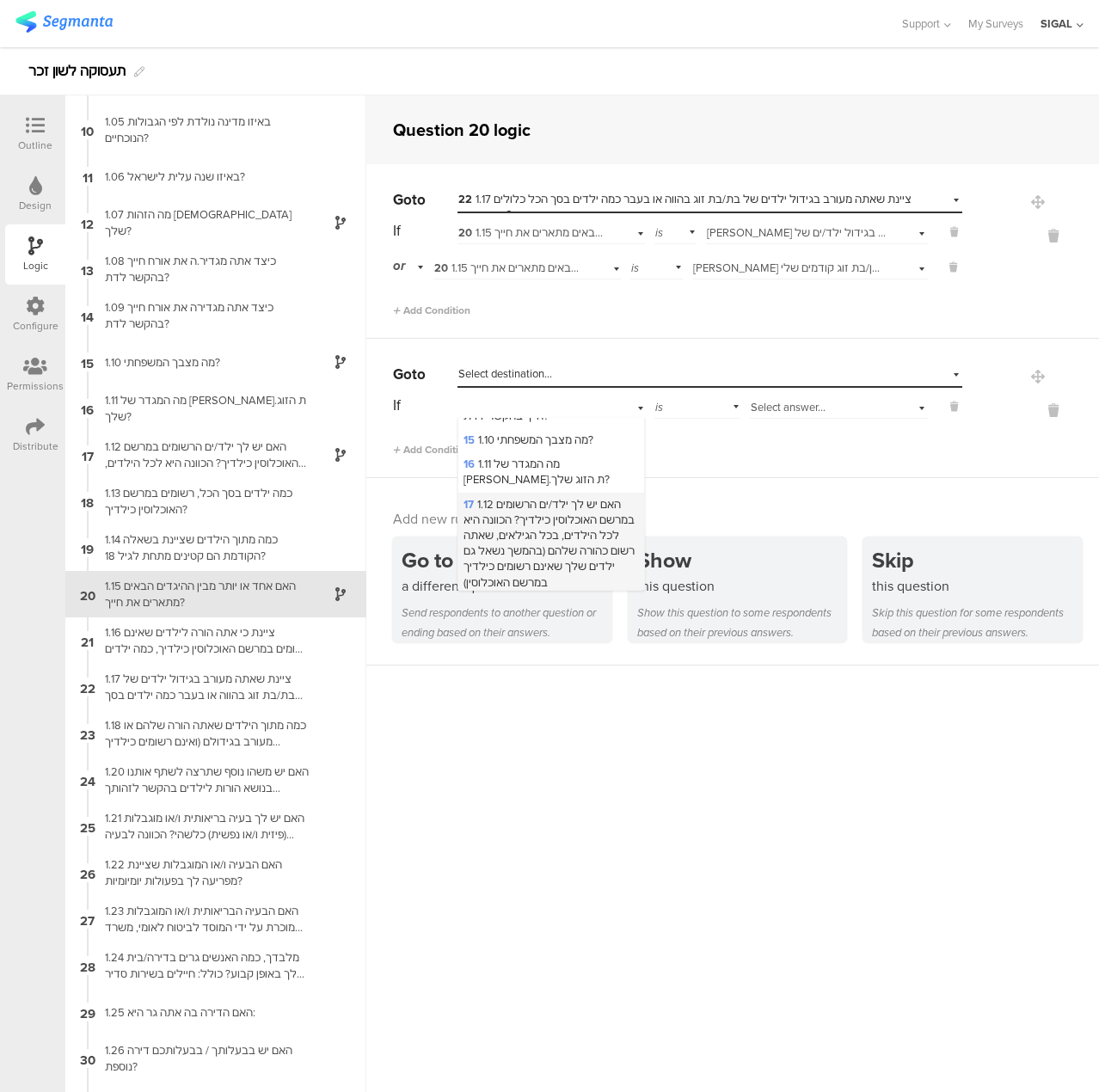 click on "17  1.12 האם יש לך ילד/ים הרשומים במרשם האוכלוסין כילדיך? הכוונה היא לכל הילדים, בכל הגילאים, שאתה רשום כהורה שלהם (בהמשך נשאל גם ילדים שלך שאינם רשומים כילדיך במרשם האוכלוסין)" at bounding box center (549, 543) 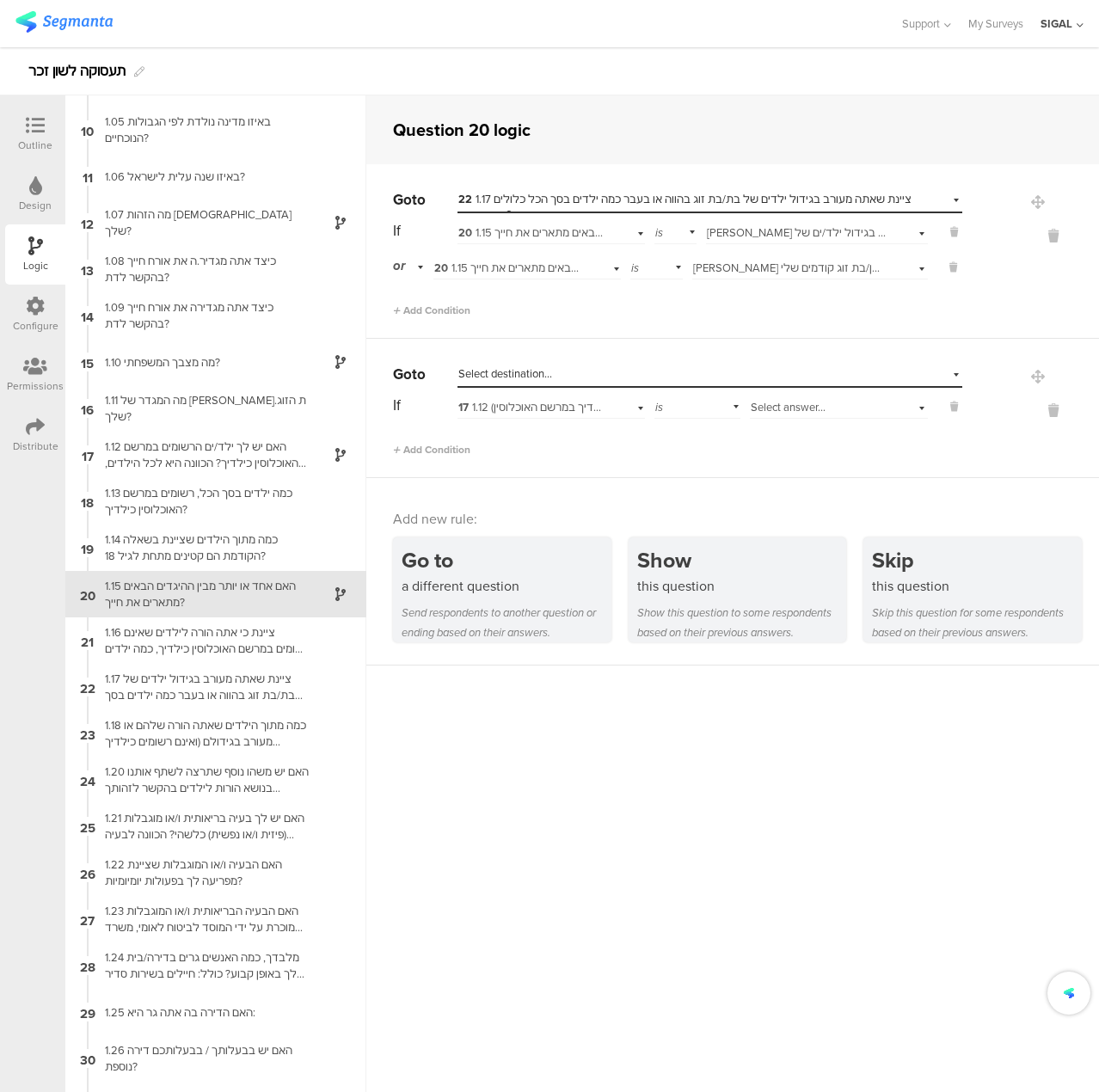 click on "Select answer..." at bounding box center (820, 408) 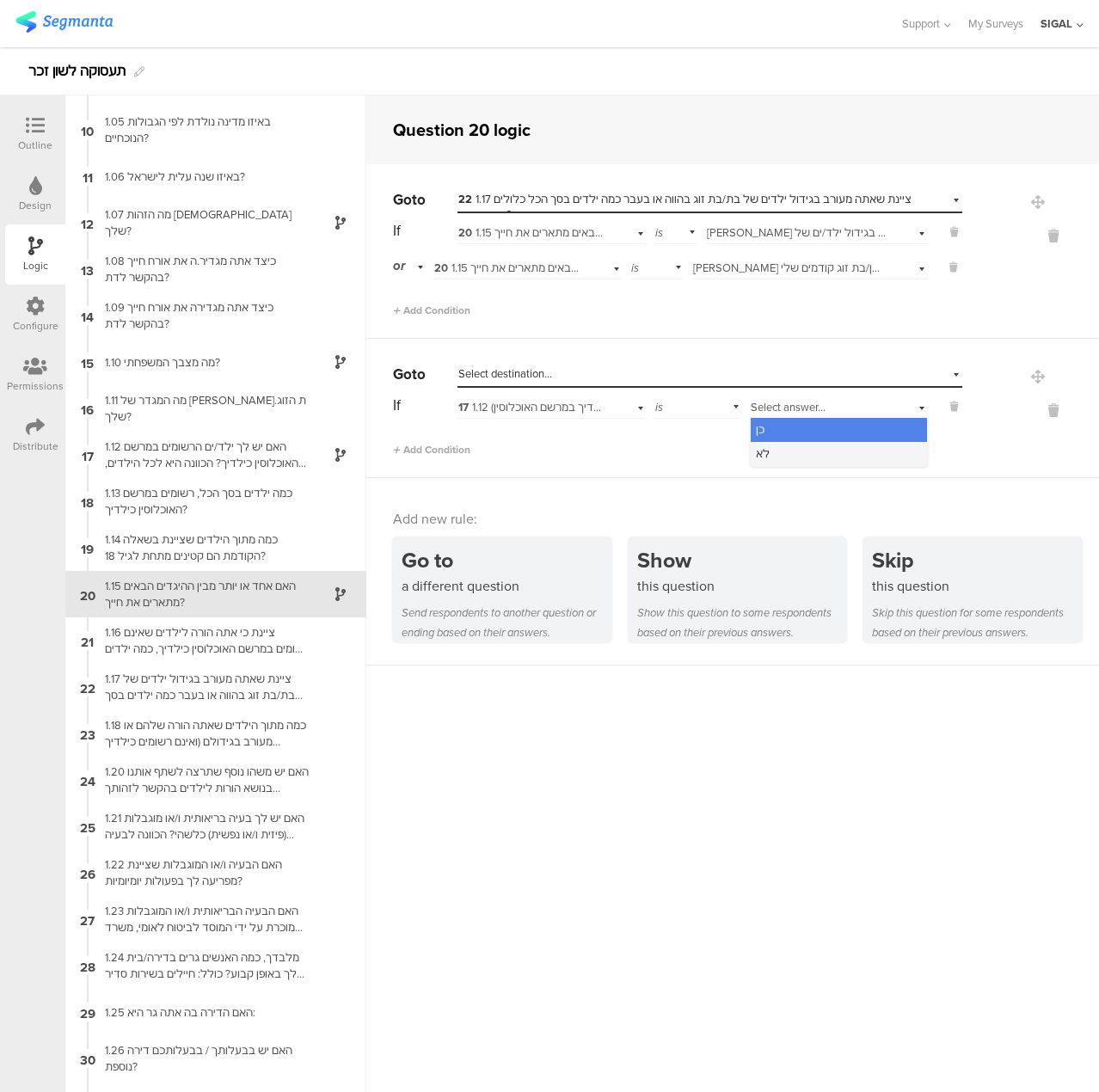 click on "לא" at bounding box center (838, 454) 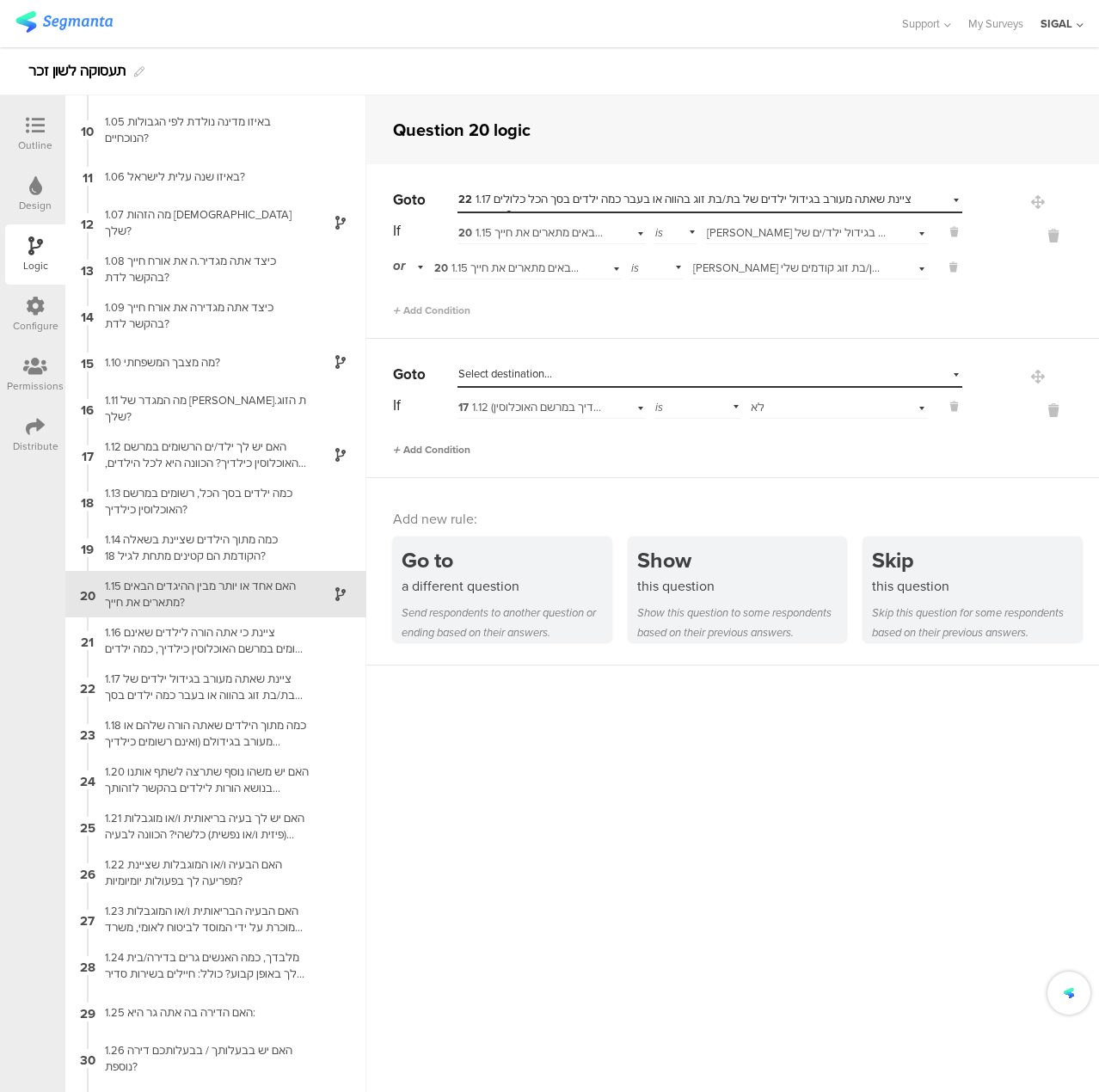 click on "Add Condition" at bounding box center (432, 450) 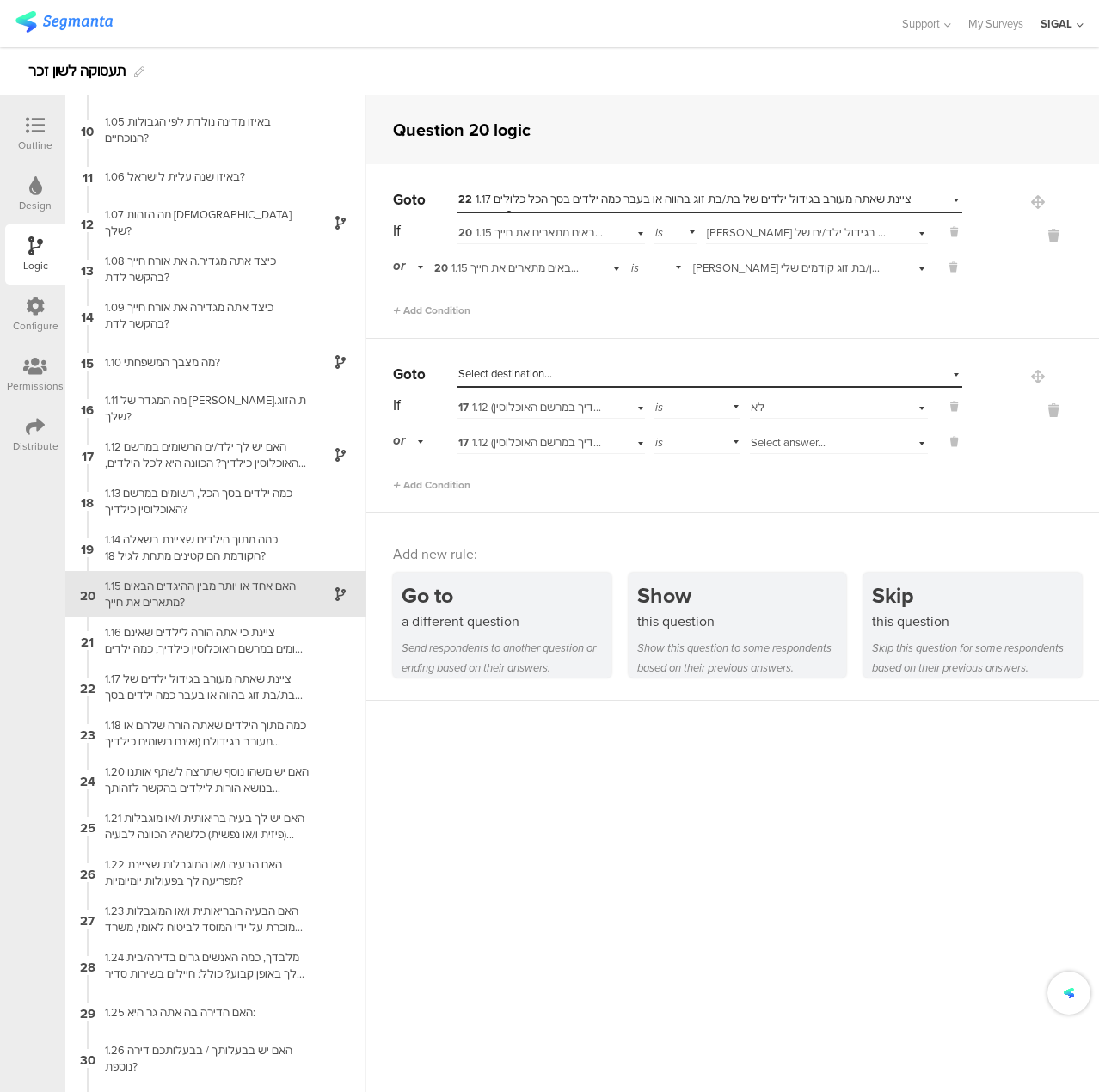 click on "or" at bounding box center (399, 440) 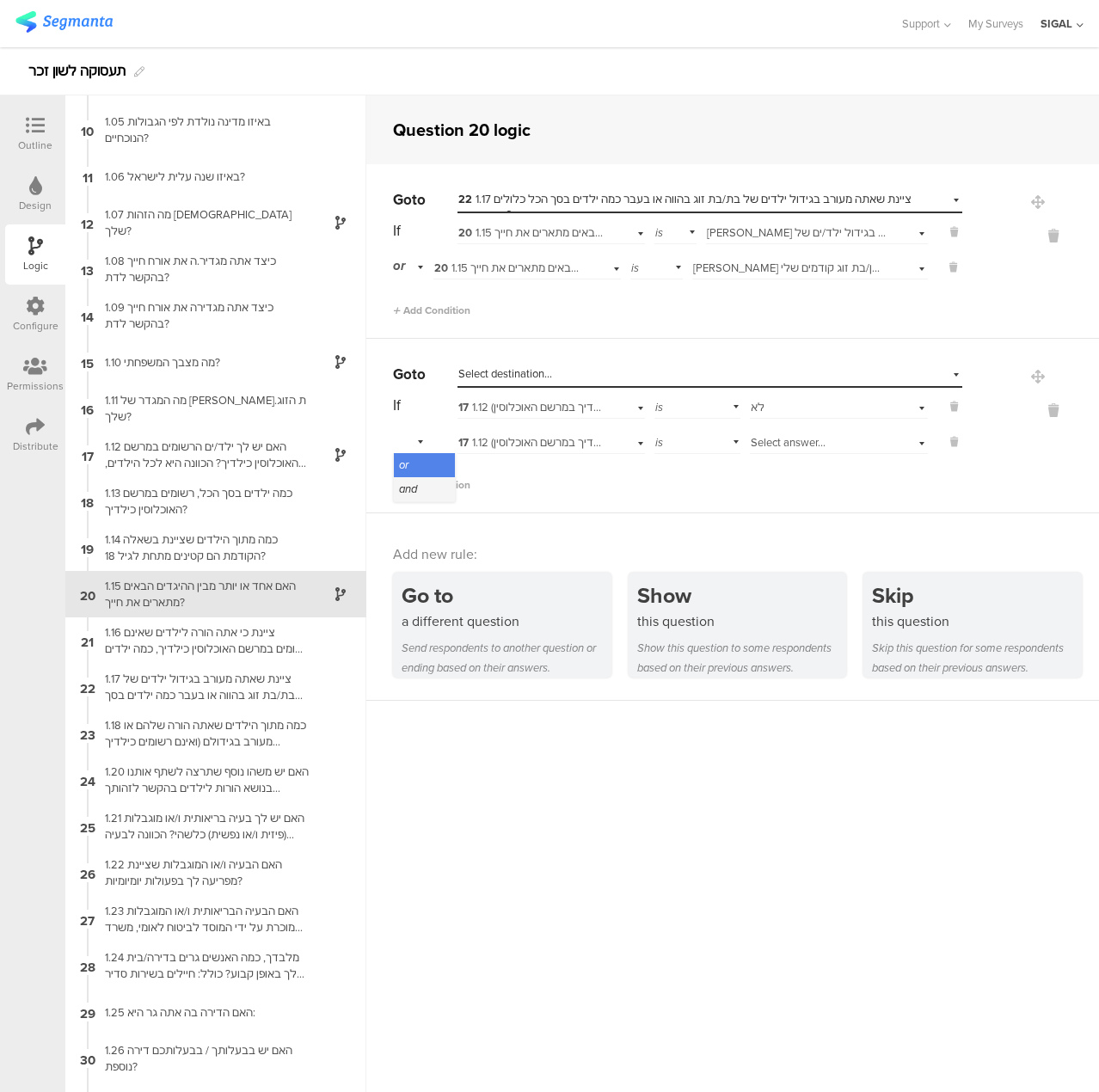 click on "and" at bounding box center (424, 489) 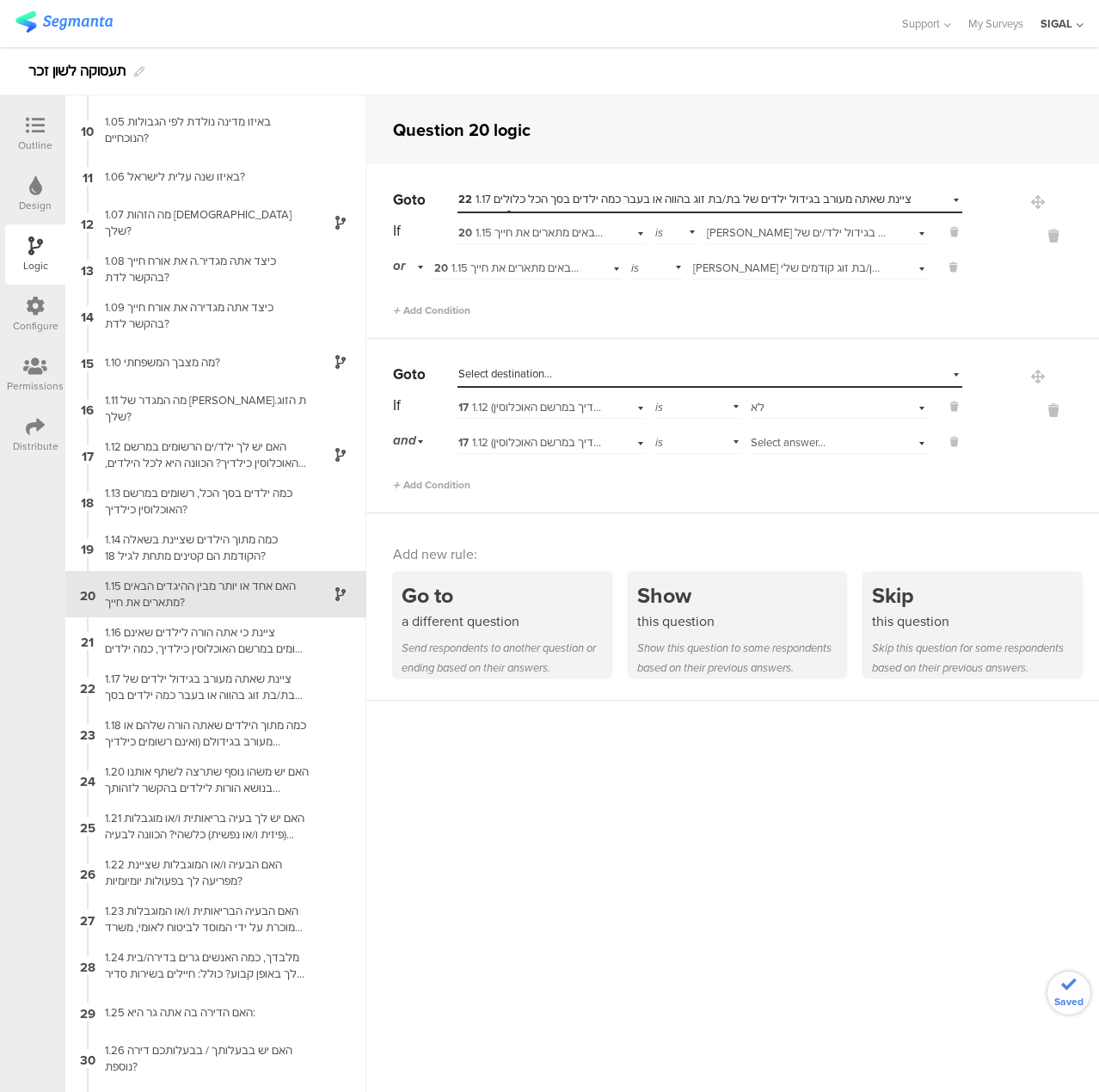 click on "Select answer..." at bounding box center (788, 442) 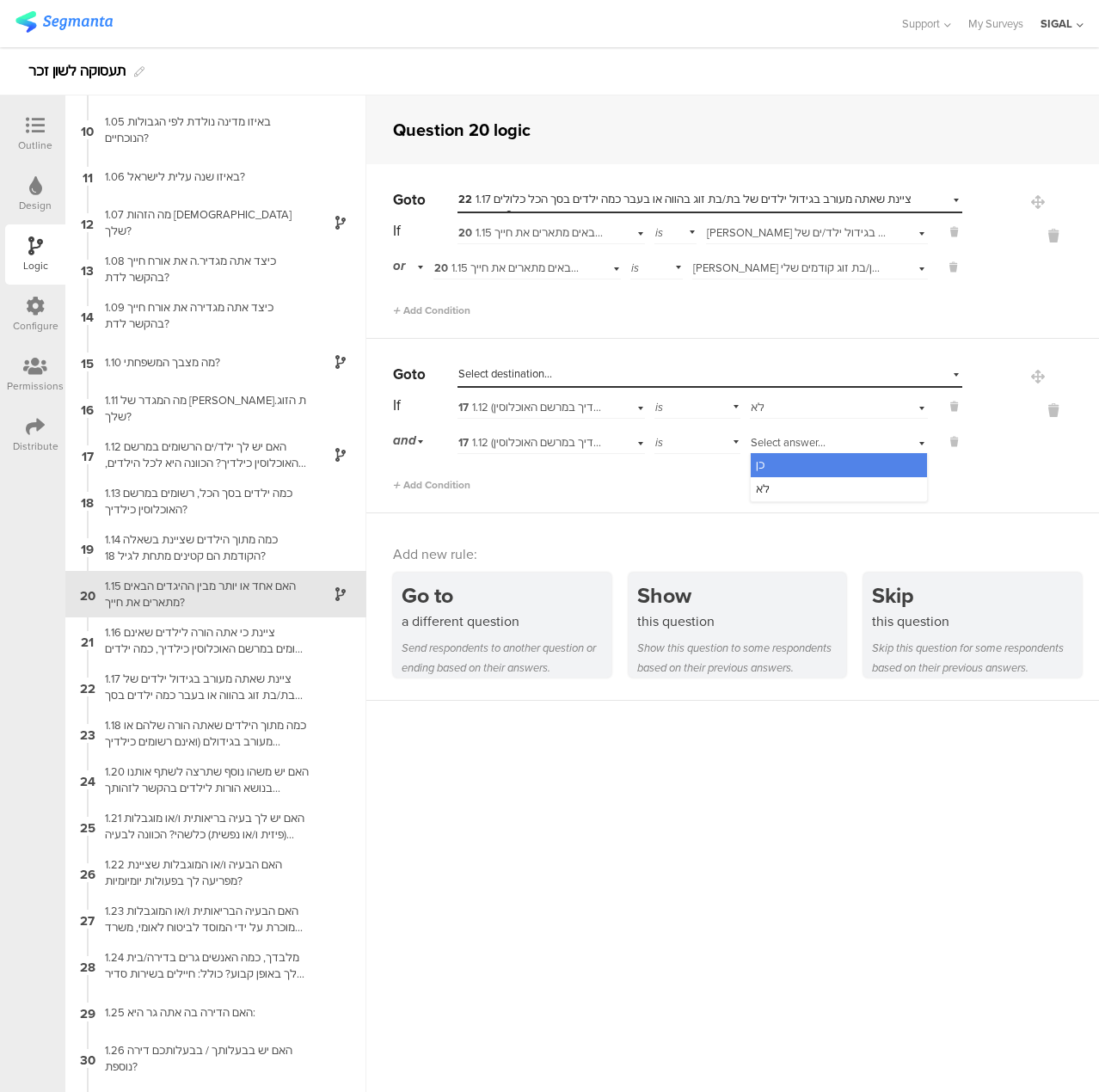 click on "Select answer..." at bounding box center [788, 442] 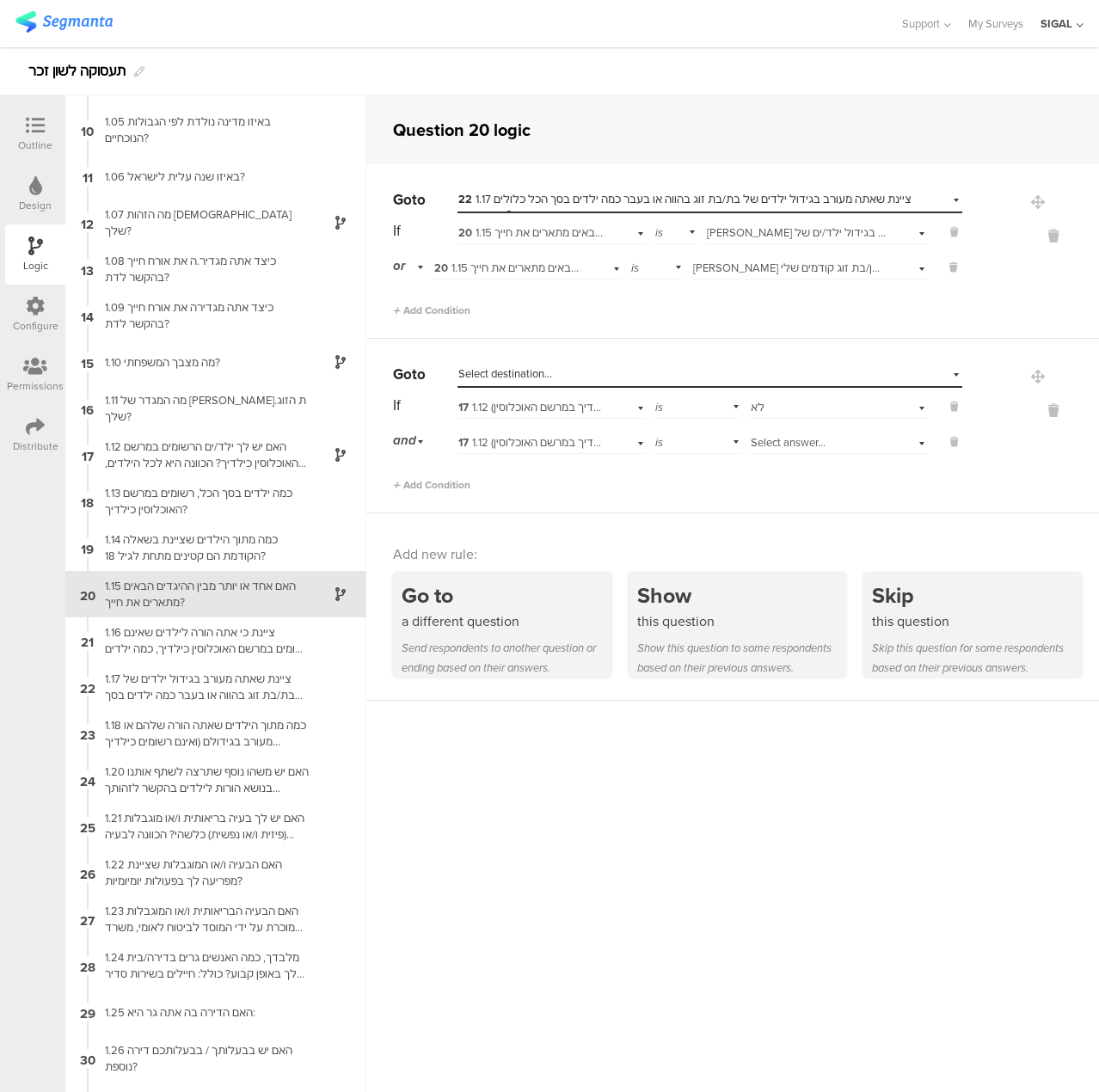 click on "17  1.12 האם יש לך ילד/ים הרשומים במרשם האוכלוסין כילדיך? הכוונה היא לכל הילדים, בכל הגילאים, שאתה רשום כהורה שלהם (בהמשך נשאל גם ילדים שלך שאינם רשומים כילדיך במרשם האוכלוסין)" at bounding box center [910, 442] 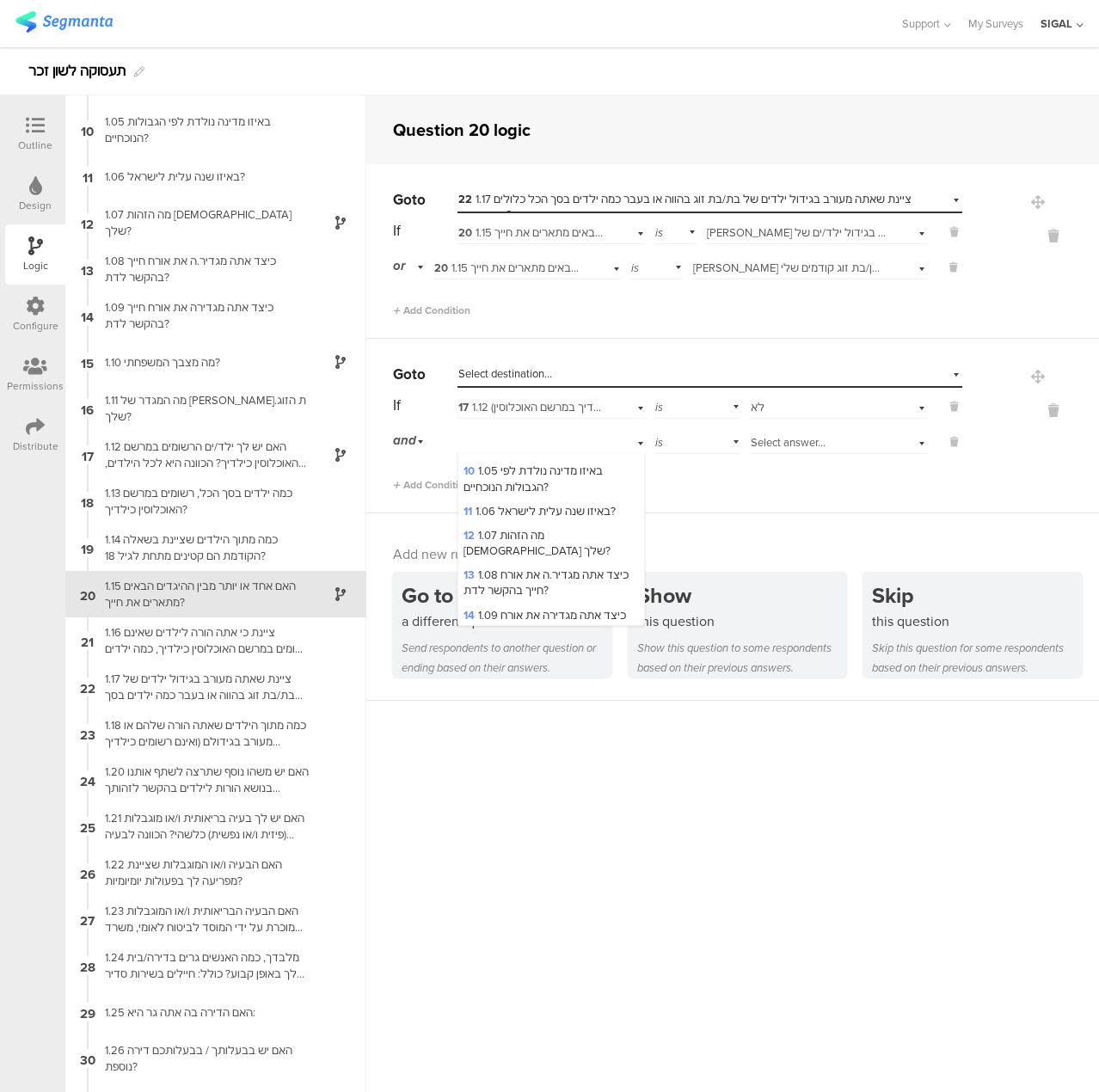 scroll, scrollTop: 430, scrollLeft: 0, axis: vertical 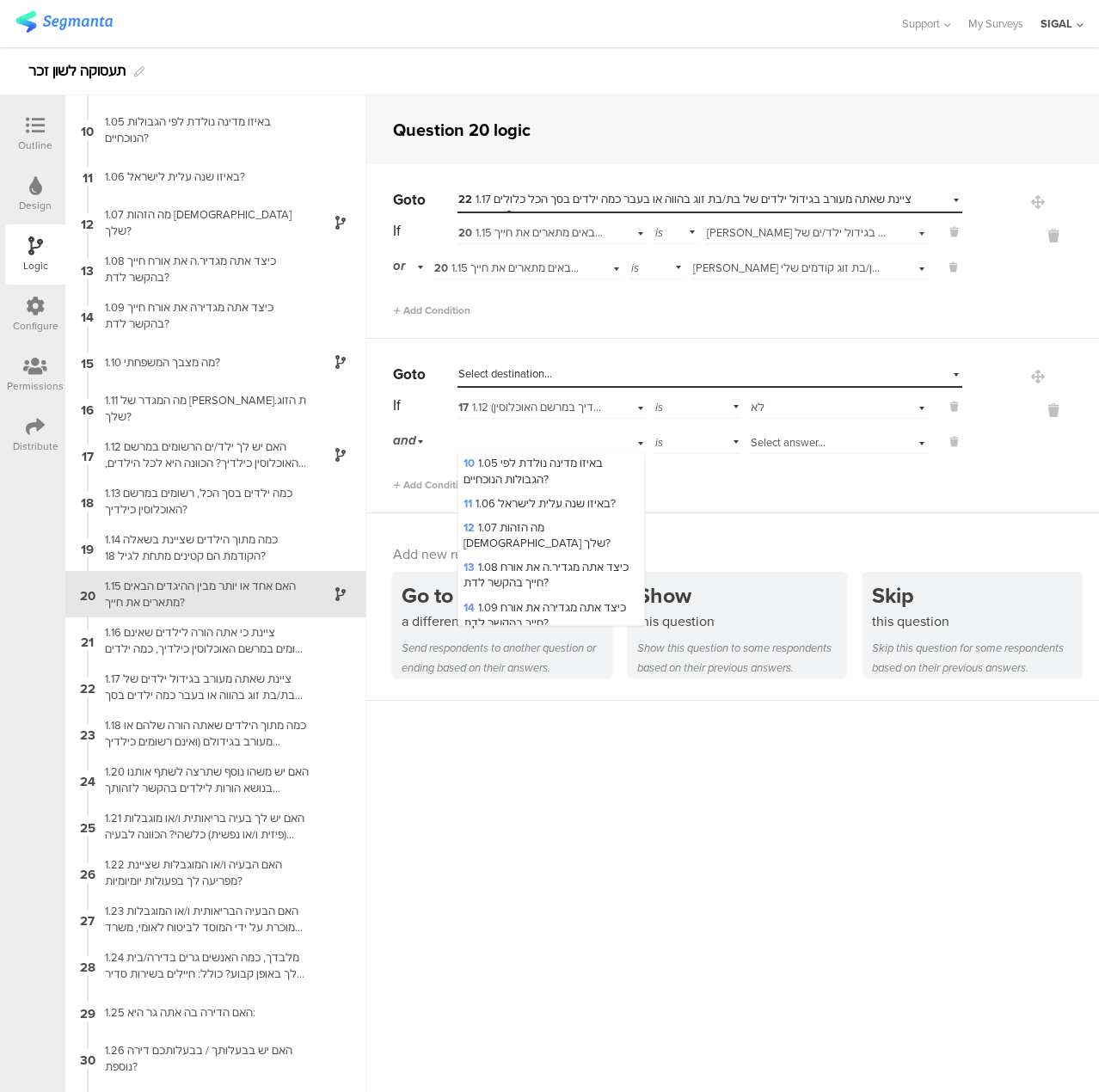 click on "15  1.10	מה מצבך המשפחתי?" at bounding box center [528, 647] 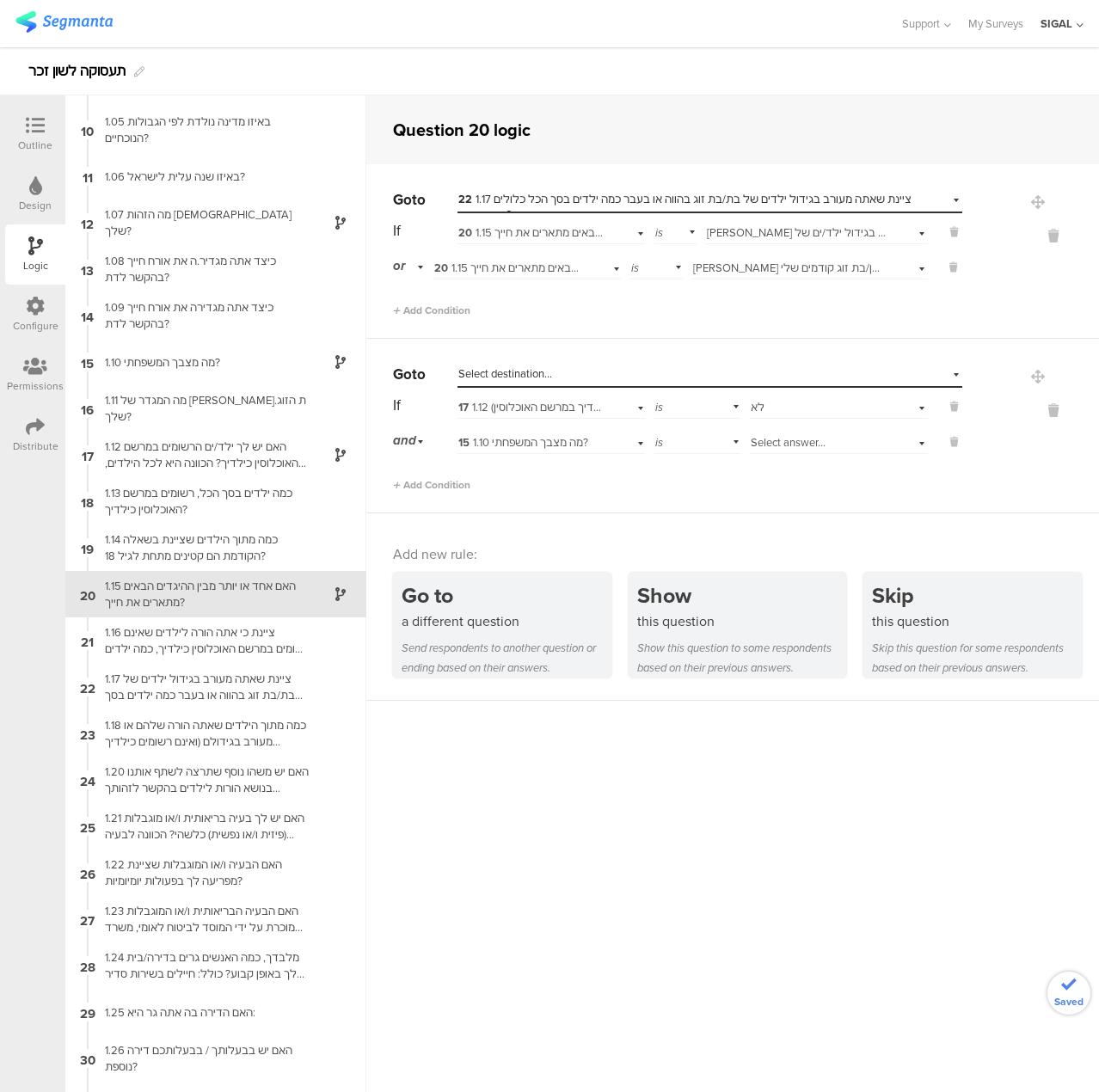 click on "Select answer..." at bounding box center (788, 442) 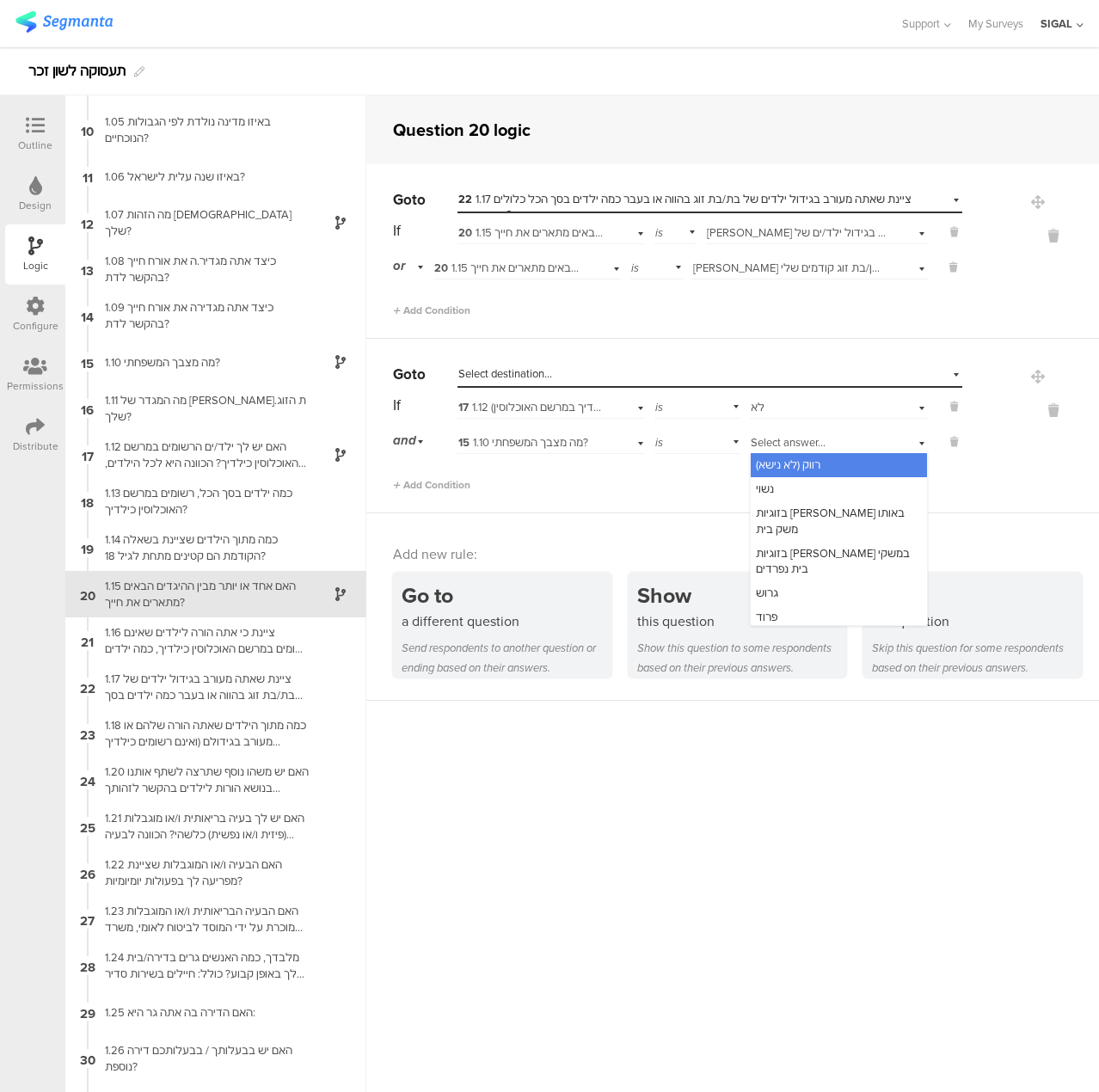 click on "15  1.10	מה מצבך המשפחתי?" at bounding box center [523, 442] 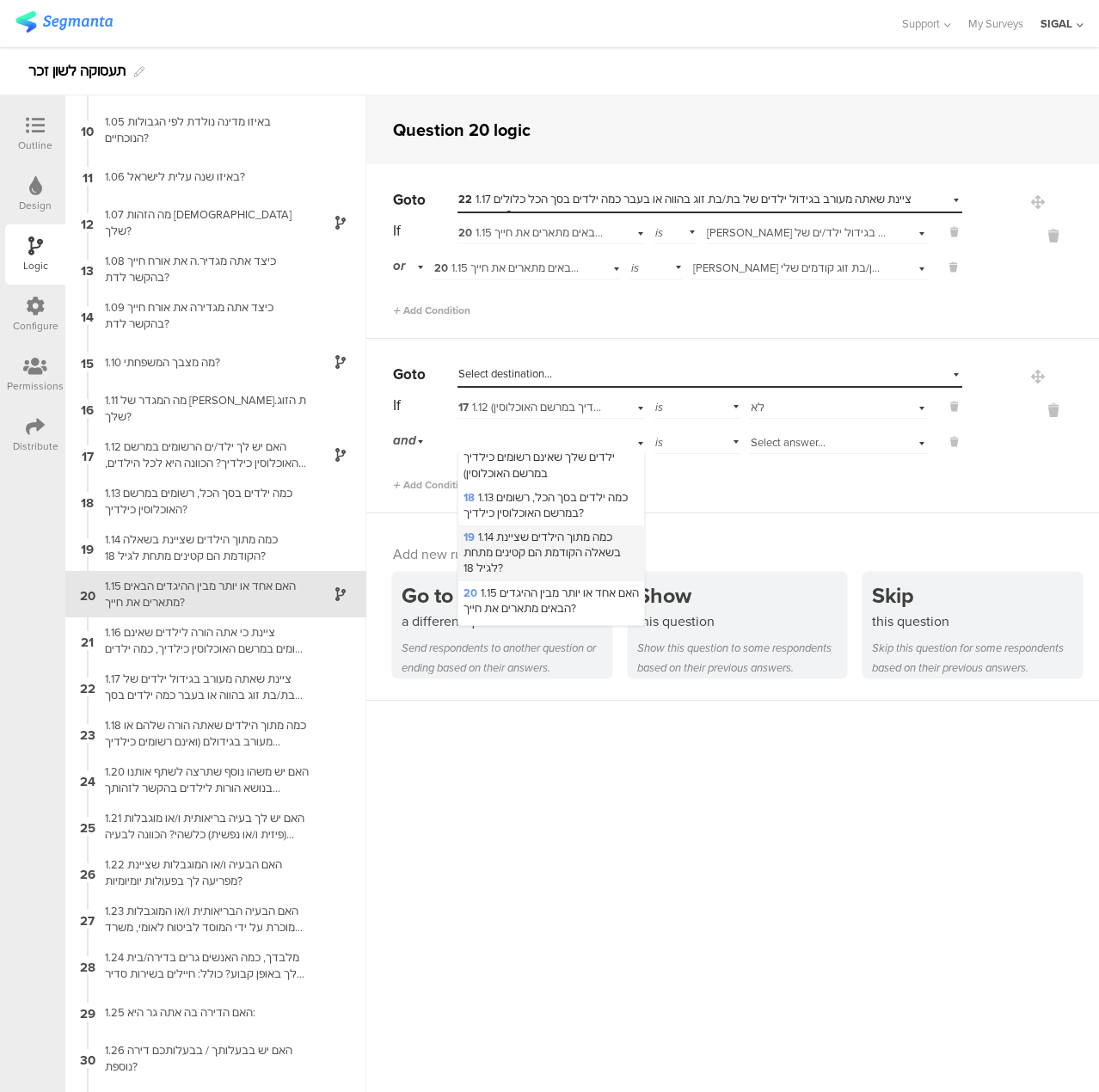 scroll, scrollTop: 774, scrollLeft: 0, axis: vertical 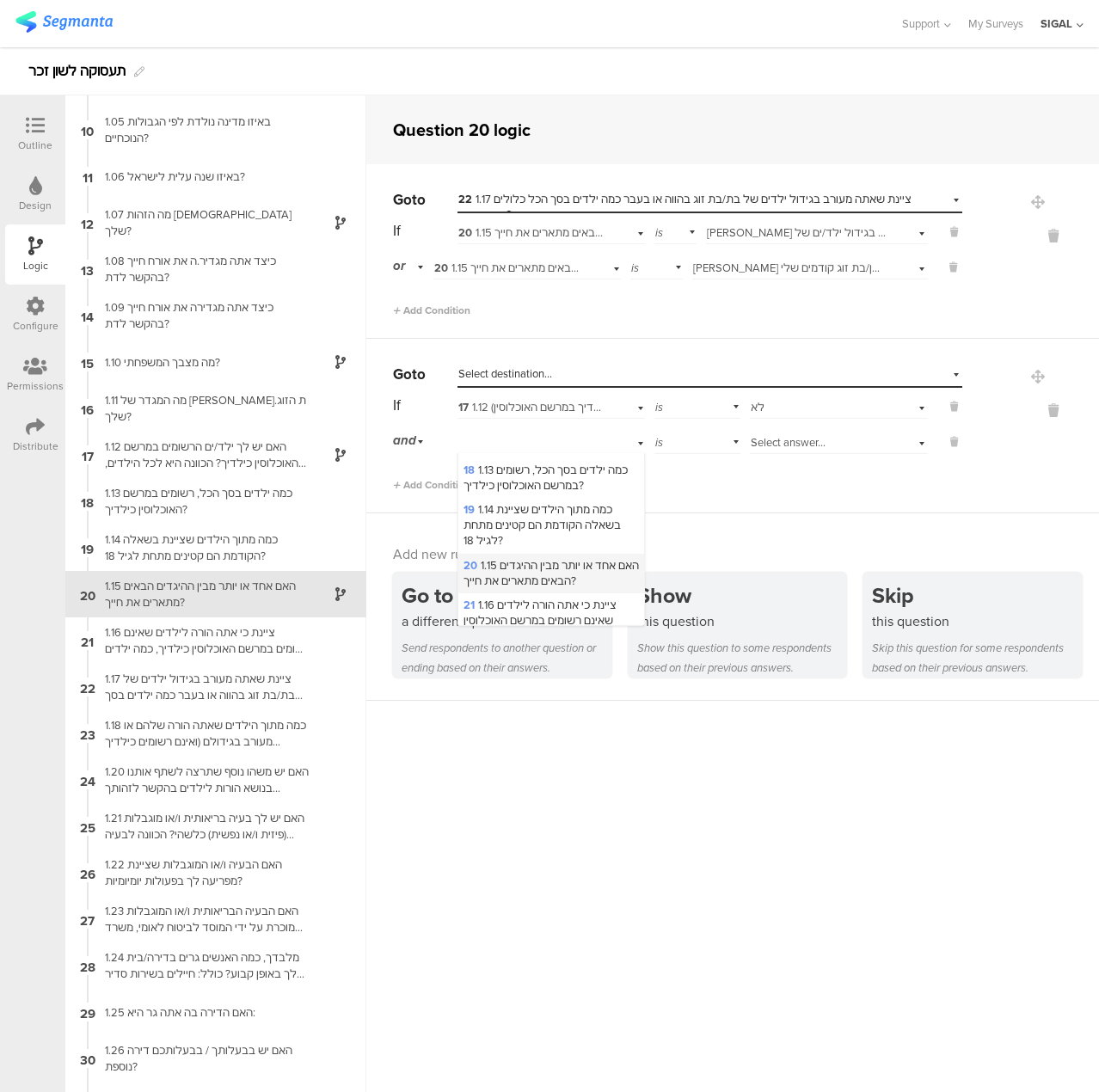 click on "20  1.15 האם אחד או יותר מבין ההיגדים הבאים מתארים את חייך?" at bounding box center [551, 573] 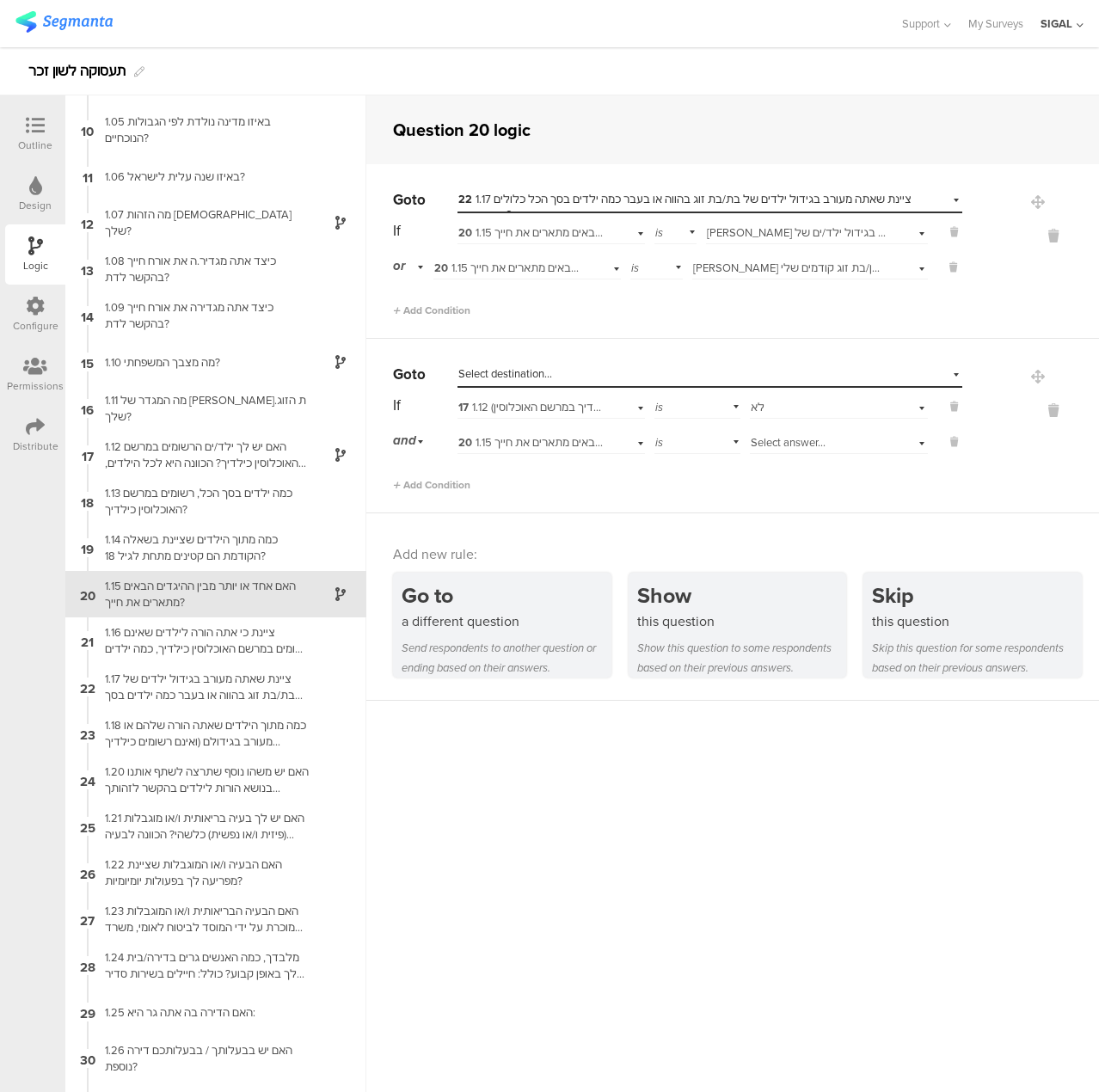 click on "Select answer..." at bounding box center [788, 442] 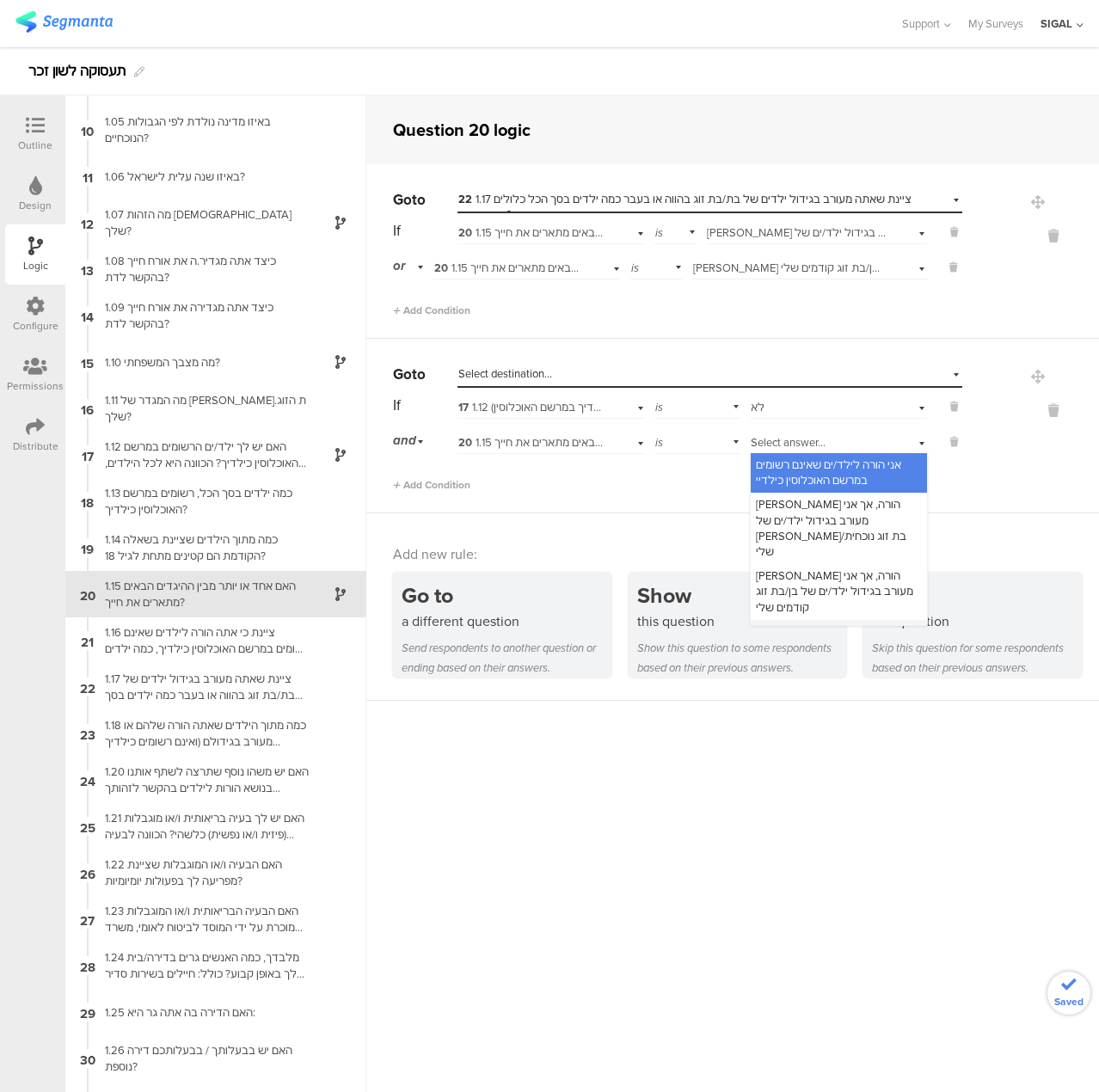 click on "אף אחד מההיגדים האלה אינו מתאר את חיי" at bounding box center (837, 639) 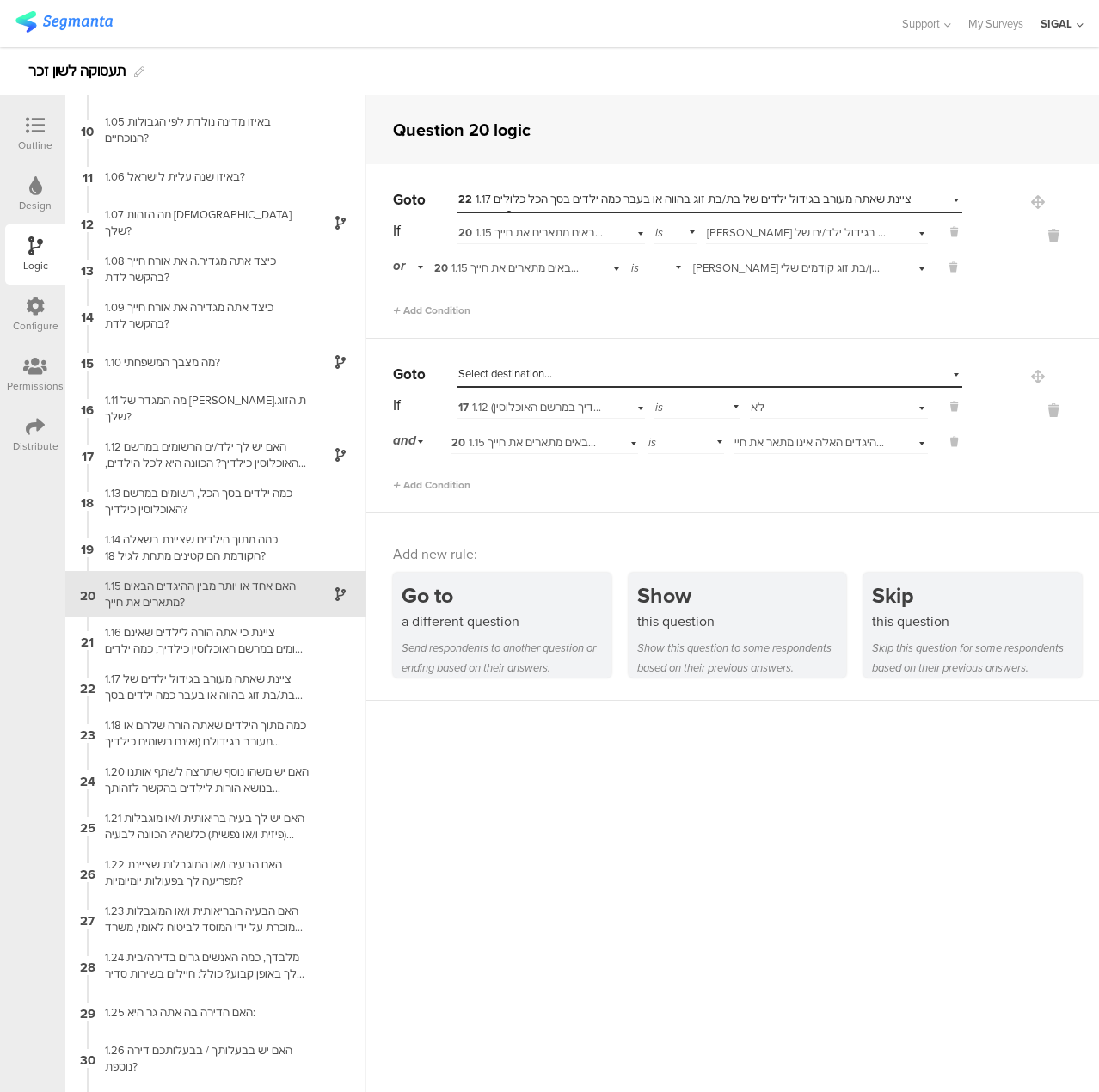 click on "Go  to Select destination...
If   17  1.12 האם יש לך ילד/ים הרשומים במרשם האוכלוסין כילדיך? הכוונה היא לכל הילדים, בכל הגילאים, שאתה רשום כהורה שלהם (בהמשך נשאל גם ילדים שלך שאינם רשומים כילדיך במרשם האוכלוסין)
is Select answer...   לא
and   20  1.15 האם אחד או יותר מבין ההיגדים הבאים מתארים את חייך?
is Select answer..." at bounding box center (733, 426) 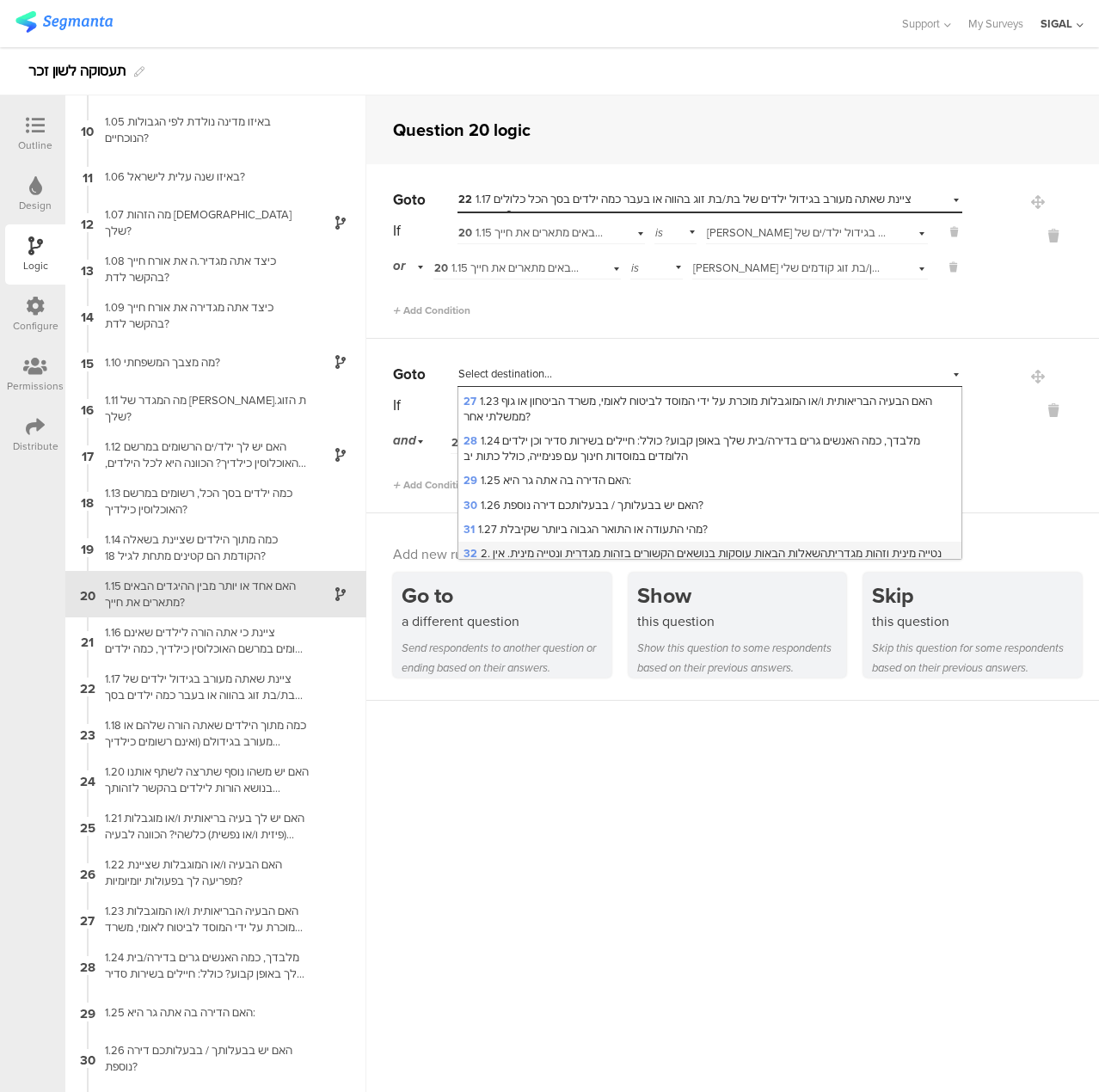 scroll, scrollTop: 602, scrollLeft: 0, axis: vertical 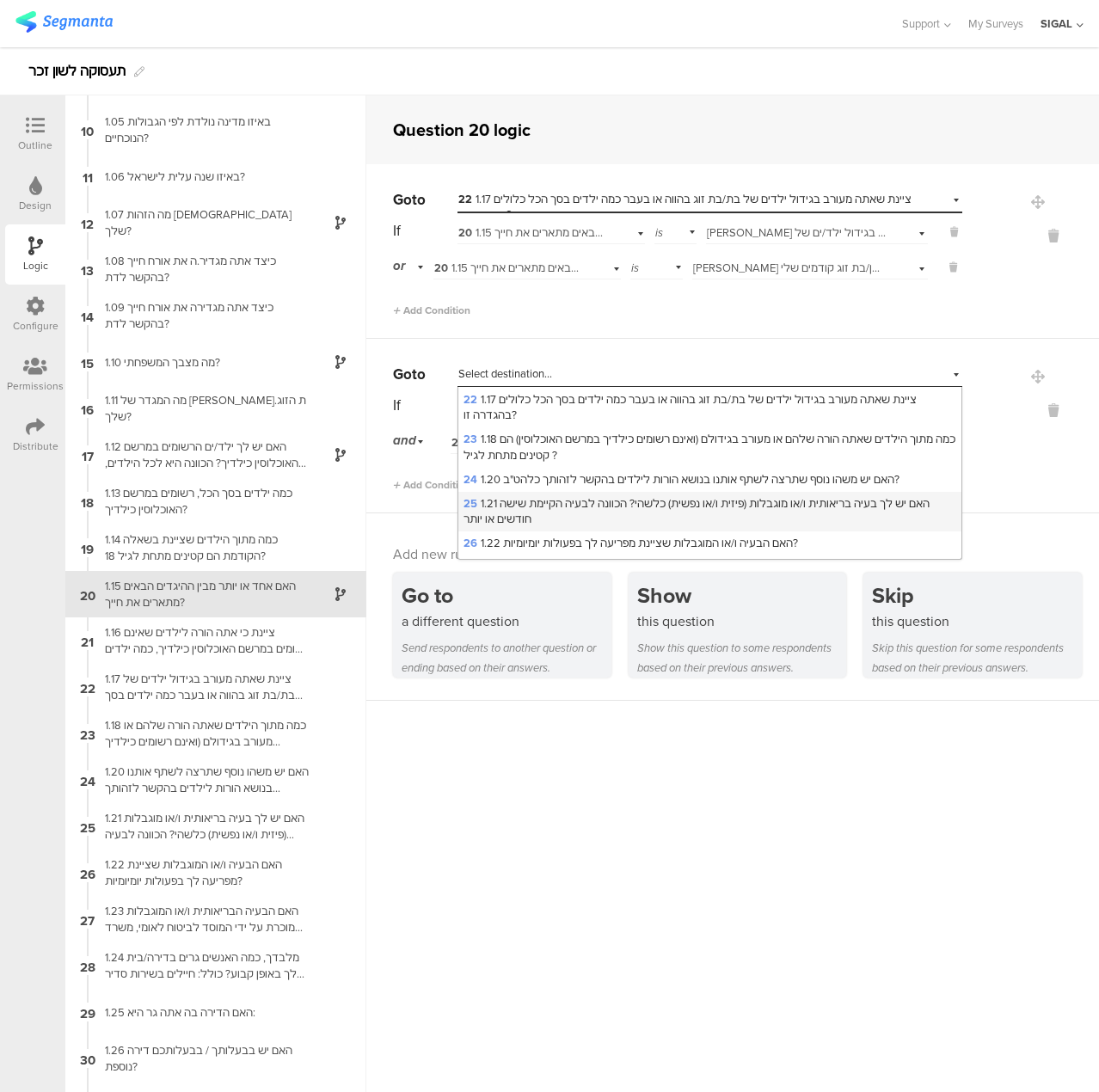 click on "25  1.21	 האם יש לך בעיה בריאותית ו/או מוגבלות (פיזית ו/או נפשית) כלשהי? הכוונה לבעיה הקיימת שישה חודשים או יותר" at bounding box center (697, 511) 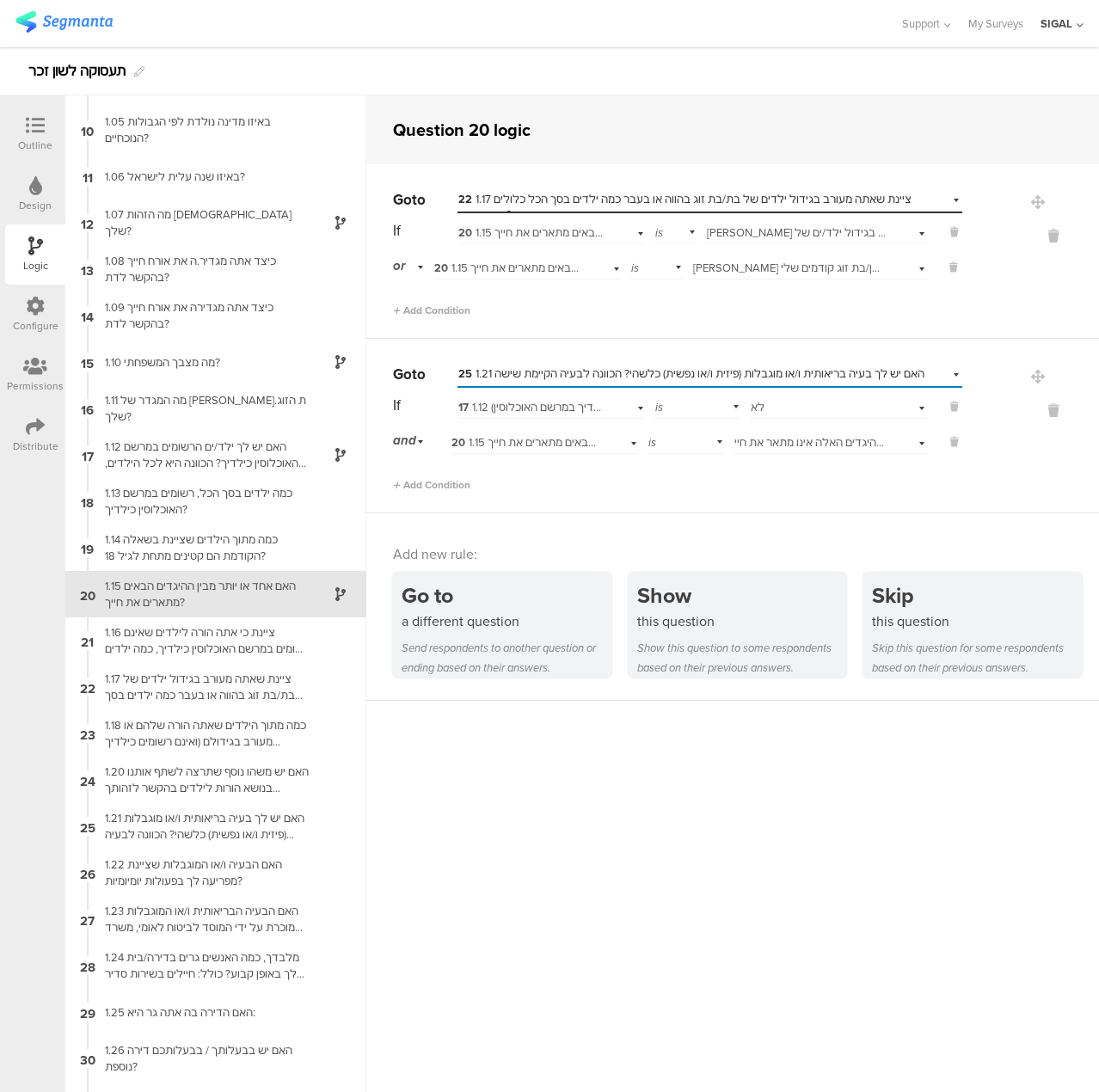 click on "Question 20 logic
Go  to Select destination...   22  1.17	ציינת שאתה מעורב בגידול ילדים של בת/בת זוג בהווה או בעבר כמה ילדים בסך הכל כלולים בהגדרה זו?
If   20  1.15 האם אחד או יותר מבין ההיגדים הבאים מתארים את חייך?
is Select answer...   [PERSON_NAME] הורה, אך אני מעורב בגידול ילד/ים של [PERSON_NAME]/בת זוג נוכחית שלי
or   20  1.15 האם אחד או יותר מבין ההיגדים הבאים מתארים את חייך?   is   Go" at bounding box center [733, 593] 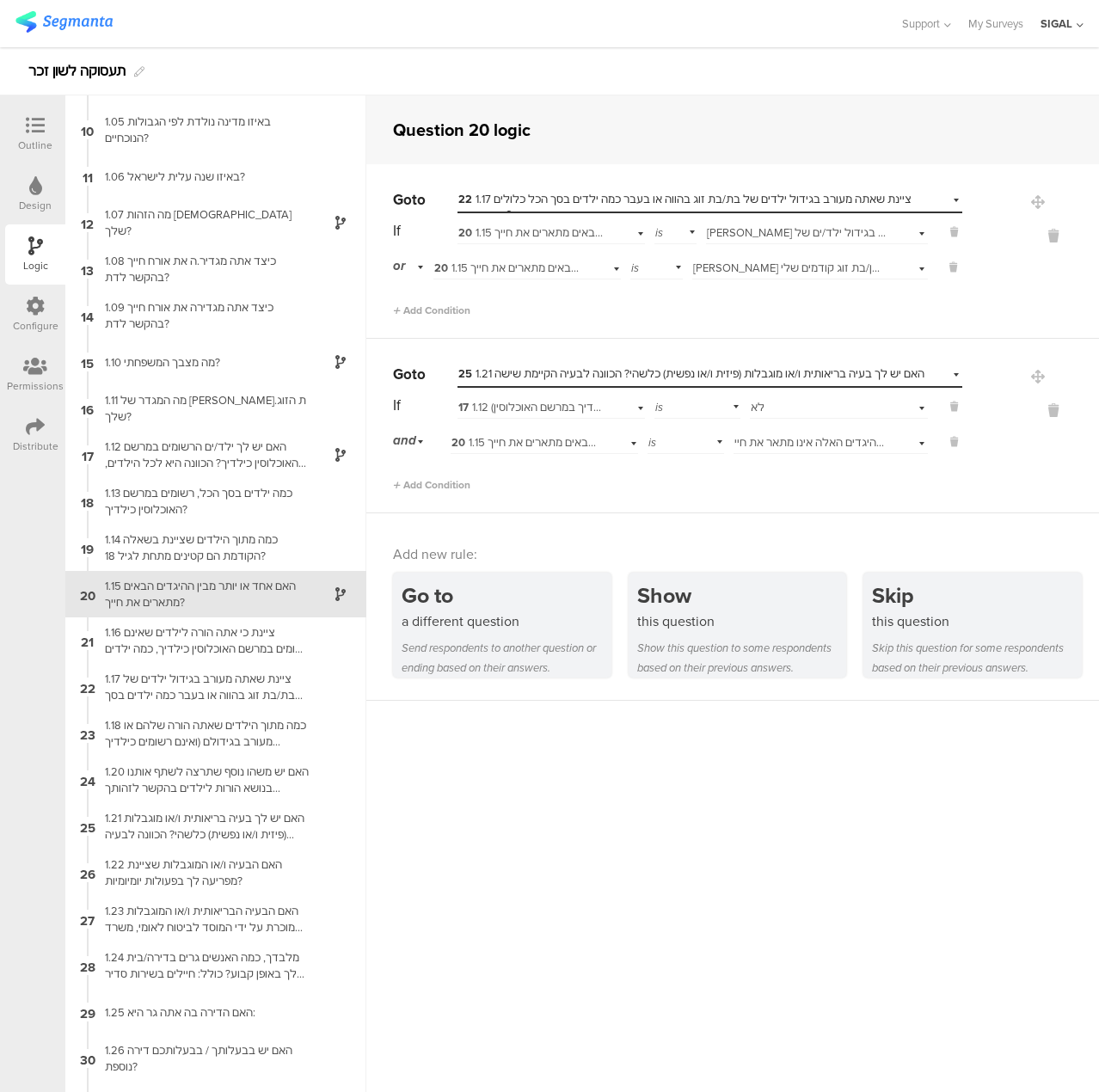 click on "Question 20 logic
Go  to Select destination...   22  1.17	ציינת שאתה מעורב בגידול ילדים של בת/בת זוג בהווה או בעבר כמה ילדים בסך הכל כלולים בהגדרה זו?
If   20  1.15 האם אחד או יותר מבין ההיגדים הבאים מתארים את חייך?
is Select answer...   [PERSON_NAME] הורה, אך אני מעורב בגידול ילד/ים של [PERSON_NAME]/בת זוג נוכחית שלי
or   20  1.15 האם אחד או יותר מבין ההיגדים הבאים מתארים את חייך?   is   Go" at bounding box center (733, 593) 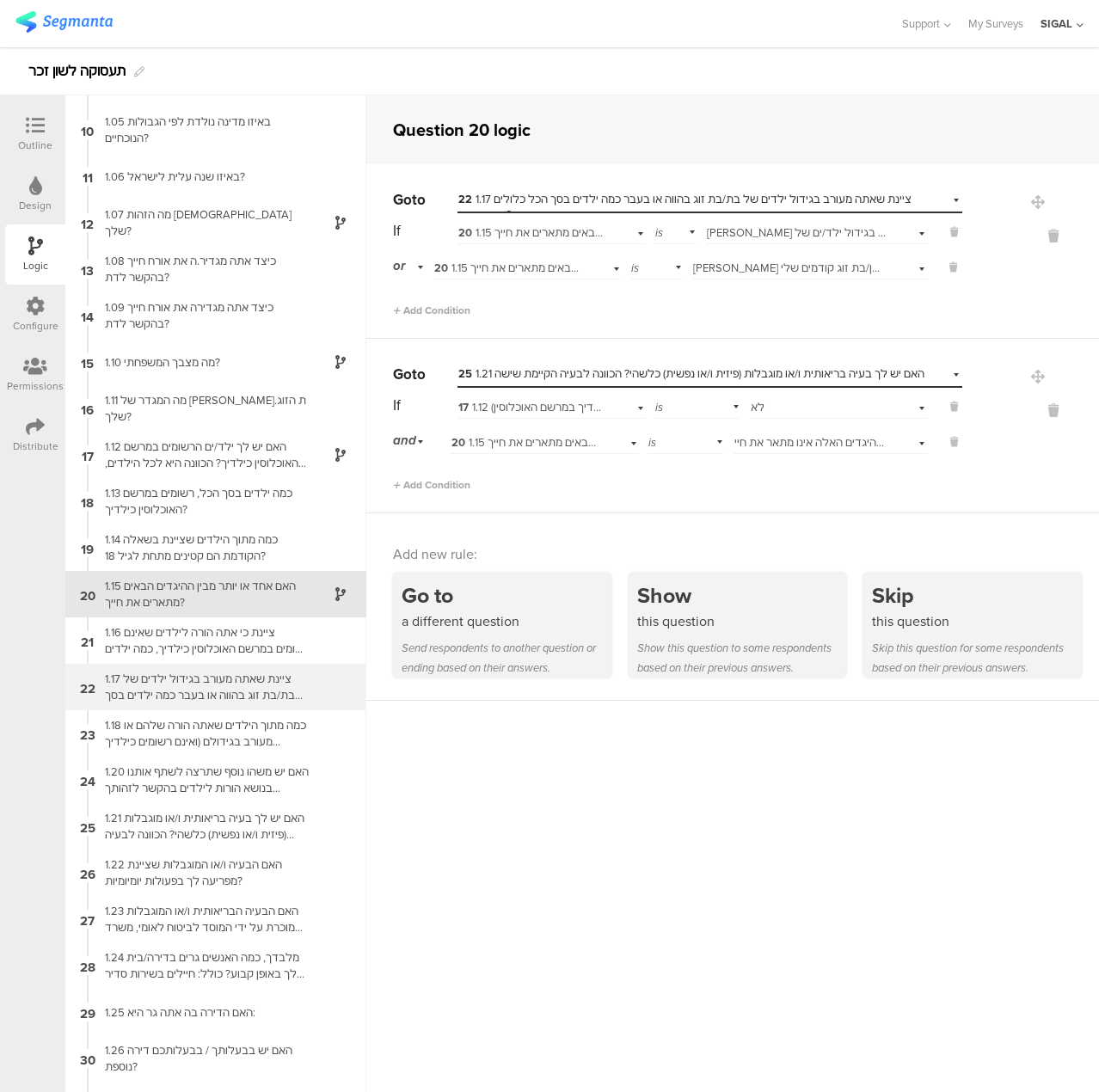 click on "1.17	ציינת שאתה מעורב בגידול ילדים של בת/בת זוג בהווה או בעבר כמה ילדים בסך הכל כלולים בהגדרה זו?" at bounding box center [202, 687] 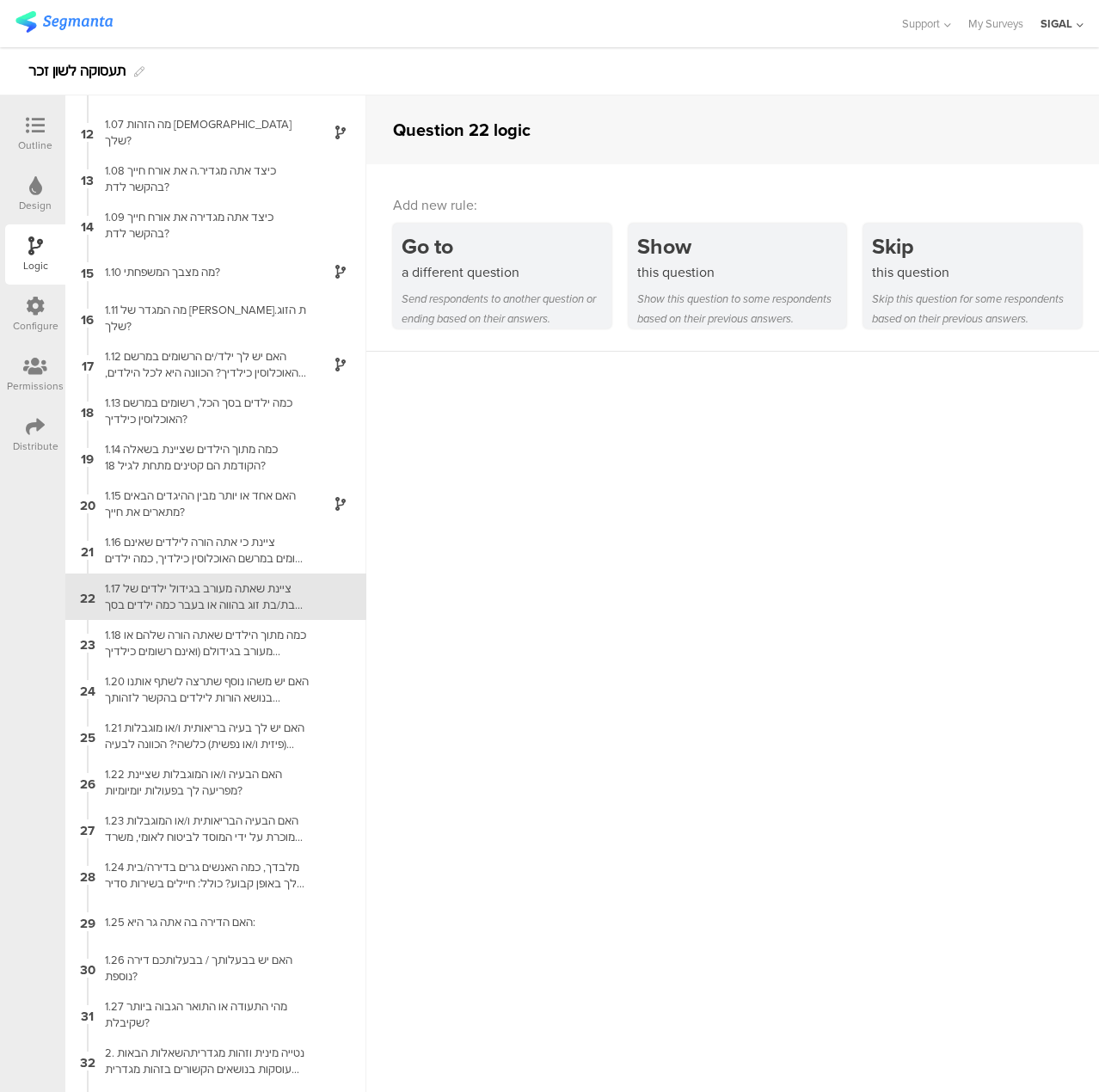 scroll, scrollTop: 500, scrollLeft: 0, axis: vertical 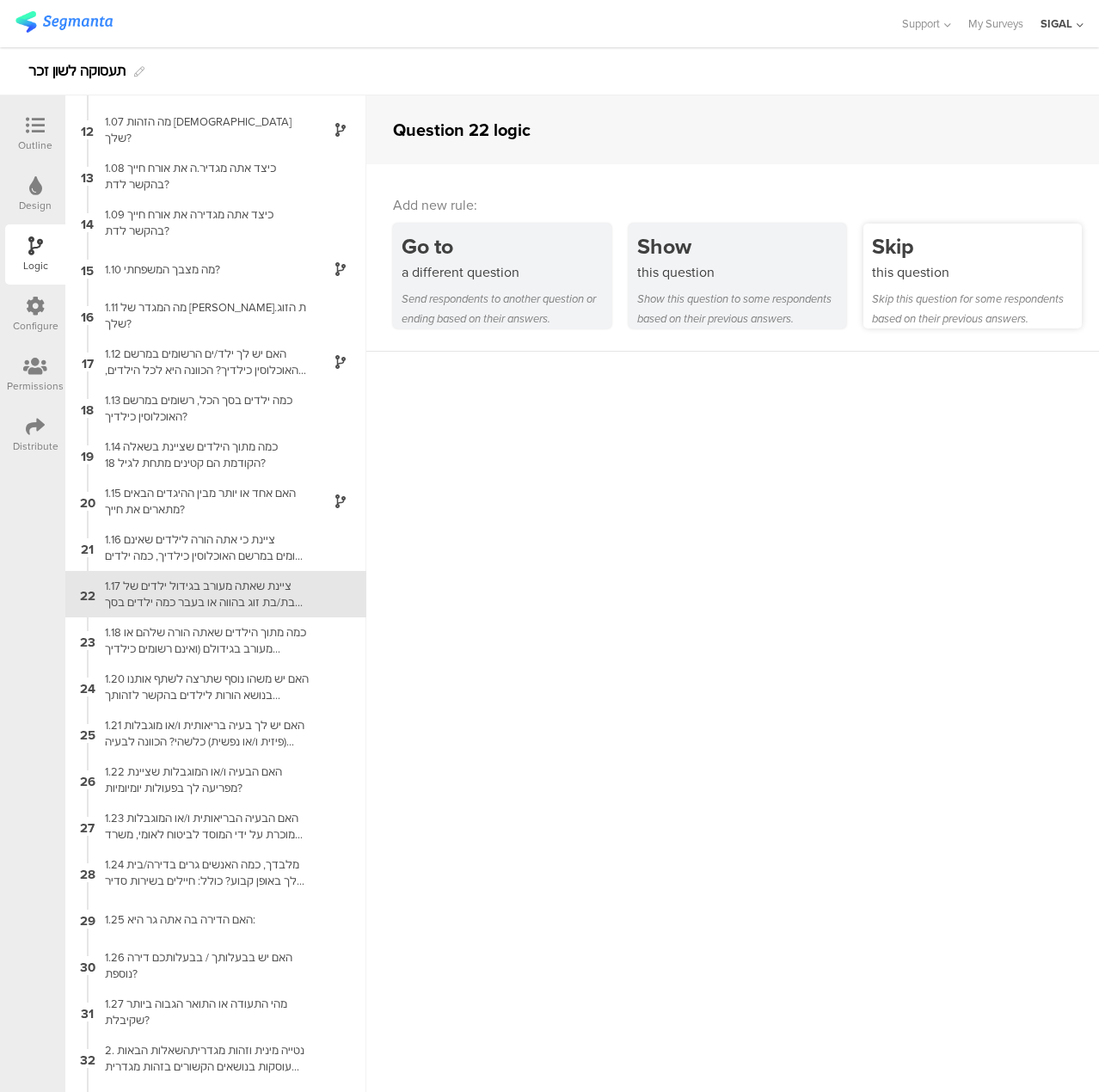click on "Skip this question for some respondents based on their previous answers." at bounding box center (977, 309) 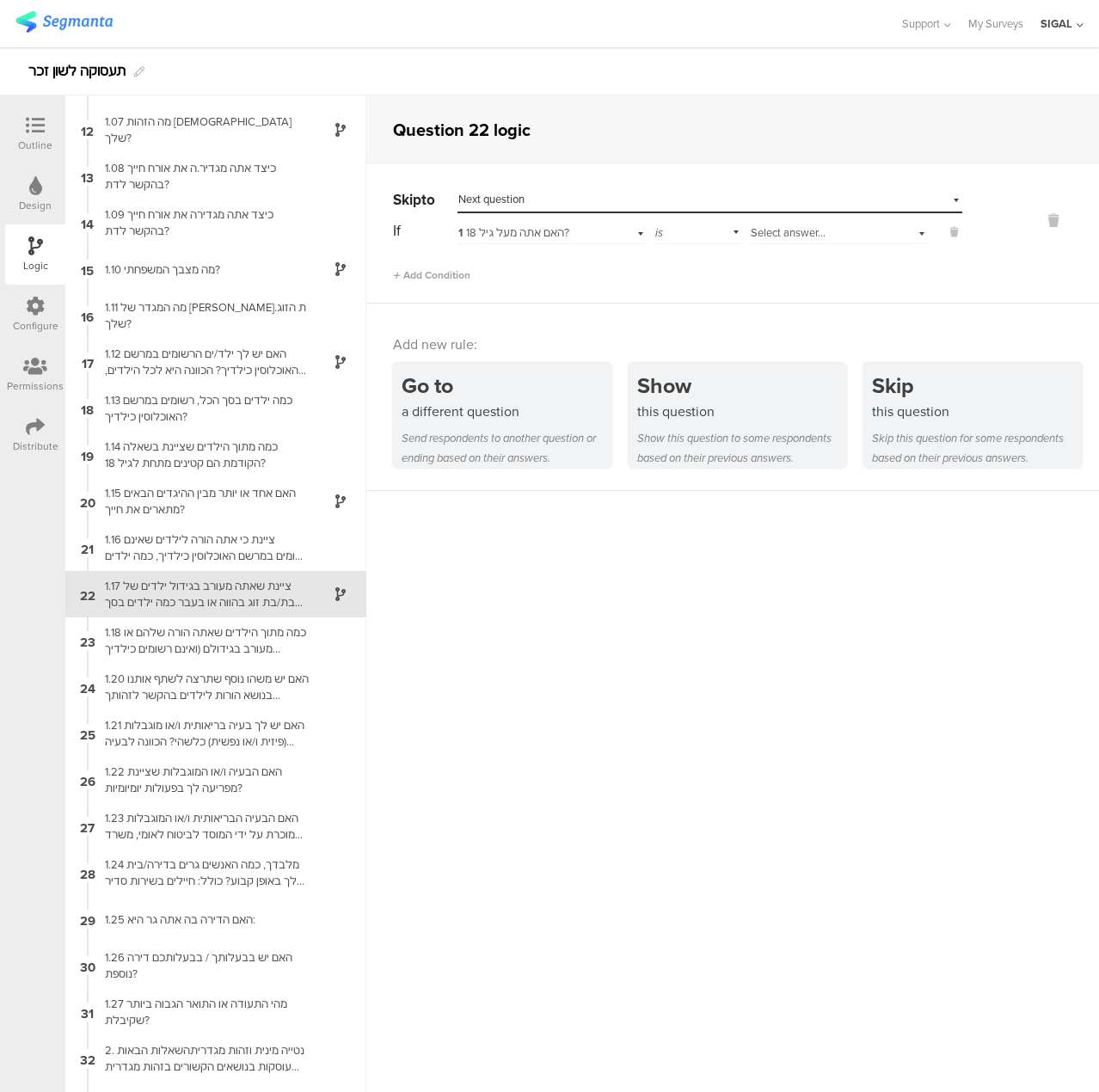 click on "Next question" at bounding box center (491, 199) 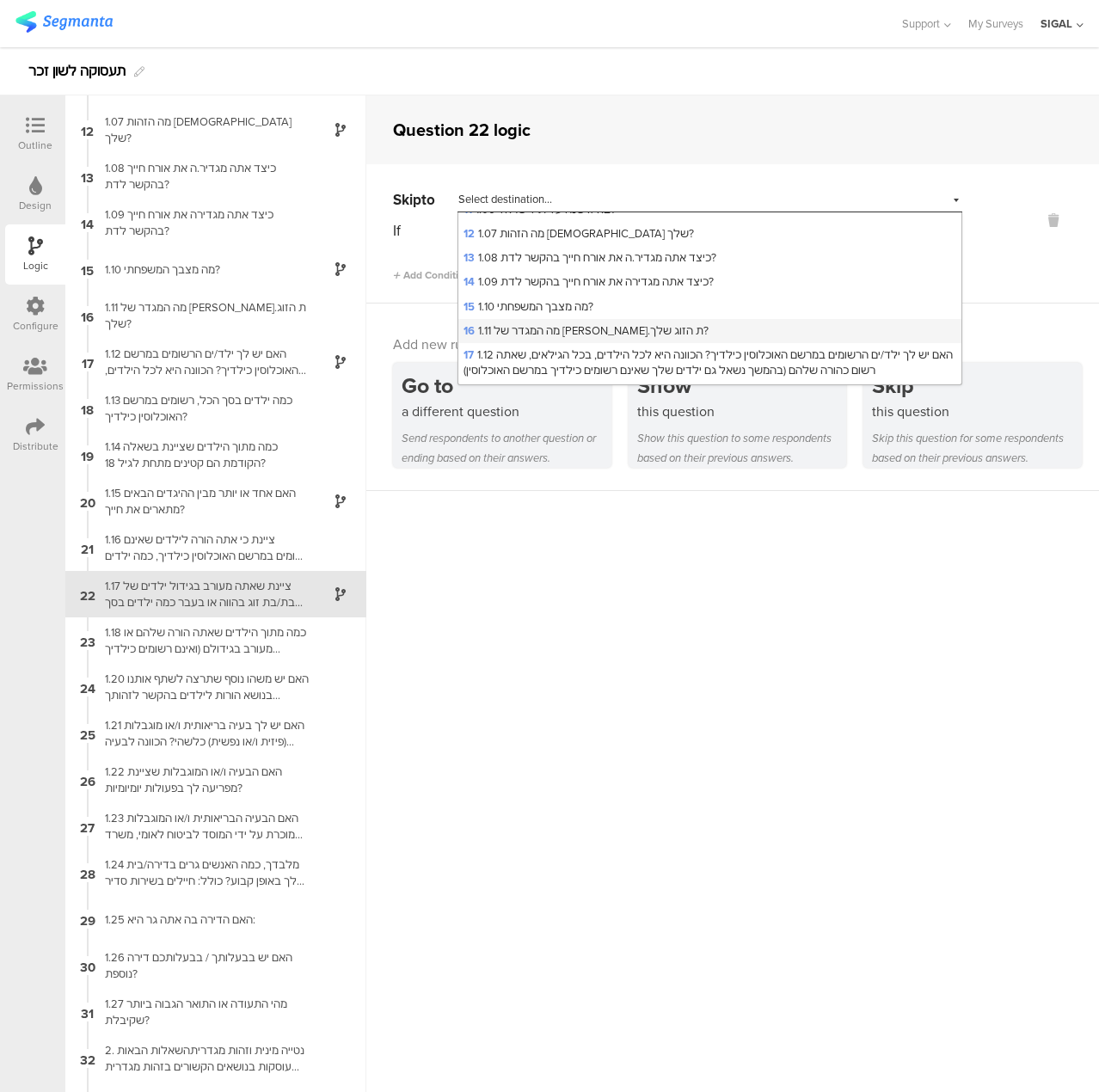 scroll, scrollTop: 430, scrollLeft: 0, axis: vertical 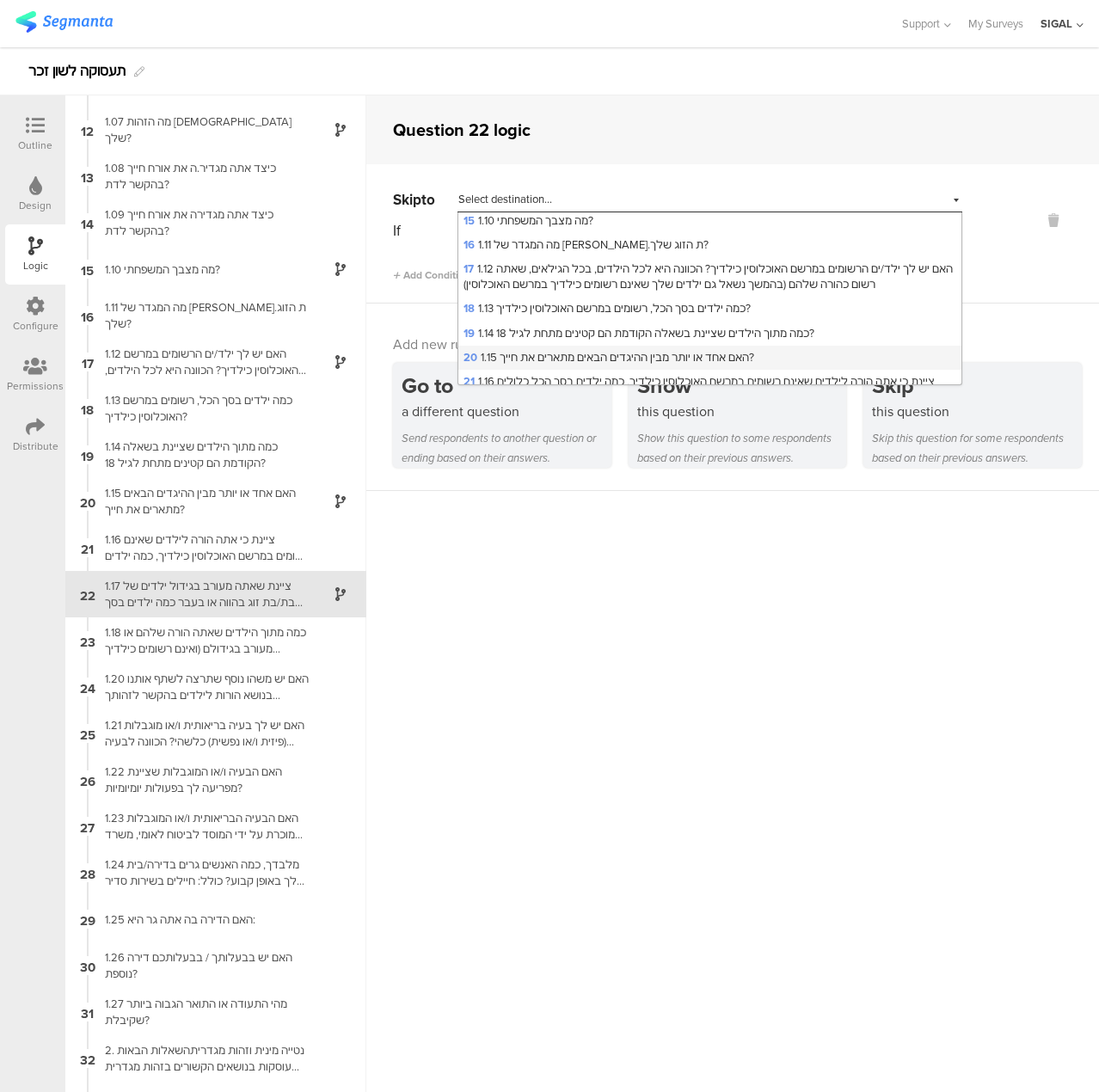click on "20  1.15 האם אחד או יותר מבין ההיגדים הבאים מתארים את חייך?" at bounding box center [609, 357] 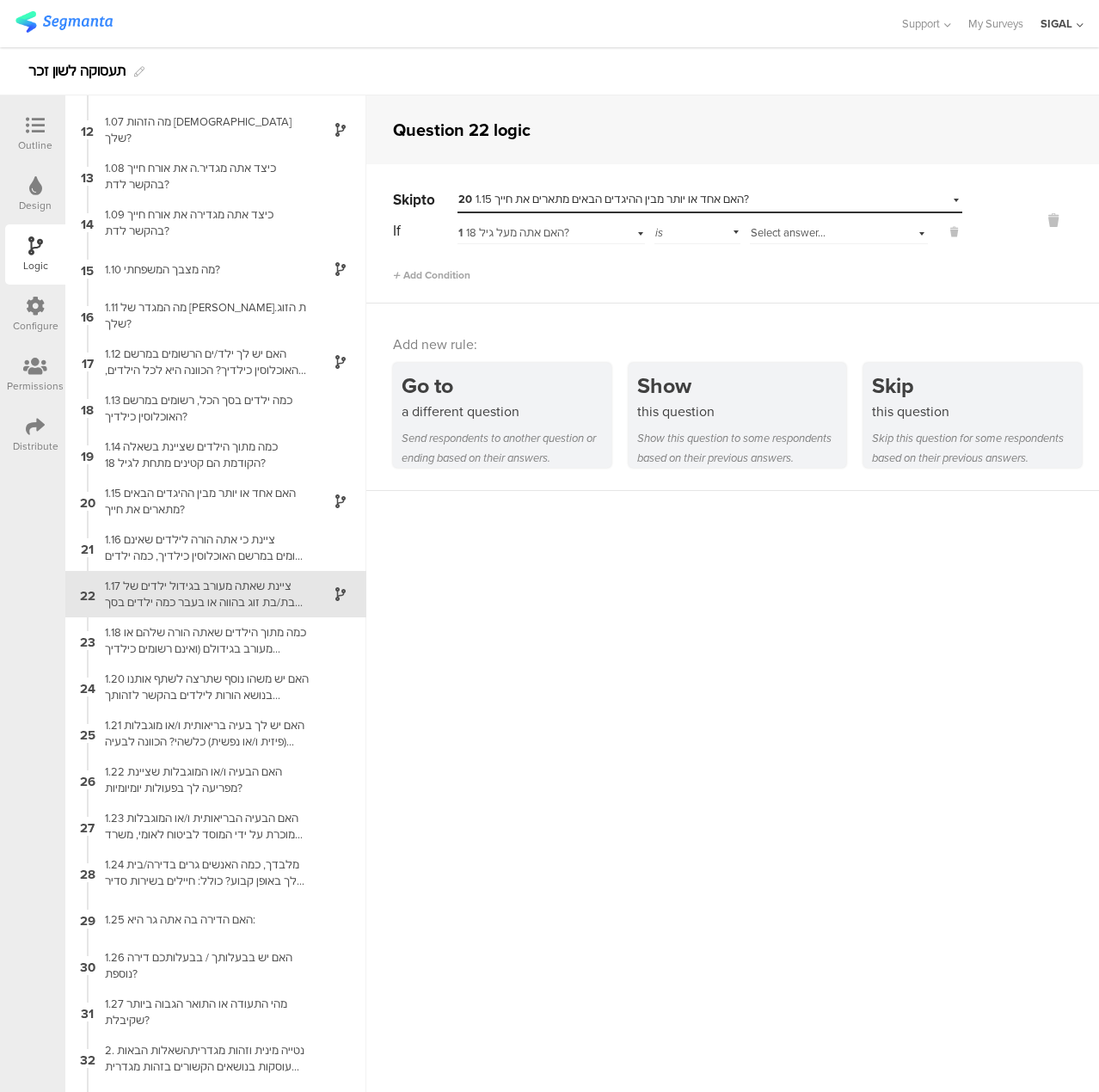 click on "1  האם אתה מעל גיל 18?" at bounding box center [513, 232] 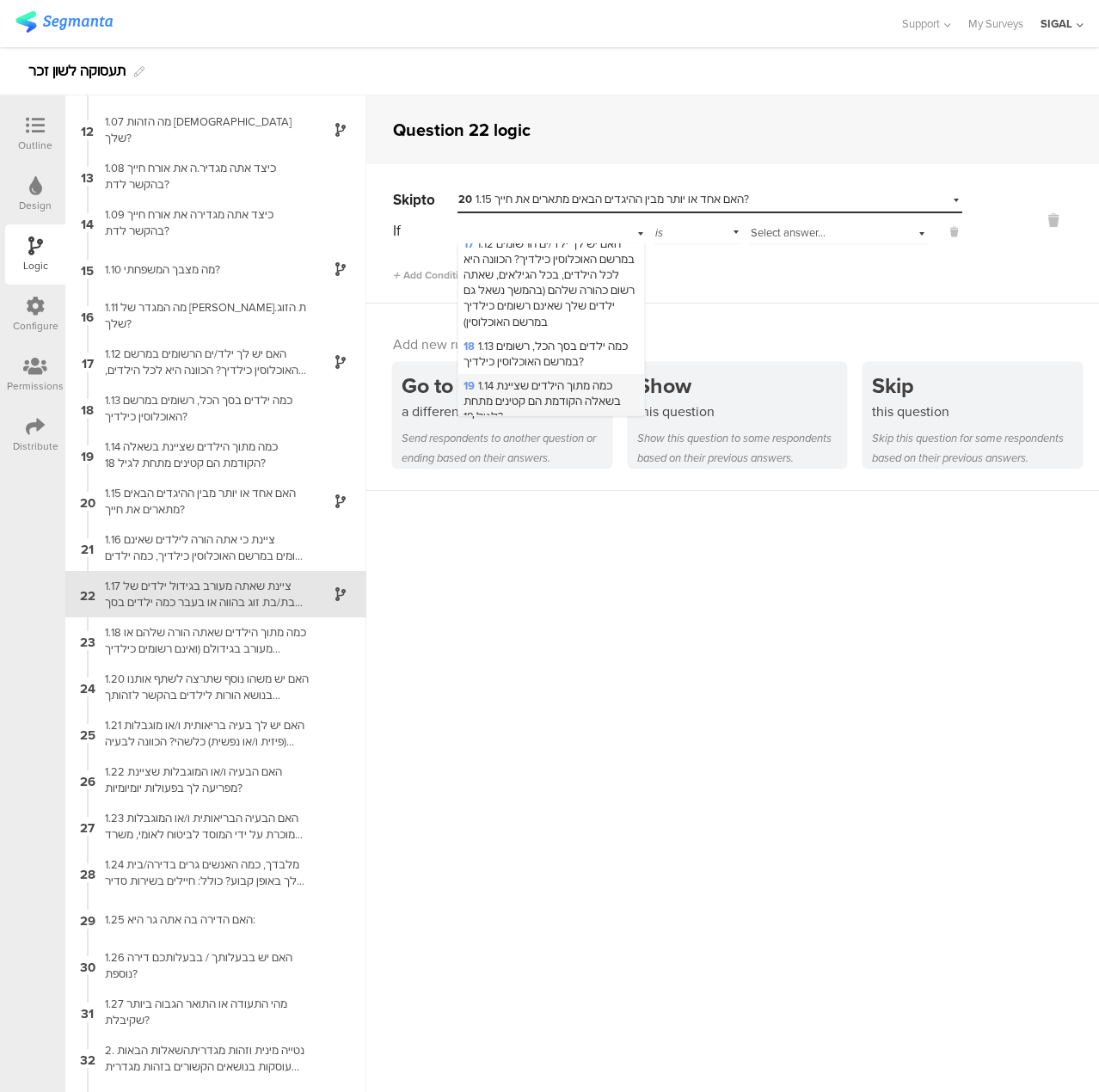 scroll, scrollTop: 774, scrollLeft: 0, axis: vertical 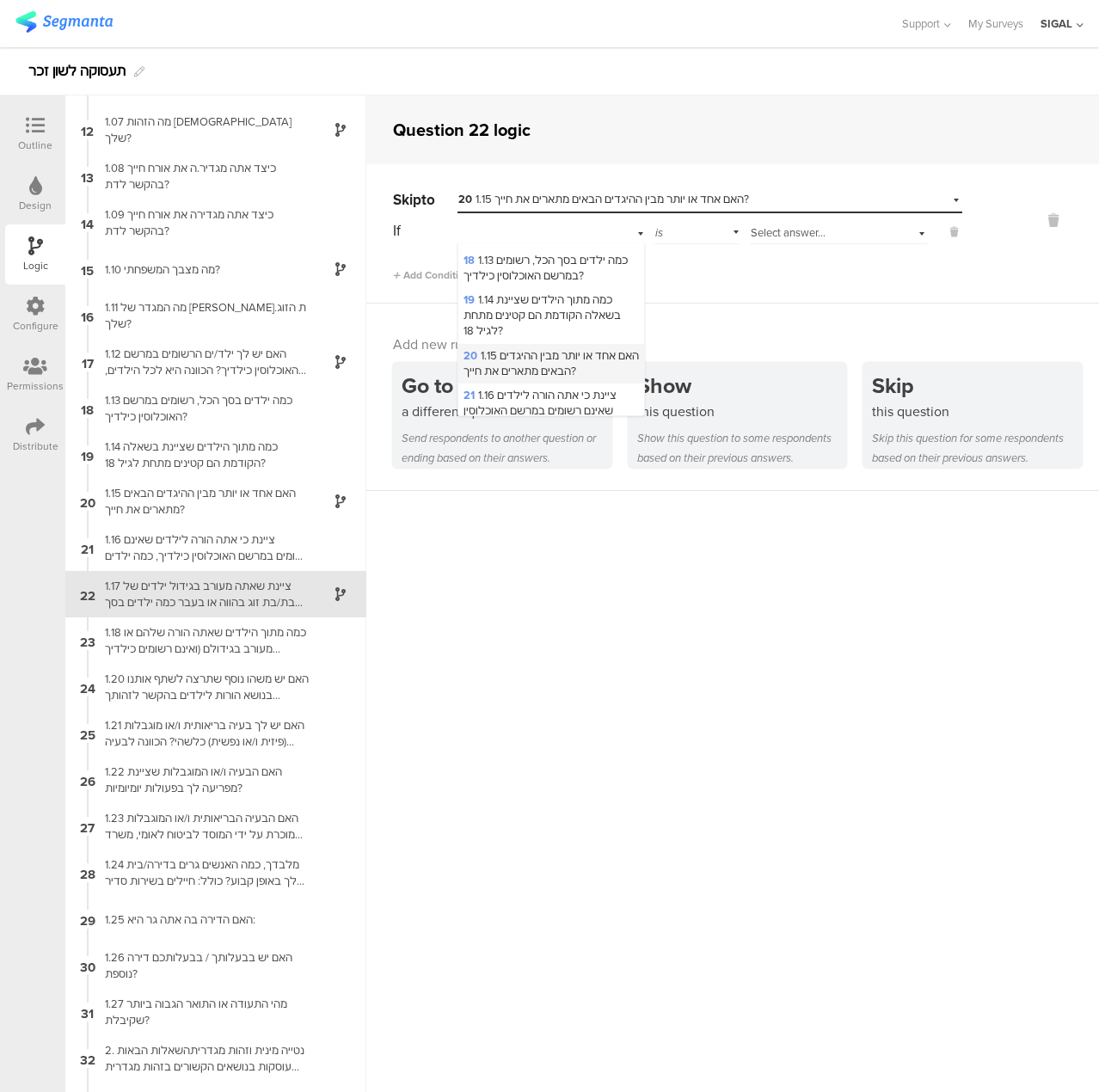 click on "20  1.15 האם אחד או יותר מבין ההיגדים הבאים מתארים את חייך?" at bounding box center [551, 363] 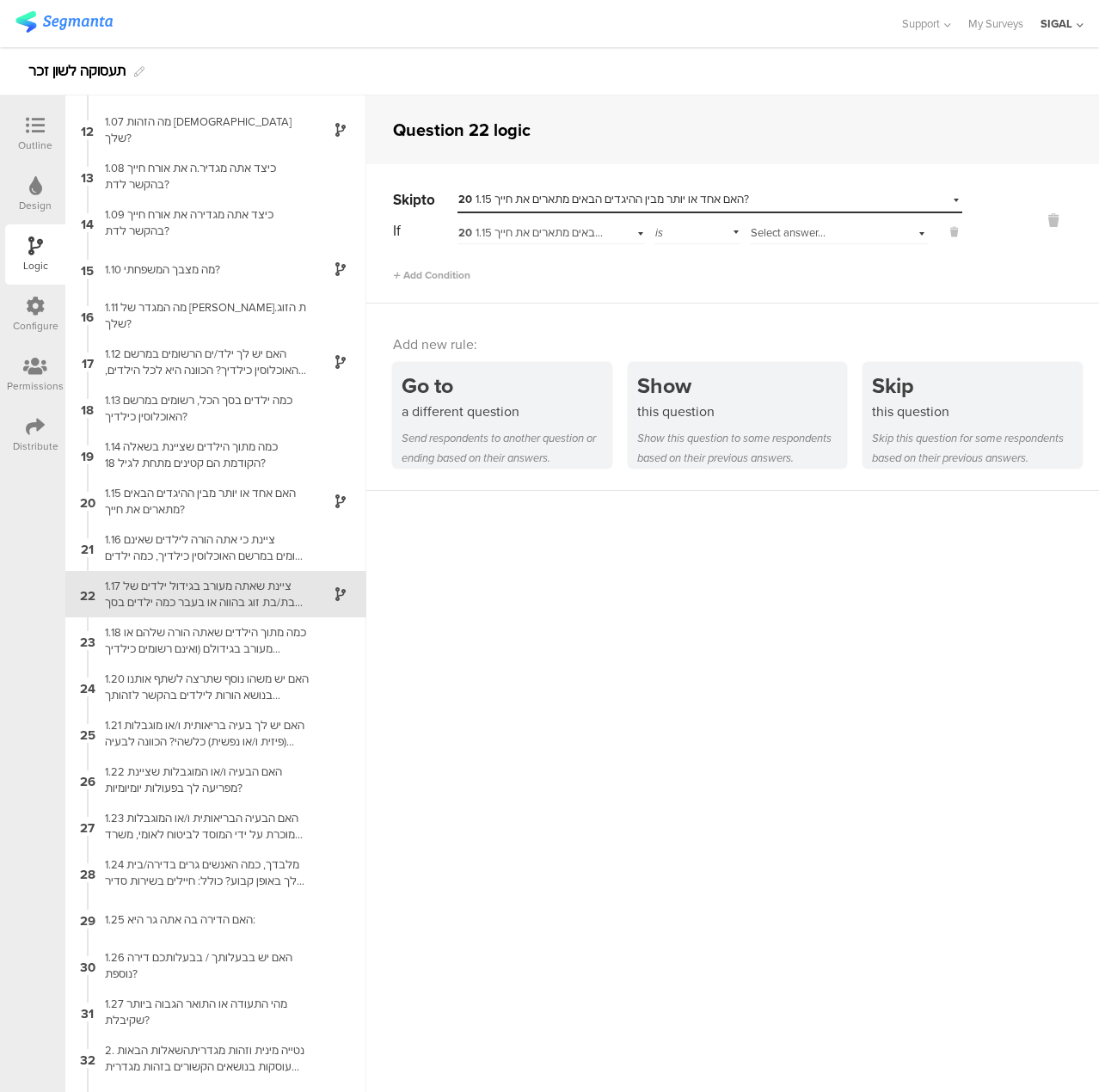 click on "Select answer..." at bounding box center [838, 230] 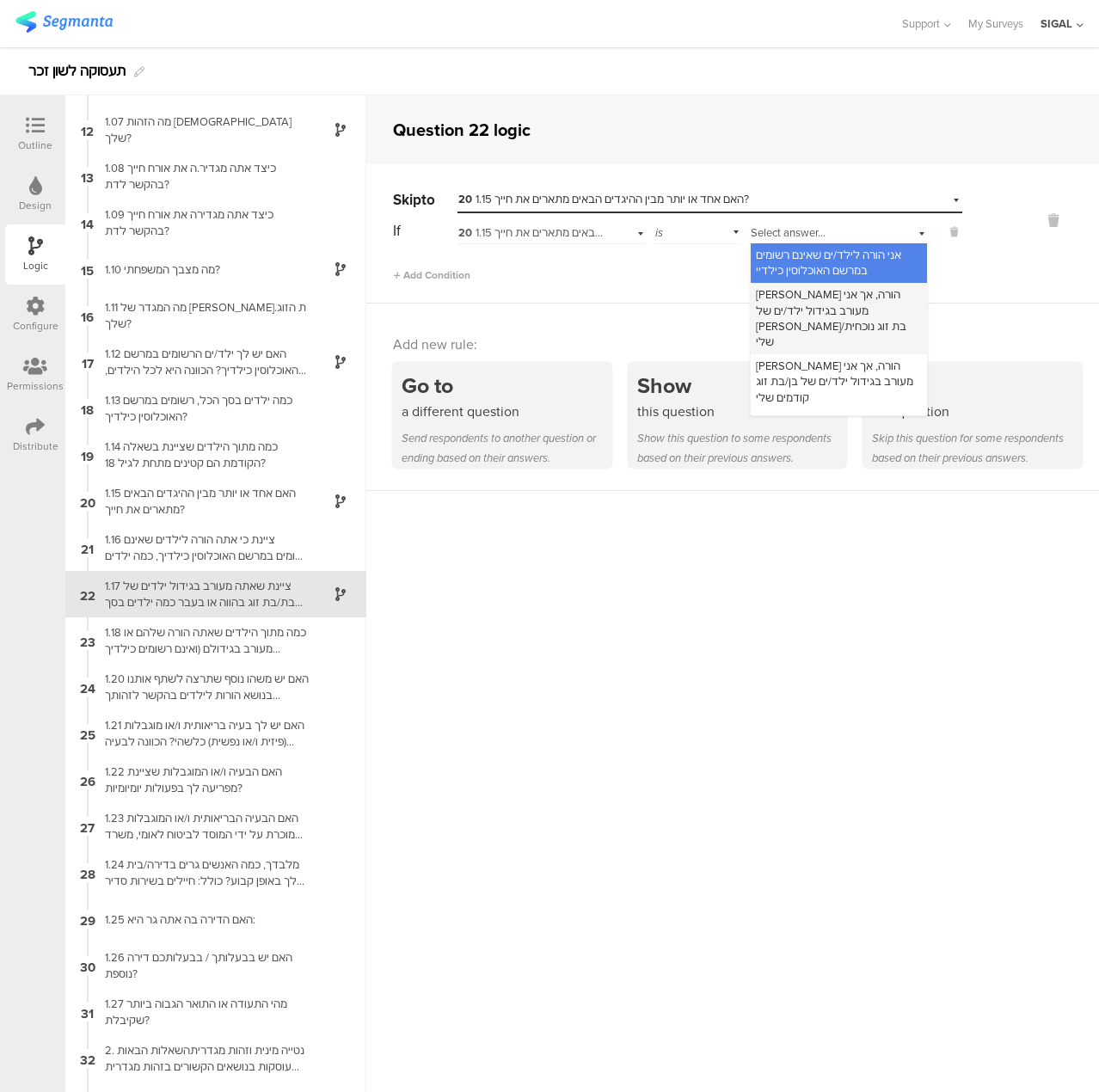 click on "[PERSON_NAME] הורה, אך אני מעורב בגידול ילד/ים של [PERSON_NAME]/בת זוג נוכחית שלי" at bounding box center [831, 318] 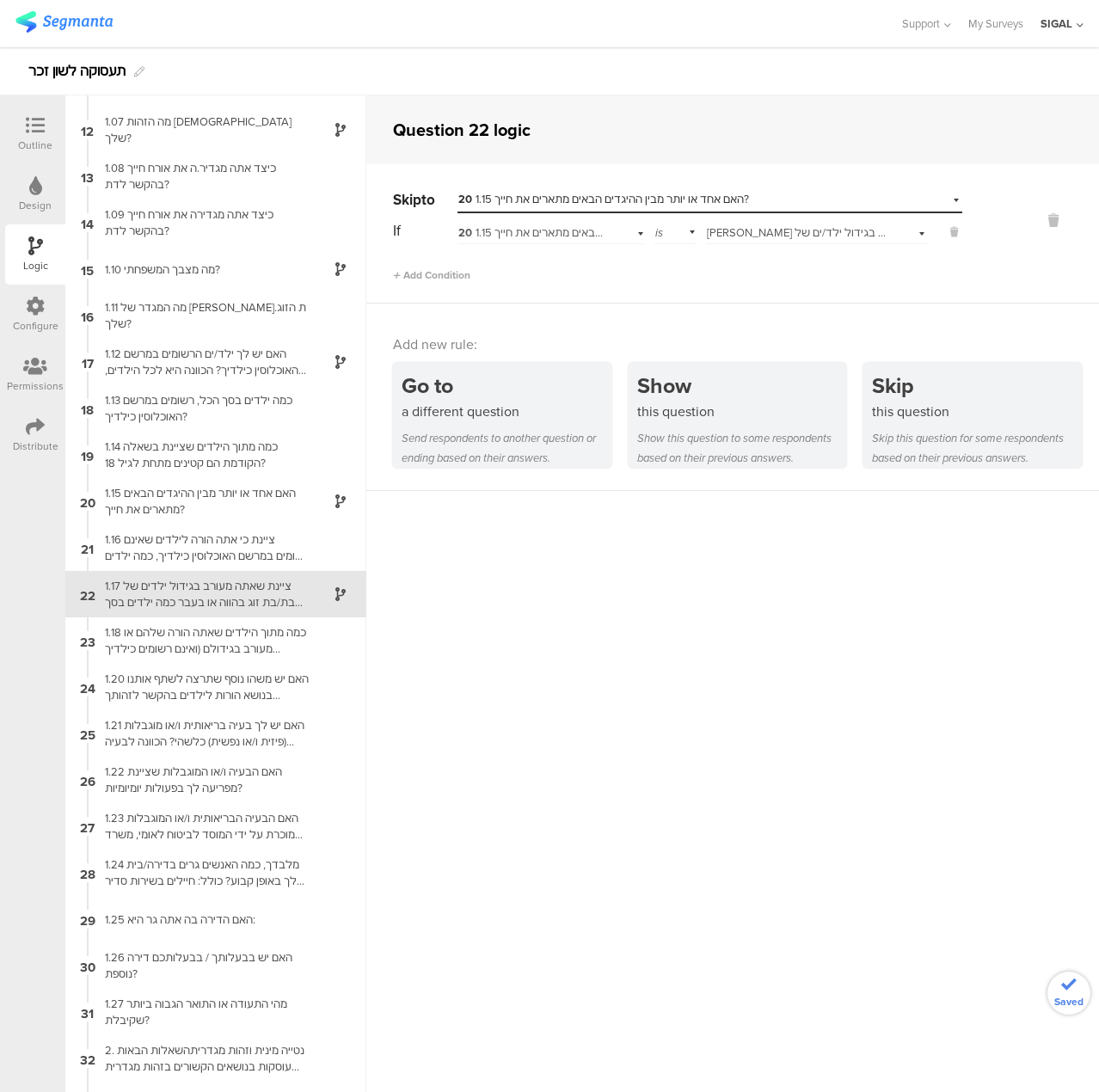 click on "Skip  to Select destination...   20  1.15 האם אחד או יותר מבין ההיגדים הבאים מתארים את חייך?
If   20  1.15 האם אחד או יותר מבין ההיגדים הבאים מתארים את חייך?
is Select answer...   [PERSON_NAME] הורה, אך אני מעורב בגידול ילד/ים של [PERSON_NAME]/בת זוג נוכחית שלי
Add Condition" at bounding box center [733, 234] 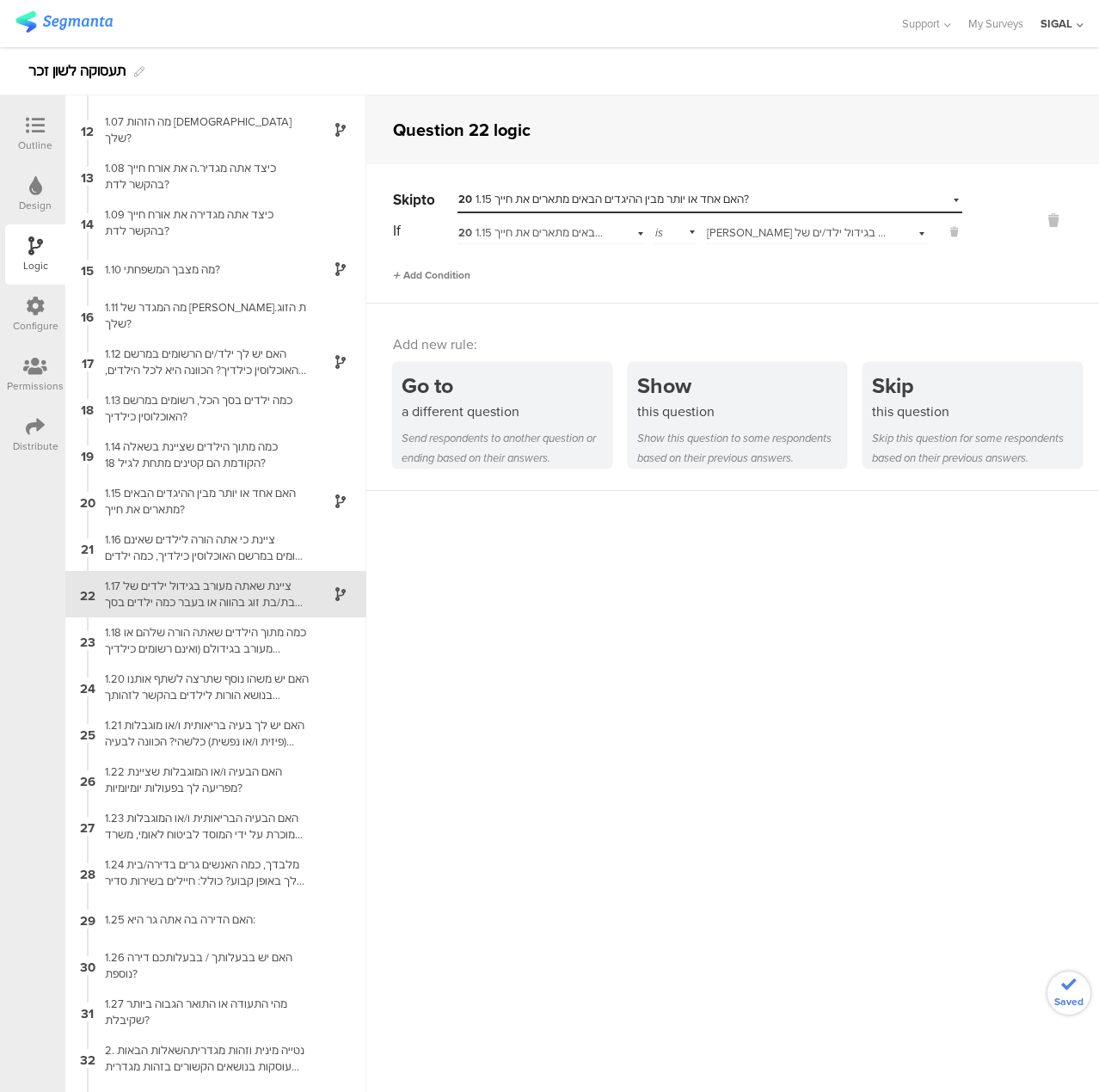 click on "Add Condition" at bounding box center [432, 275] 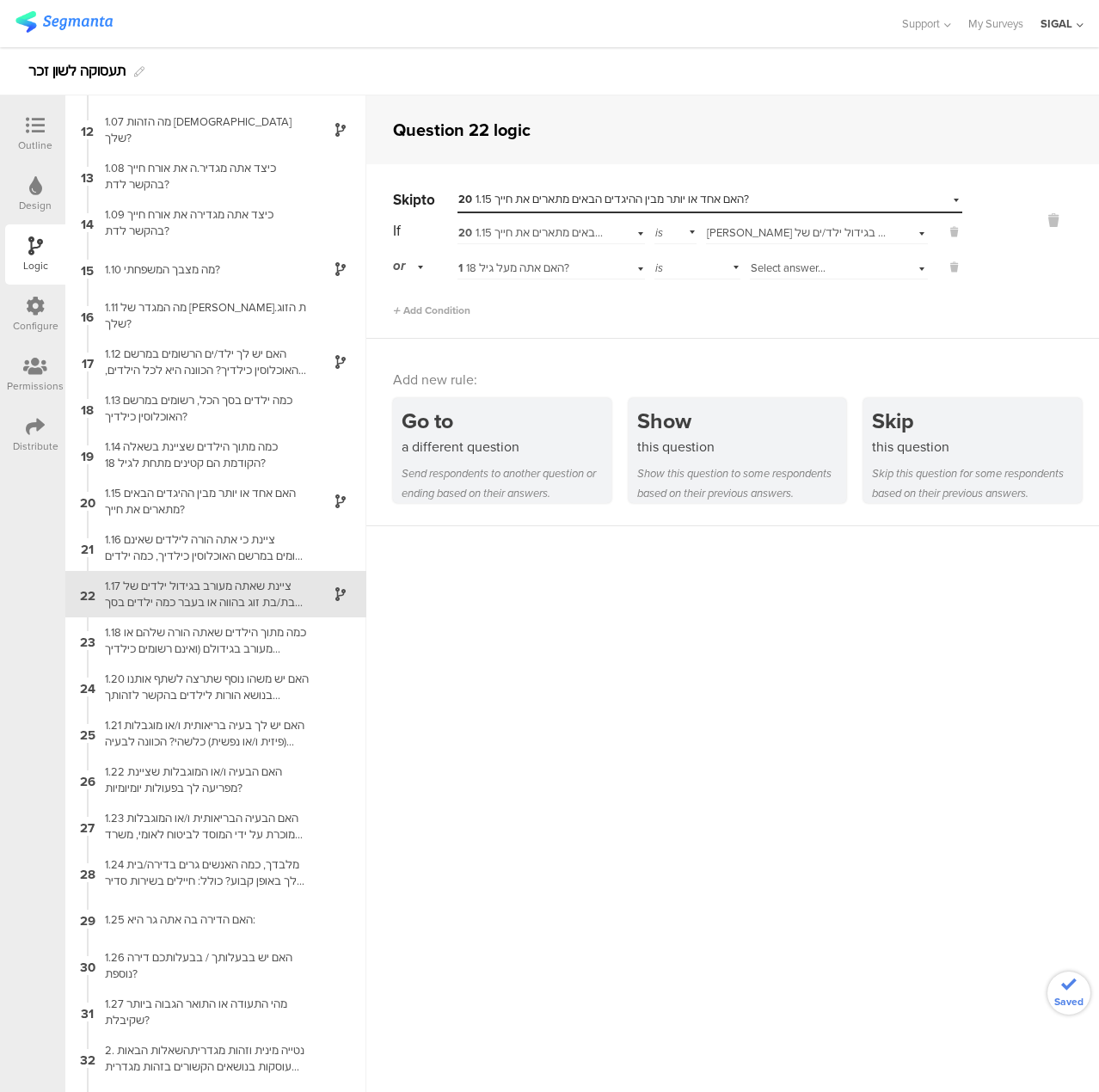 click on "1  האם אתה מעל גיל 18?" at bounding box center (513, 267) 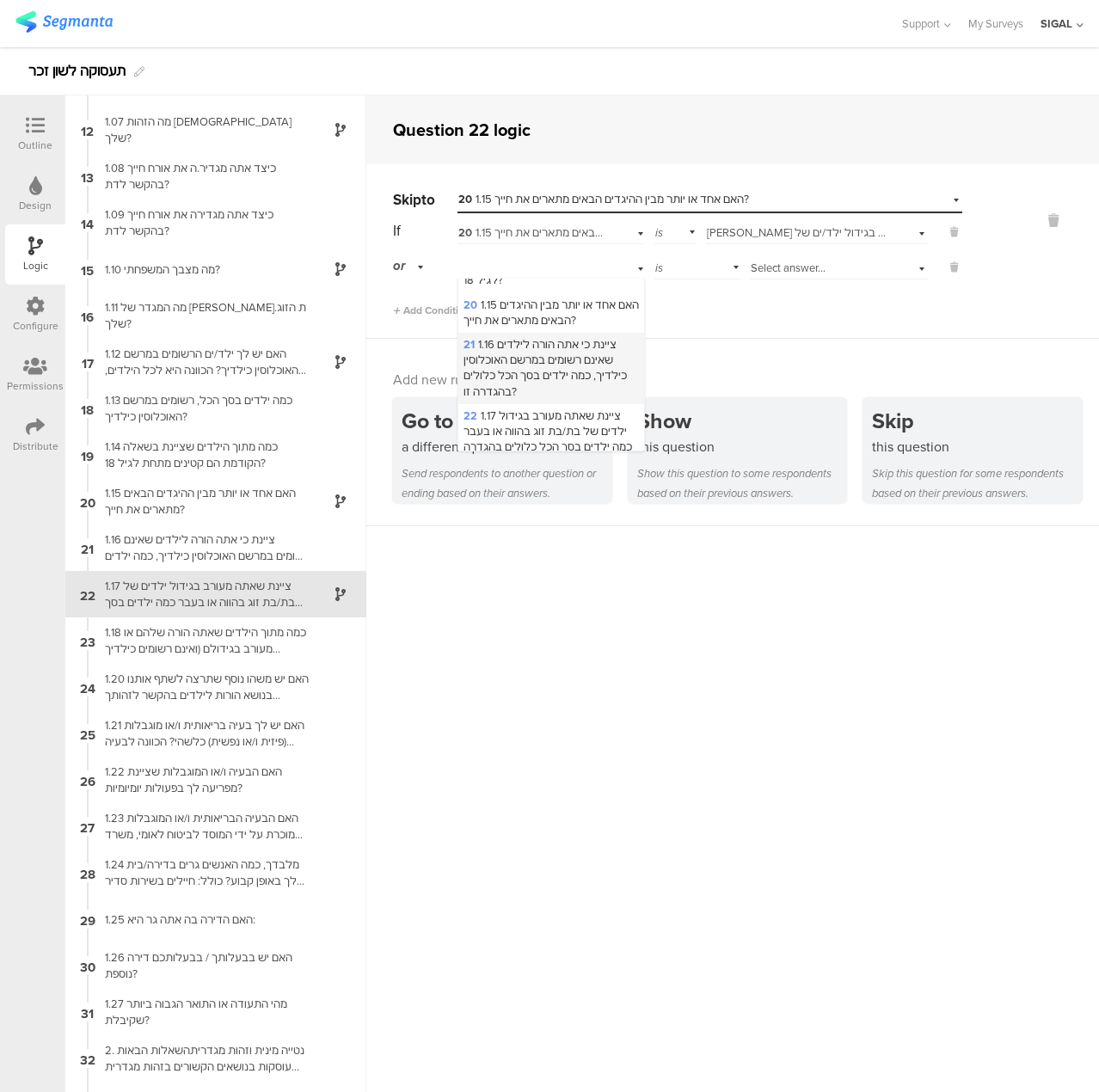 scroll, scrollTop: 774, scrollLeft: 0, axis: vertical 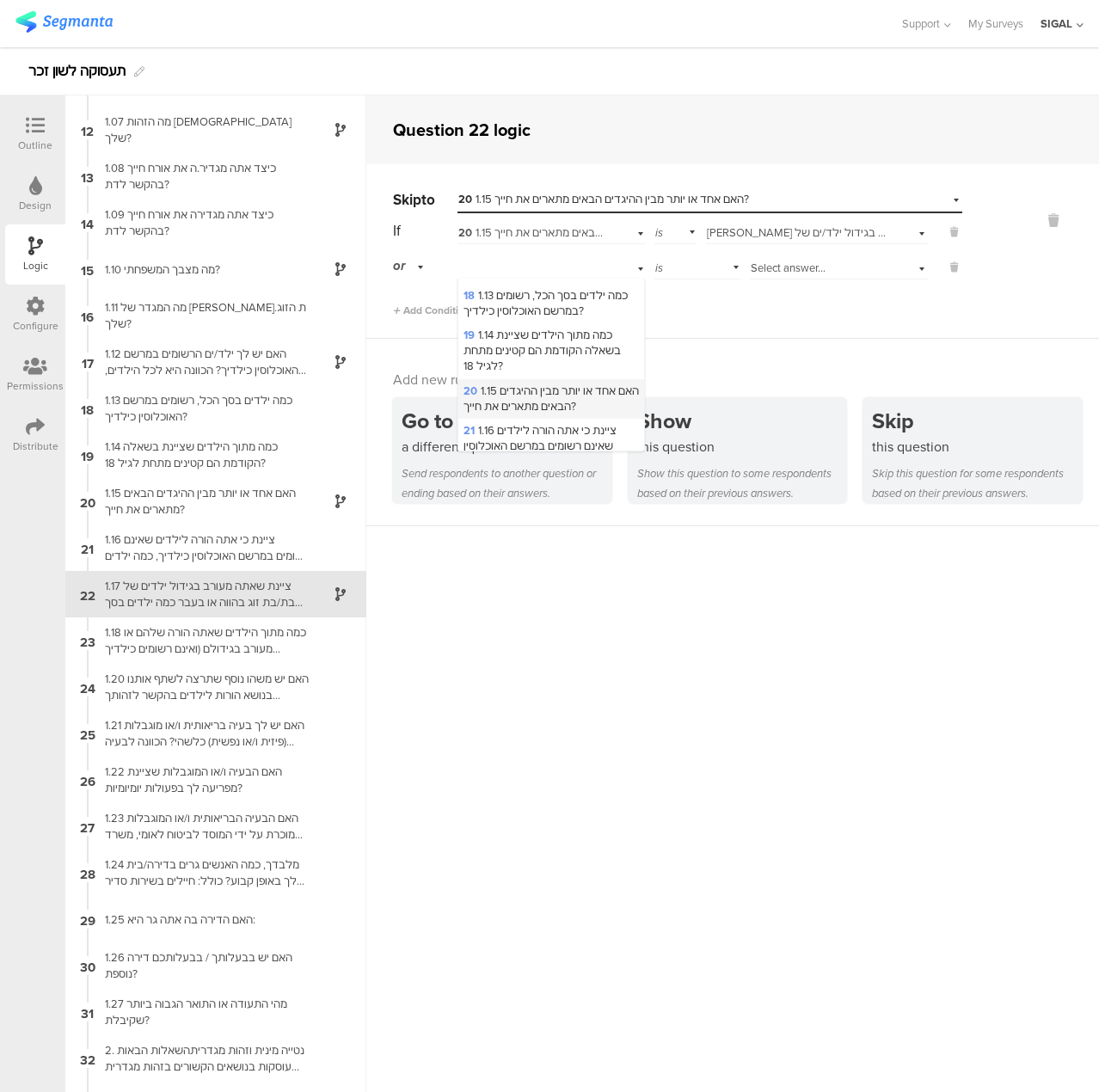 click on "20  1.15 האם אחד או יותר מבין ההיגדים הבאים מתארים את חייך?" at bounding box center (551, 398) 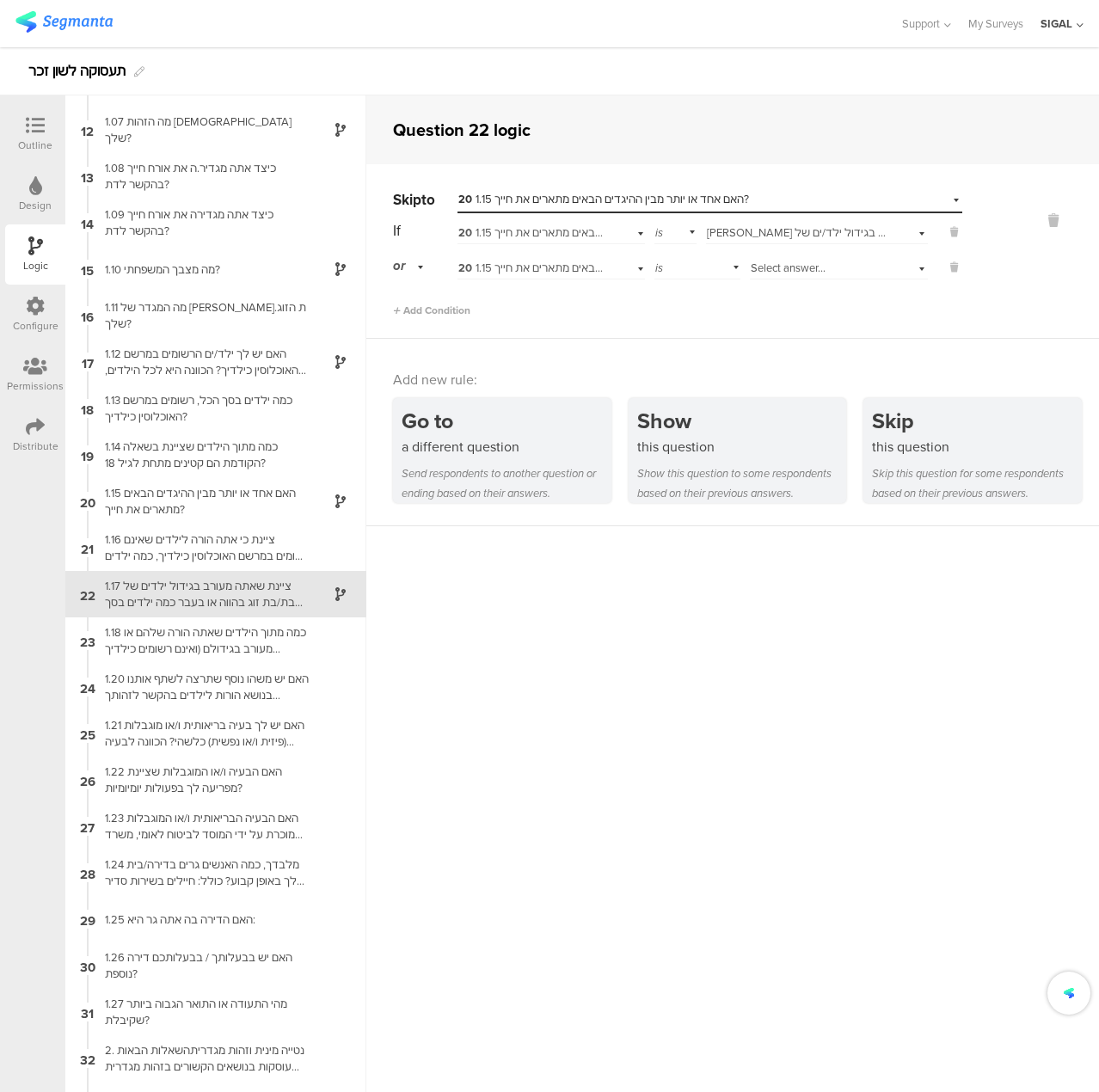 click on "Select answer..." at bounding box center (788, 267) 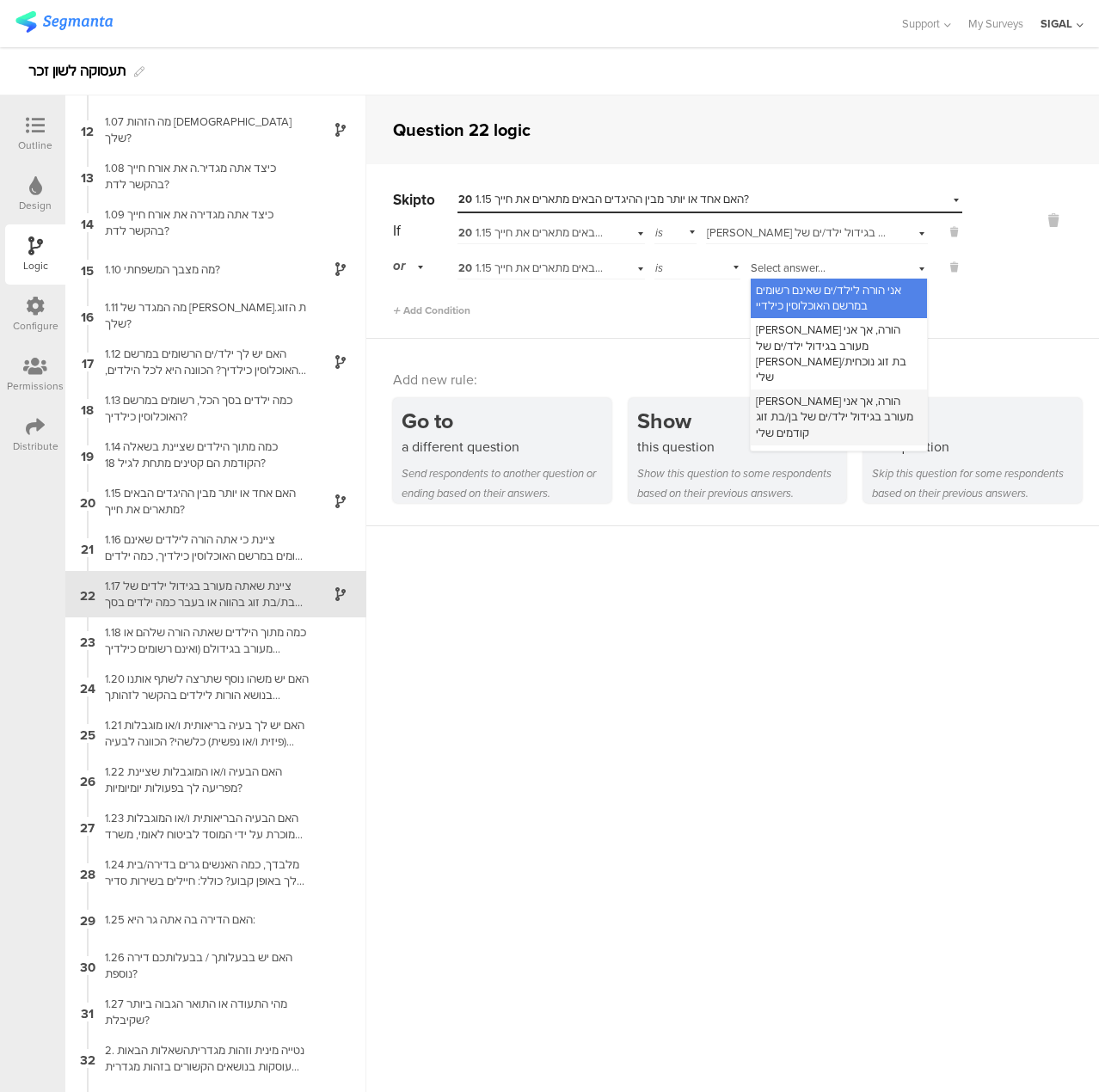 click on "[PERSON_NAME] הורה, אך אני מעורב בגידול ילד/ים של בן/בת זוג קודמים שלי" at bounding box center (834, 416) 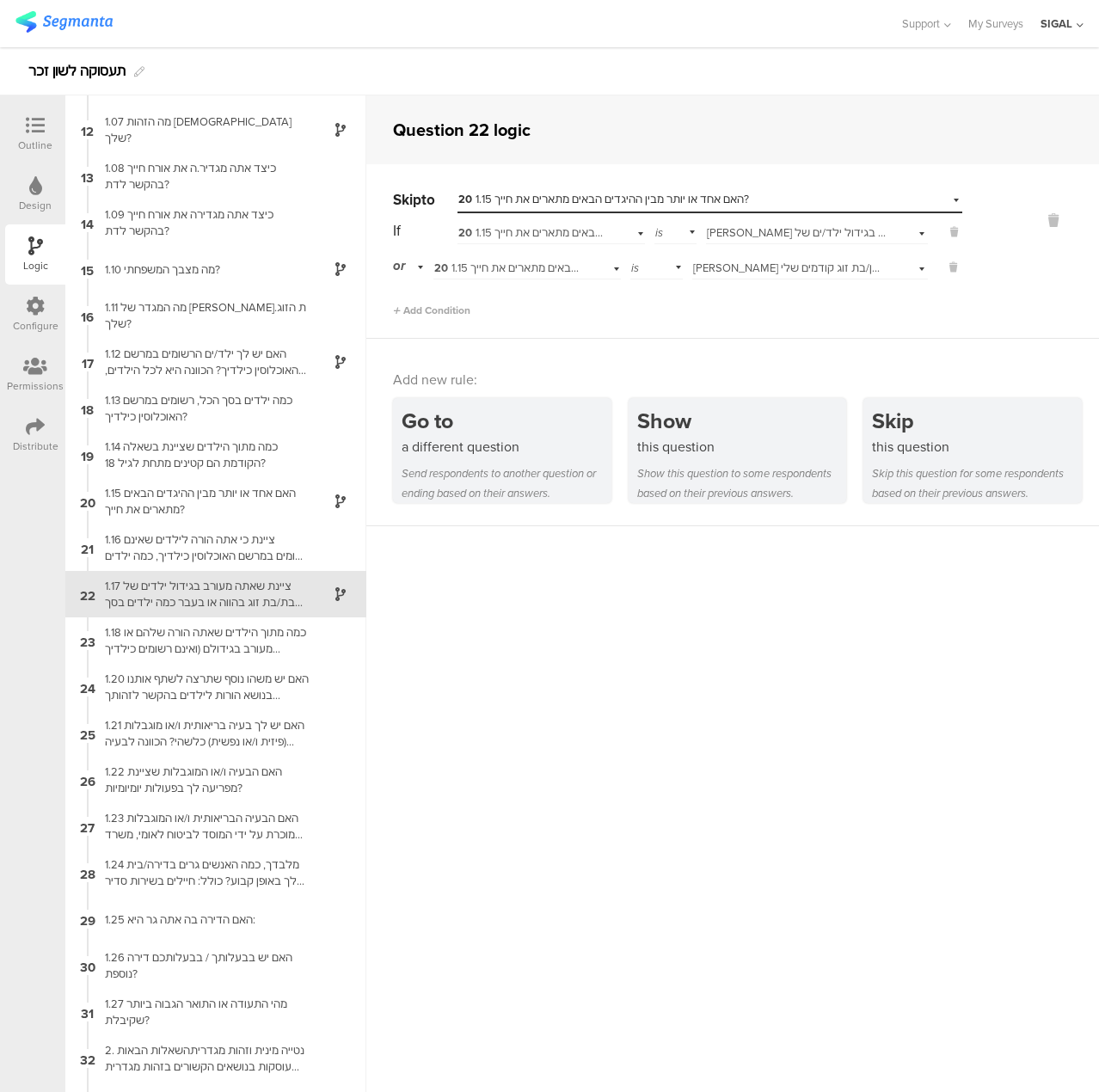click on "Add Condition" at bounding box center [678, 303] 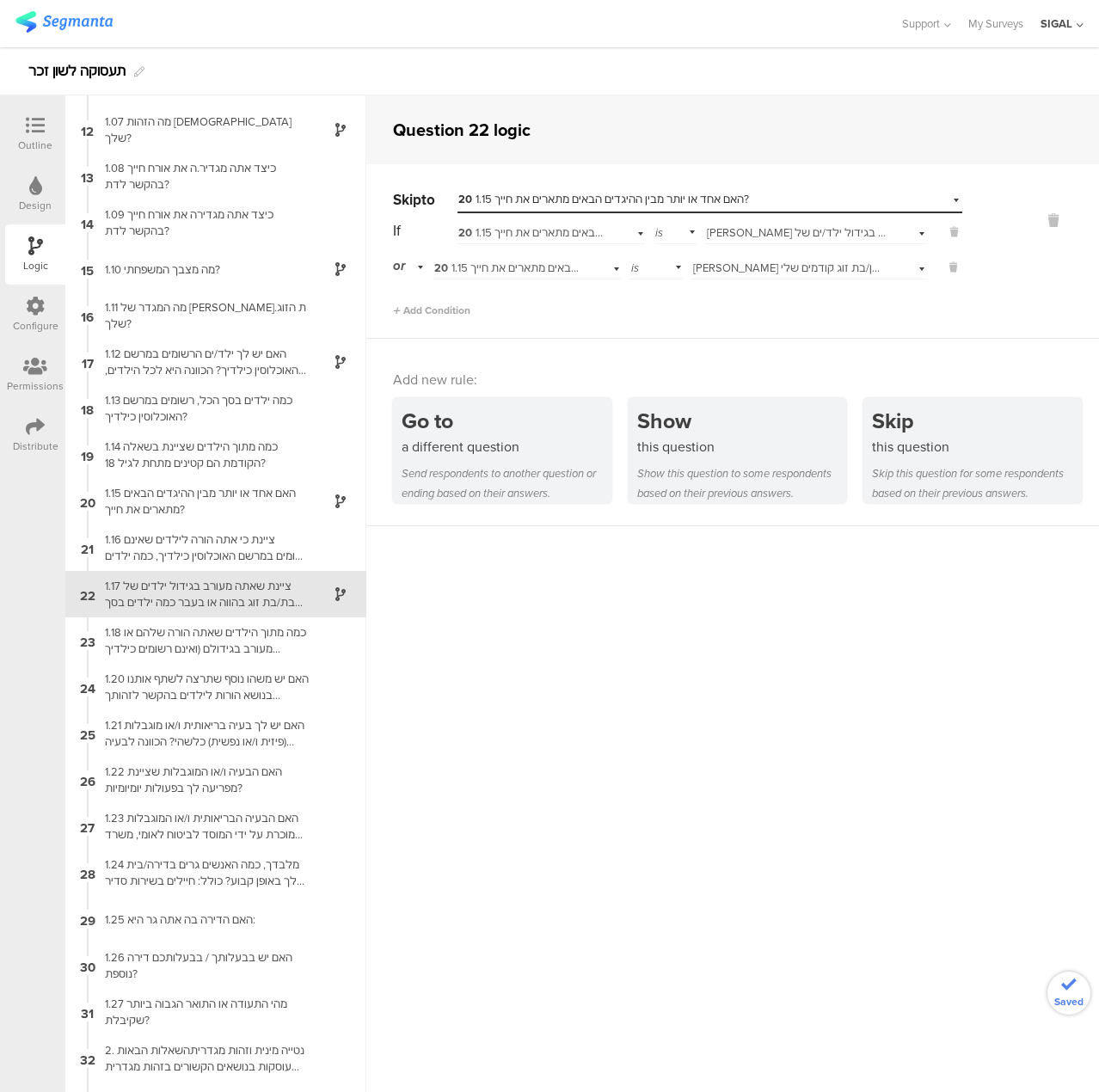 click on "20  1.15 האם אחד או יותר מבין ההיגדים הבאים מתארים את חייך?" at bounding box center (604, 199) 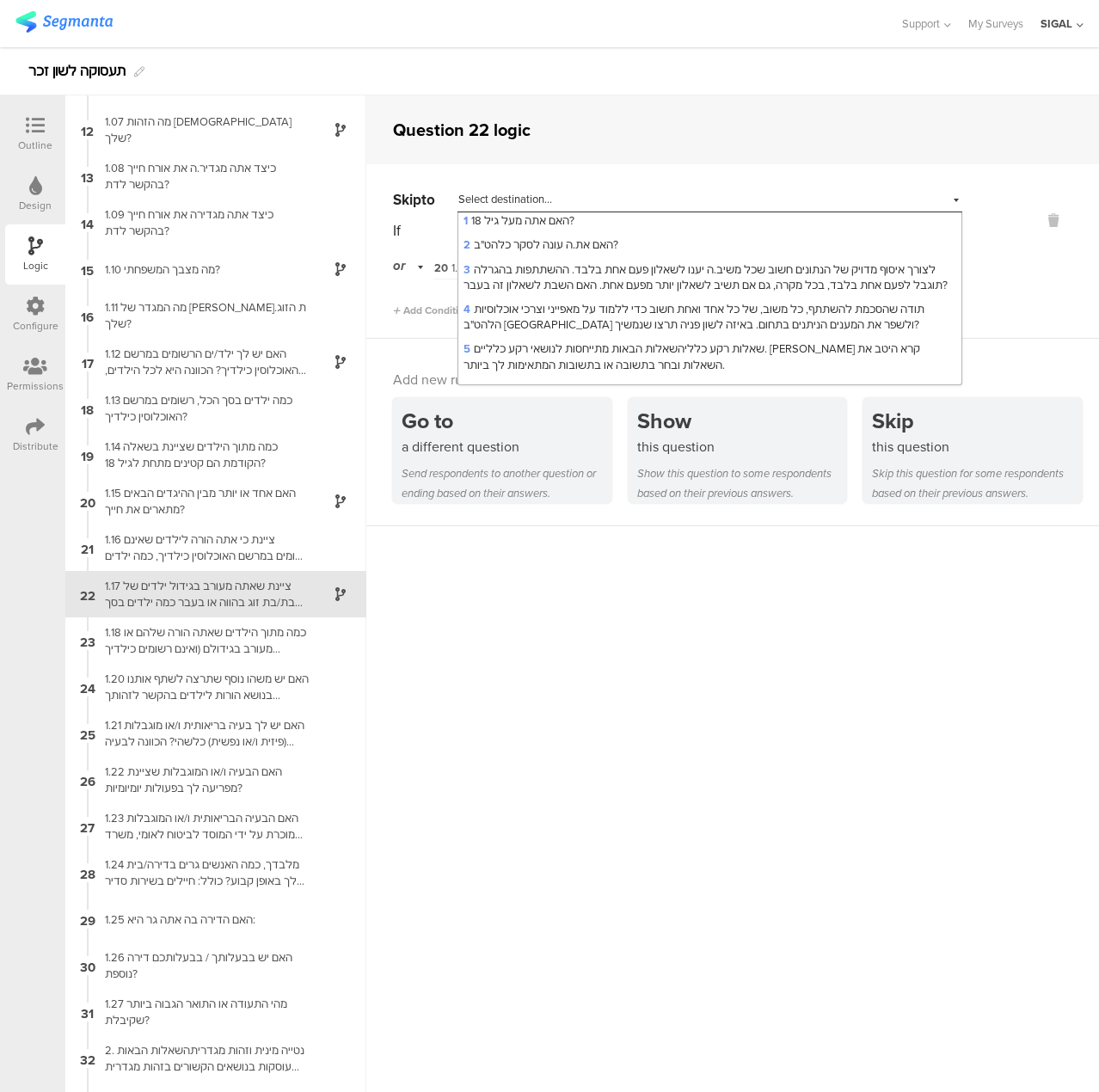 scroll, scrollTop: 0, scrollLeft: 0, axis: both 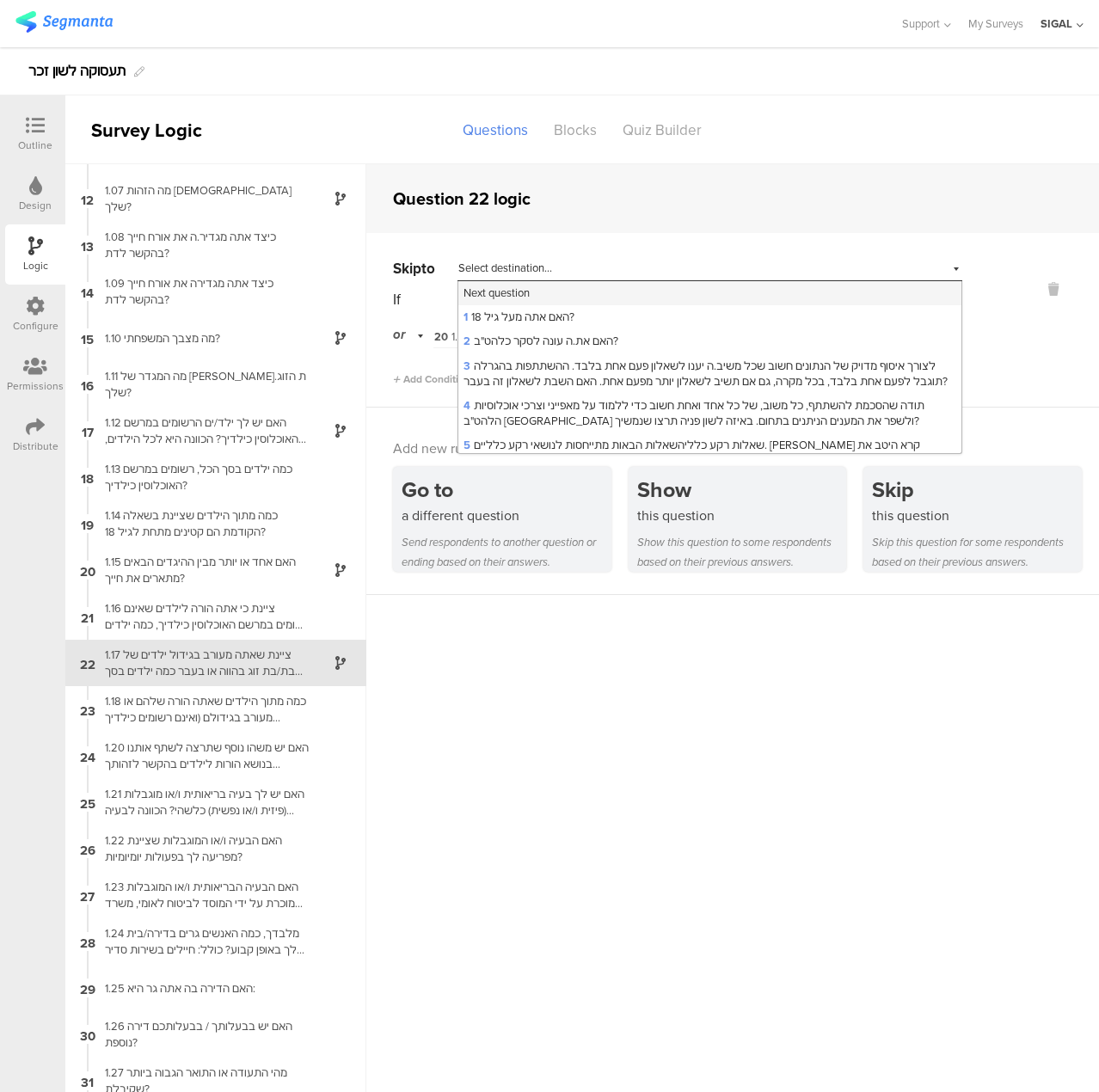 click on "Next question" at bounding box center [709, 293] 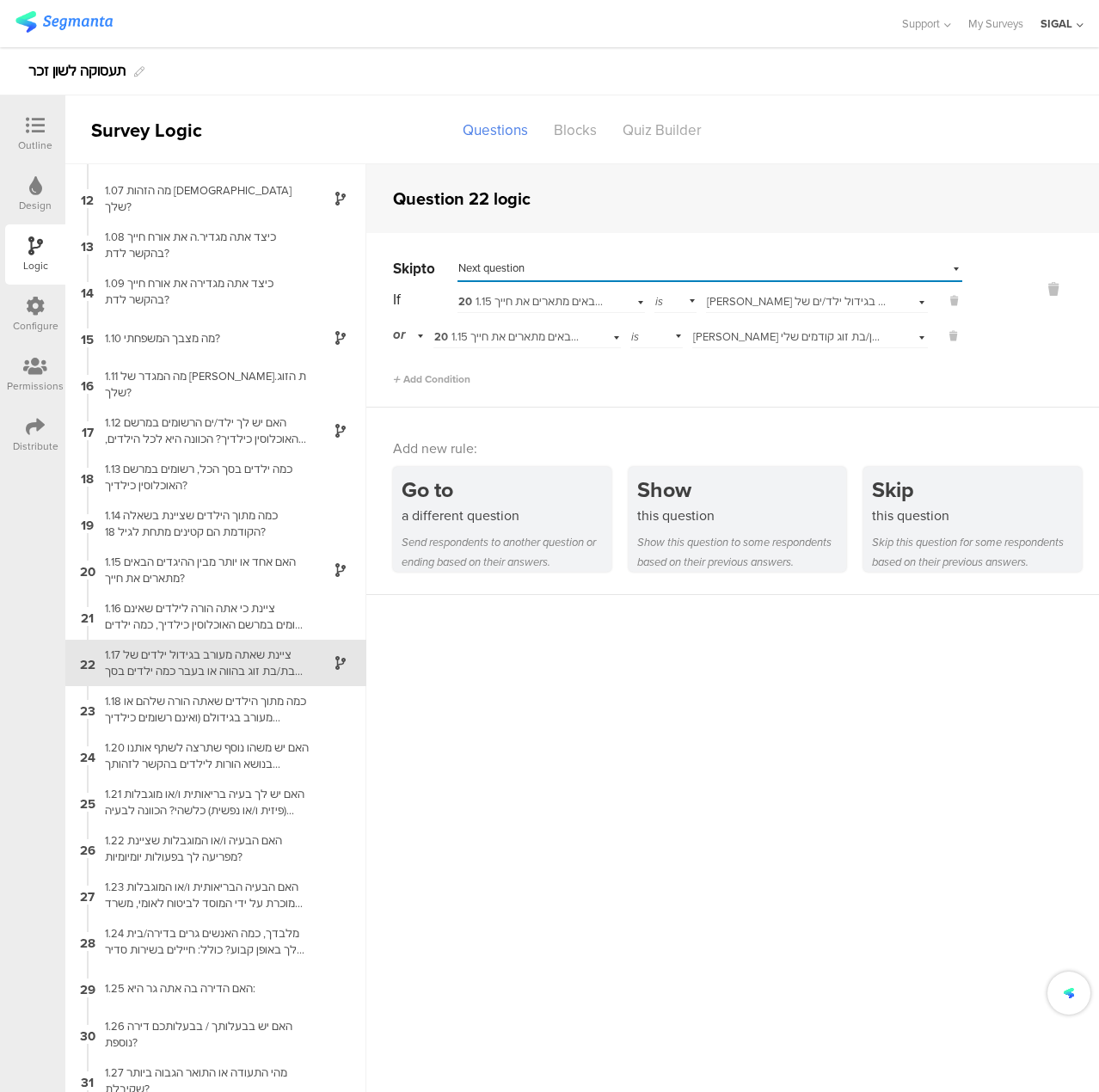 click on "Question 22 logic
Skip  to Select destination...   Next question
If   20  1.15 האם אחד או יותר מבין ההיגדים הבאים מתארים את חייך?
is Select answer...   [PERSON_NAME] הורה, אך אני מעורב בגידול ילד/ים של [PERSON_NAME]/בת זוג נוכחית שלי
or   20  1.15 האם אחד או יותר מבין ההיגדים הבאים מתארים את חייך?
is Select answer..." at bounding box center (733, 662) 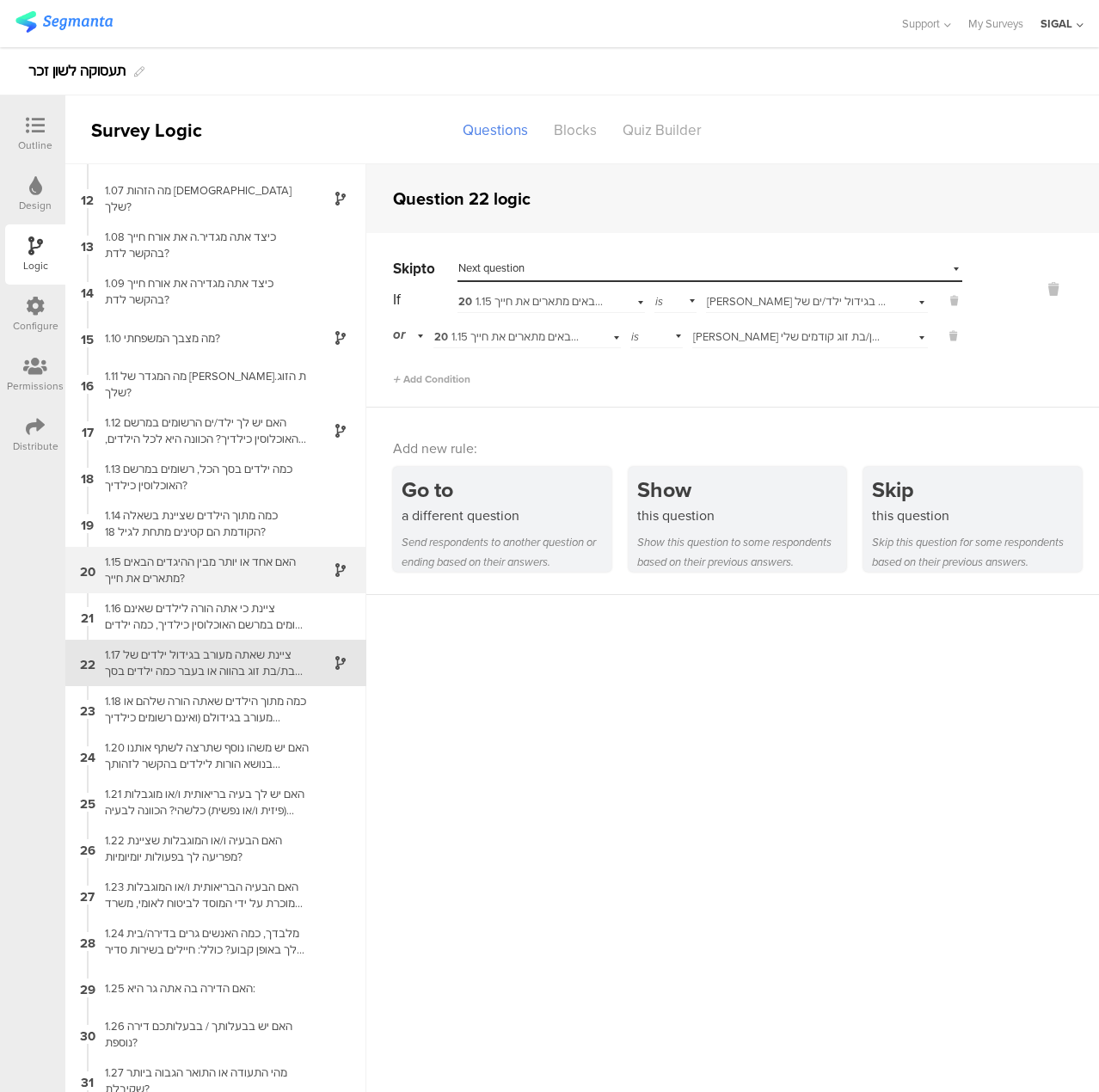 click on "1.15 האם אחד או יותר מבין ההיגדים הבאים מתארים את חייך?" at bounding box center (202, 570) 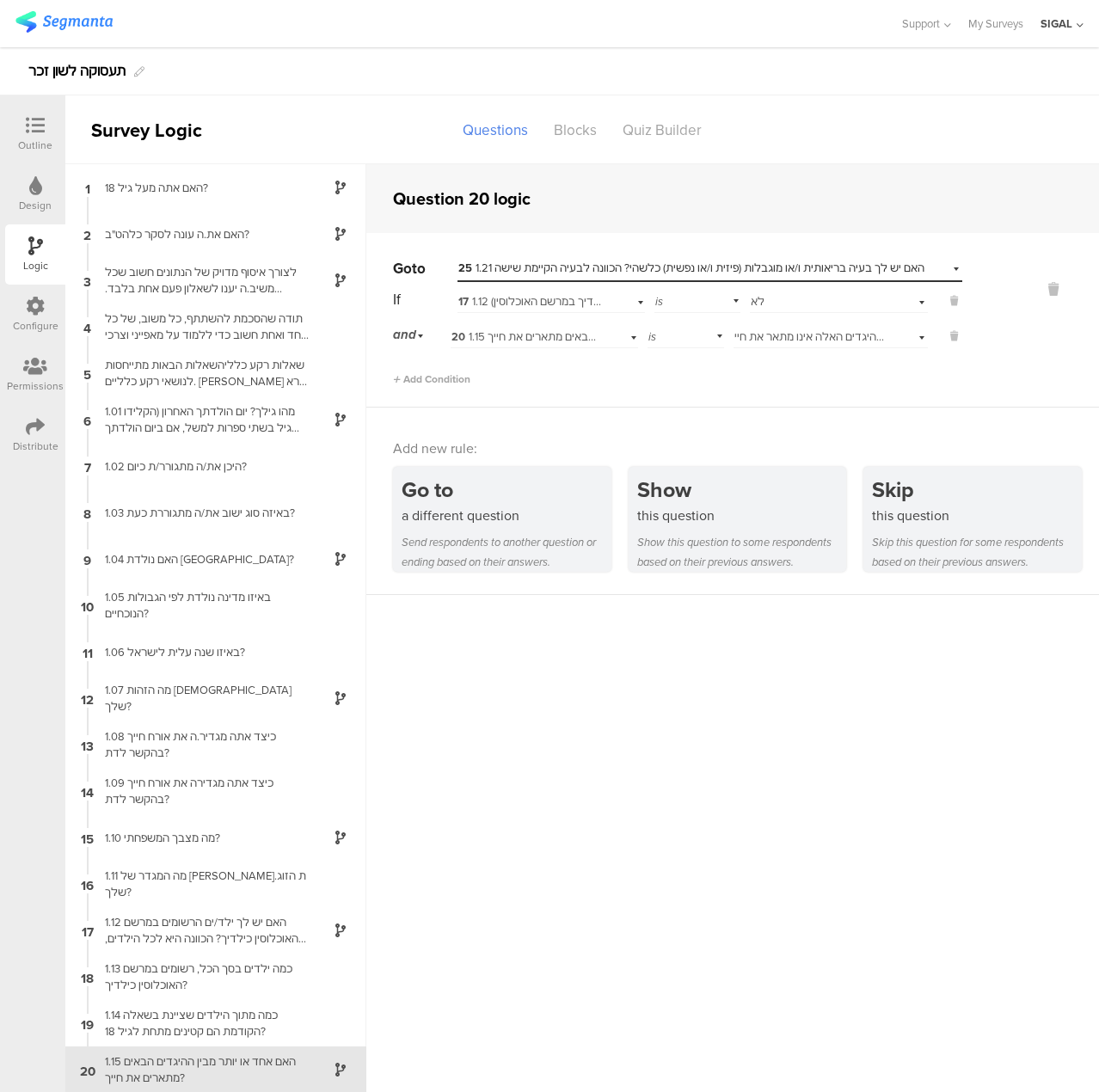 scroll, scrollTop: 69, scrollLeft: 0, axis: vertical 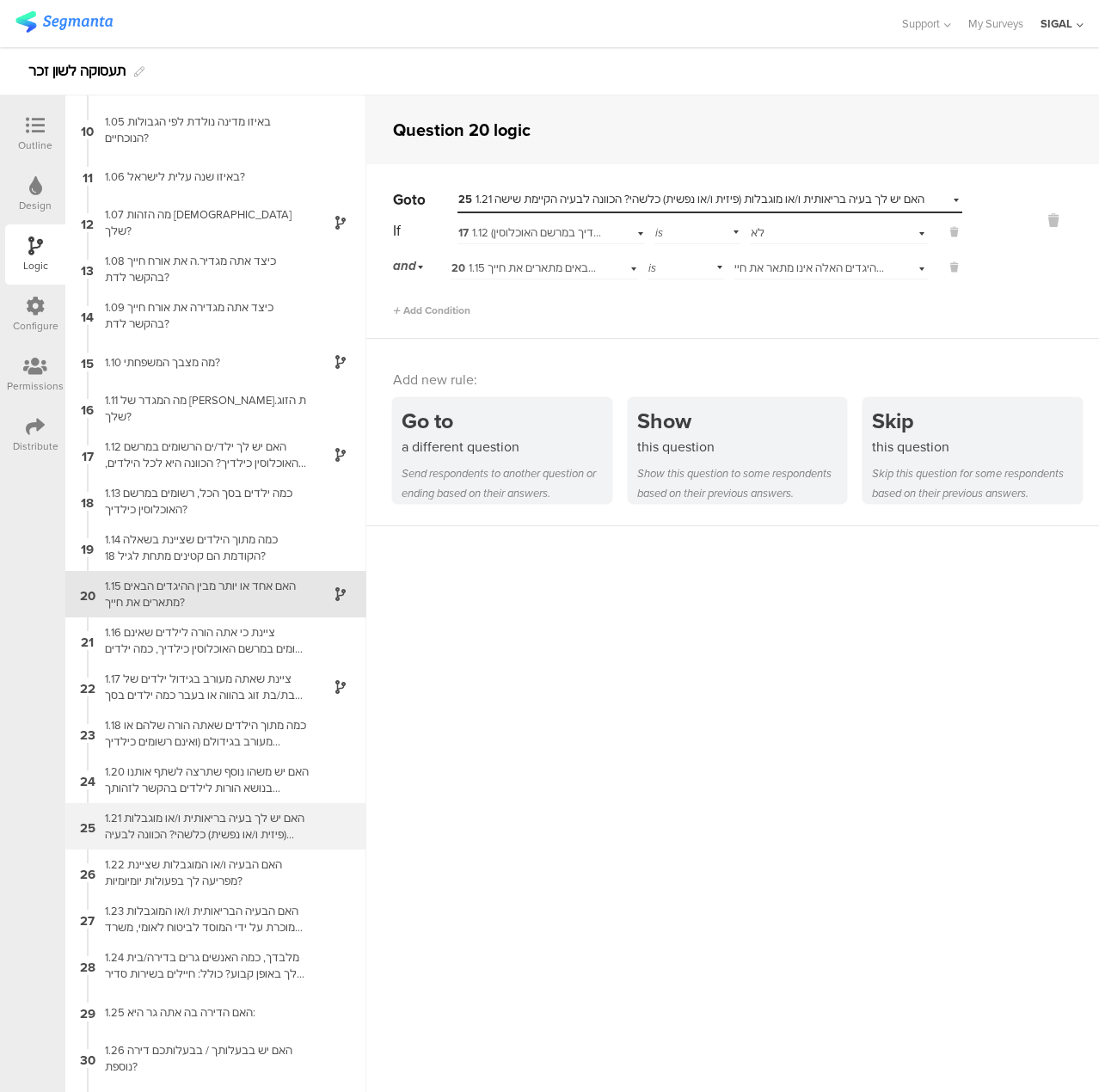 click on "1.21	 האם יש לך בעיה בריאותית ו/או מוגבלות (פיזית ו/או נפשית) כלשהי? הכוונה לבעיה הקיימת שישה חודשים או יותר" at bounding box center (202, 826) 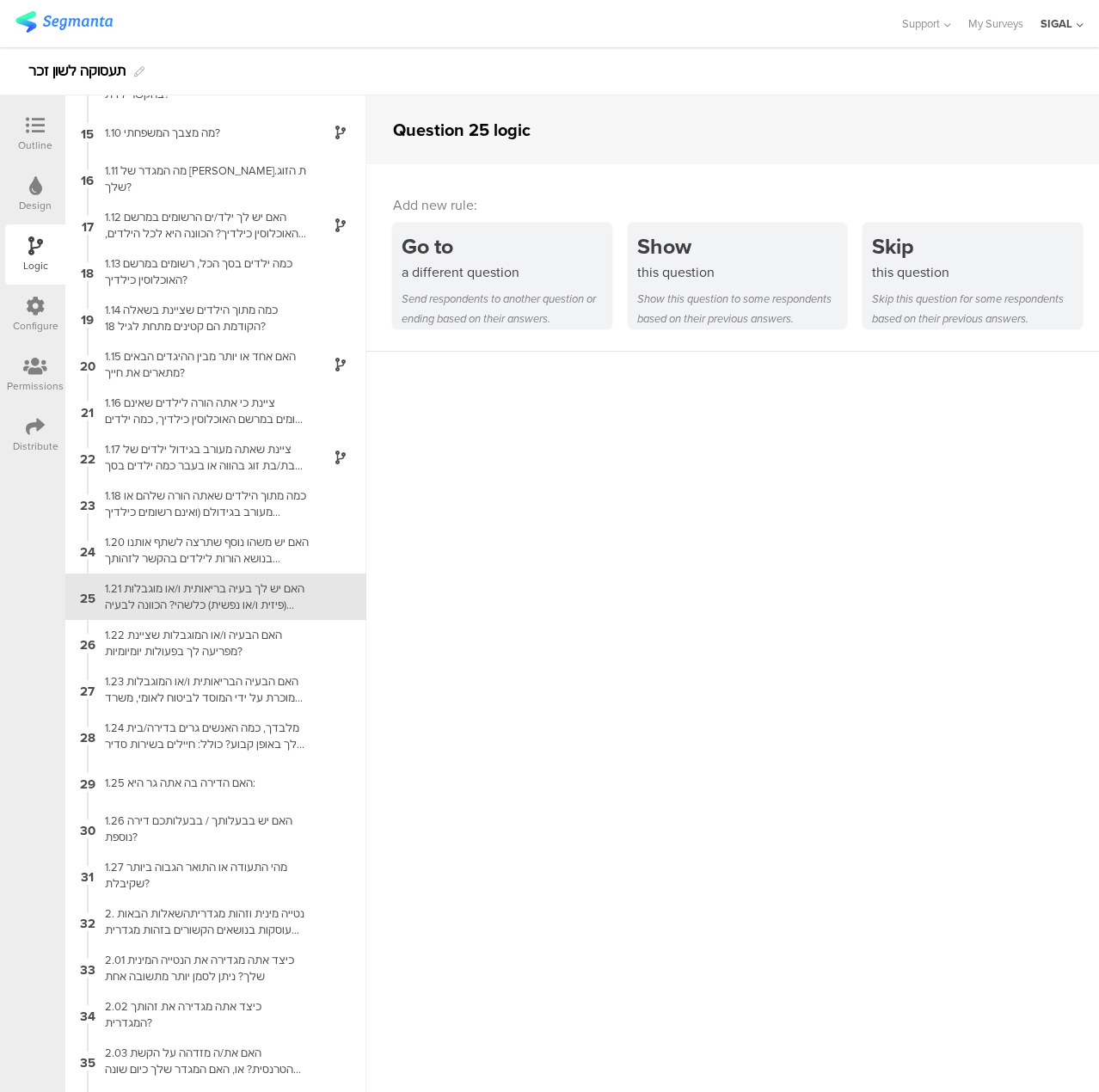 scroll, scrollTop: 639, scrollLeft: 0, axis: vertical 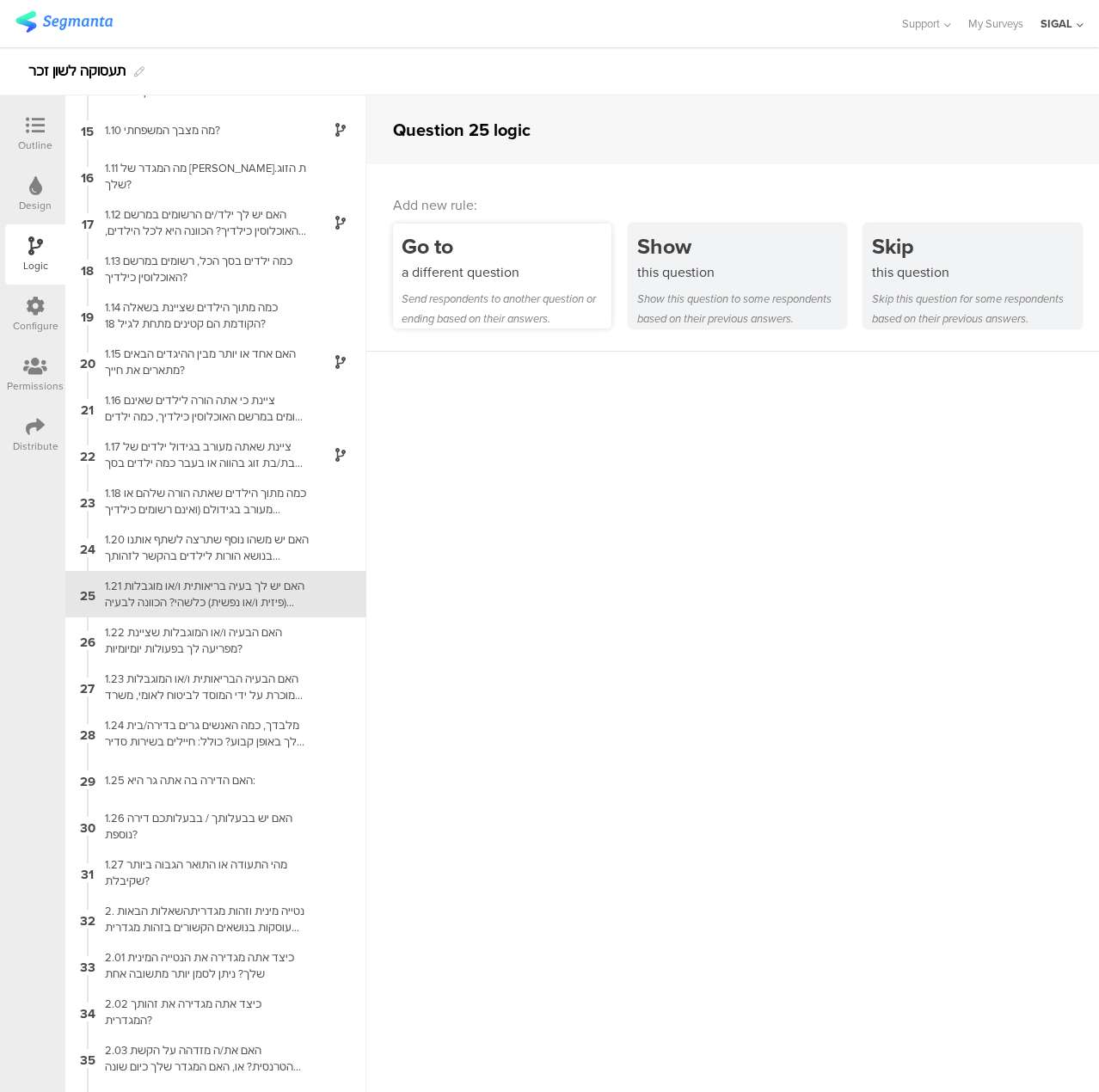 click on "a different question" at bounding box center (507, 272) 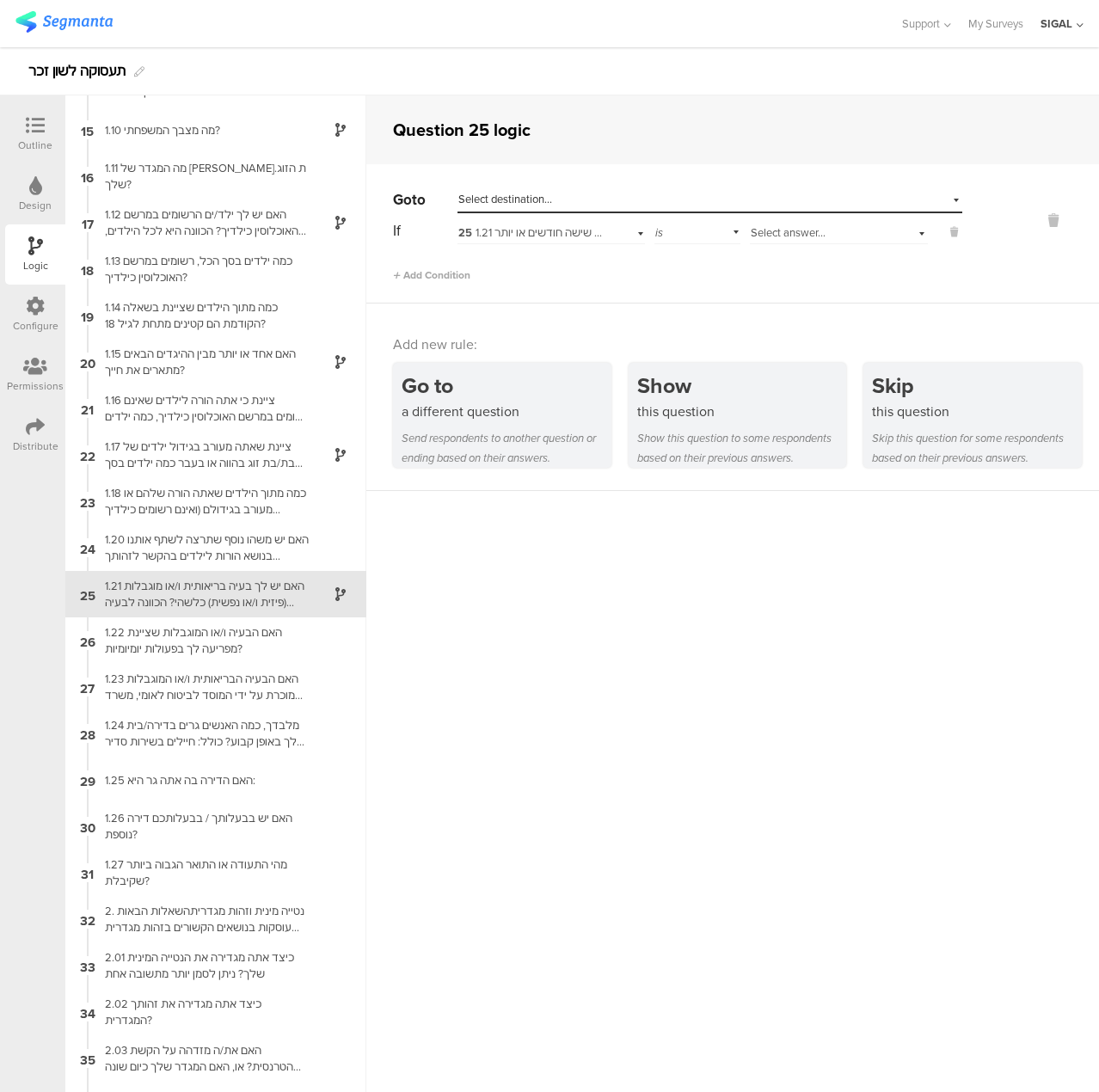click on "Select answer..." at bounding box center [788, 232] 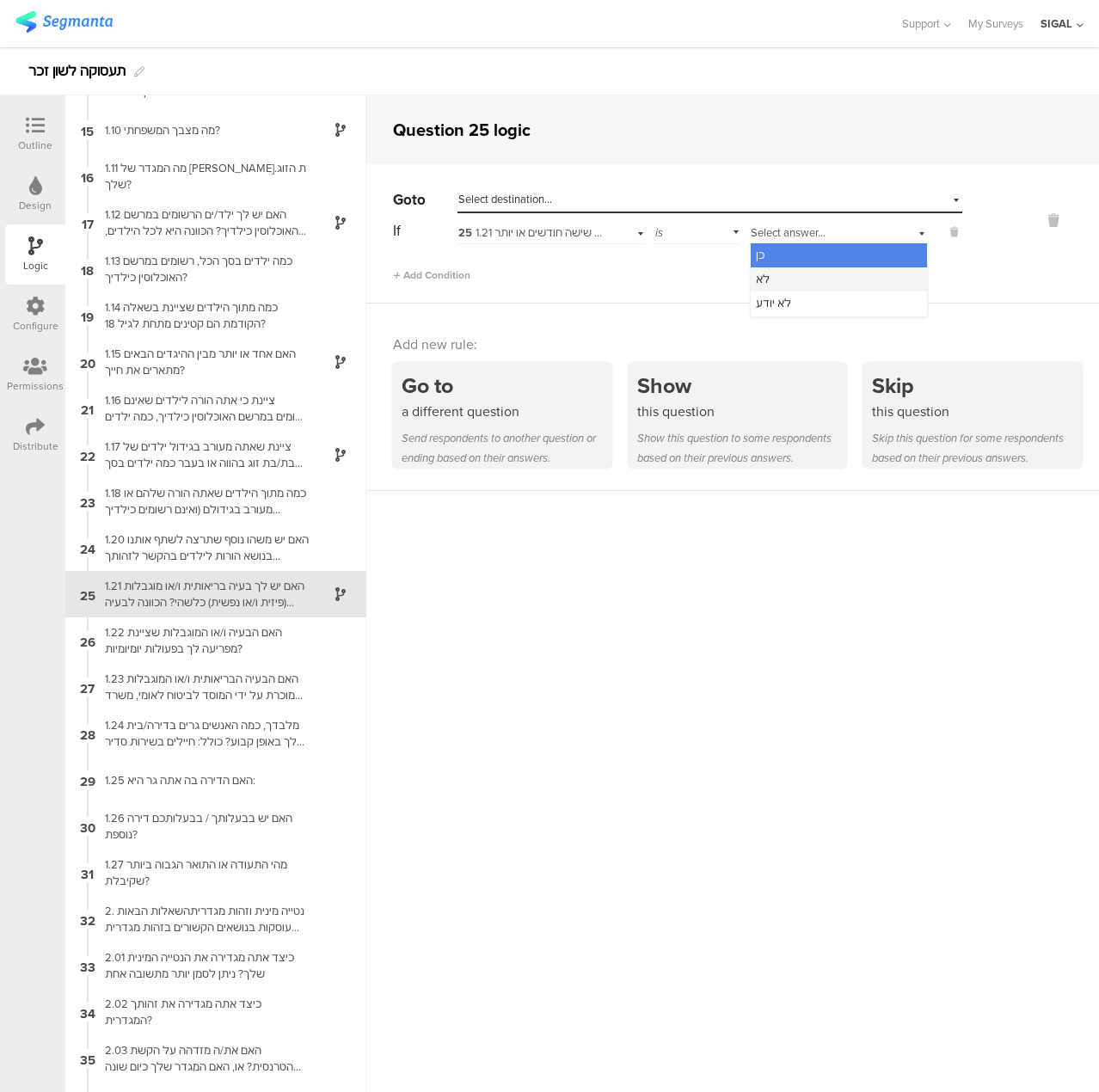 click on "לא" at bounding box center [763, 279] 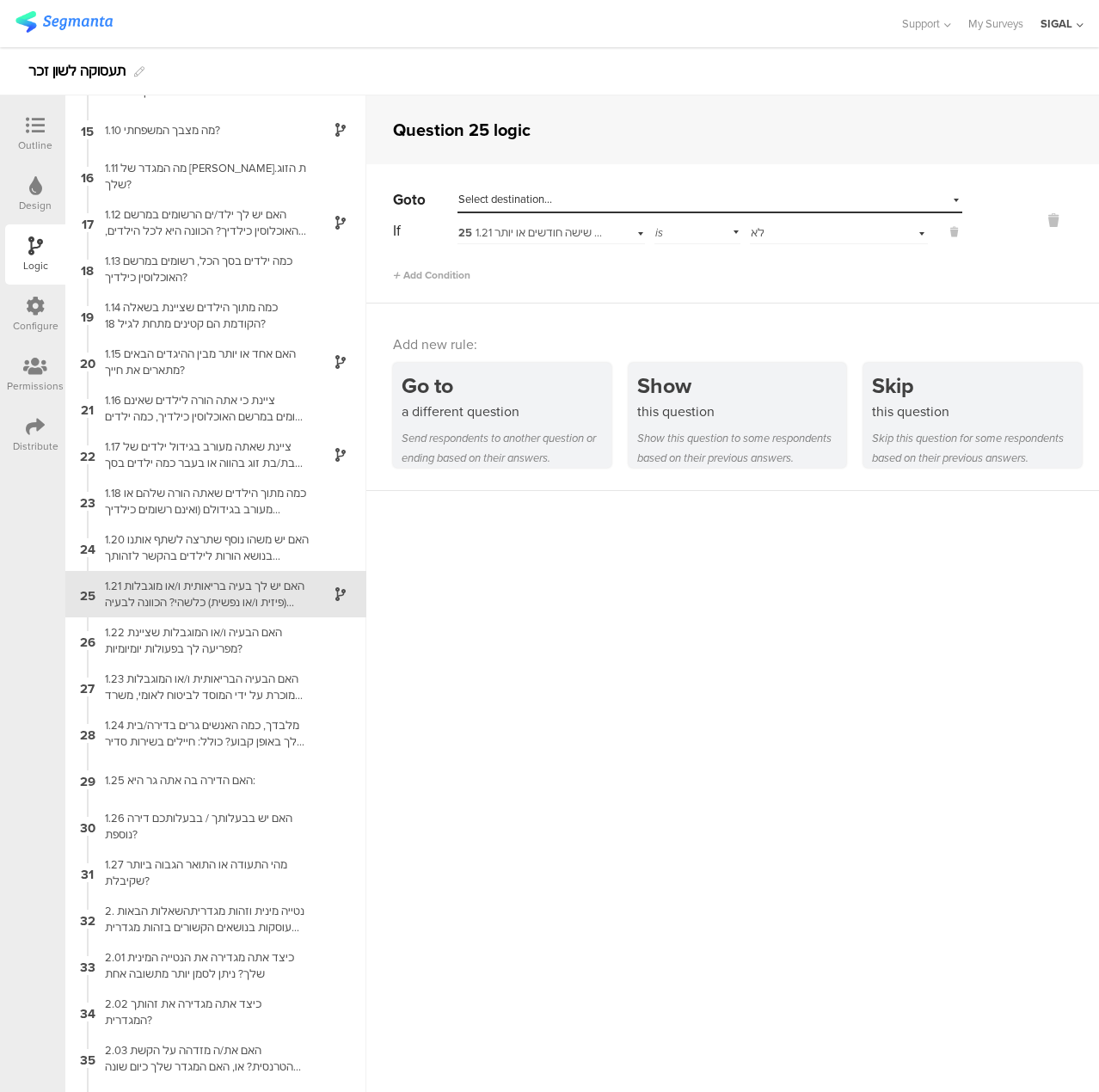 click on "Select destination..." at bounding box center (505, 199) 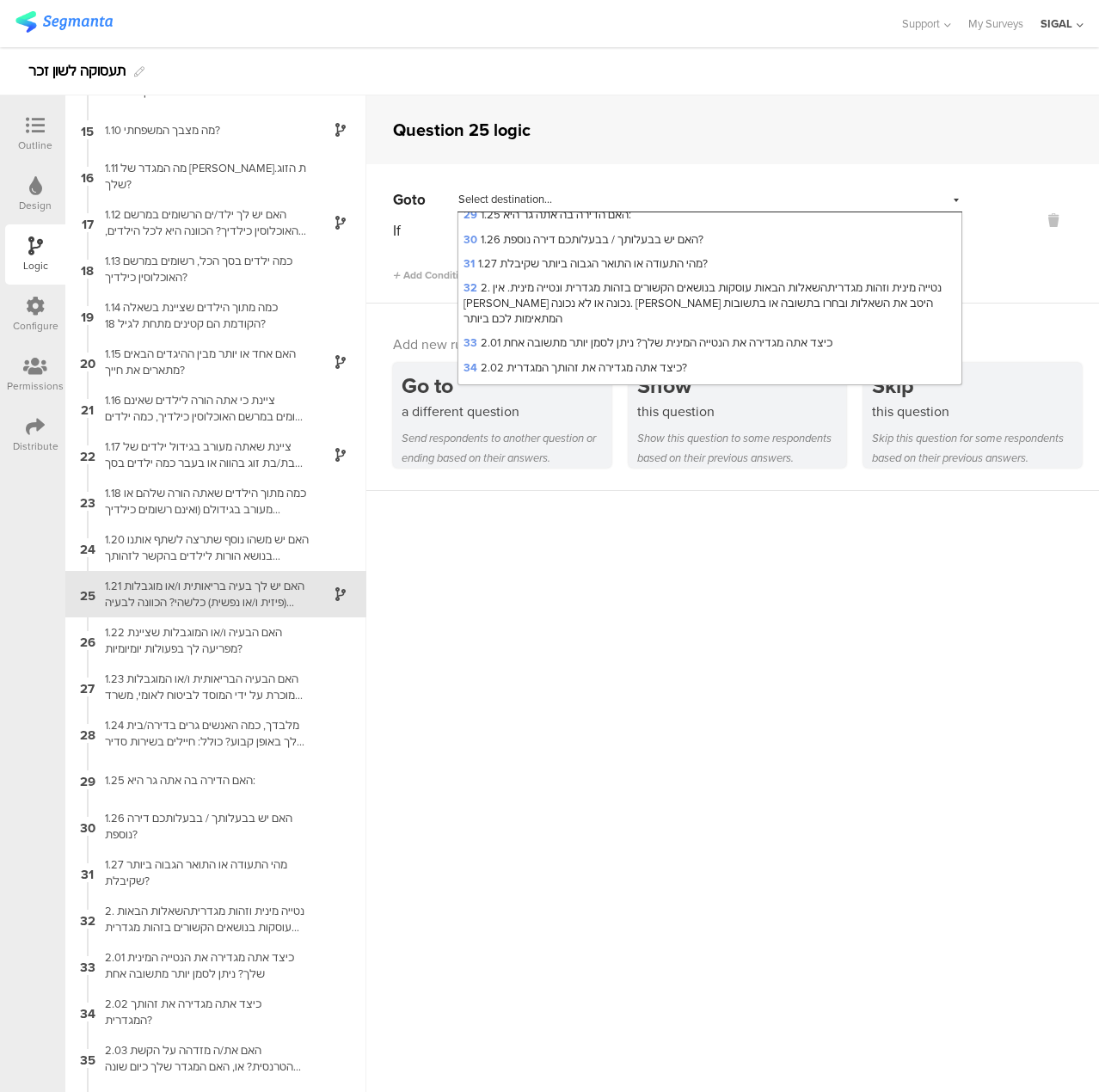 scroll, scrollTop: 774, scrollLeft: 0, axis: vertical 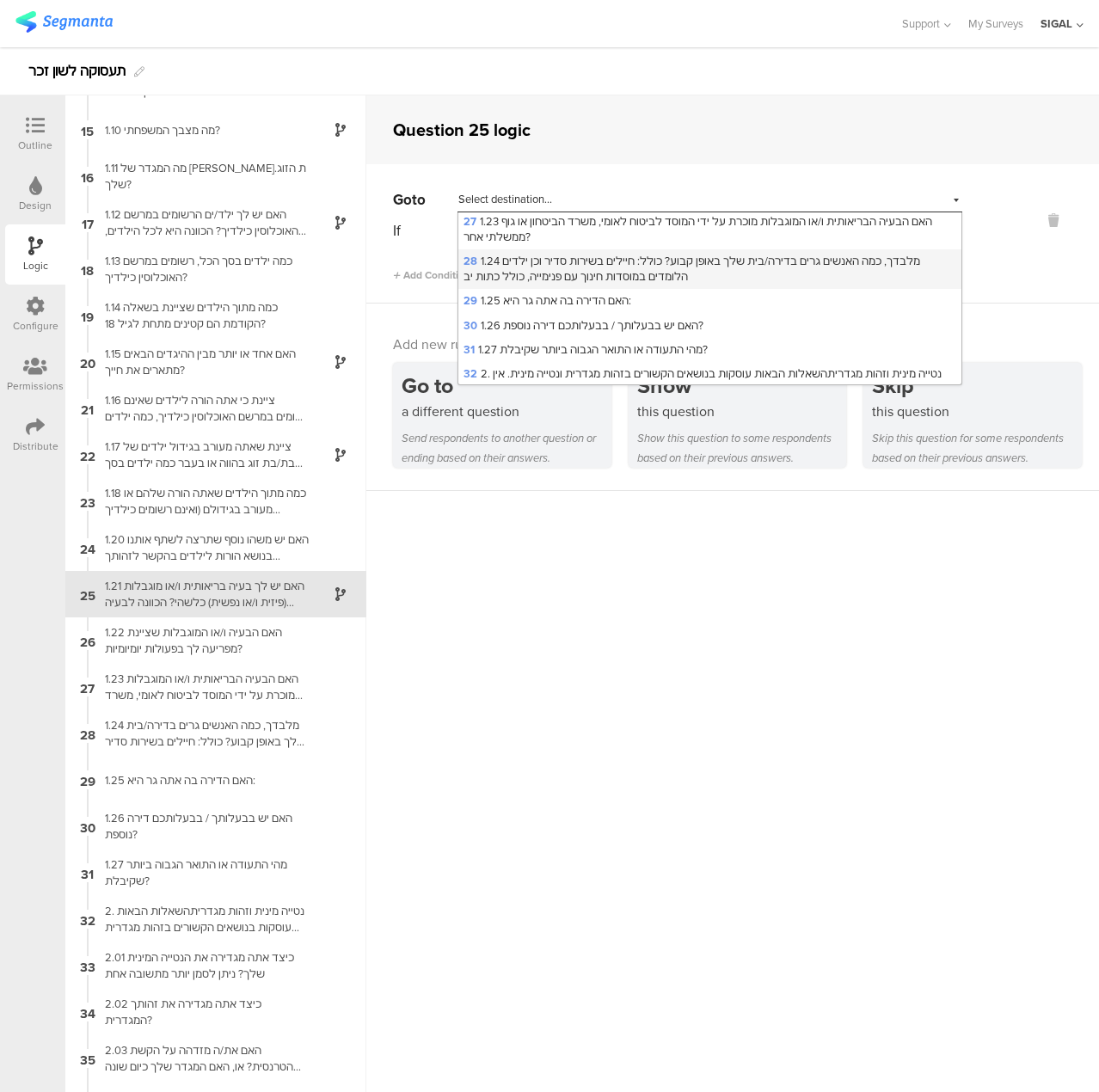 click on "28  1.24	מלבדך, כמה האנשים גרים בדירה/בית שלך באופן קבוע? כולל: חיילים בשירות סדיר וכן ילדים הלומדים במוסדות חינוך עם פנימייה, כולל כתות יב" at bounding box center (691, 268) 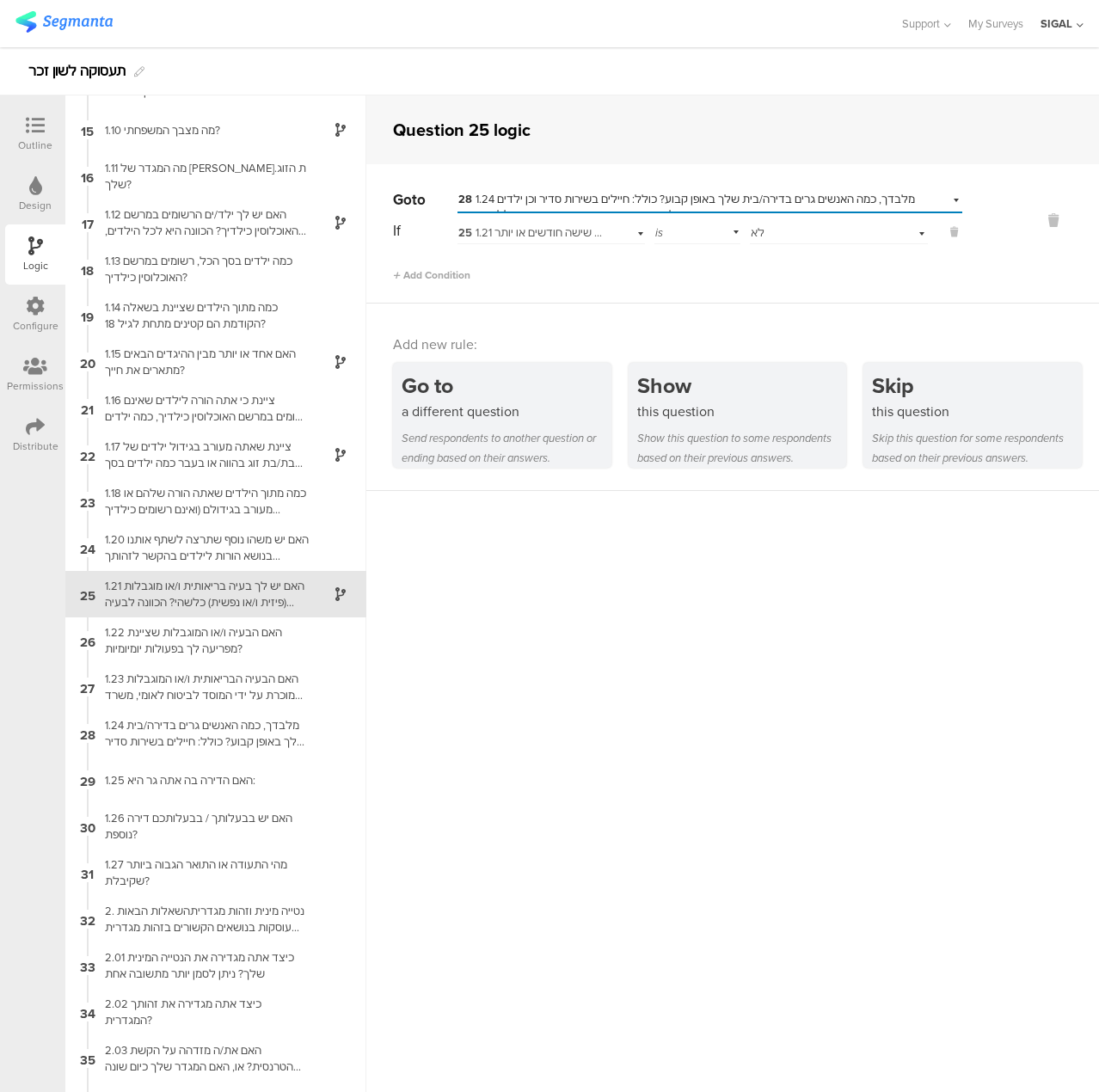 click on "Question 25 logic
Go  to Select destination...   28  1.24	מלבדך, כמה האנשים גרים בדירה/בית שלך באופן קבוע? כולל: חיילים בשירות סדיר וכן ילדים הלומדים במוסדות חינוך עם פנימייה, כולל כתות יב
If   25  1.21	 האם יש לך בעיה בריאותית ו/או מוגבלות (פיזית ו/או נפשית) כלשהי? הכוונה לבעיה הקיימת שישה חודשים או יותר
is Select answer...   לא
Add Condition" at bounding box center [733, 593] 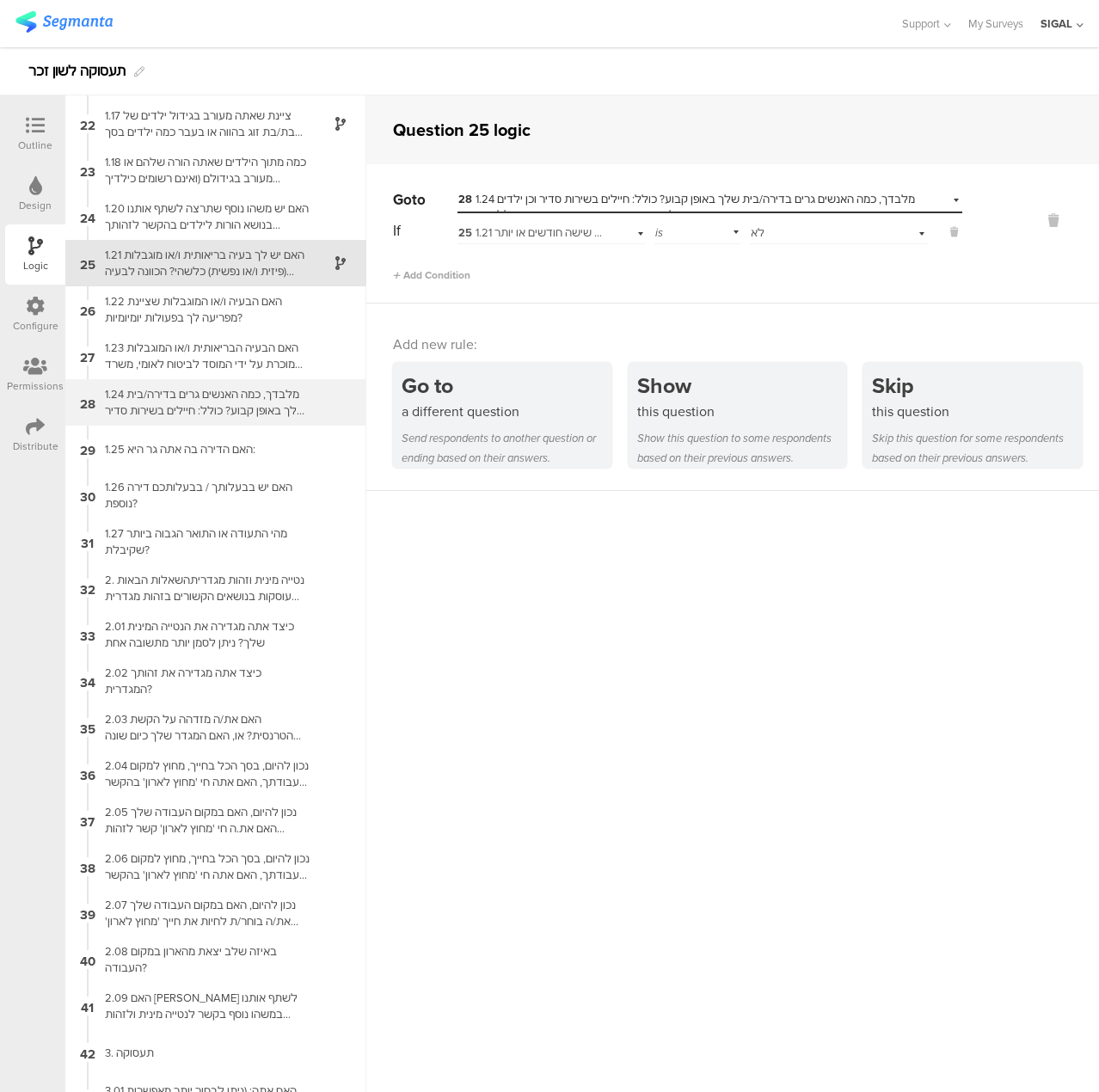 scroll, scrollTop: 983, scrollLeft: 0, axis: vertical 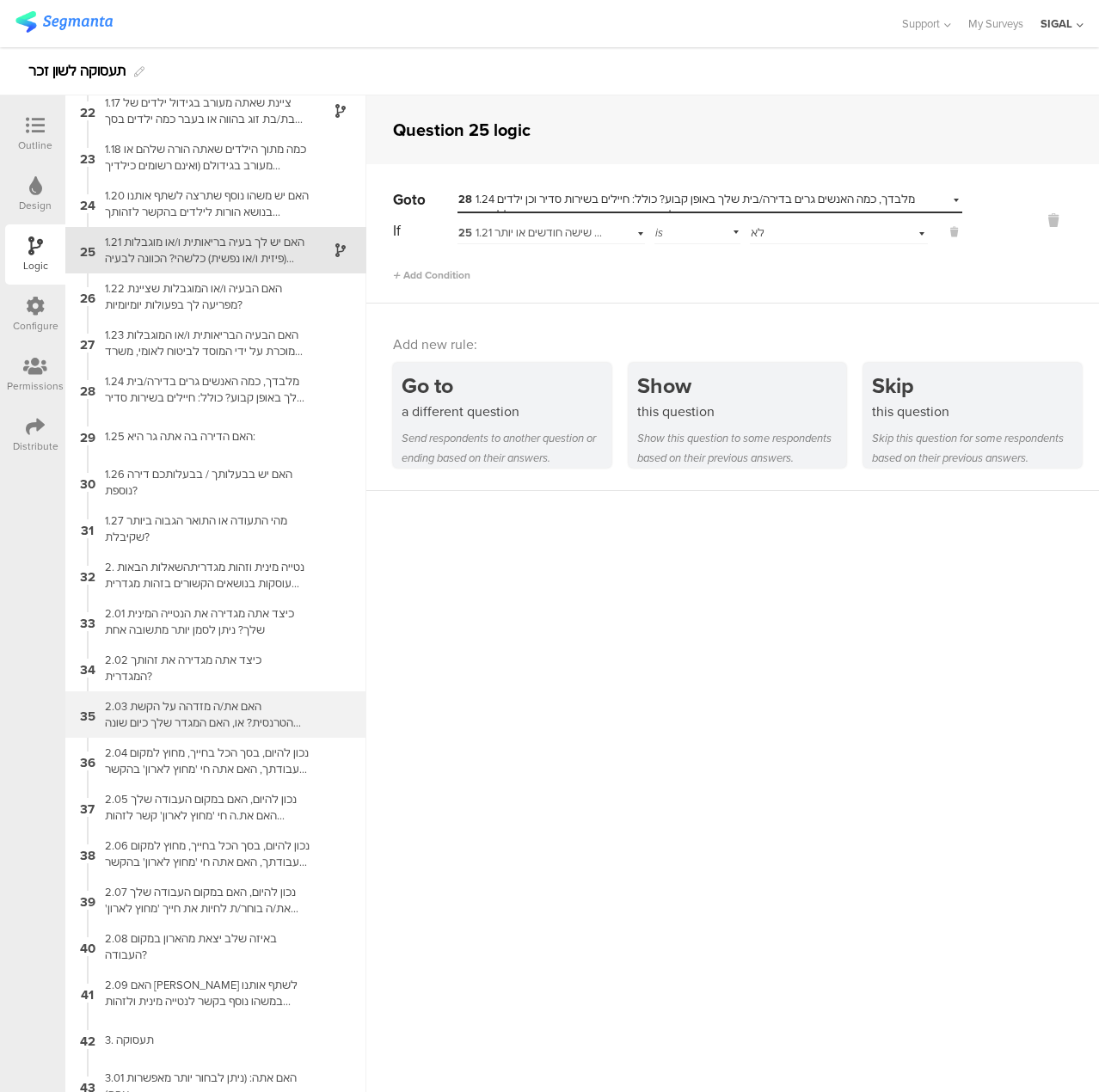 click on "2.03	האם את/ה מזדהה על הקשת הטרנסית? או, האם המגדר שלך כיום שונה מזה שיוחס לך בלידה?[PERSON_NAME] בחרו ב 'כן' אם התשובה לאחת לפחות מתוך השאלות היא חיובית" at bounding box center (202, 715) 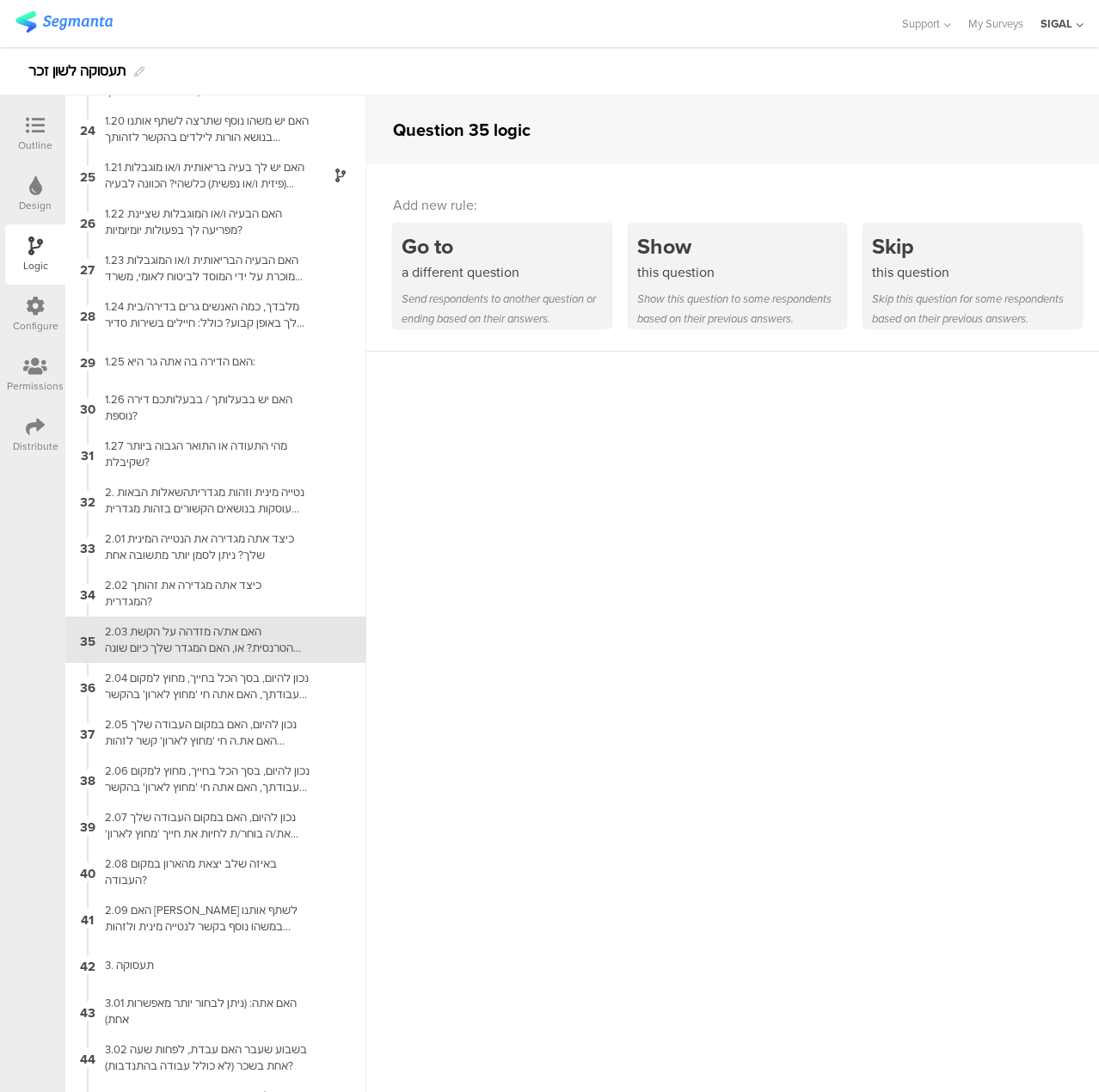 scroll, scrollTop: 1103, scrollLeft: 0, axis: vertical 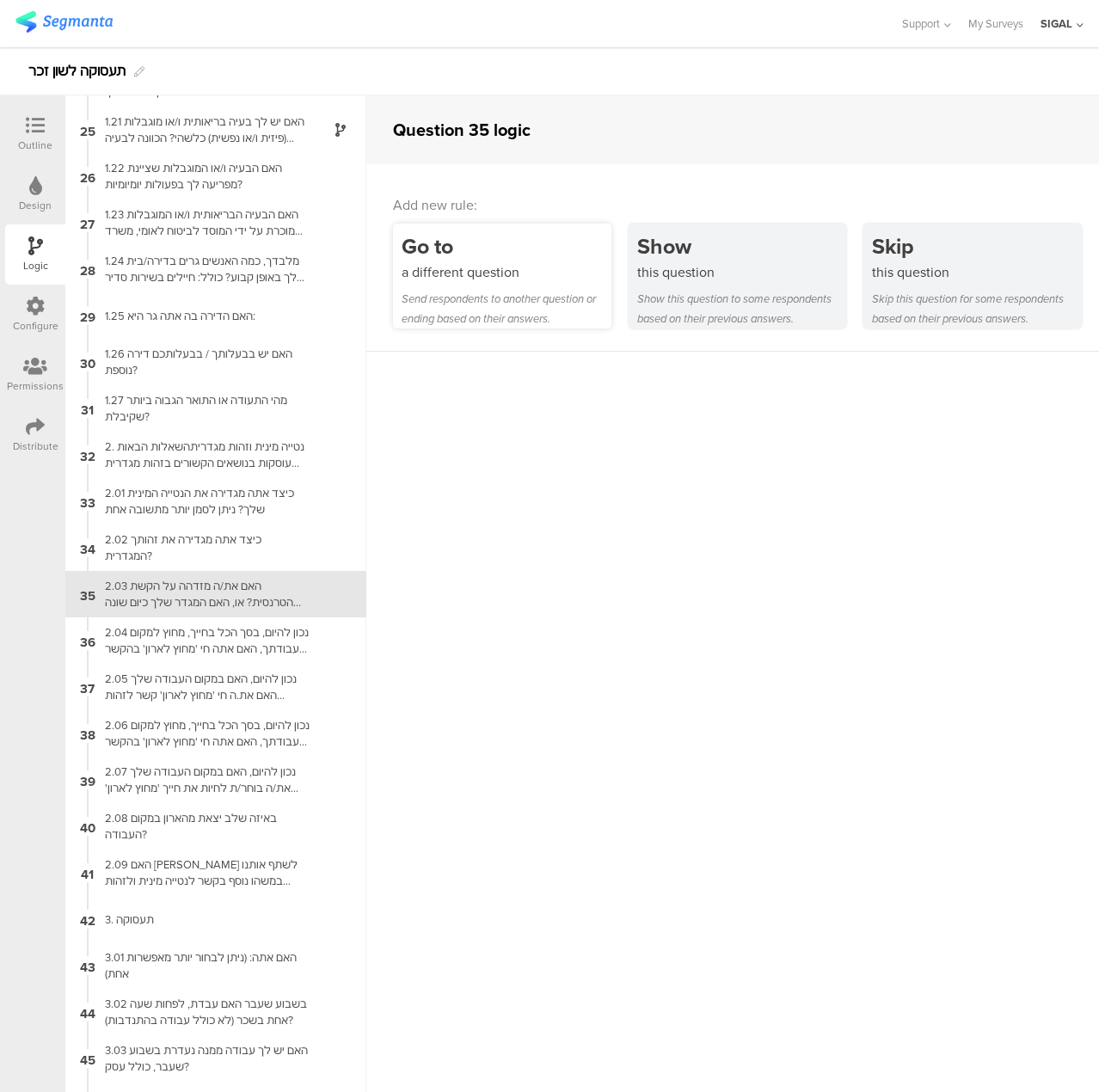click on "Go to
a different question
Send respondents to another question or ending based on their answers." at bounding box center (502, 276) 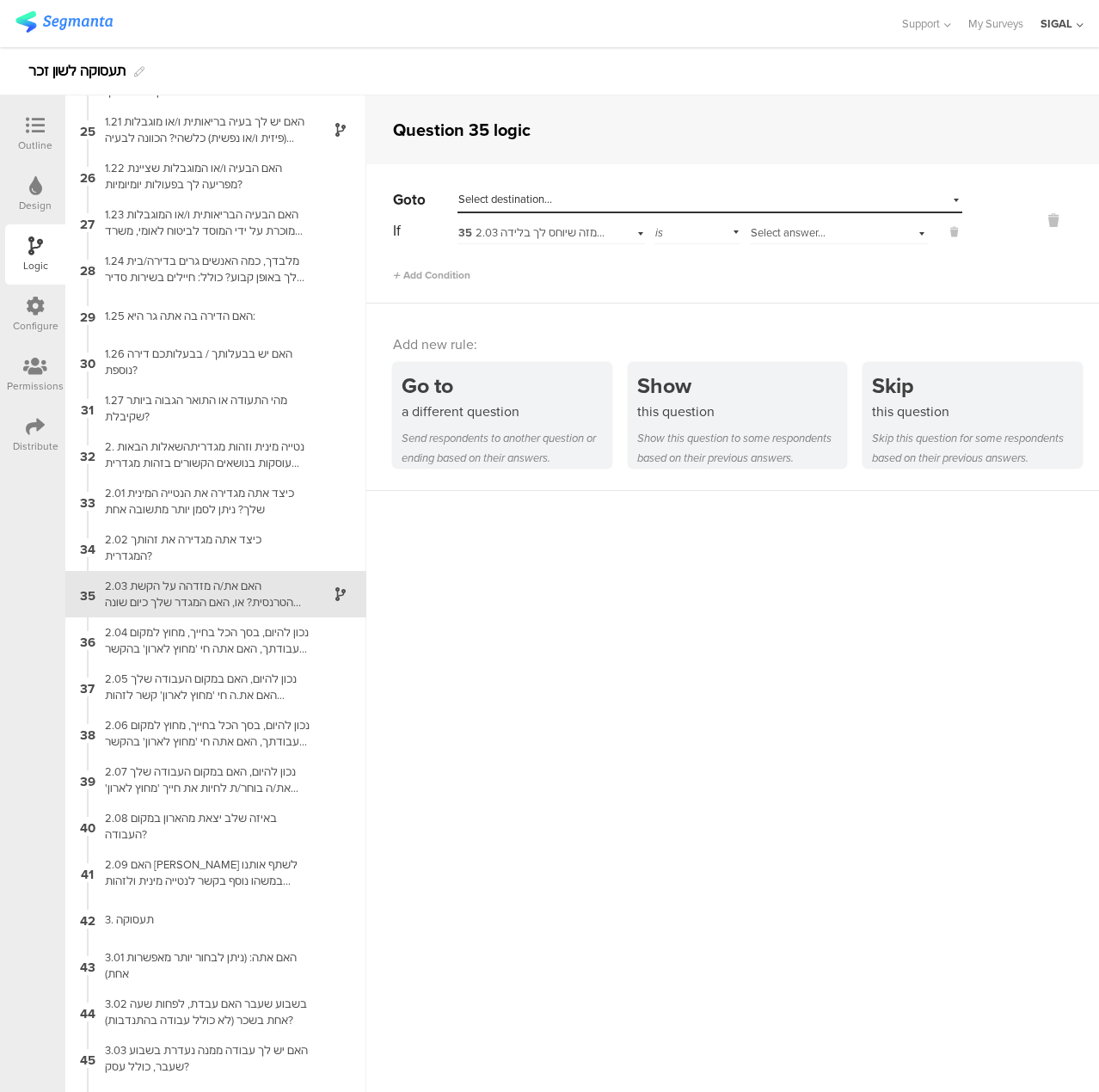 click on "Select answer..." at bounding box center [820, 233] 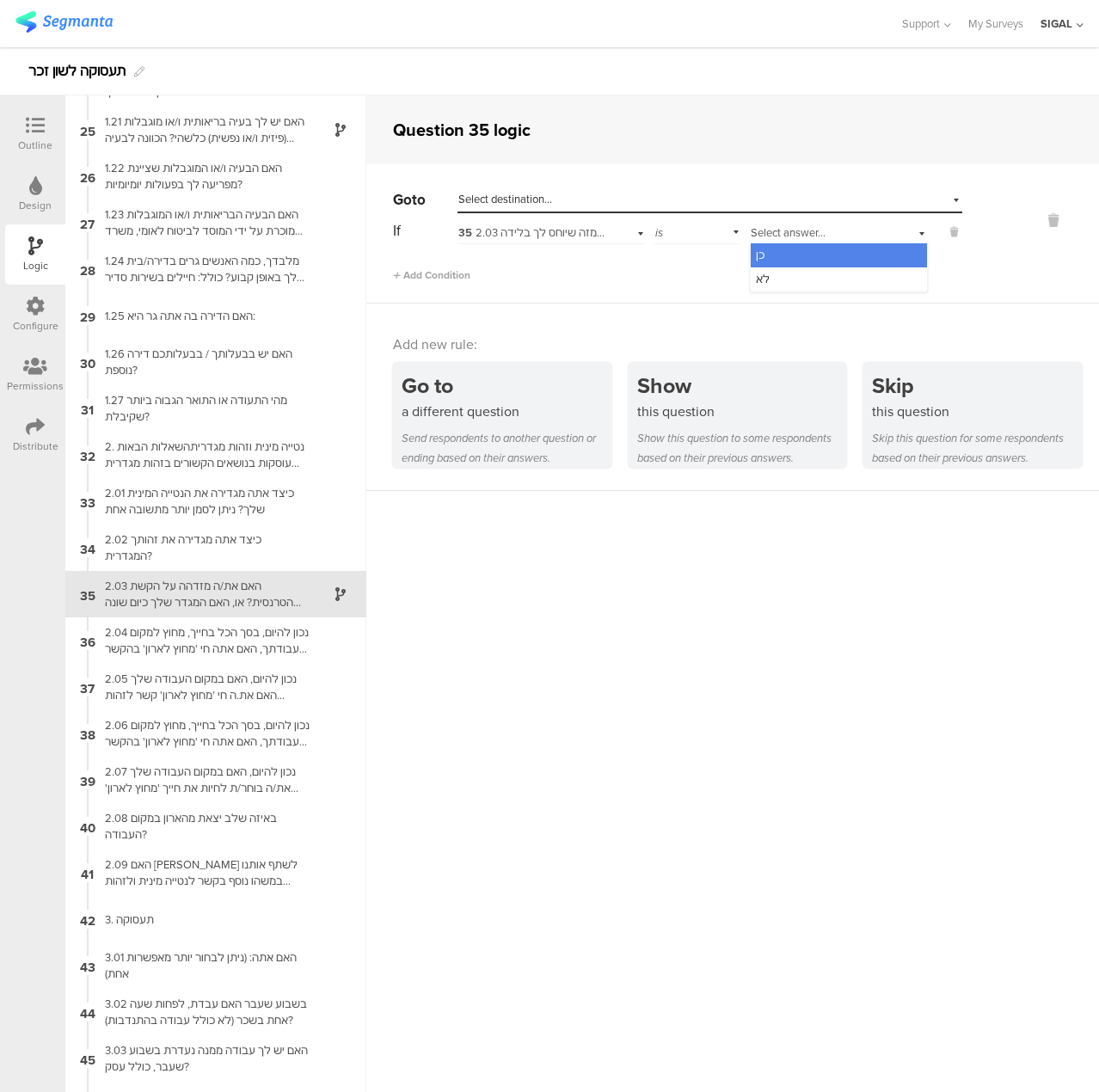 drag, startPoint x: 801, startPoint y: 273, endPoint x: 794, endPoint y: 257, distance: 17.464249 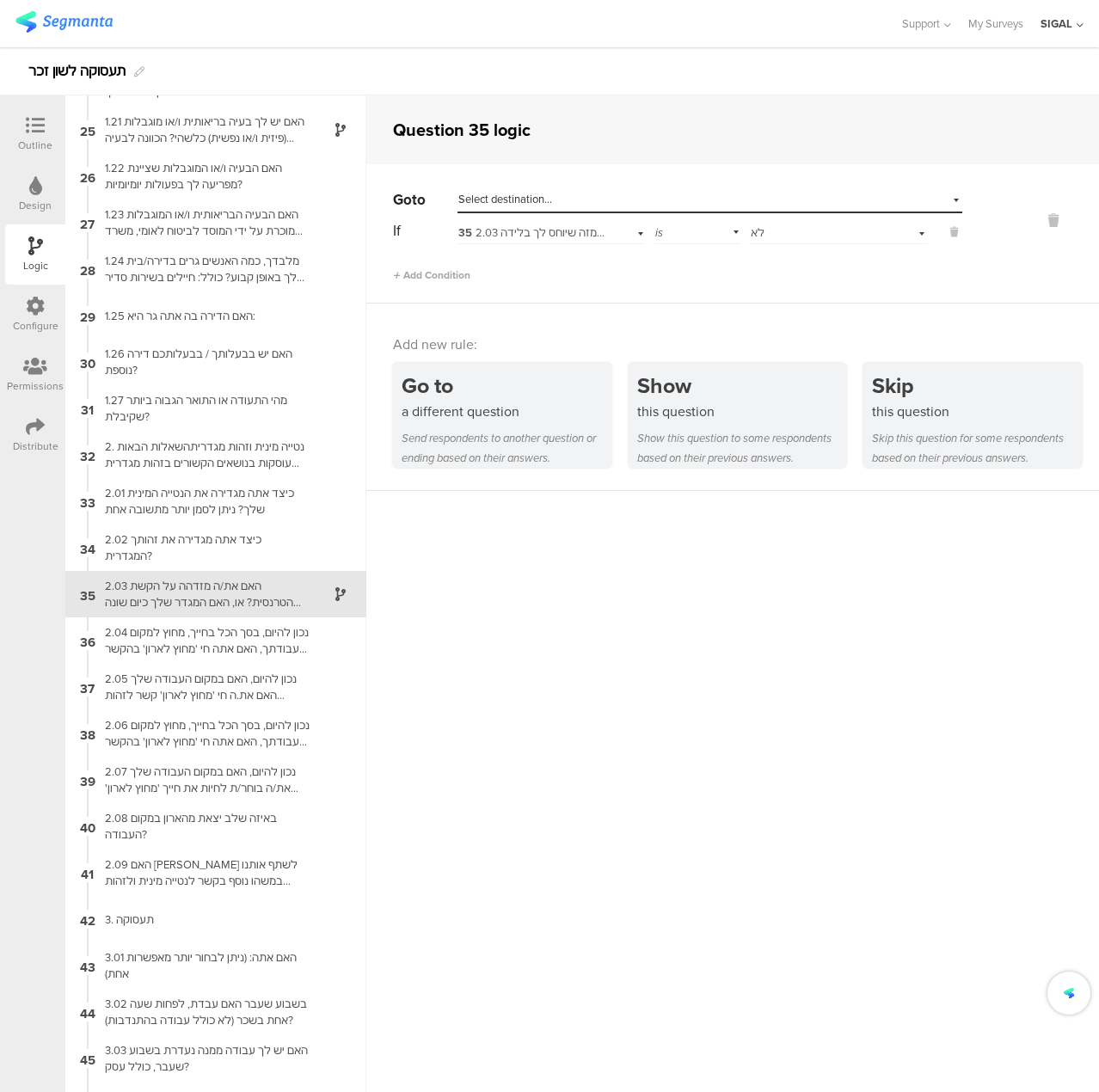 click on "Select destination..." at bounding box center (630, 199) 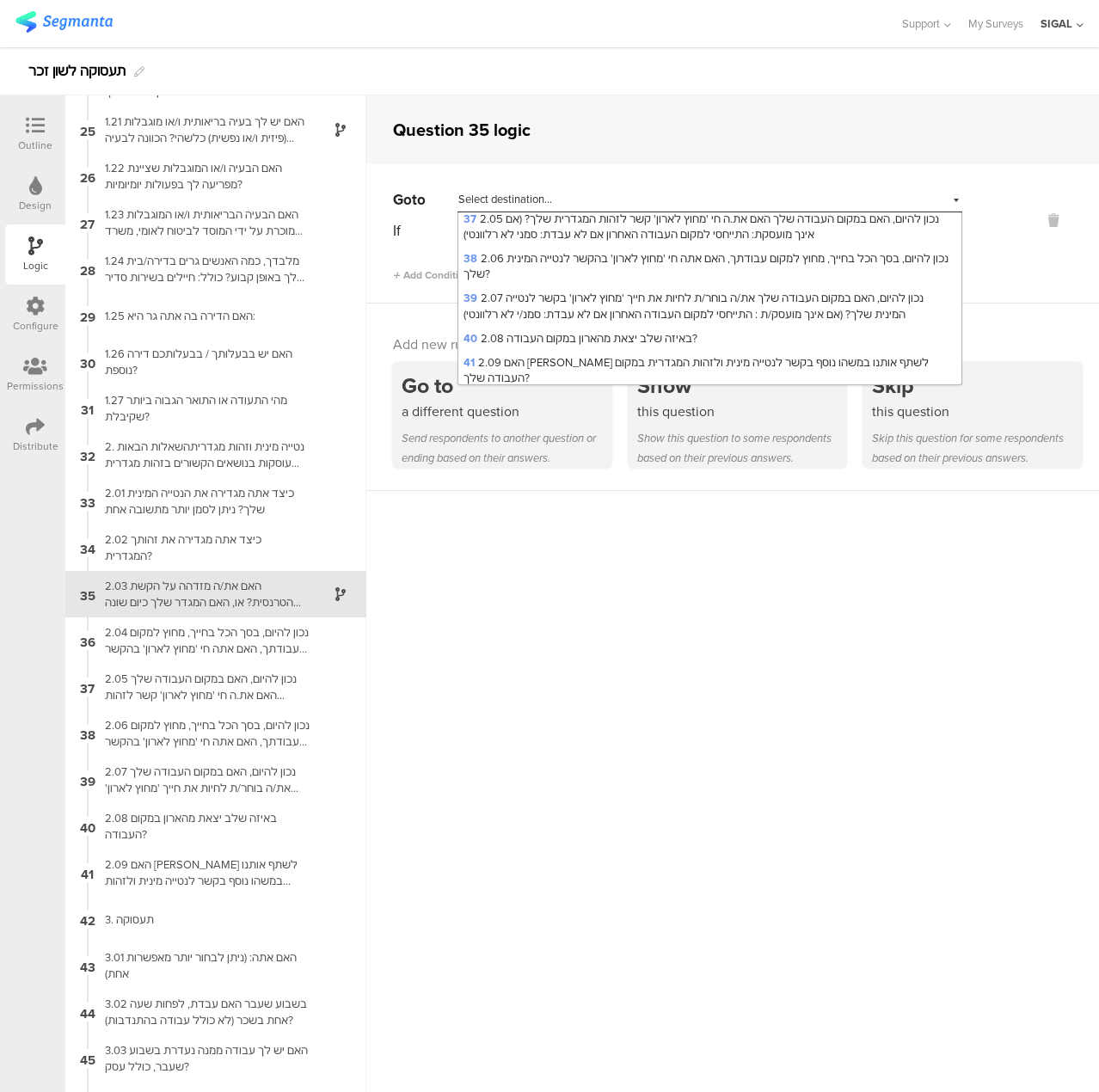 scroll, scrollTop: 1118, scrollLeft: 0, axis: vertical 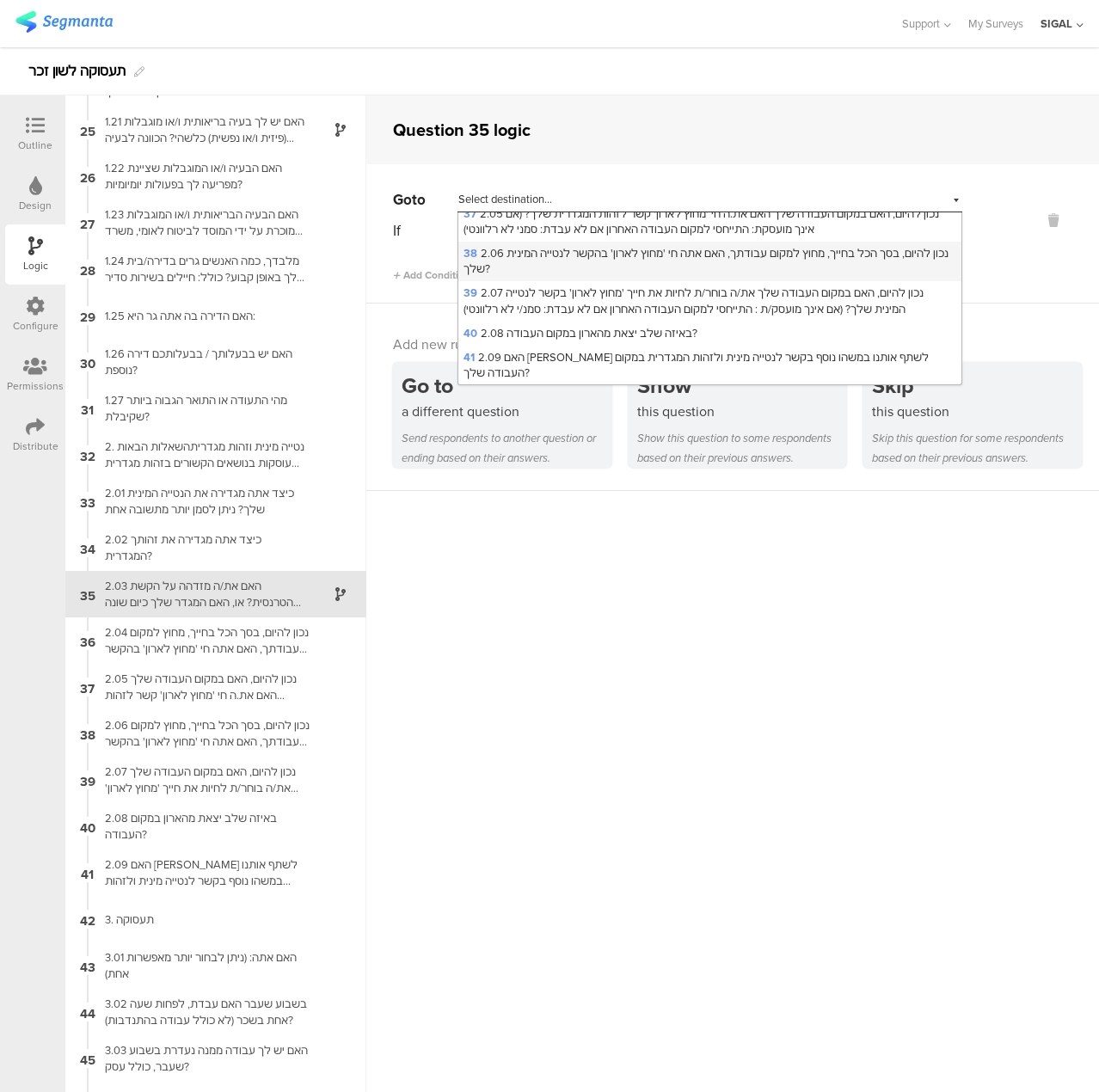 click on "38  2.06	נכון להיום, בסך הכל בחייך, מחוץ למקום עבודתך, האם אתה חי 'מחוץ לארון' בהקשר לנטייה המינית שלך?" at bounding box center [709, 261] 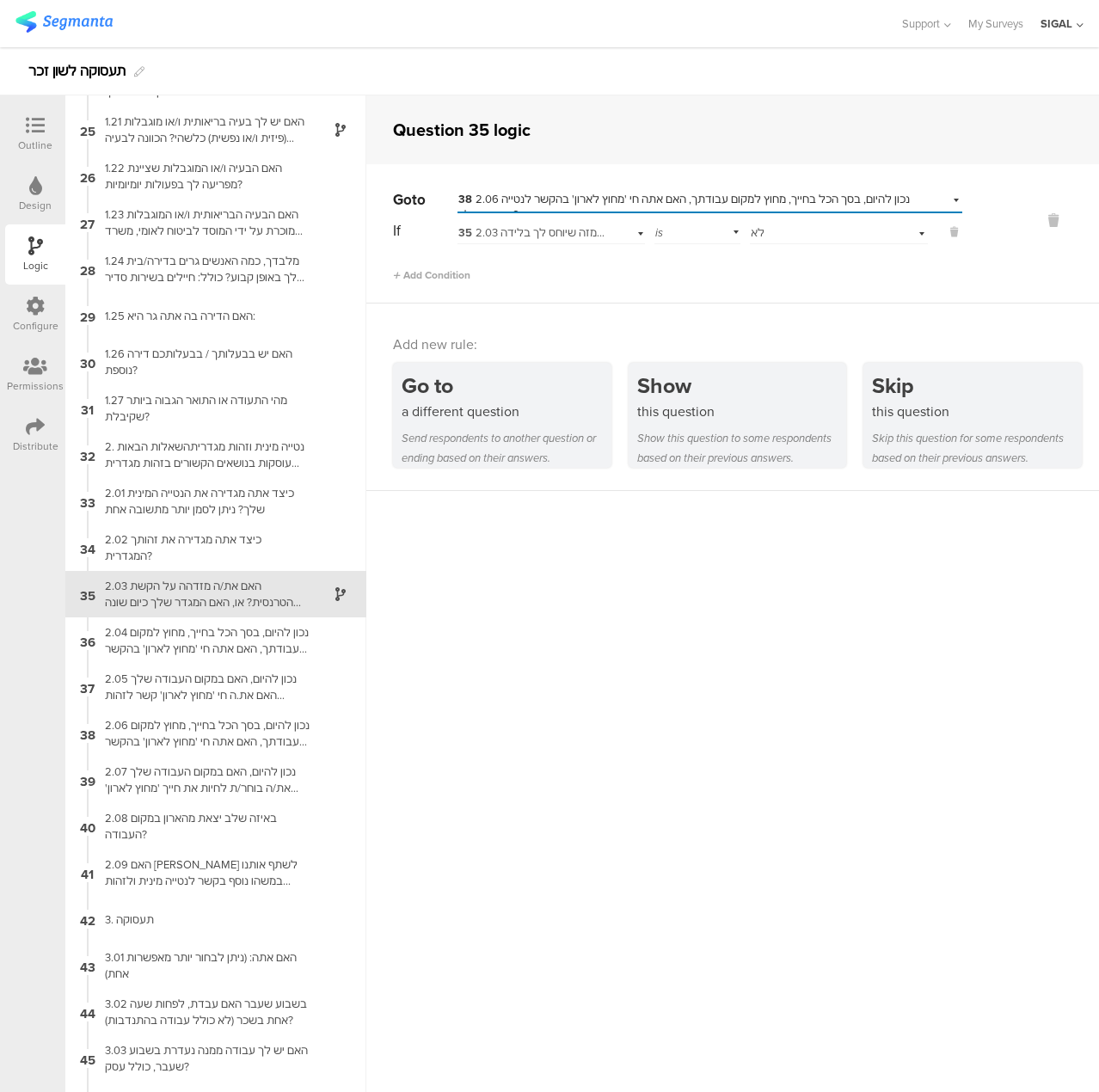 click on "Question 35 logic
Go  to Select destination...   38  2.06	נכון להיום, בסך הכל בחייך, מחוץ למקום עבודתך, האם אתה חי 'מחוץ לארון' בהקשר לנטייה המינית שלך?
If   35  2.03	האם את/ה מזדהה על הקשת הטרנסית? או, האם המגדר שלך כיום שונה מזה שיוחס לך בלידה?[PERSON_NAME] בחרו ב 'כן' אם התשובה לאחת לפחות מתוך השאלות היא חיובית
is Select answer...   לא
Add Condition" at bounding box center [733, 593] 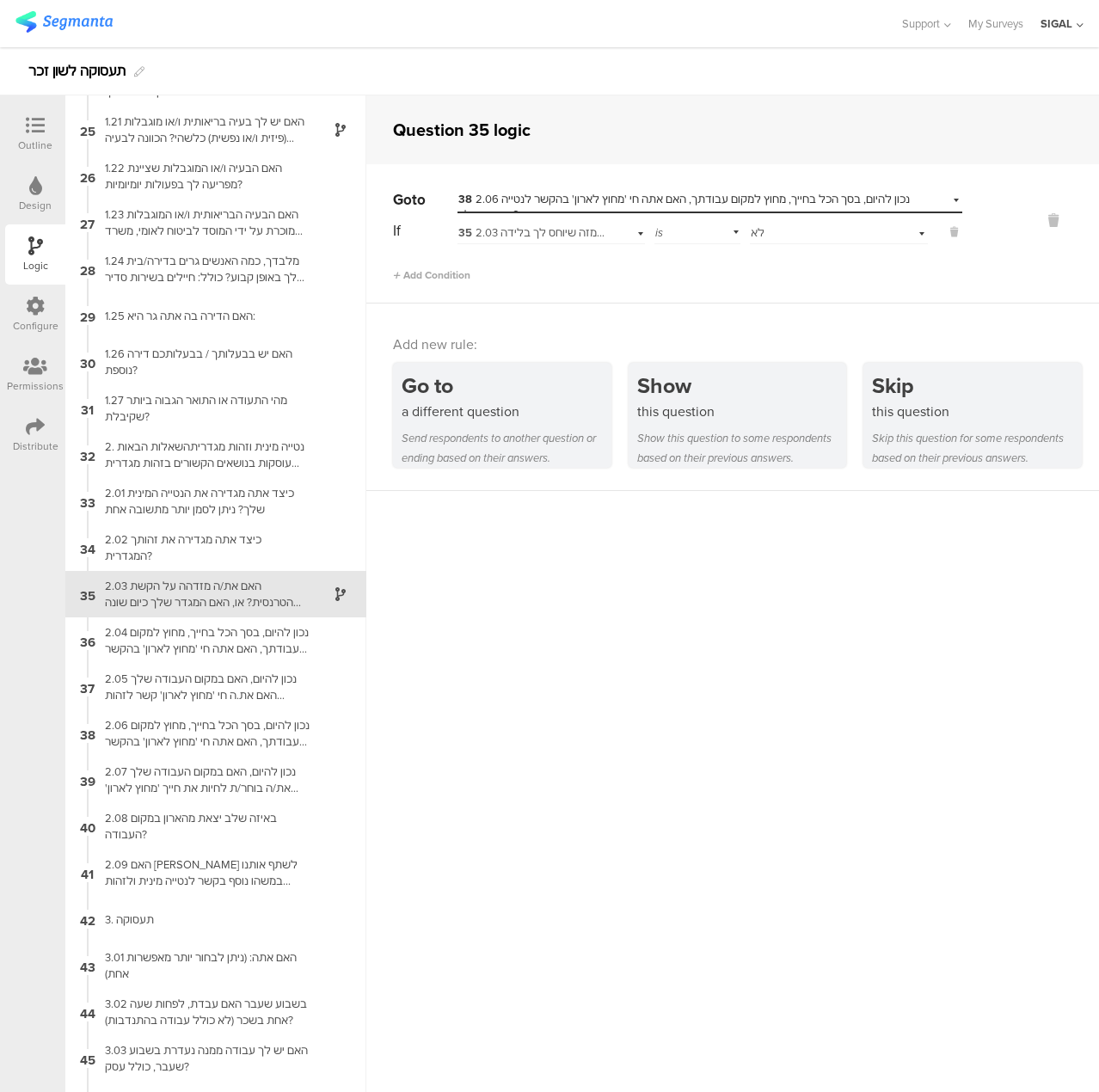 click on "Question 35 logic
Go  to Select destination...   38  2.06	נכון להיום, בסך הכל בחייך, מחוץ למקום עבודתך, האם אתה חי 'מחוץ לארון' בהקשר לנטייה המינית שלך?
If   35  2.03	האם את/ה מזדהה על הקשת הטרנסית? או, האם המגדר שלך כיום שונה מזה שיוחס לך בלידה?[PERSON_NAME] בחרו ב 'כן' אם התשובה לאחת לפחות מתוך השאלות היא חיובית
is Select answer...   לא
Add Condition" at bounding box center [733, 593] 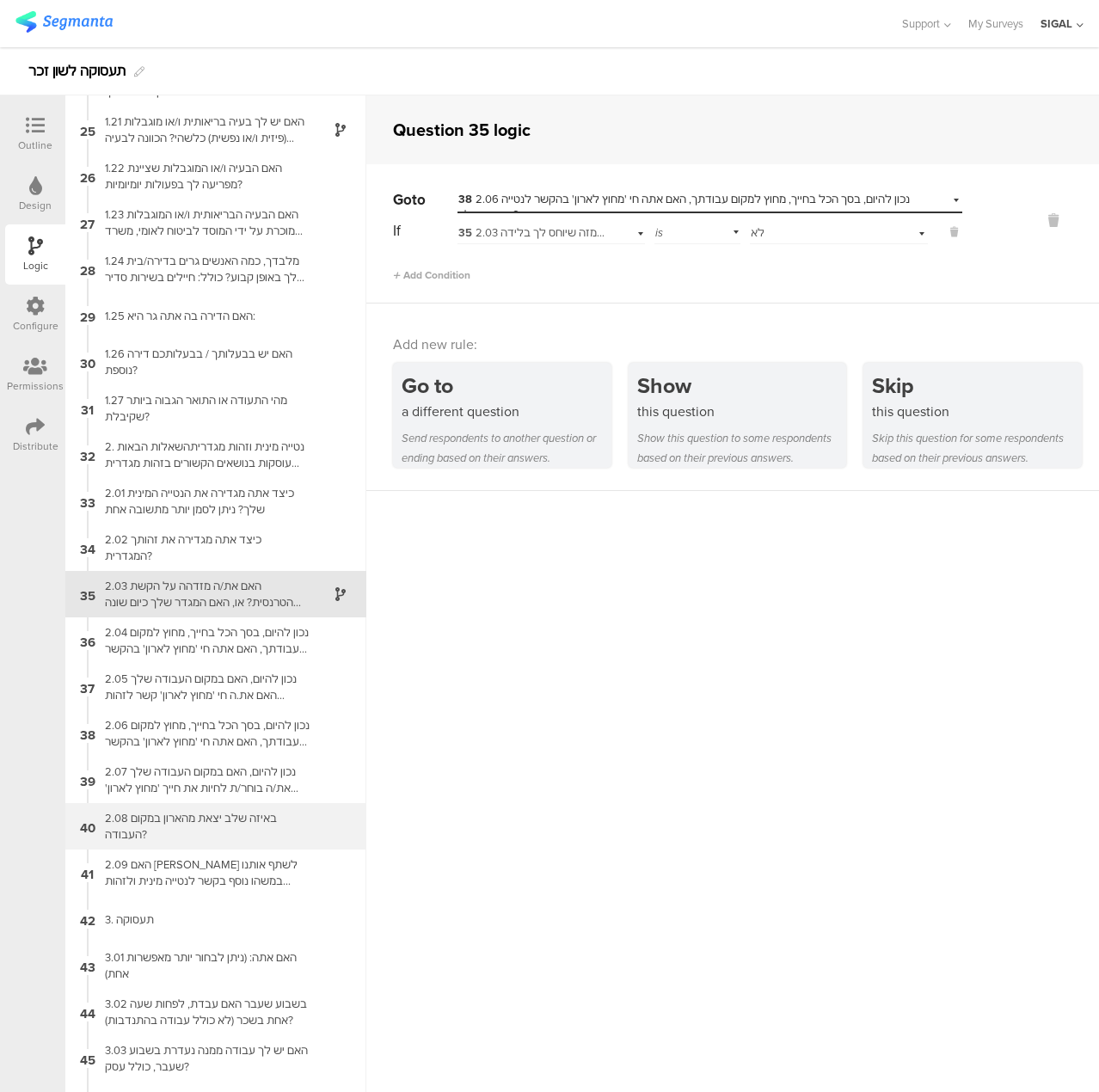 click on "2.08	באיזה שלב יצאת מהארון במקום העבודה?" at bounding box center [202, 826] 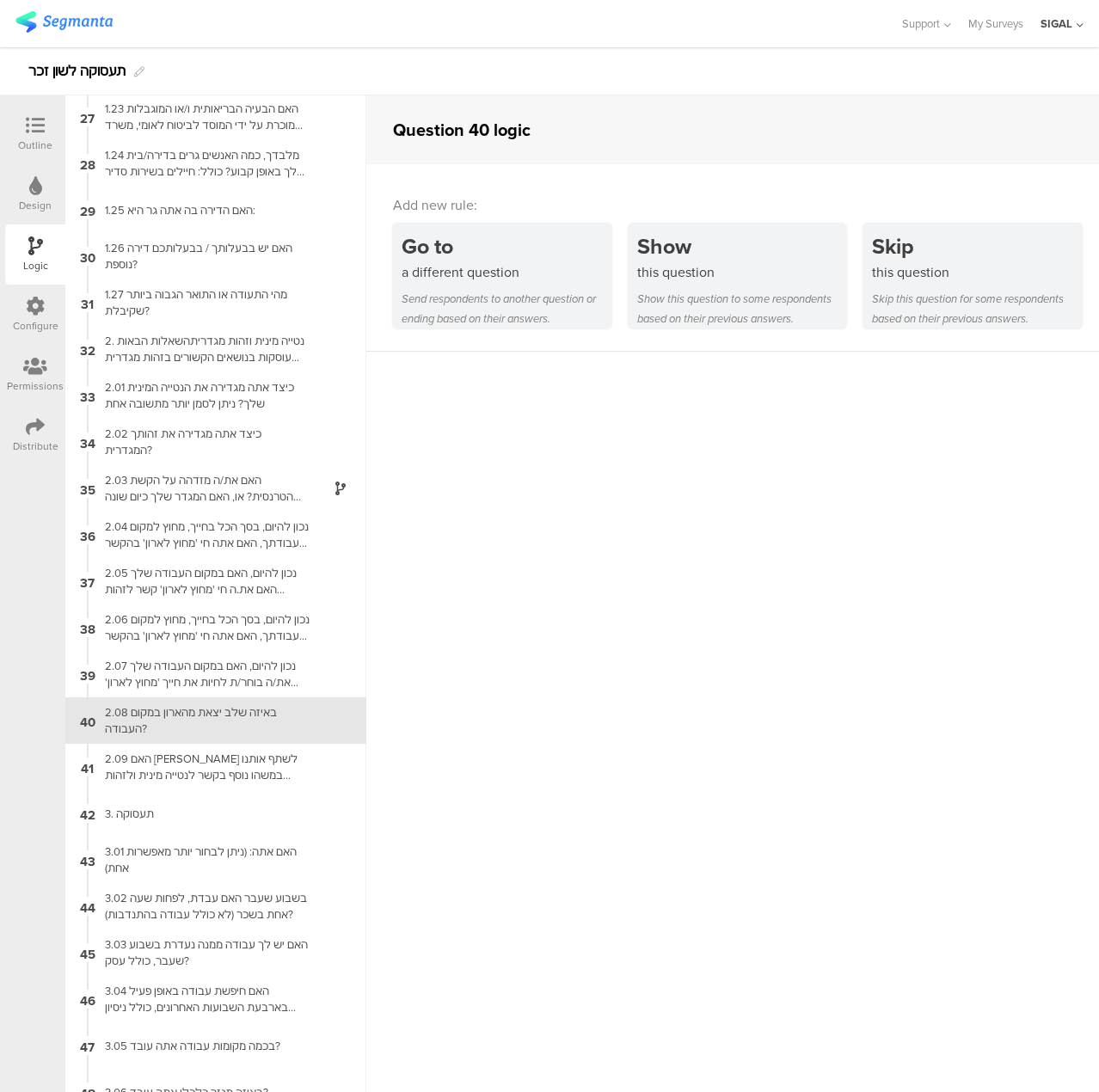 scroll, scrollTop: 1335, scrollLeft: 0, axis: vertical 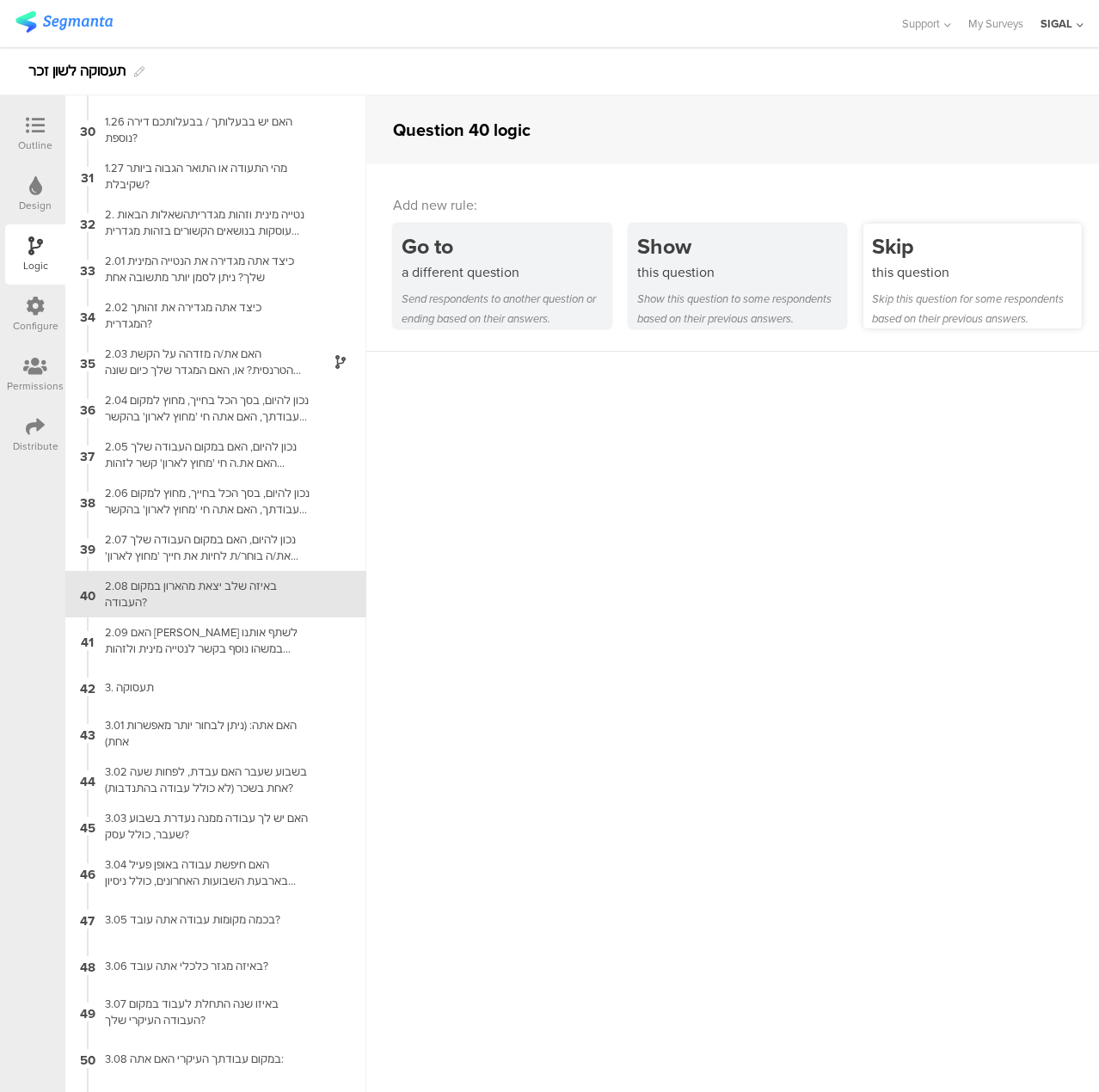 click on "this question" at bounding box center [977, 272] 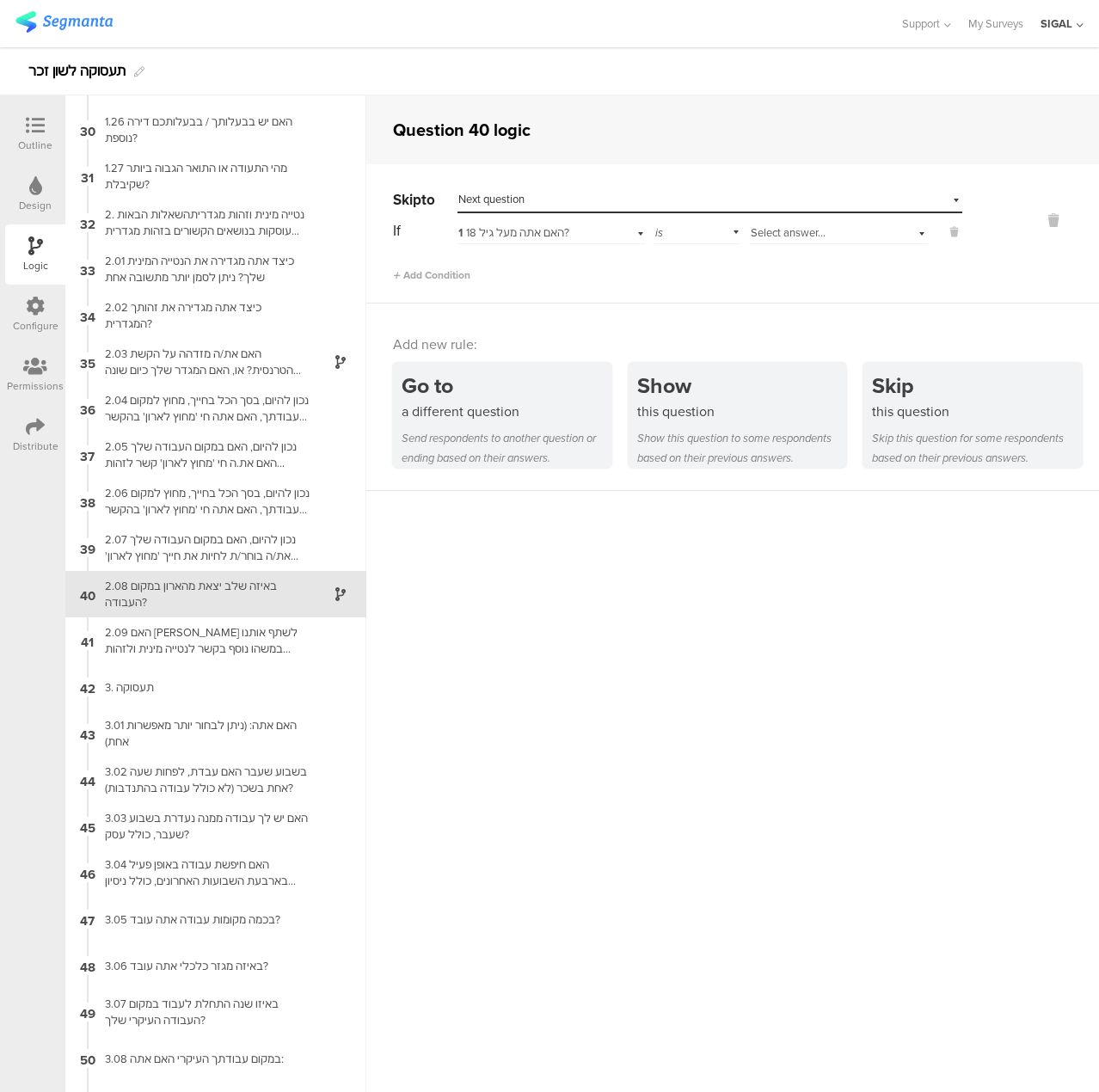 click on "1  האם אתה מעל גיל 18?" at bounding box center [551, 230] 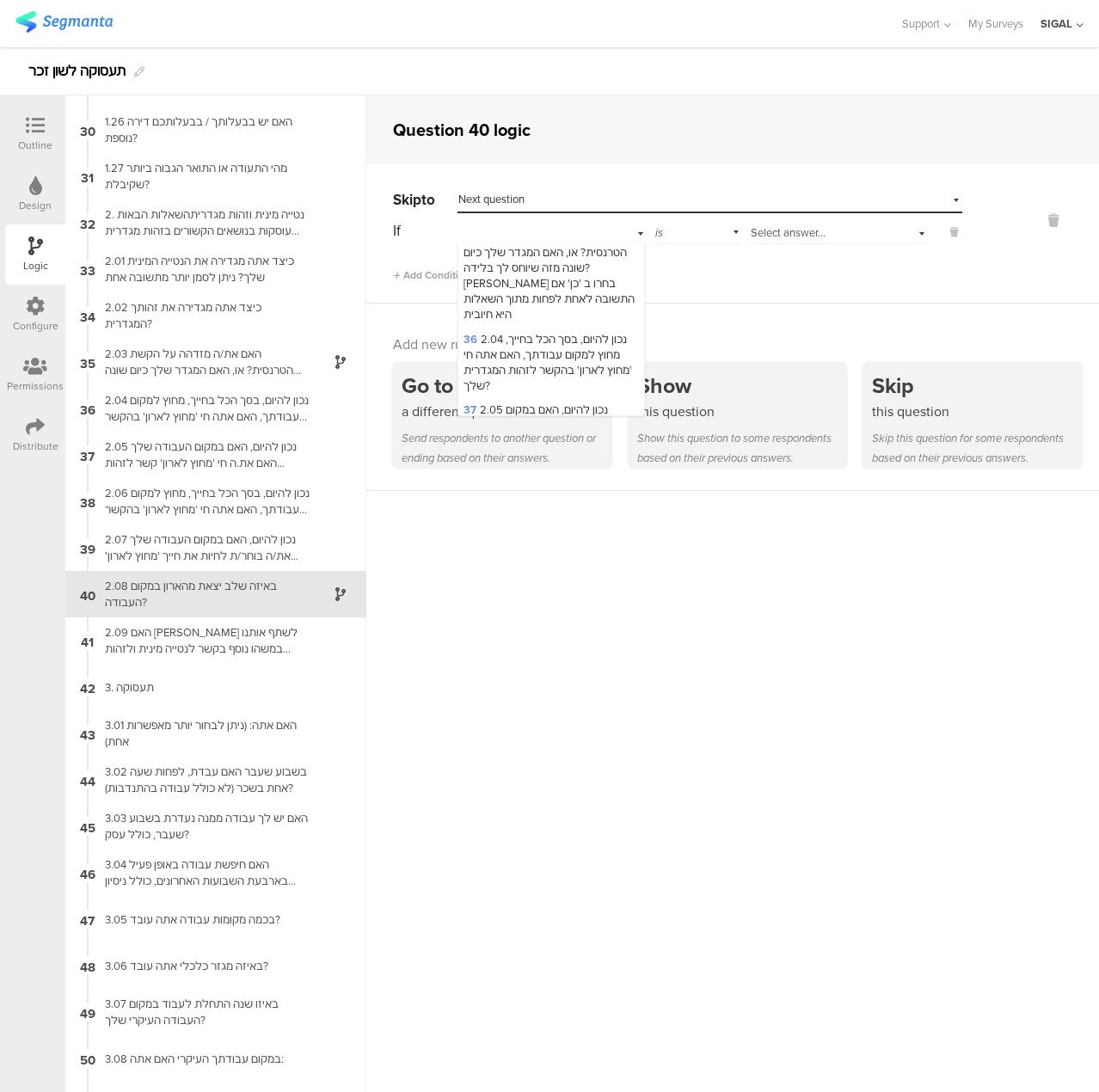 scroll, scrollTop: 1720, scrollLeft: 0, axis: vertical 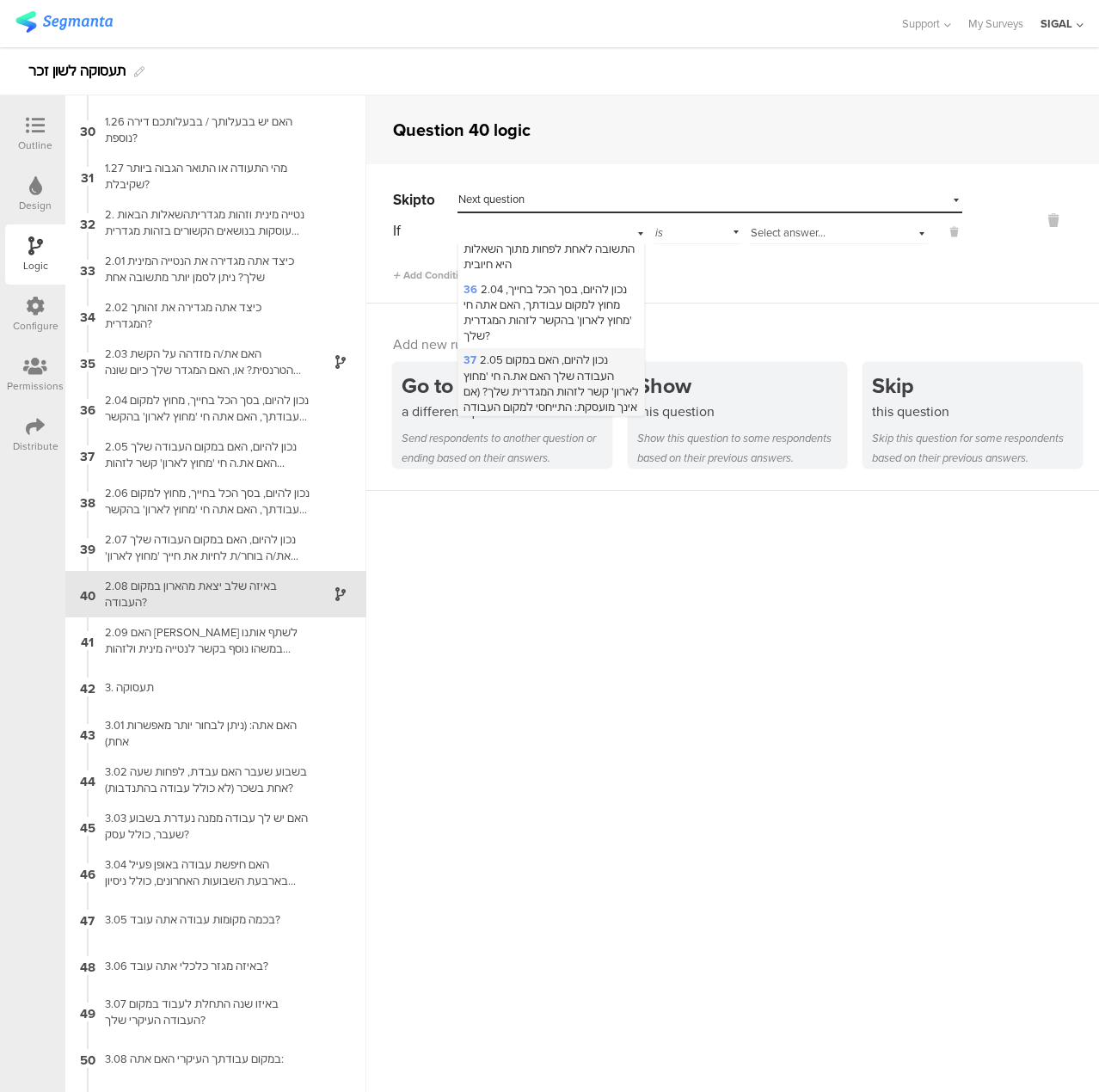 click on "37  2.05 נכון להיום, האם במקום העבודה שלך האם את.ה חי 'מחוץ לארון' קשר לזהות המגדרית שלך? (אם אינך מועסקת: התייחסי למקום העבודה האחרון אם לא עבדת: סמני לא רלוונטי)" at bounding box center (551, 391) 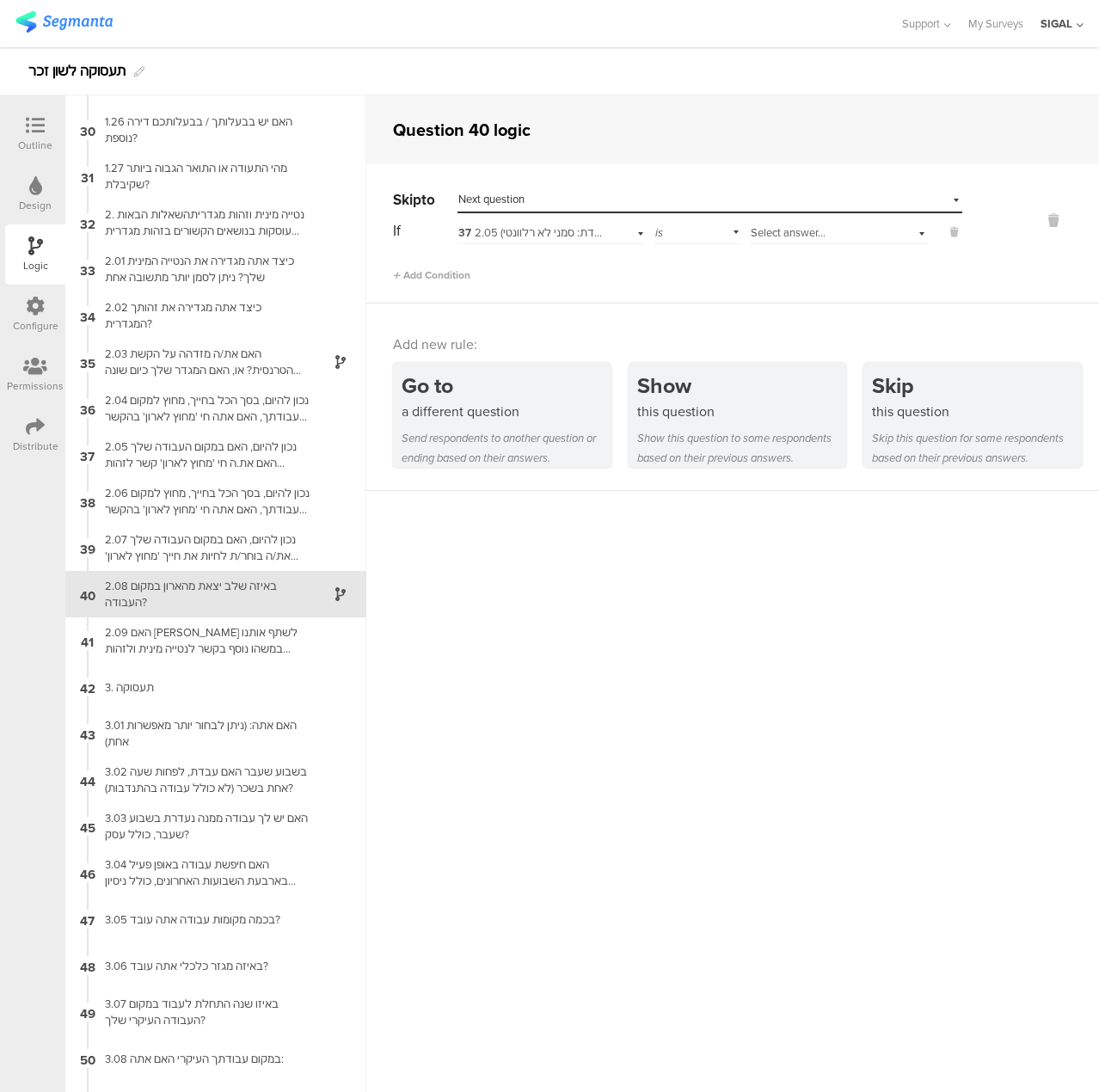 click on "Select answer..." at bounding box center [788, 232] 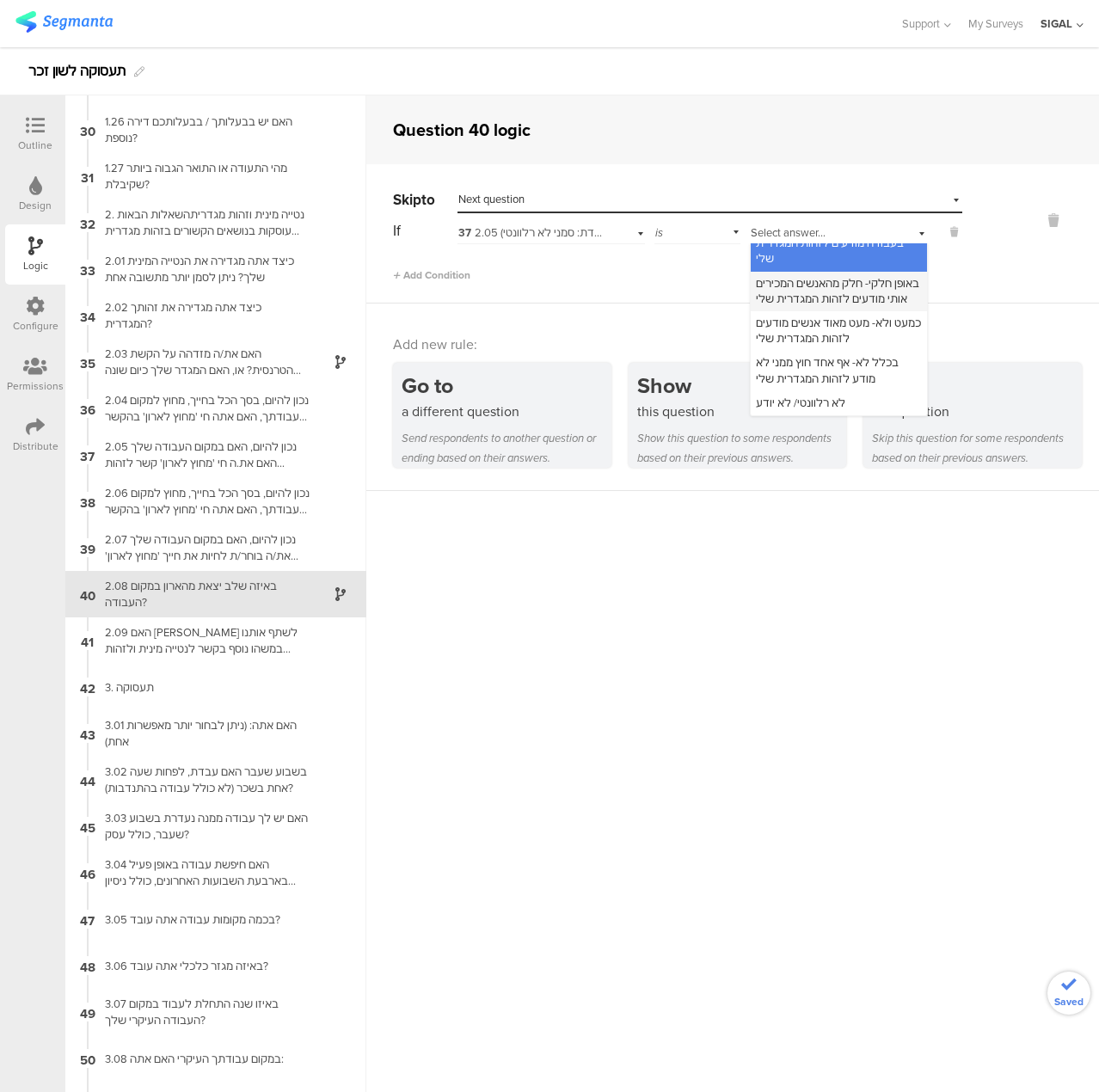 scroll, scrollTop: 43, scrollLeft: 0, axis: vertical 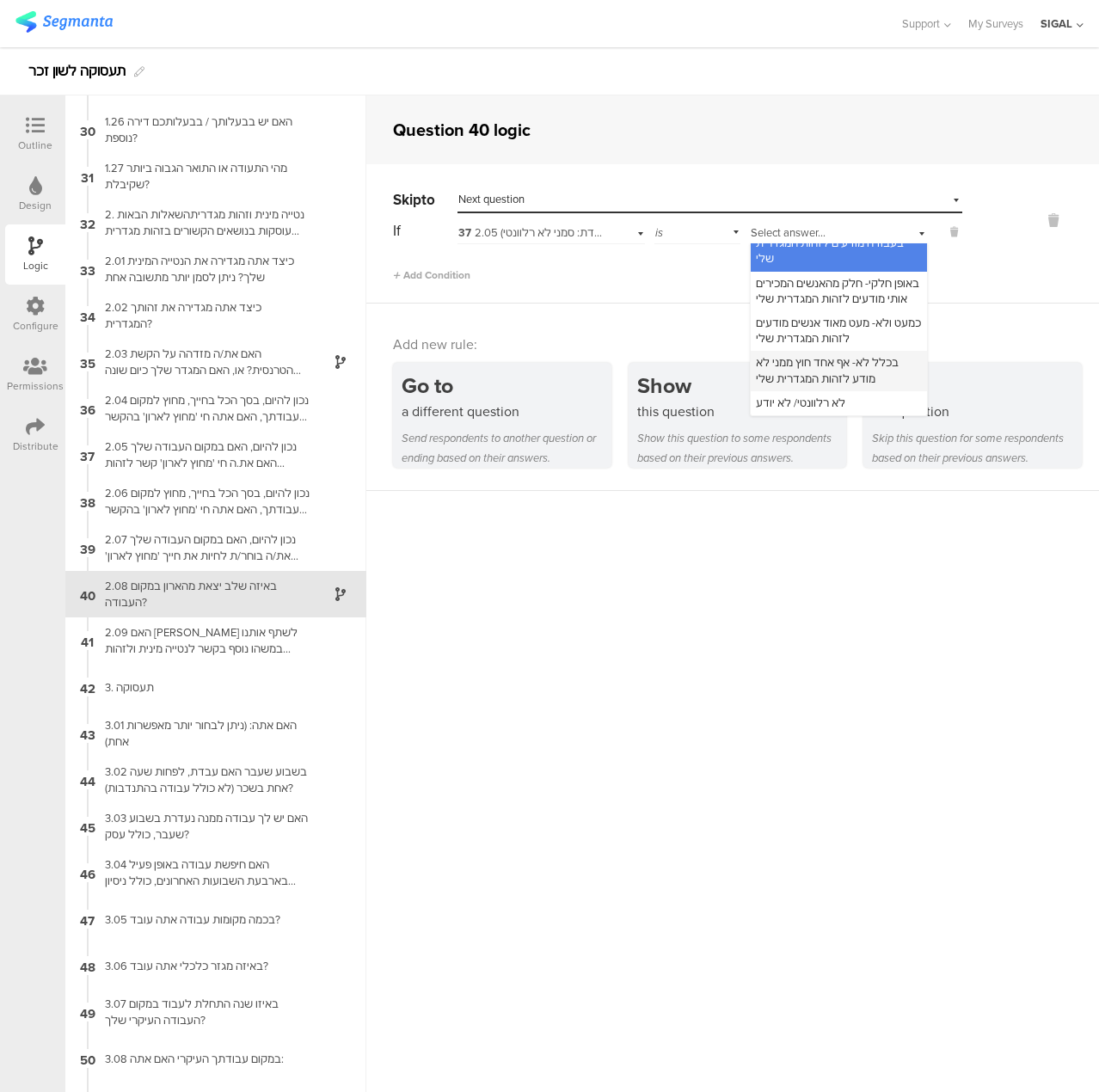 click on "בכלל לא- אף אחד חוץ ממני לא מודע לזהות המגדרית שלי" at bounding box center [827, 370] 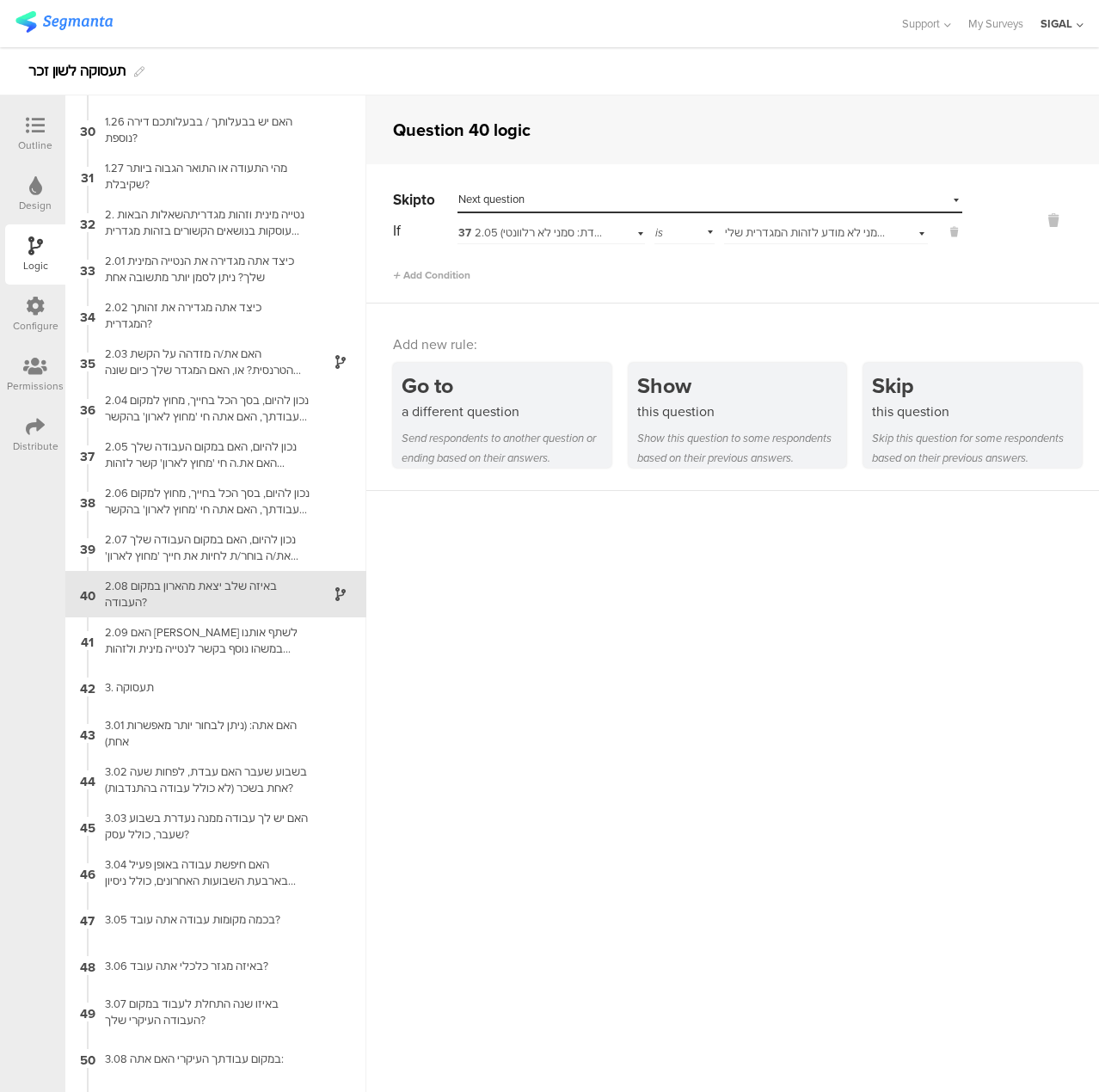scroll, scrollTop: 0, scrollLeft: 0, axis: both 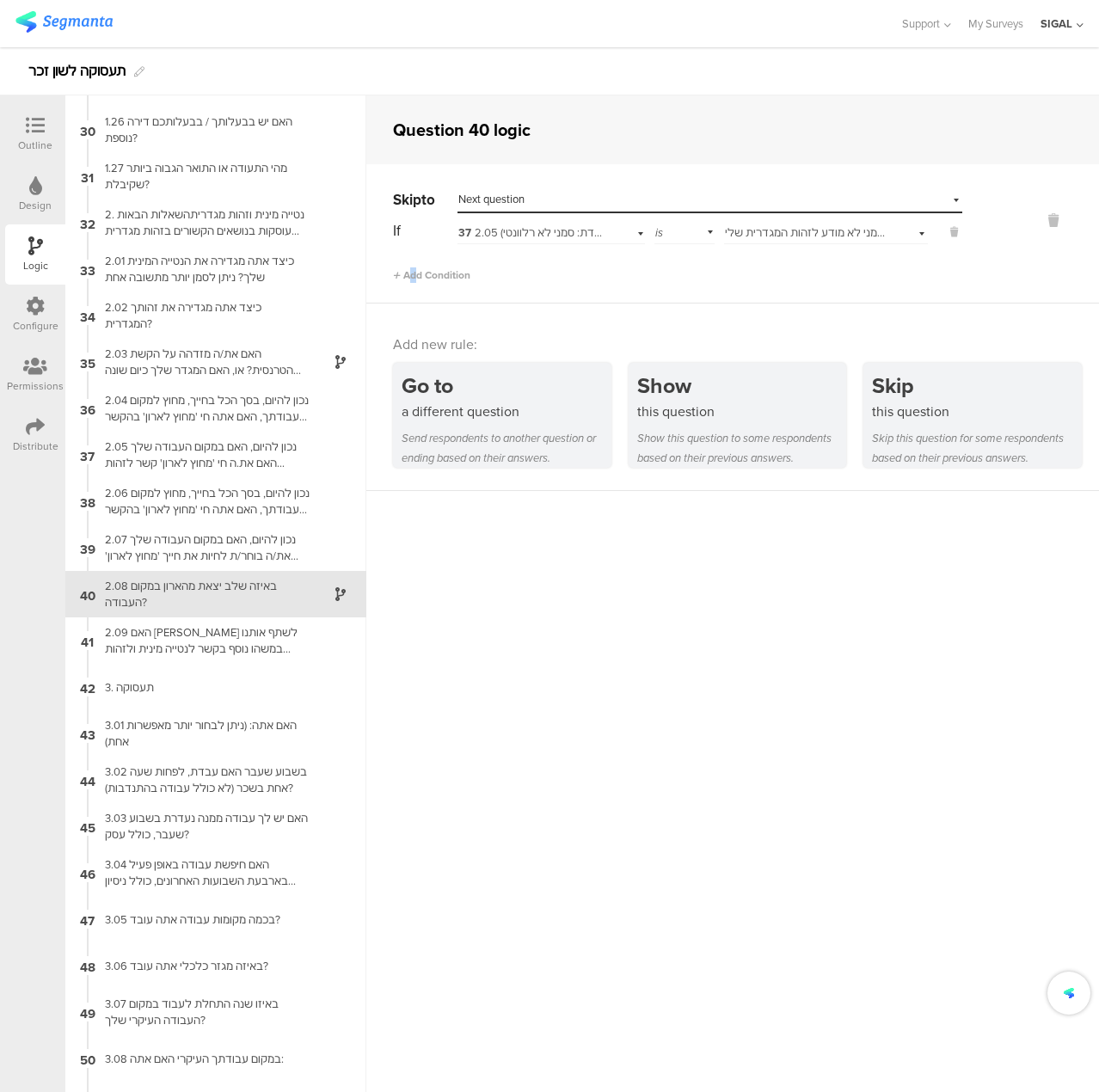 click on "Skip  to Select destination...   Next question
If   37  2.05 נכון להיום, האם במקום העבודה שלך האם את.ה חי 'מחוץ לארון' קשר לזהות המגדרית שלך? (אם אינך מועסקת: התייחסי למקום העבודה האחרון אם לא עבדת: סמני לא רלוונטי)
is Select answer...   בכלל לא- אף אחד חוץ ממני לא מודע לזהות המגדרית שלי
Add Condition" at bounding box center [733, 234] 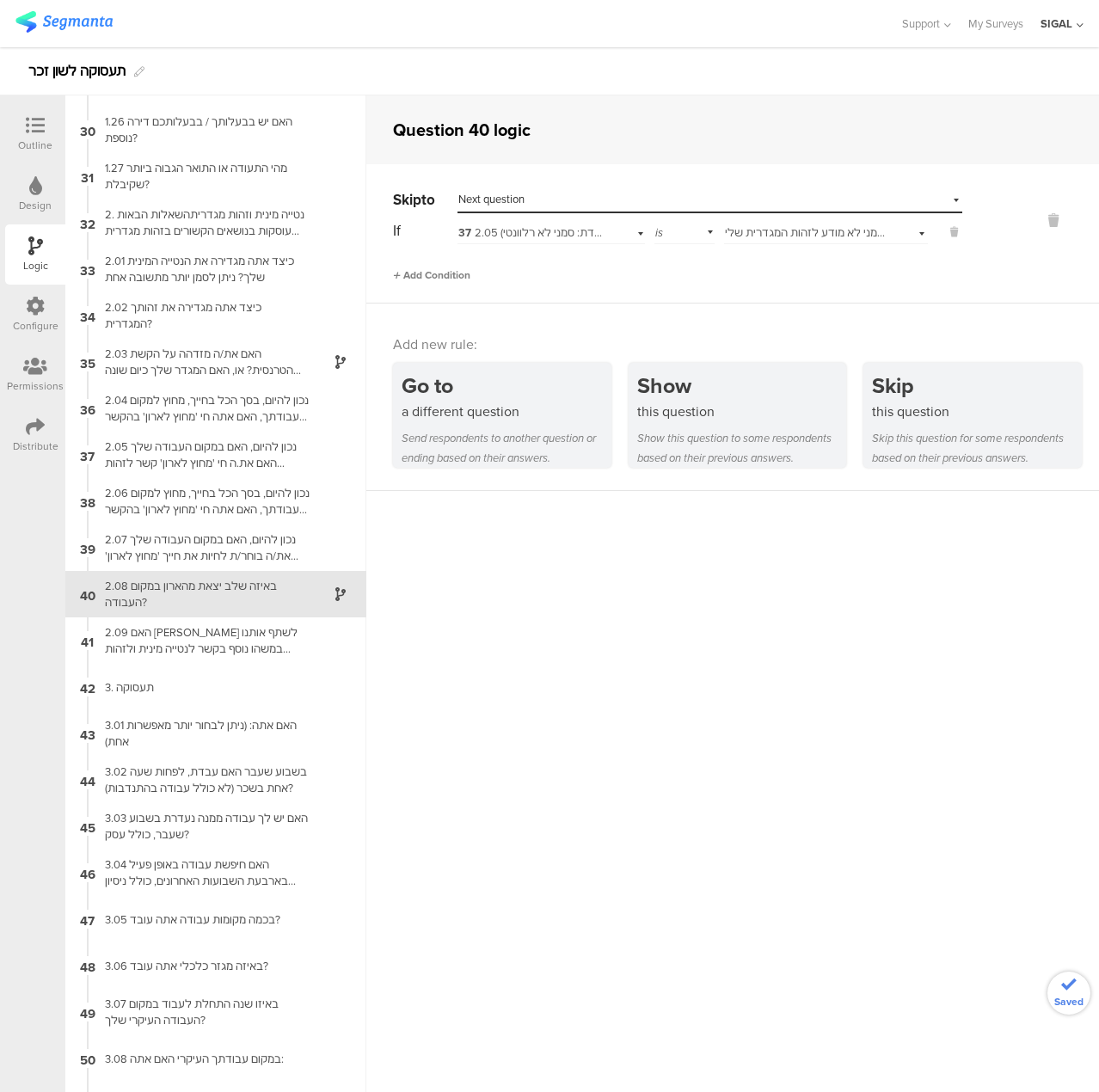 click on "Add Condition" at bounding box center (432, 275) 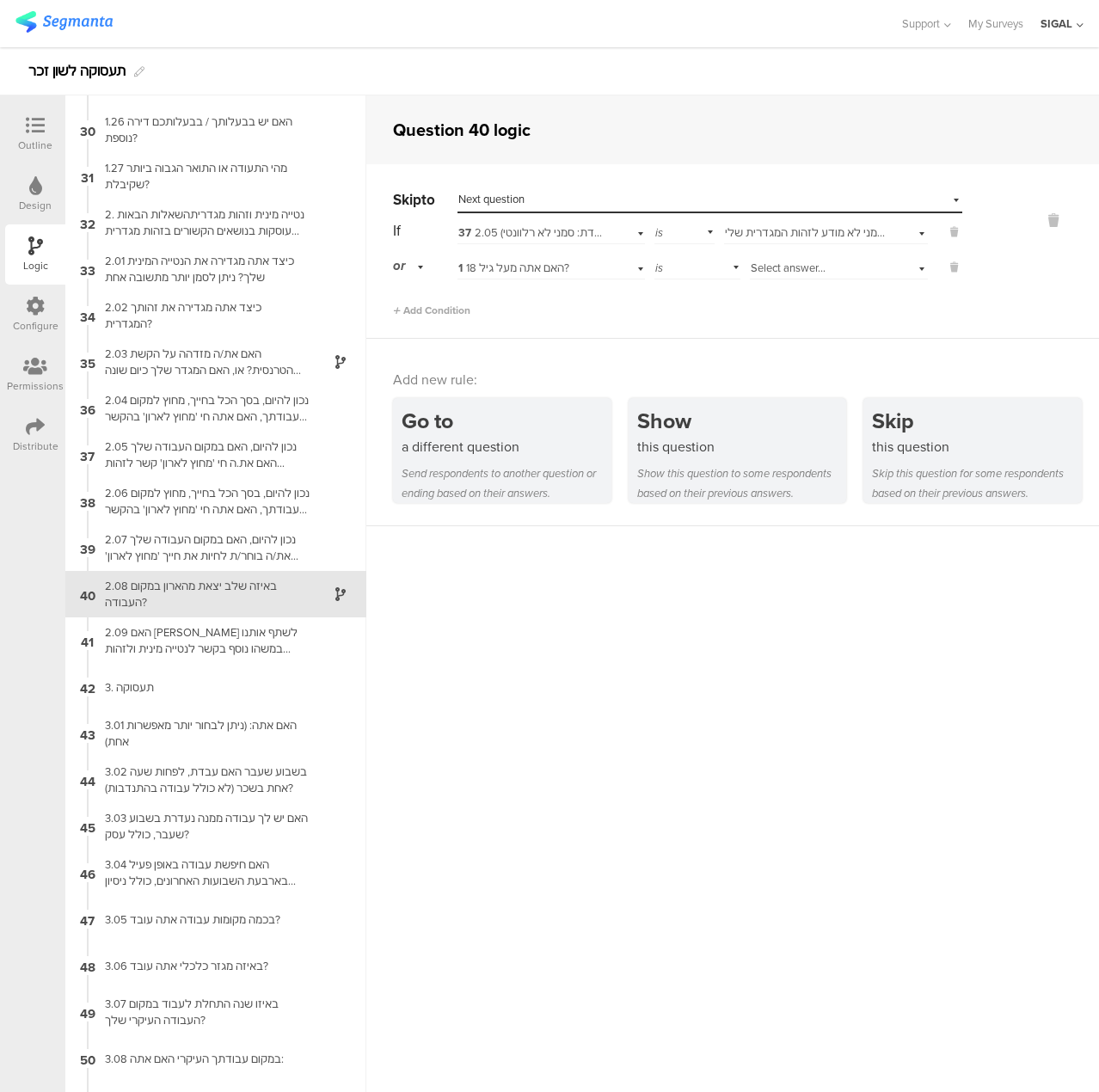 click on "1  האם אתה מעל גיל 18?" at bounding box center [513, 267] 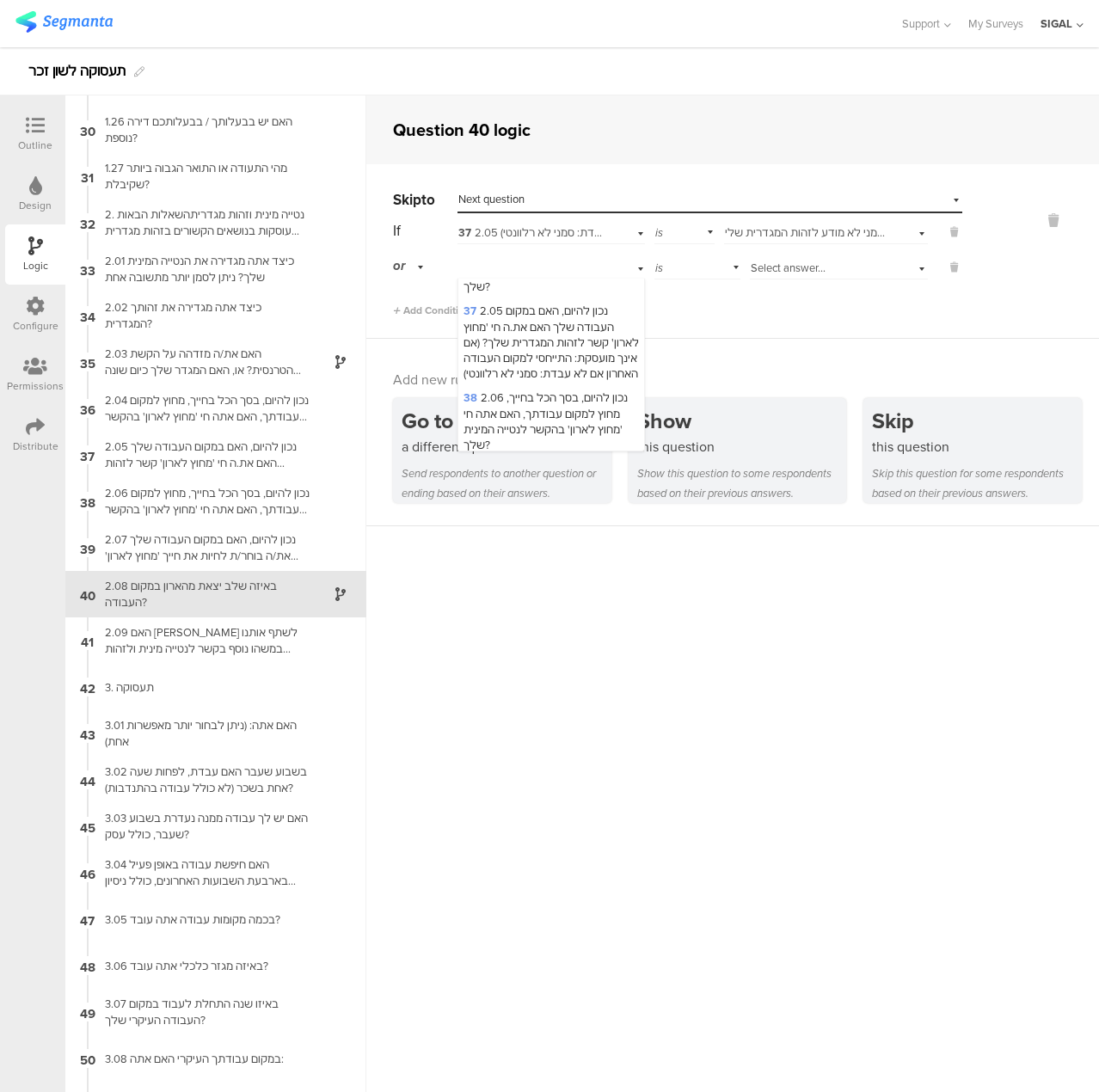 scroll, scrollTop: 1806, scrollLeft: 0, axis: vertical 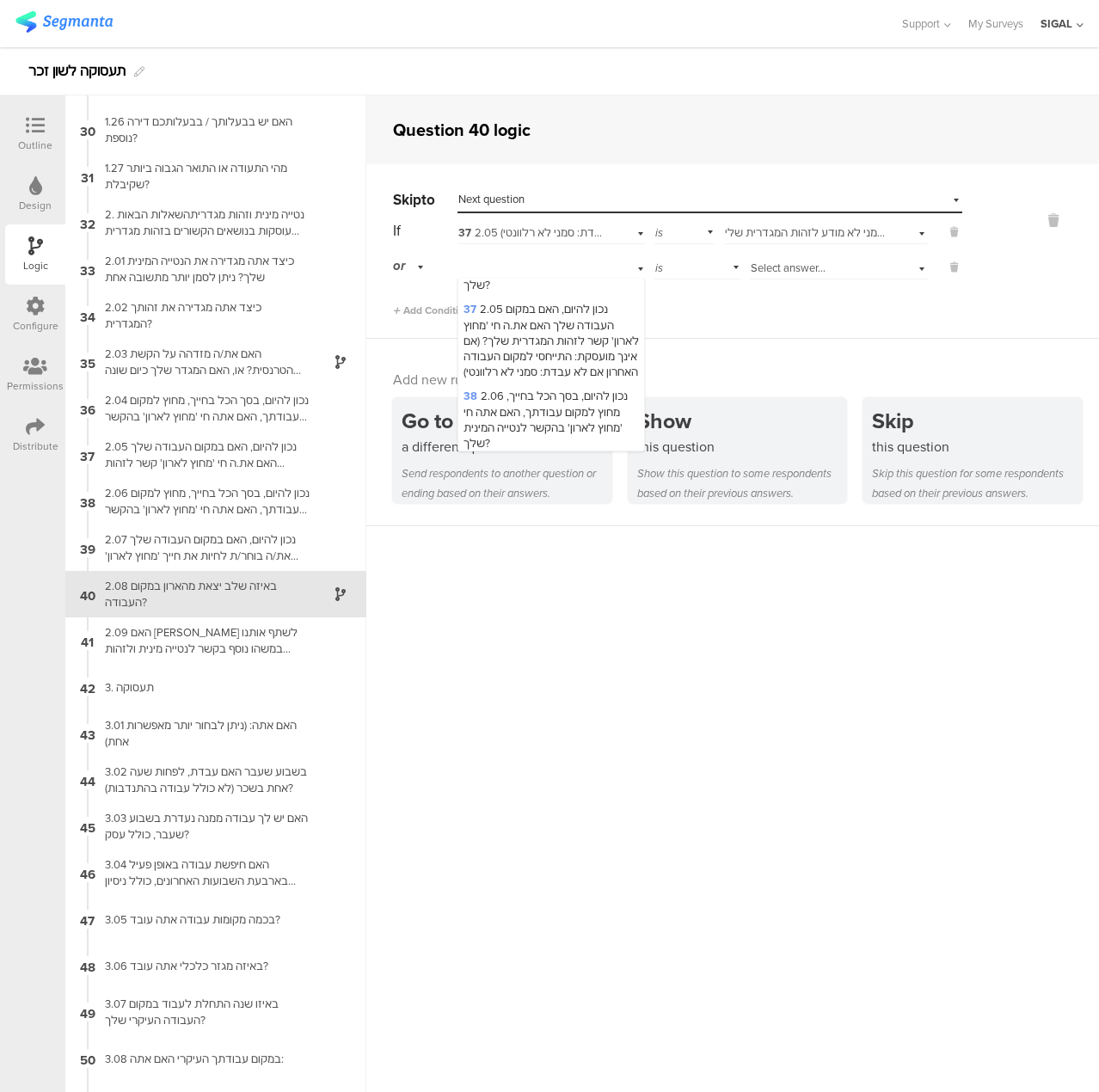 click on "37  2.05 נכון להיום, האם במקום העבודה שלך האם את.ה חי 'מחוץ לארון' קשר לזהות המגדרית שלך? (אם אינך מועסקת: התייחסי למקום העבודה האחרון אם לא עבדת: סמני לא רלוונטי)" at bounding box center [551, 340] 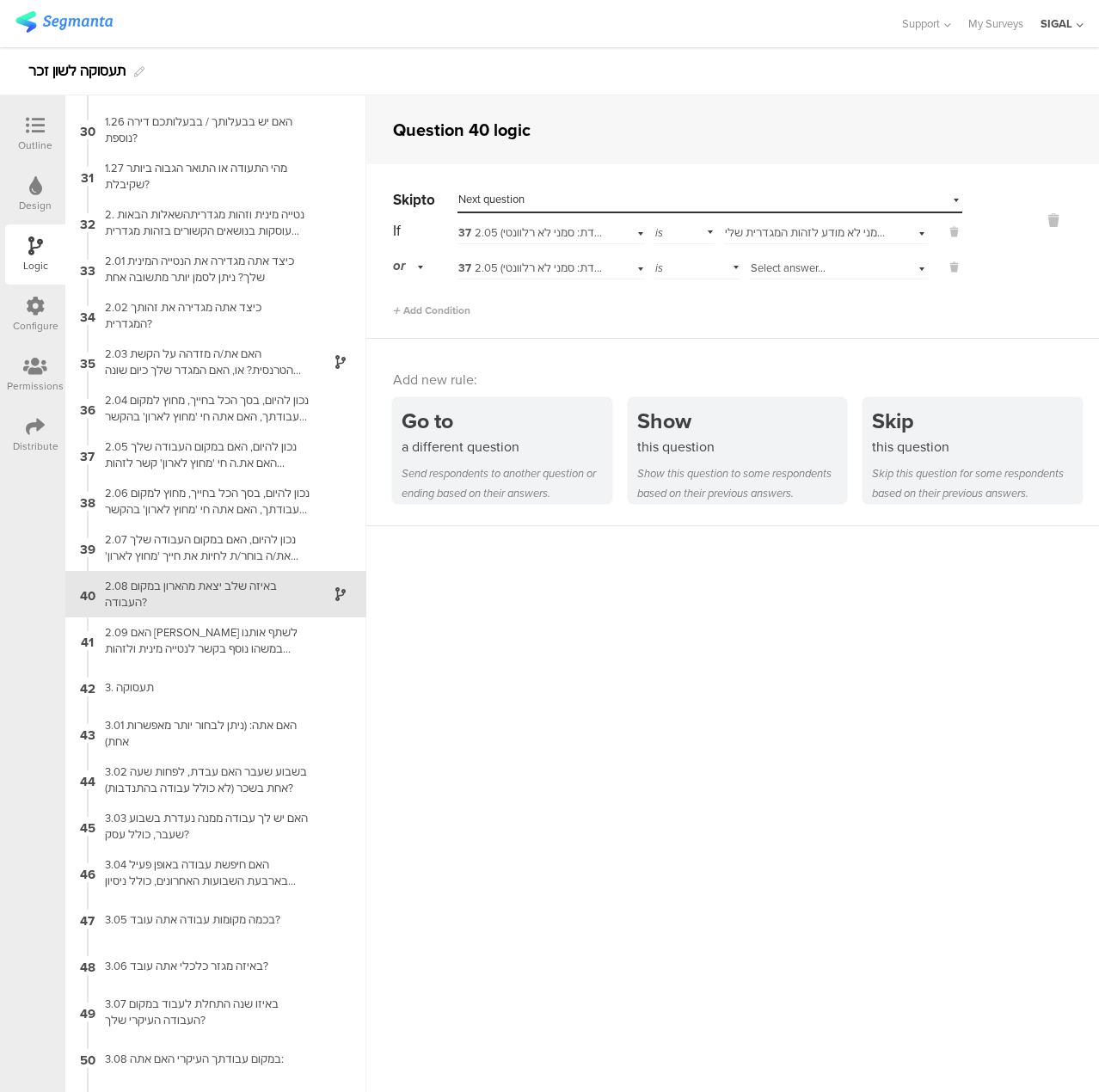click on "Select answer..." at bounding box center [788, 267] 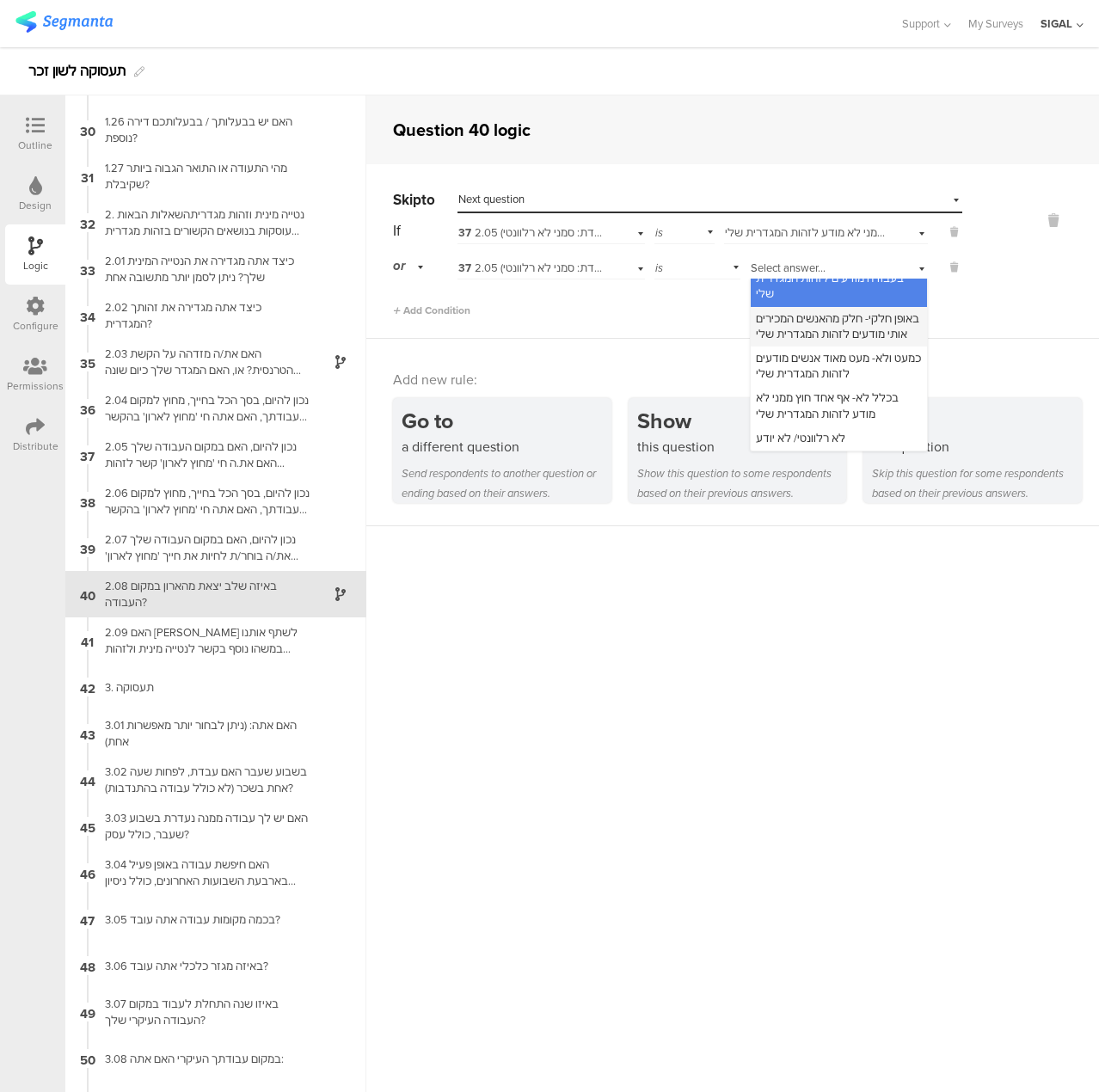 scroll, scrollTop: 43, scrollLeft: 0, axis: vertical 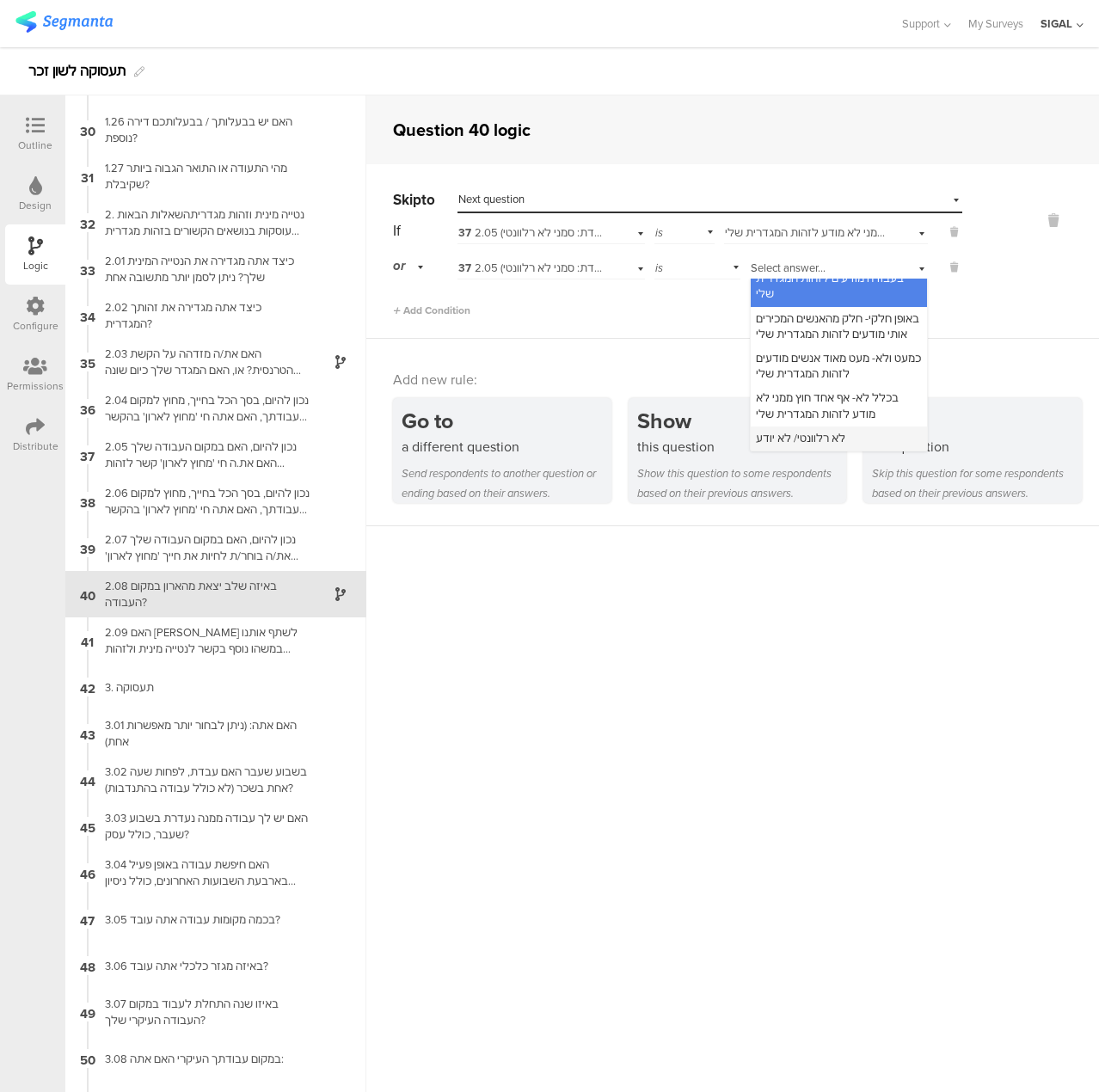 click on "לא רלוונטי/ לא יודע" at bounding box center (801, 438) 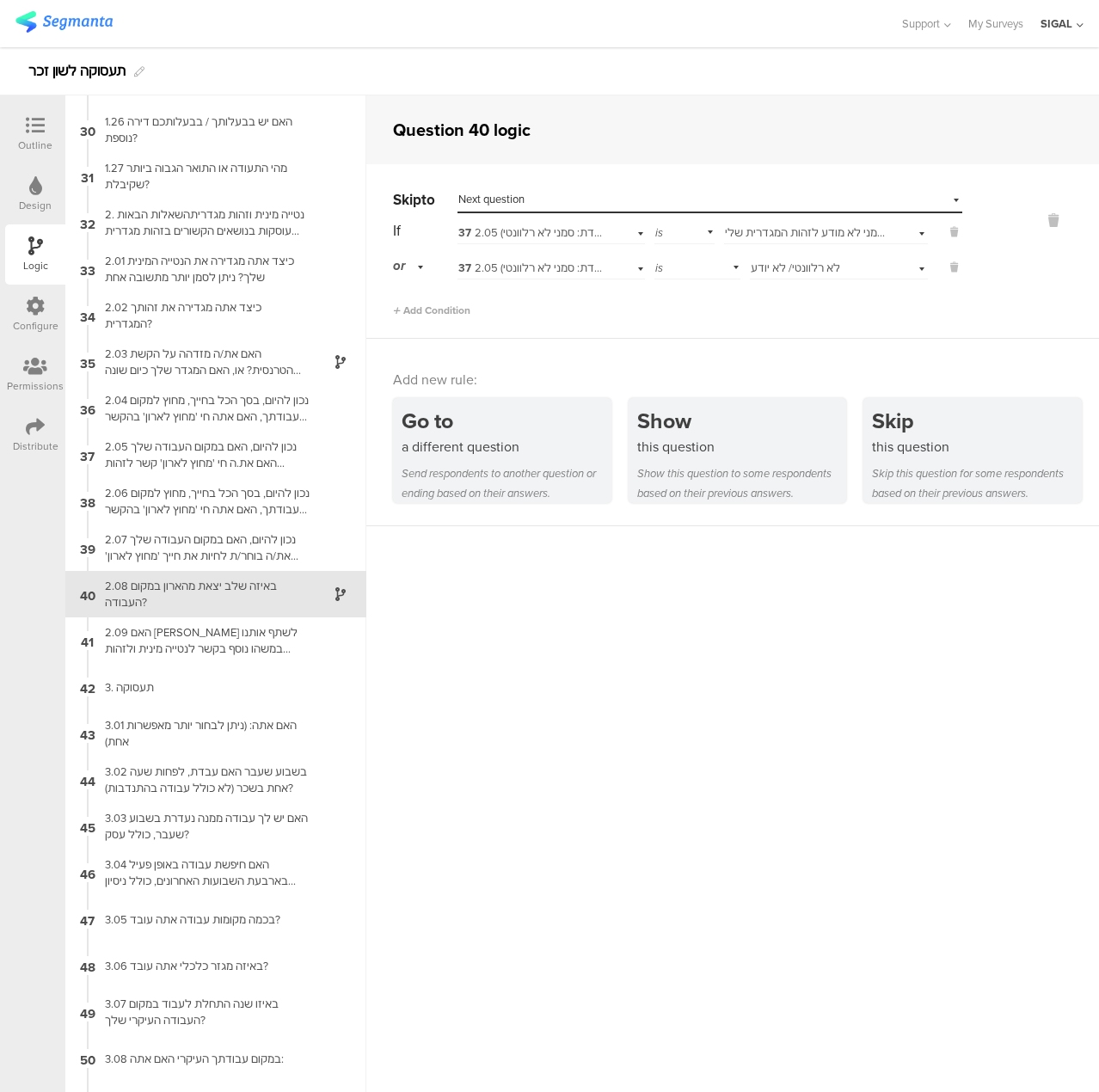 click on "Skip  to Select destination...   Next question
If   37  2.05 נכון להיום, האם במקום העבודה שלך האם את.ה חי 'מחוץ לארון' קשר לזהות המגדרית שלך? (אם אינך מועסקת: התייחסי למקום העבודה האחרון אם לא עבדת: סמני לא רלוונטי)
is Select answer...   בכלל לא- אף אחד חוץ ממני לא מודע לזהות המגדרית שלי
or   37
is Select answer...   לא רלוונטי/ לא יודע" at bounding box center [733, 251] 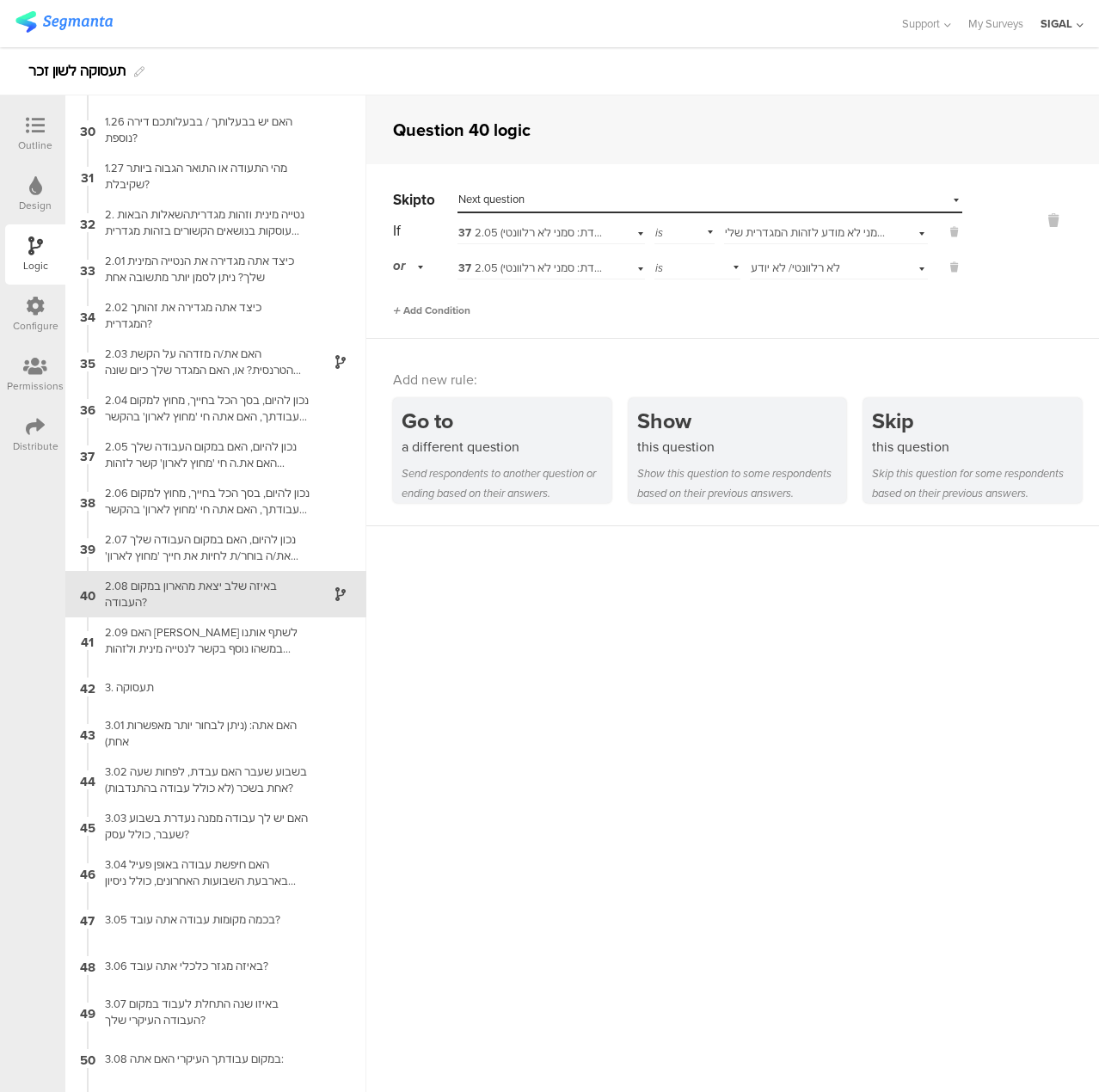 click on "Add Condition" at bounding box center (432, 310) 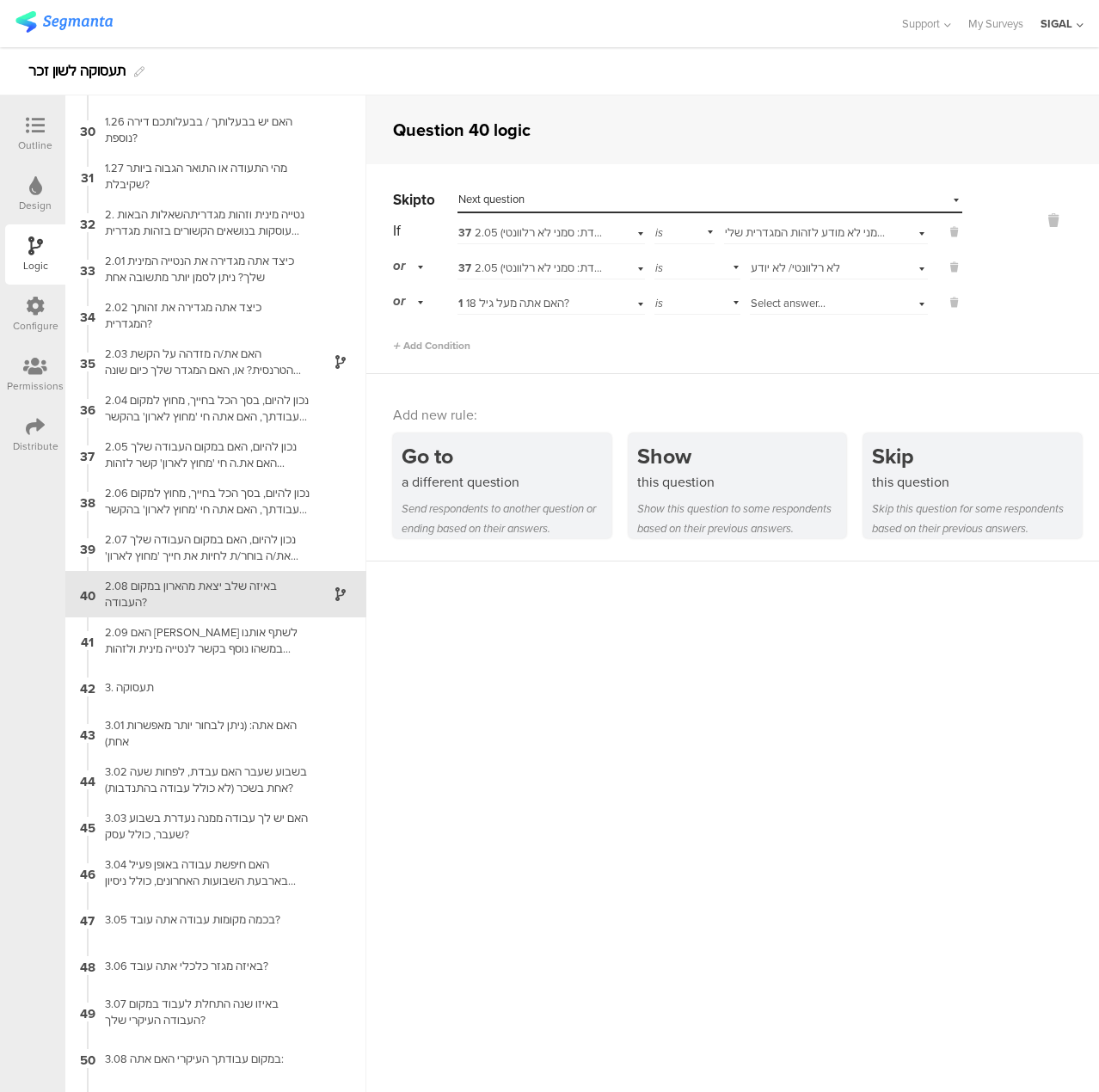 click on "1  האם אתה מעל גיל 18?" at bounding box center [513, 303] 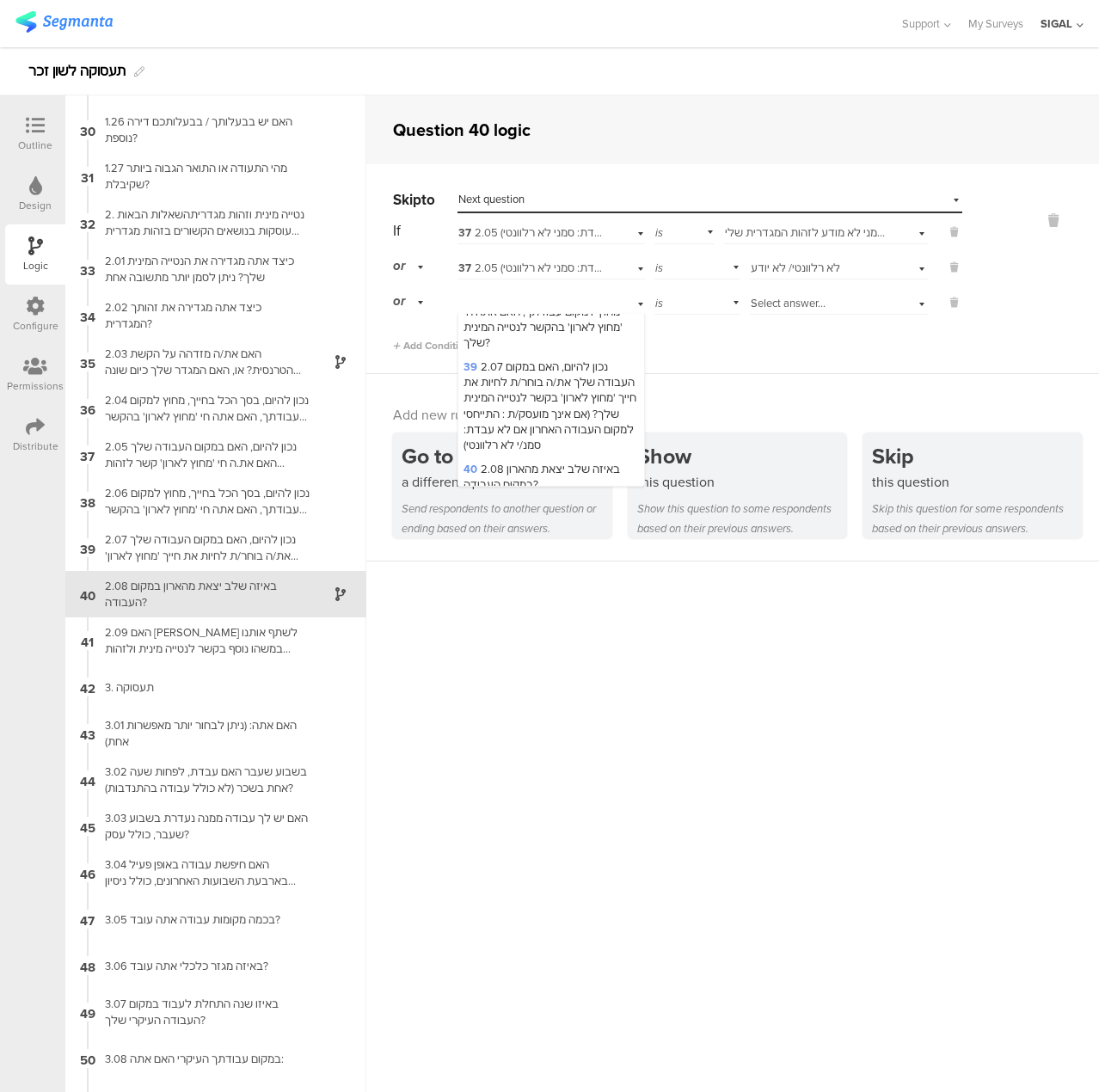 scroll, scrollTop: 1978, scrollLeft: 0, axis: vertical 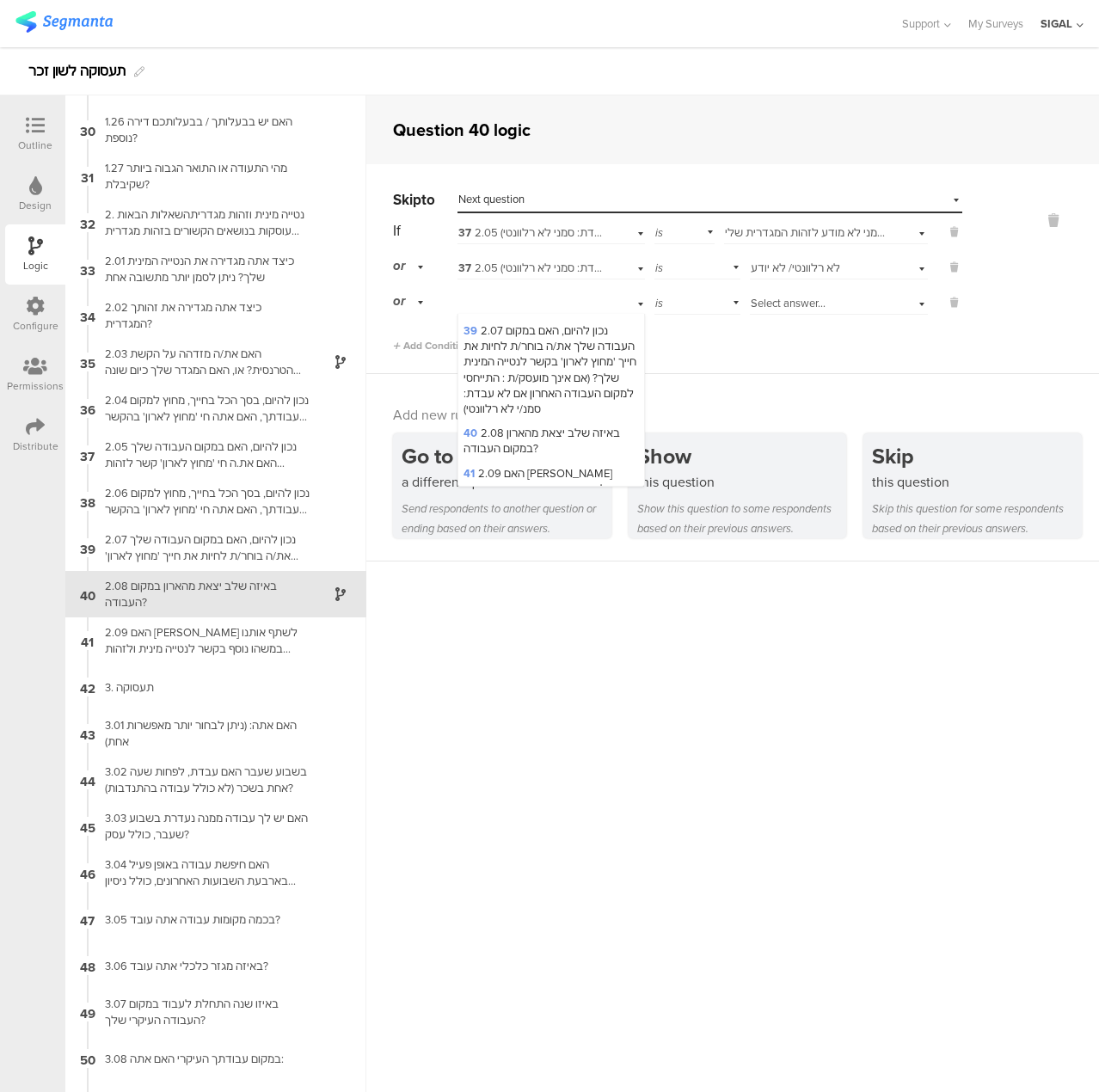 click on "Question 40 logic
Skip  to Select destination...   Next question
If   37  2.05 נכון להיום, האם במקום העבודה שלך האם את.ה חי 'מחוץ לארון' קשר לזהות המגדרית שלך? (אם אינך מועסקת: התייחסי למקום העבודה האחרון אם לא עבדת: סמני לא רלוונטי)
is Select answer...   בכלל לא- אף אחד חוץ ממני לא מודע לזהות המגדרית שלי
or   37
is Select answer..." at bounding box center [733, 593] 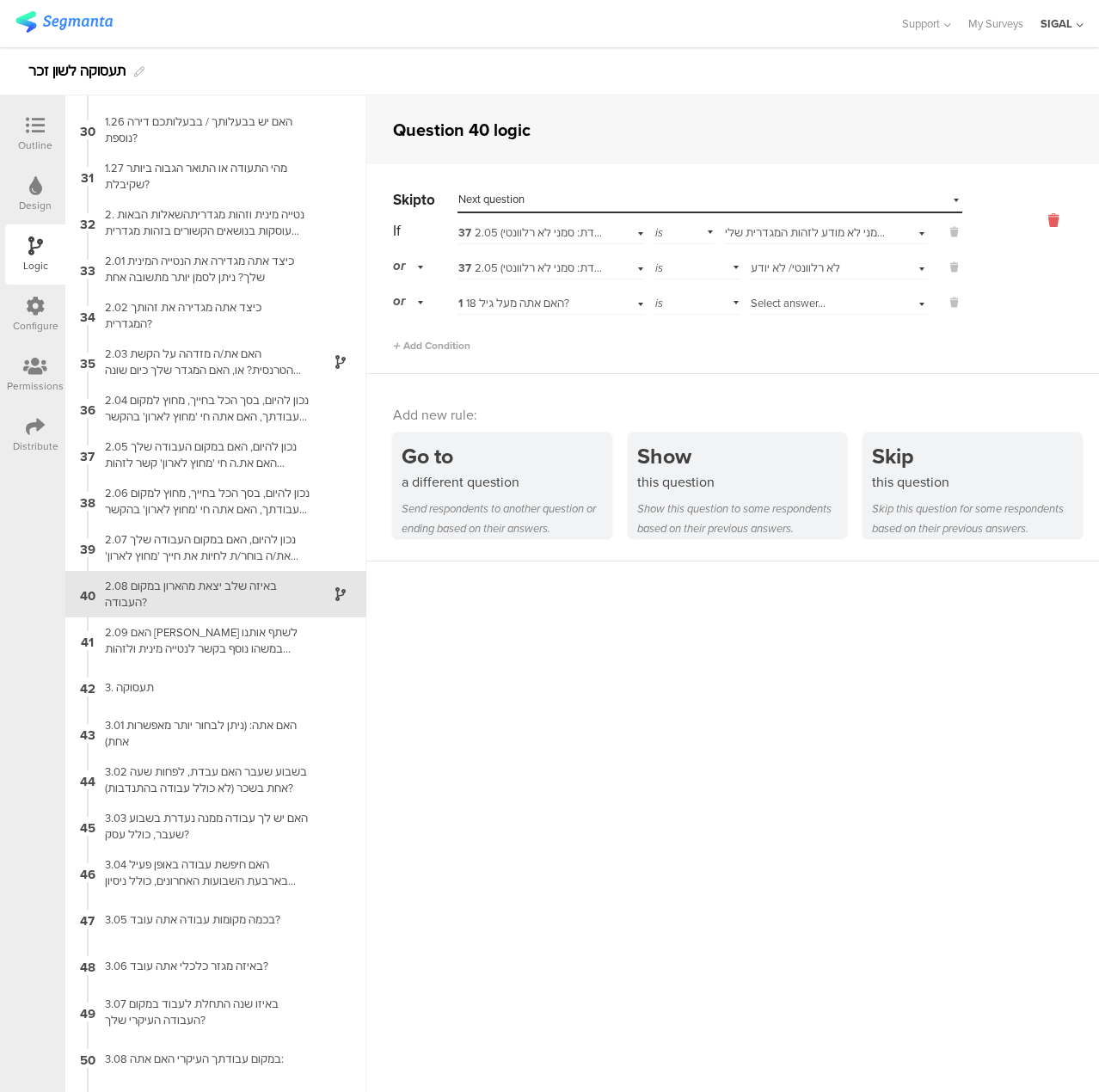 click at bounding box center (1053, 220) 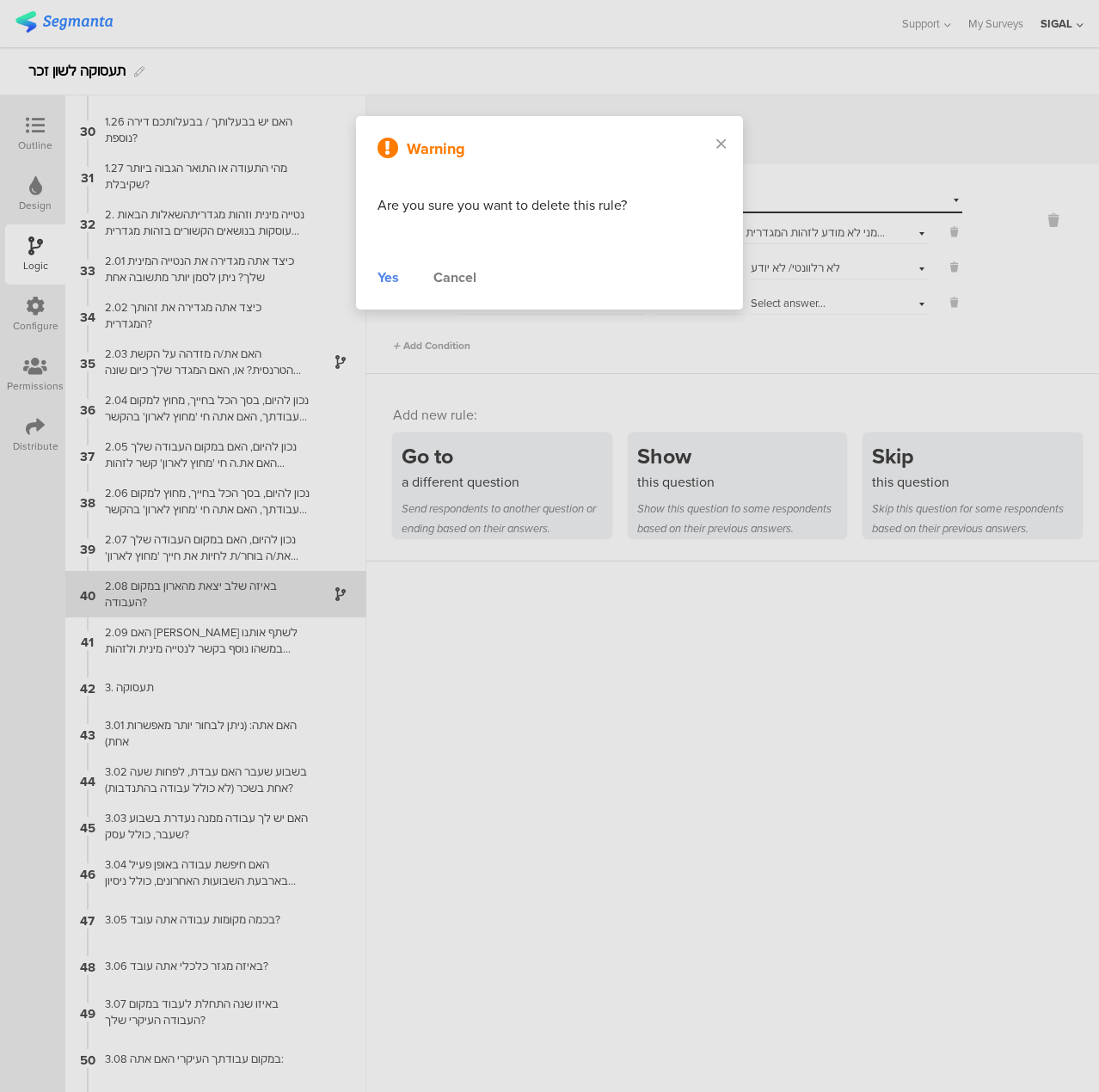 click on "Yes" at bounding box center (388, 278) 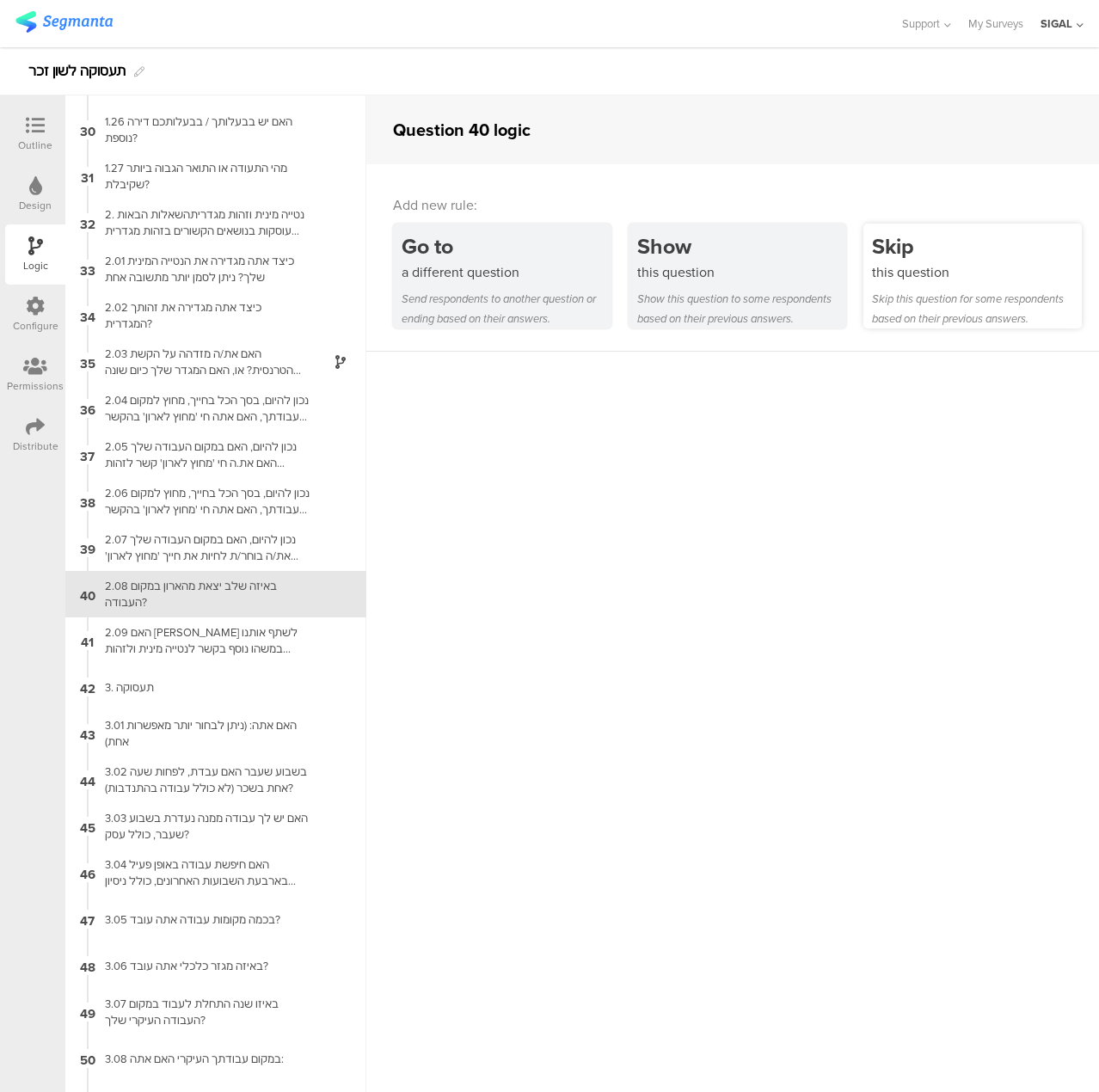 click on "Skip" at bounding box center (977, 246) 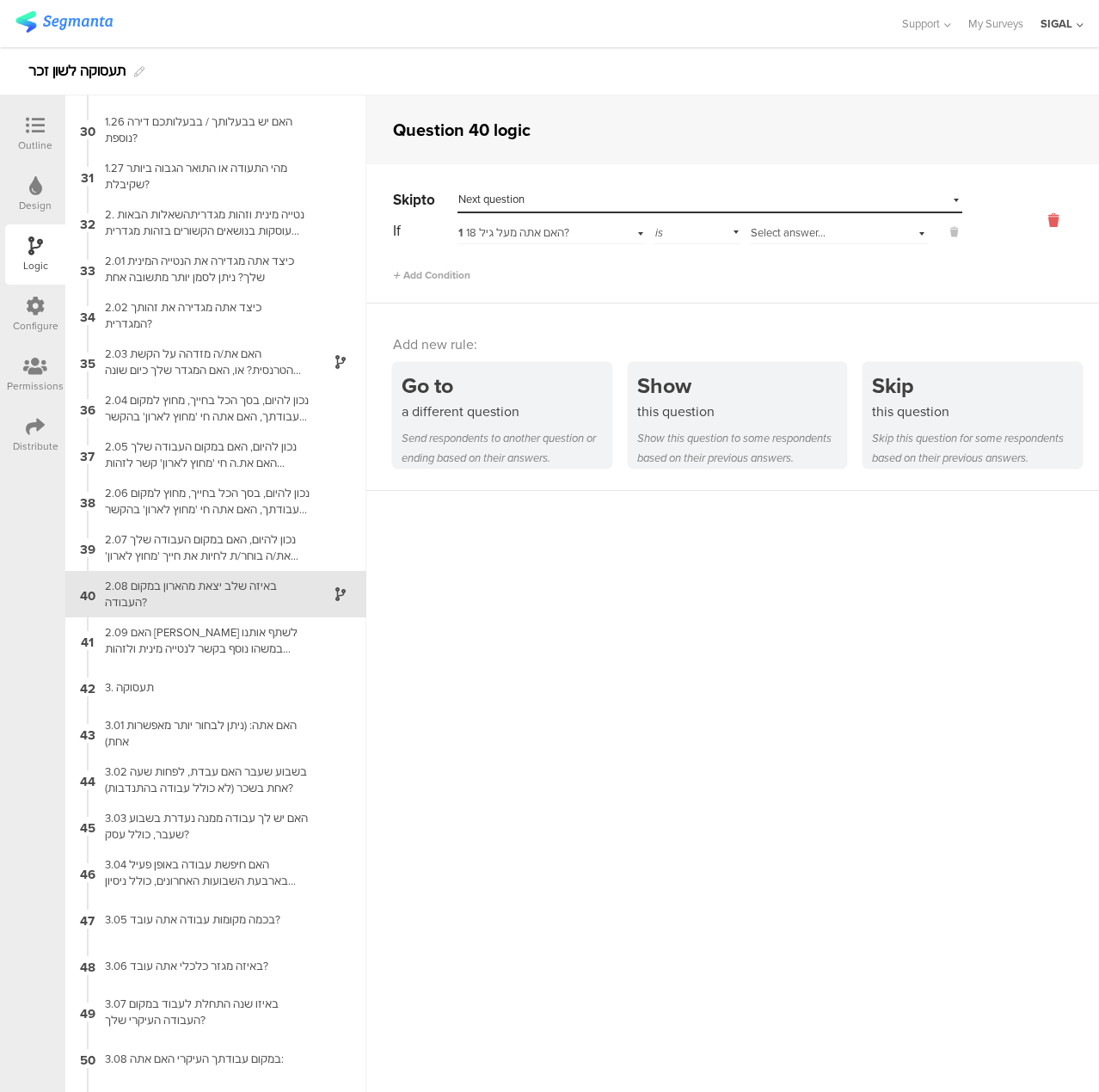 click at bounding box center [1053, 220] 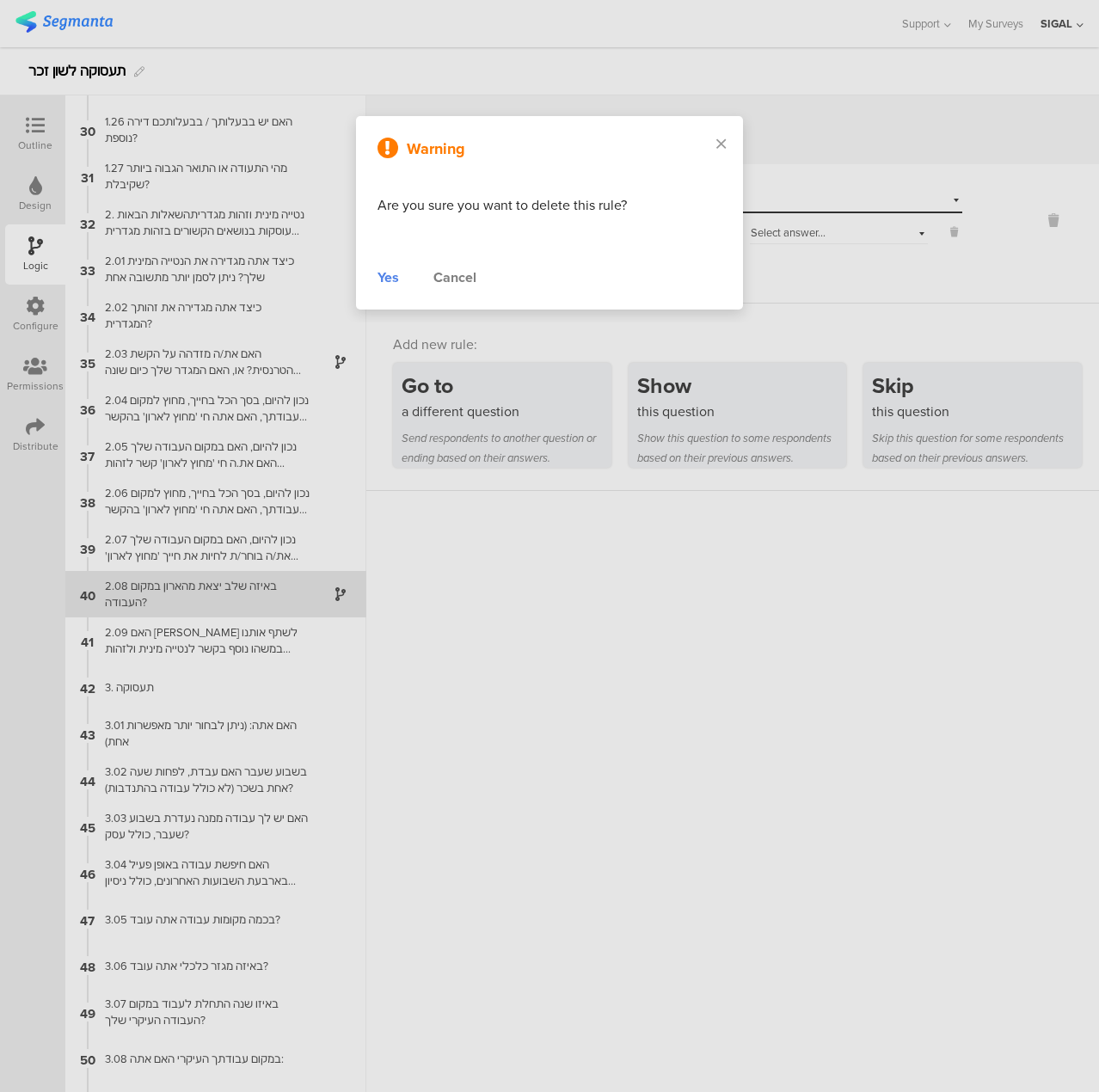 click on "Yes" at bounding box center (388, 278) 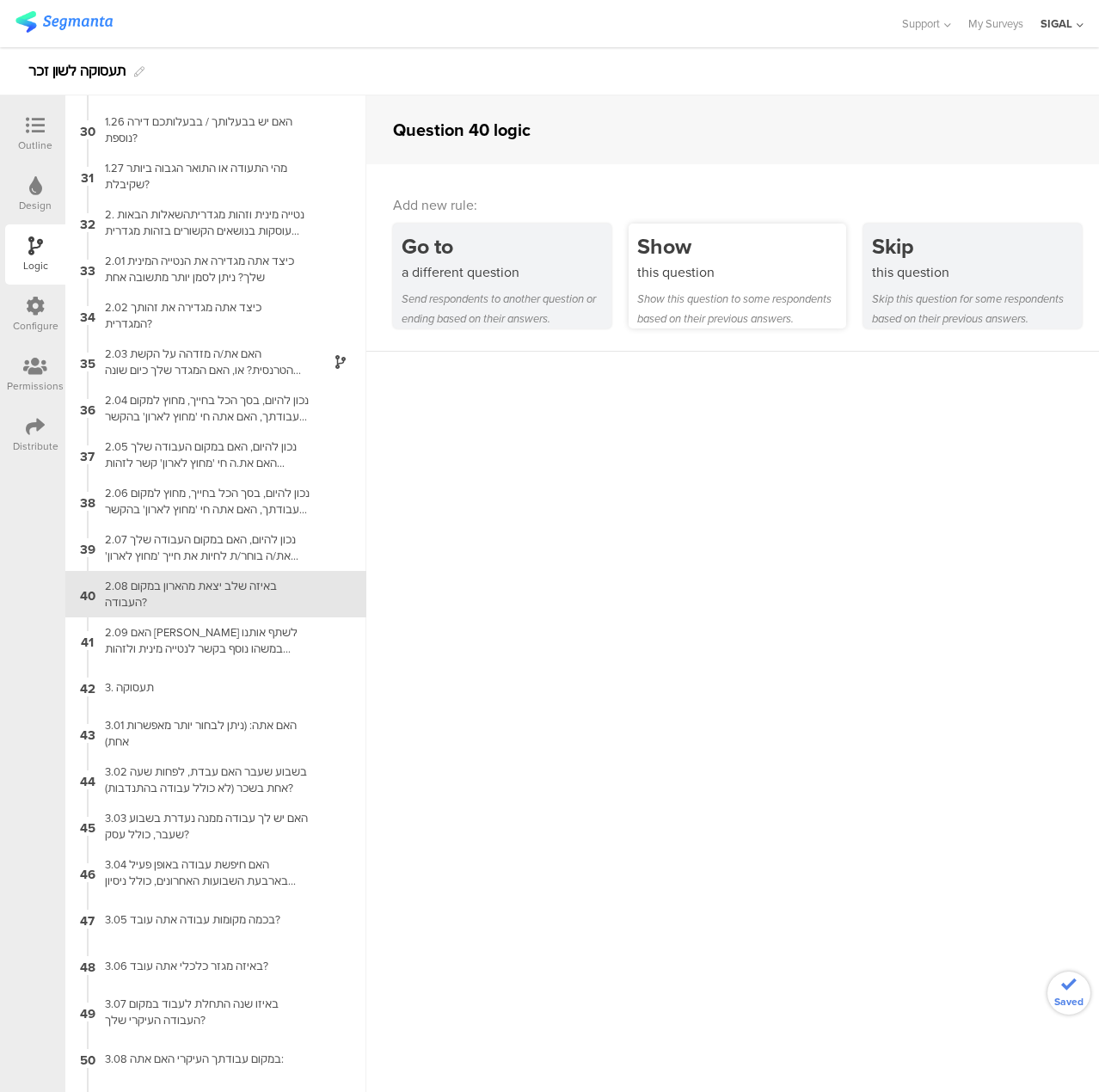 click on "Show this question to some respondents based on their previous answers." at bounding box center (742, 309) 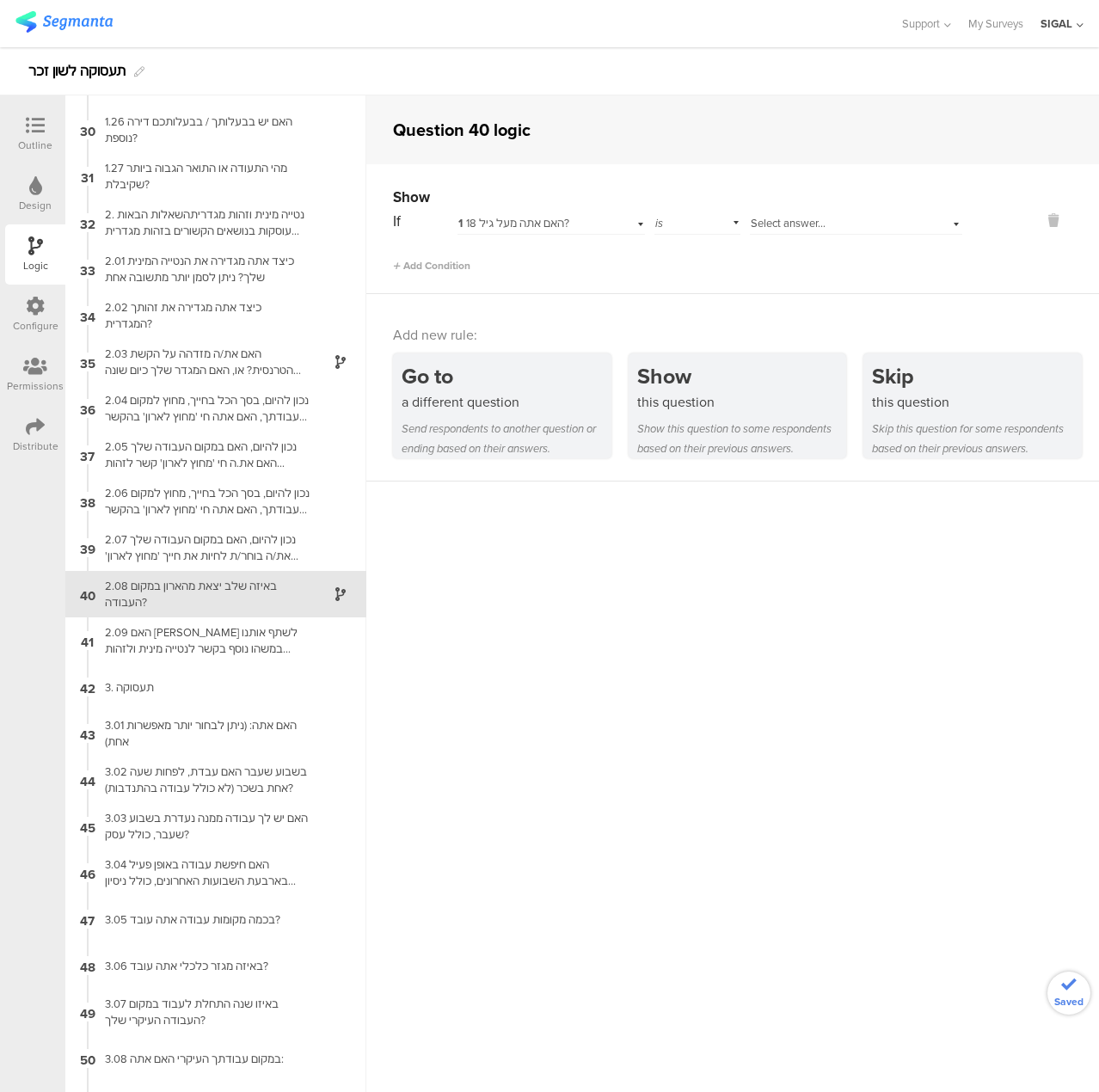 click on "1  האם אתה מעל גיל 18?" at bounding box center (532, 224) 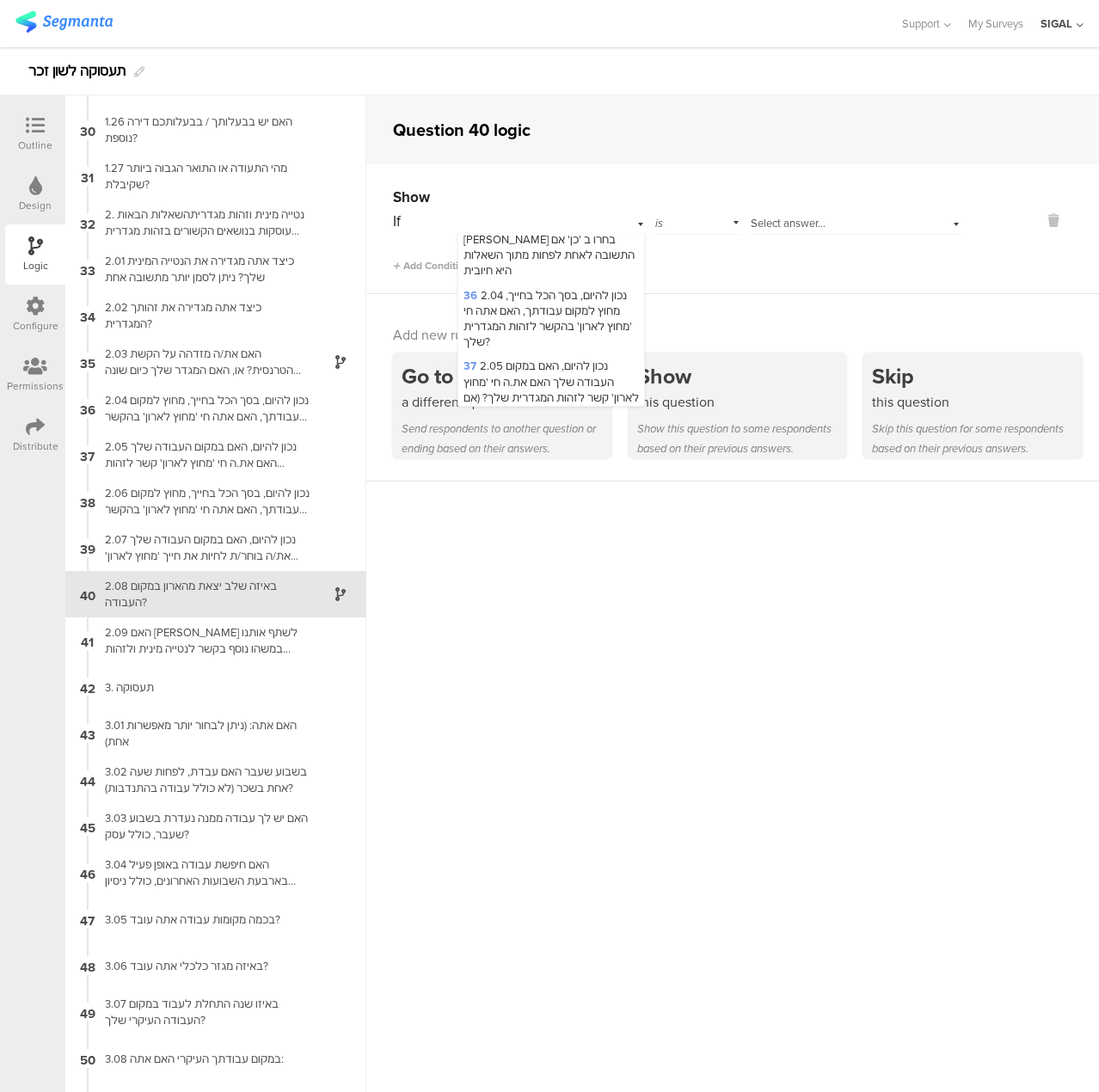 scroll, scrollTop: 1720, scrollLeft: 0, axis: vertical 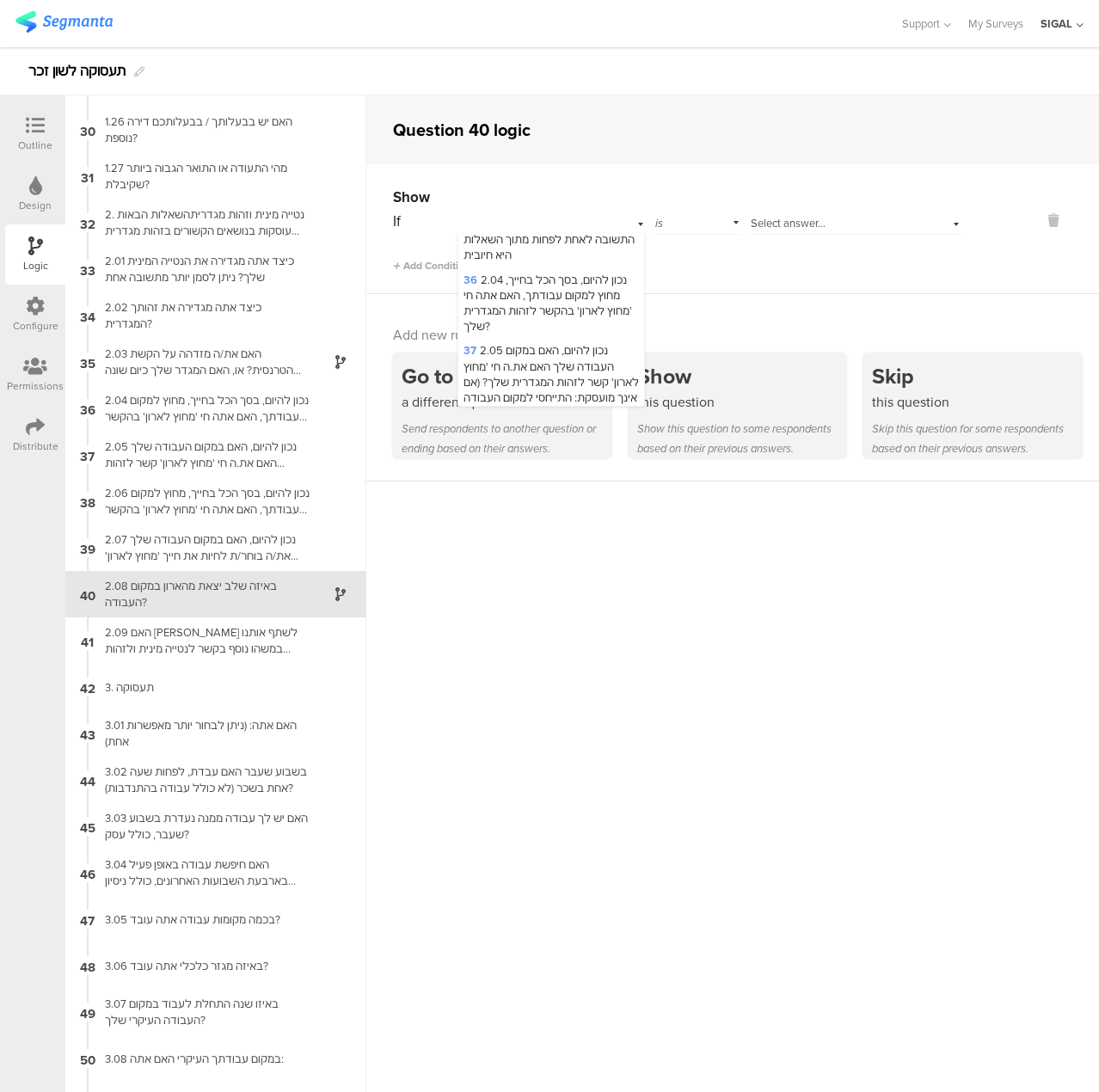 click on "37  2.05 נכון להיום, האם במקום העבודה שלך האם את.ה חי 'מחוץ לארון' קשר לזהות המגדרית שלך? (אם אינך מועסקת: התייחסי למקום העבודה האחרון אם לא עבדת: סמני לא רלוונטי)" at bounding box center (551, 382) 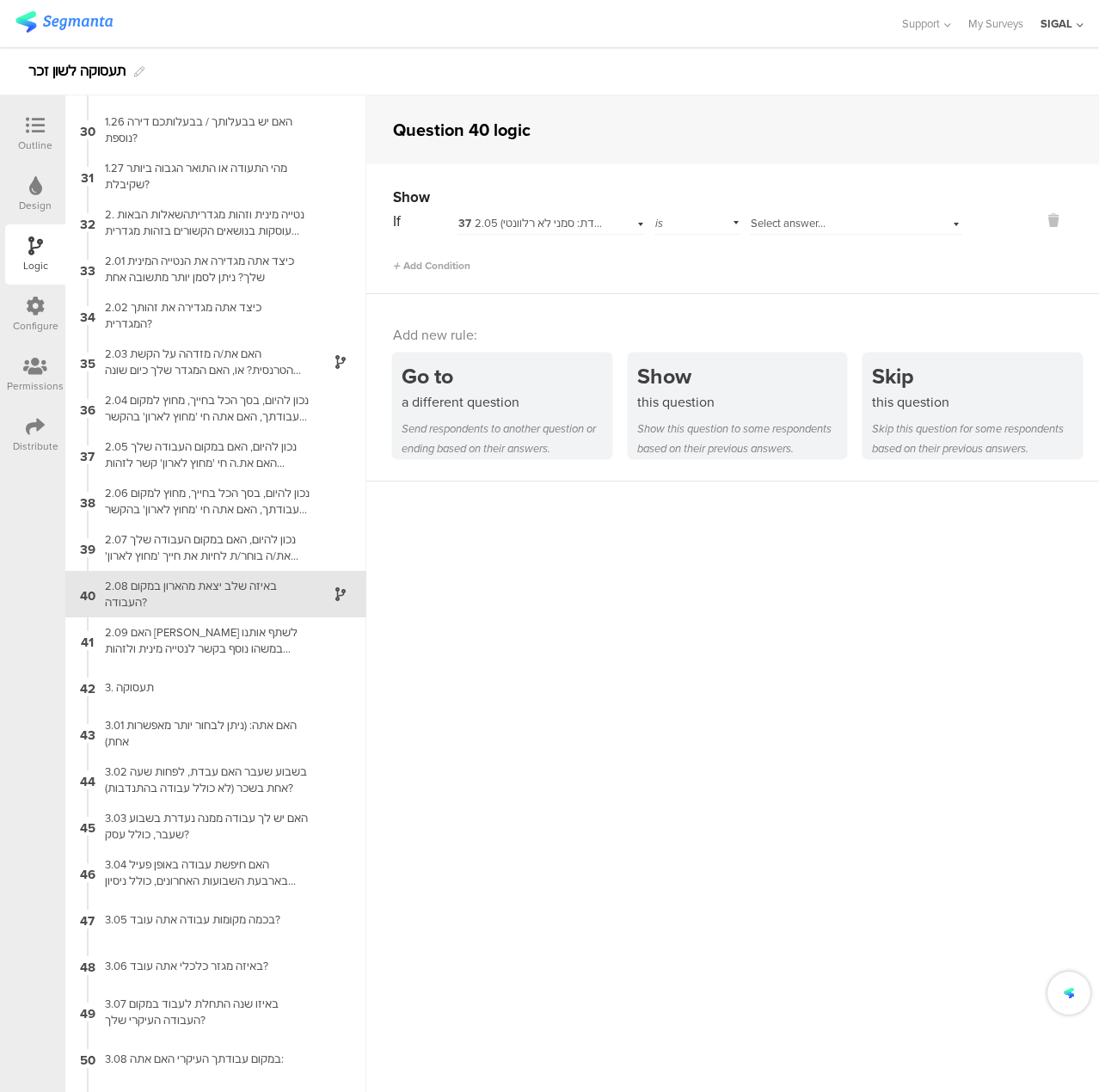 click on "Select answer..." at bounding box center [788, 223] 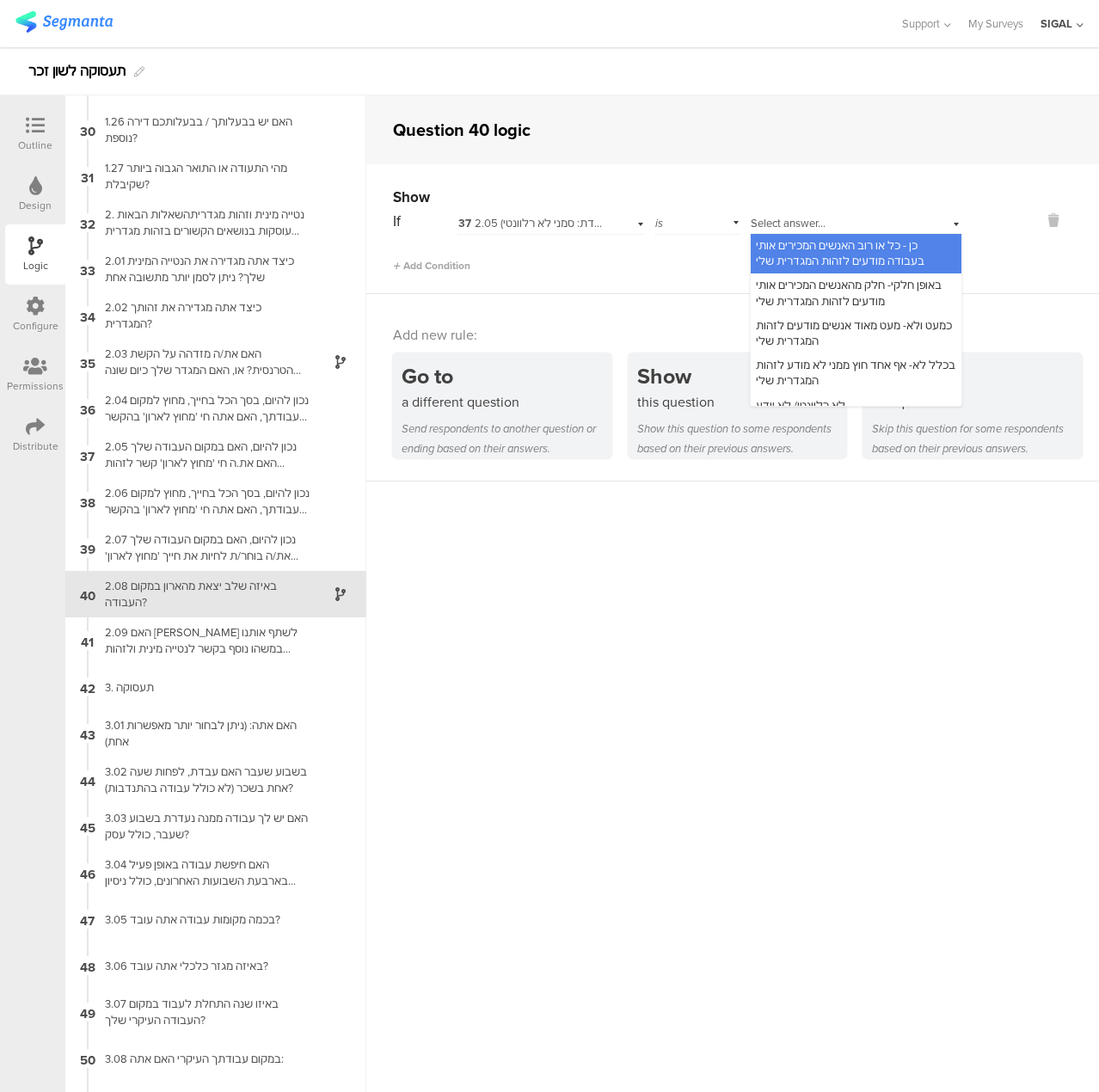 click on "כן - כל או רוב האנשים המכירים אותי בעבודה מודעים לזהות המגדרית שלי" at bounding box center [840, 253] 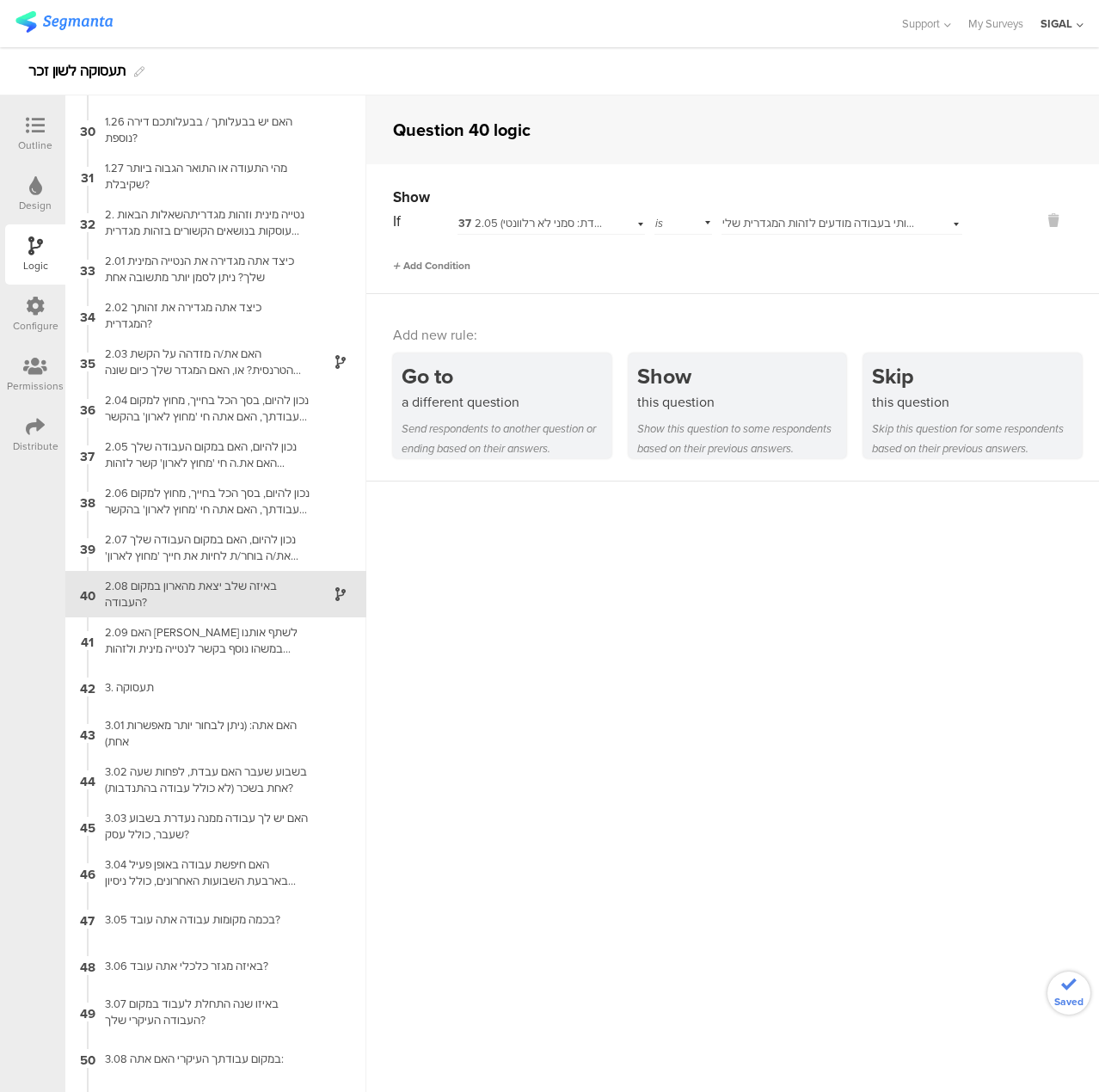 click on "Add Condition" at bounding box center (432, 266) 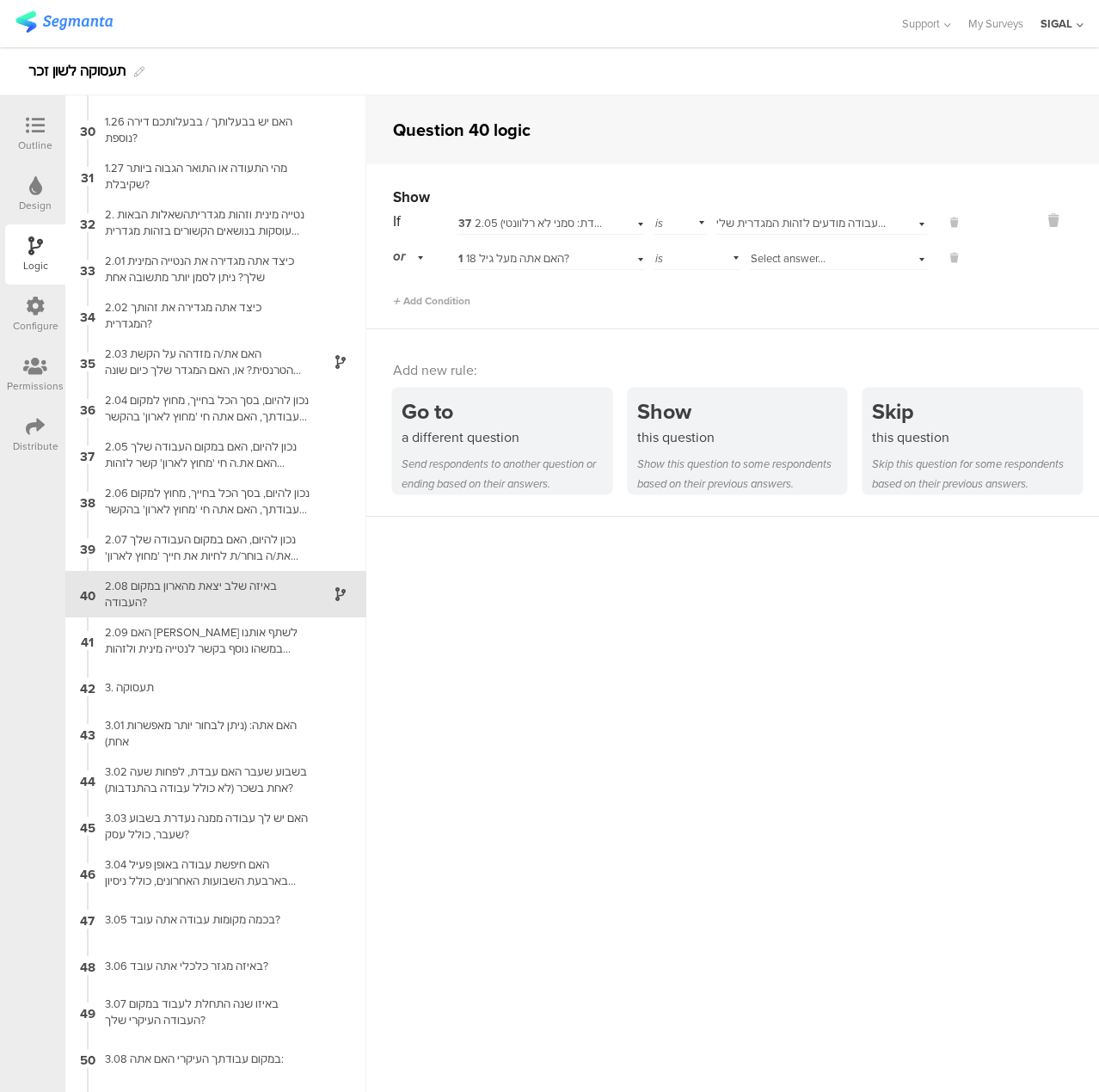 click on "1  האם אתה מעל גיל 18?" at bounding box center (513, 258) 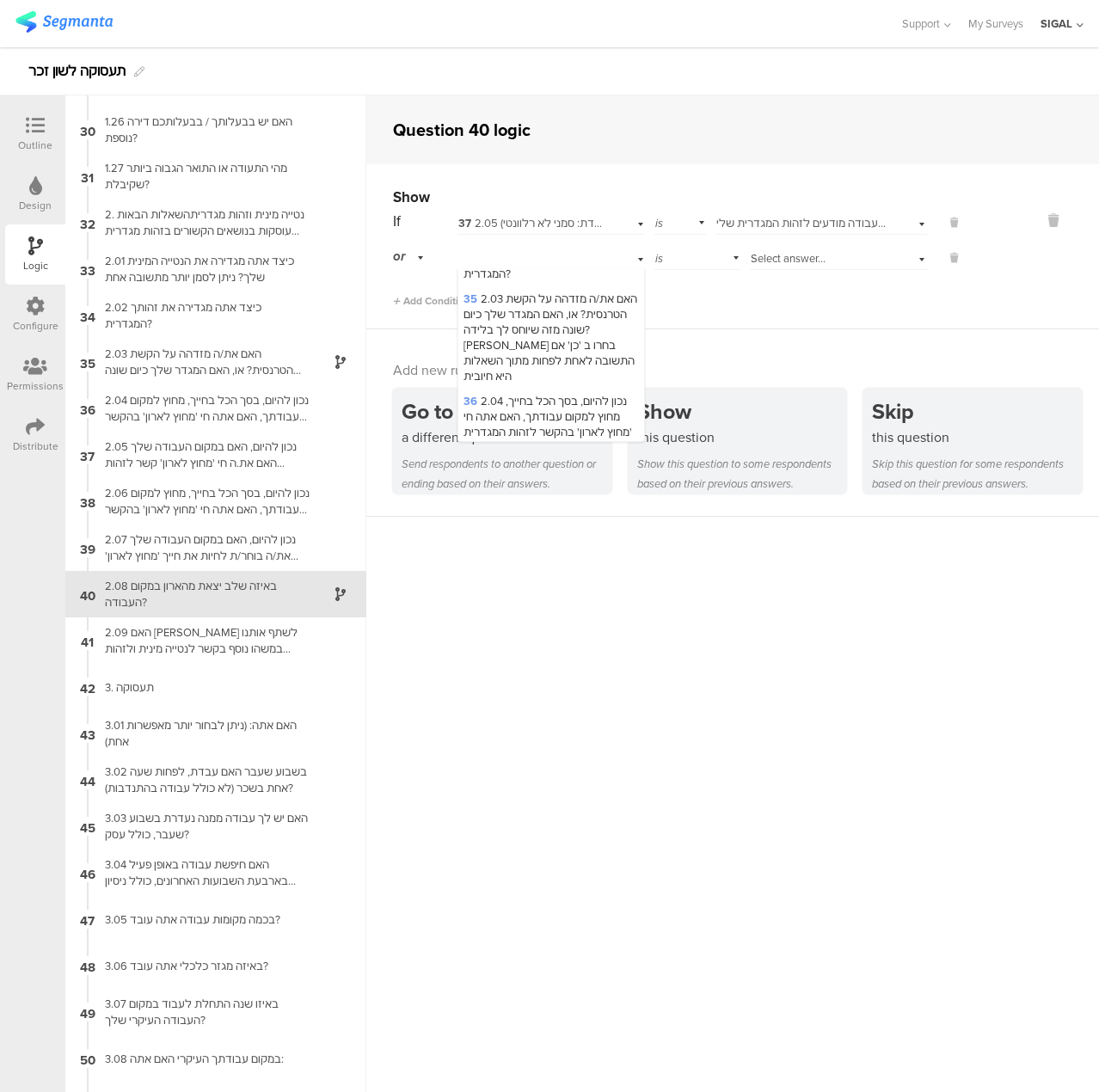 scroll, scrollTop: 1806, scrollLeft: 0, axis: vertical 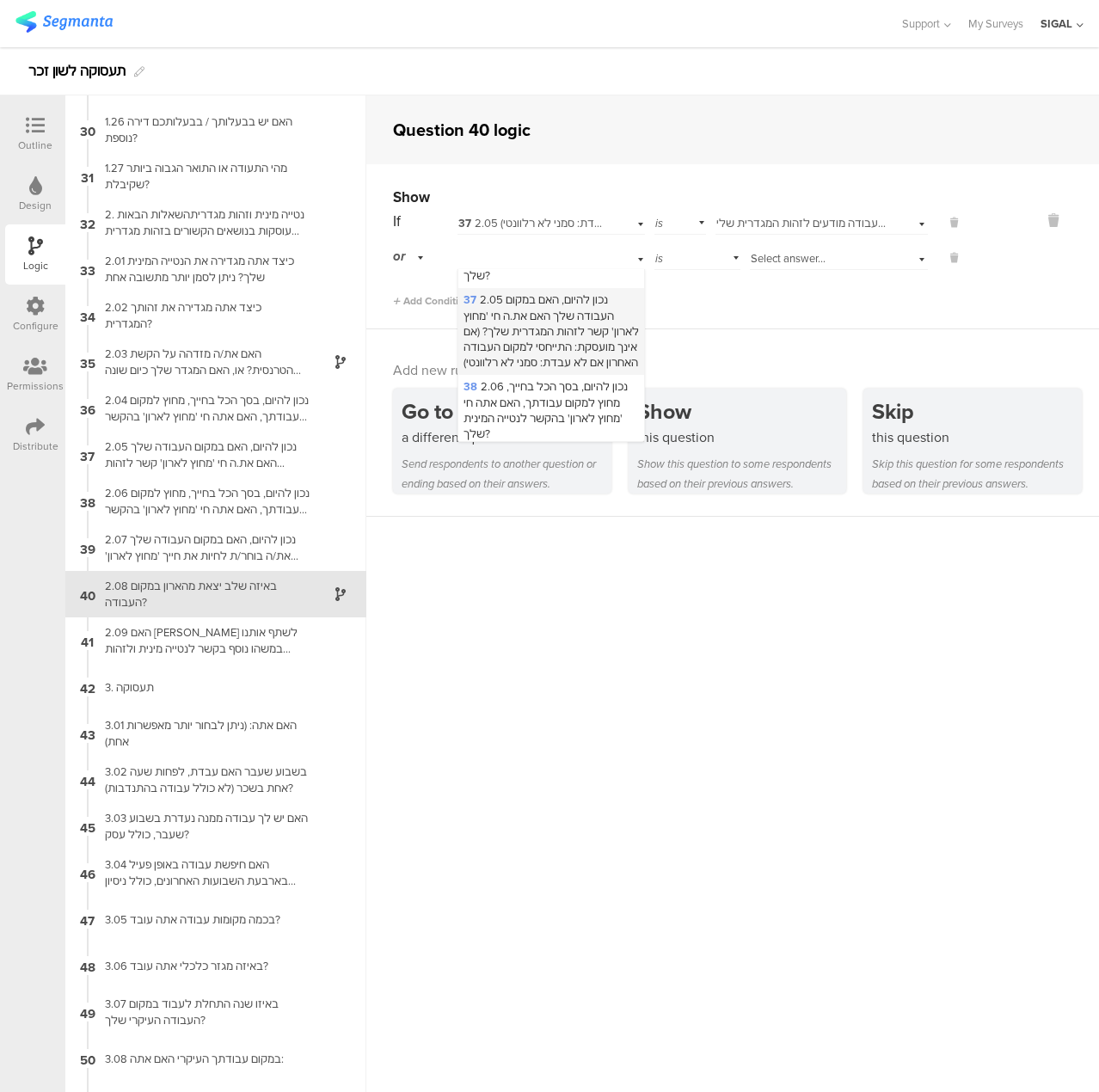 click on "37  2.05 נכון להיום, האם במקום העבודה שלך האם את.ה חי 'מחוץ לארון' קשר לזהות המגדרית שלך? (אם אינך מועסקת: התייחסי למקום העבודה האחרון אם לא עבדת: סמני לא רלוונטי)" at bounding box center (551, 331) 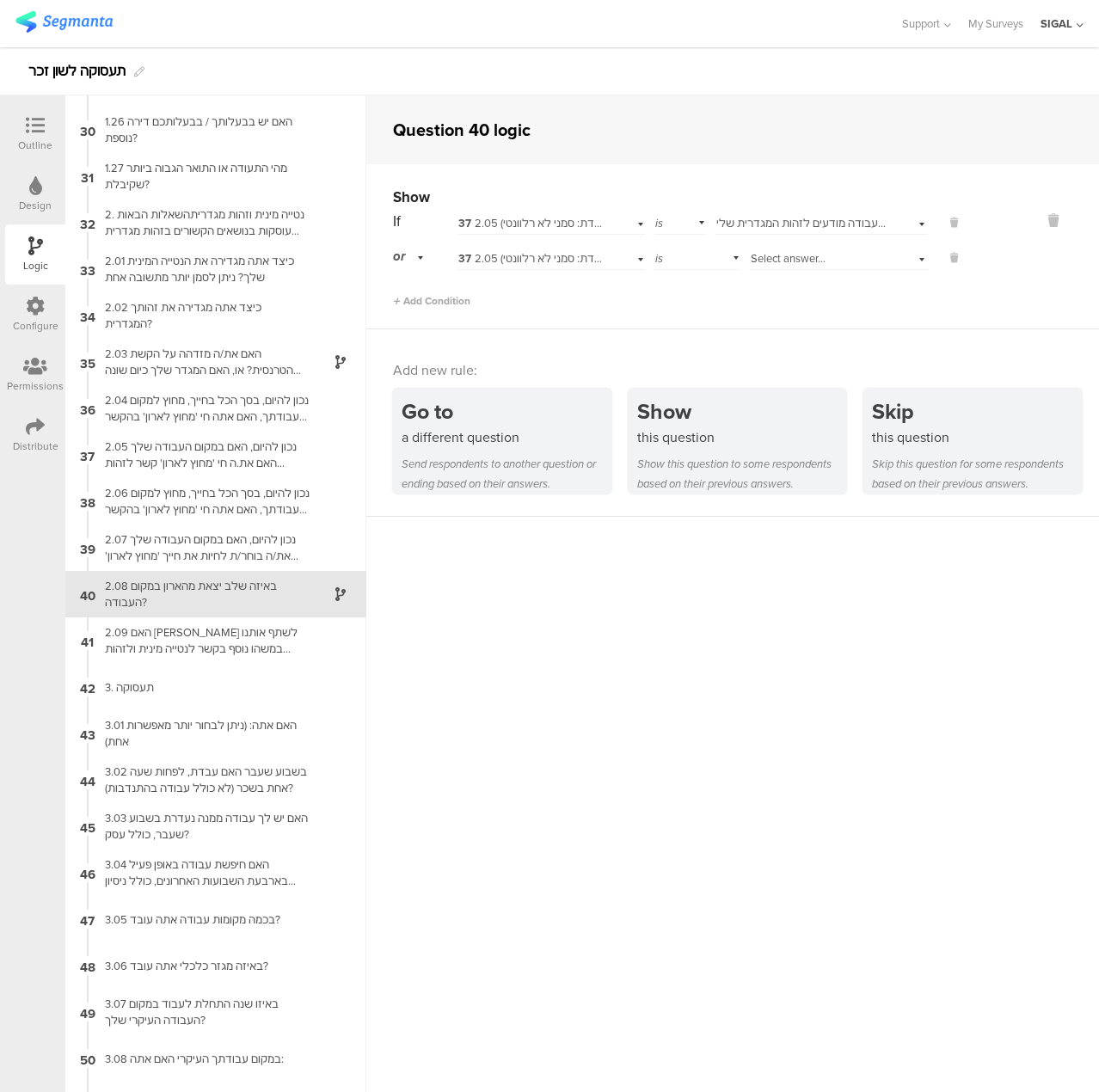 click on "Select answer..." at bounding box center (838, 256) 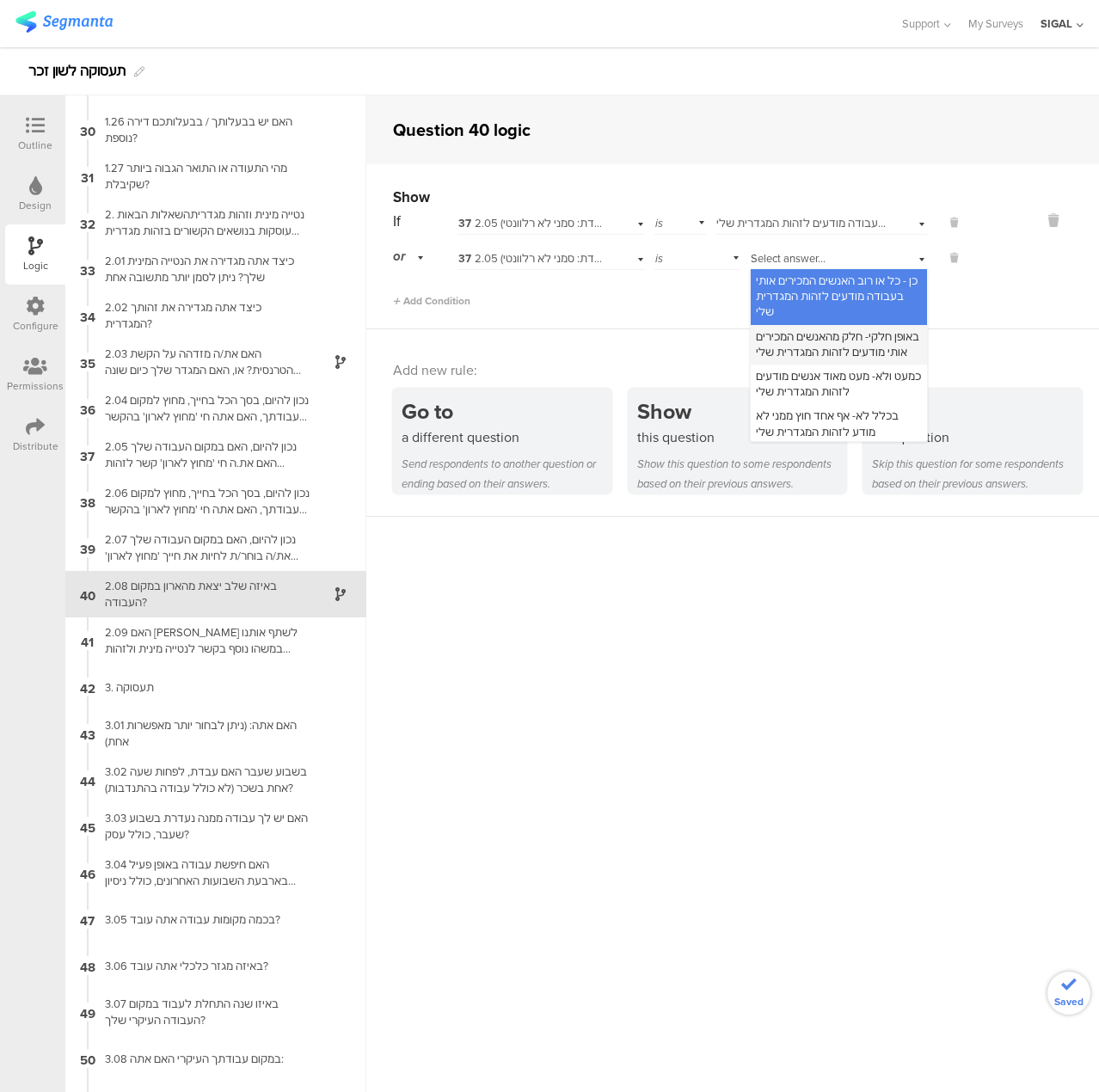 click on "באופן חלקי- חלק מהאנשים המכירים אותי מודעים לזהות המגדרית שלי" at bounding box center (838, 344) 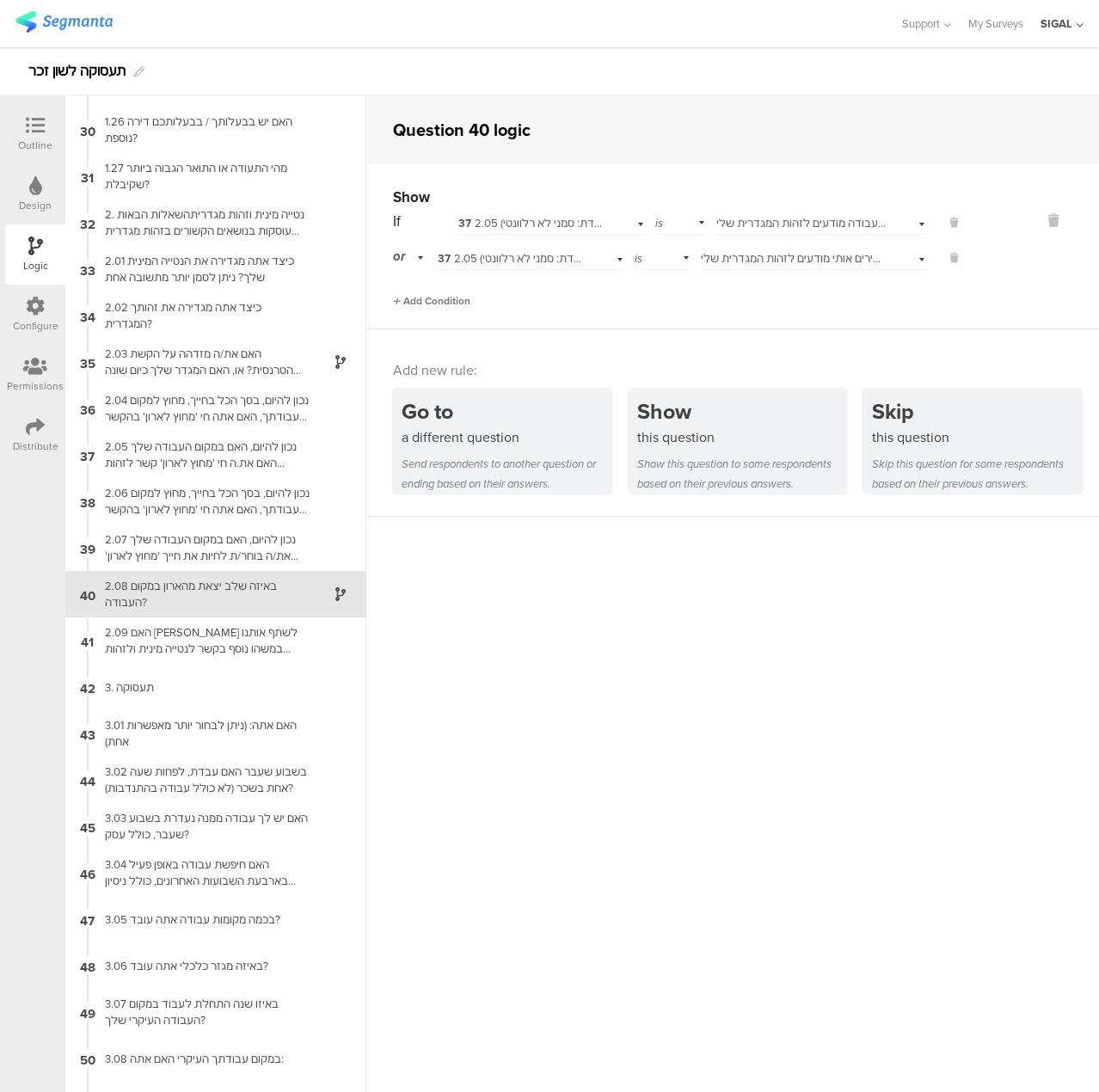 click on "Add Condition" at bounding box center [432, 301] 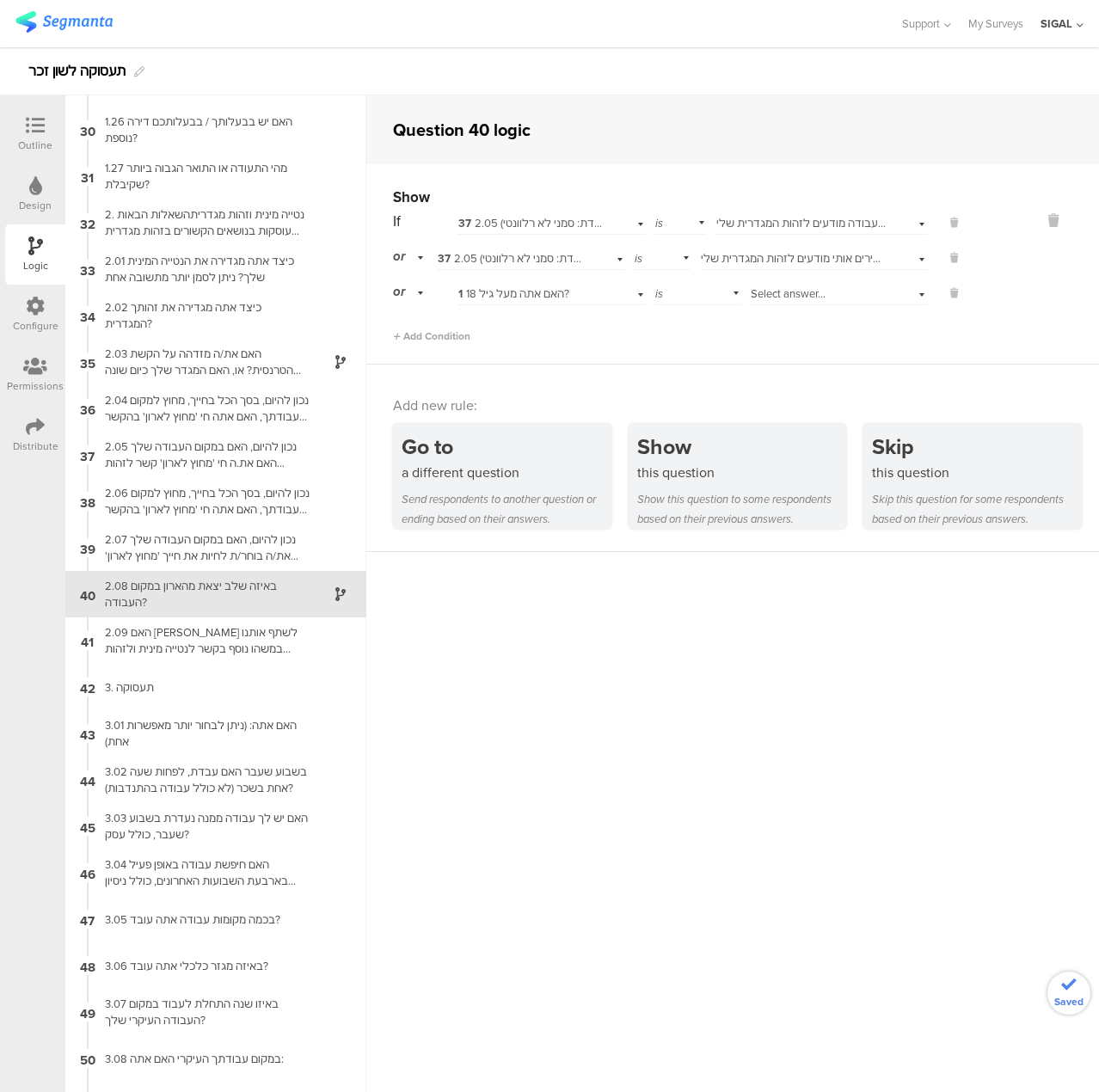 click on "1  האם אתה מעל גיל 18?" at bounding box center (513, 293) 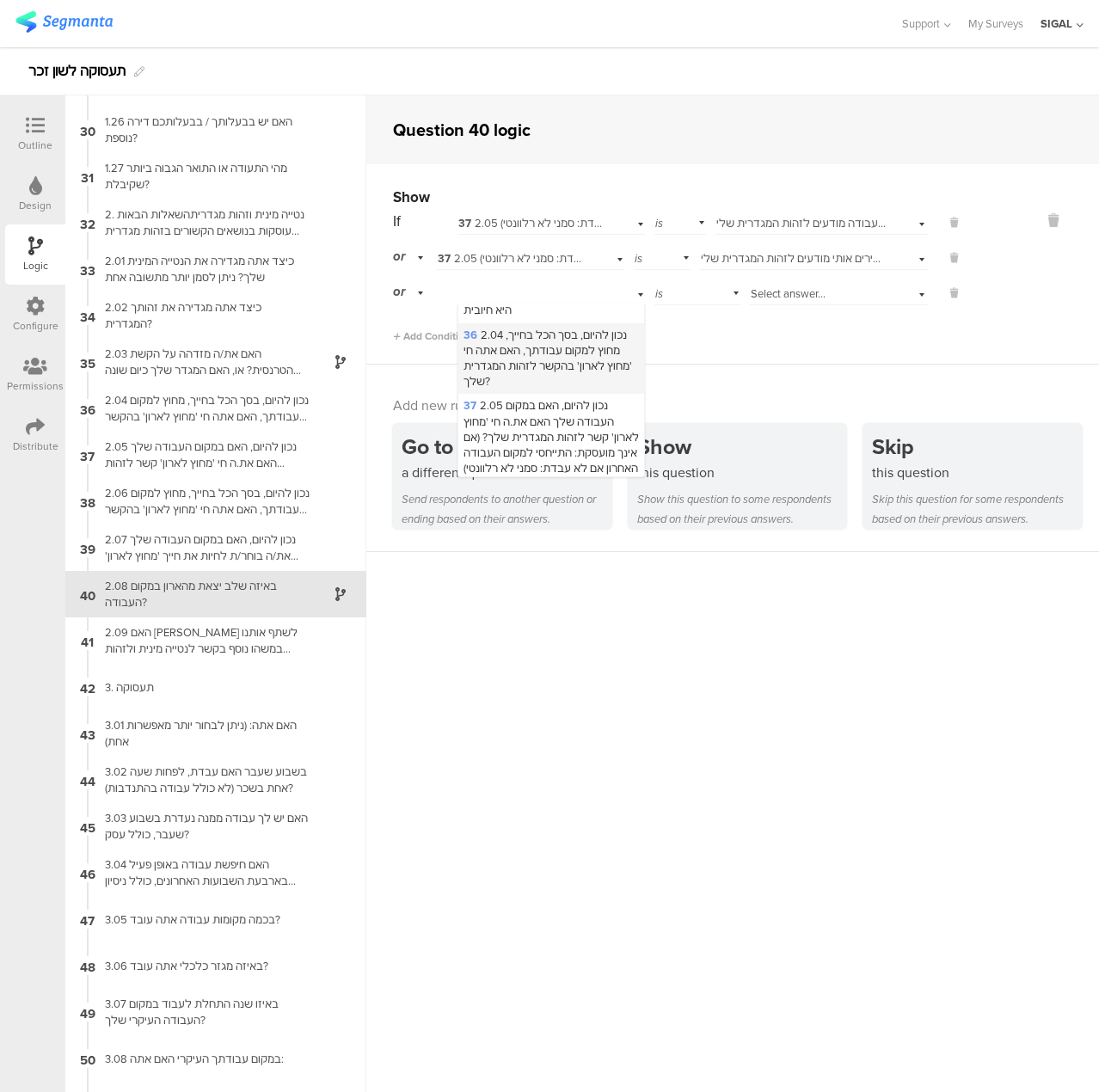 scroll, scrollTop: 1806, scrollLeft: 0, axis: vertical 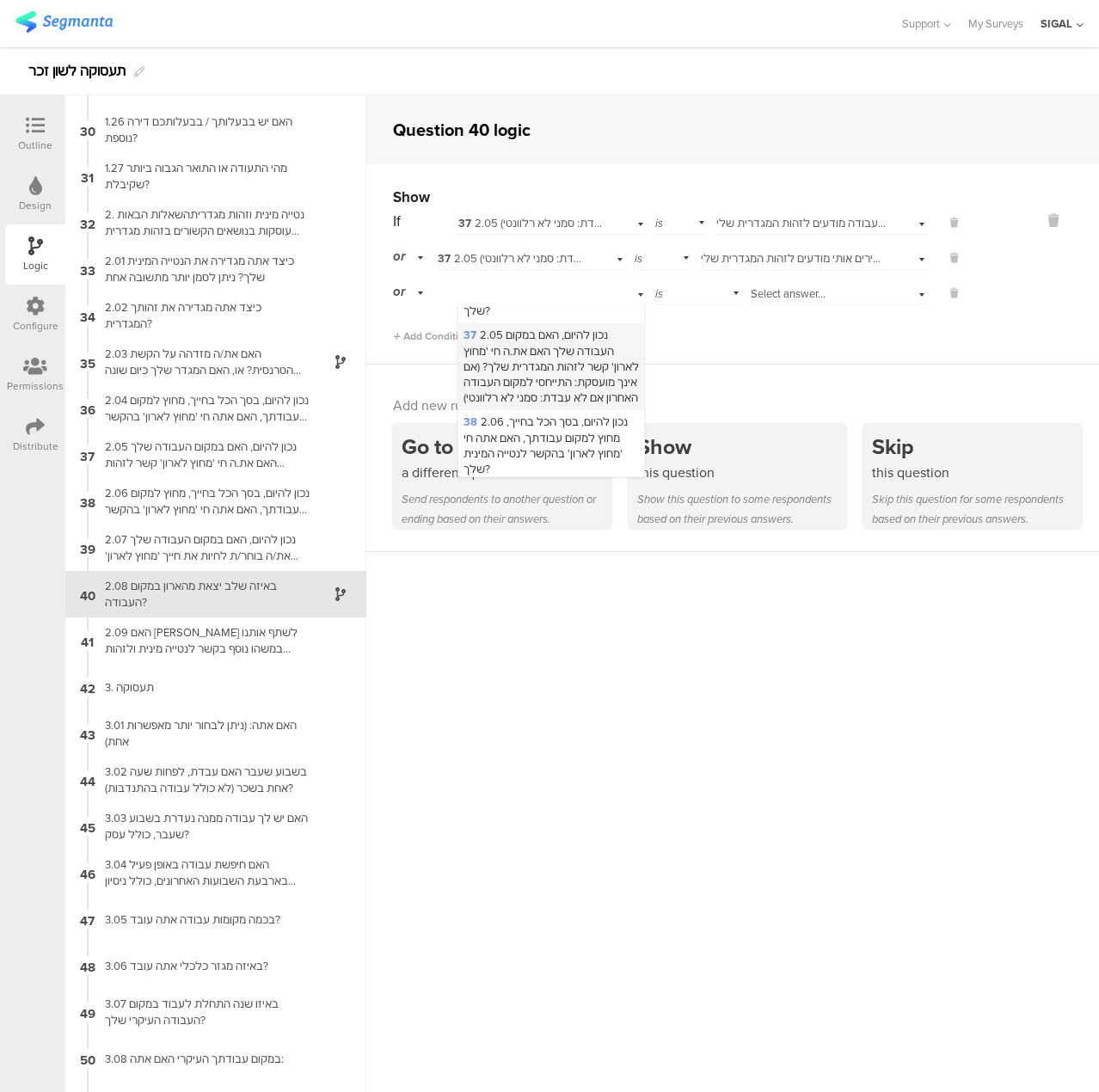 click on "37  2.05 נכון להיום, האם במקום העבודה שלך האם את.ה חי 'מחוץ לארון' קשר לזהות המגדרית שלך? (אם אינך מועסקת: התייחסי למקום העבודה האחרון אם לא עבדת: סמני לא רלוונטי)" at bounding box center (551, 366) 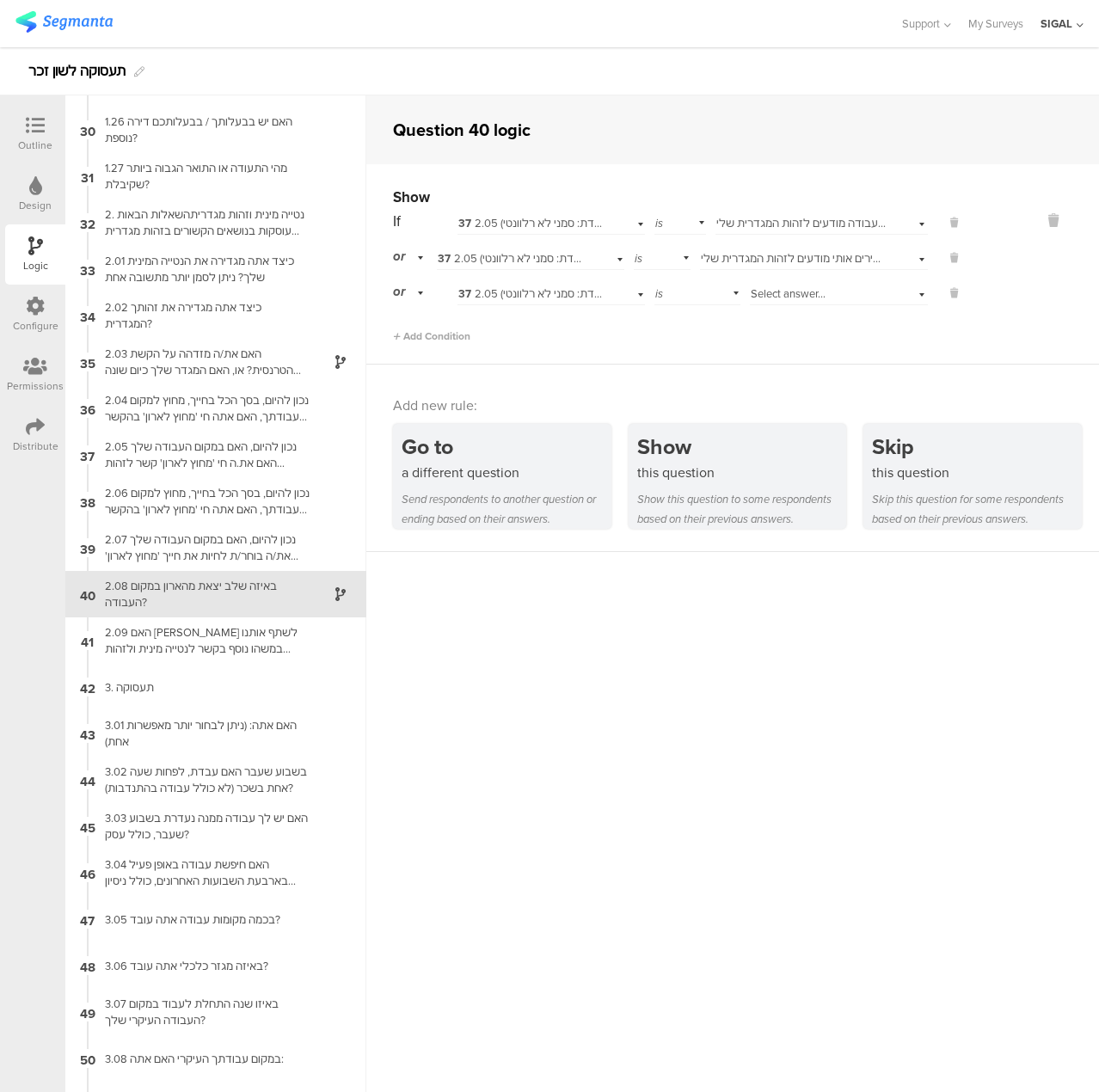 click on "Select answer..." at bounding box center (788, 293) 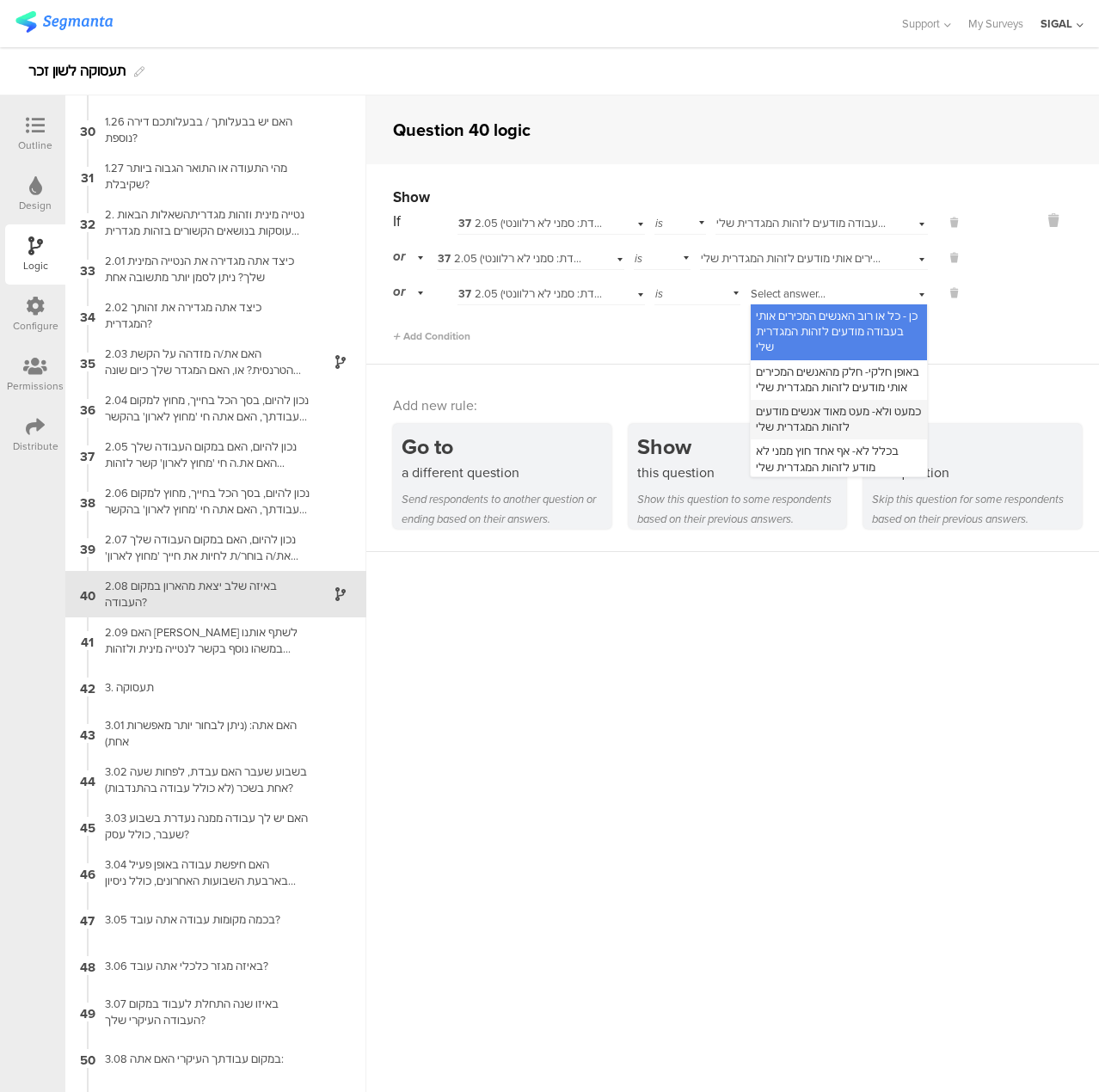 click on "כמעט ולא- מעט מאוד אנשים מודעים לזהות המגדרית שלי" at bounding box center (838, 419) 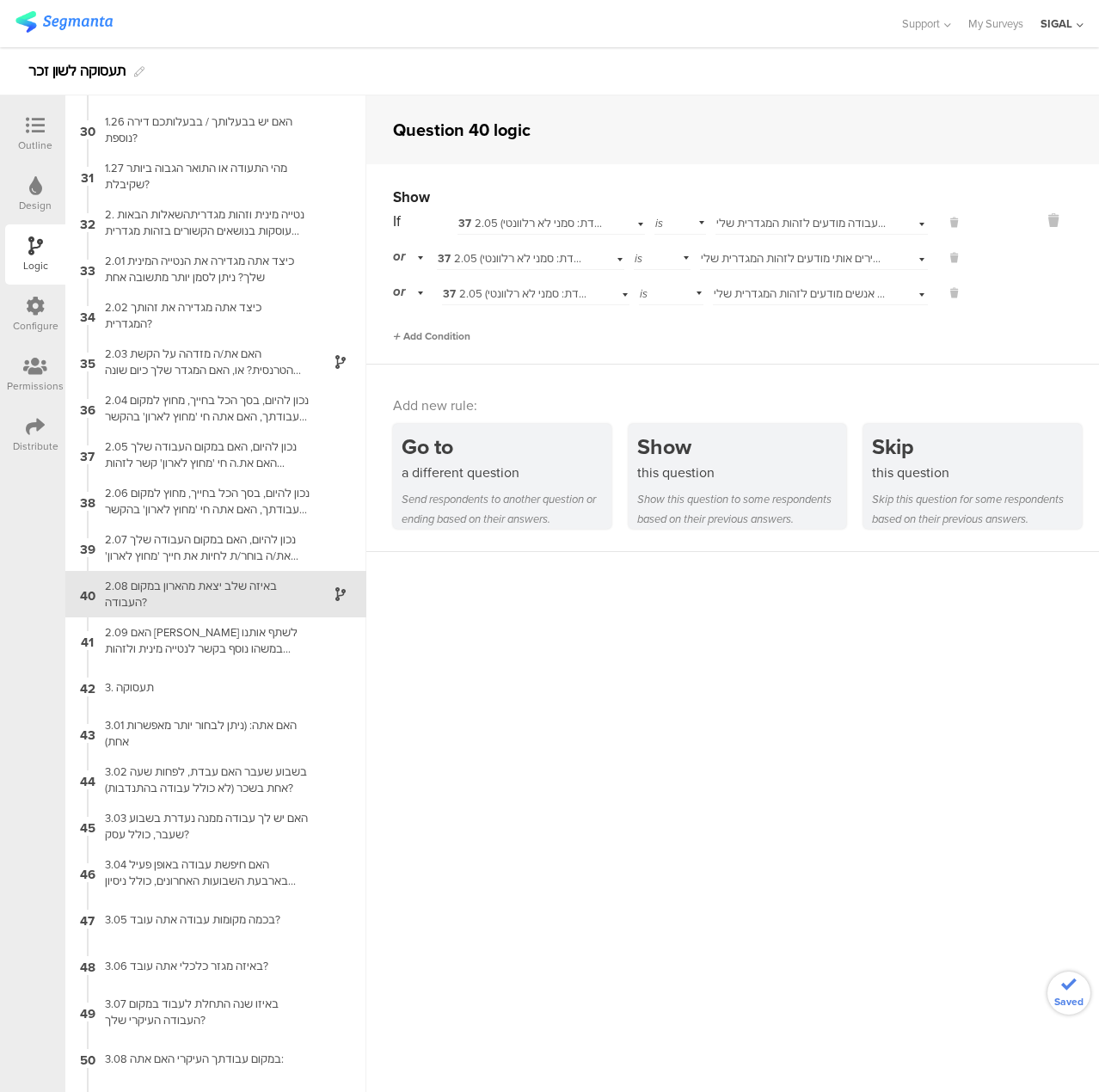 click on "Add Condition" at bounding box center [432, 336] 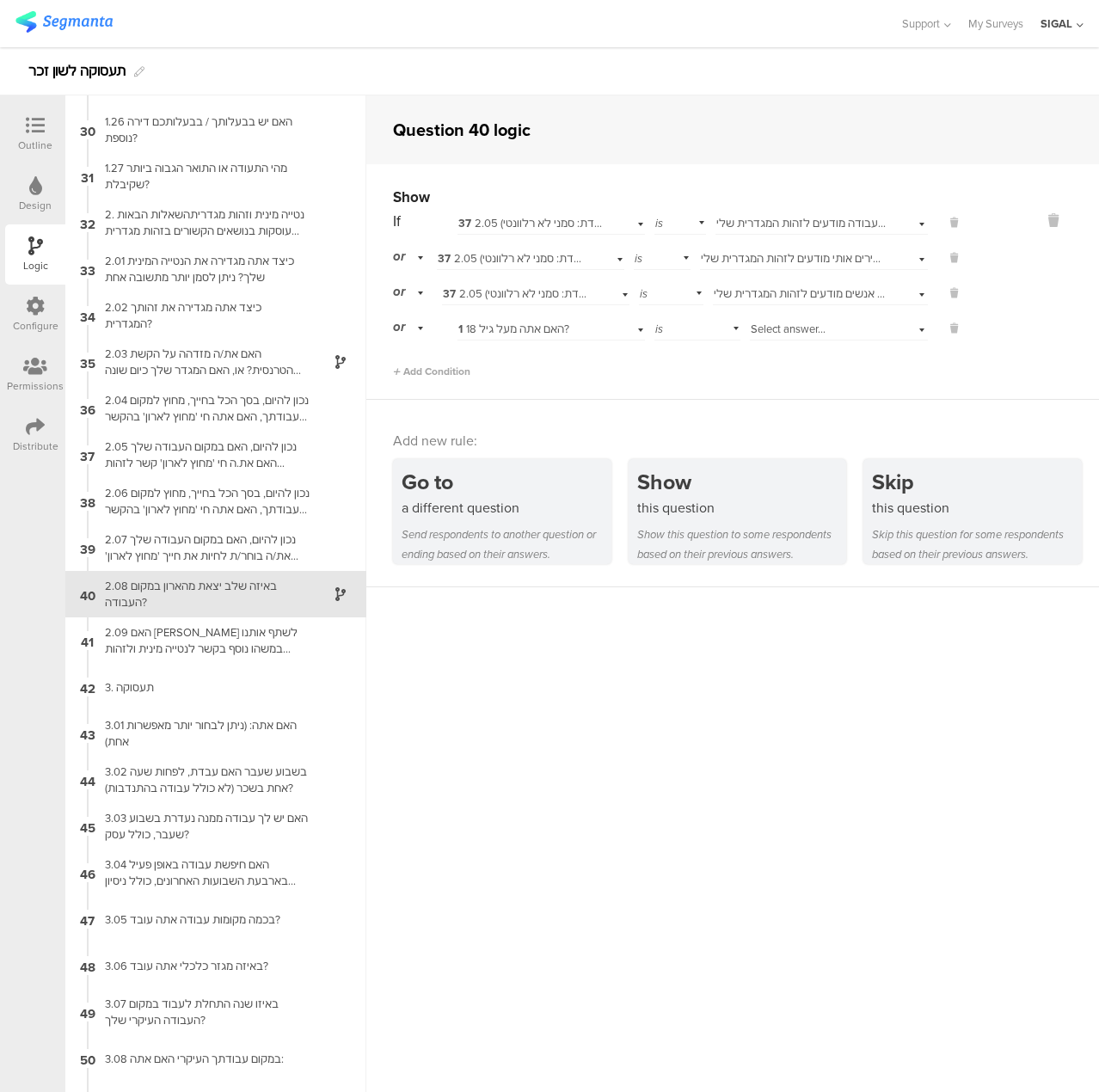 click on "1  האם אתה מעל גיל 18?" at bounding box center [513, 328] 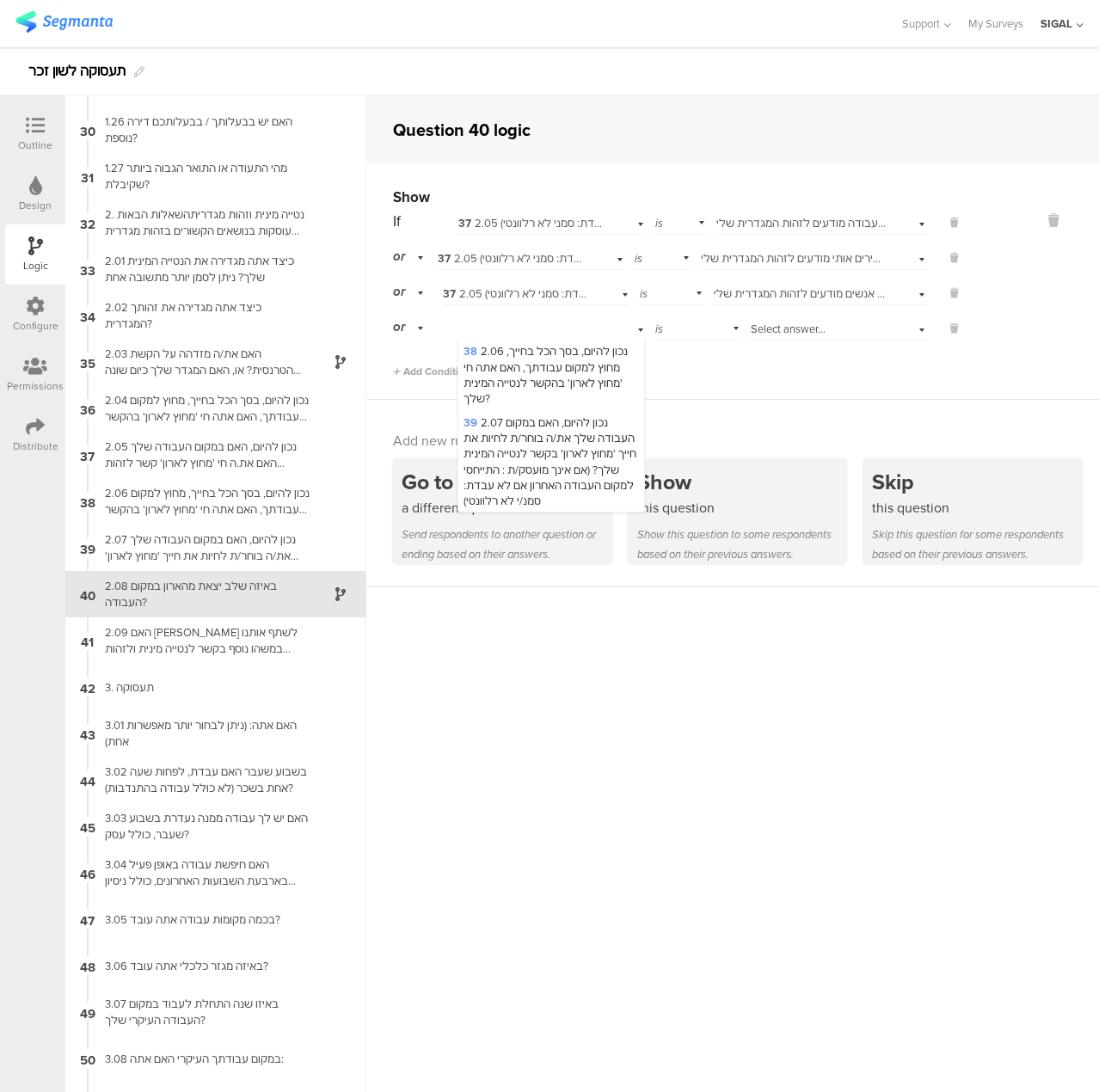 scroll, scrollTop: 1978, scrollLeft: 0, axis: vertical 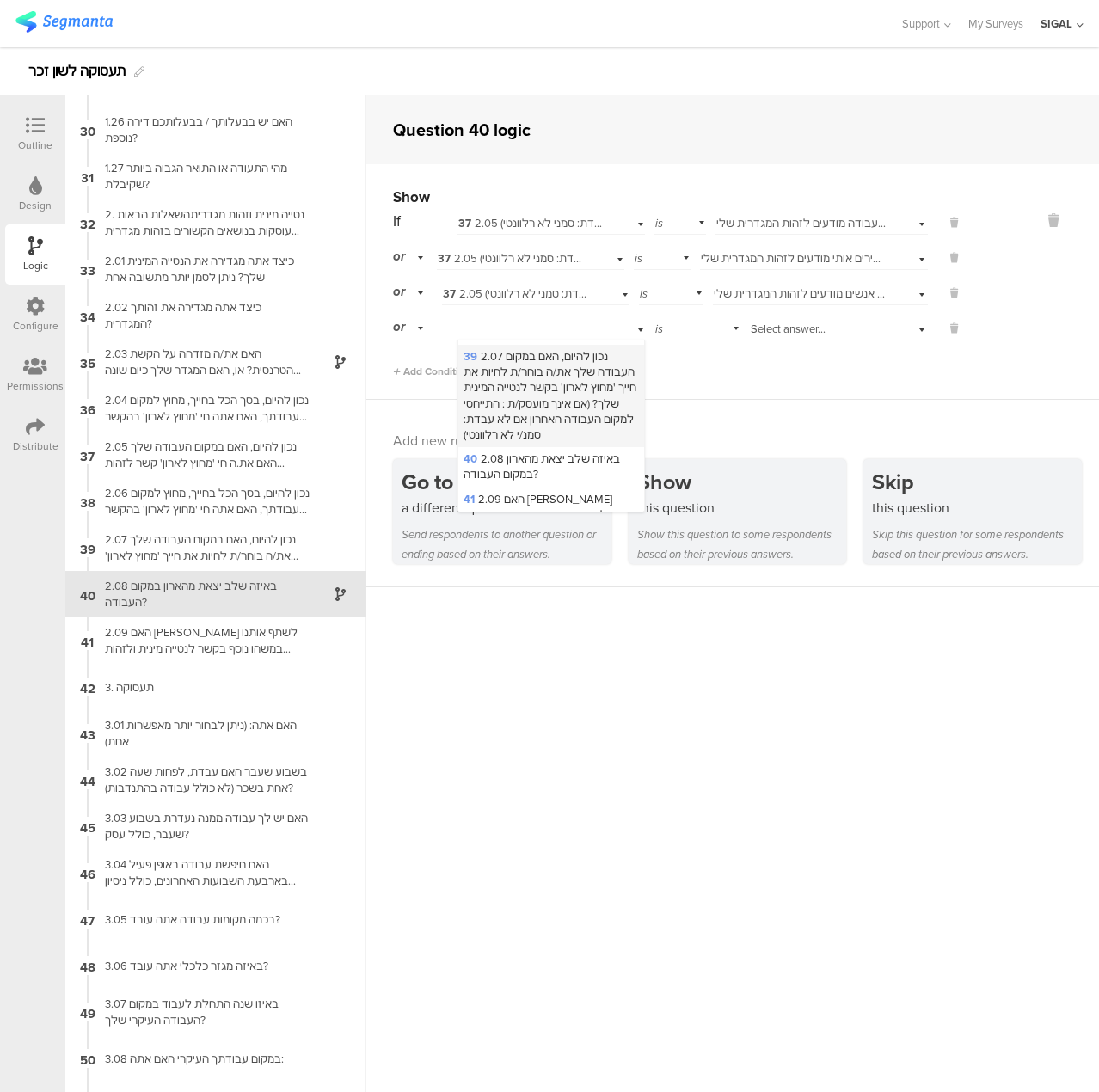 click on "39  2.07	 נכון להיום, האם במקום העבודה שלך את/ה בוחר/ת לחיות את חייך 'מחוץ לארון' בקשר לנטייה המינית שלך? (אם אינך מועסק/ת : התייחסי למקום העבודה האחרון אם לא עבדת: סמנ/י לא רלוונטי)" at bounding box center (550, 396) 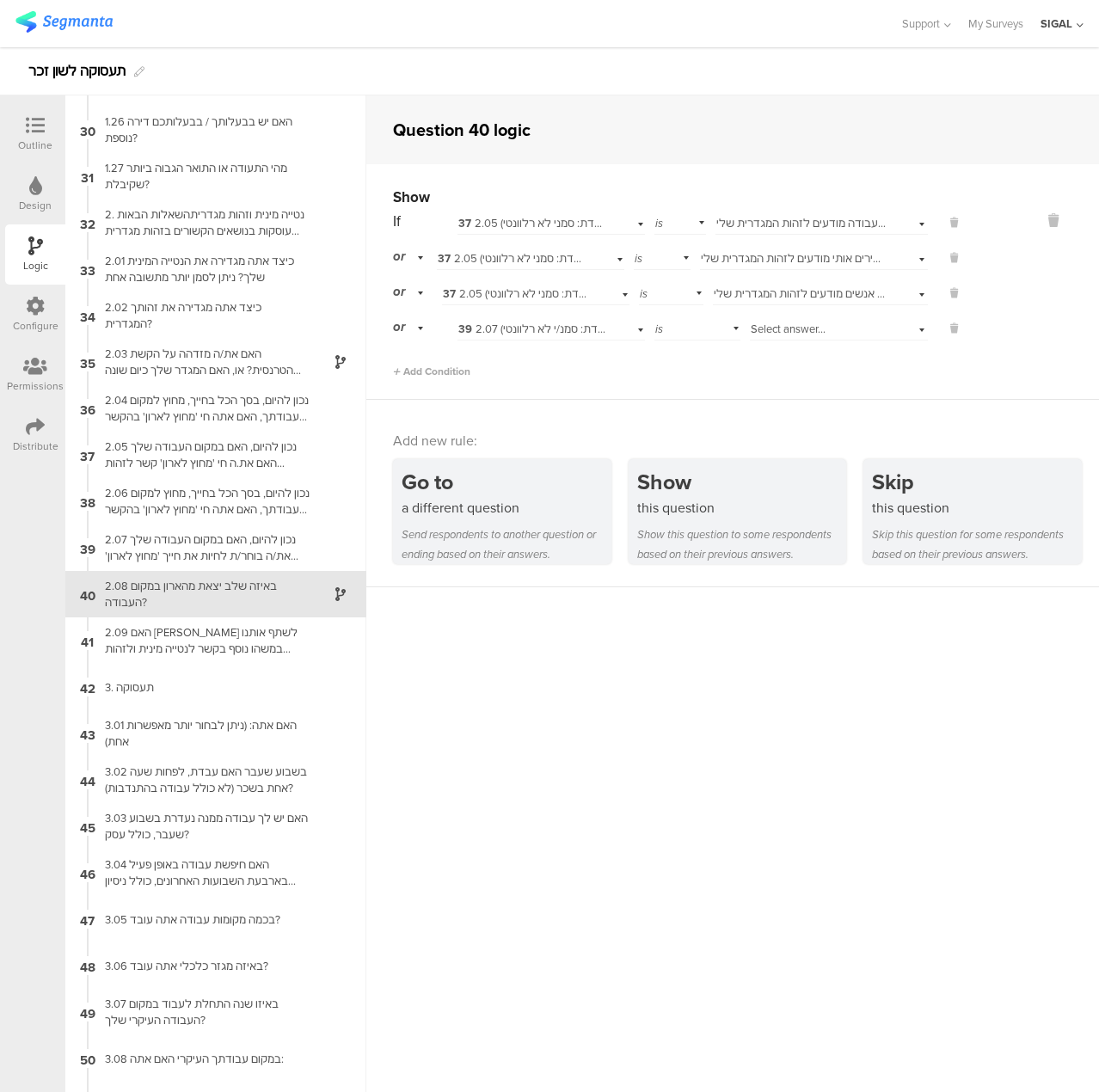click on "Select answer..." at bounding box center [788, 328] 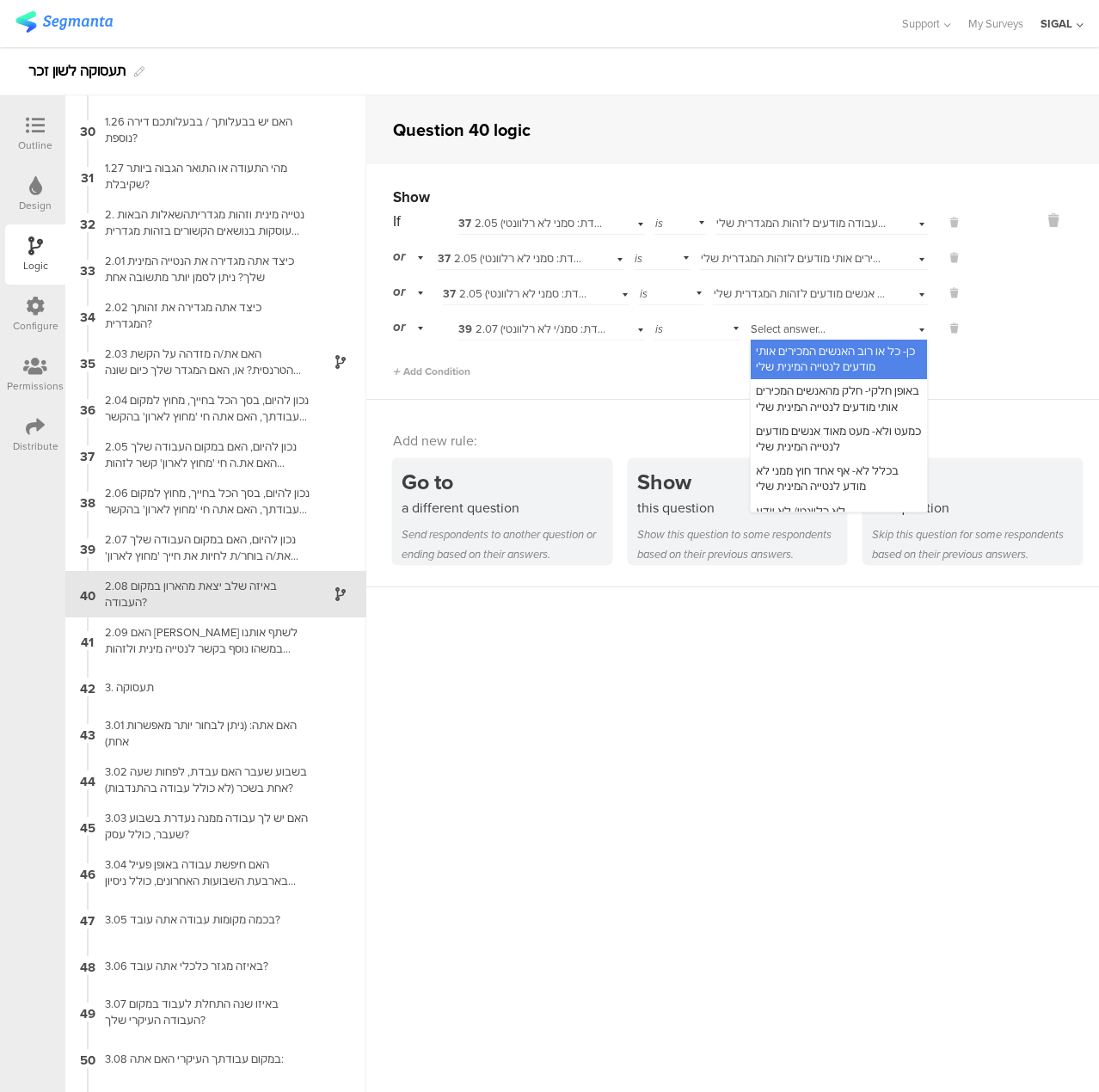 click on "כן- כל או רוב האנשים המכירים אותי מודעים לנטייה המינית שלי" at bounding box center (835, 359) 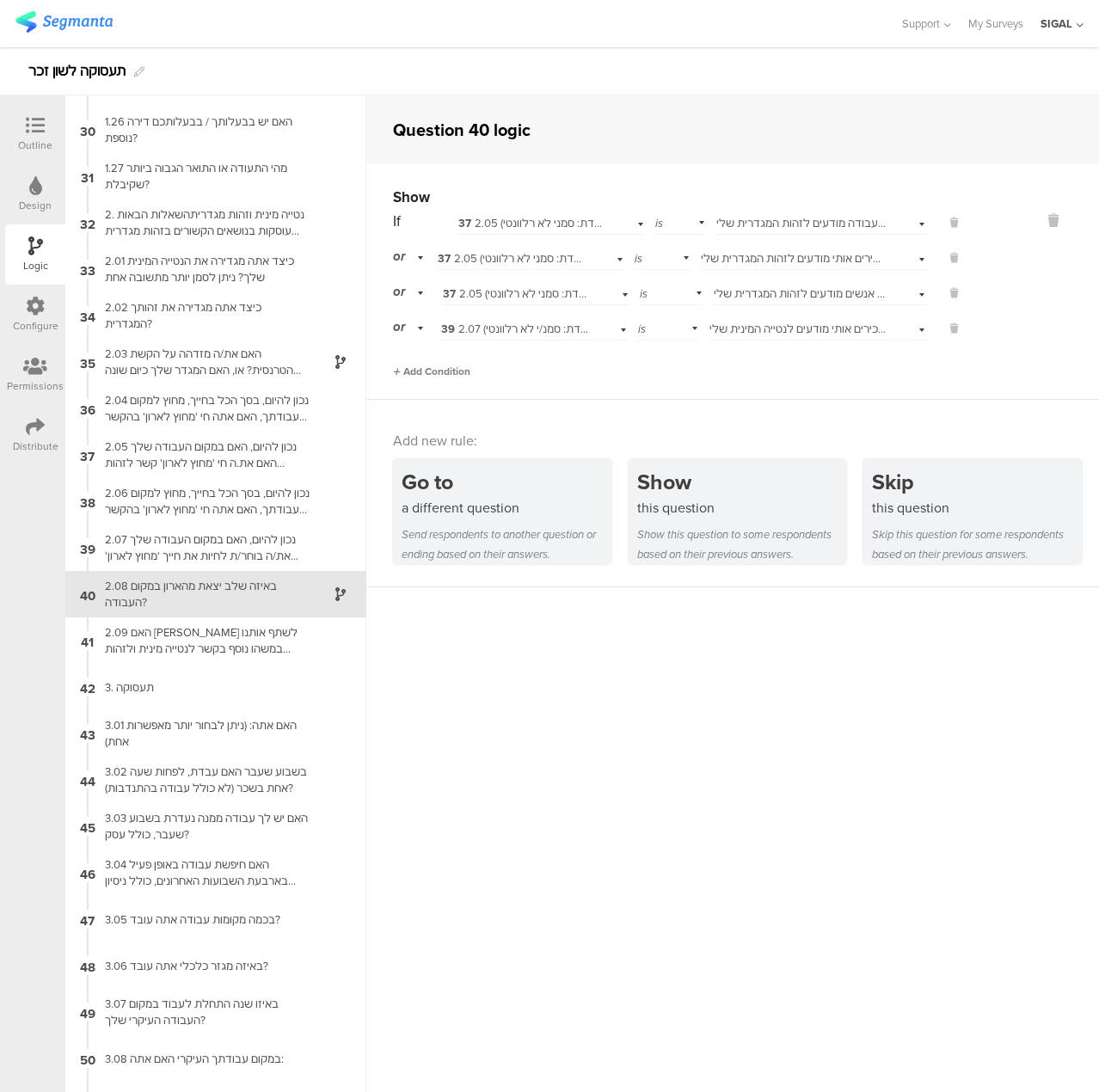 click on "Add Condition" at bounding box center (432, 371) 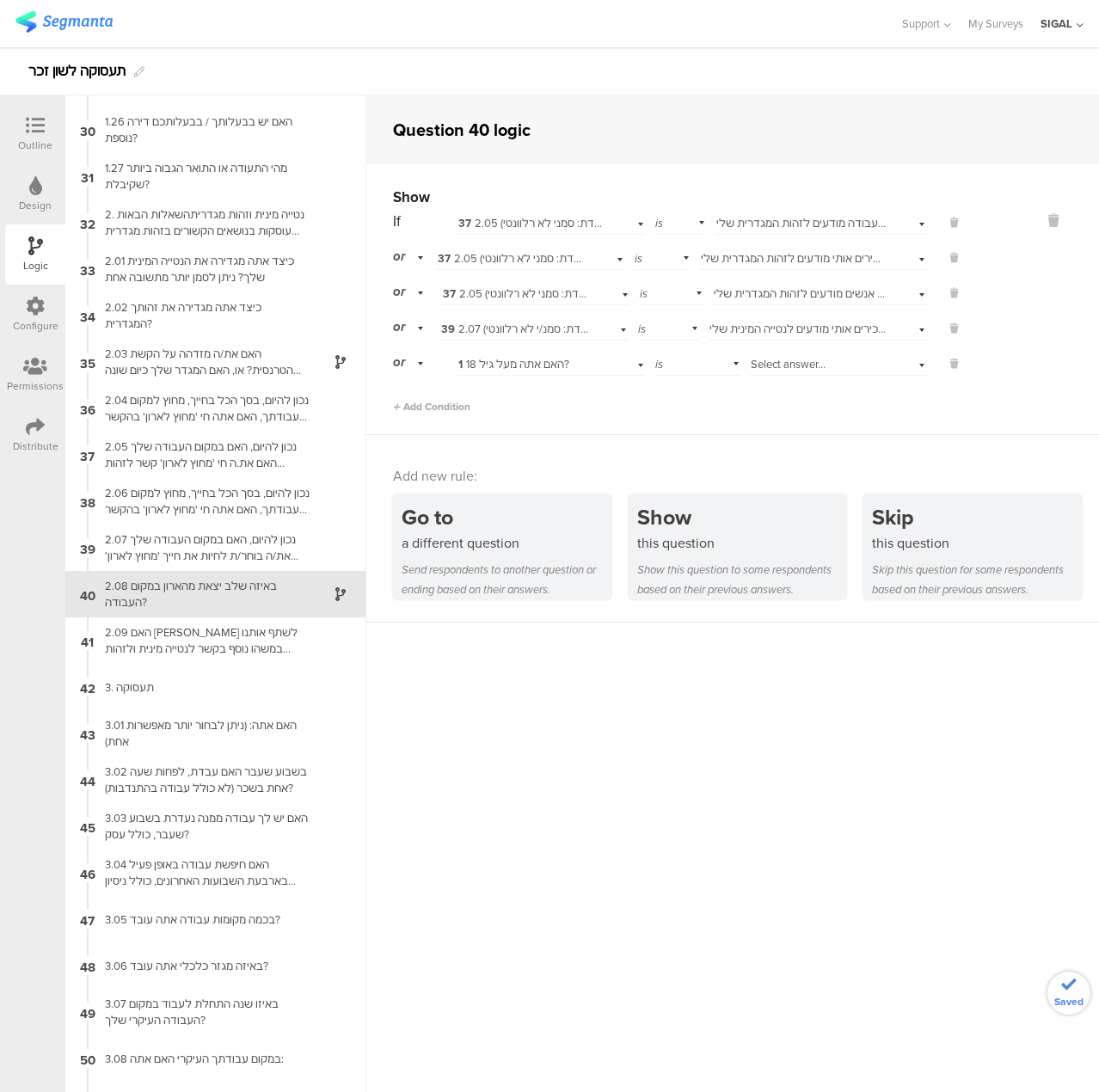 click on "1  האם אתה מעל גיל 18?" at bounding box center (513, 364) 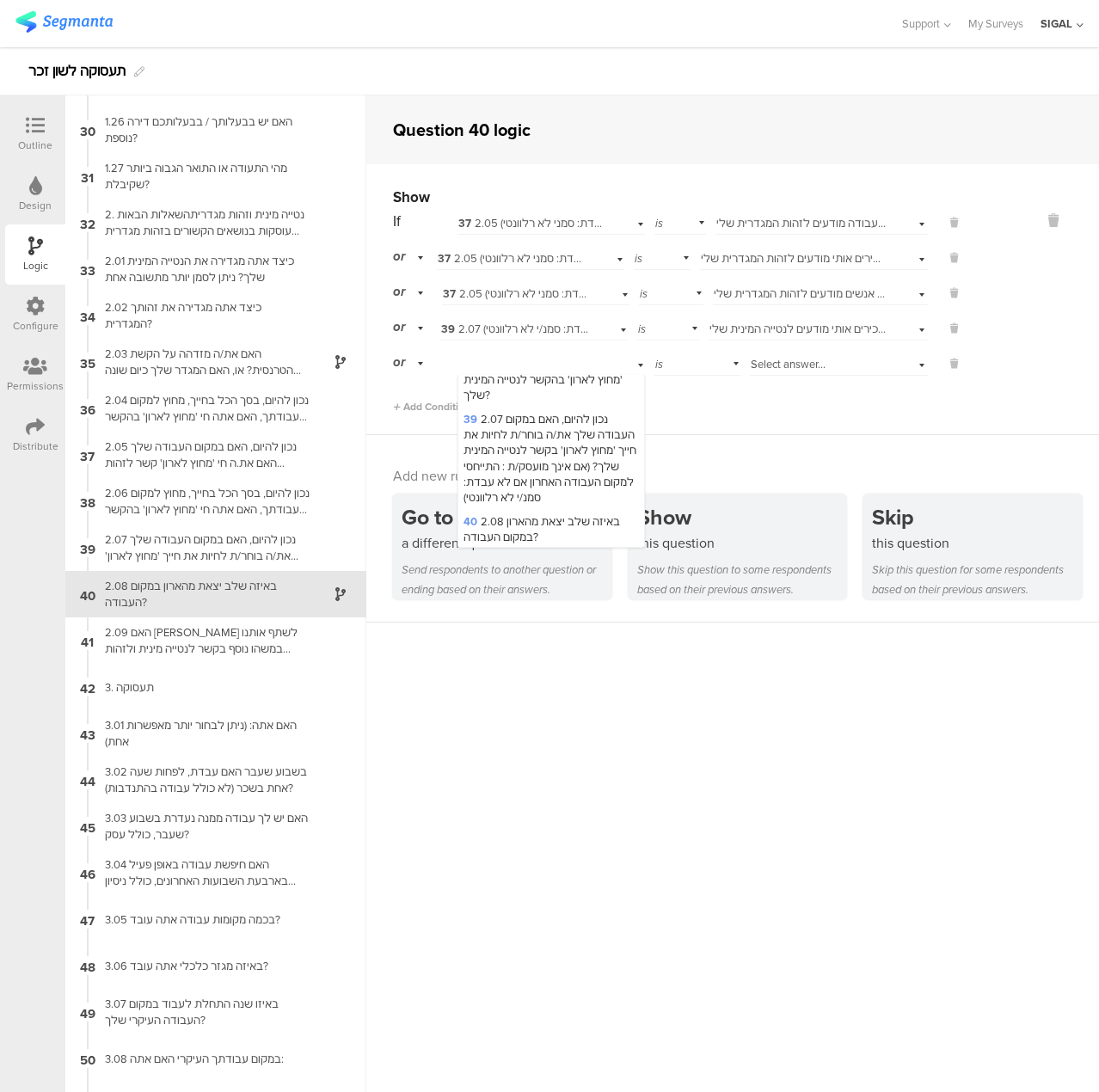 scroll, scrollTop: 1978, scrollLeft: 0, axis: vertical 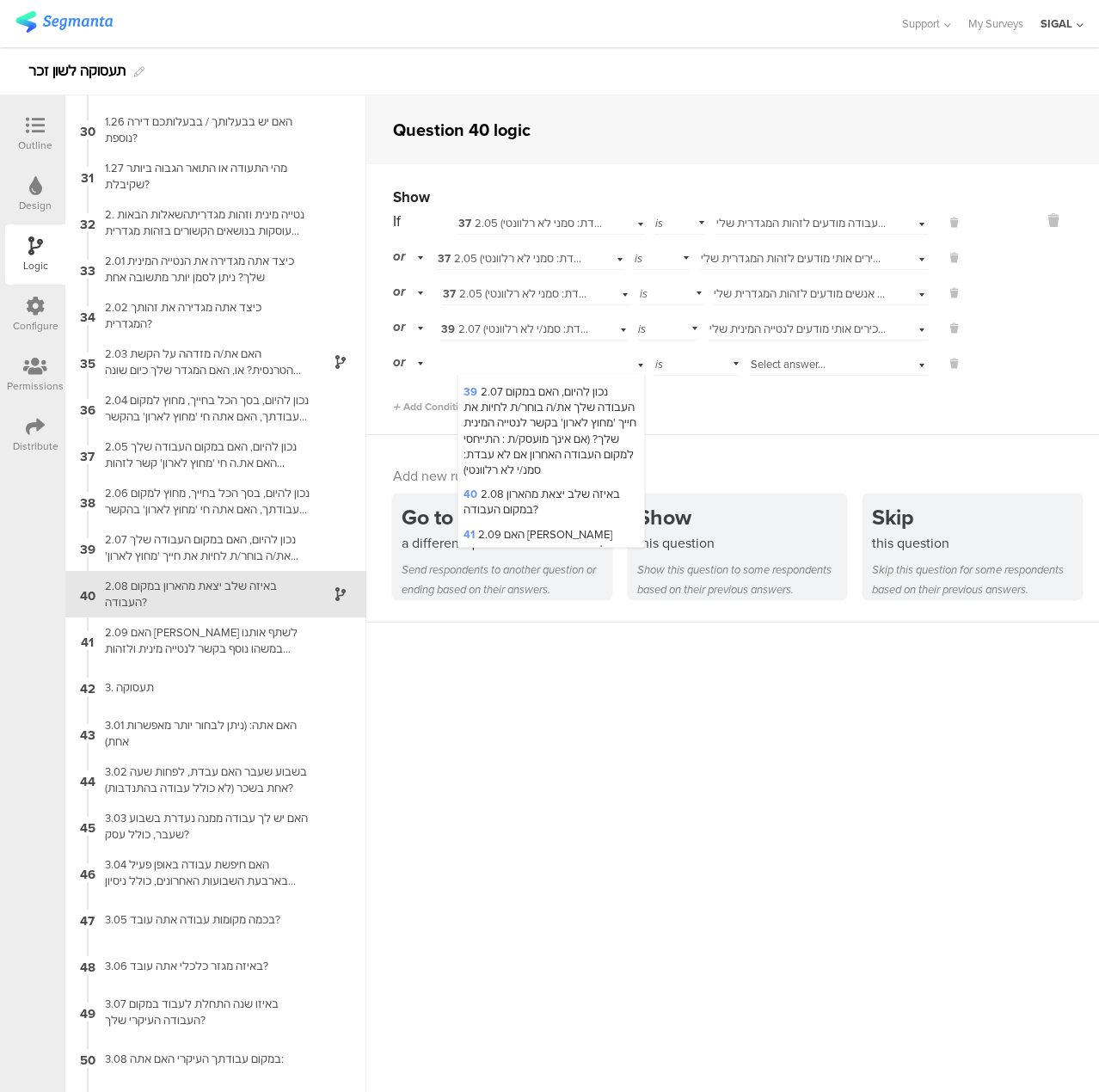 click on "39  2.07	 נכון להיום, האם במקום העבודה שלך את/ה בוחר/ת לחיות את חייך 'מחוץ לארון' בקשר לנטייה המינית שלך? (אם אינך מועסק/ת : התייחסי למקום העבודה האחרון אם לא עבדת: סמנ/י לא רלוונטי)" at bounding box center (550, 431) 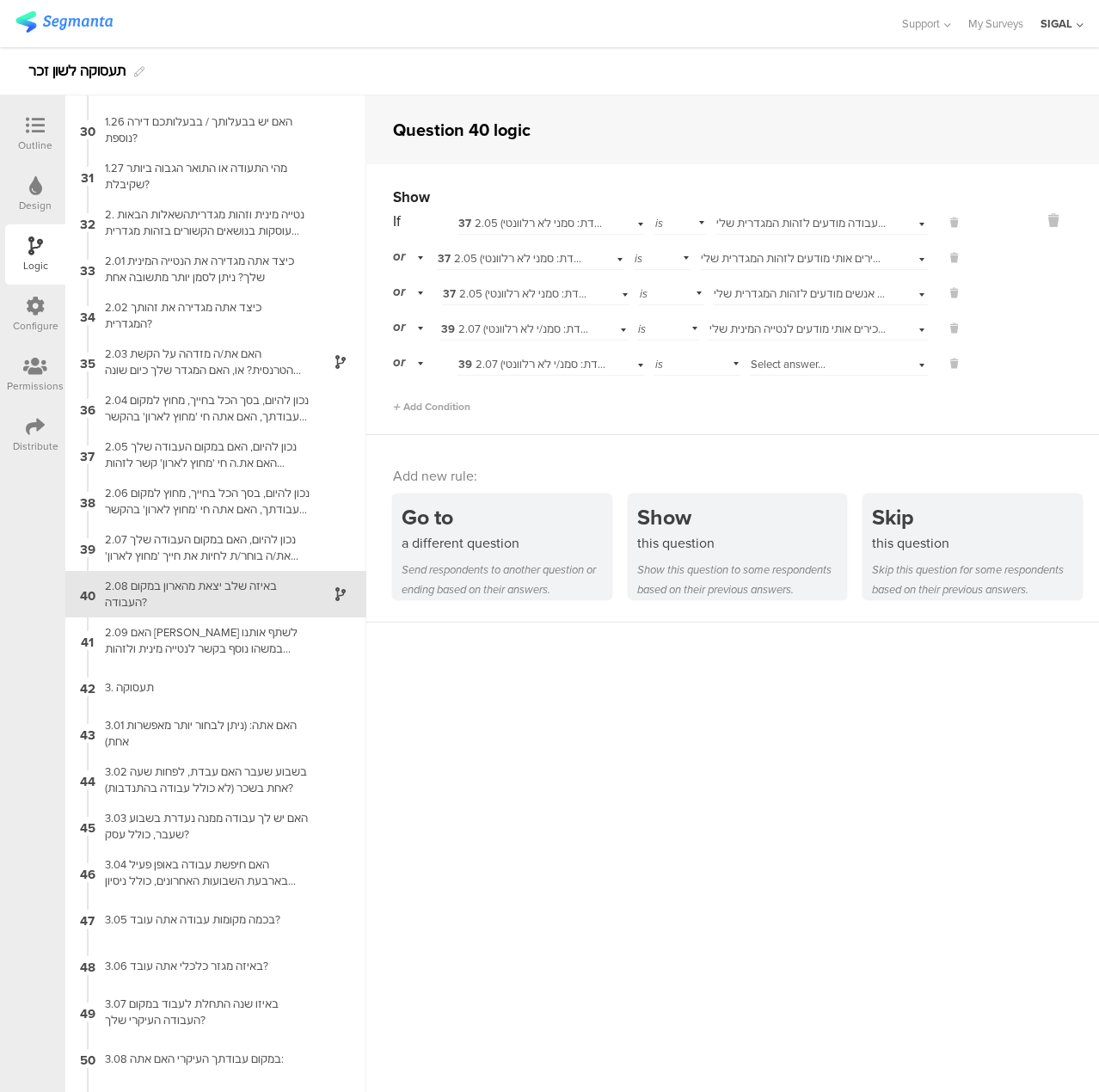 click on "Select answer..." at bounding box center [788, 364] 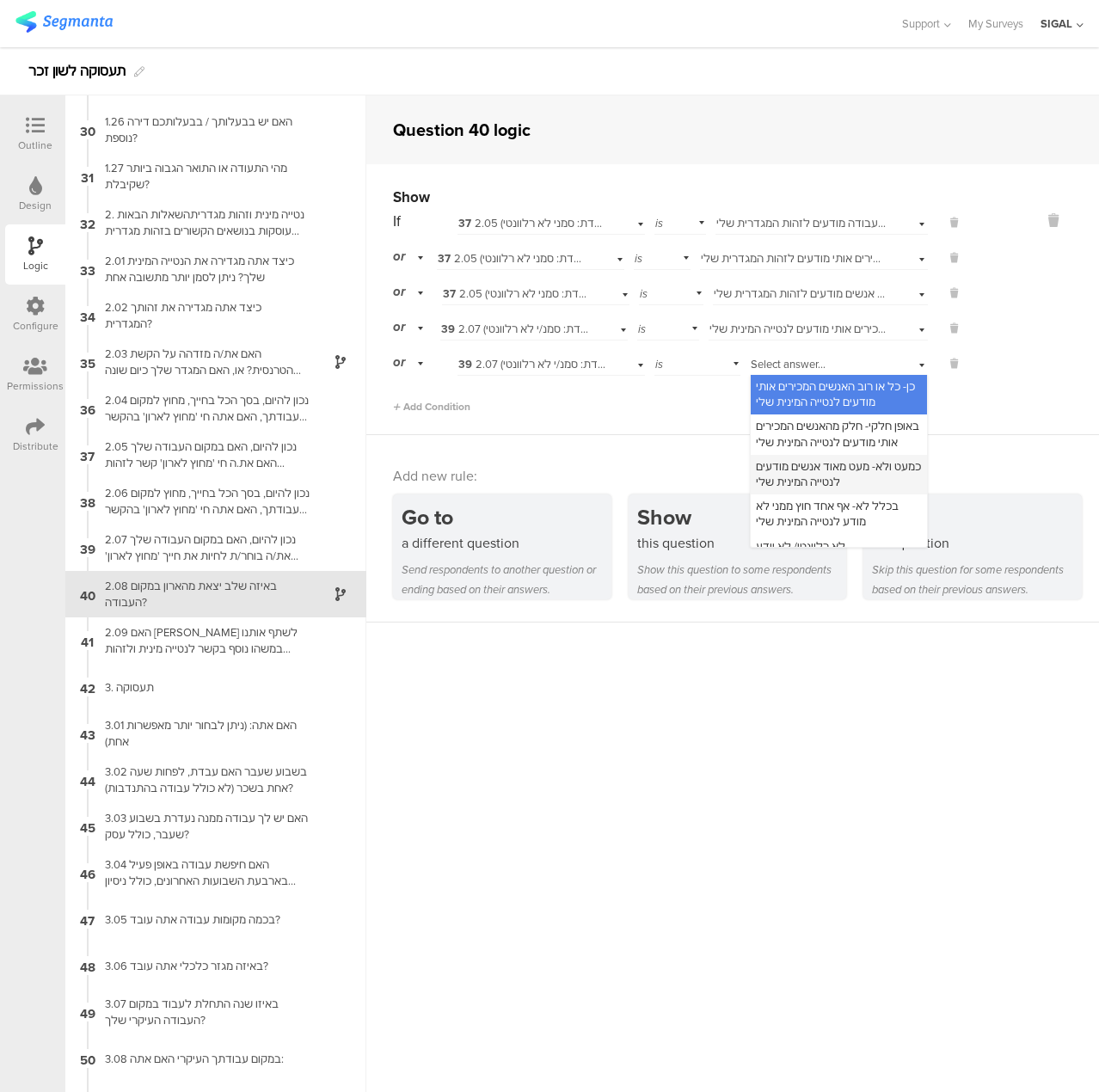 scroll, scrollTop: 27, scrollLeft: 0, axis: vertical 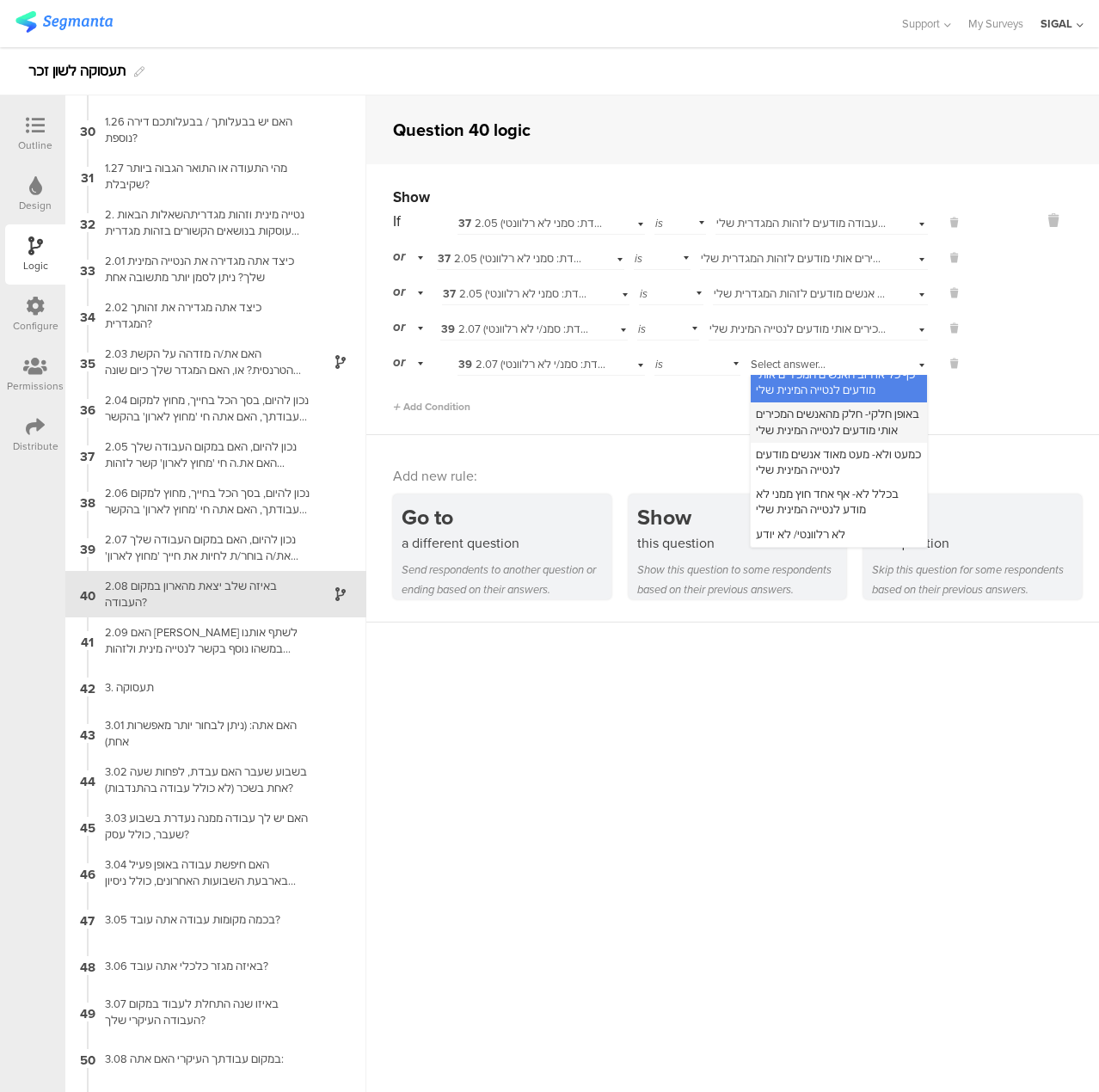 click on "באופן חלקי- חלק מהאנשים המכירים אותי מודעים לנטייה המינית שלי" at bounding box center [838, 421] 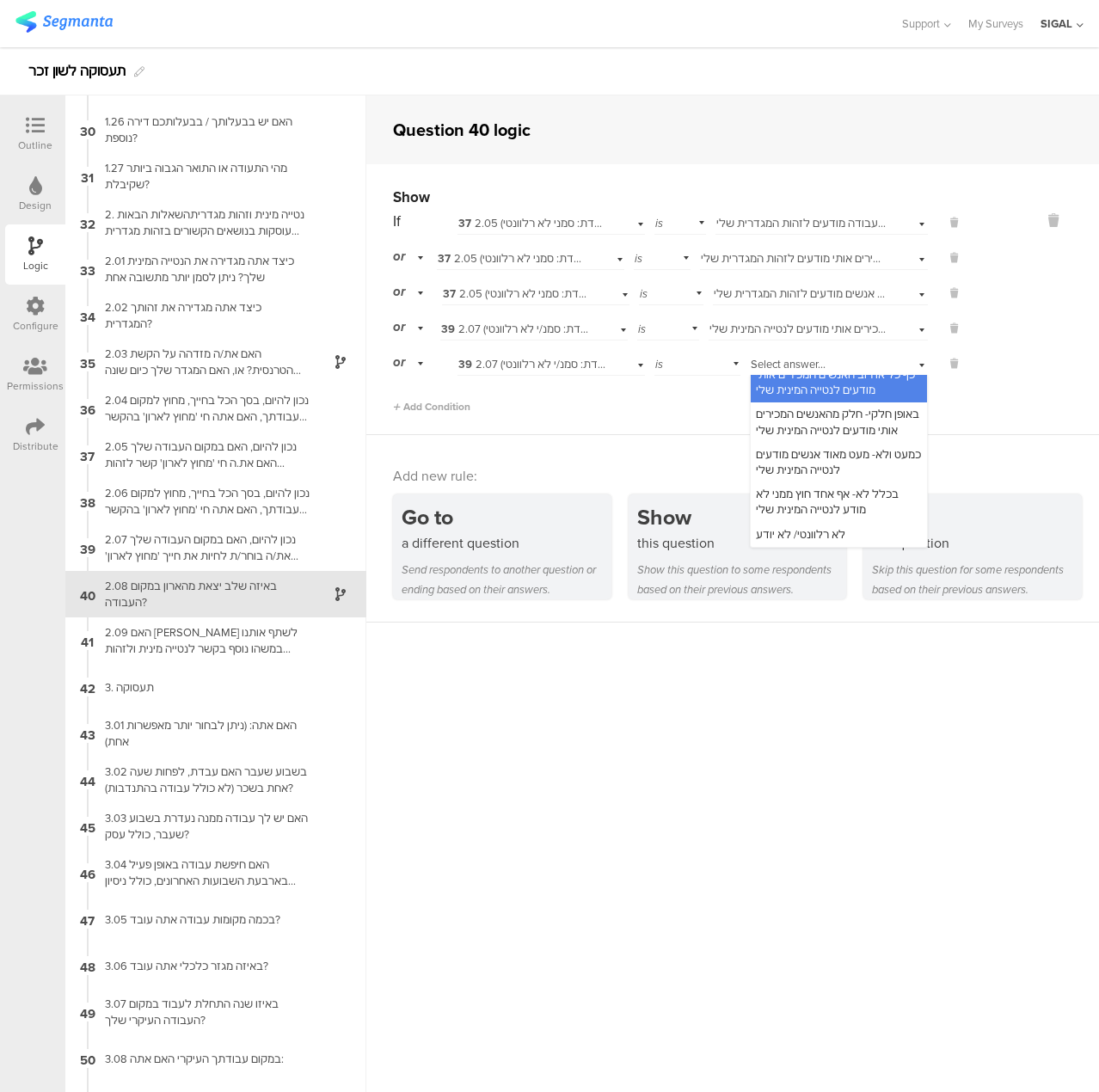 scroll, scrollTop: 0, scrollLeft: 0, axis: both 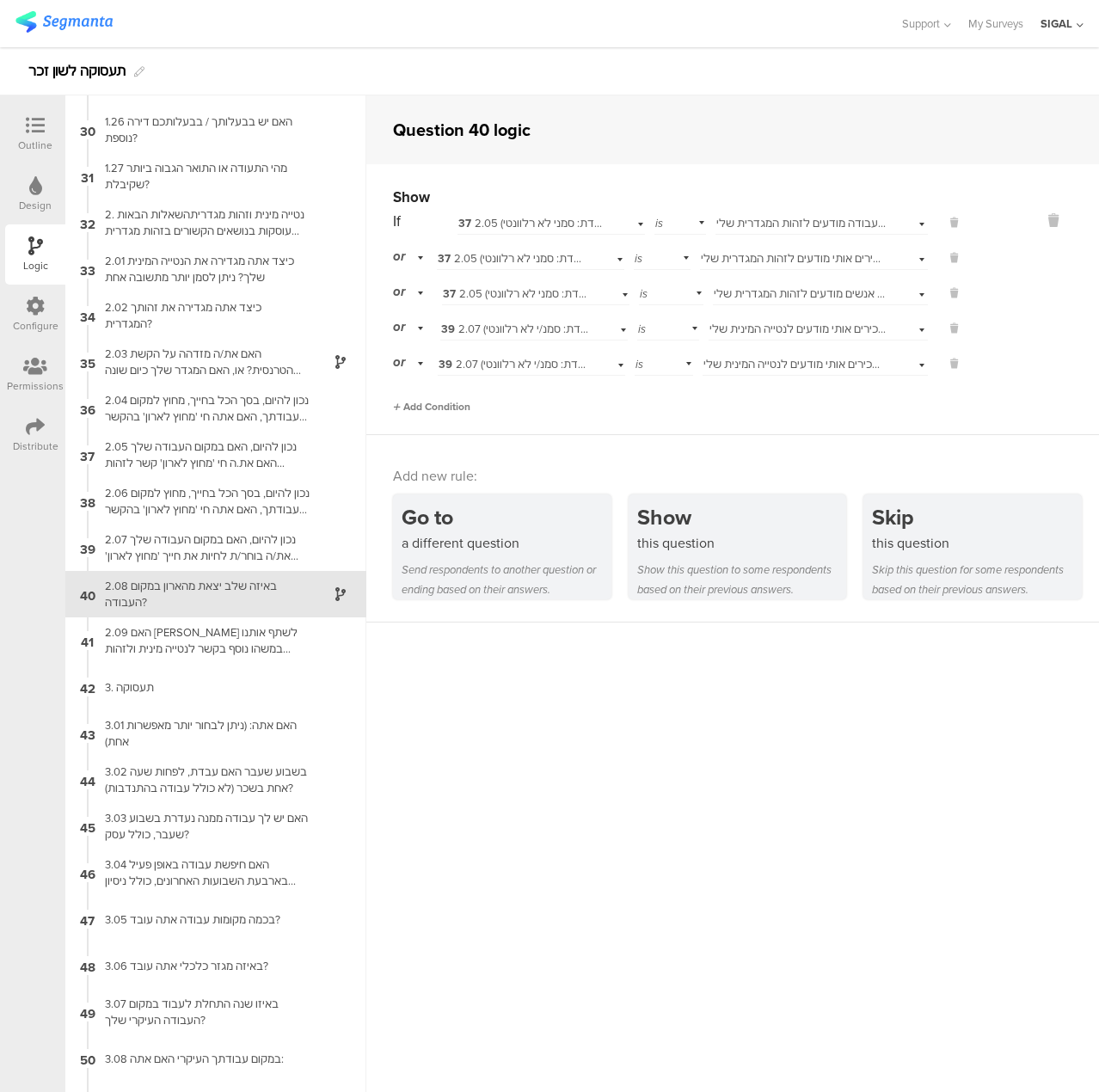click on "Add Condition" at bounding box center (432, 407) 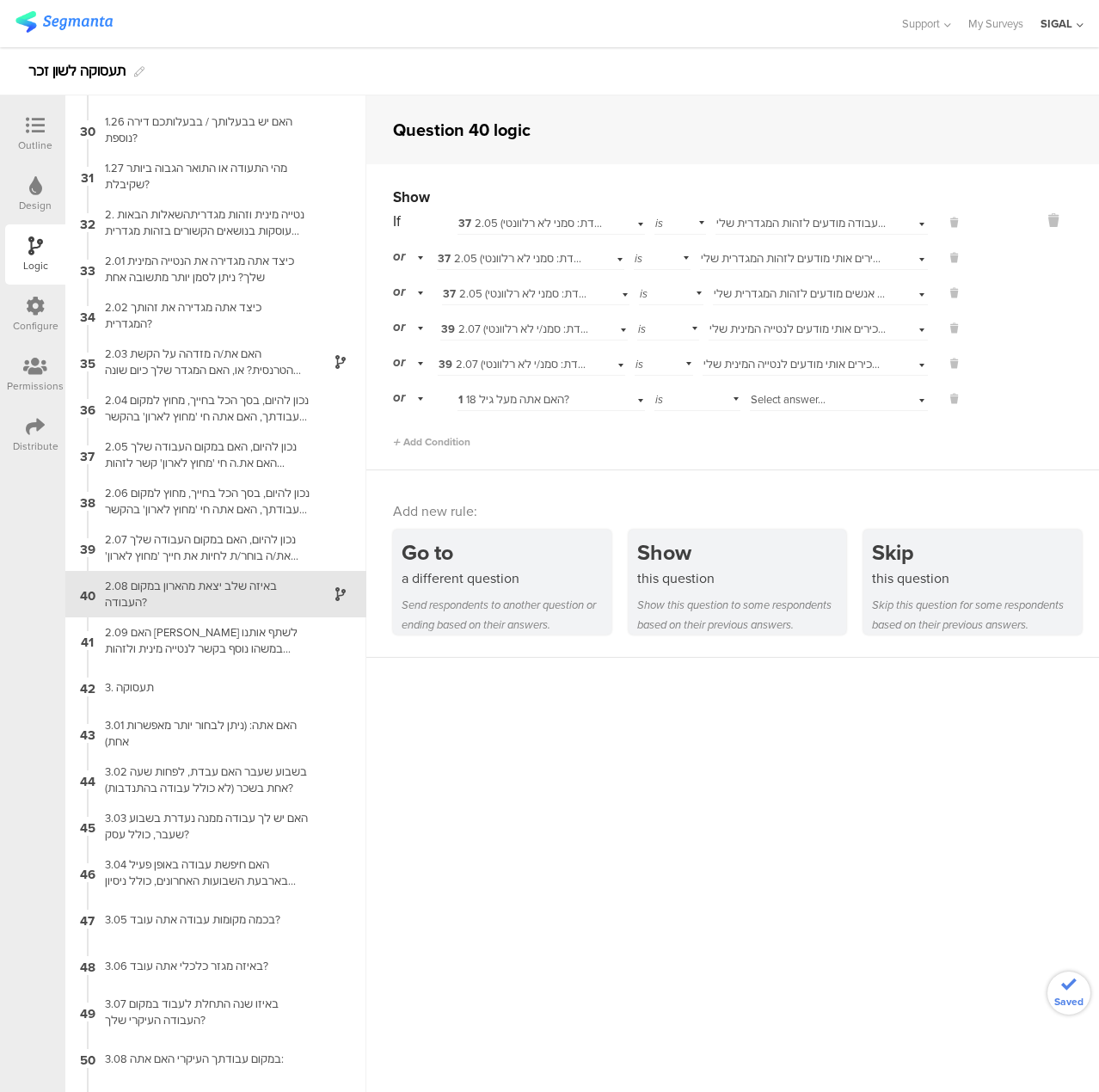 click on "1  האם אתה מעל גיל 18?" at bounding box center (513, 399) 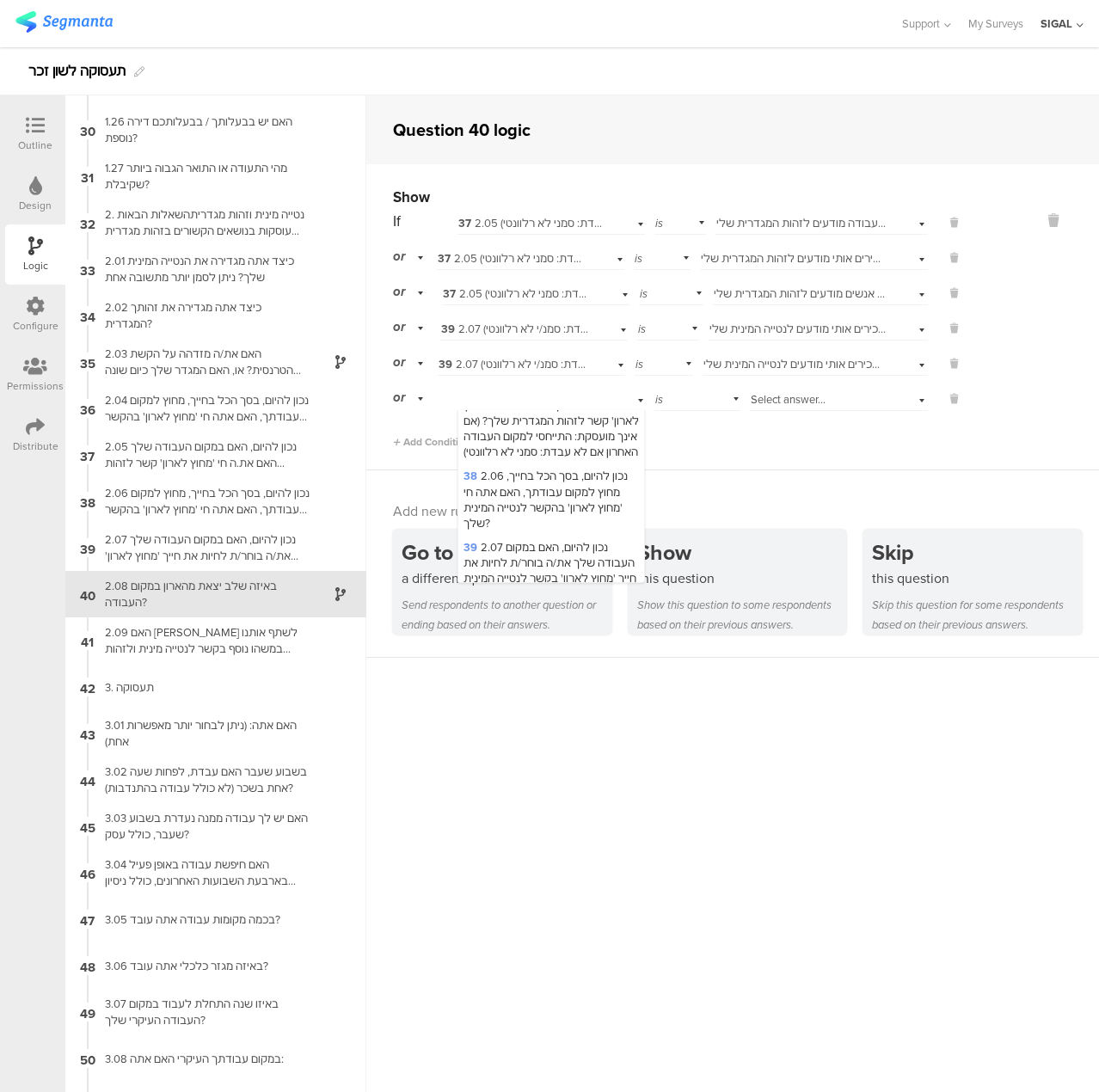 scroll, scrollTop: 1892, scrollLeft: 0, axis: vertical 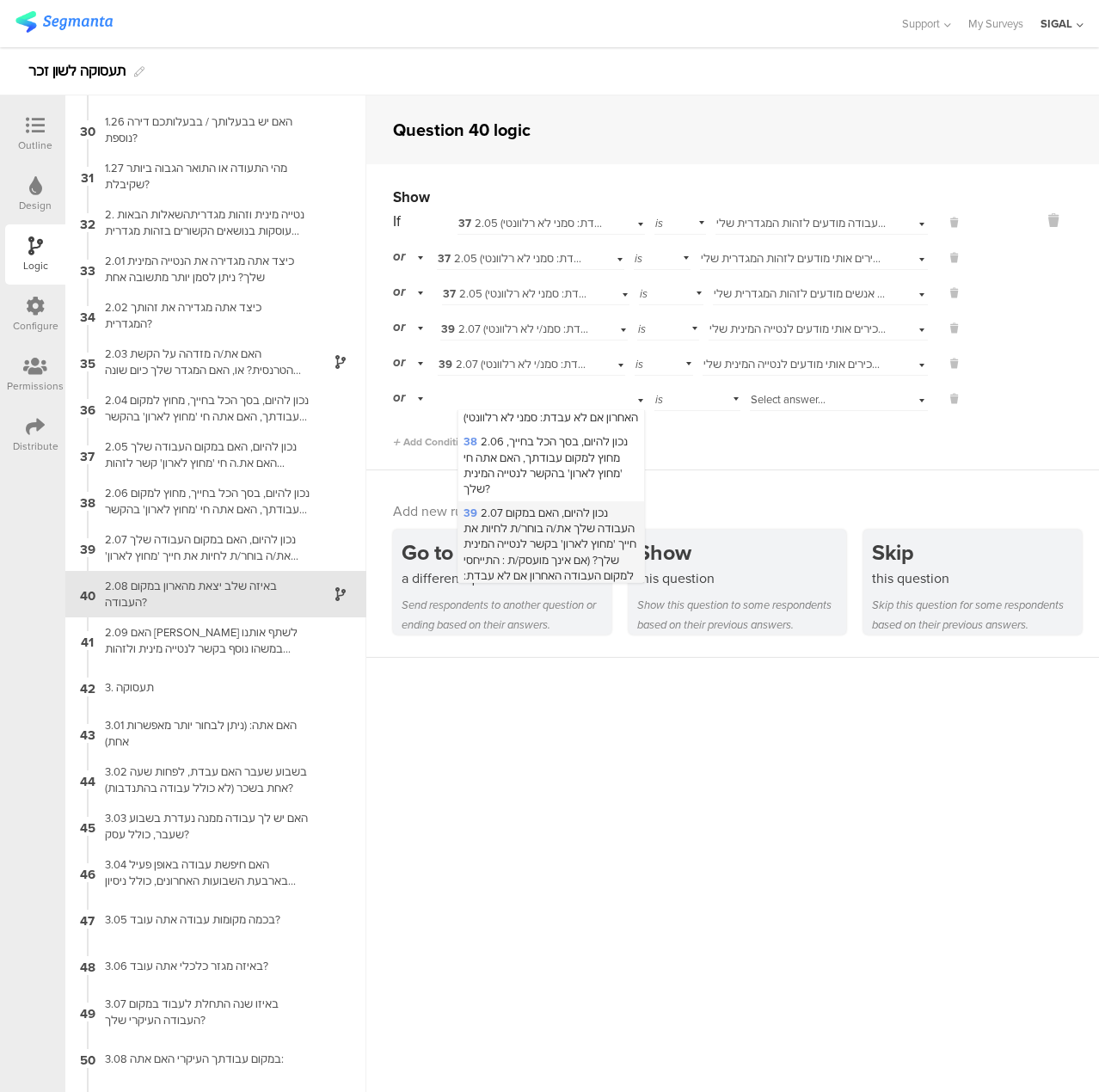 click on "39  2.07	 נכון להיום, האם במקום העבודה שלך את/ה בוחר/ת לחיות את חייך 'מחוץ לארון' בקשר לנטייה המינית שלך? (אם אינך מועסק/ת : התייחסי למקום העבודה האחרון אם לא עבדת: סמנ/י לא רלוונטי)" at bounding box center (550, 552) 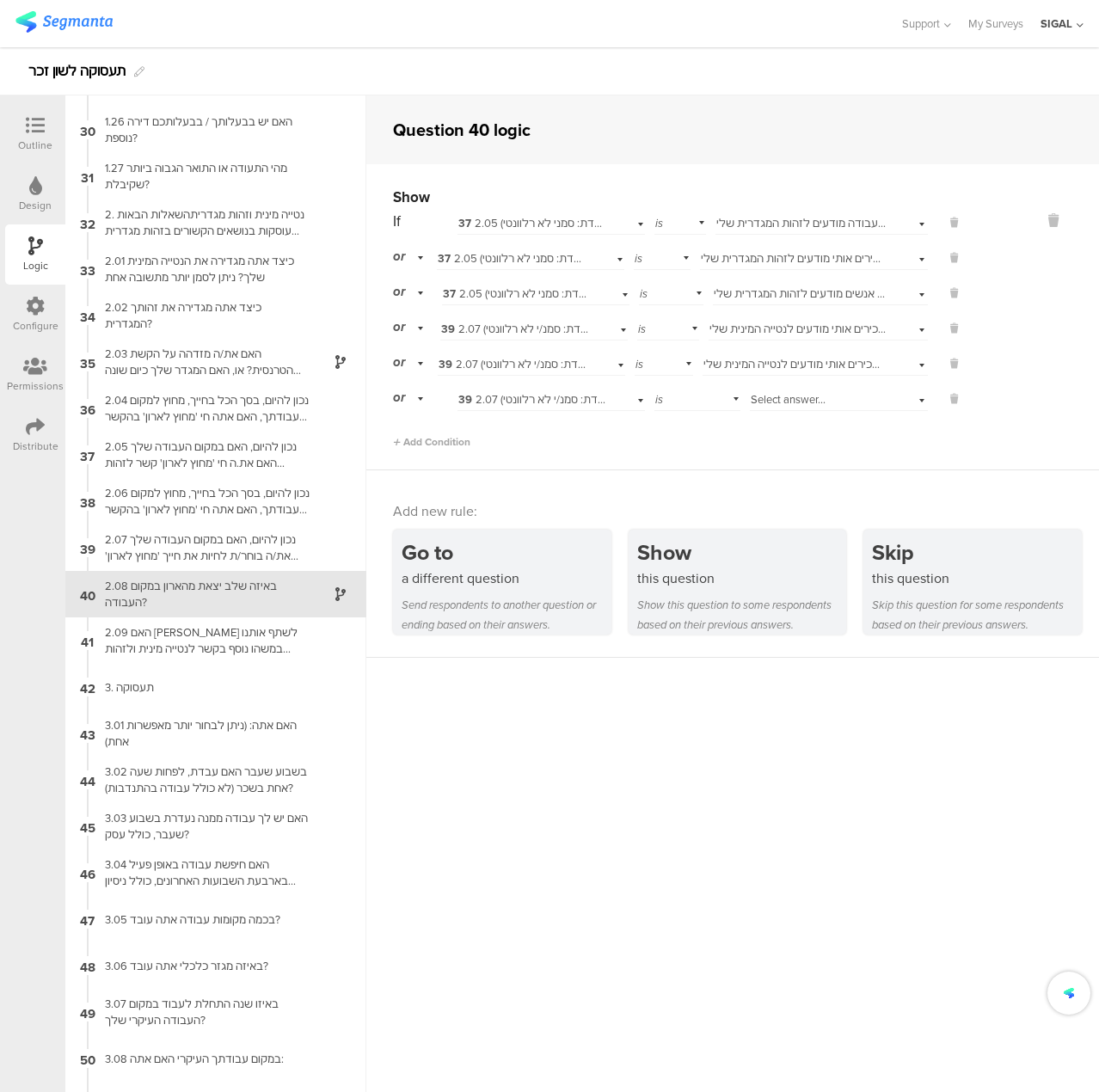 click on "Select answer..." at bounding box center (788, 399) 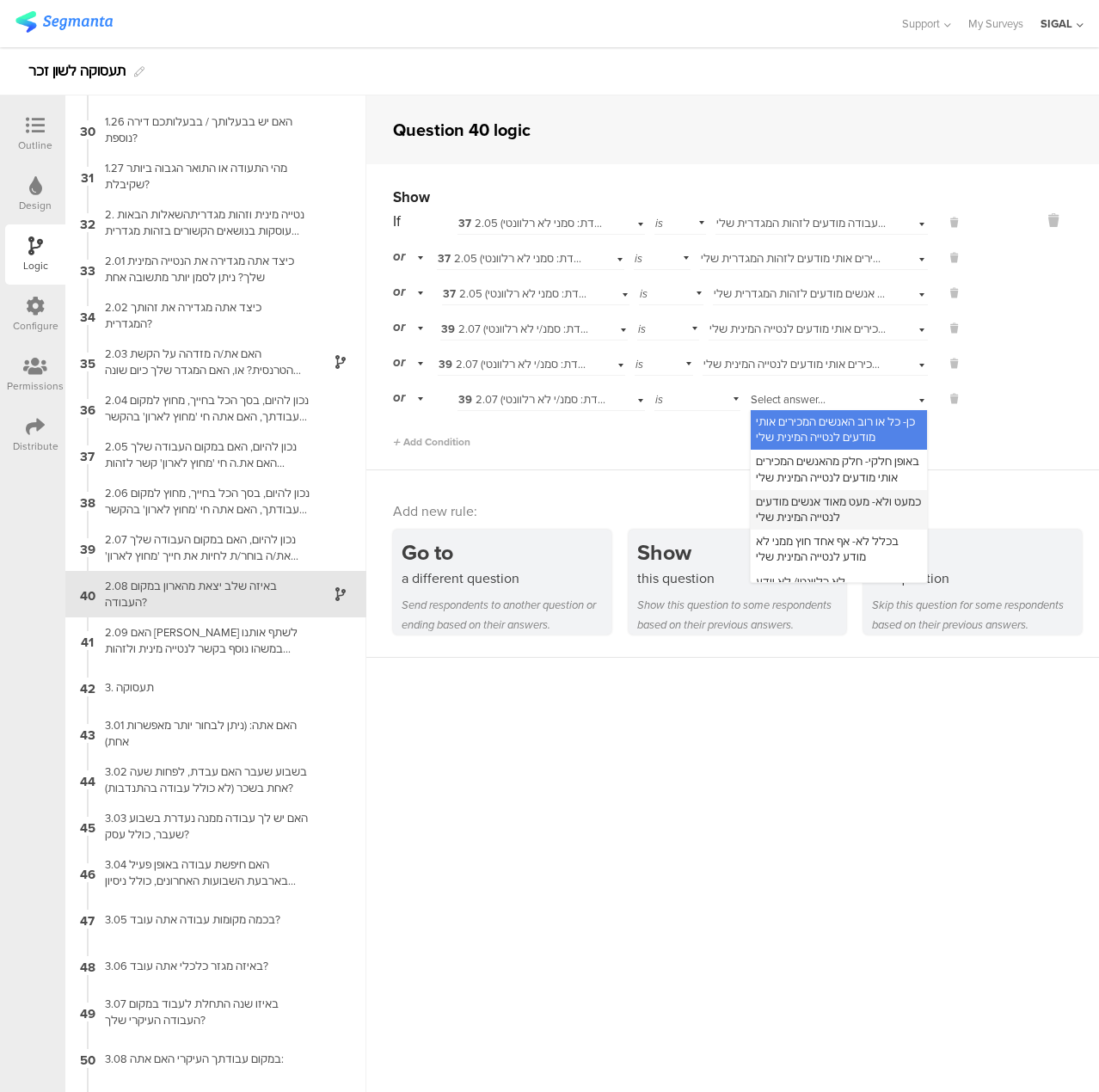 click on "כמעט ולא- מעט מאוד אנשים מודעים לנטייה המינית שלי" at bounding box center (838, 509) 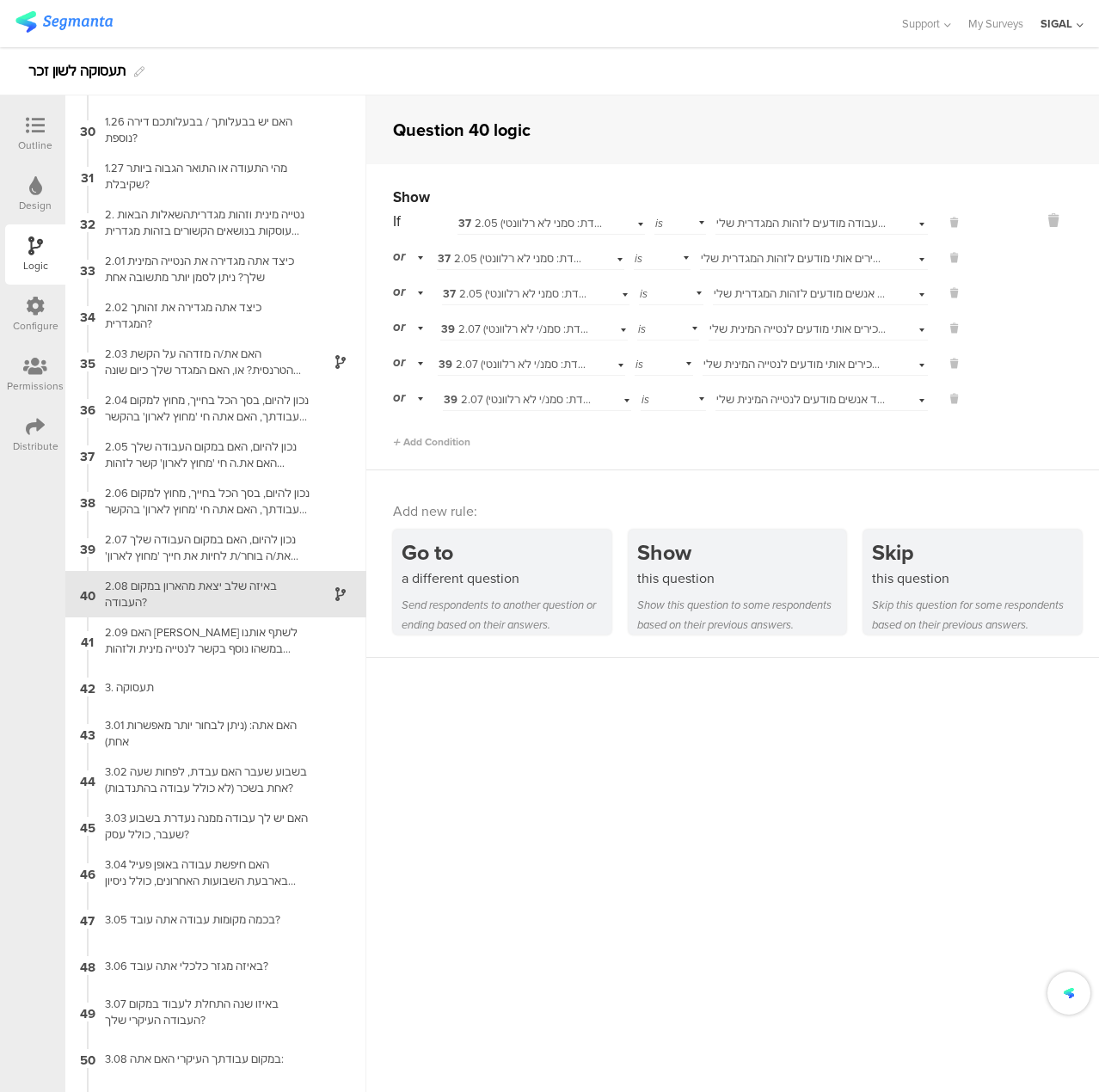 click on "Question 40 logic
Show
If   37  2.05 נכון להיום, האם במקום העבודה שלך האם את.ה חי 'מחוץ לארון' קשר לזהות המגדרית שלך? (אם אינך מועסקת: התייחסי למקום העבודה האחרון אם לא עבדת: סמני לא רלוונטי)
is Select answer...   כן - כל או רוב האנשים המכירים אותי בעבודה מודעים לזהות המגדרית שלי
or   37
is Select answer..." at bounding box center [733, 593] 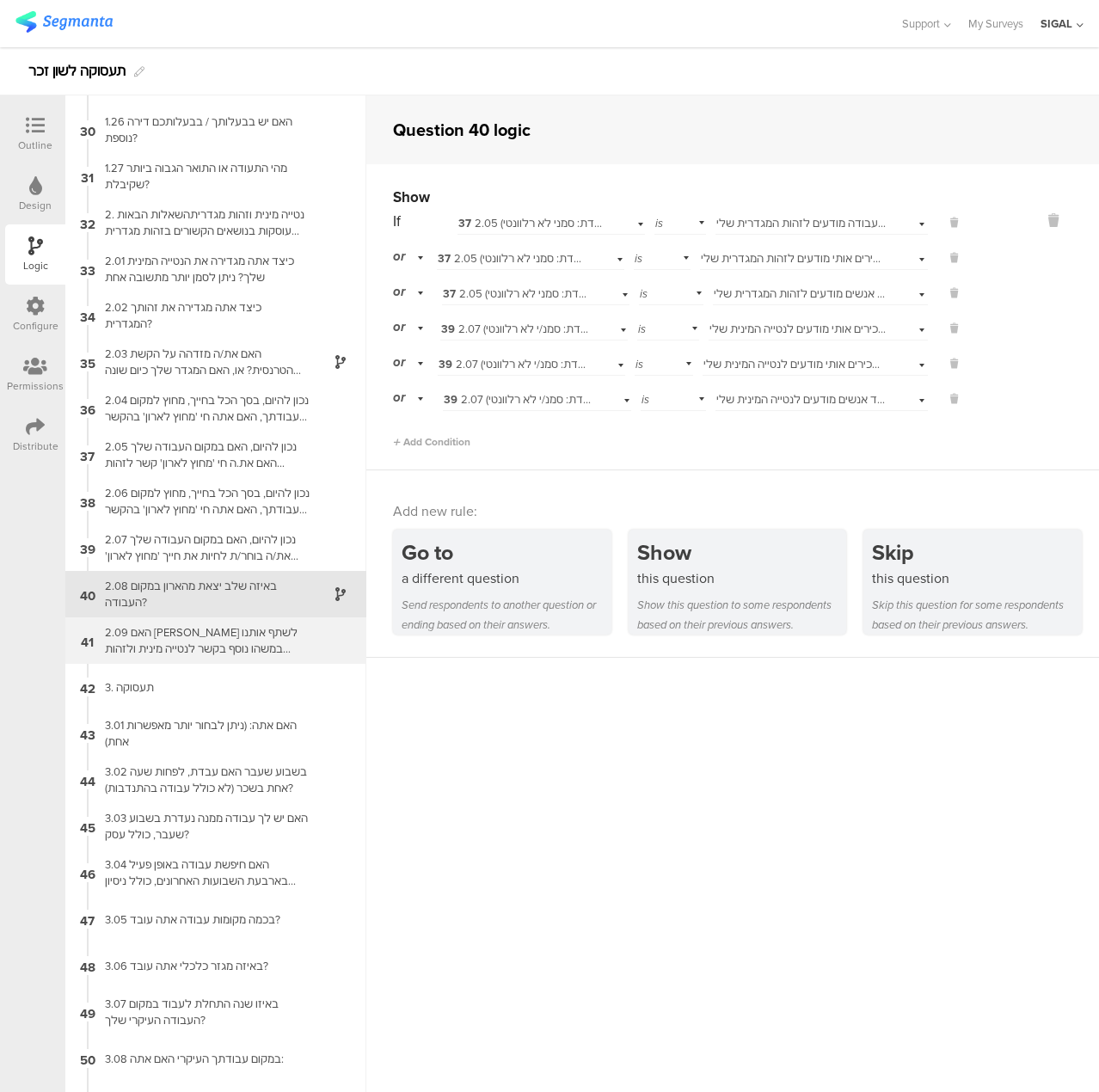 click on "2.09	 האם [PERSON_NAME] לשתף אותנו במשהו נוסף בקשר לנטייה מינית ולזהות המגדרית במקום העבודה שלך?" at bounding box center [202, 641] 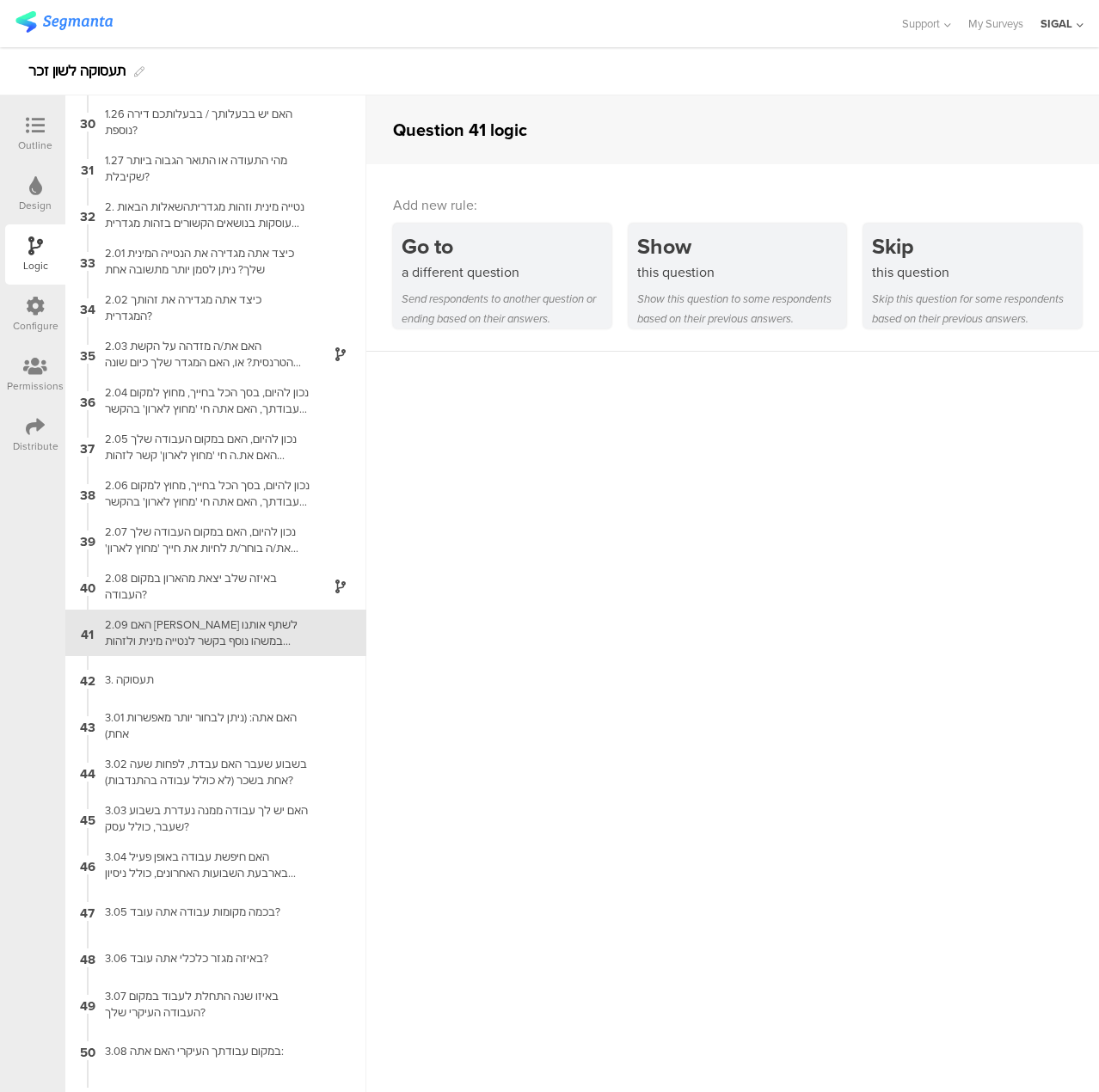 scroll, scrollTop: 1382, scrollLeft: 0, axis: vertical 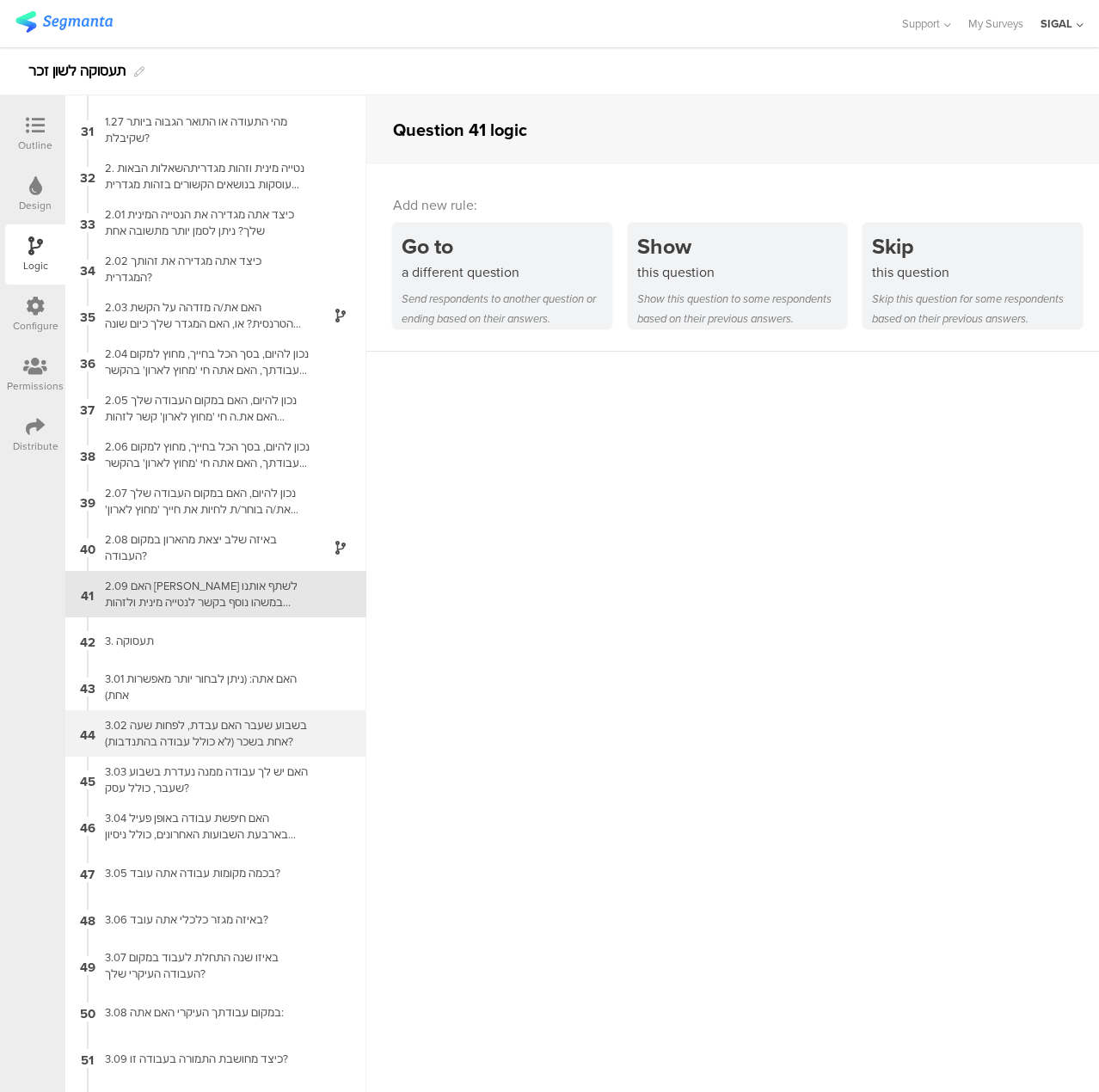 click on "3.02	 בשבוע שעבר האם עבדת, לפחות שעה אחת בשכר (לא כולל עבודה בהתנדבות)?" at bounding box center [202, 733] 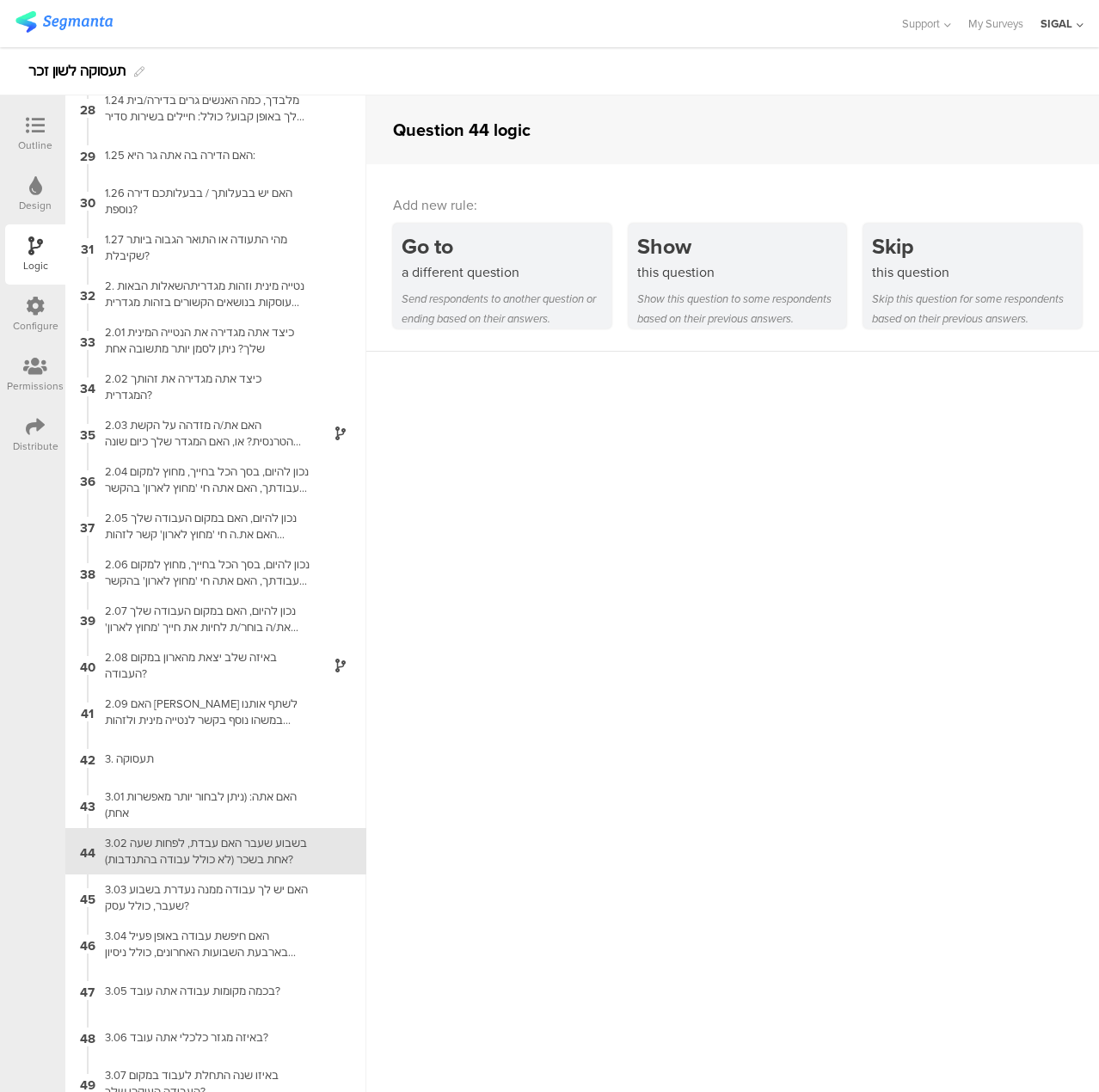 scroll, scrollTop: 1521, scrollLeft: 0, axis: vertical 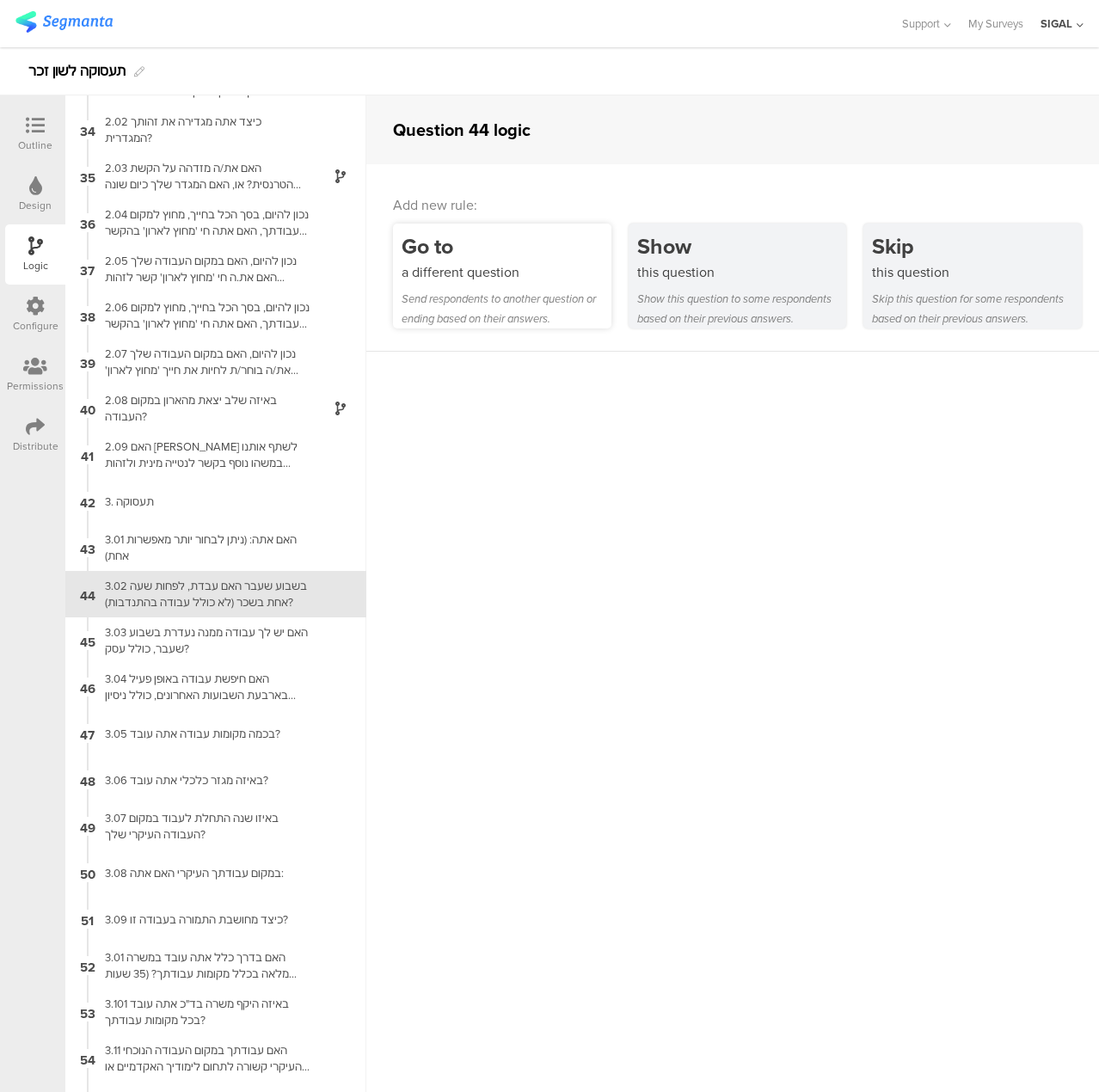 click on "a different question" at bounding box center (507, 272) 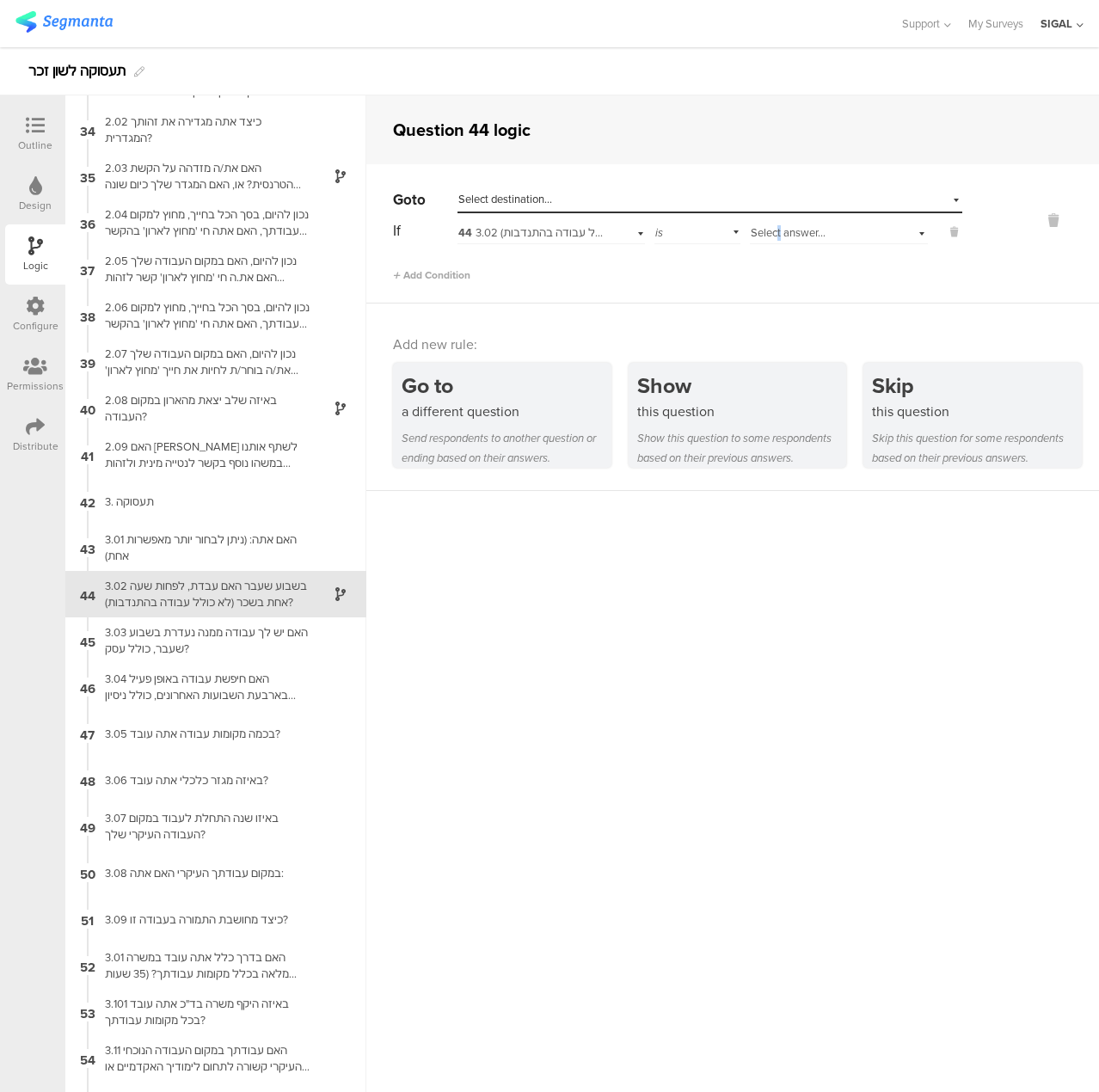 click on "Select answer..." at bounding box center [788, 232] 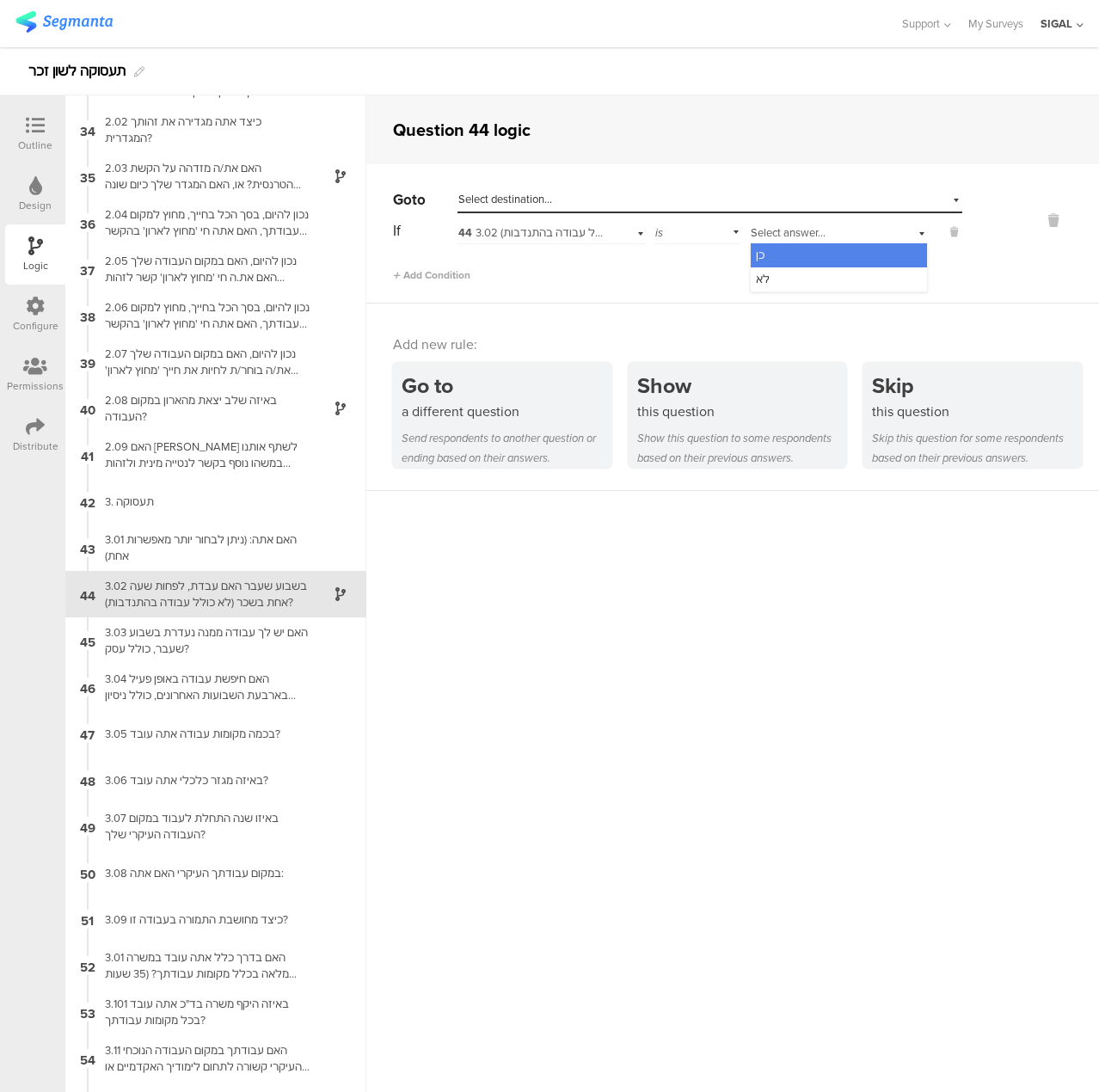 click on "כן" at bounding box center [838, 255] 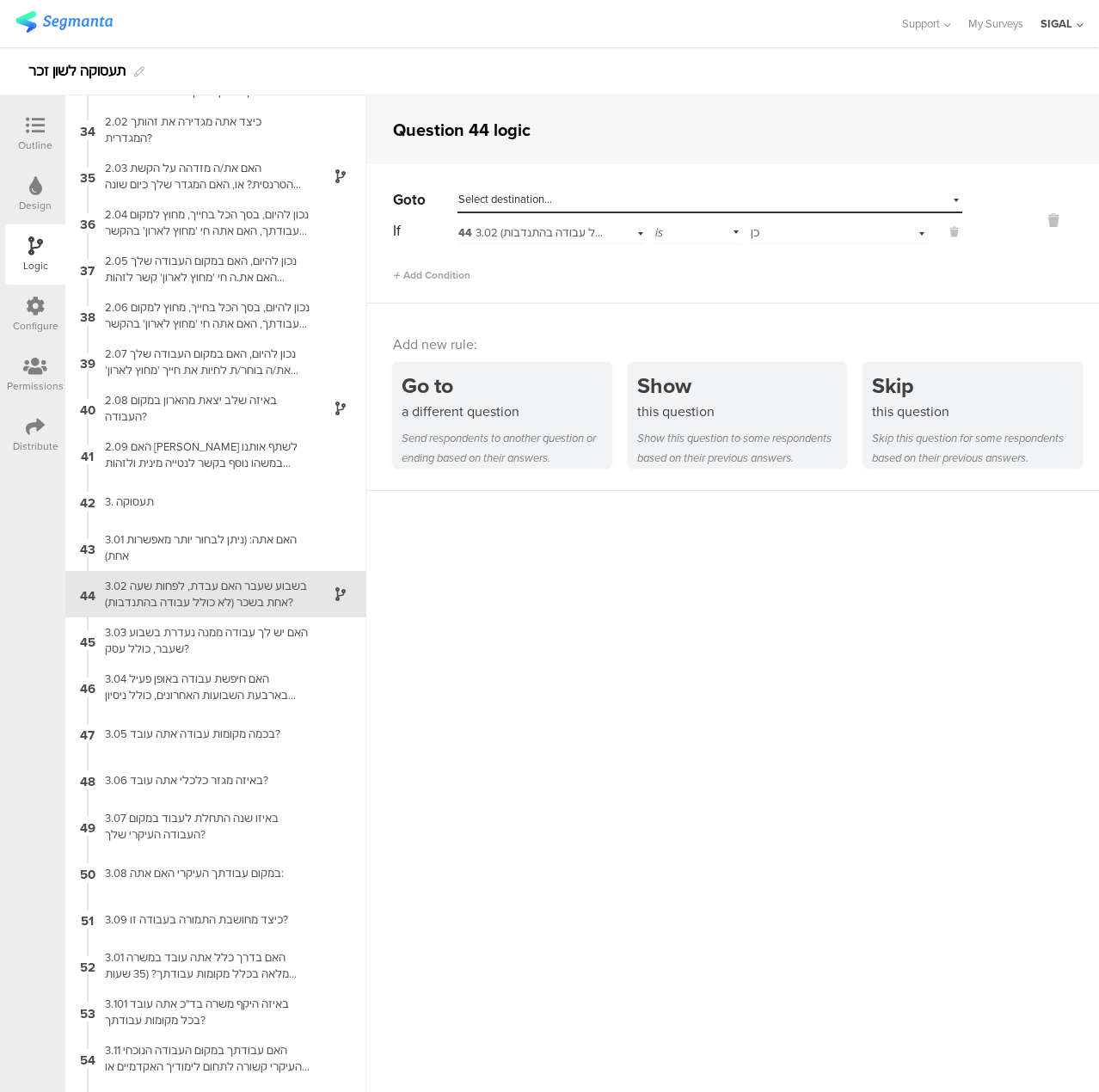 click on "Select destination..." at bounding box center [709, 199] 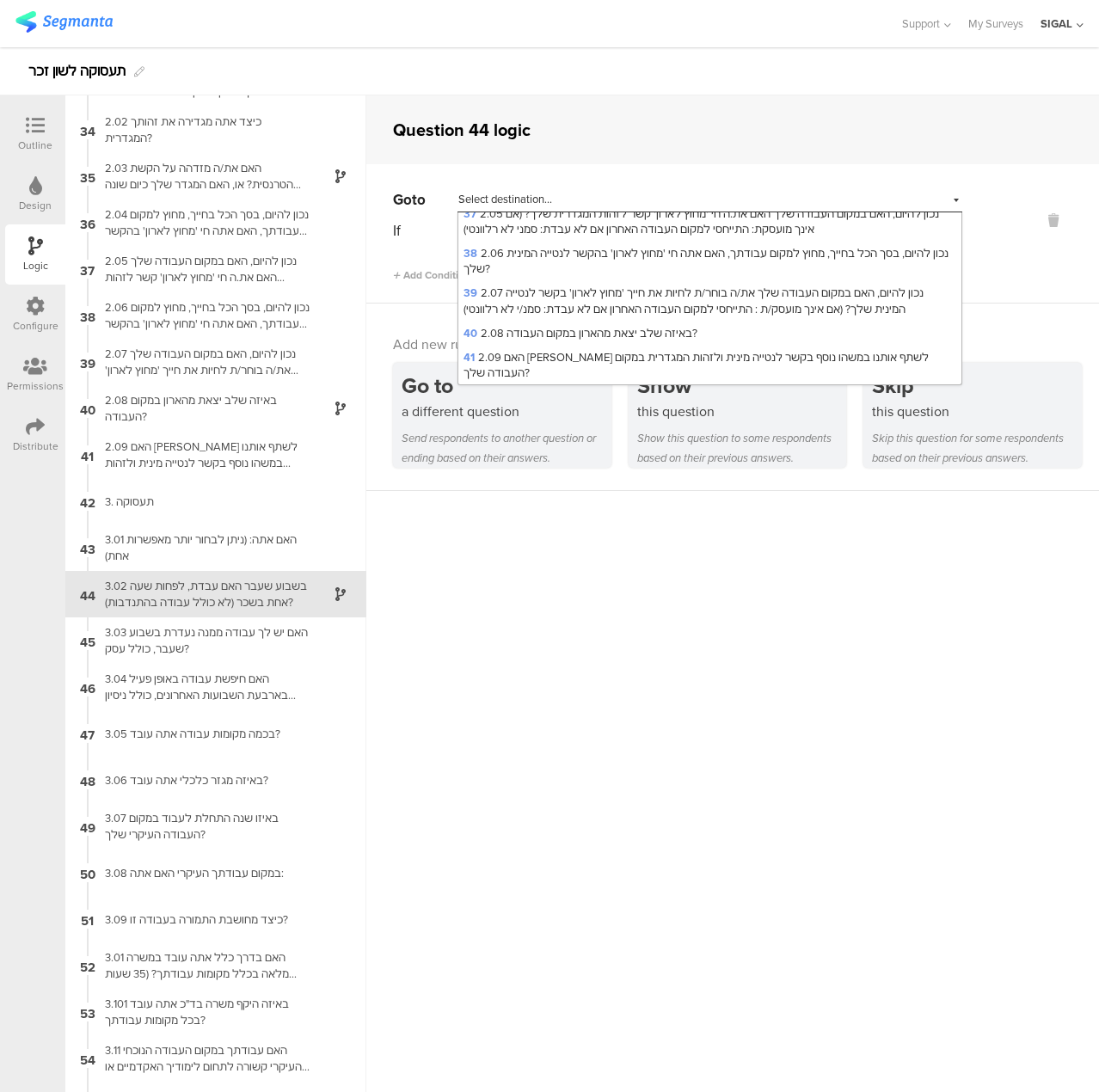 scroll, scrollTop: 1376, scrollLeft: 0, axis: vertical 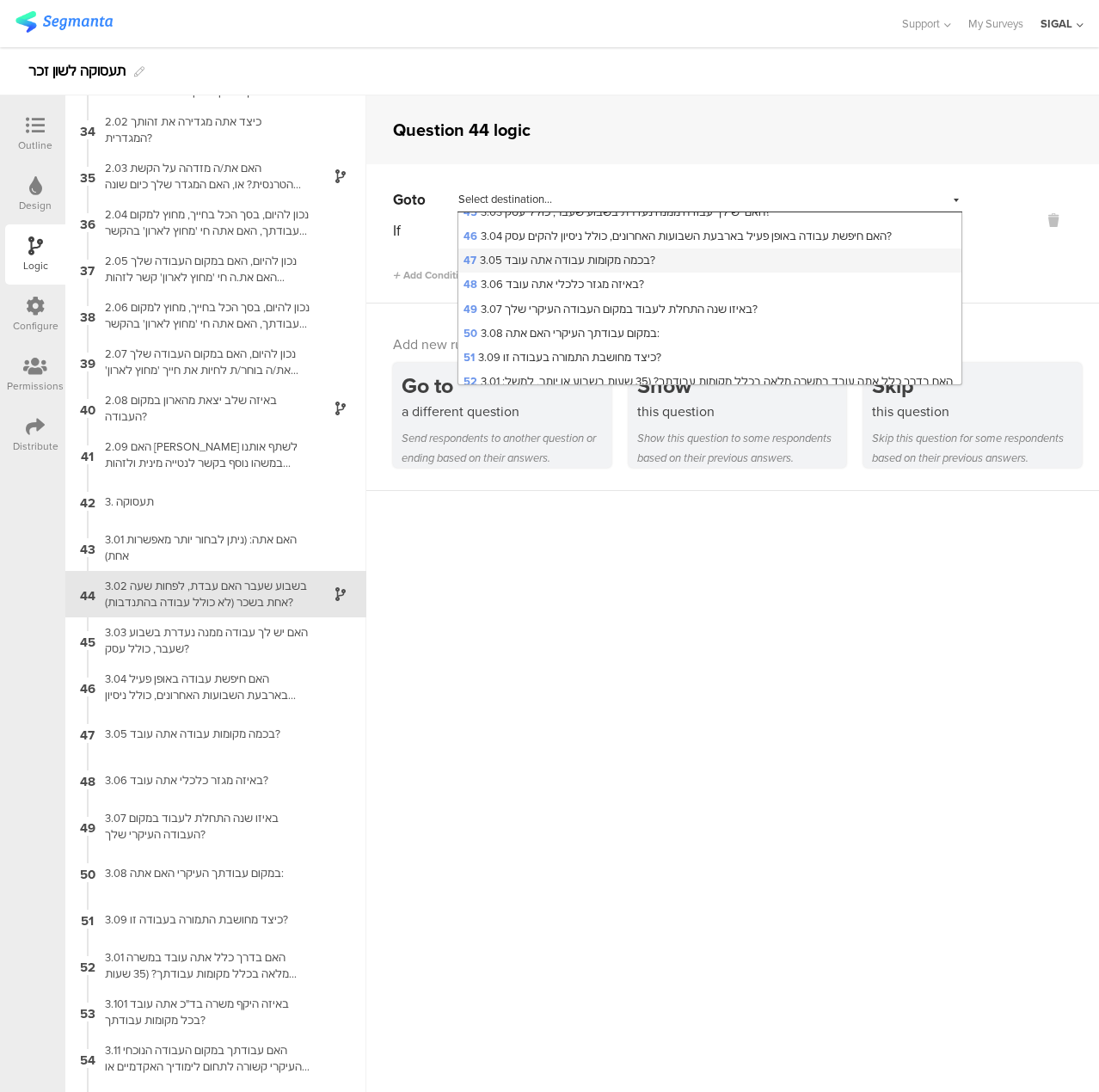 click on "47  3.05	 בכמה מקומות עבודה אתה עובד?" at bounding box center (559, 260) 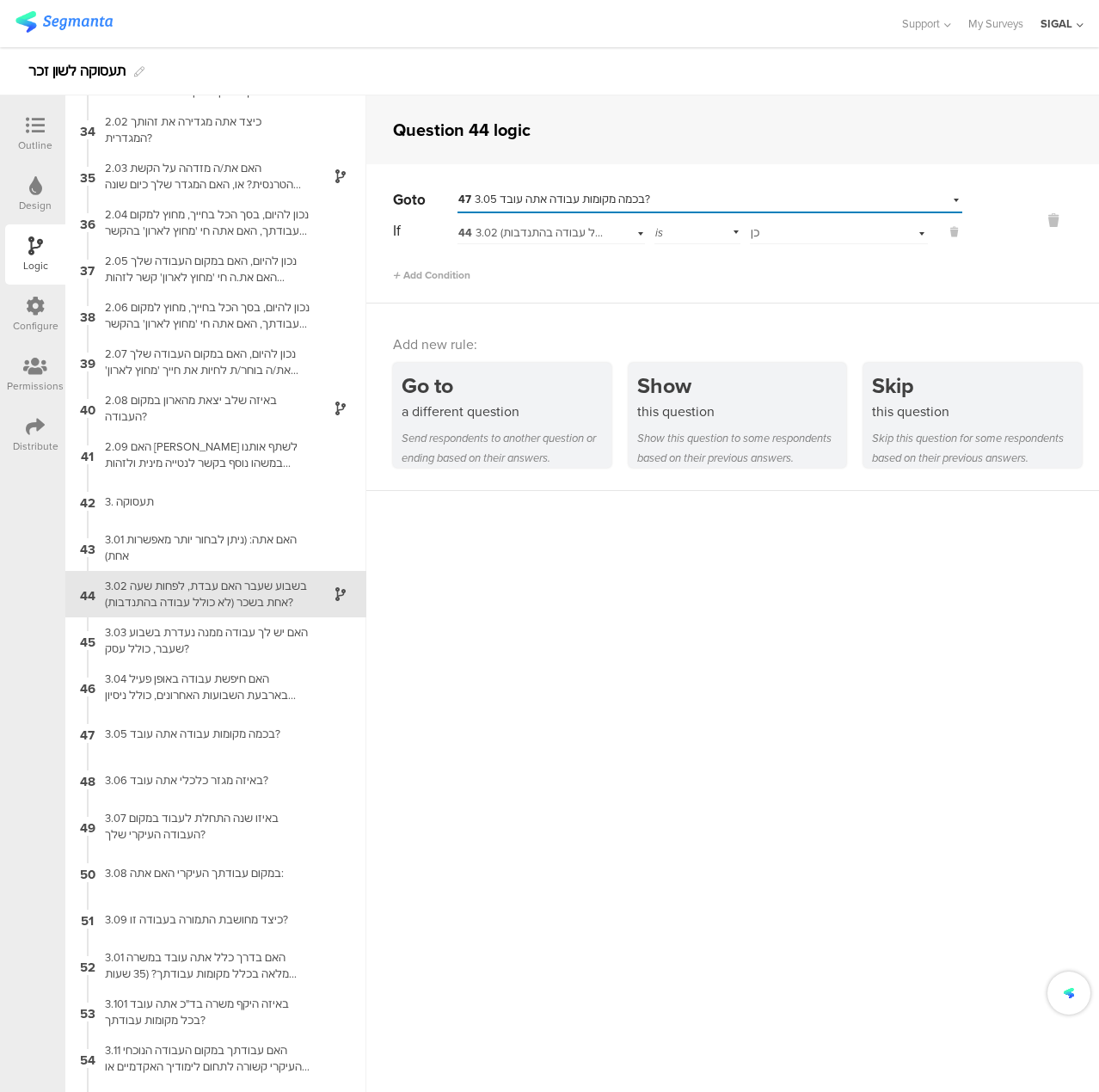 click on "Question 44 logic
Go  to Select destination...   47  3.05	 בכמה מקומות עבודה אתה עובד?
If   44  3.02	 בשבוע שעבר האם עבדת, לפחות שעה אחת בשכר (לא כולל עבודה בהתנדבות)?
is Select answer...   כן
Add Condition
Add new rule:
Go to
a different question
Show" at bounding box center (733, 593) 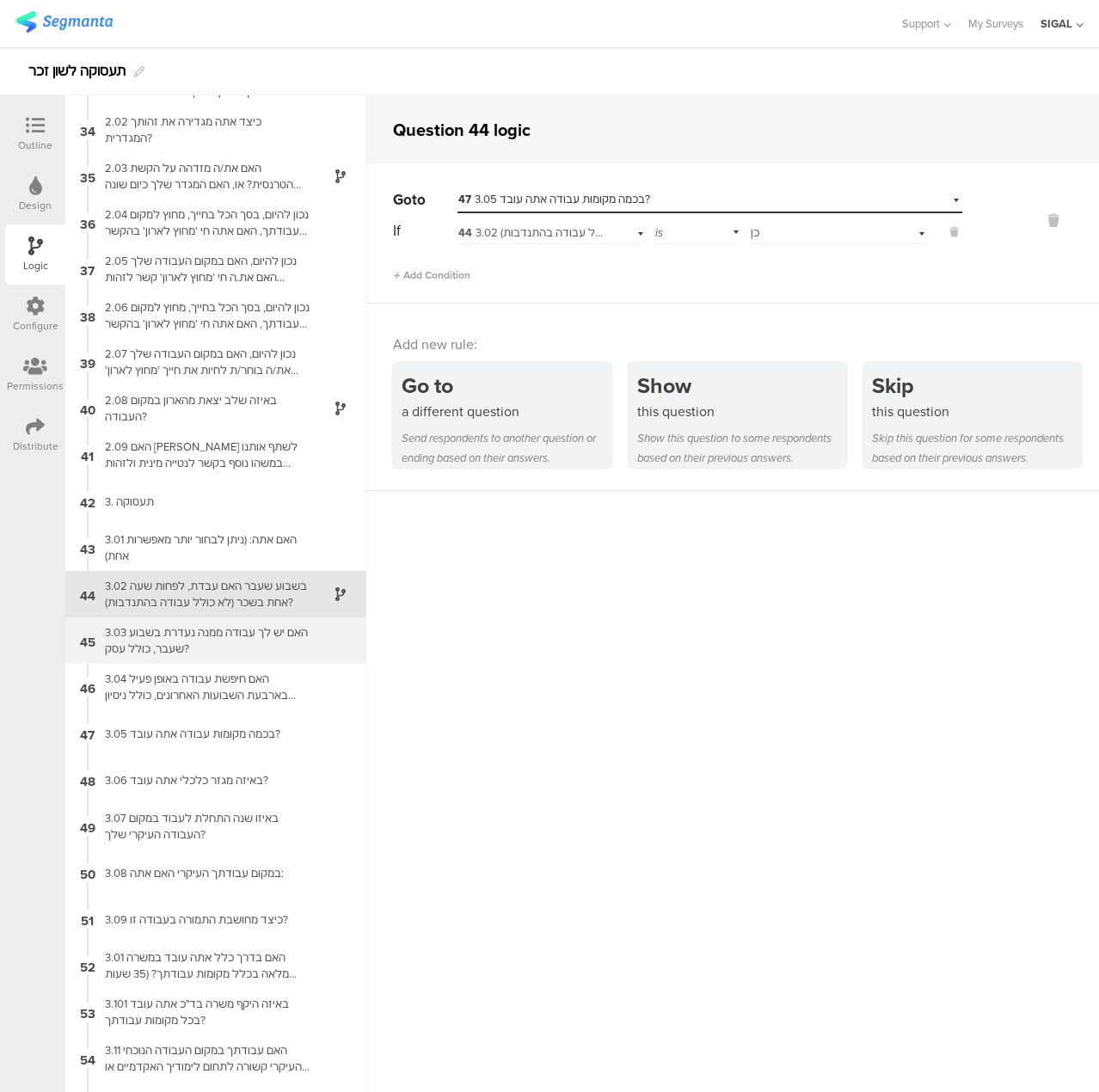 click on "3.03	האם יש לך עבודה ממנה נעדרת בשבוע שעבר, כולל עסק?" at bounding box center [202, 641] 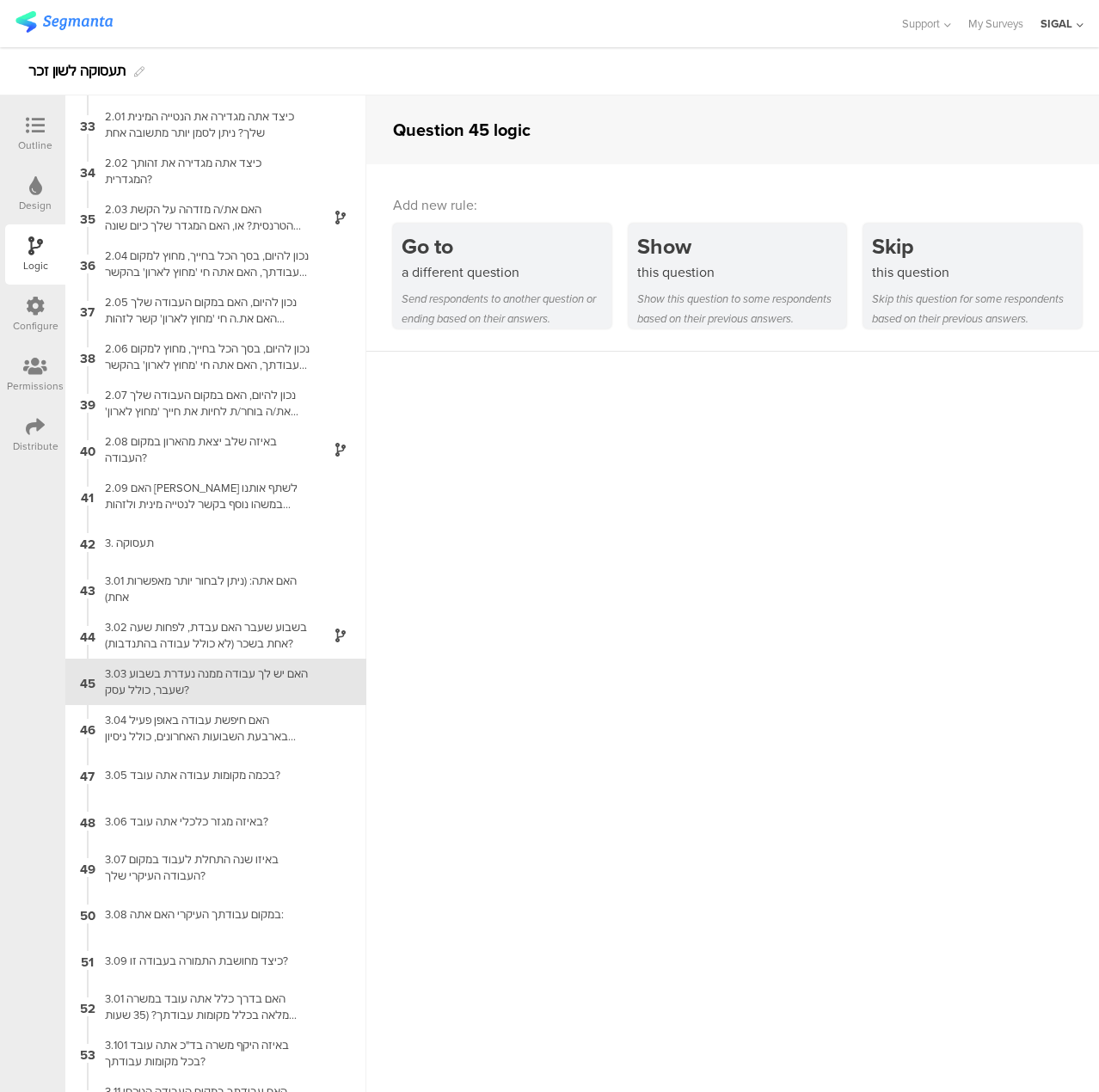 scroll, scrollTop: 1567, scrollLeft: 0, axis: vertical 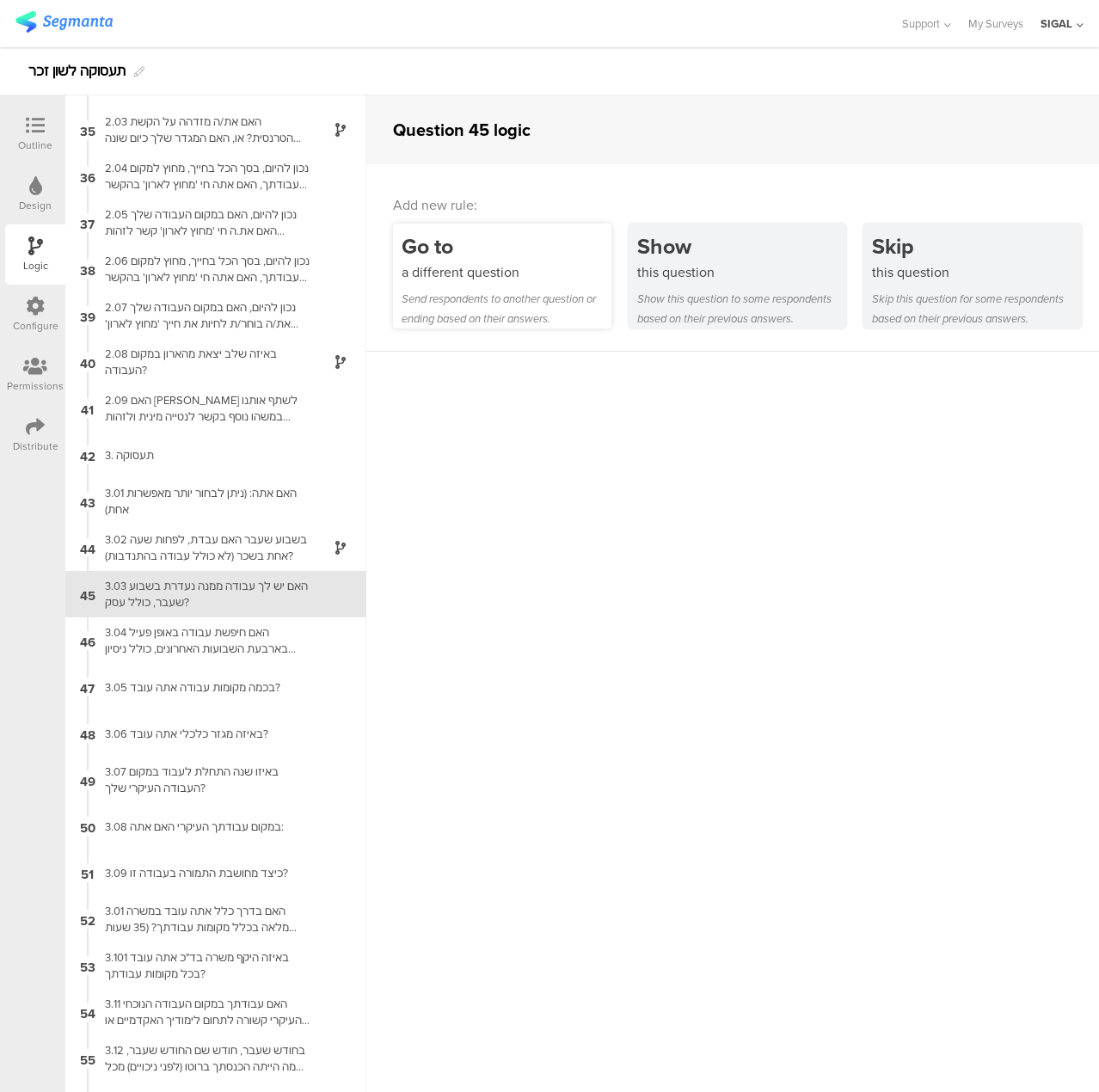 click on "a different question" at bounding box center [507, 272] 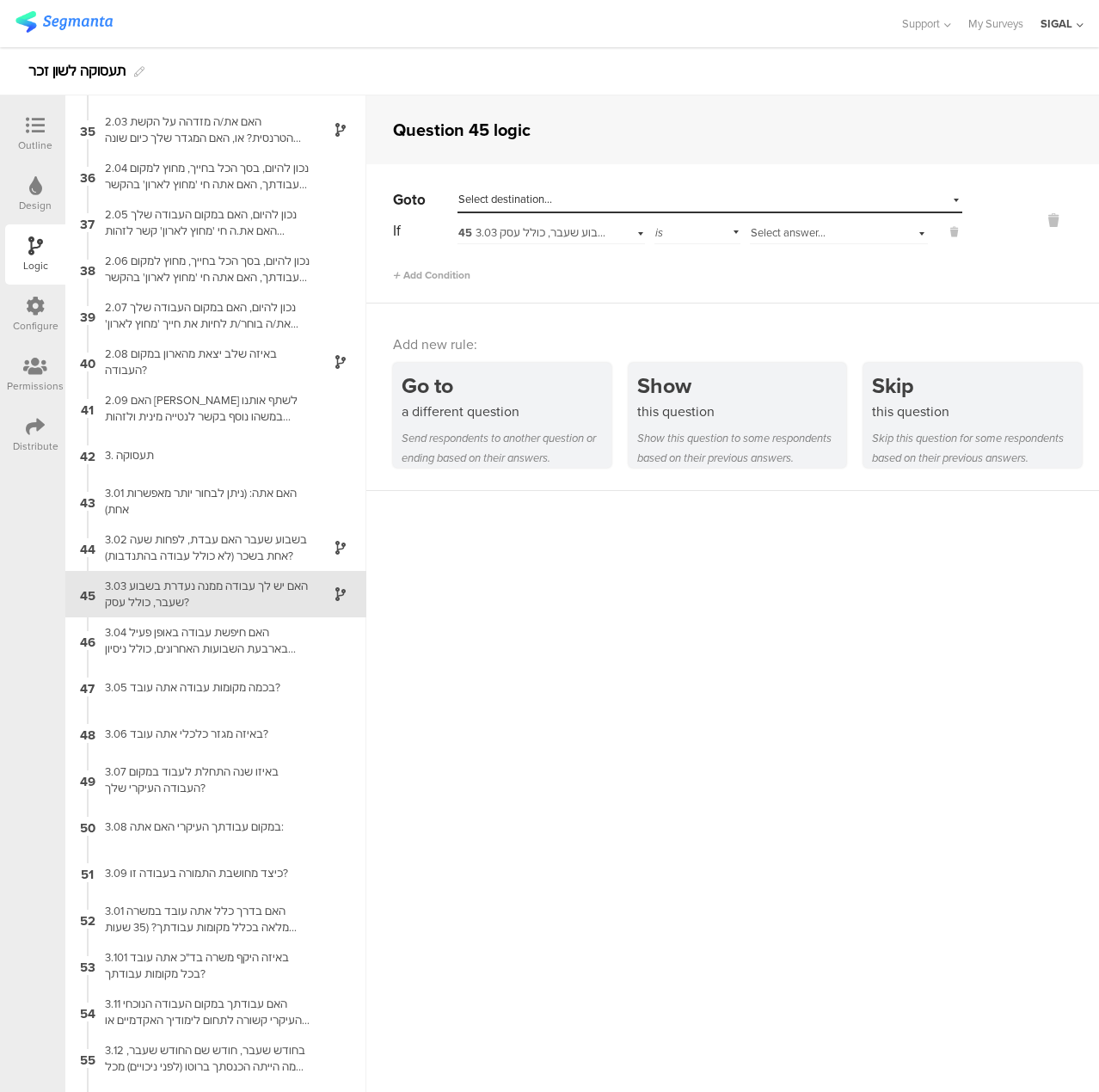 click on "45  3.03	האם יש לך עבודה ממנה נעדרת בשבוע שעבר, כולל עסק?" at bounding box center (611, 232) 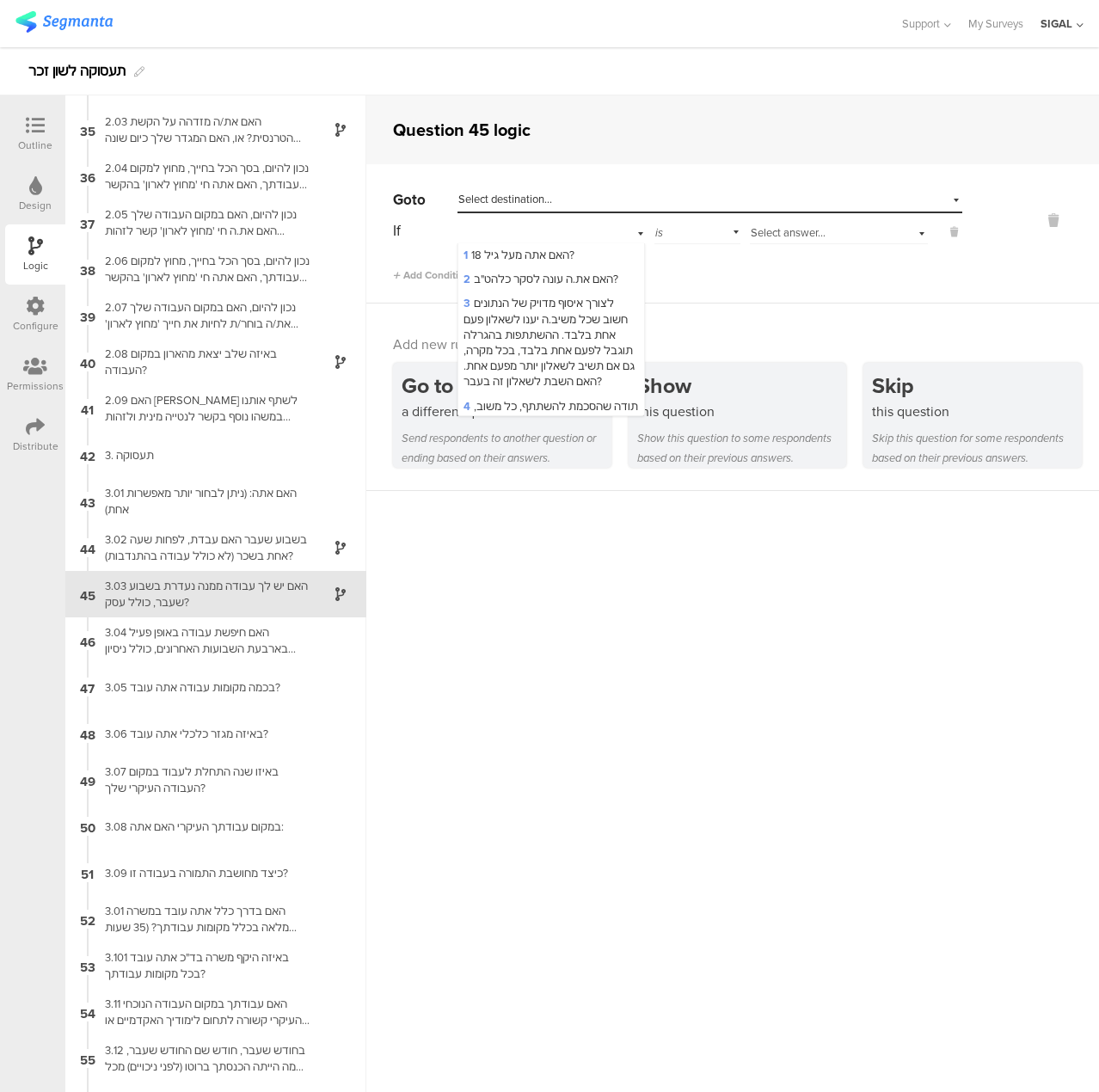click on "45  3.03	האם יש לך עבודה ממנה נעדרת בשבוע שעבר, כולל עסק?" at bounding box center (551, 230) 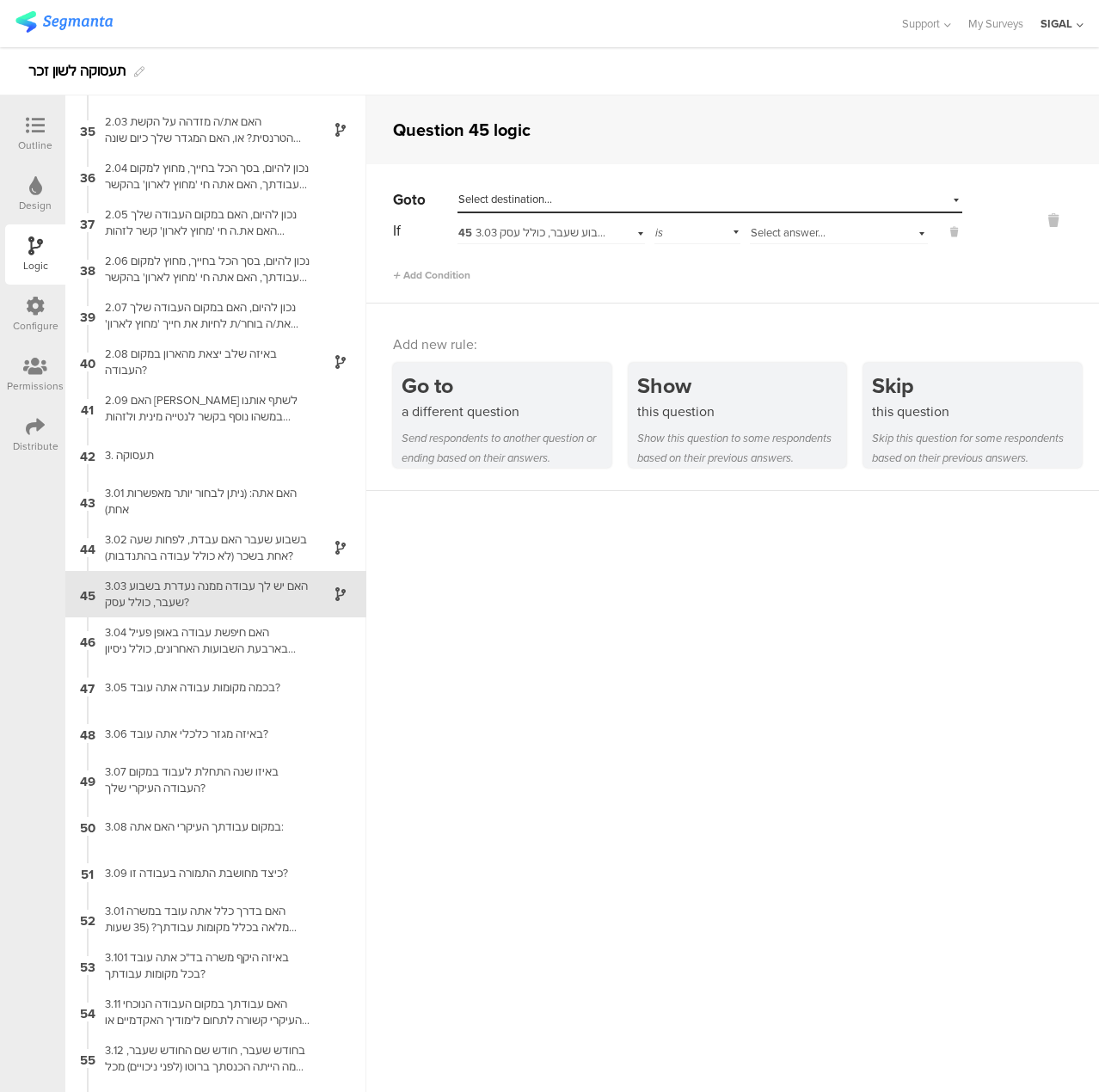 click on "Select answer..." at bounding box center [788, 232] 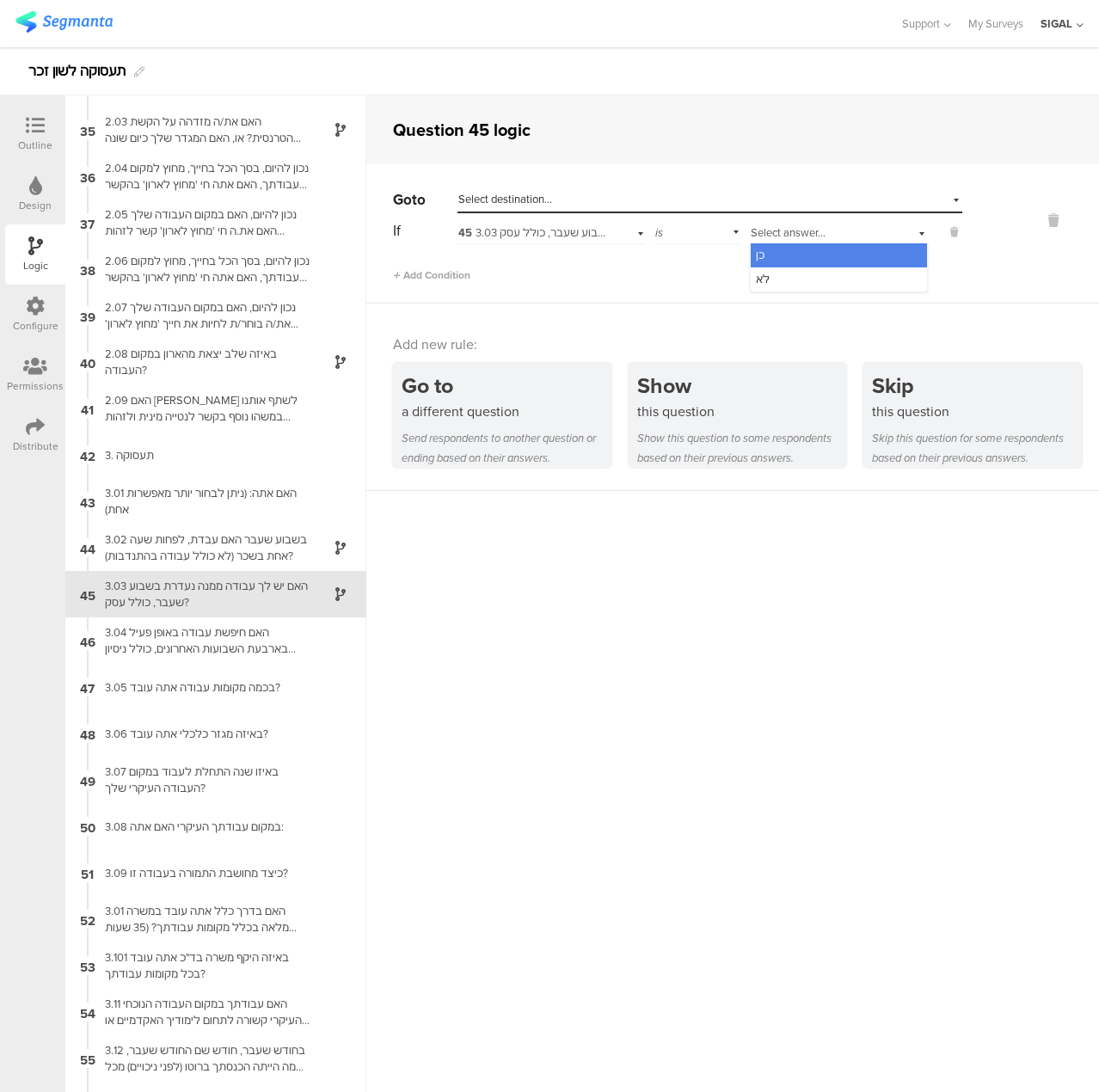 click on "כן" at bounding box center [838, 255] 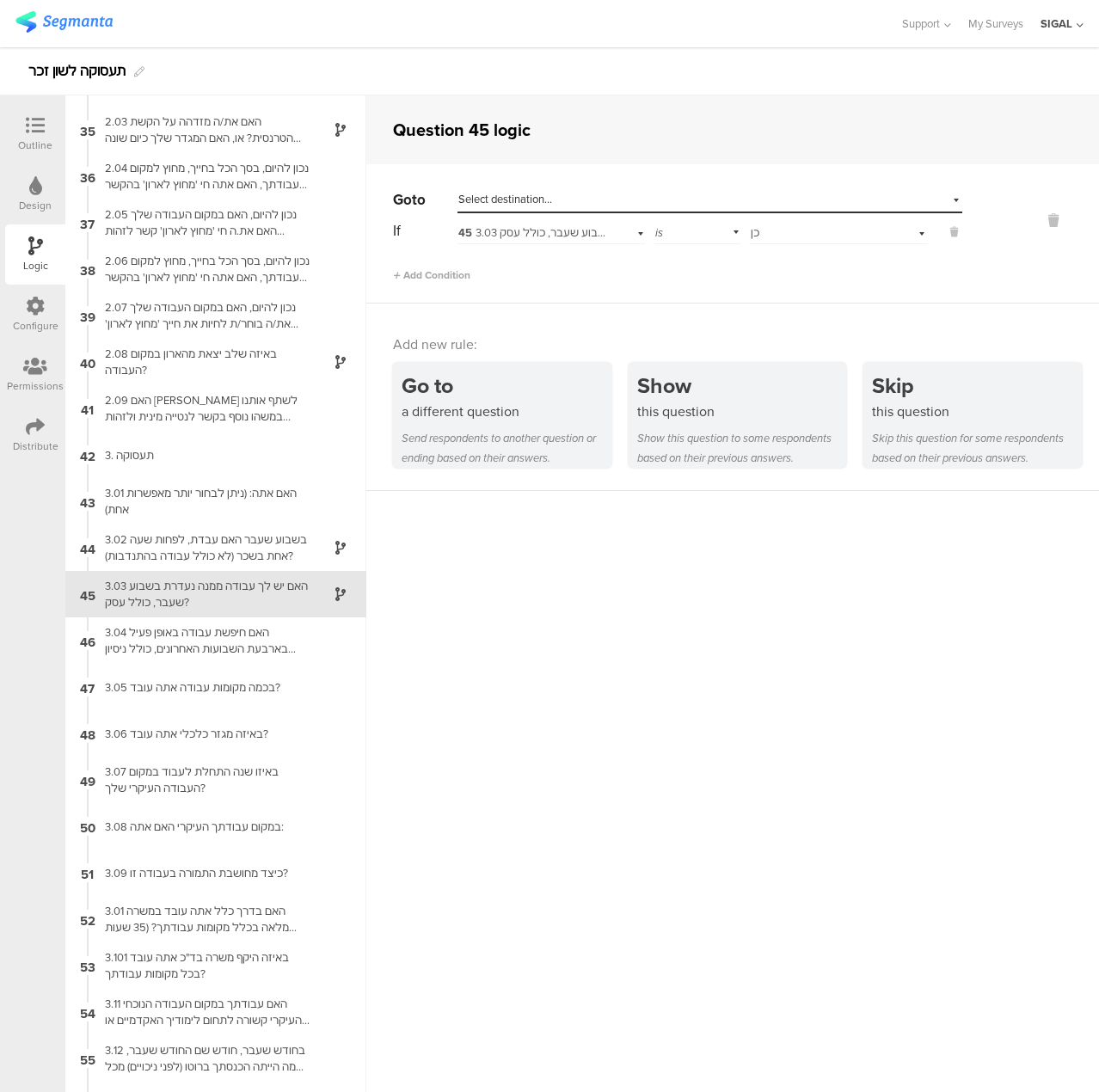 click on "Select destination..." at bounding box center (505, 199) 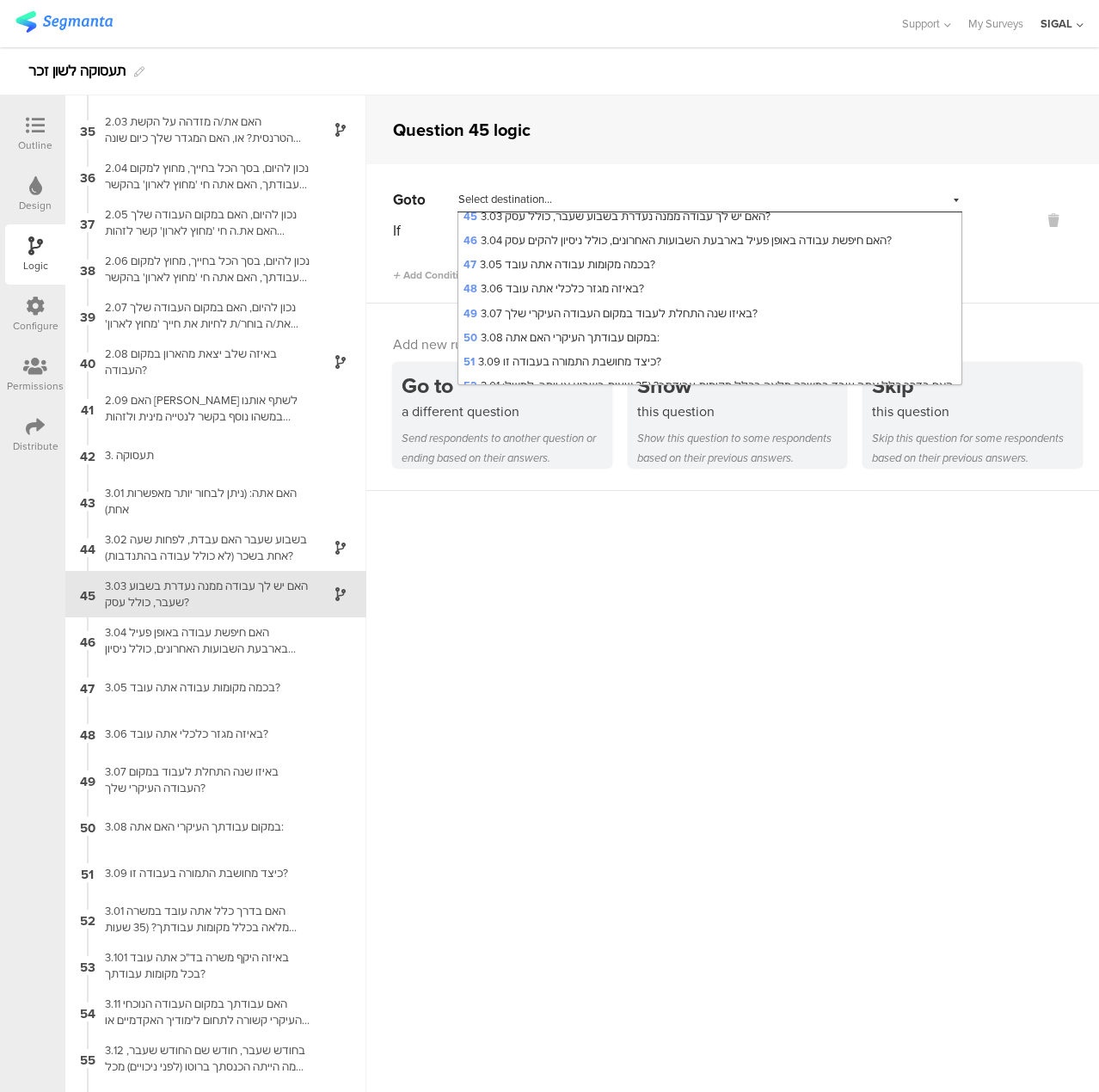scroll, scrollTop: 1359, scrollLeft: 0, axis: vertical 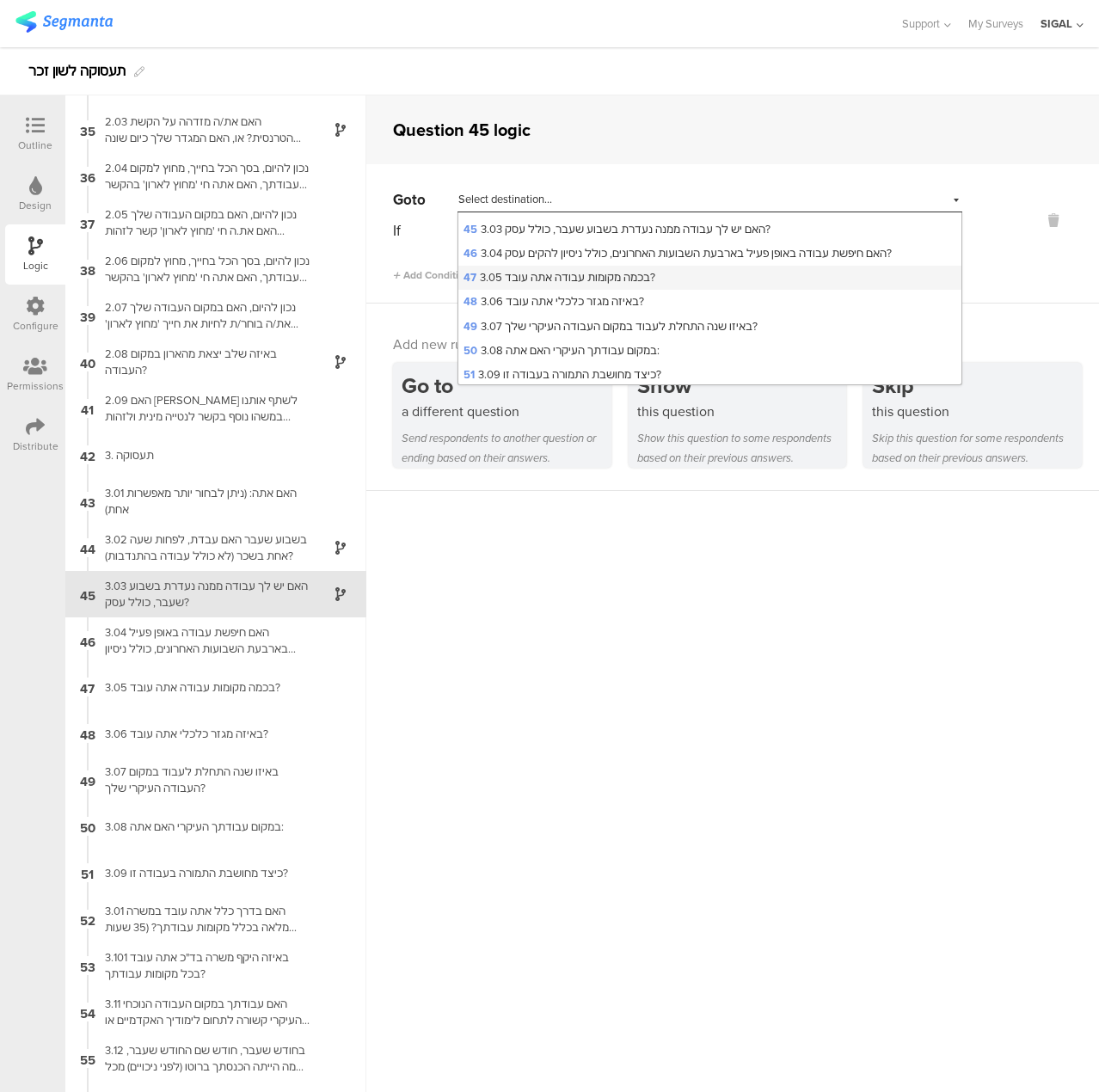 click on "47  3.05	 בכמה מקומות עבודה אתה עובד?" at bounding box center (559, 277) 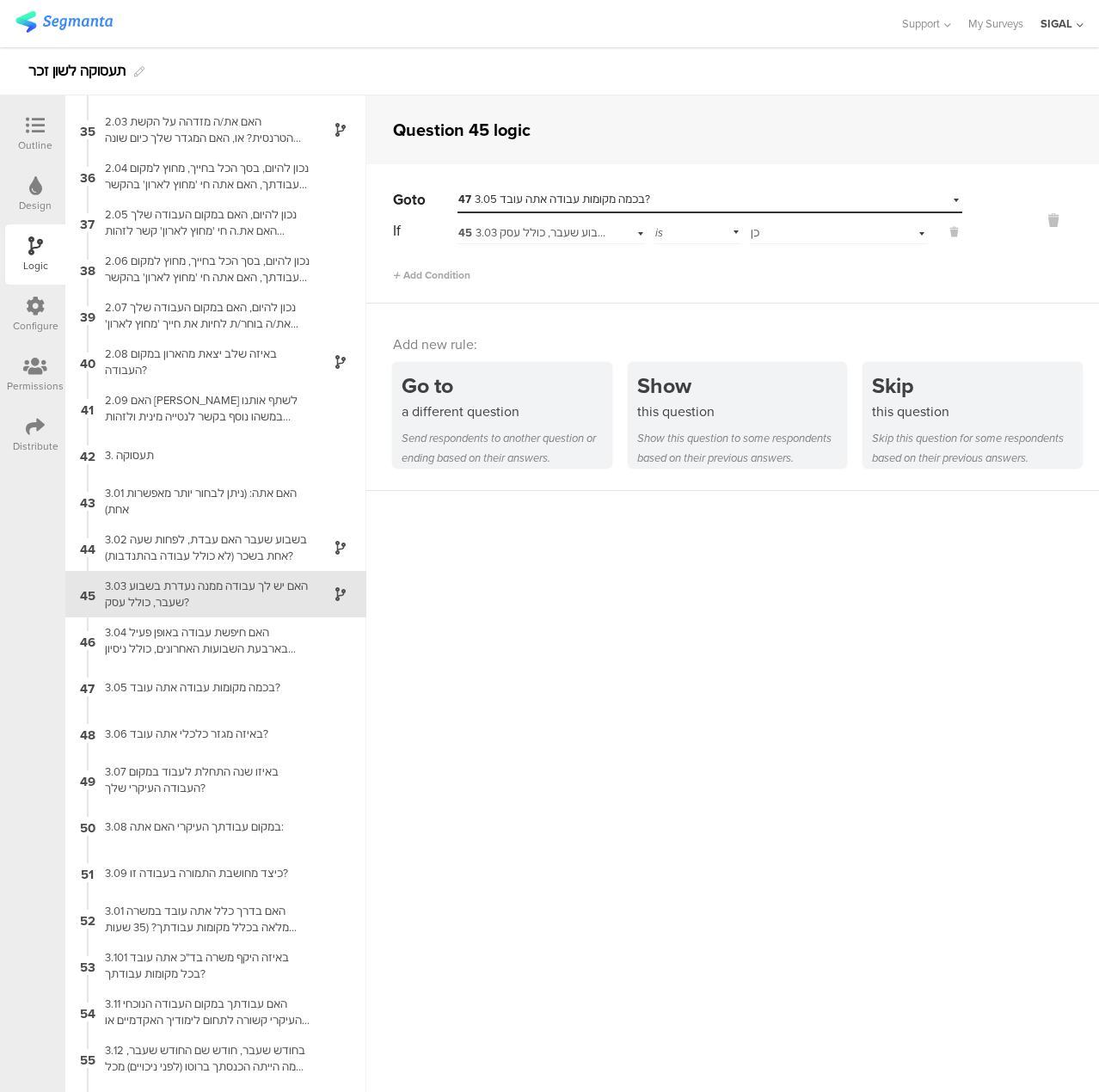 click on "Question 45 logic
Go  to Select destination...   47  3.05	 בכמה מקומות עבודה אתה עובד?
If   45  3.03	האם יש לך עבודה ממנה נעדרת בשבוע שעבר, כולל עסק?
is Select answer...   כן
Add Condition
Add new rule:
Go to
a different question
Send respondents to another question or ending based on their answers." at bounding box center [733, 593] 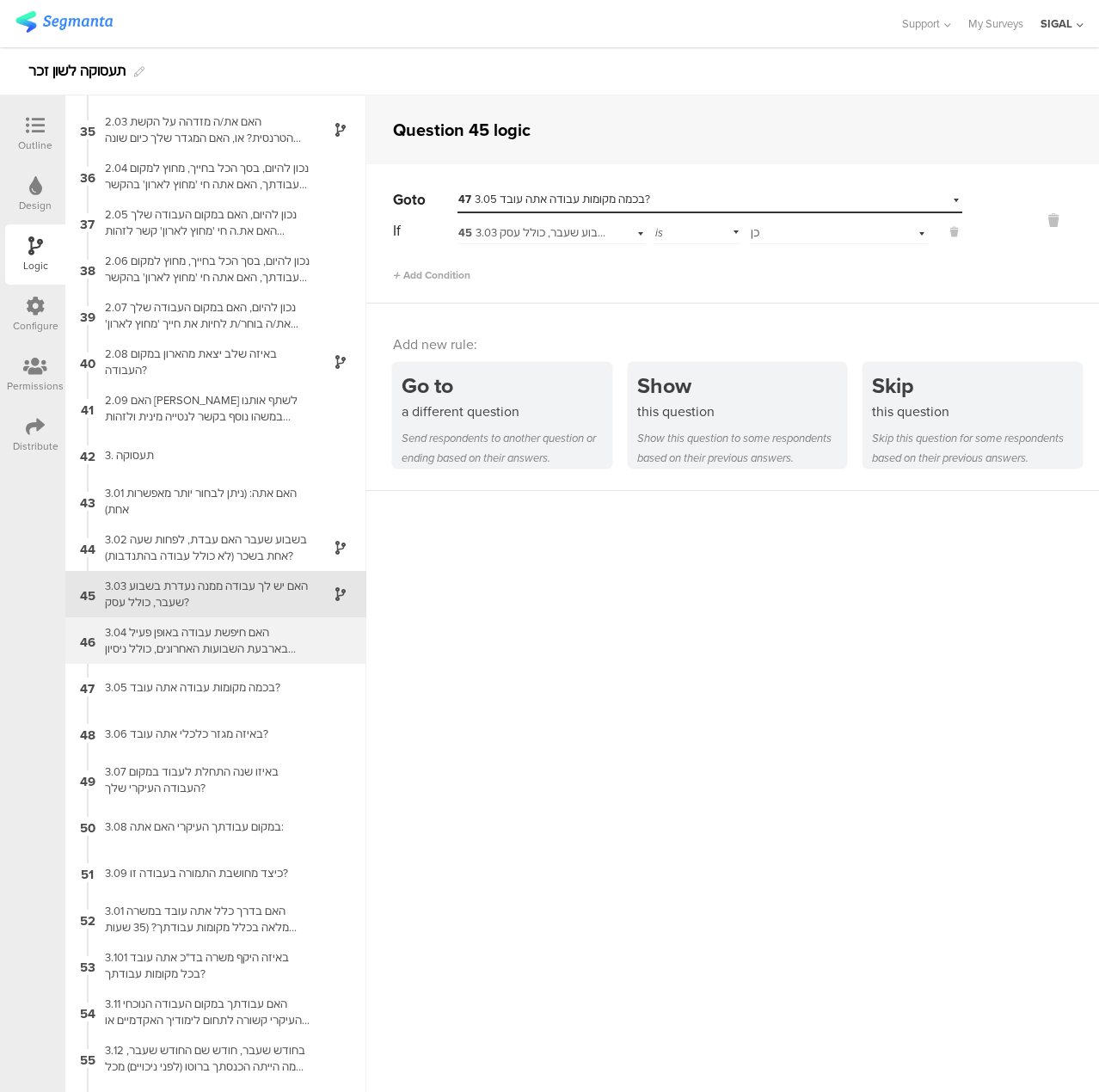 click on "3.04	 האם חיפשת עבודה באופן פעיל בארבעת השבועות האחרונים, כולל ניסיון להקים עסק?" at bounding box center (202, 641) 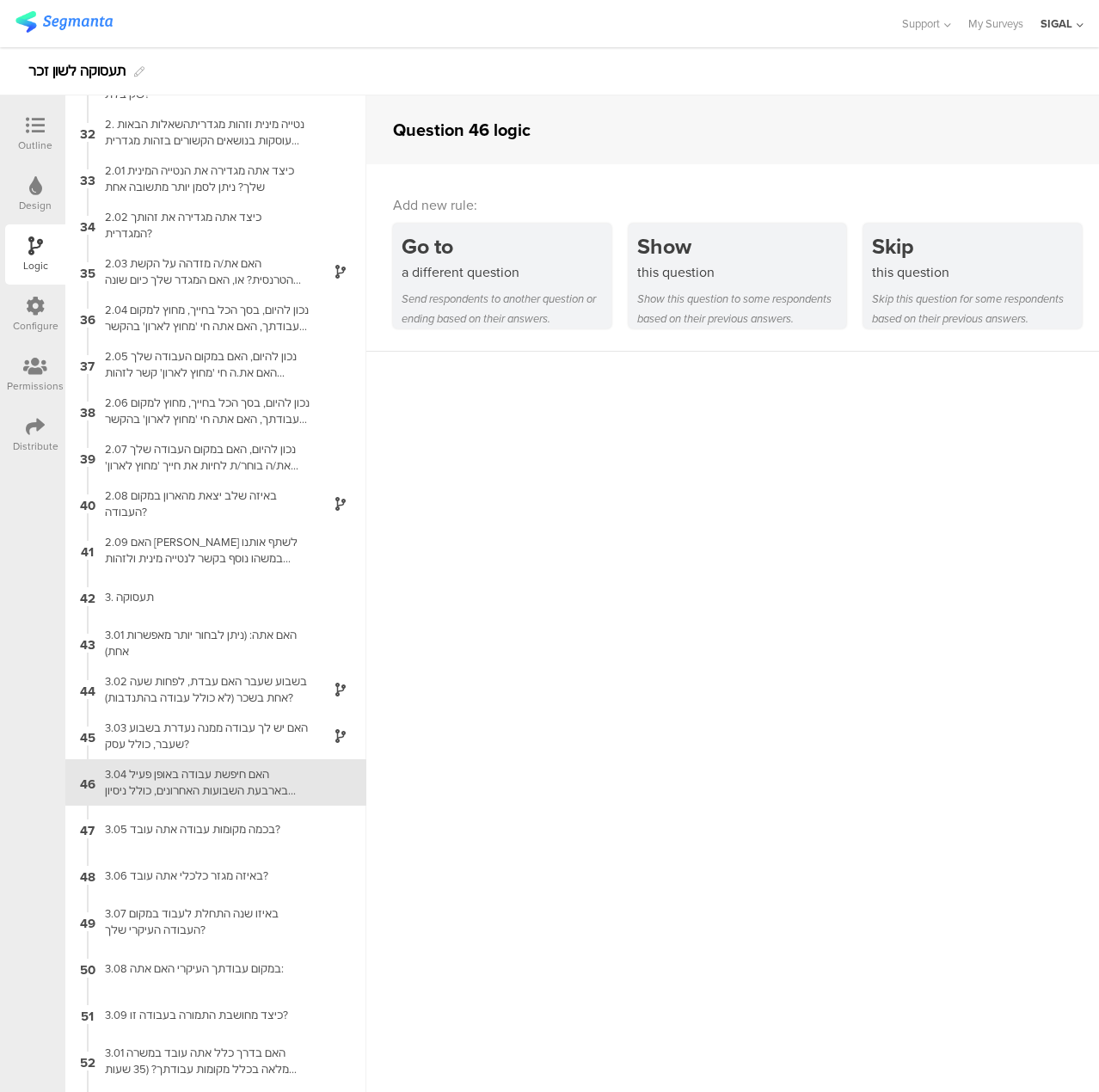 scroll, scrollTop: 1614, scrollLeft: 0, axis: vertical 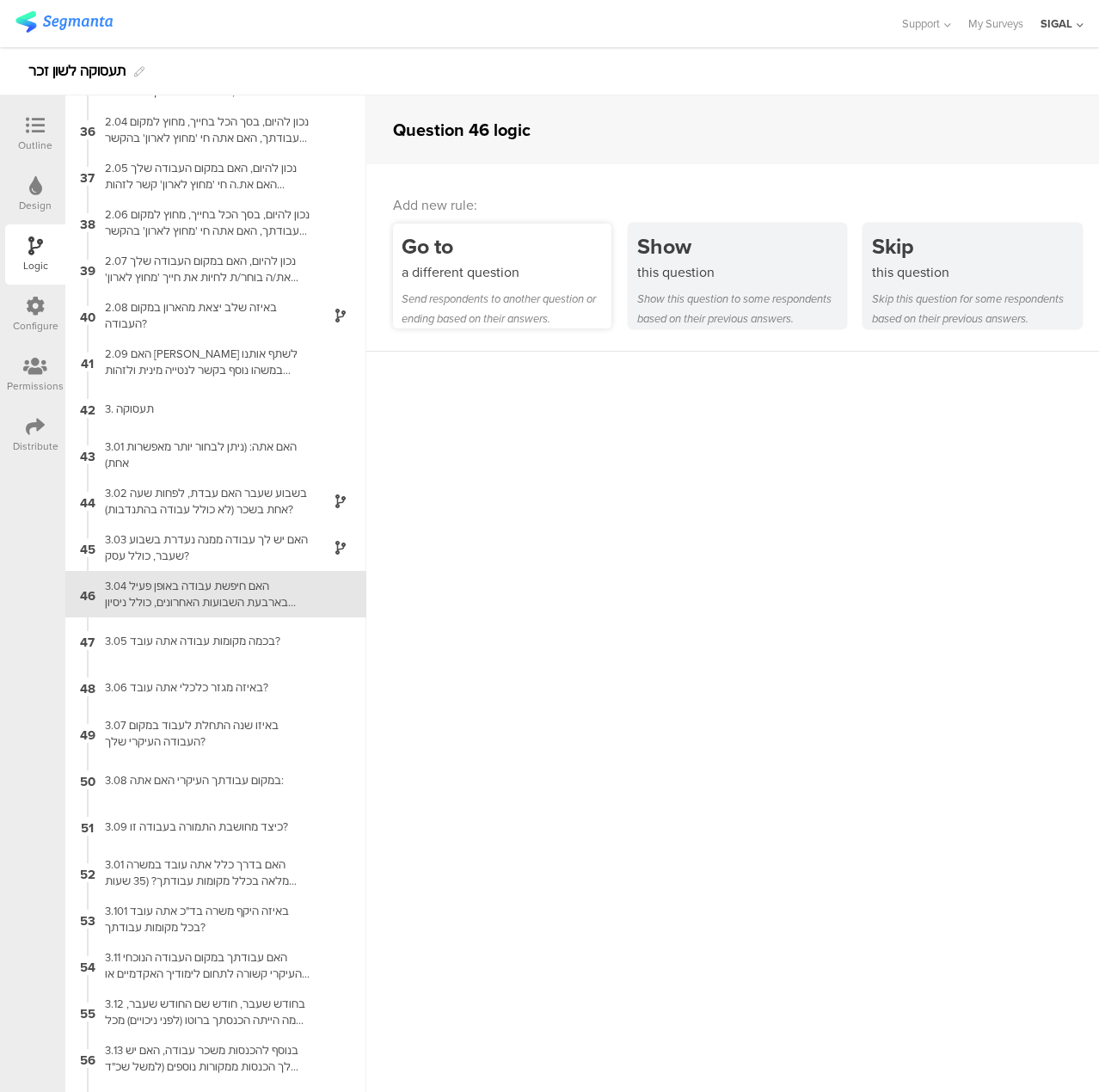 click on "Send respondents to another question or ending based on their answers." at bounding box center [507, 309] 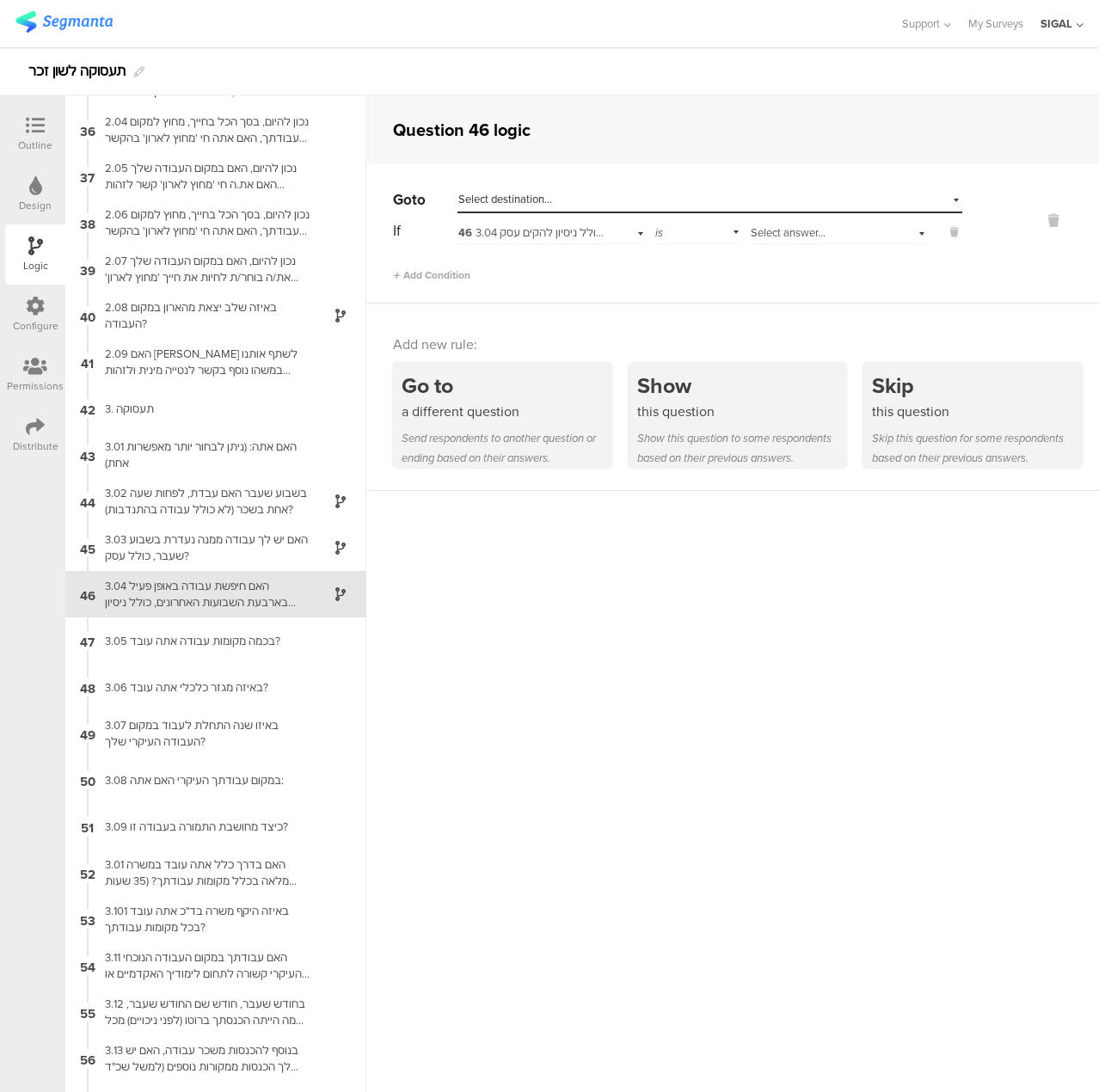click on "Select answer..." at bounding box center [820, 233] 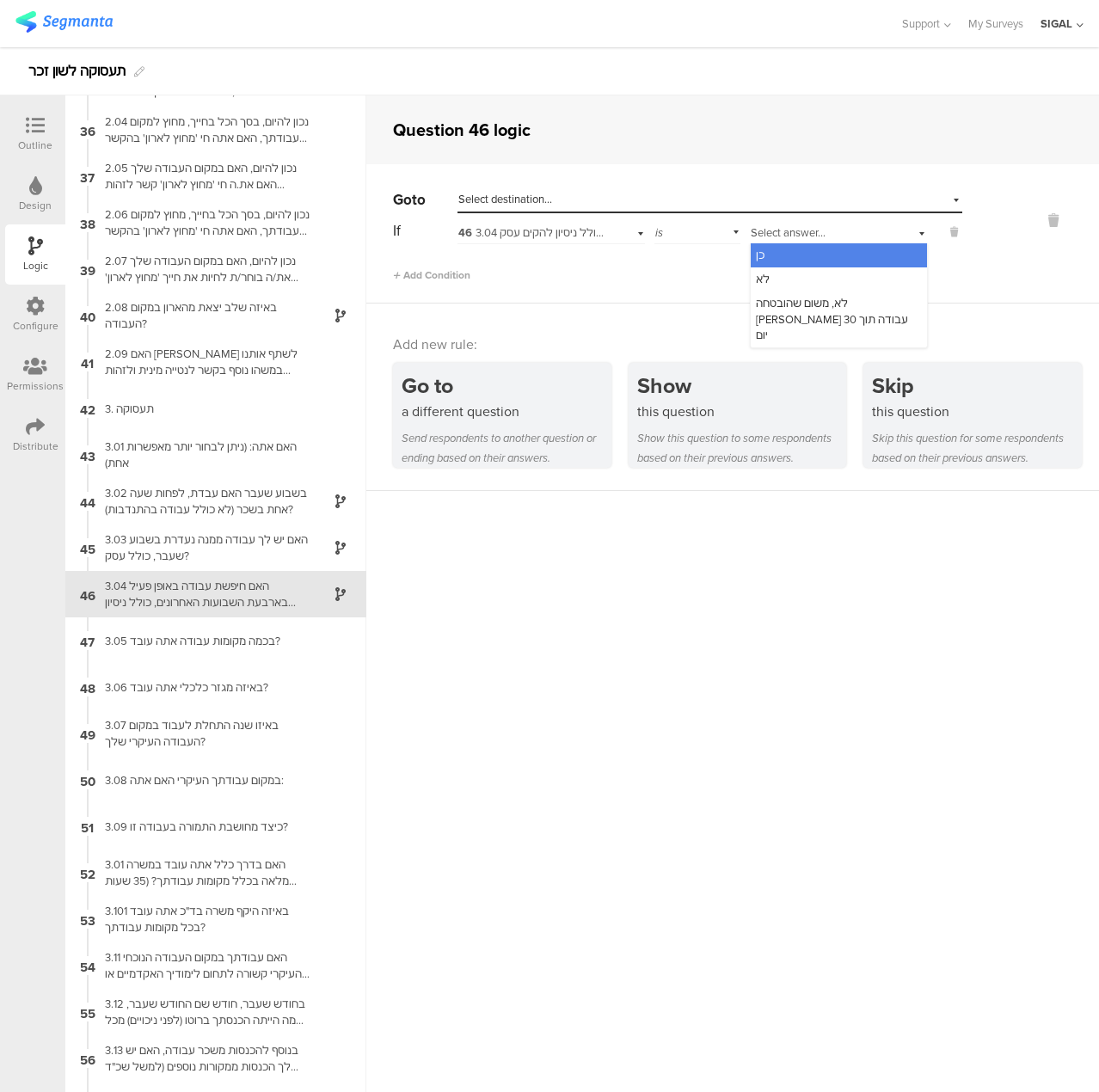 click on "כן" at bounding box center [838, 255] 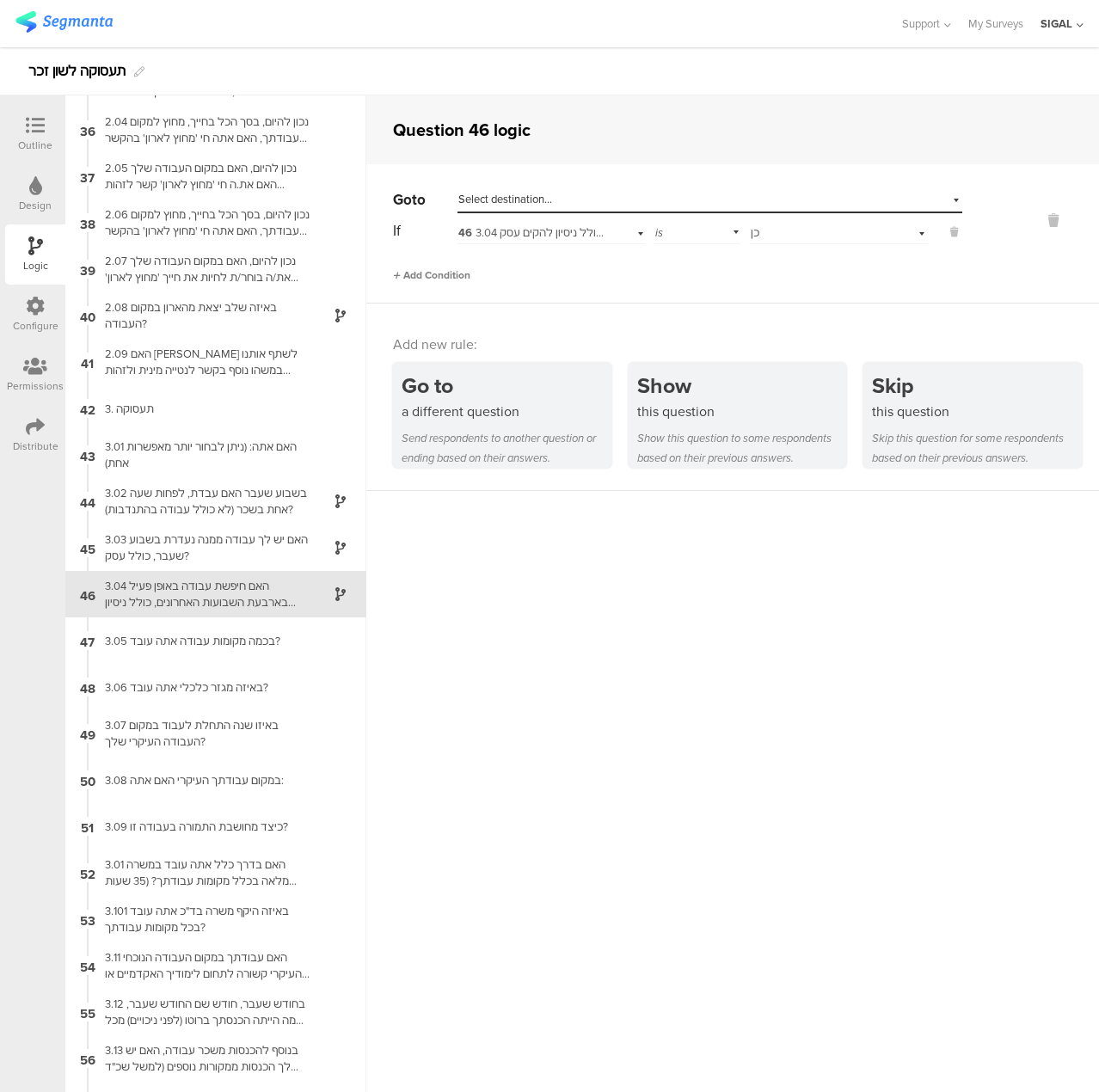 click on "Add Condition" at bounding box center [432, 275] 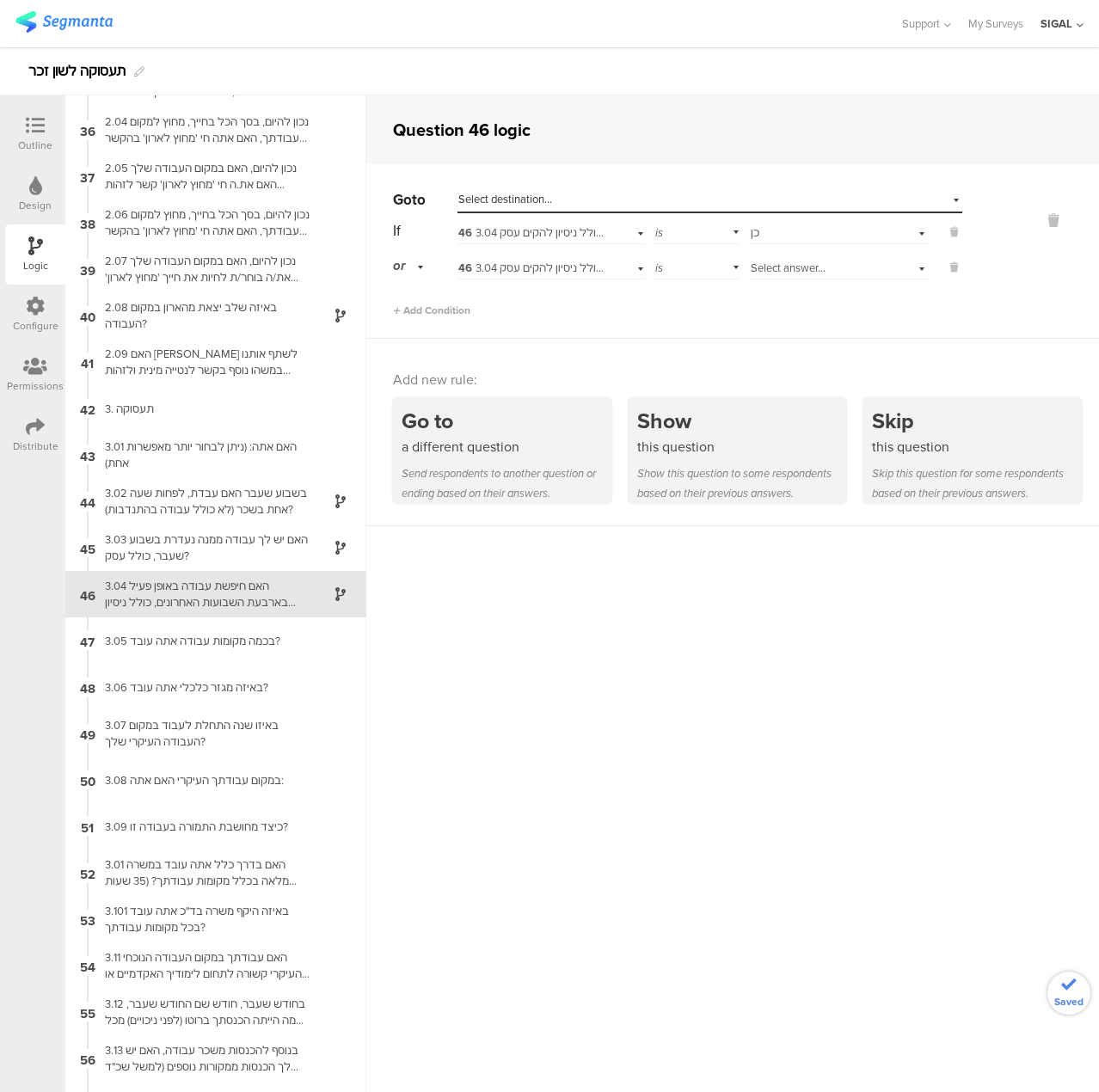 click on "Select answer..." at bounding box center [820, 268] 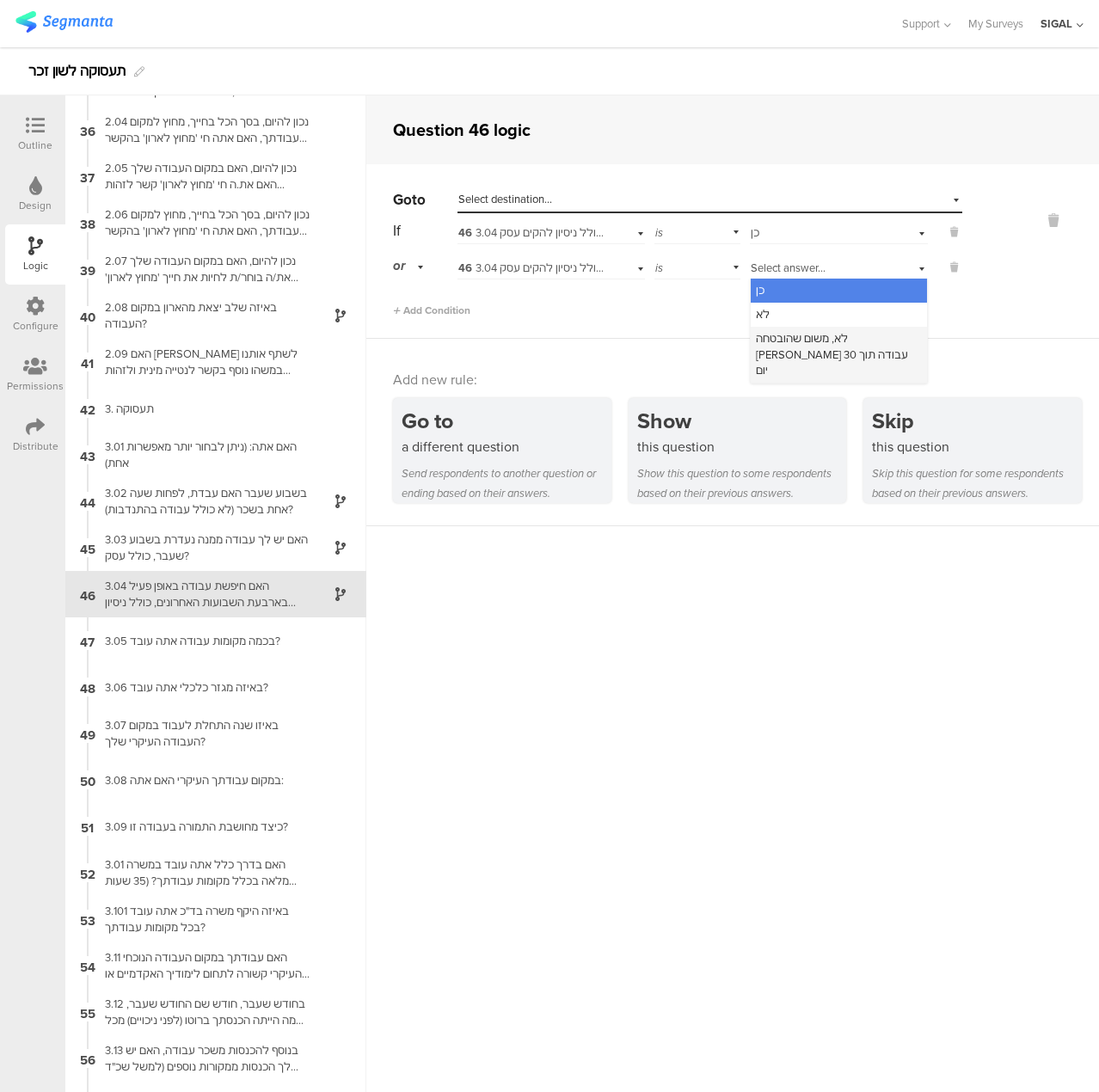 click on "לא, משום שהובטחה [PERSON_NAME] עבודה תוך 30 יום" at bounding box center (838, 354) 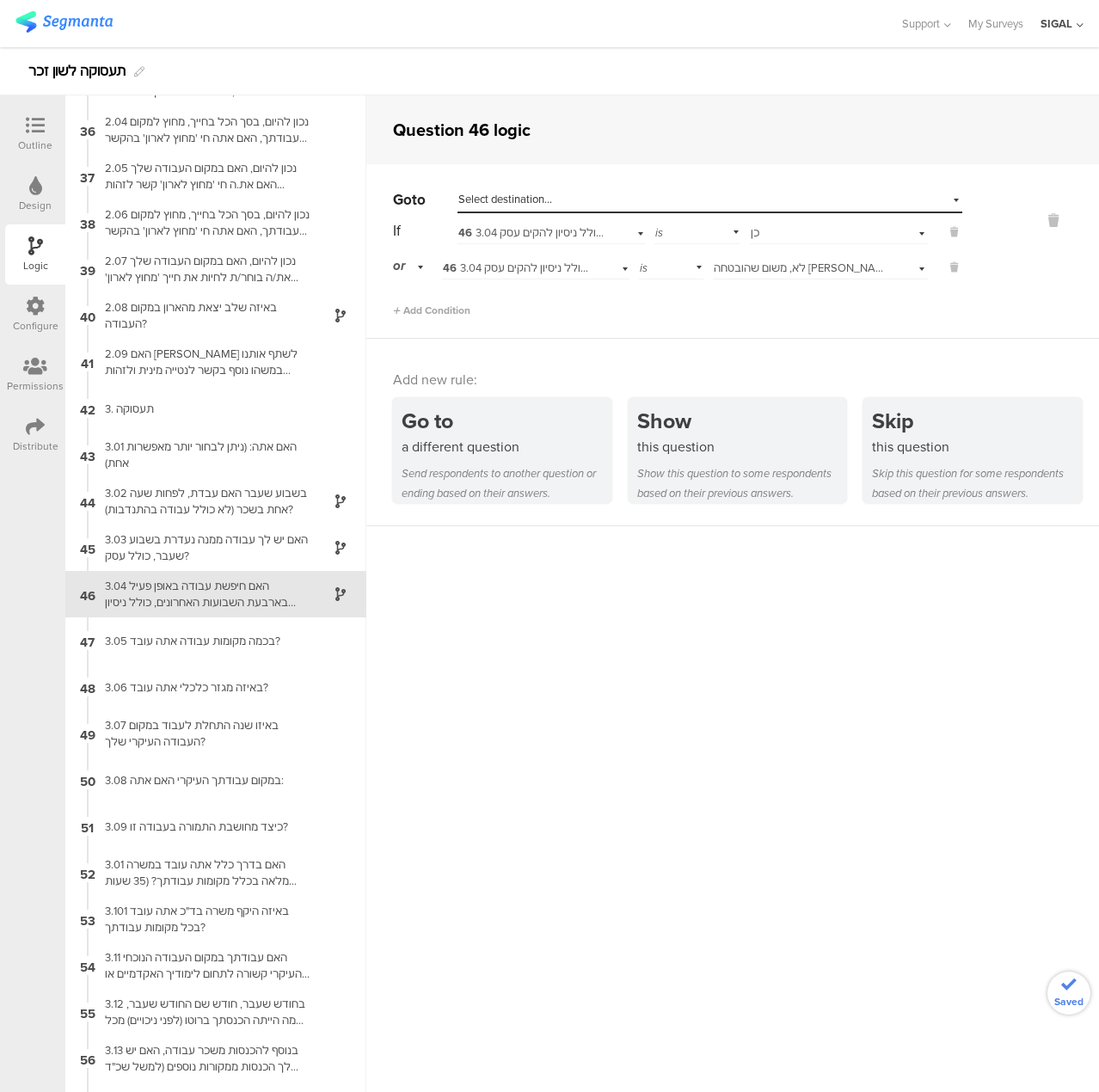 click on "Select destination..." at bounding box center [505, 199] 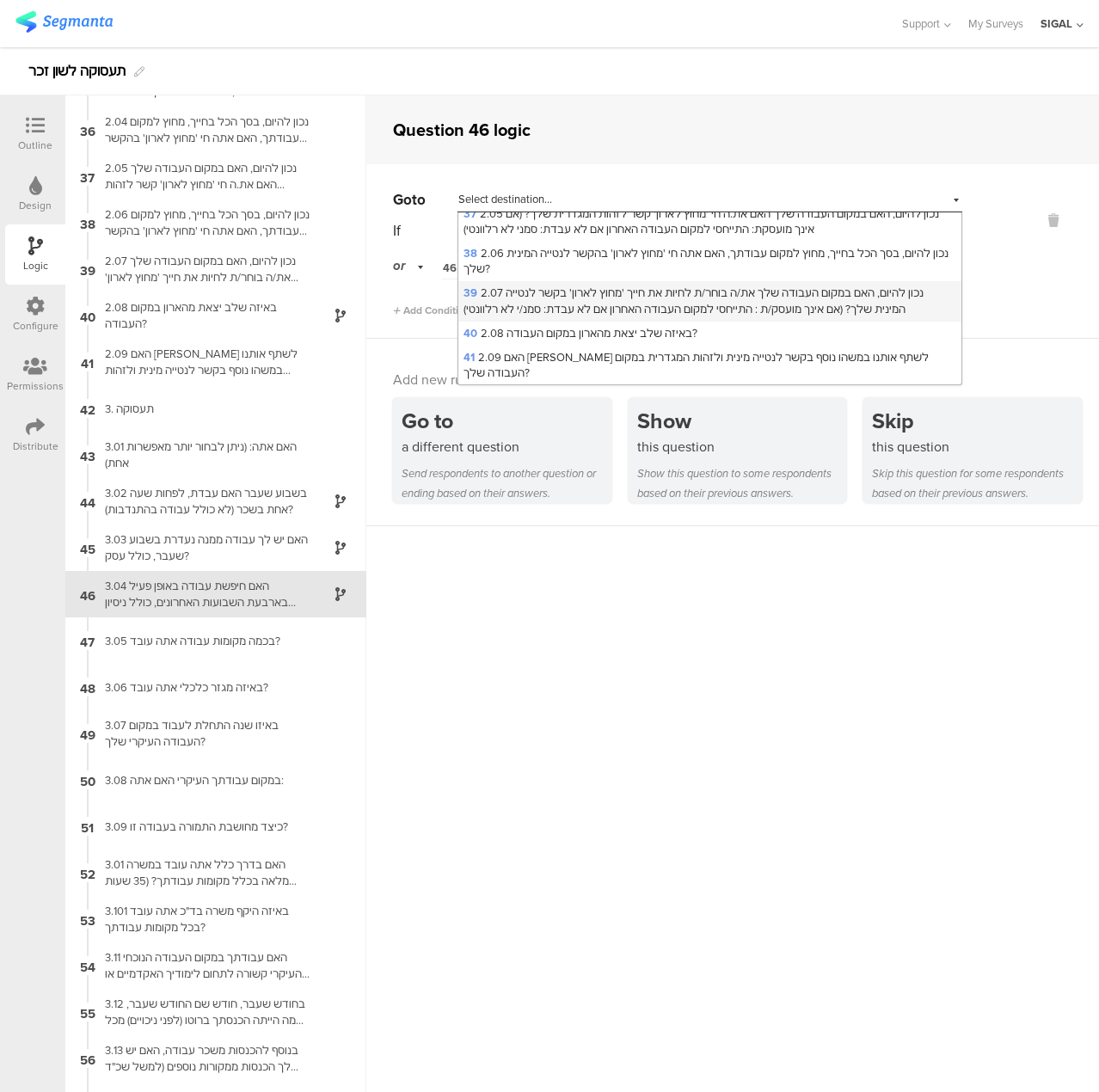 scroll, scrollTop: 1634, scrollLeft: 0, axis: vertical 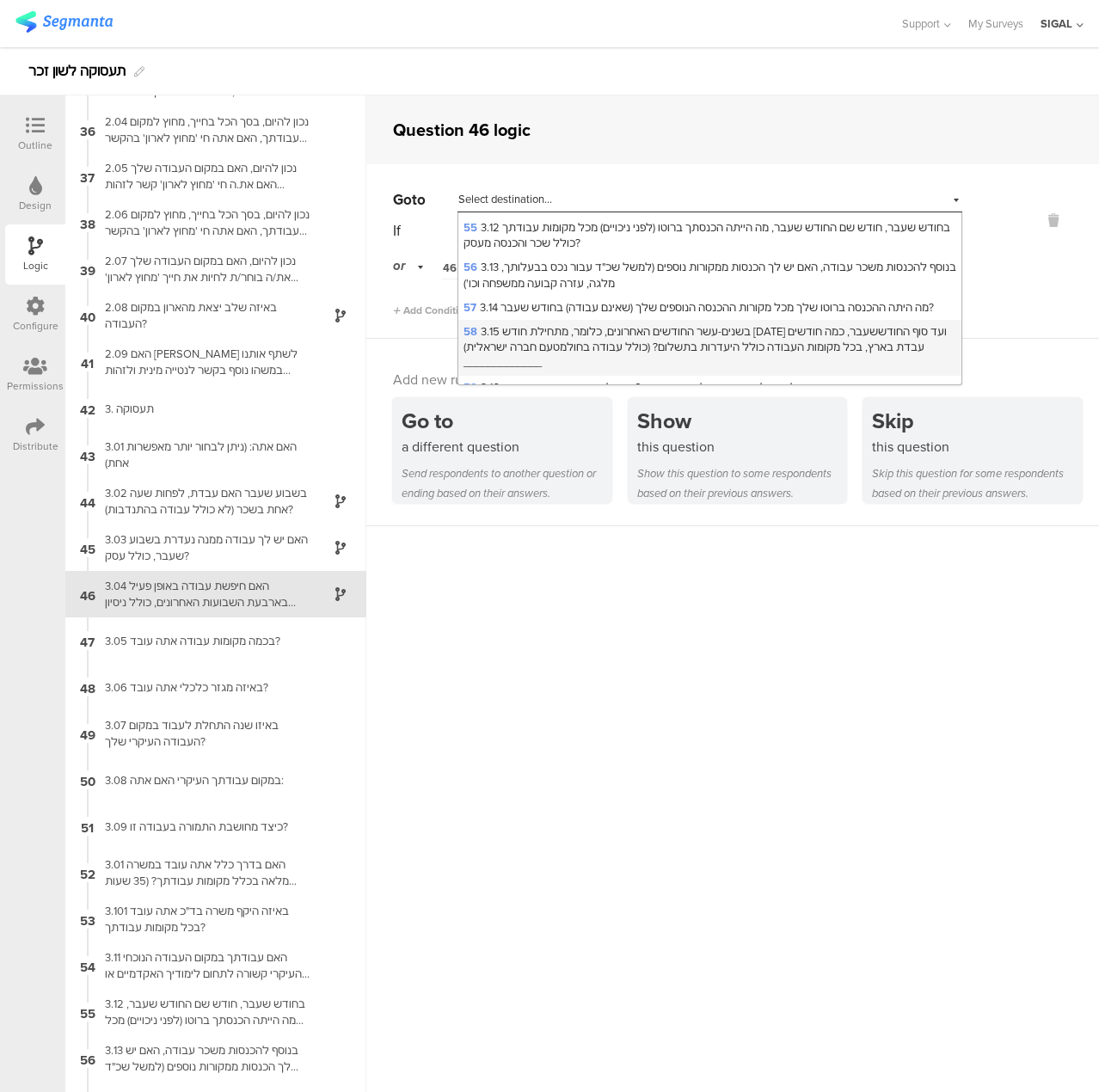 click on "58  3.15	בשנים-עשר החודשים האחרונים, כלומר, מתחילת חודש [DATE] ועד סוף החודששעבר, כמה חודשים עבדת בארץ, בכל מקומות העבודה כולל היעדרות בתשלום? (כולל עבודה בחולמטעם חברה ישראלית) _____________" at bounding box center (705, 347) 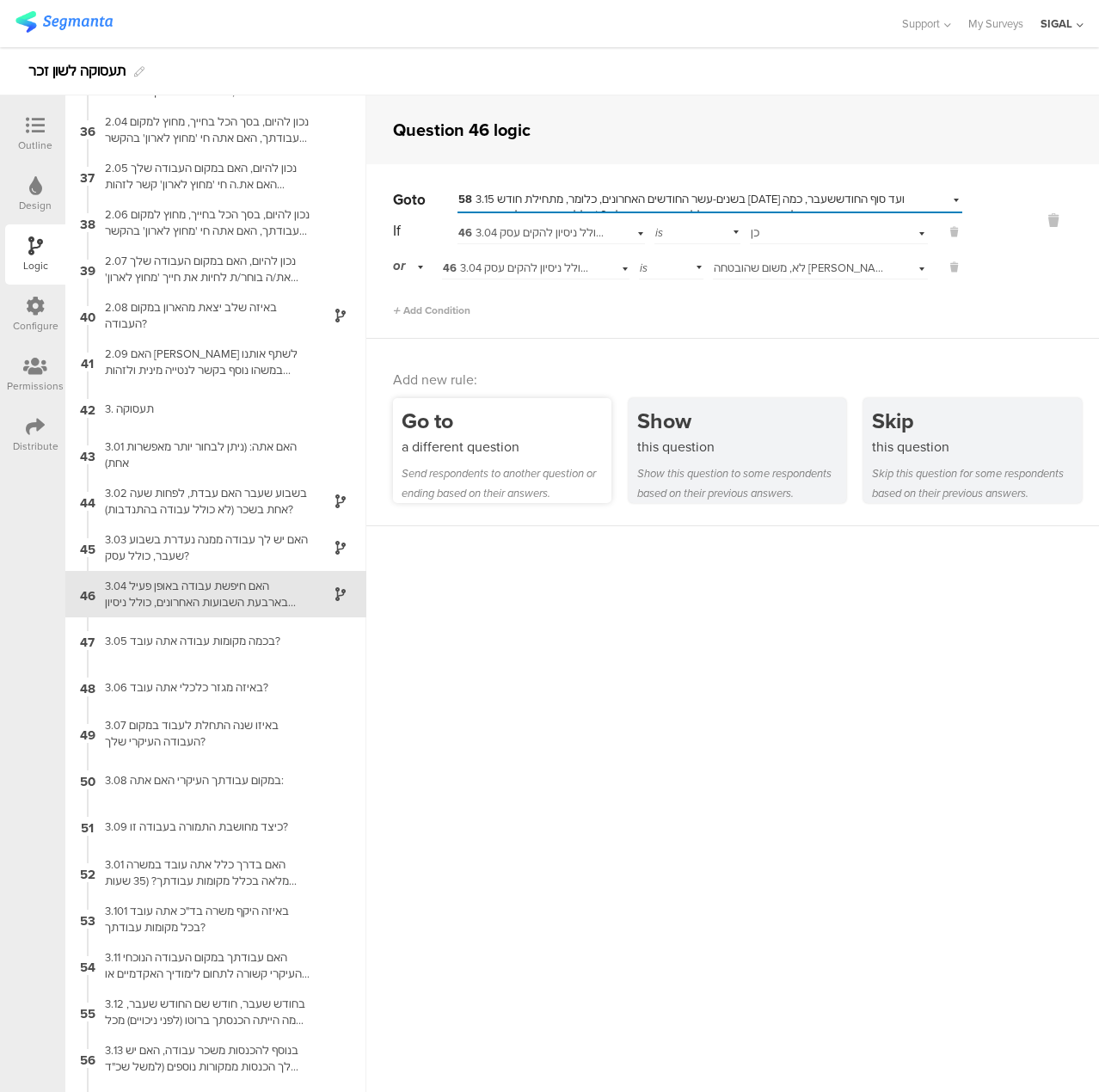 click on "a different question" at bounding box center (507, 446) 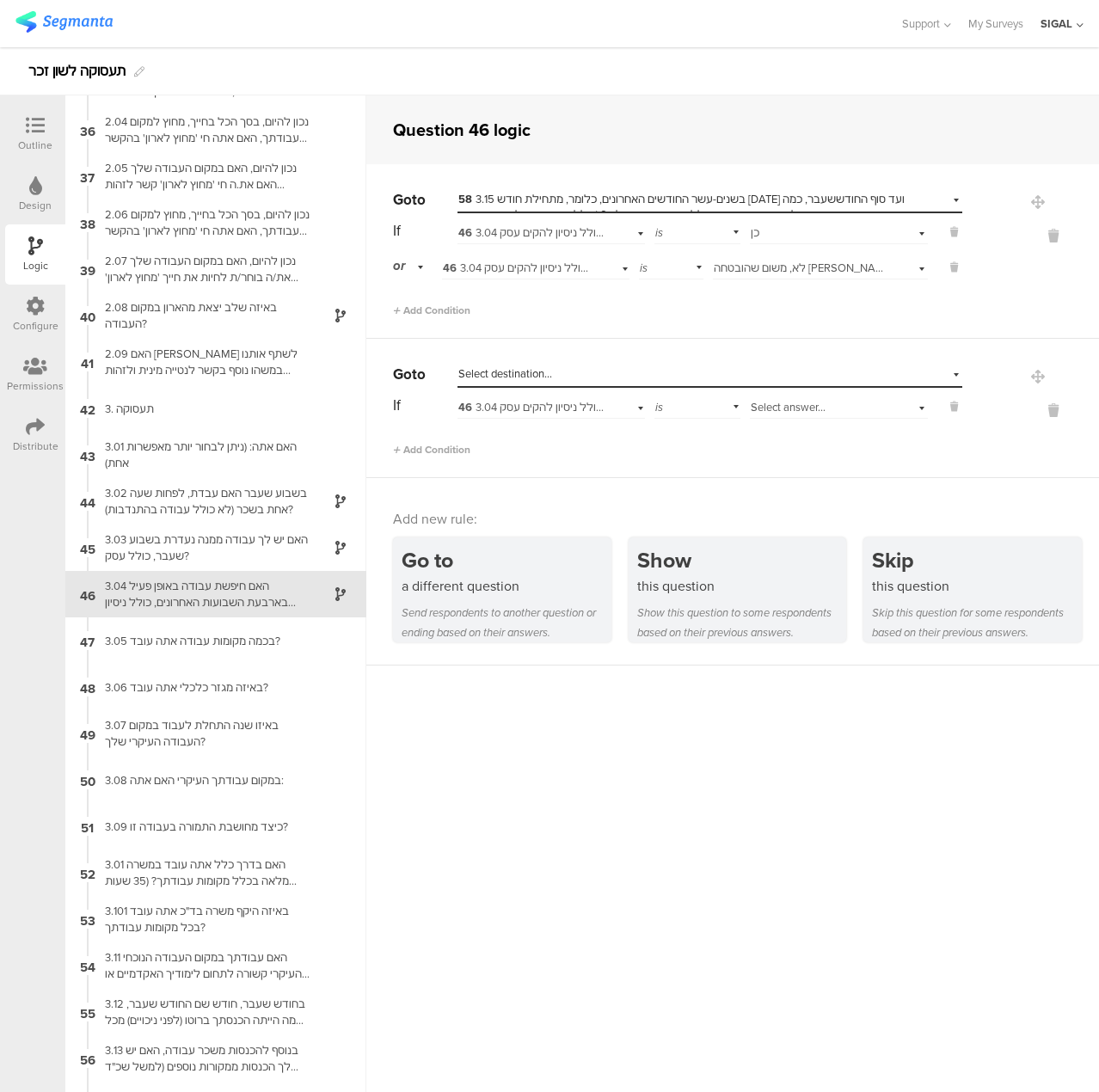 click on "Select answer..." at bounding box center [788, 407] 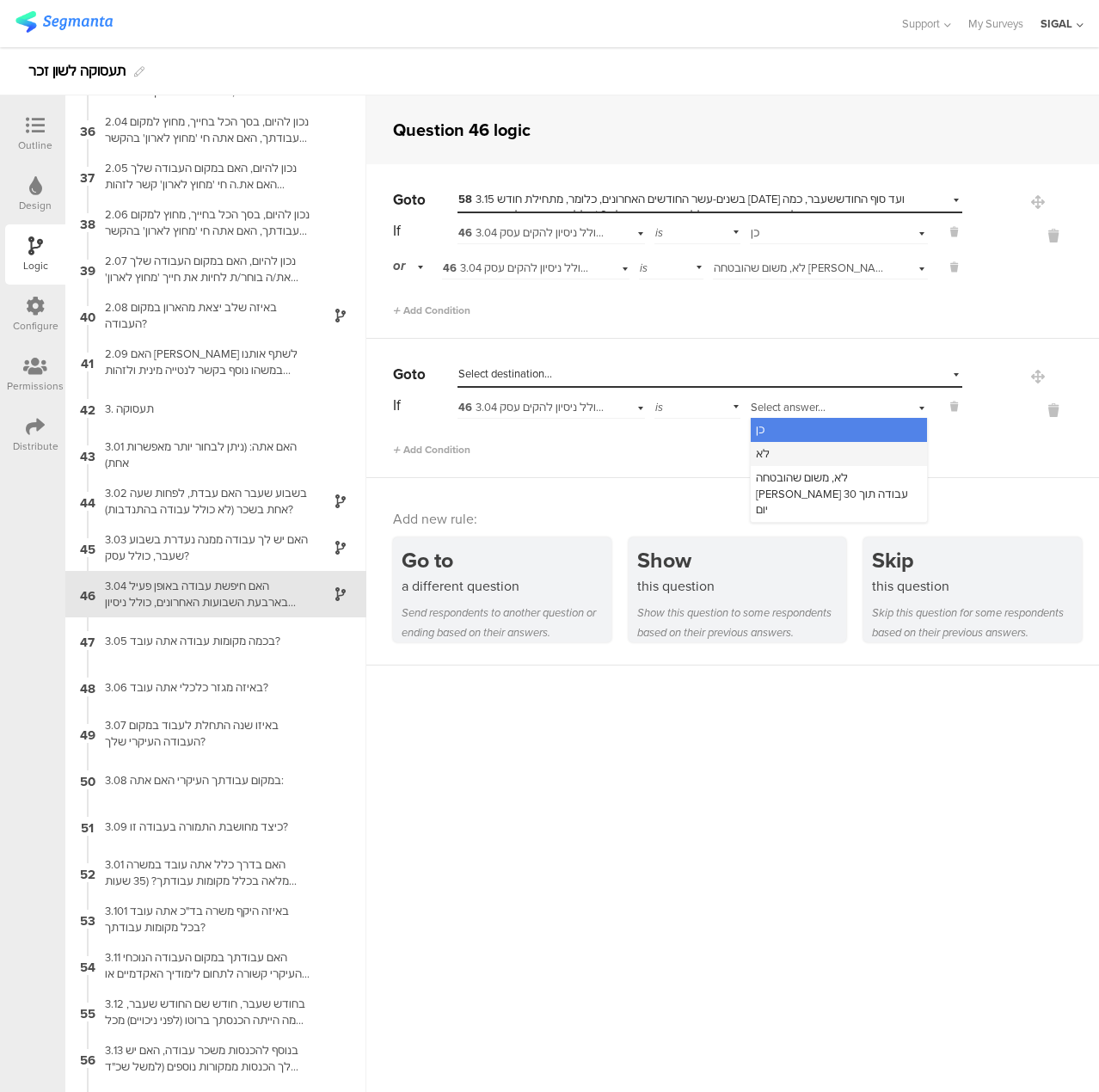 click on "לא" at bounding box center [838, 454] 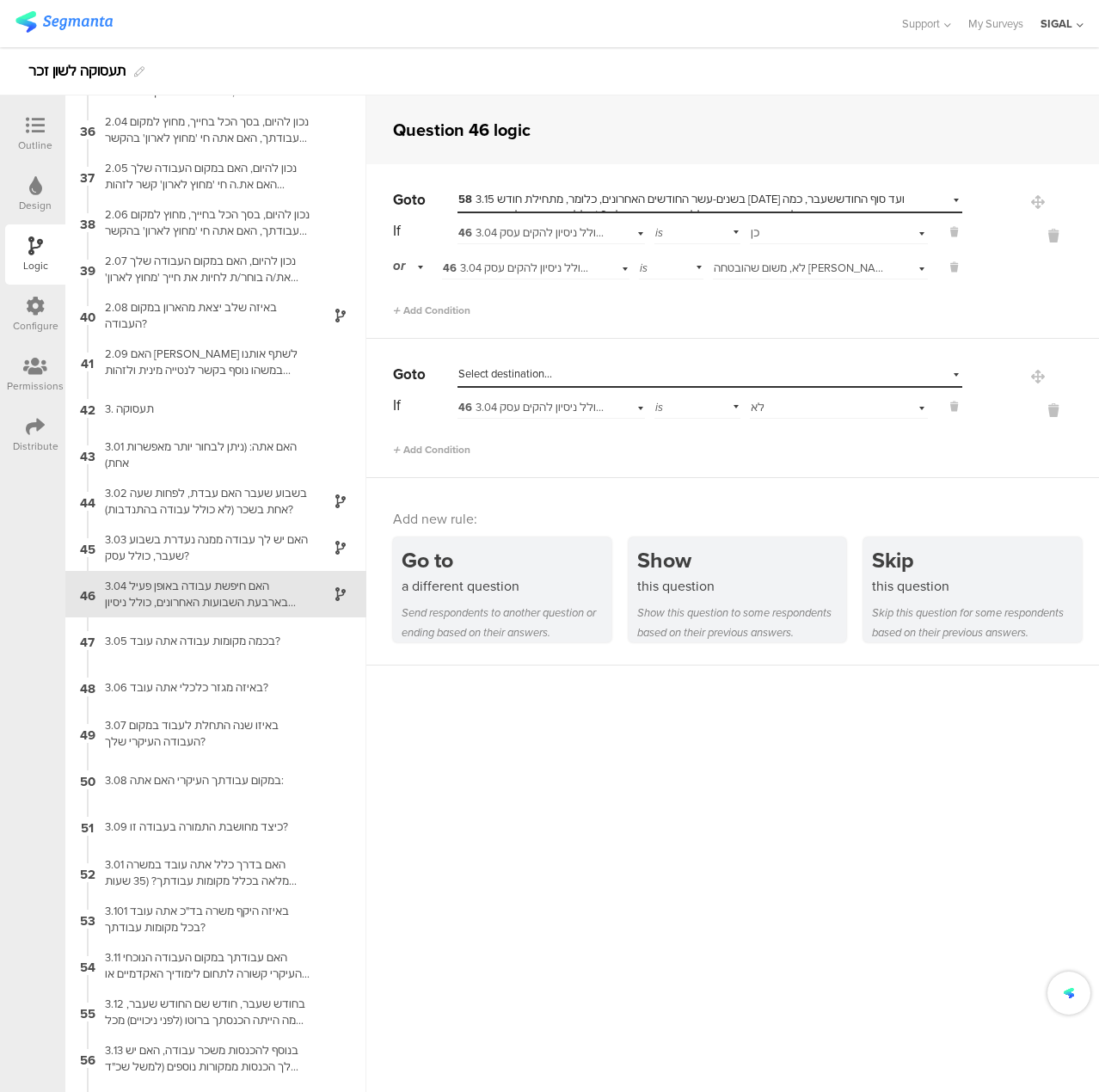 click on "Select destination..." at bounding box center (630, 374) 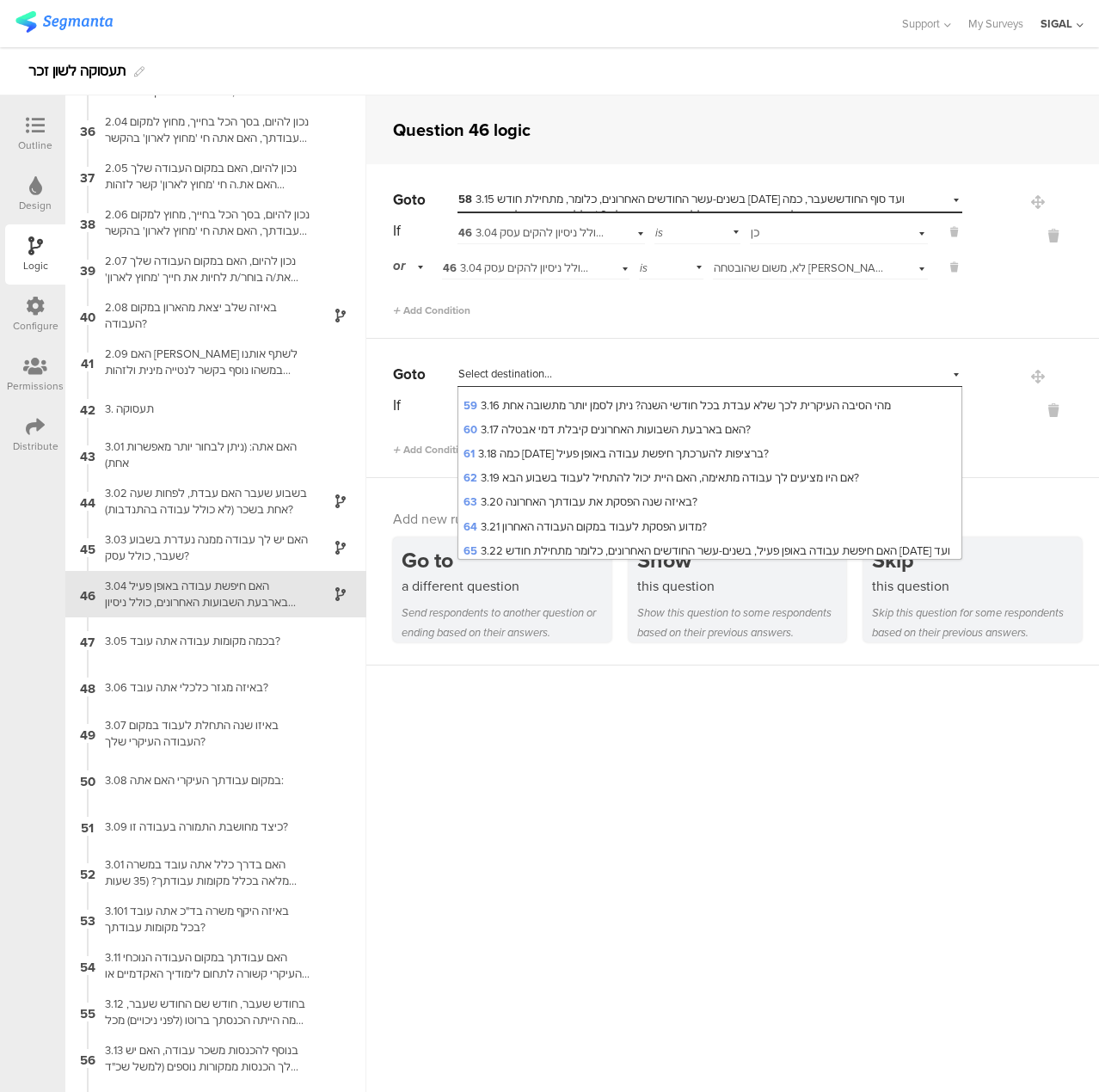 scroll, scrollTop: 1806, scrollLeft: 0, axis: vertical 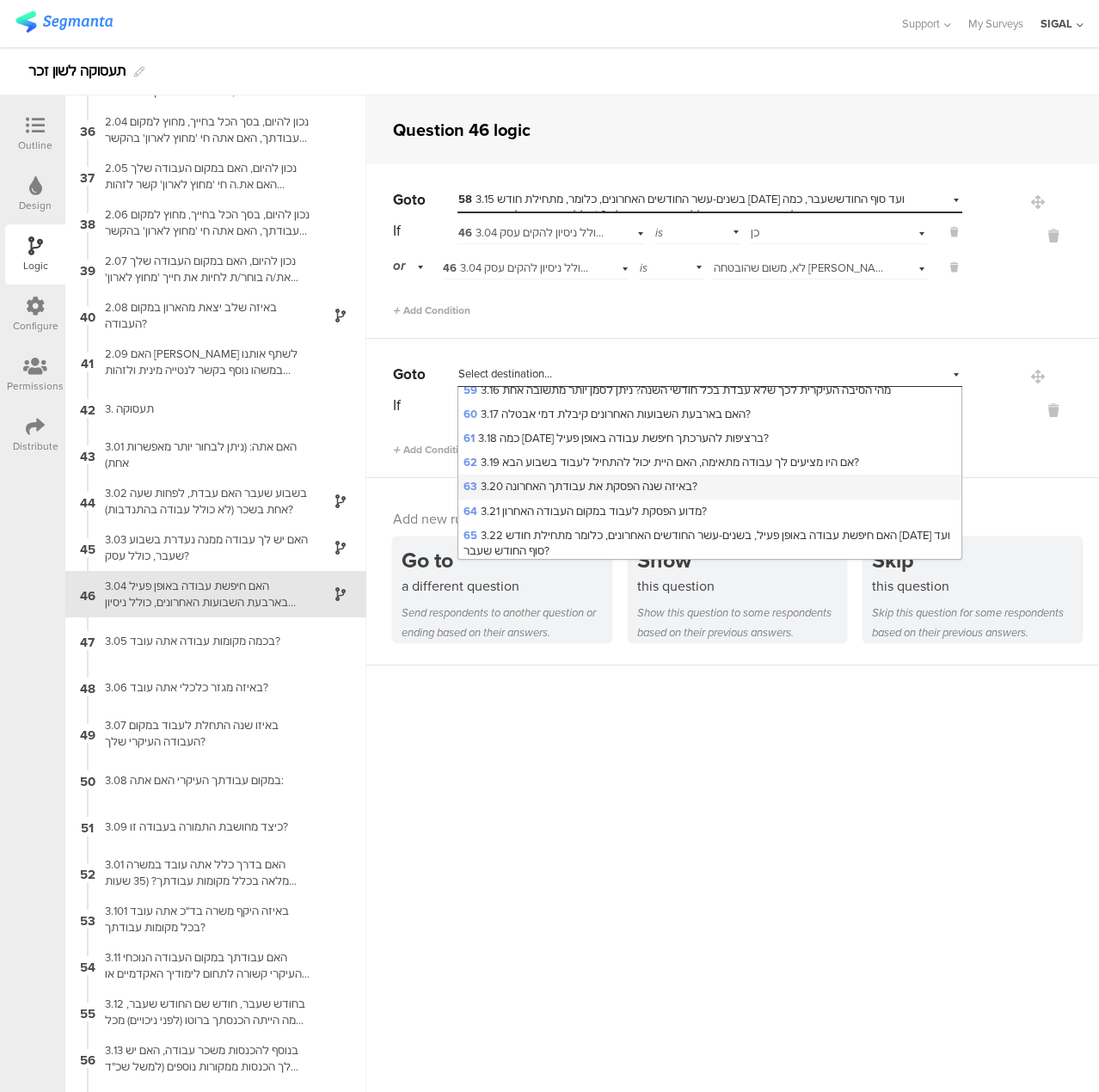 click on "63  3.20 באיזה שנה הפסקת את עבודתך האחרונה?" at bounding box center (580, 486) 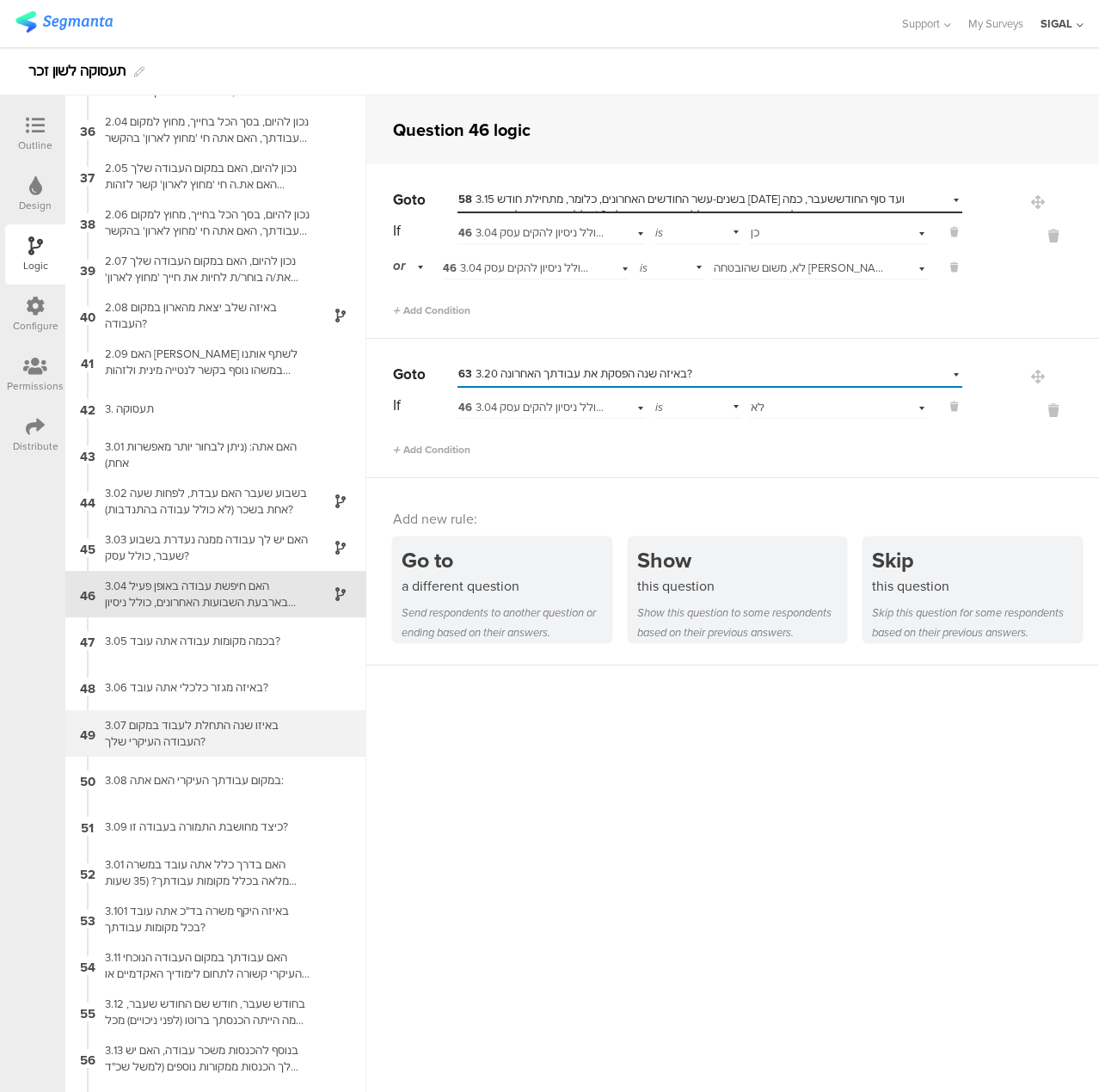 scroll, scrollTop: 1700, scrollLeft: 0, axis: vertical 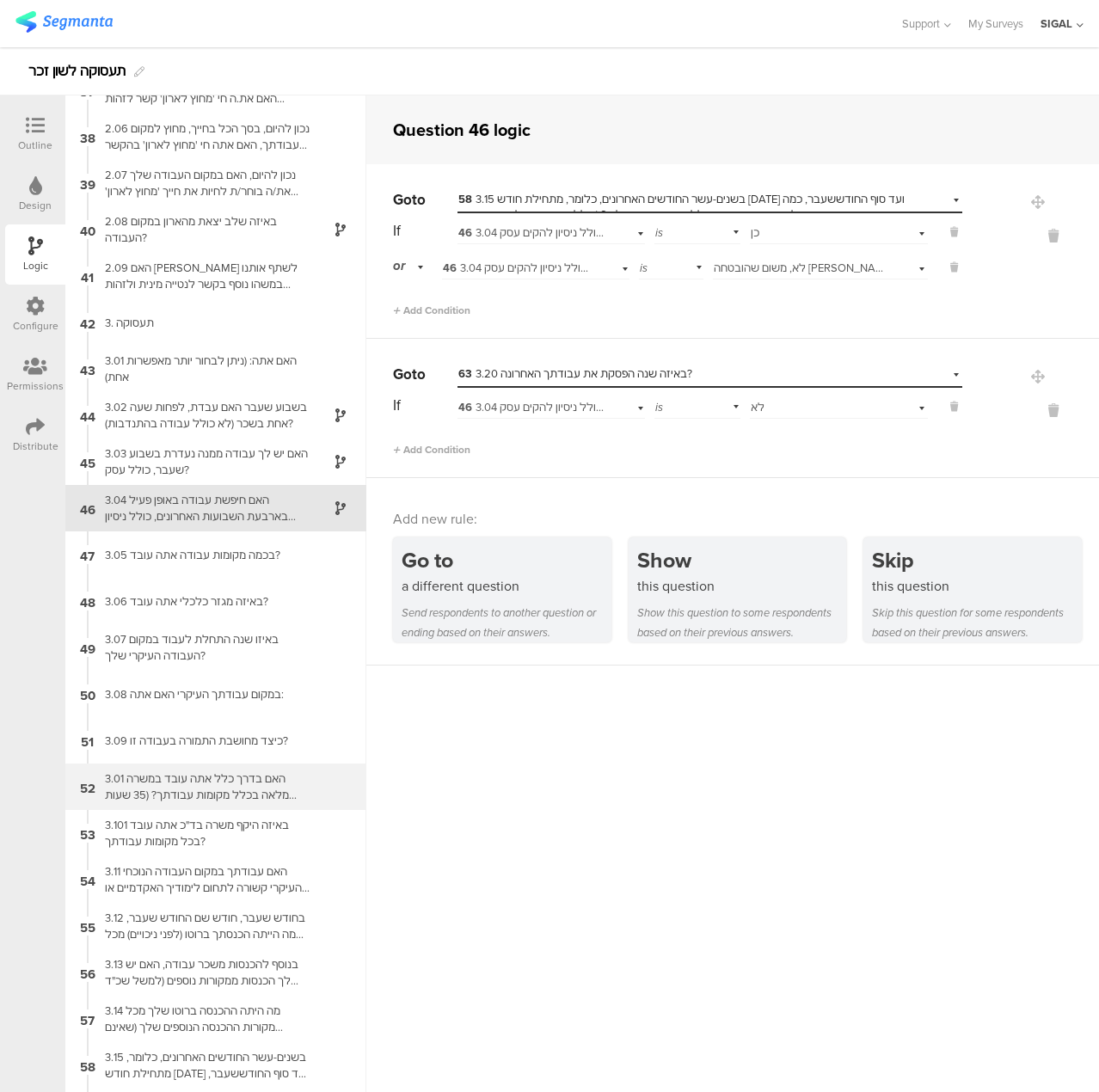 click on "3.01 האם בדרך כלל אתה עובד במשרה מלאה בכלל מקומות עבודתך? (35 שעות בשבוע או יותר, למשל: 7 שעות ביום, חמישה ימים בשבוע)" at bounding box center (202, 787) 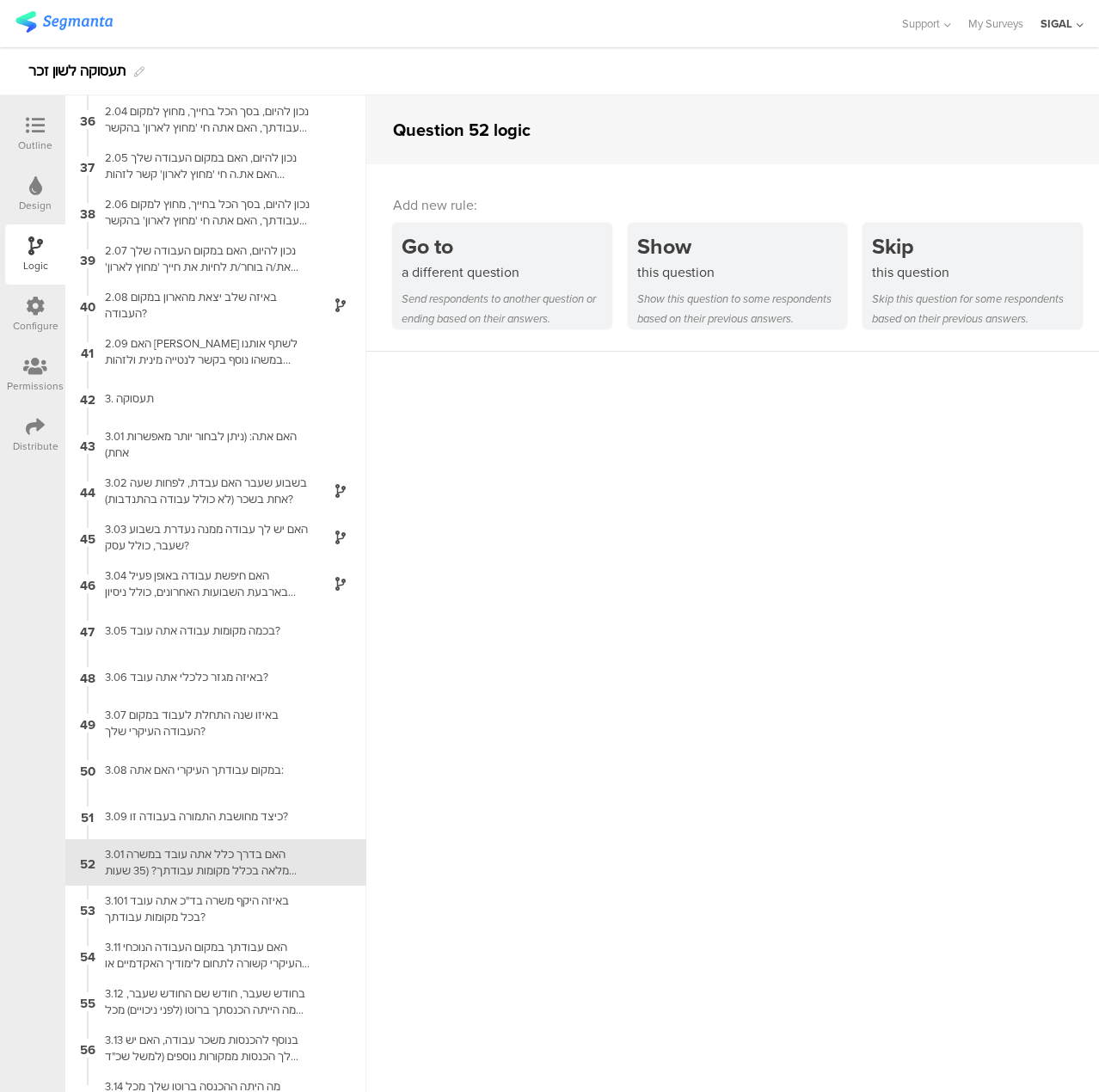scroll, scrollTop: 1893, scrollLeft: 0, axis: vertical 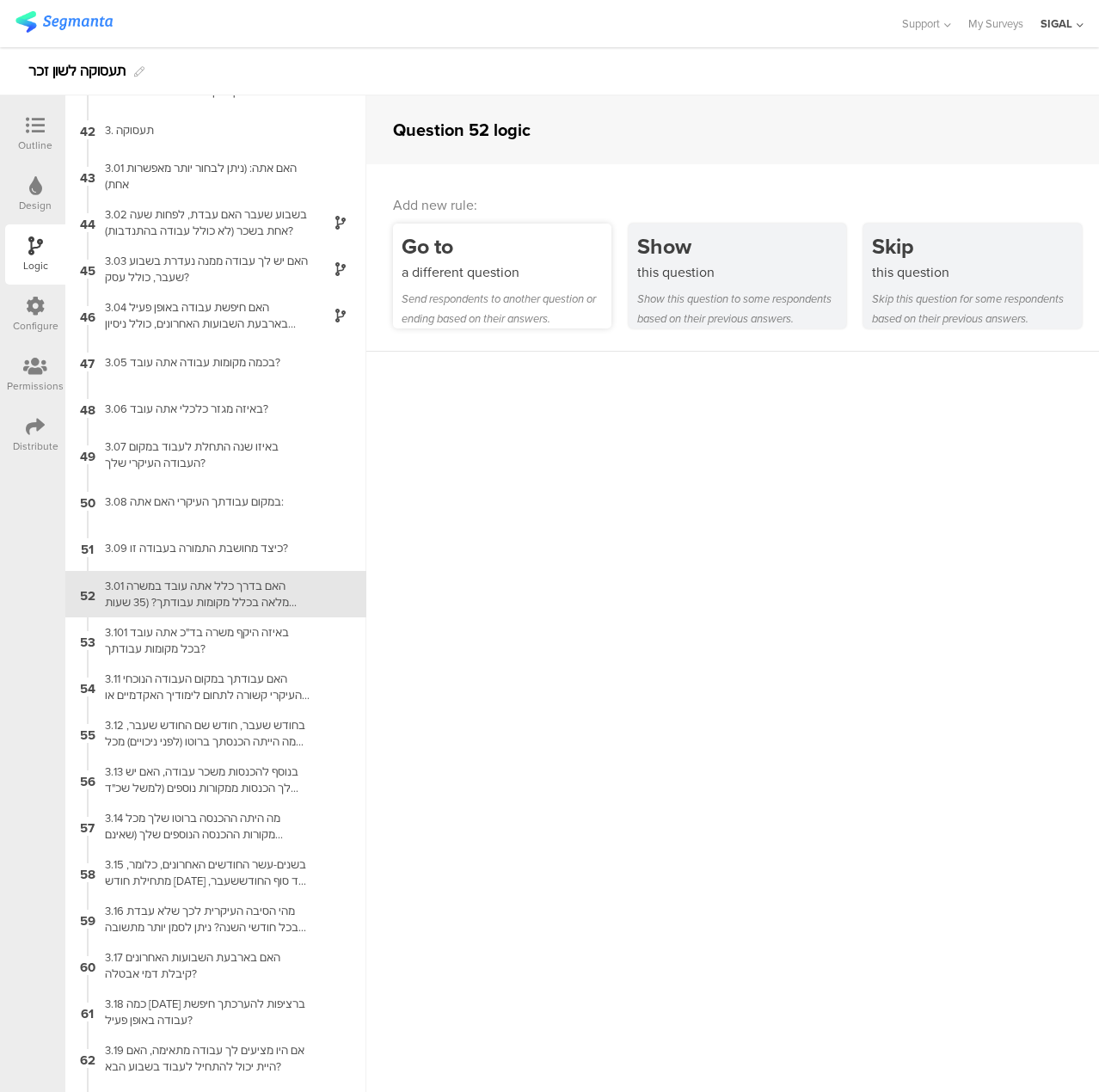 click on "a different question" at bounding box center [507, 272] 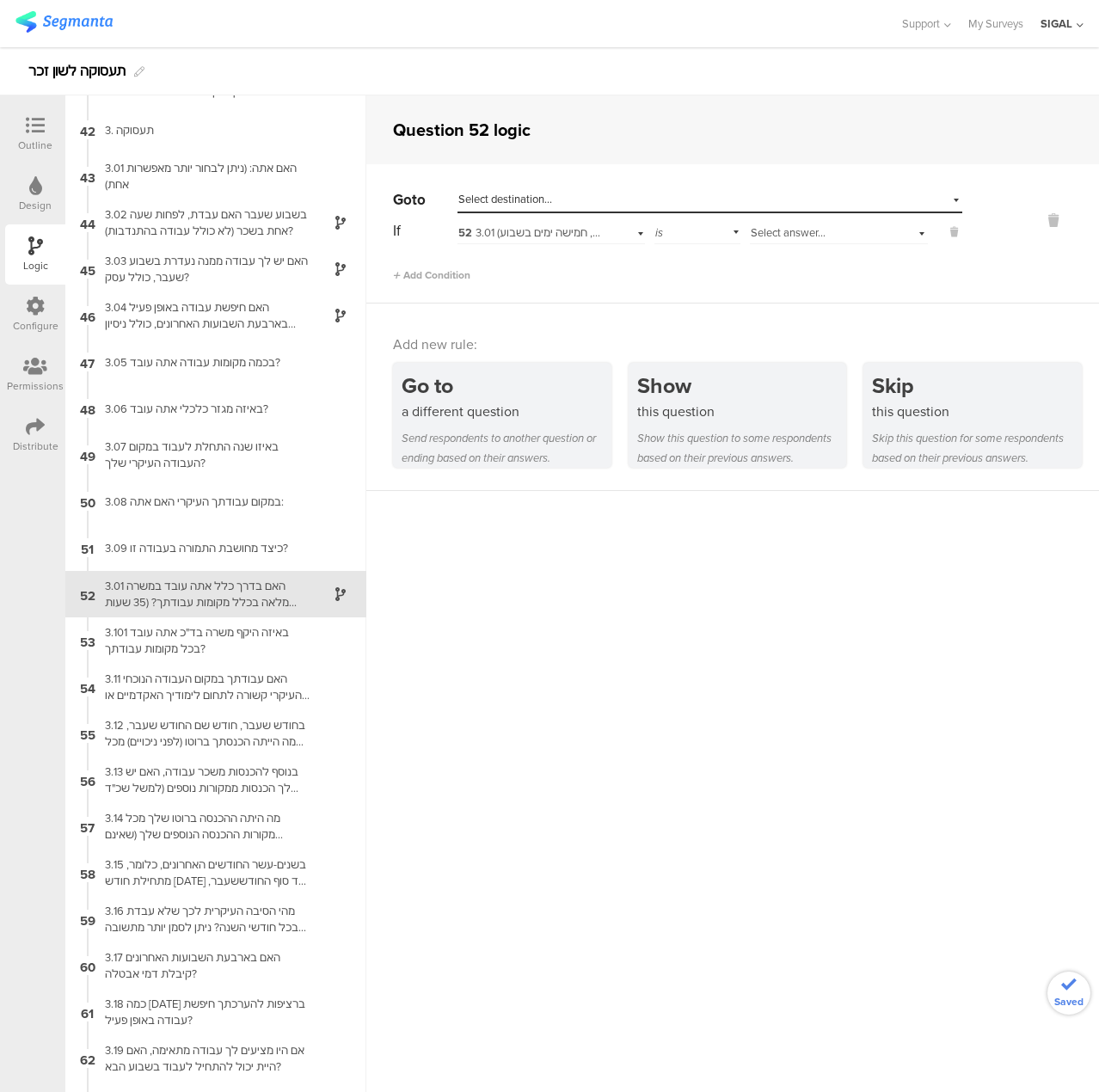 click on "Select answer..." at bounding box center (788, 232) 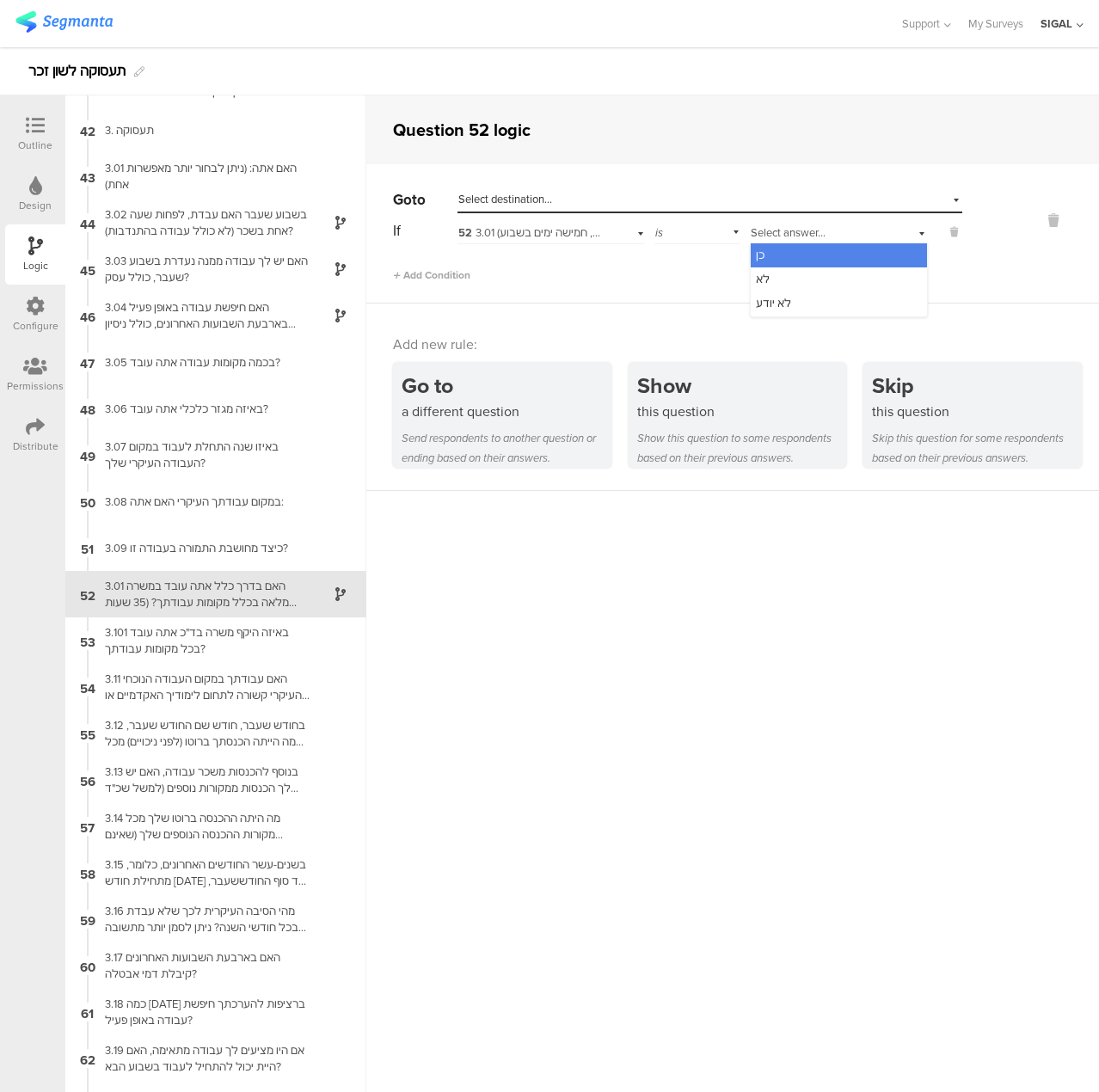 click on "כן" at bounding box center (838, 255) 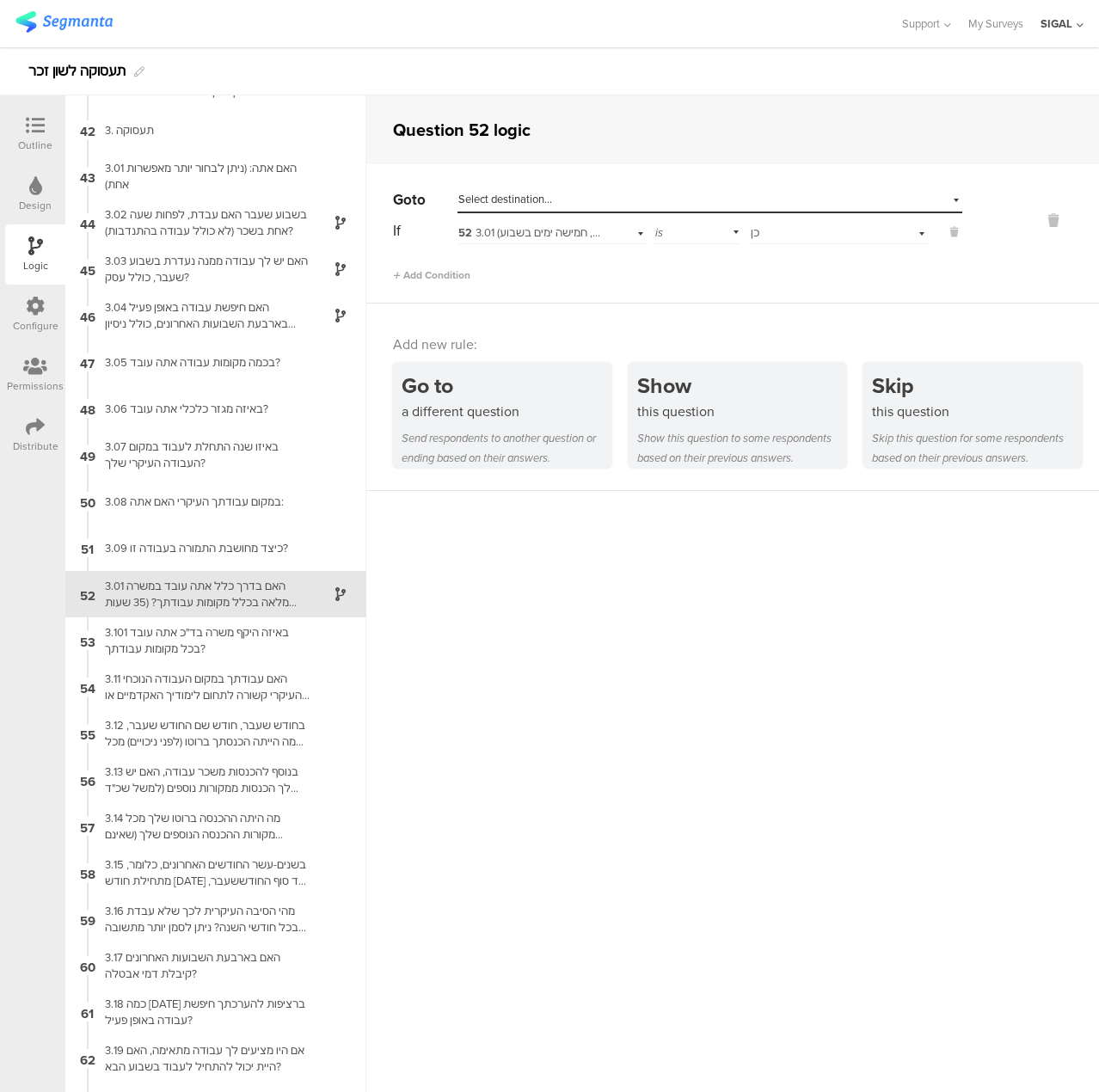 click on "Select destination..." at bounding box center (630, 199) 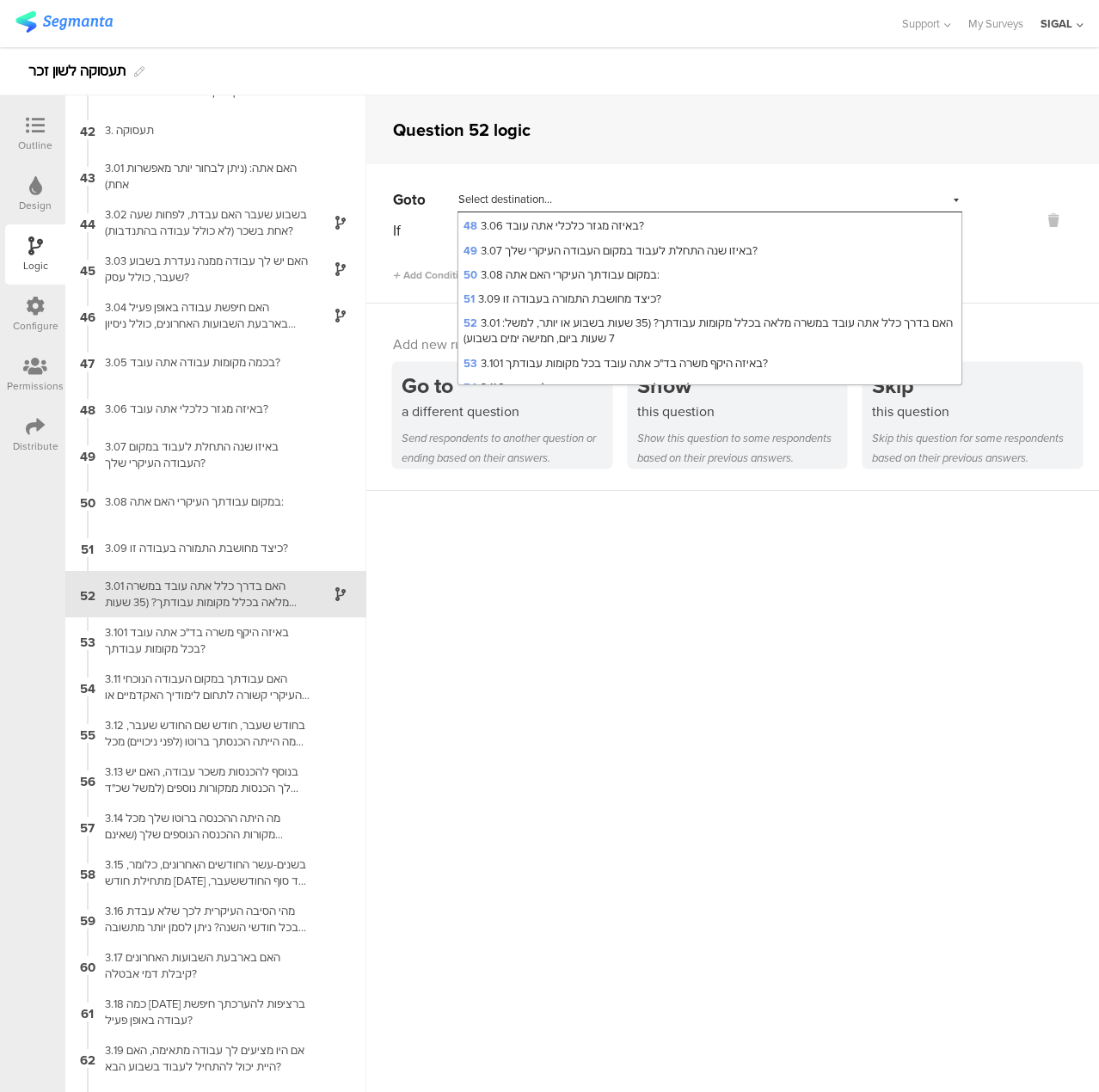scroll, scrollTop: 1462, scrollLeft: 0, axis: vertical 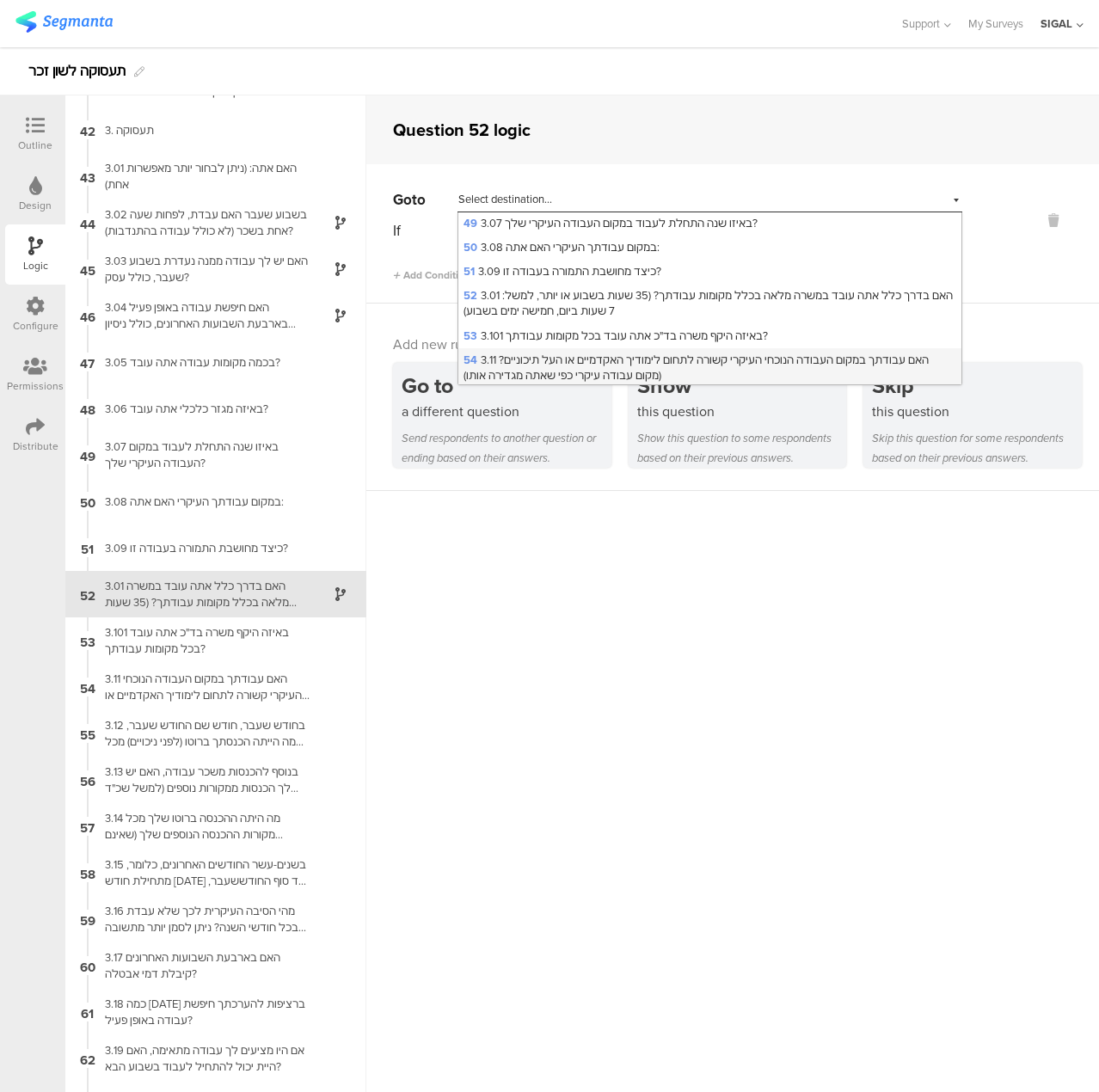 click on "54  3.11	האם עבודתך במקום העבודה הנוכחי העיקרי קשורה לתחום לימודיך האקדמיים או העל תיכוניים? (מקום עבודה עיקרי כפי שאתה מגדירה אותו)" at bounding box center (696, 367) 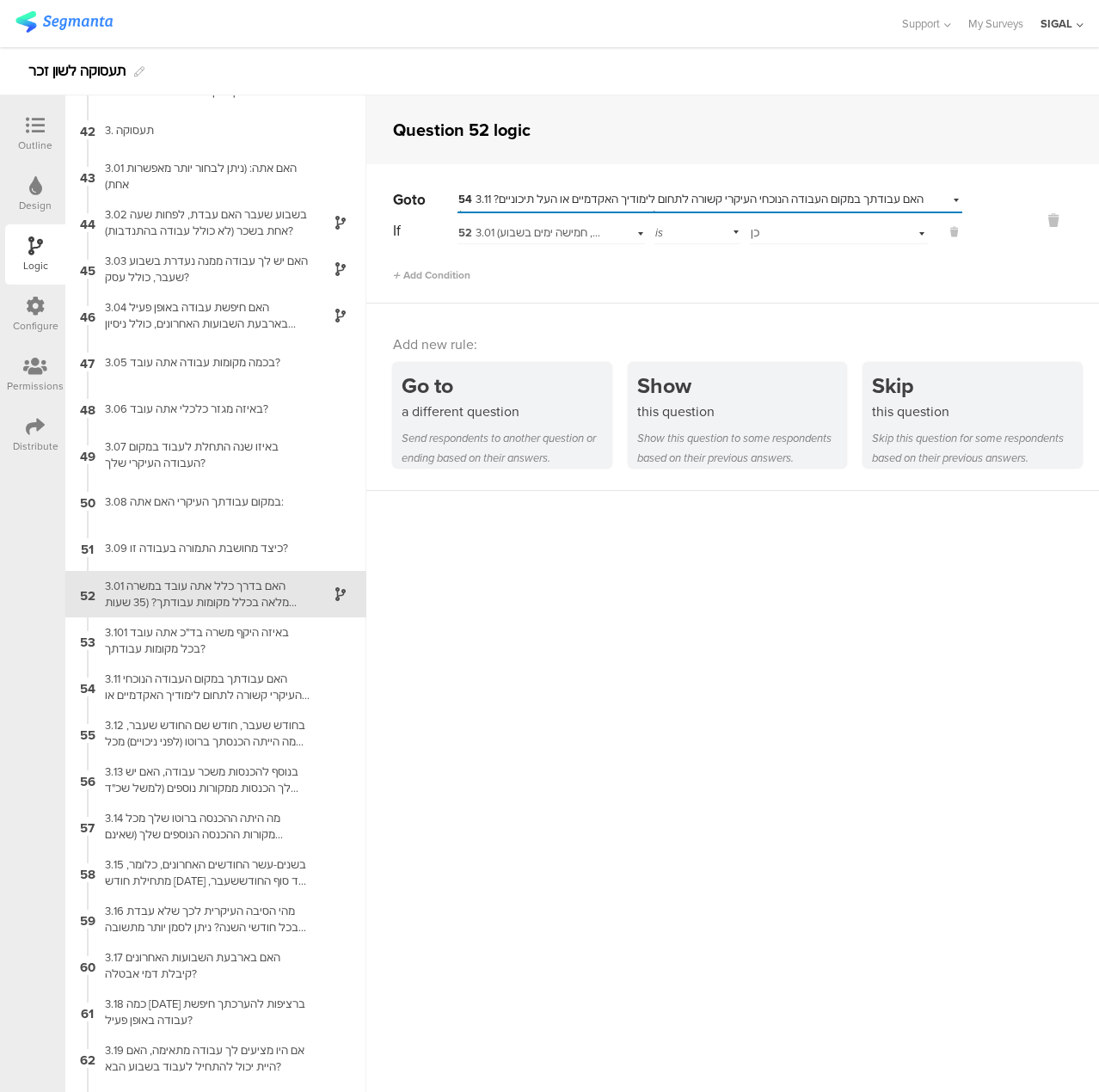 click on "Question 52 logic
Go  to Select destination...   54  3.11	האם עבודתך במקום העבודה הנוכחי העיקרי קשורה לתחום לימודיך האקדמיים או העל תיכוניים? (מקום עבודה עיקרי כפי שאתה מגדירה אותו)
If   52  3.01 האם בדרך כלל אתה עובד במשרה מלאה בכלל מקומות עבודתך? (35 שעות בשבוע או יותר, למשל: 7 שעות ביום, חמישה ימים בשבוע)
is Select answer...   כן
Add Condition" at bounding box center (733, 593) 